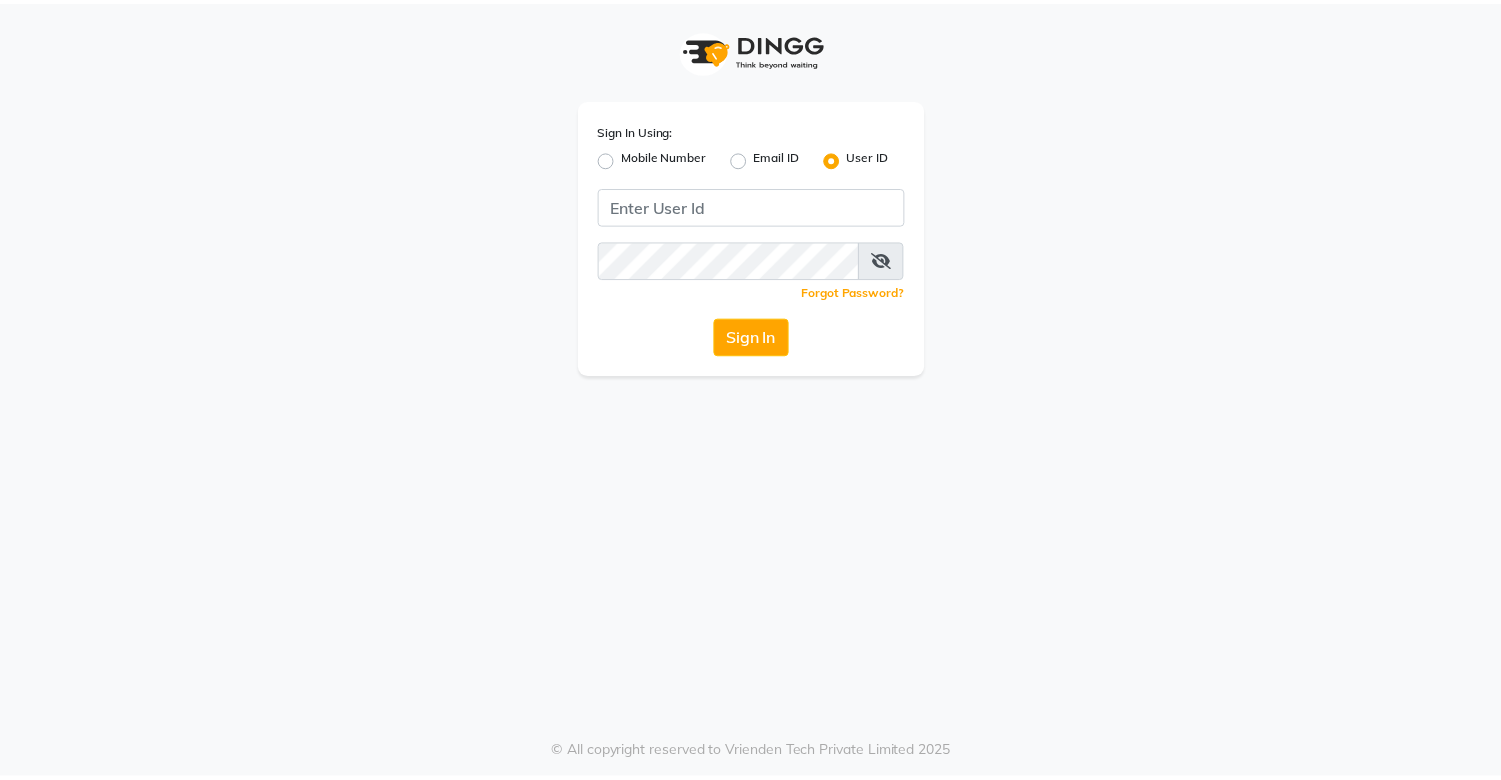 scroll, scrollTop: 0, scrollLeft: 0, axis: both 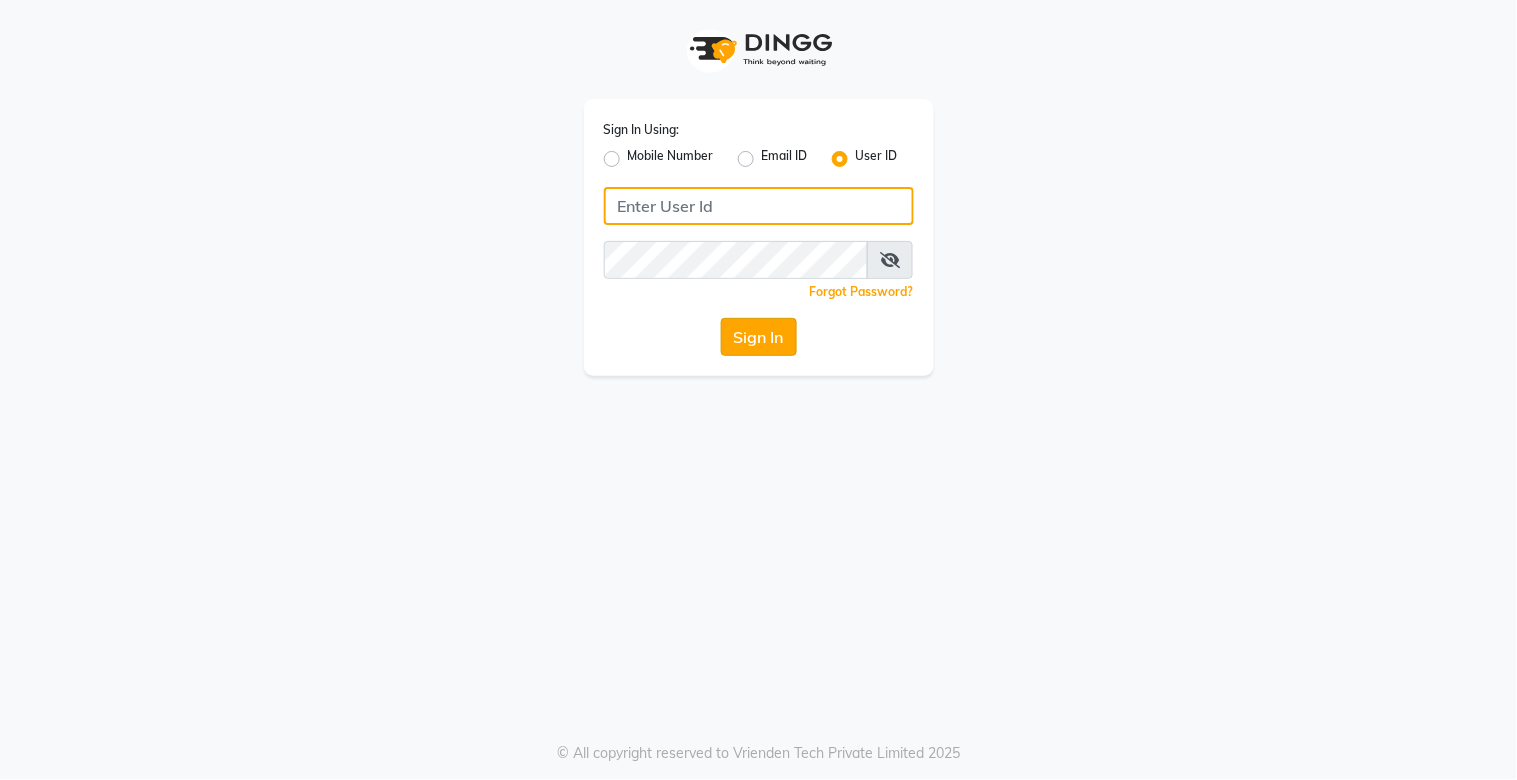 type on "[EMAIL]" 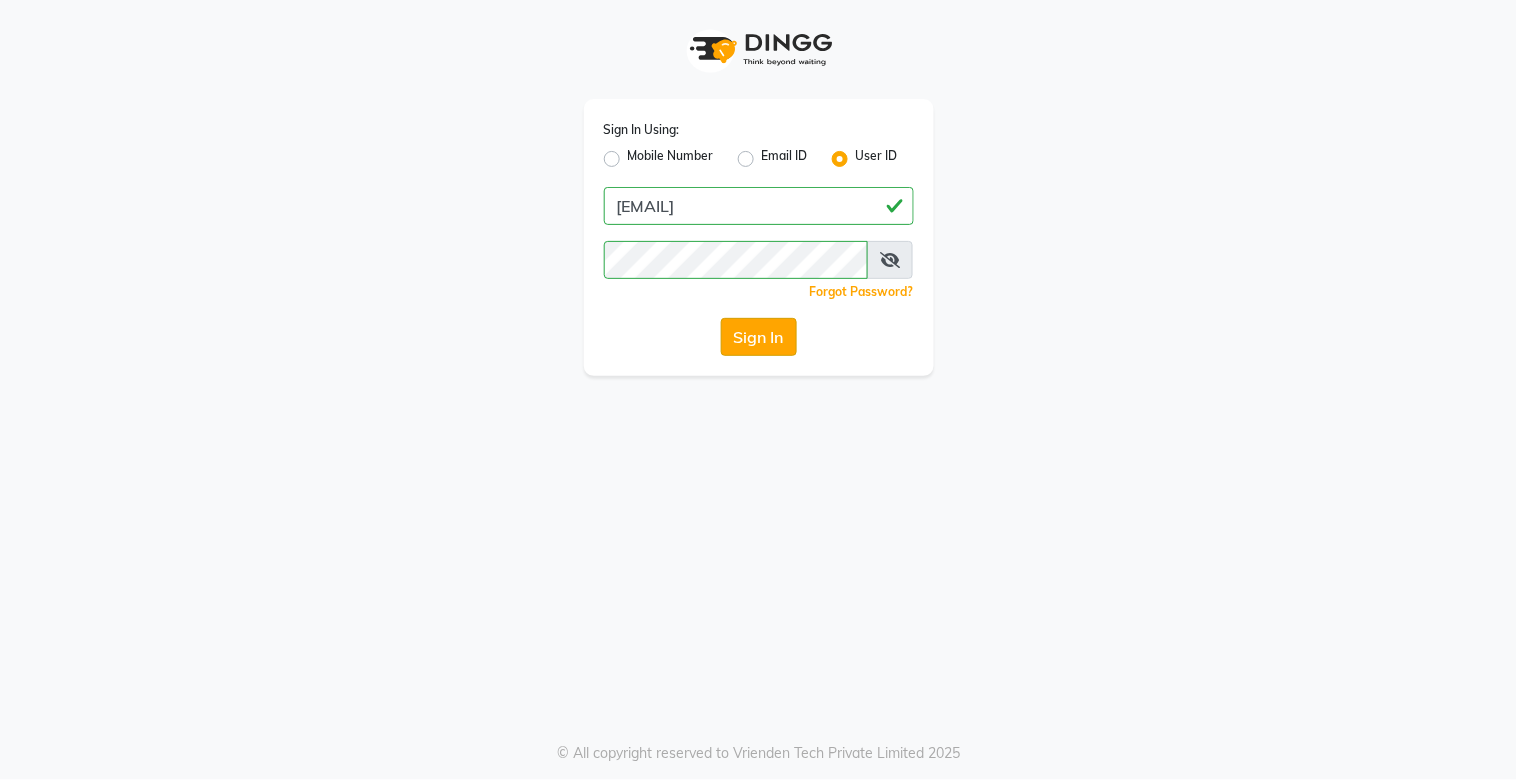 click on "Sign In" 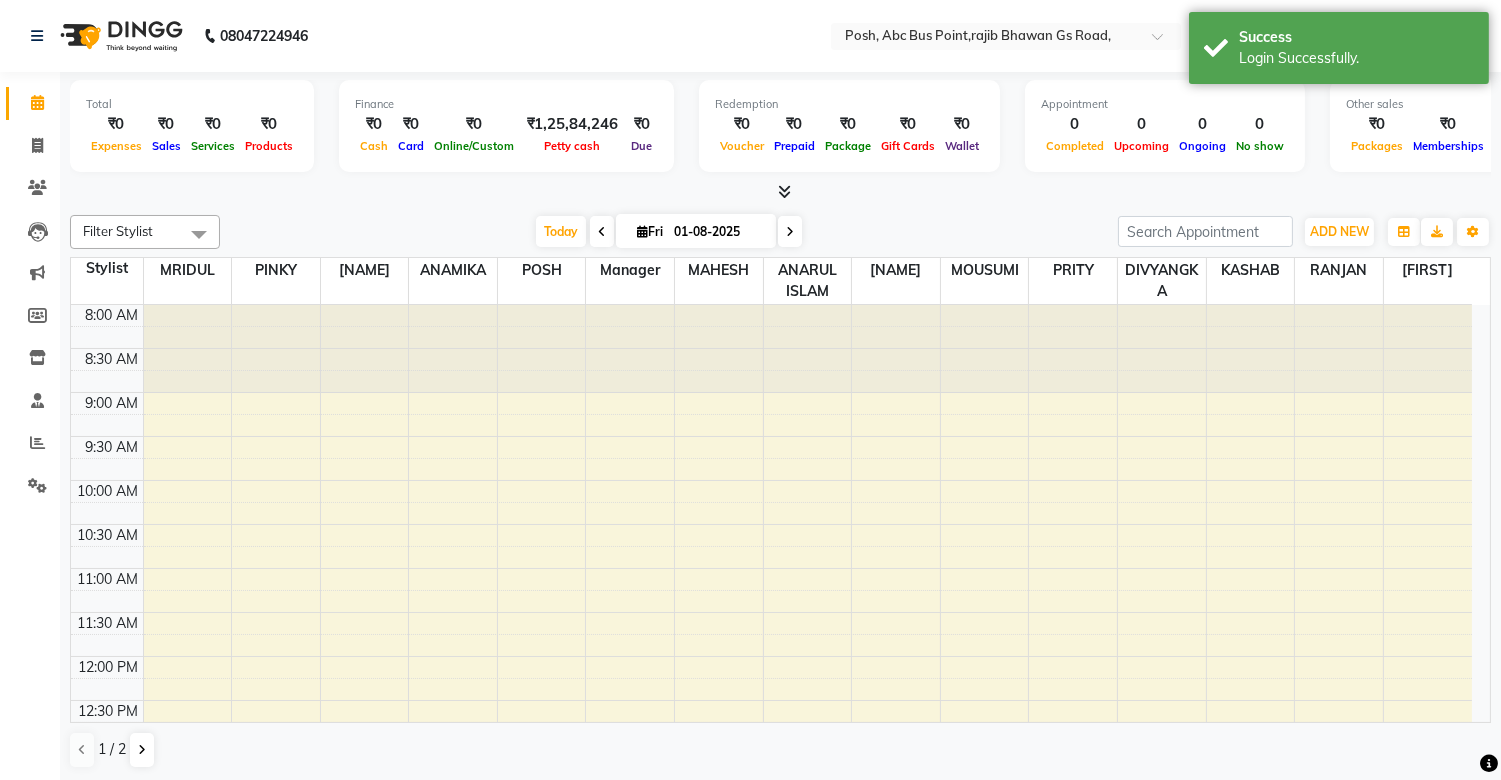 scroll, scrollTop: 0, scrollLeft: 0, axis: both 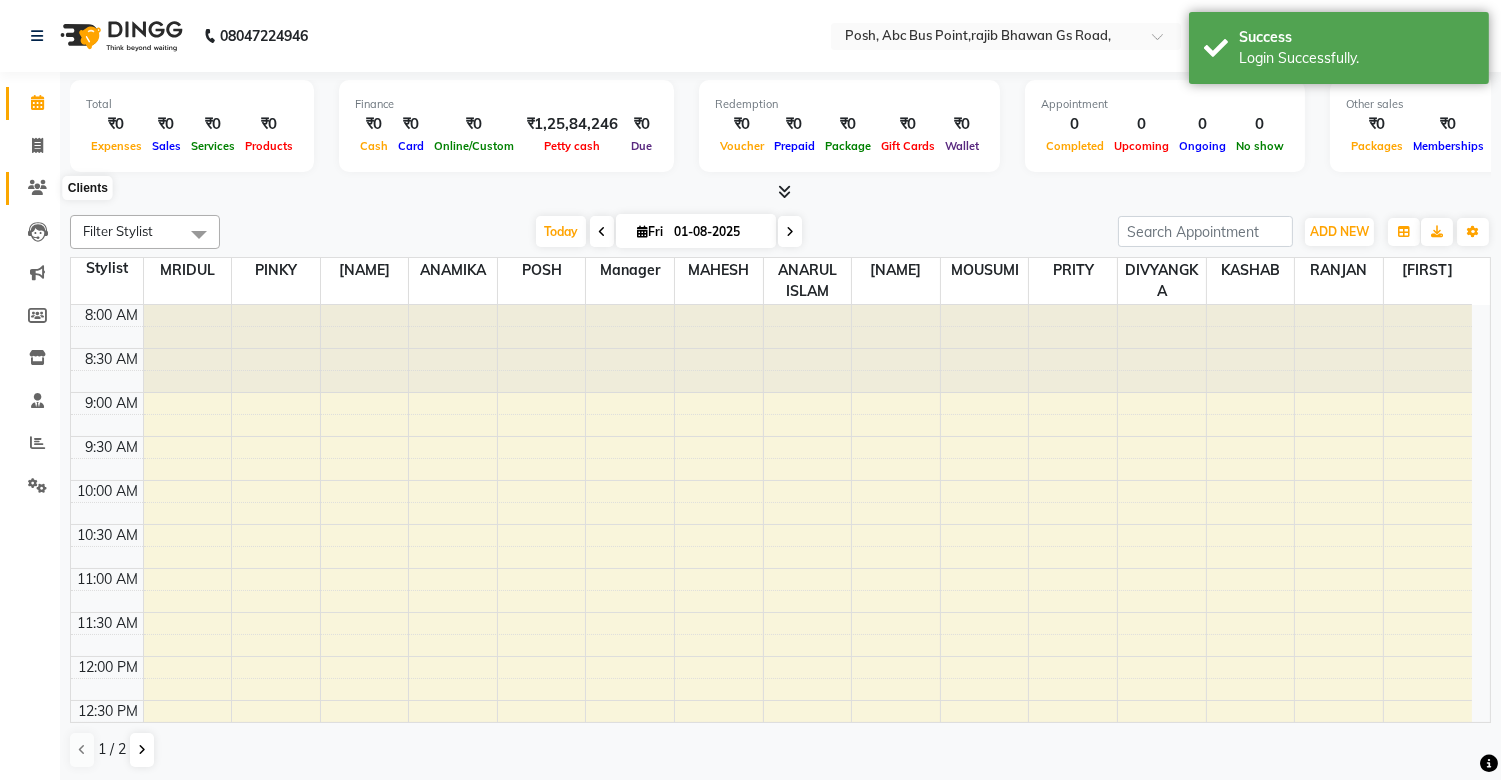 click 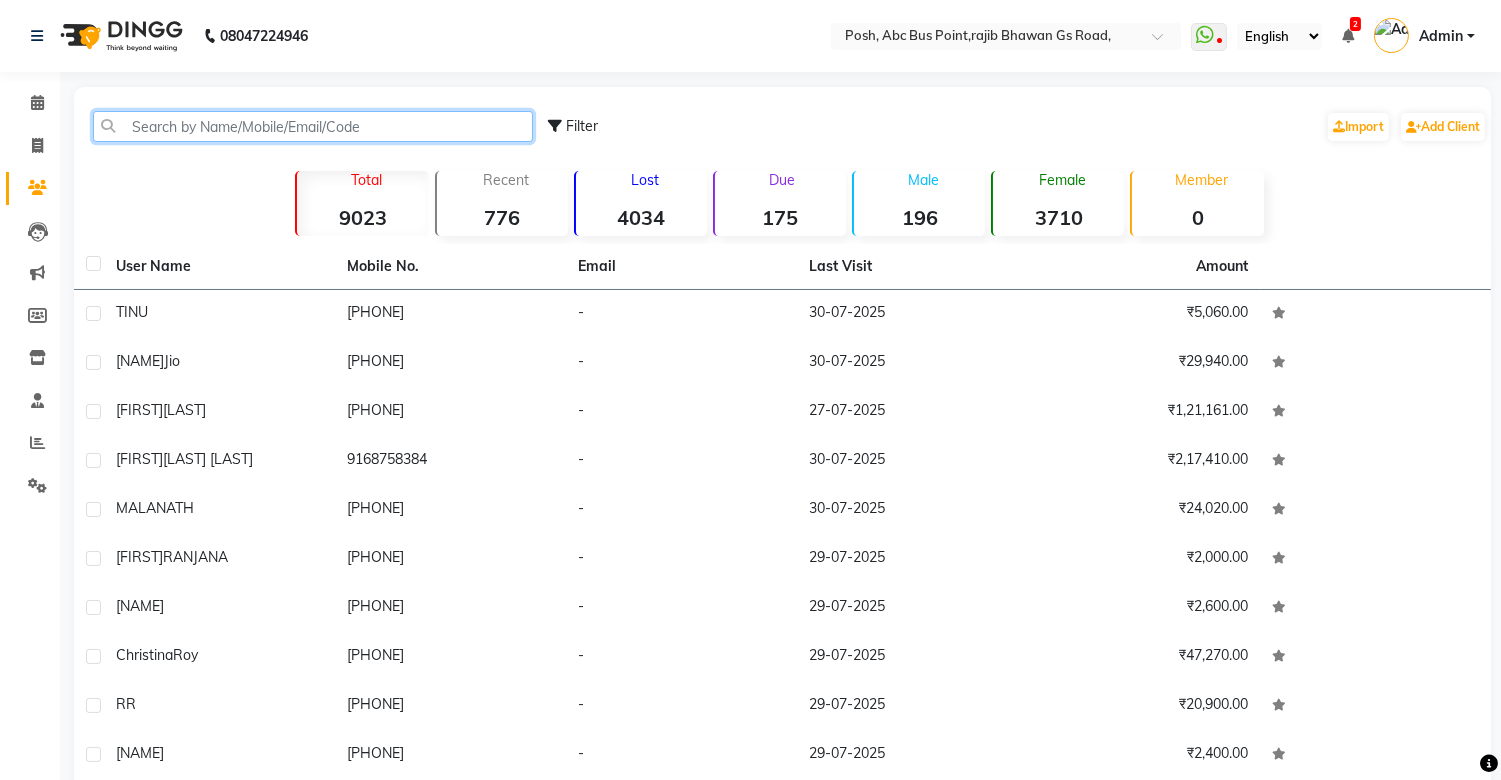 click 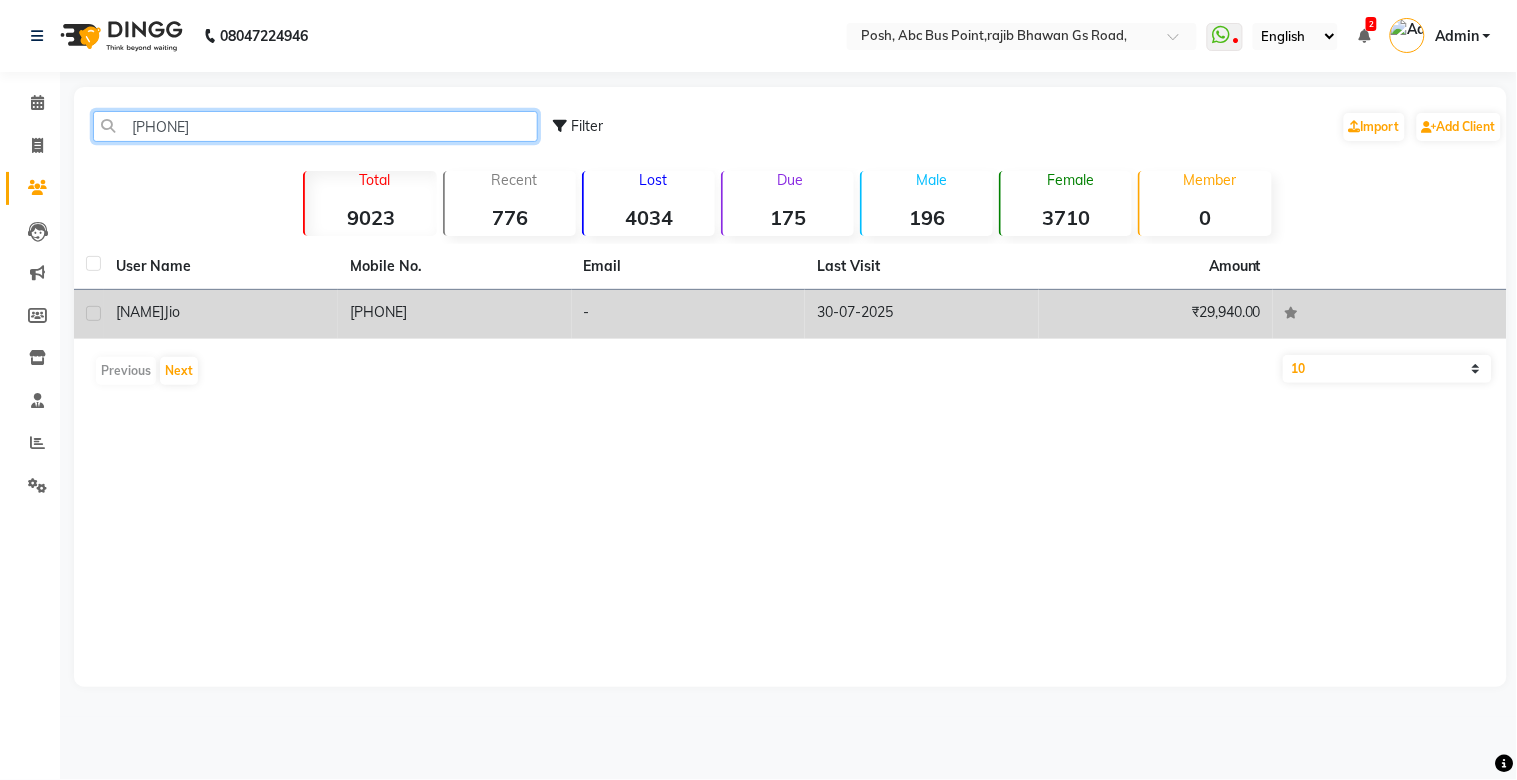 type on "[PHONE]" 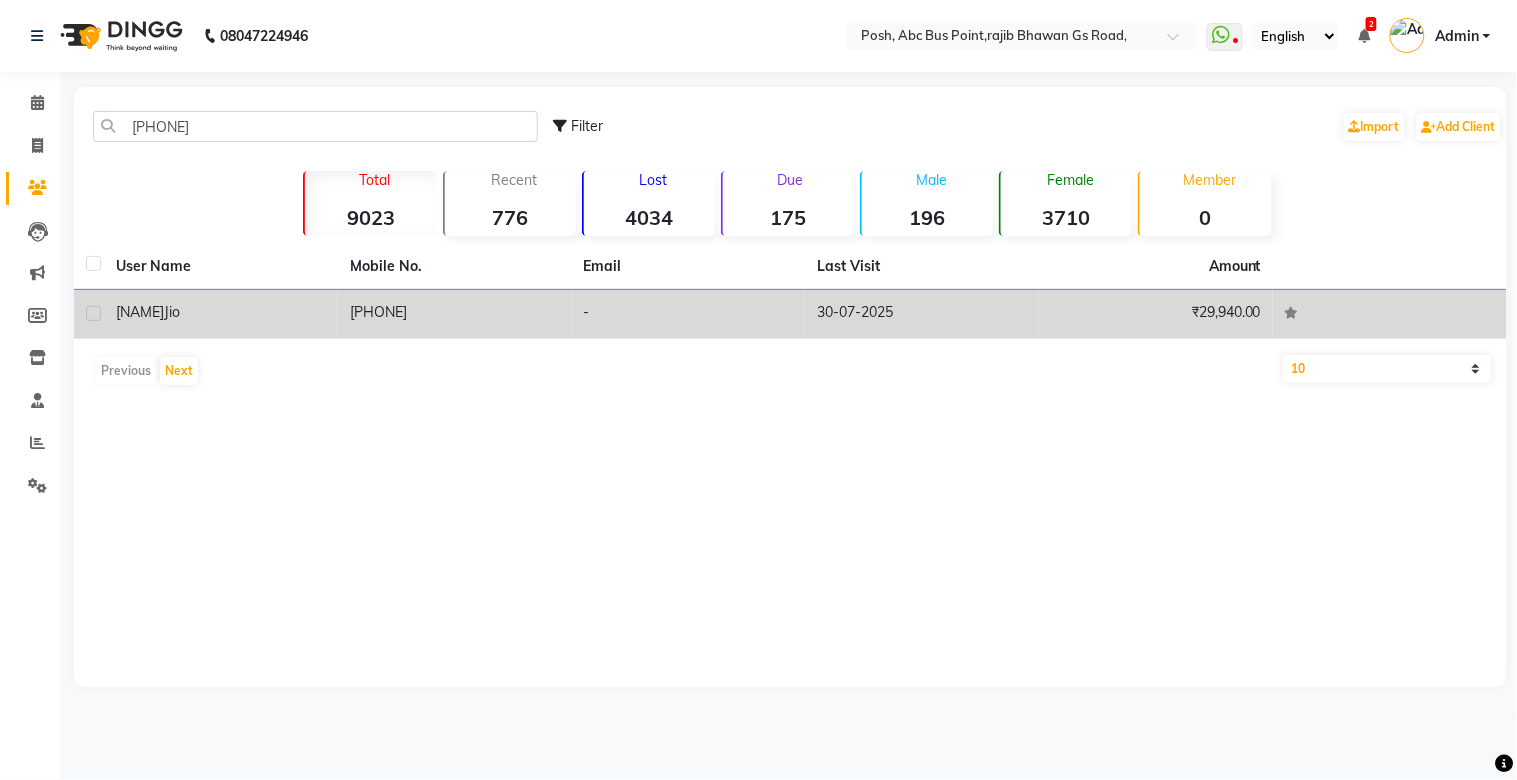 click on "[PHONE]" 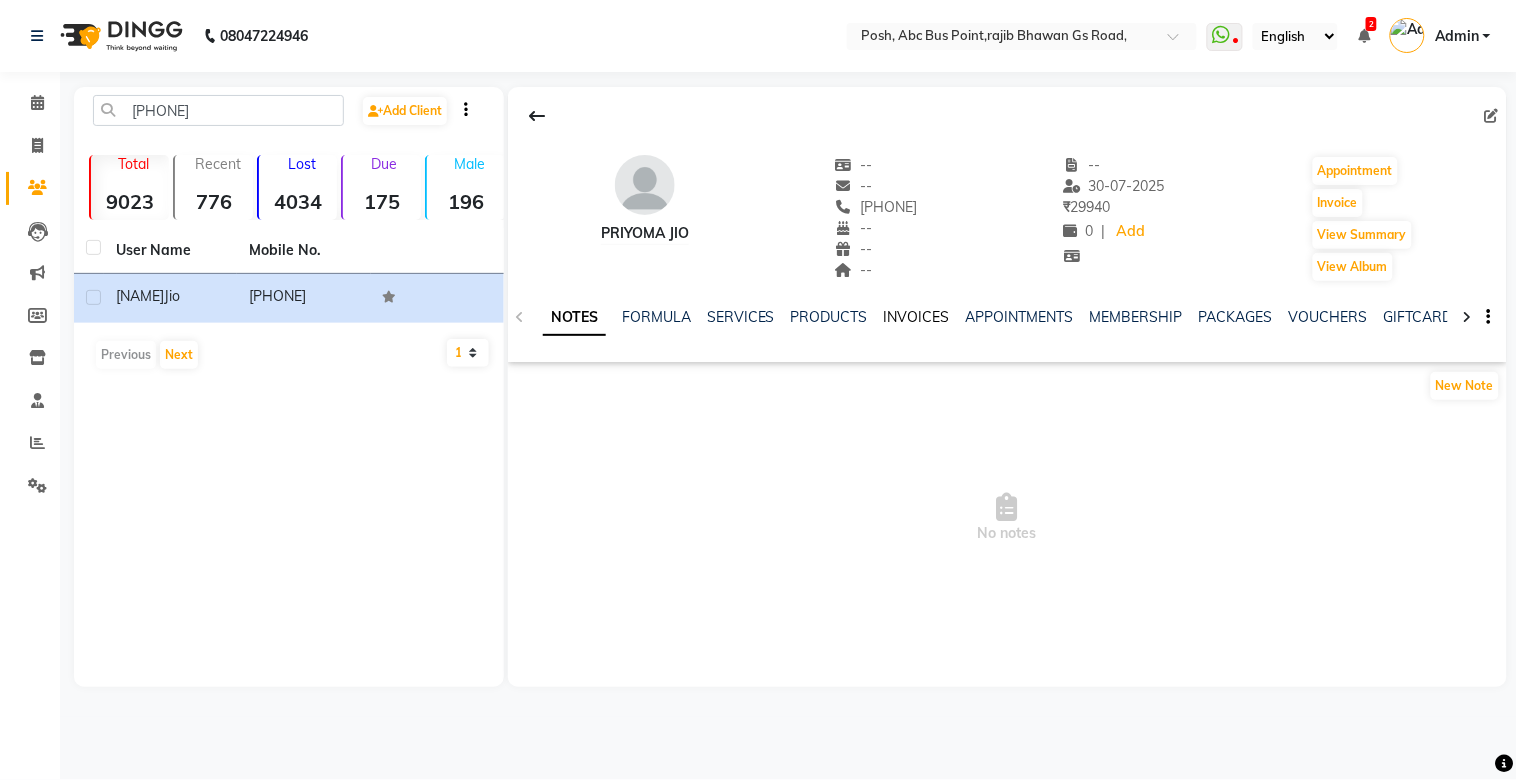 click on "INVOICES" 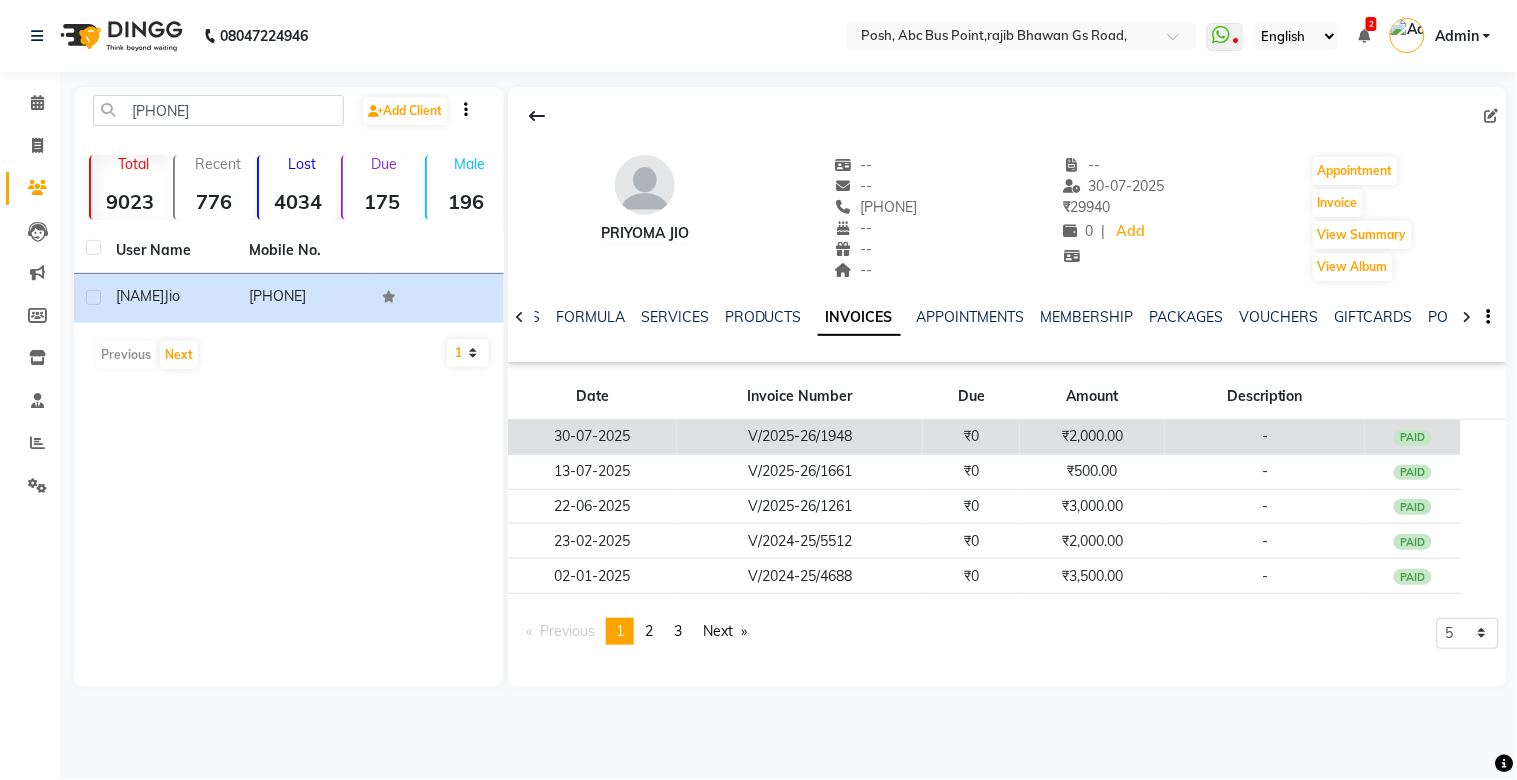 click on "V/2025-26/1948" 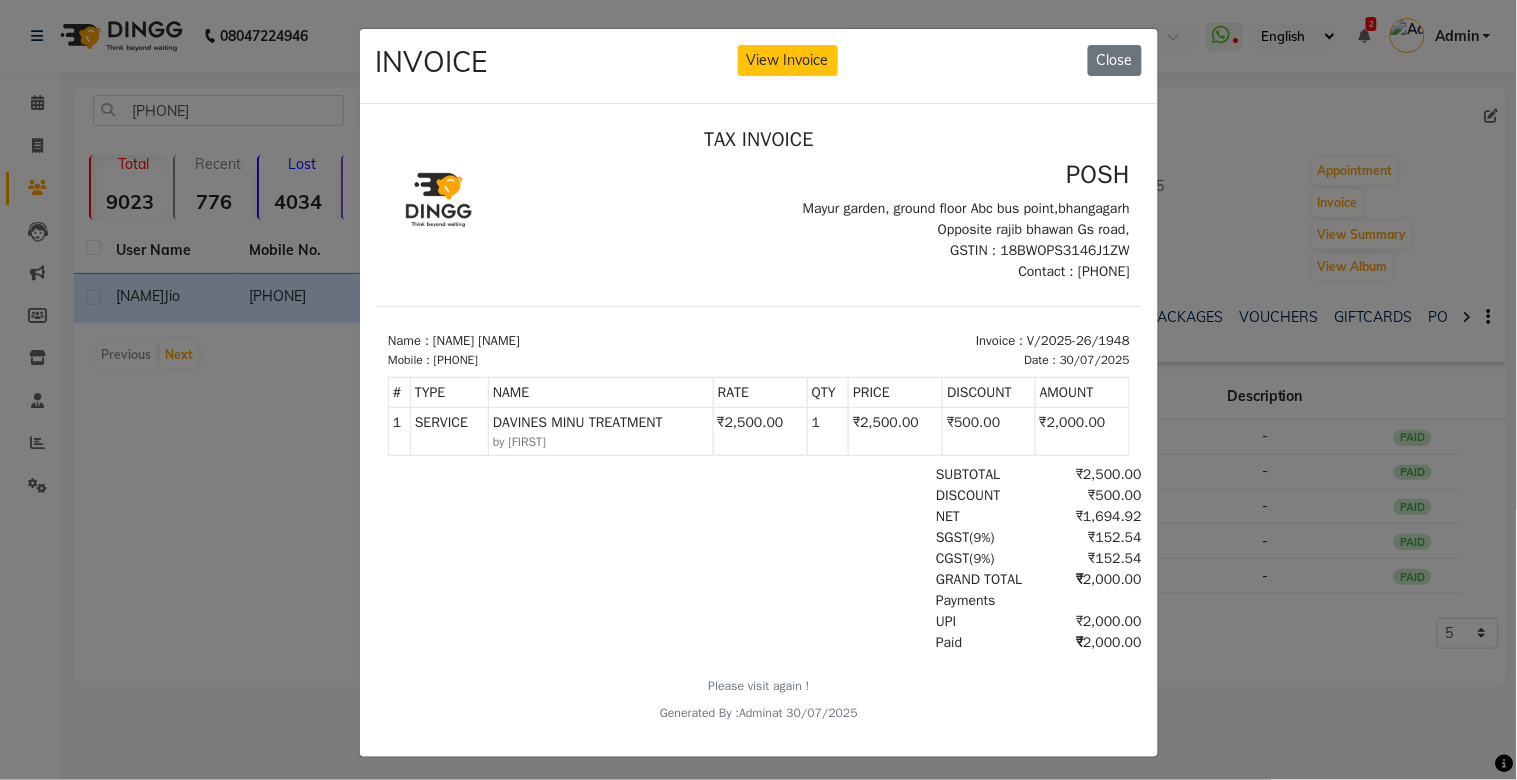 scroll, scrollTop: 0, scrollLeft: 0, axis: both 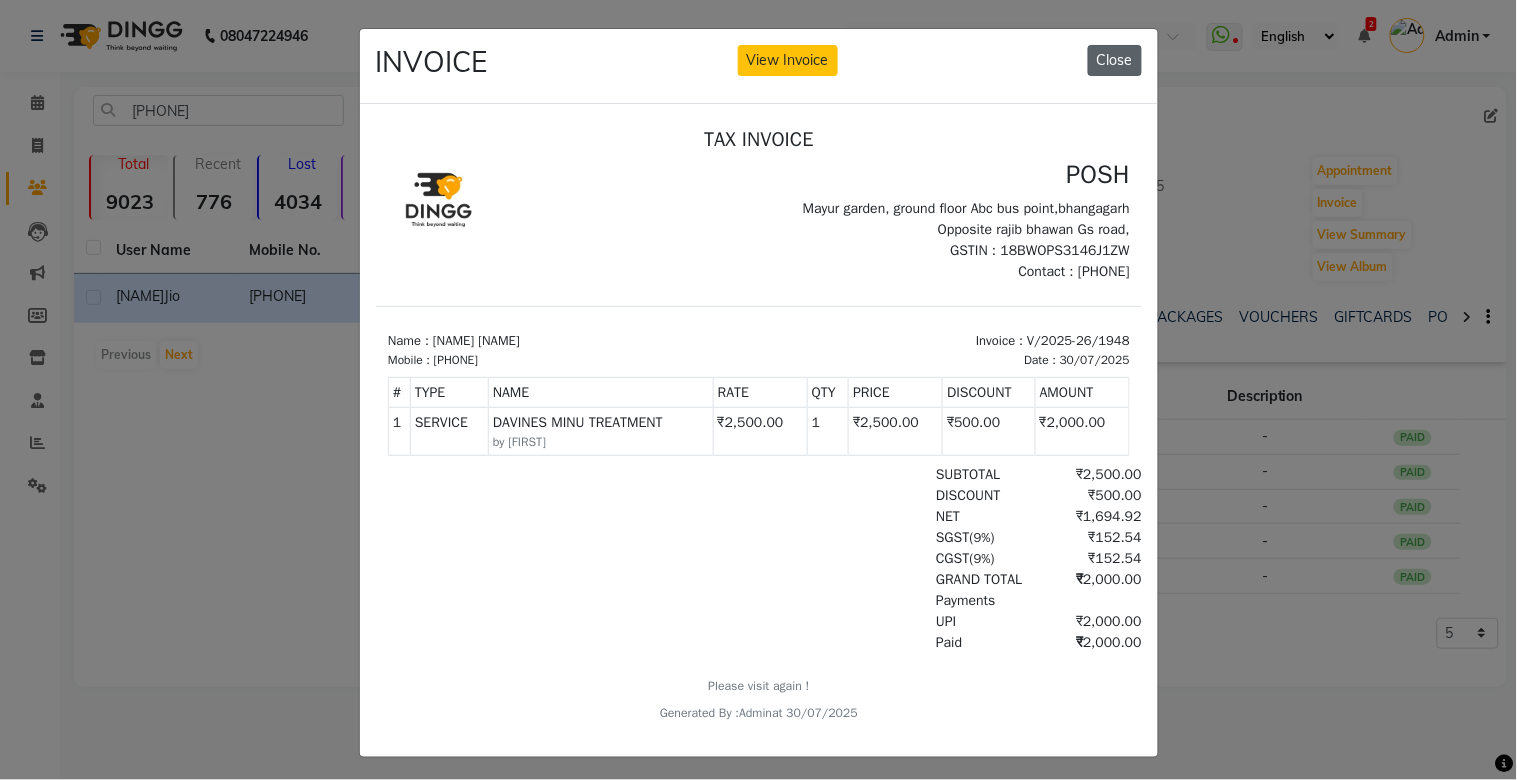 click on "Close" 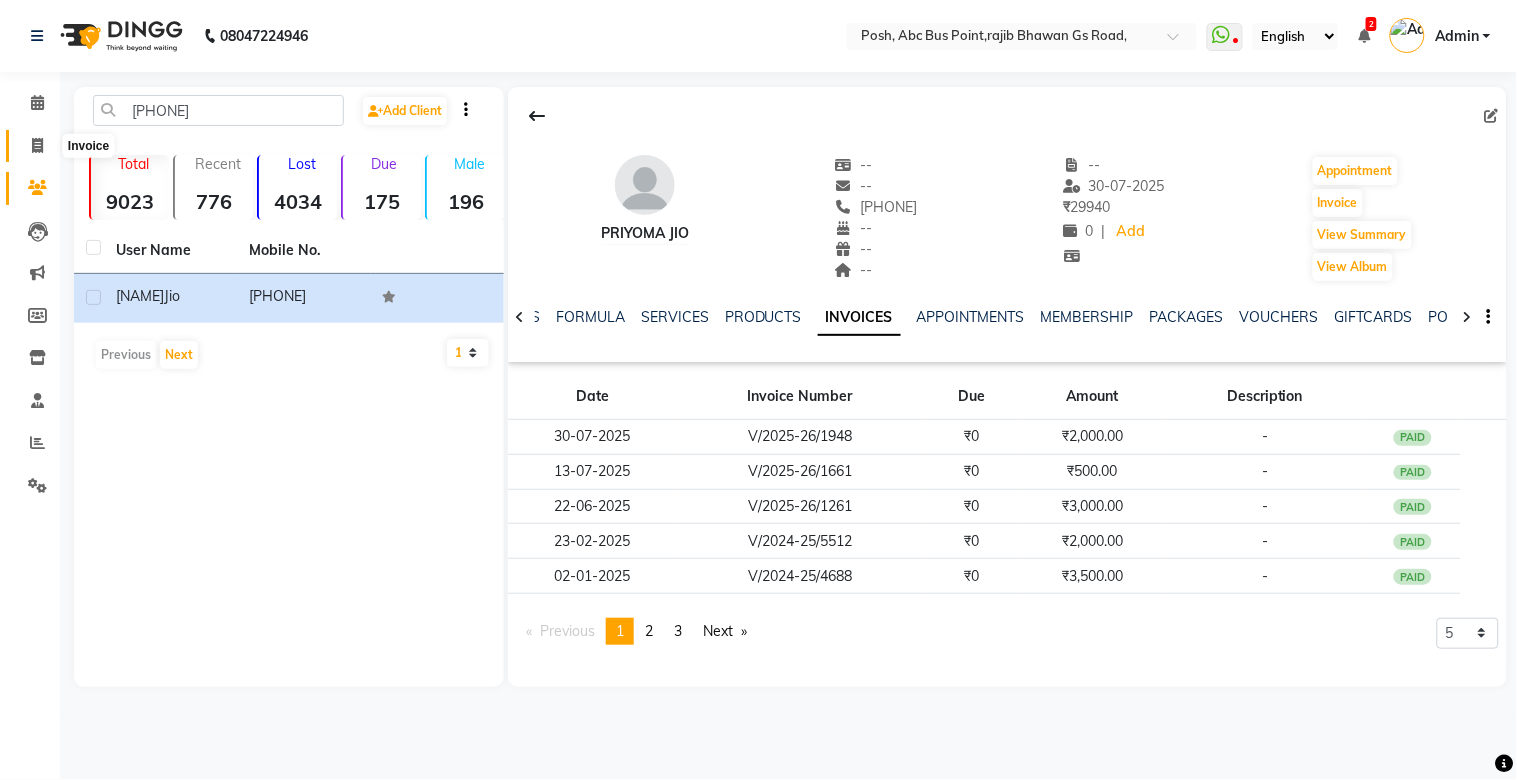 click 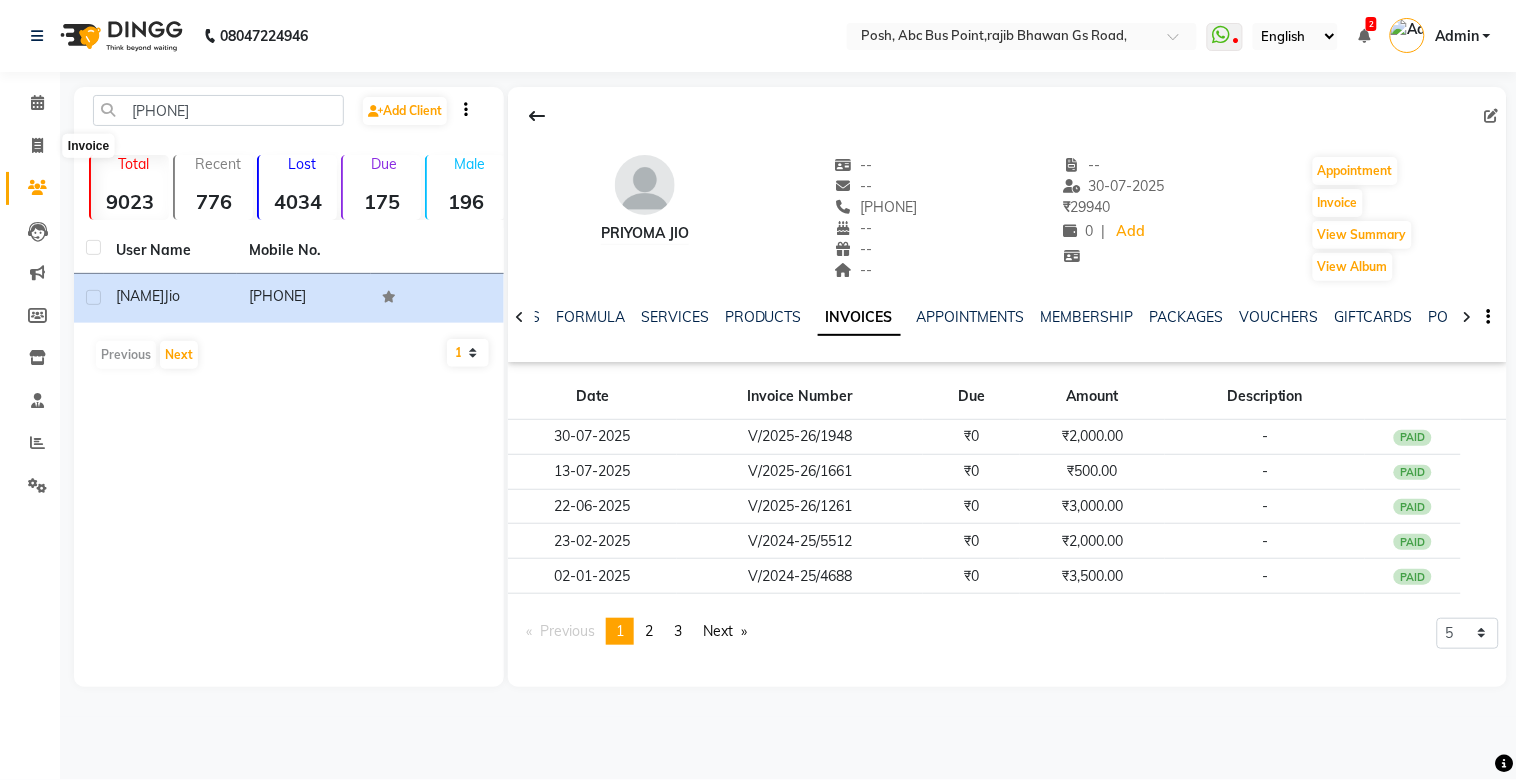 select on "service" 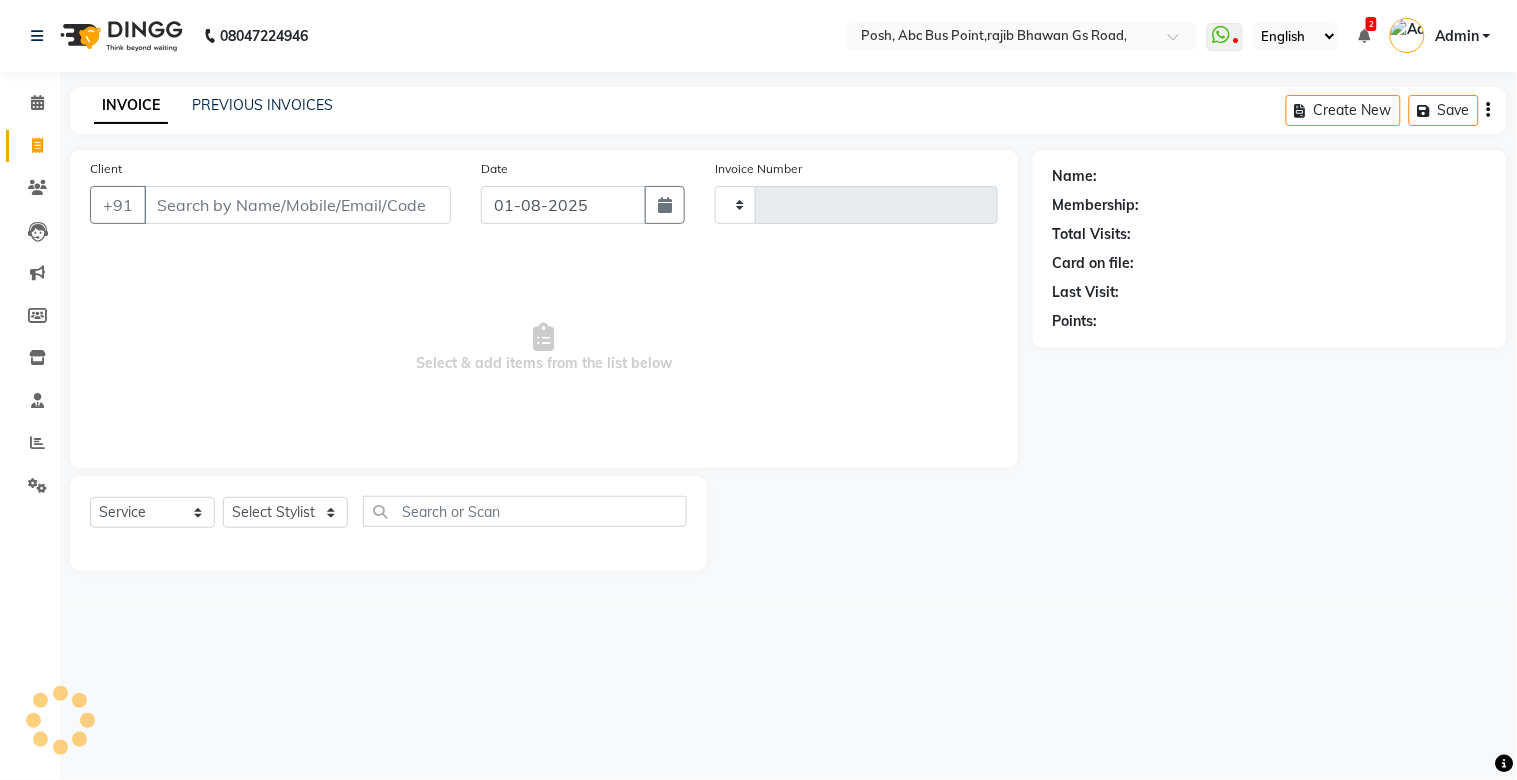 type on "1950" 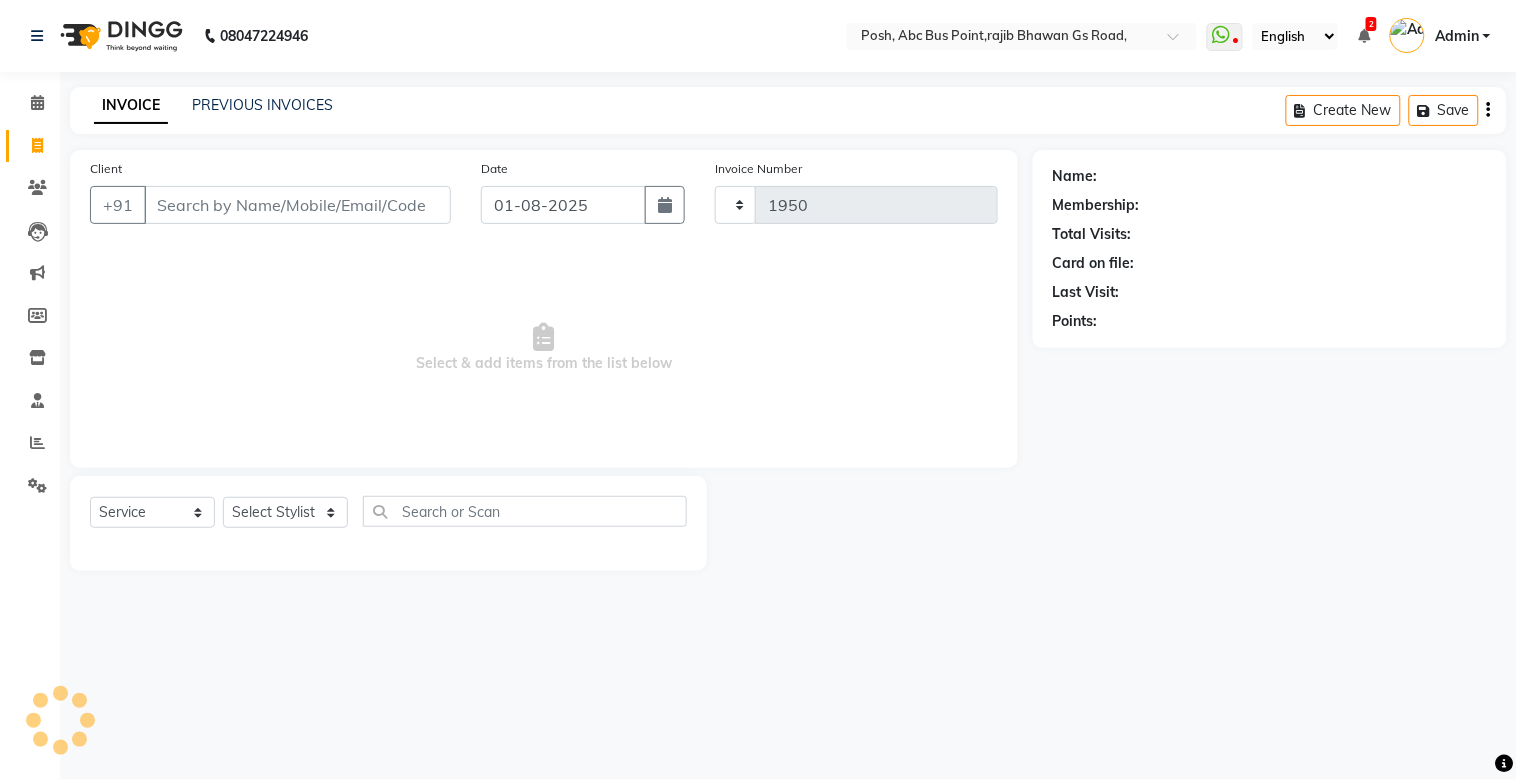 select on "3535" 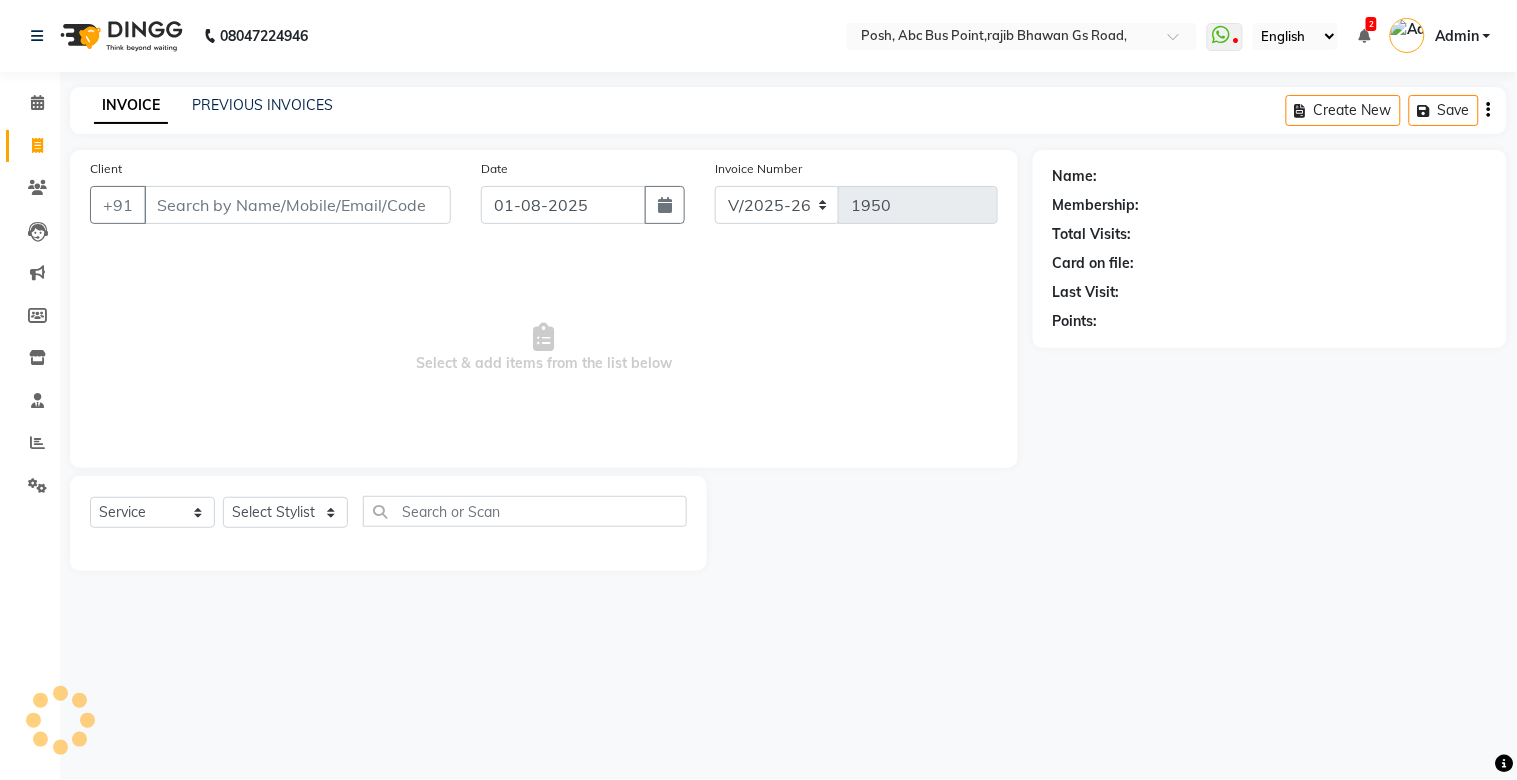 click on "Client" at bounding box center (297, 205) 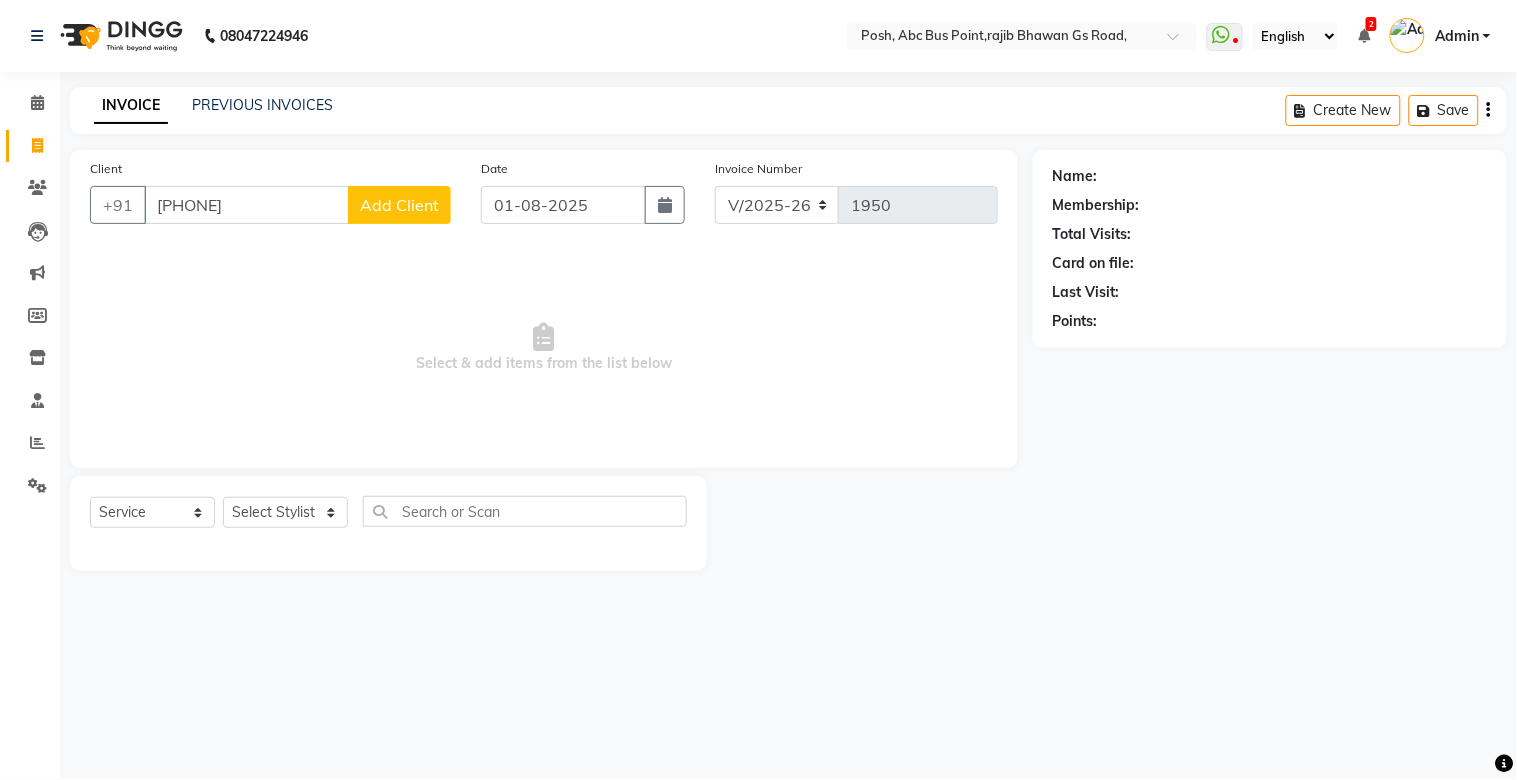 type on "[PHONE]" 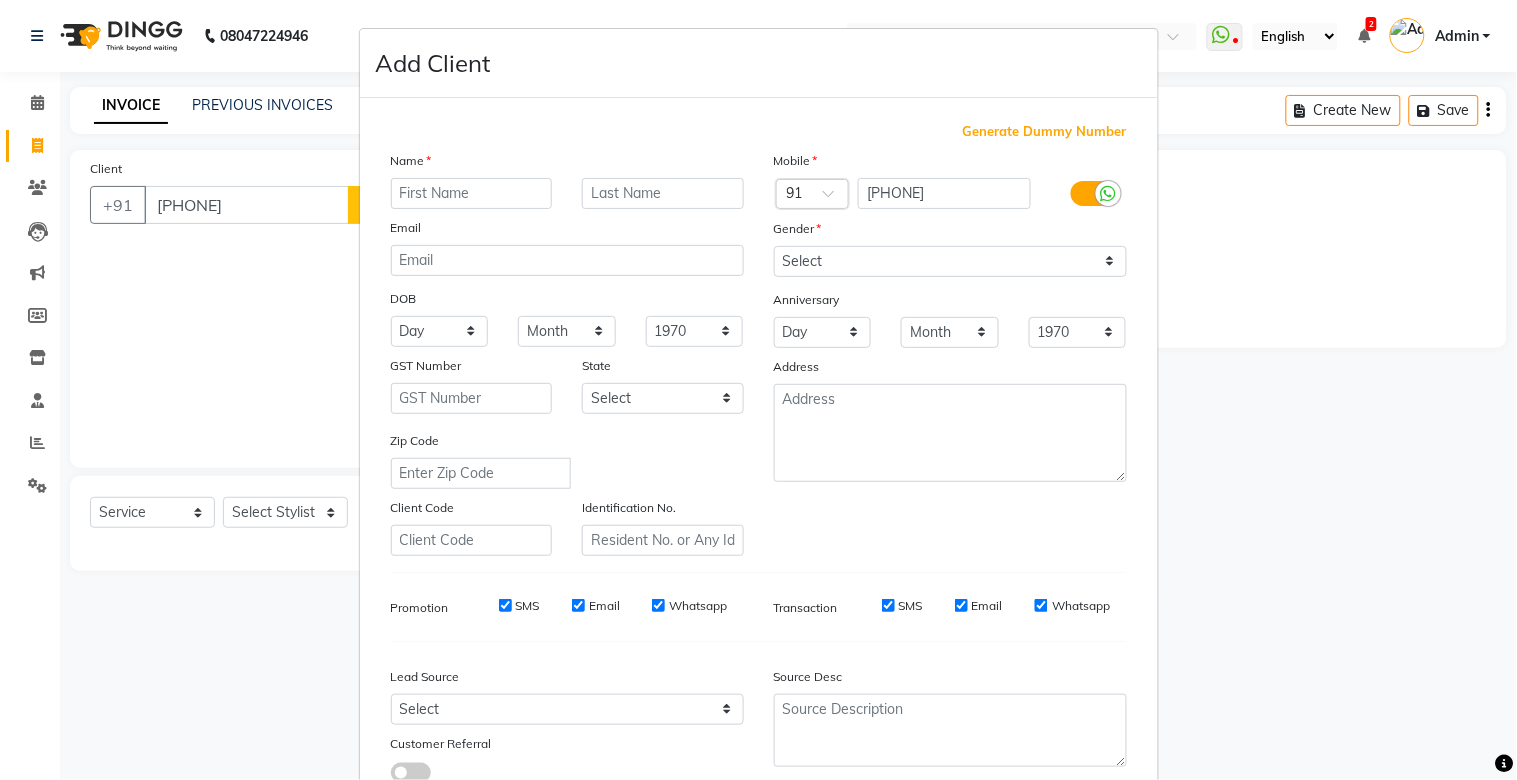 click at bounding box center (472, 193) 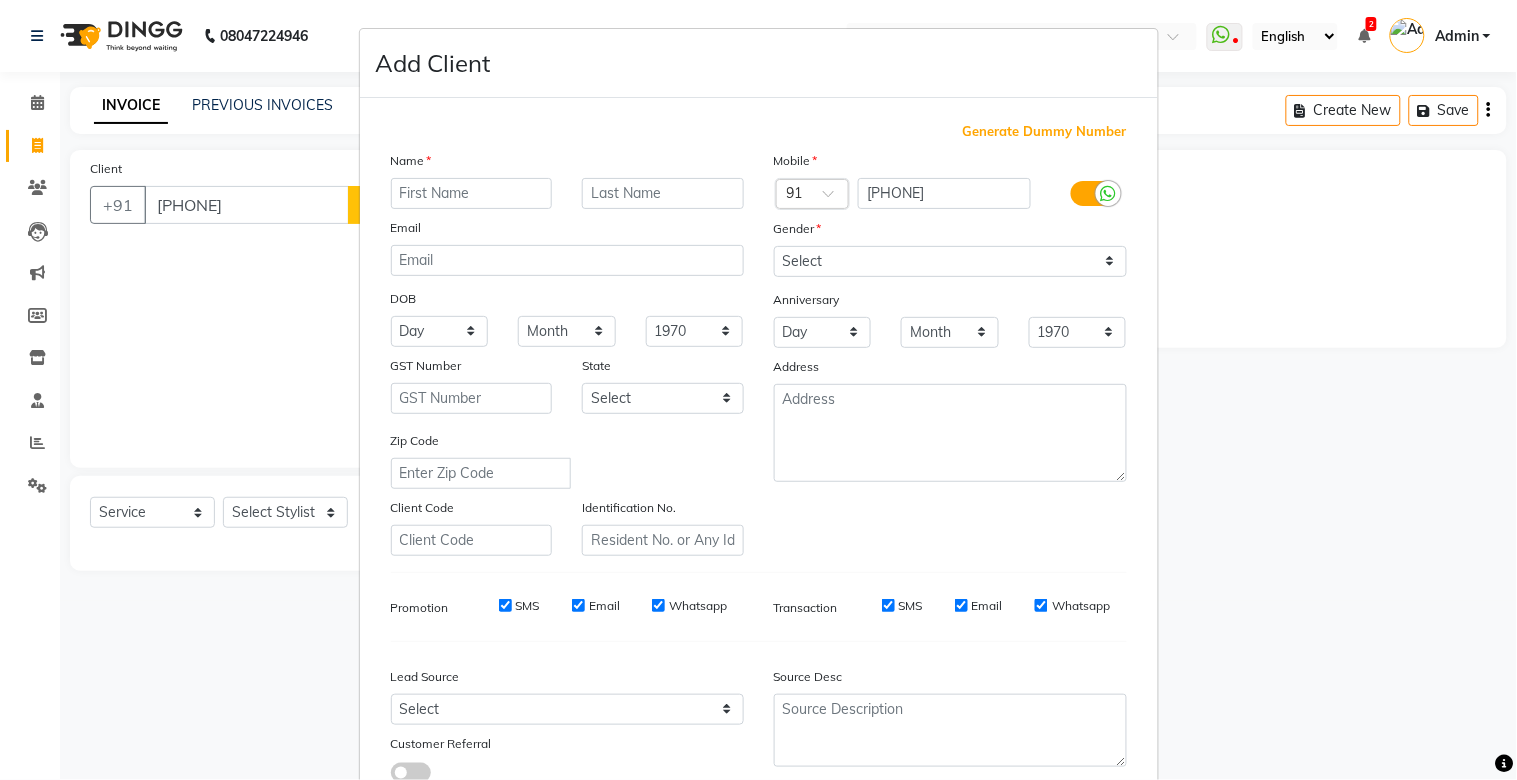 click at bounding box center (472, 193) 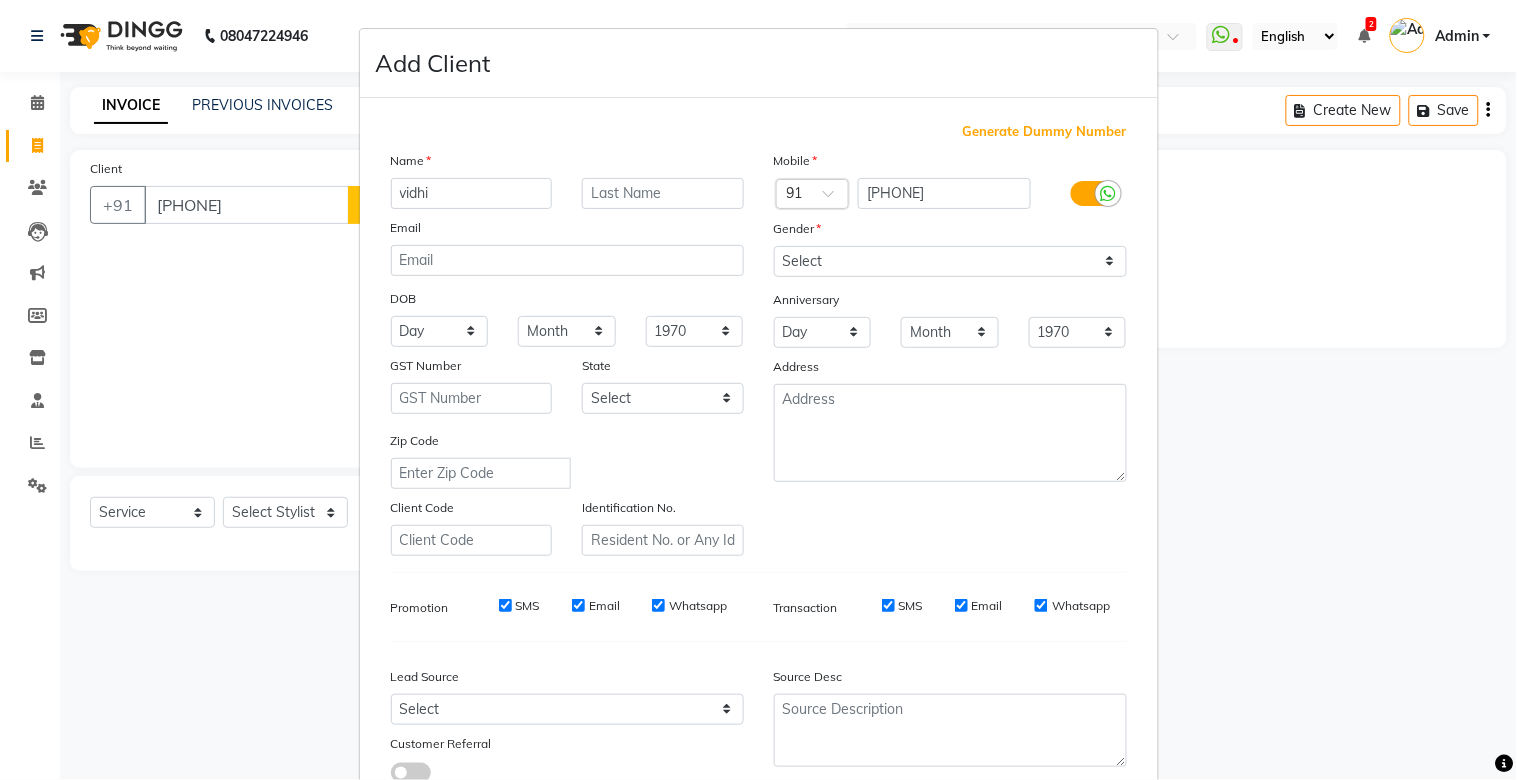 type on "vidhi" 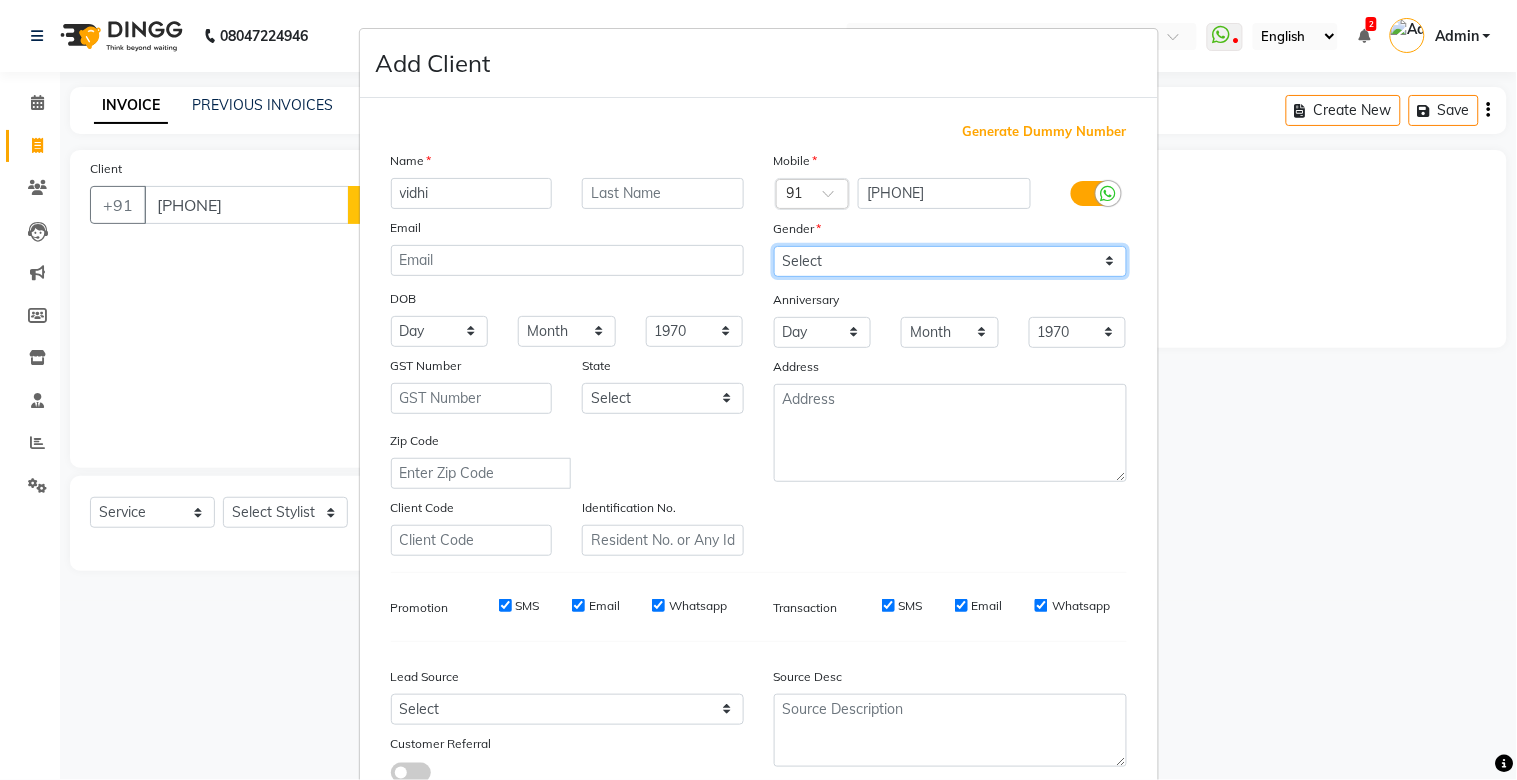 click on "Select Male Female Other Prefer Not To Say" at bounding box center [950, 261] 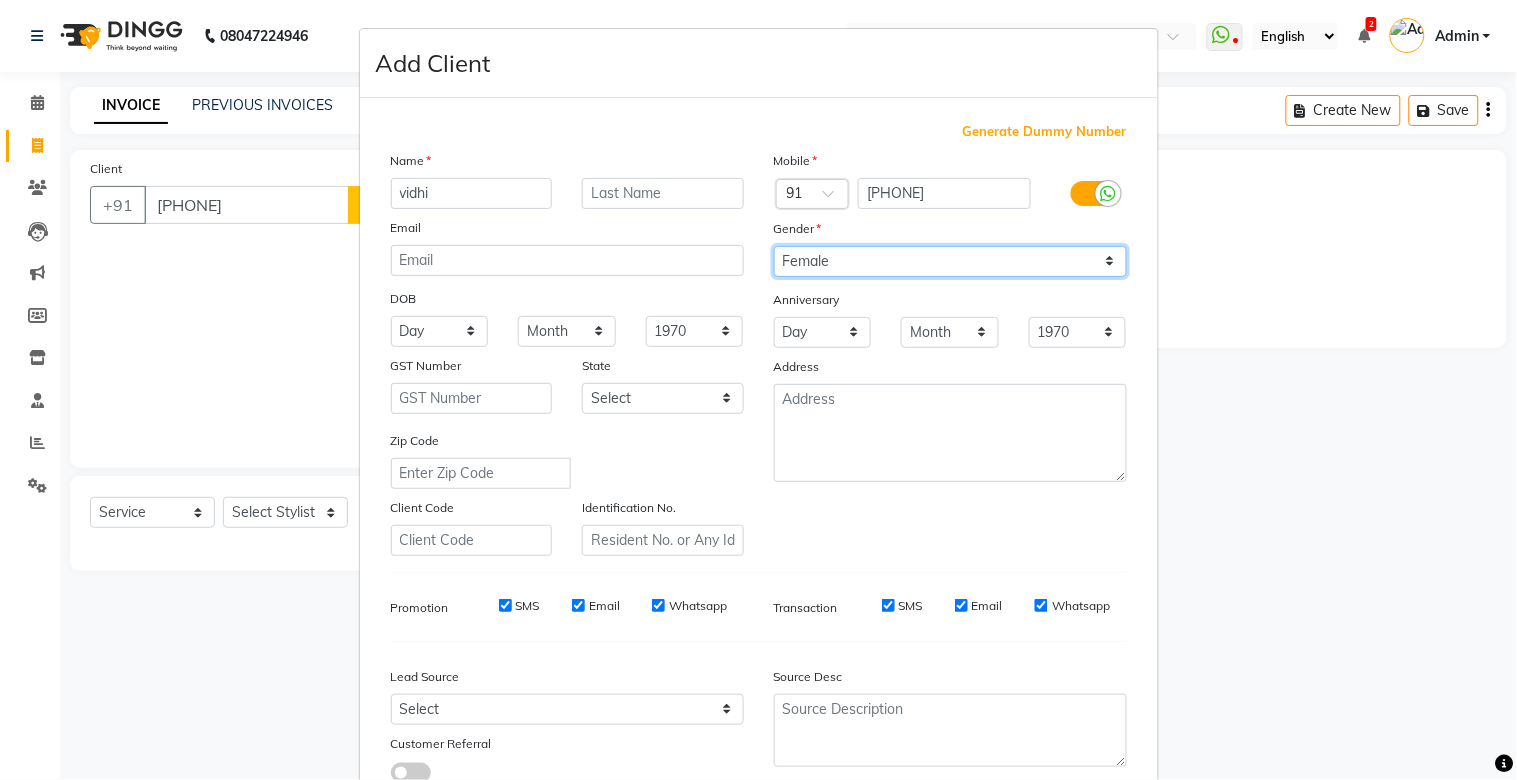 click on "Select Male Female Other Prefer Not To Say" at bounding box center (950, 261) 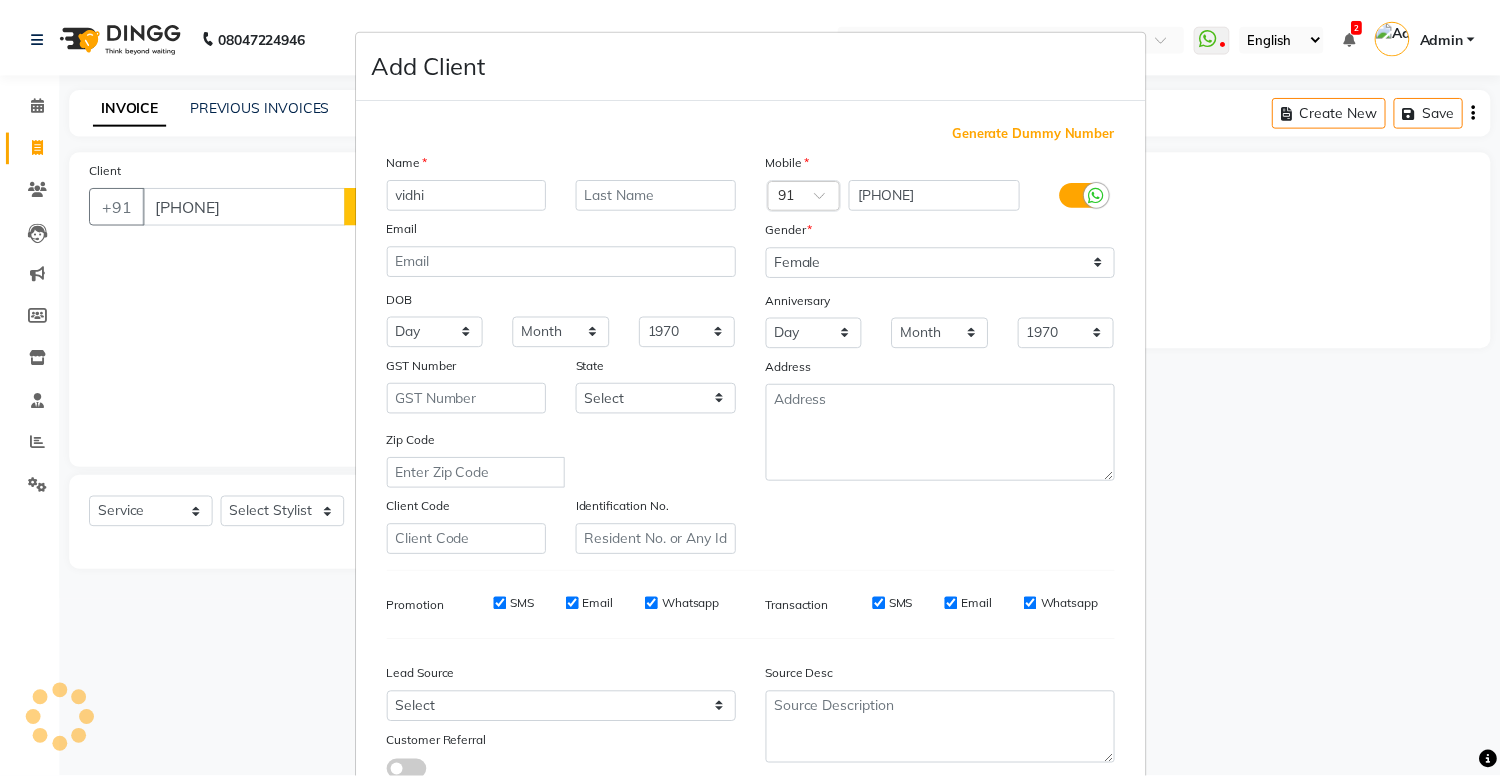 scroll, scrollTop: 144, scrollLeft: 0, axis: vertical 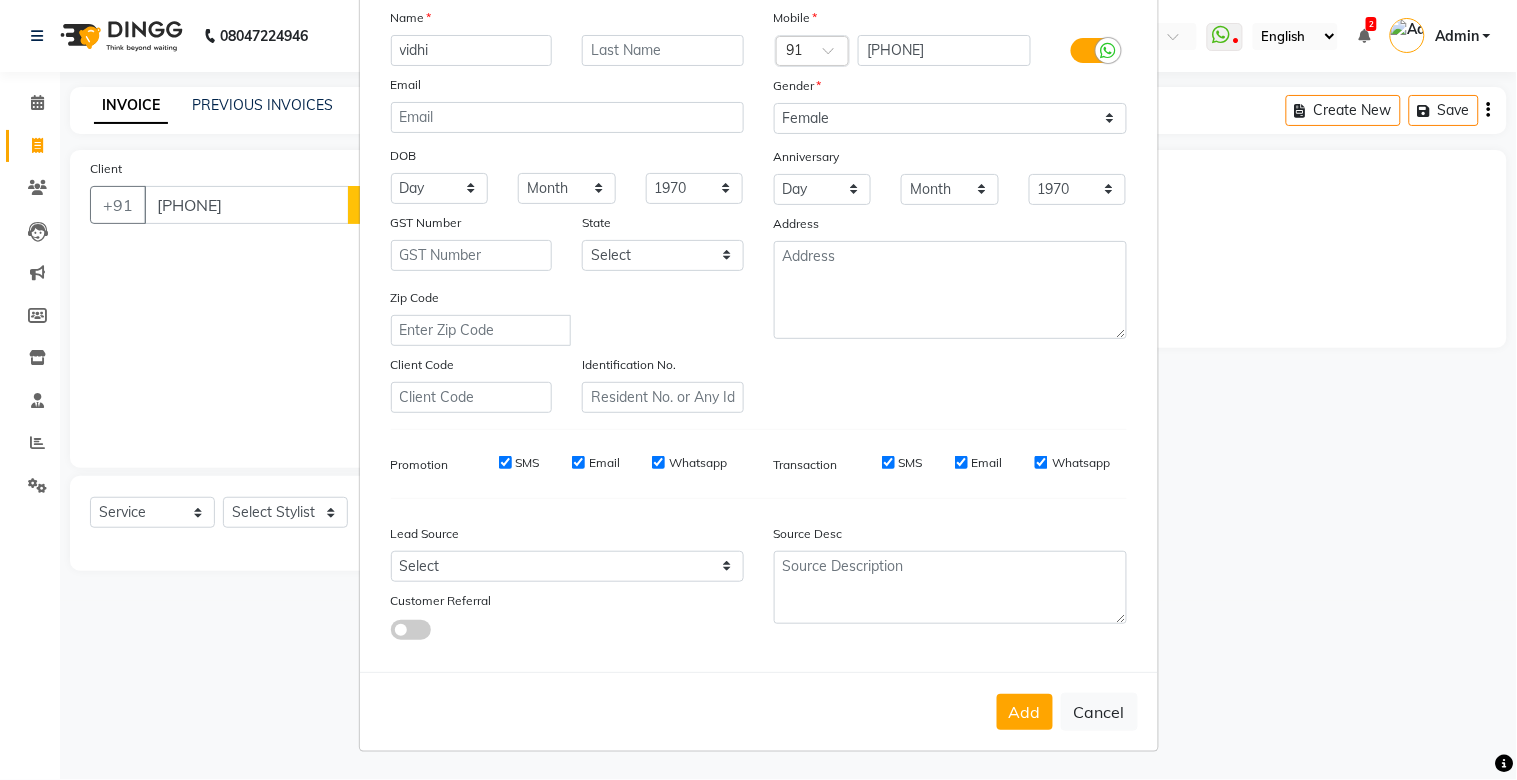 drag, startPoint x: 1017, startPoint y: 707, endPoint x: 913, endPoint y: 682, distance: 106.96261 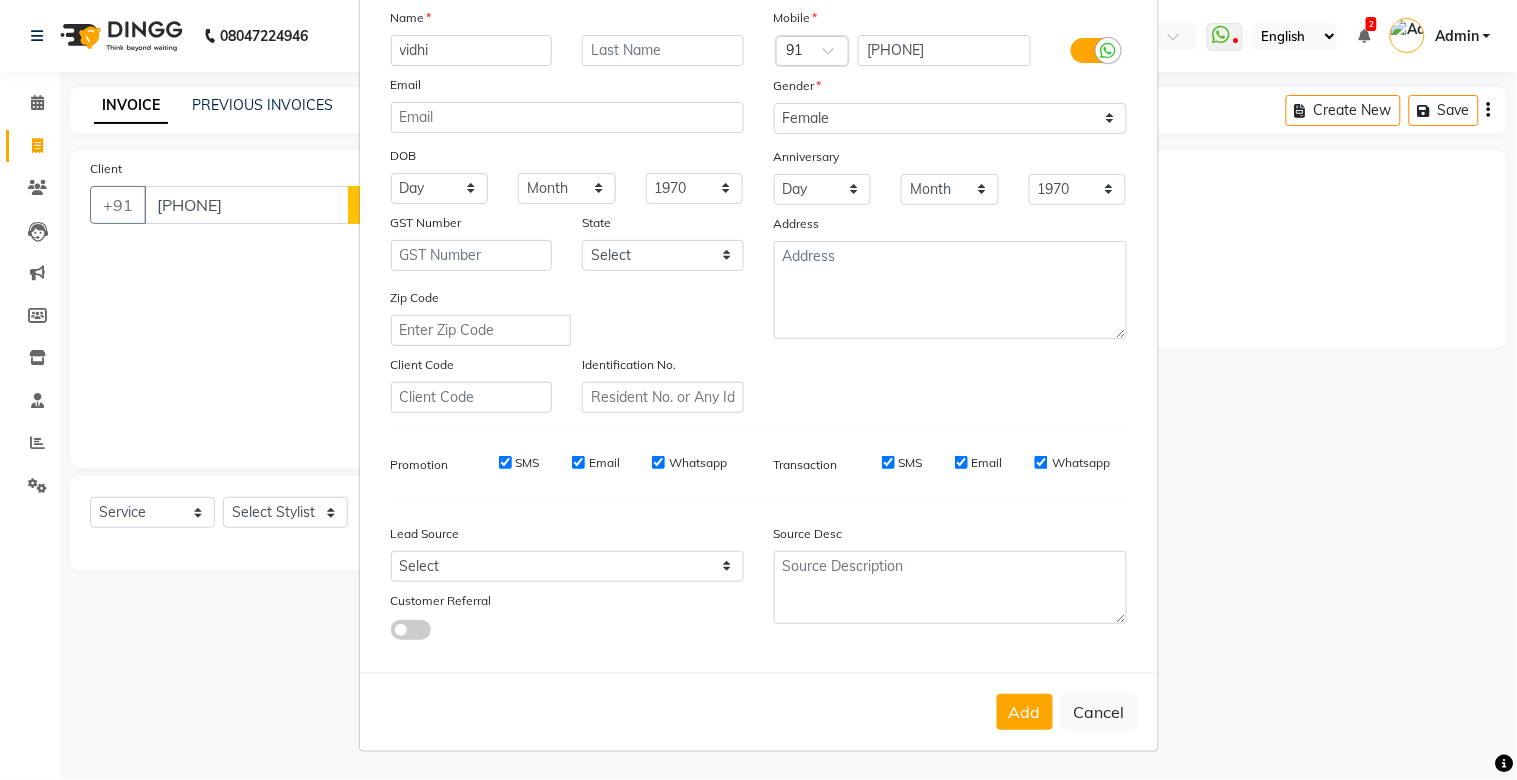 click on "Add" at bounding box center [1025, 712] 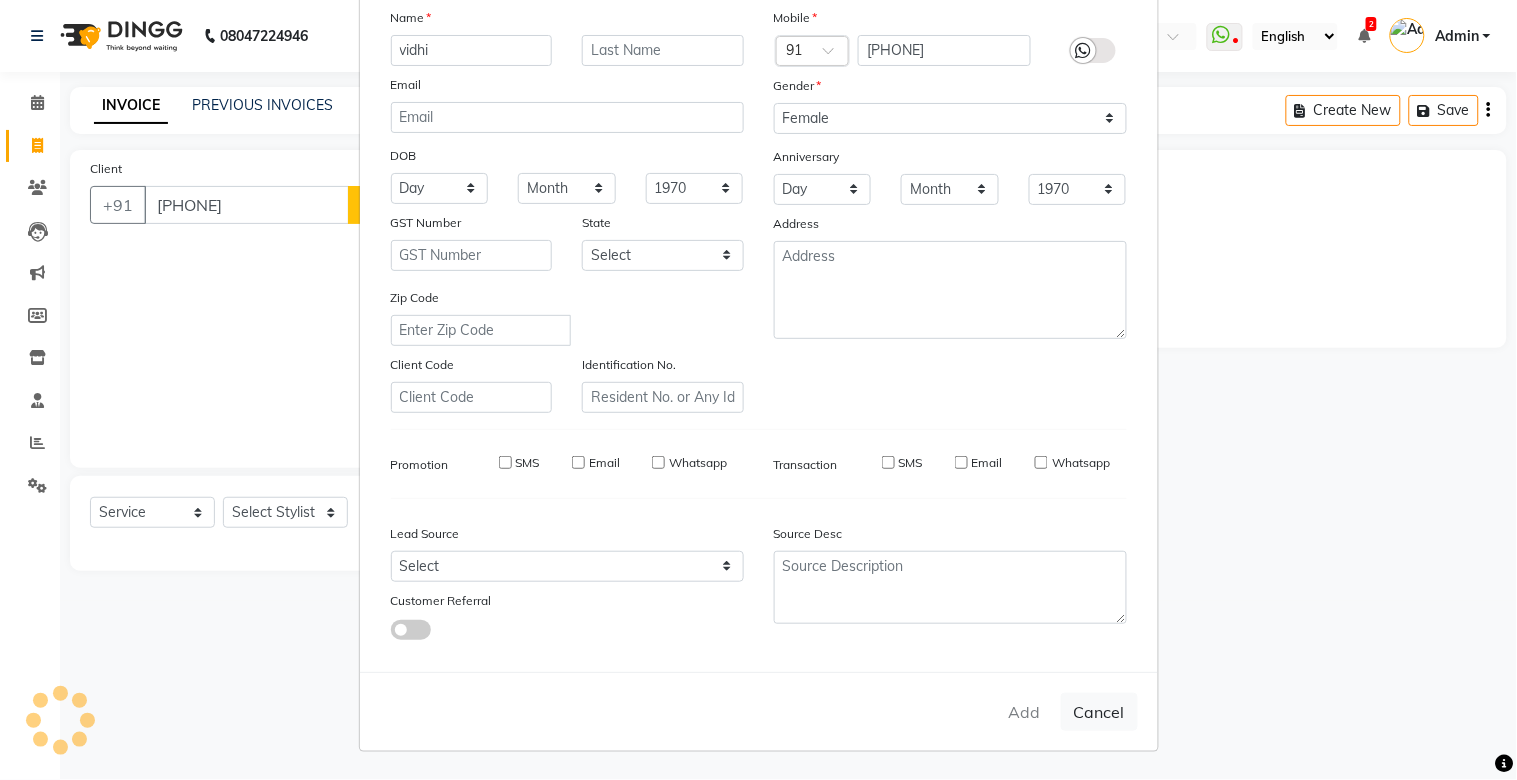 type 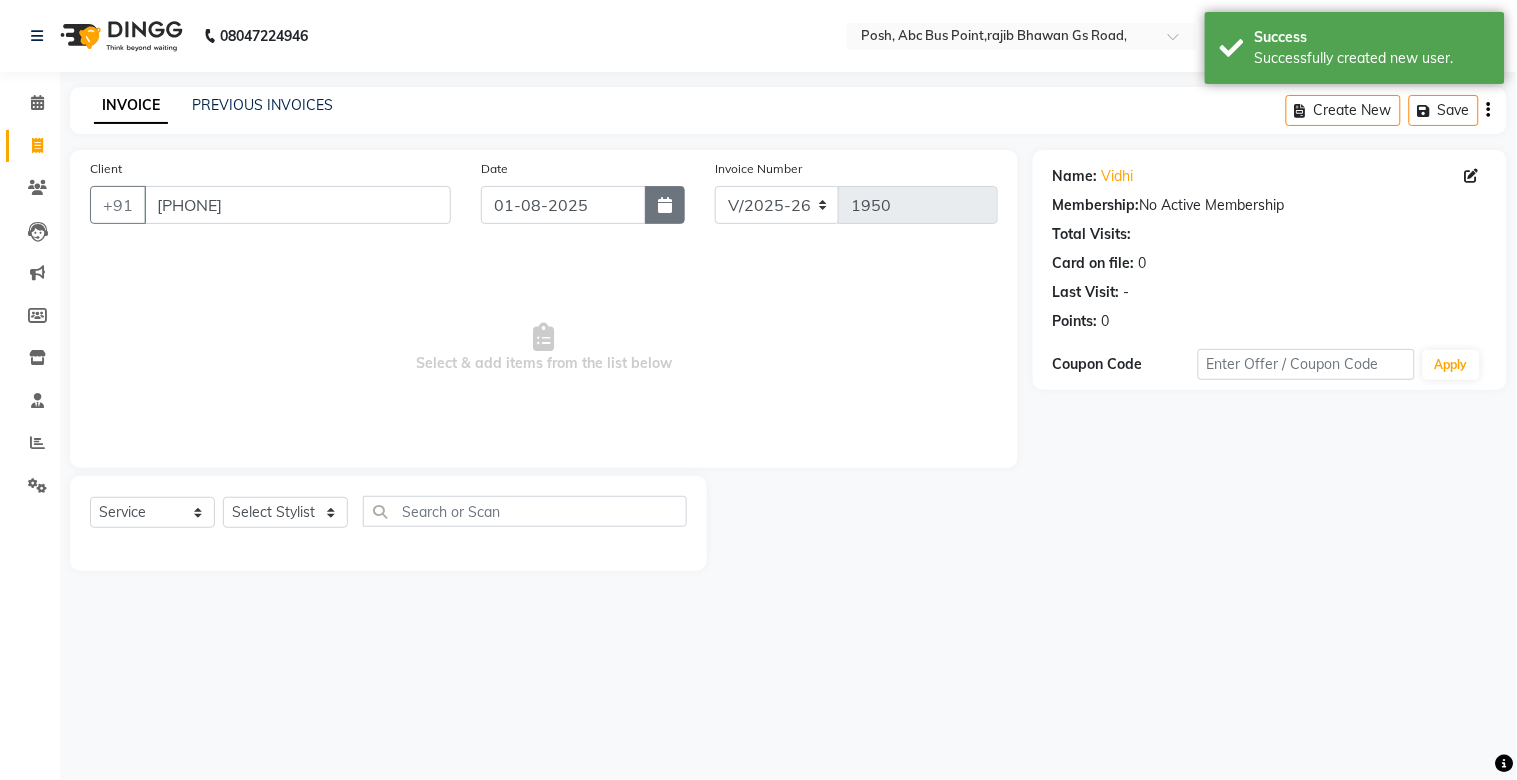 click 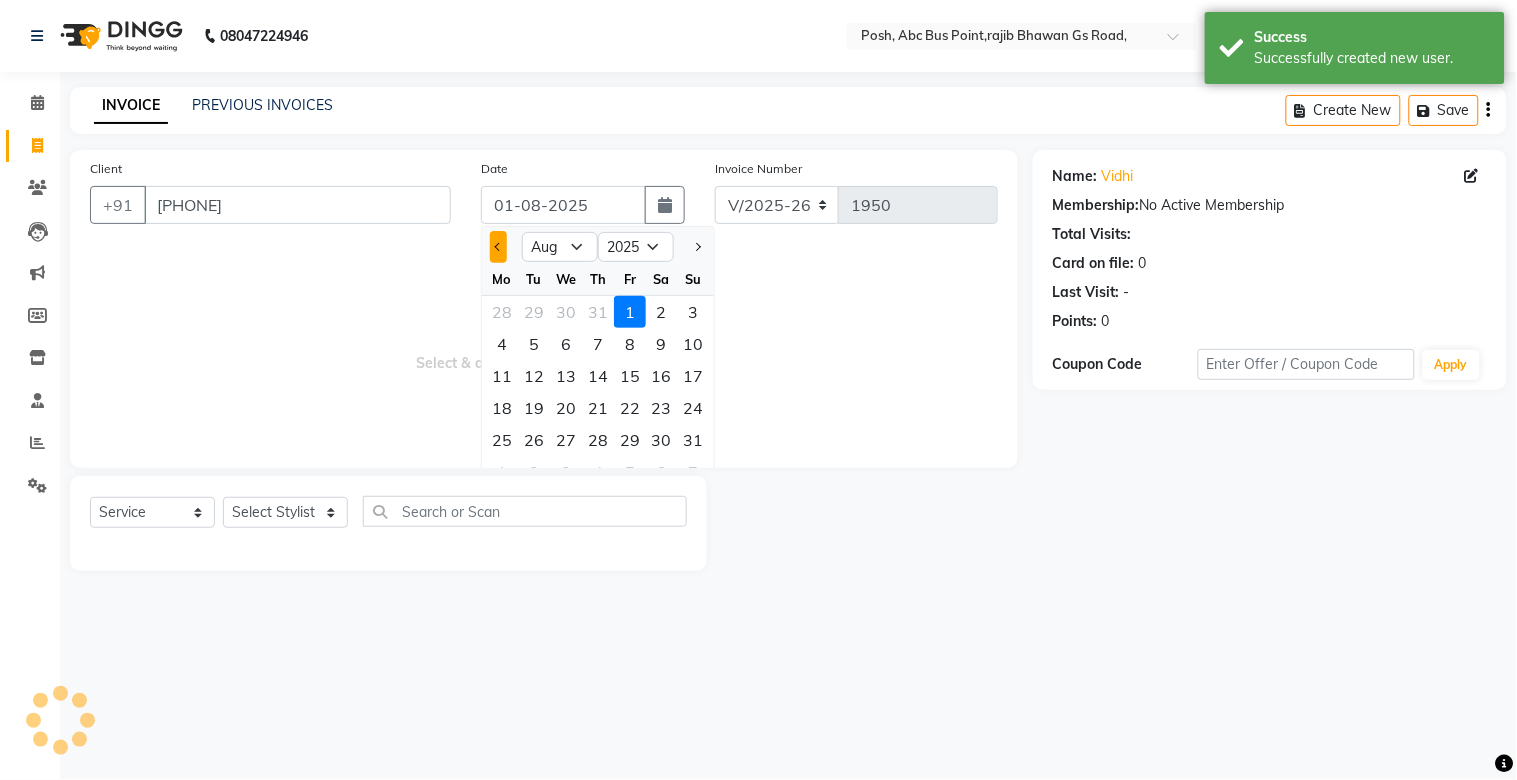 click 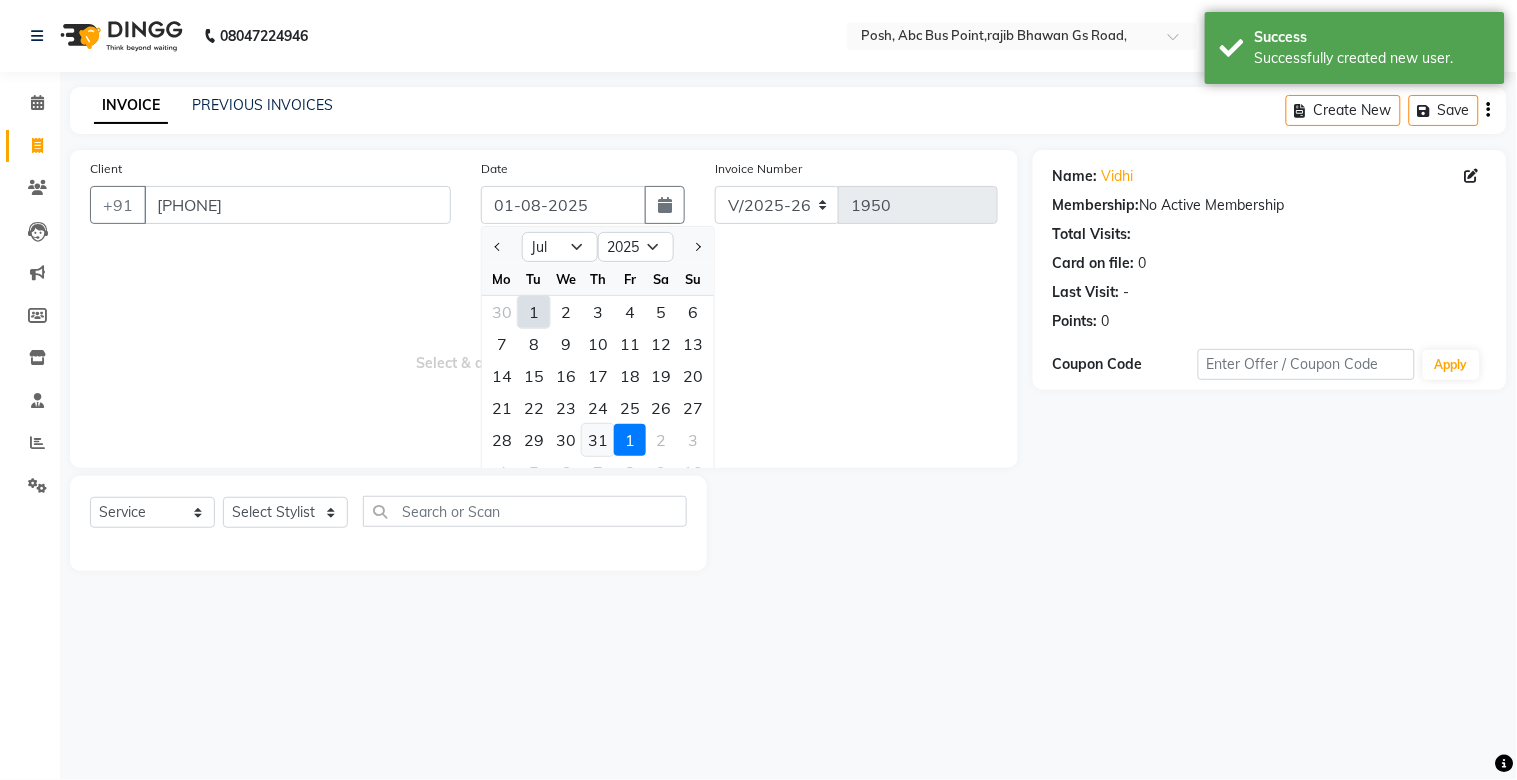 click on "31" 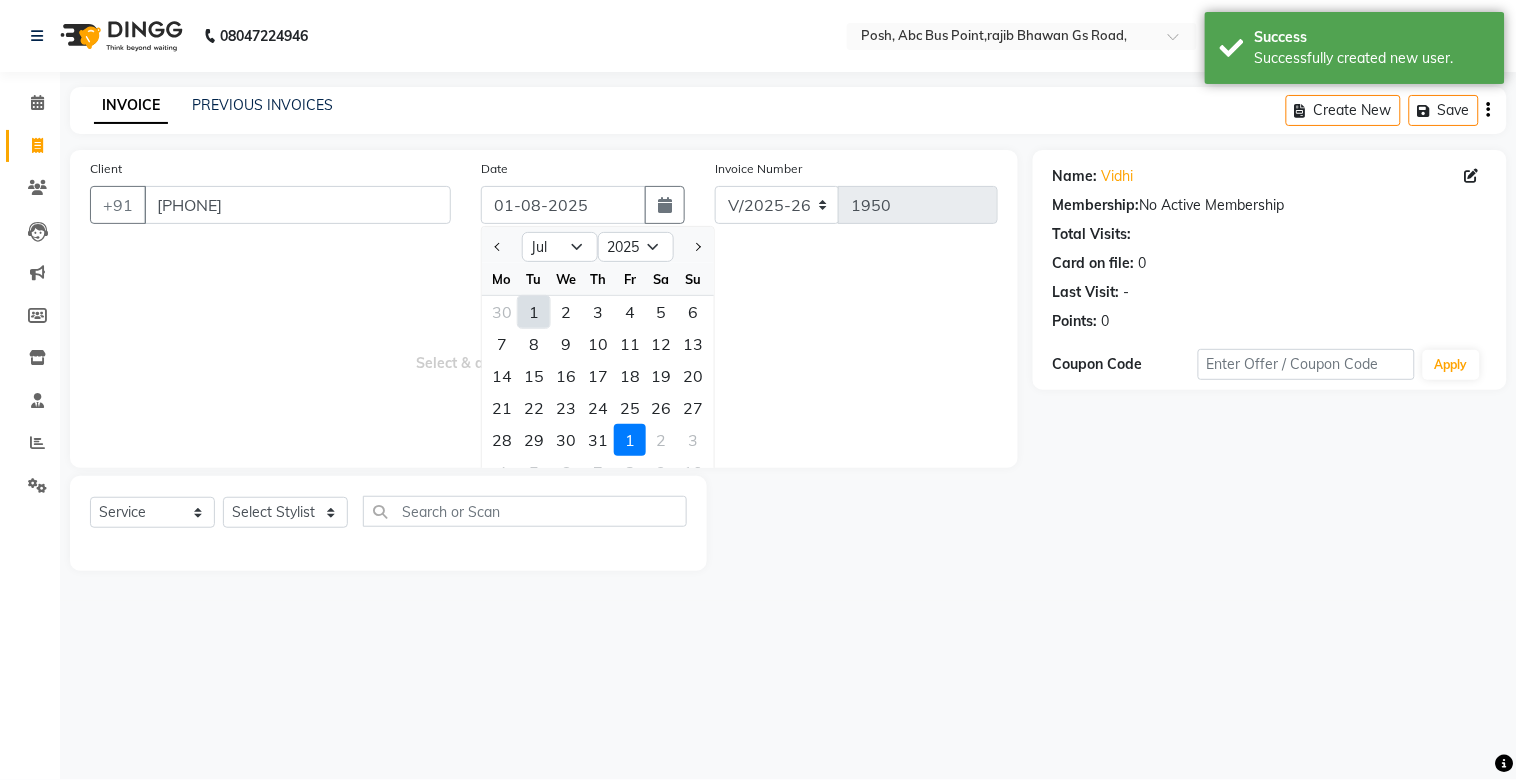 type on "31-07-2025" 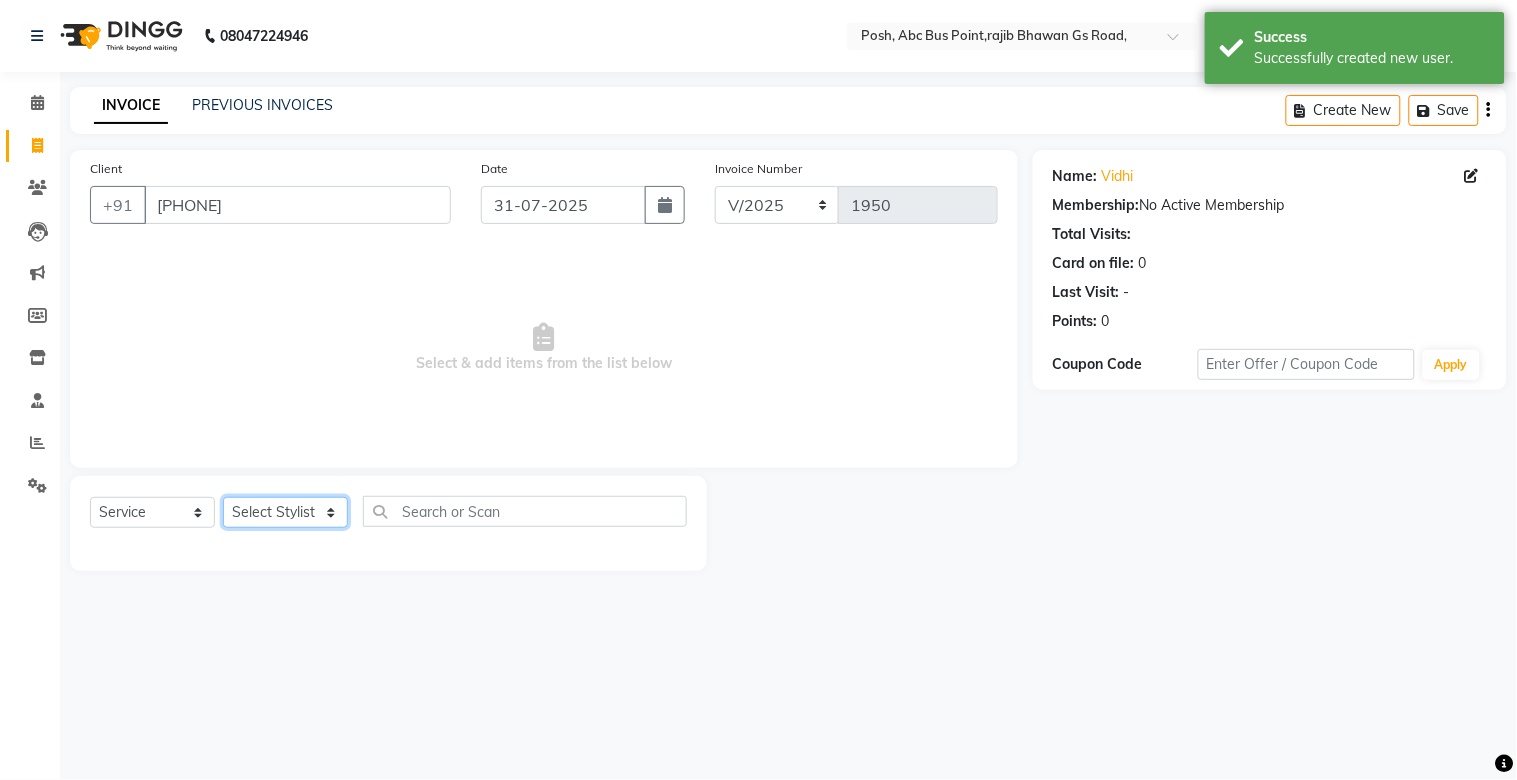 click on "Select Stylist [FIRST] [FIRST] [FIRST] [FIRST] Manager [FIRST] [FIRST] [FIRST] [FIRST] [FIRST] [FIRST] [FIRST] [FIRST] [FIRST] [FIRST] [FIRST]" 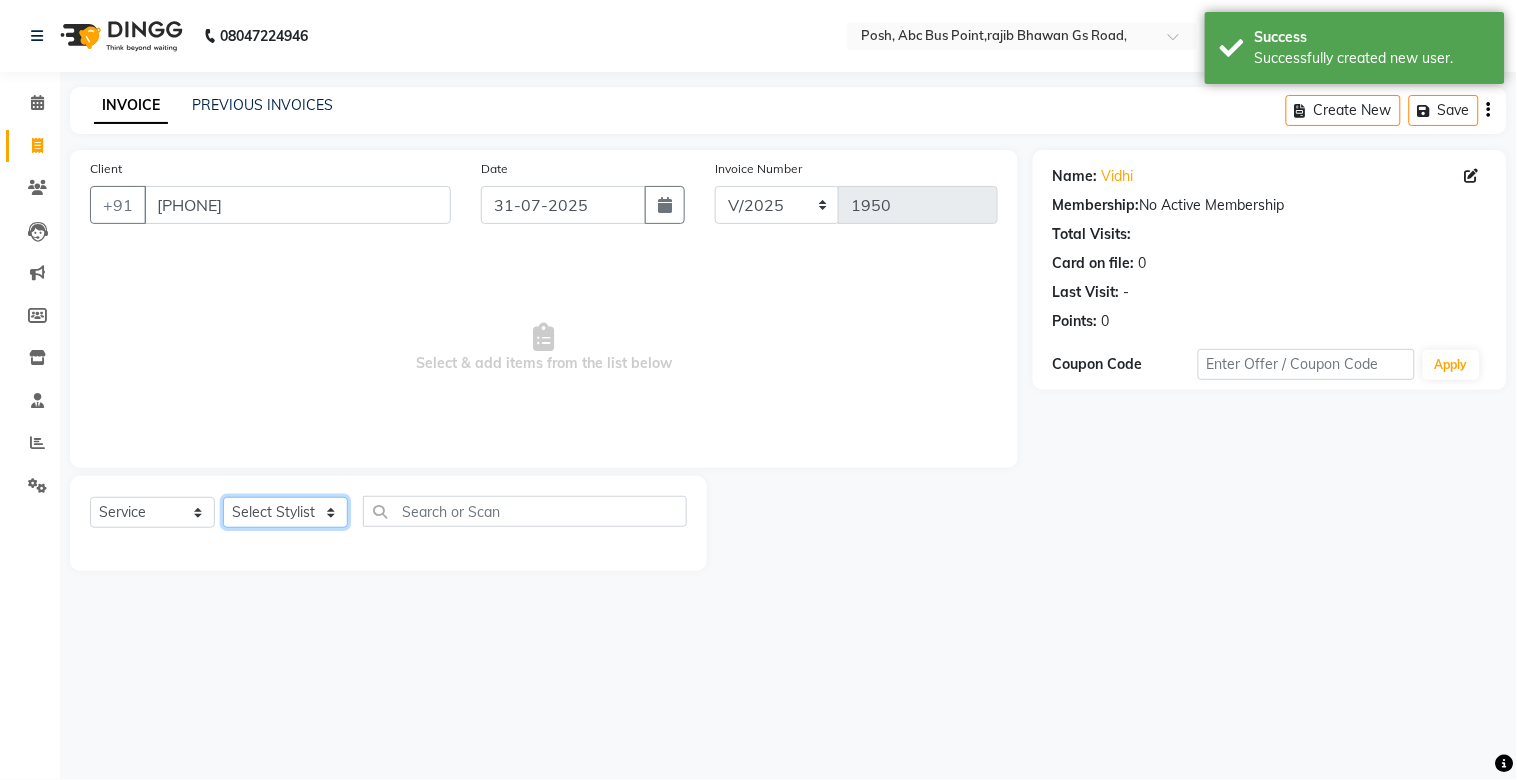 click on "Select Stylist [FIRST] [FIRST] [FIRST] [FIRST] Manager [FIRST] [FIRST] [FIRST] [FIRST] [FIRST] [FIRST] [FIRST] [FIRST] [FIRST] [FIRST] [FIRST]" 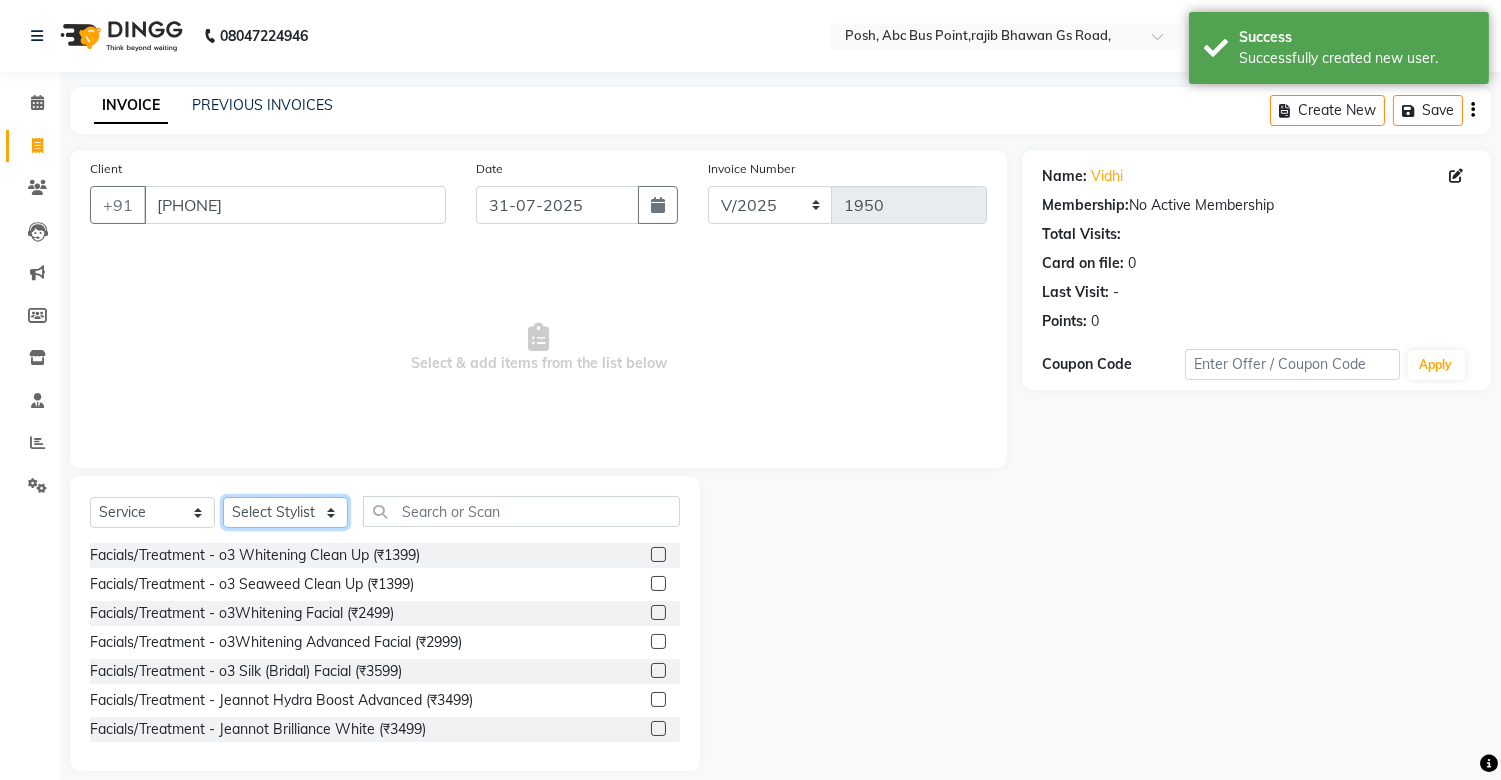 click on "Select Stylist [FIRST] [FIRST] [FIRST] [FIRST] Manager [FIRST] [FIRST] [FIRST] [FIRST] [FIRST] [FIRST] [FIRST] [FIRST] [FIRST] [FIRST] [FIRST]" 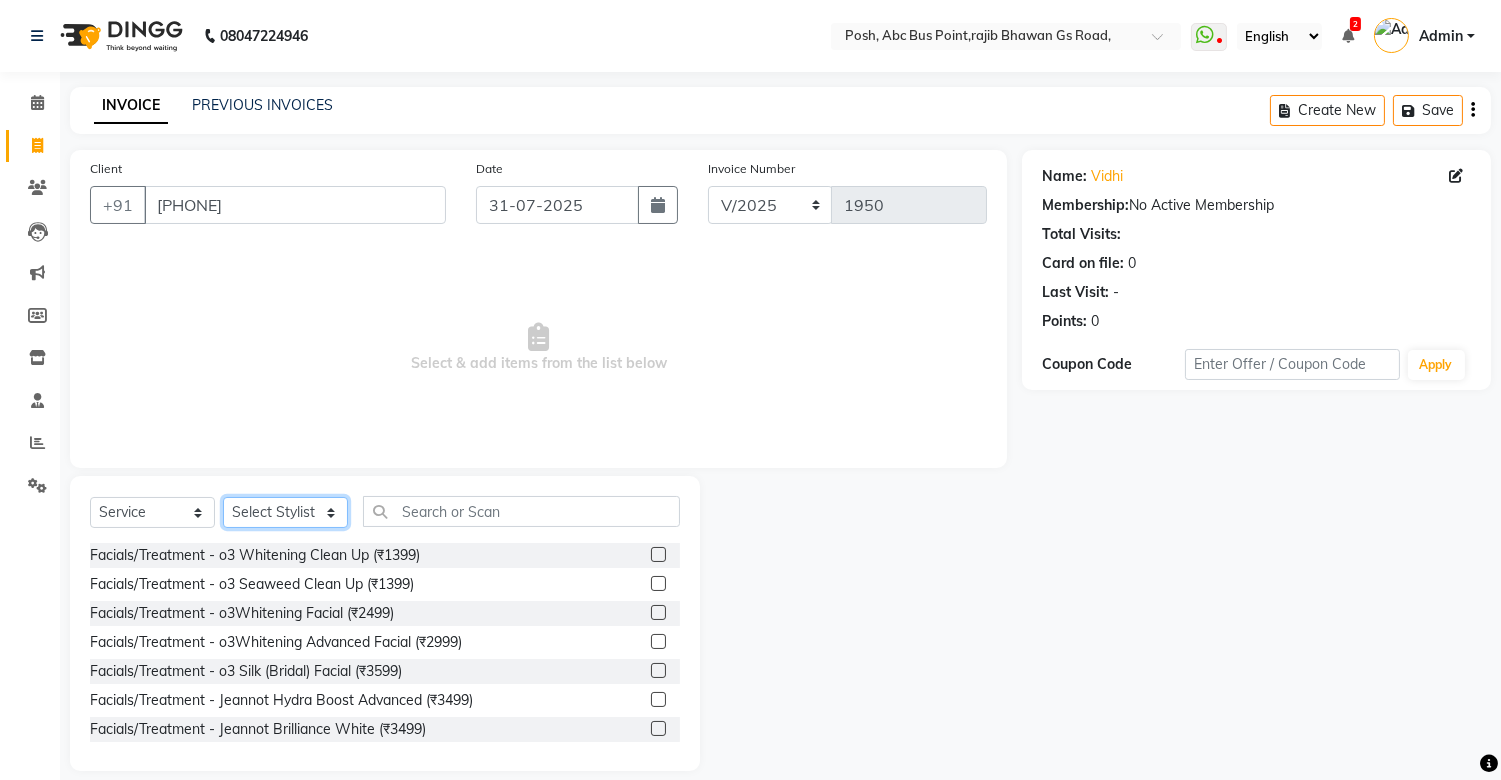 select on "[PHONE]" 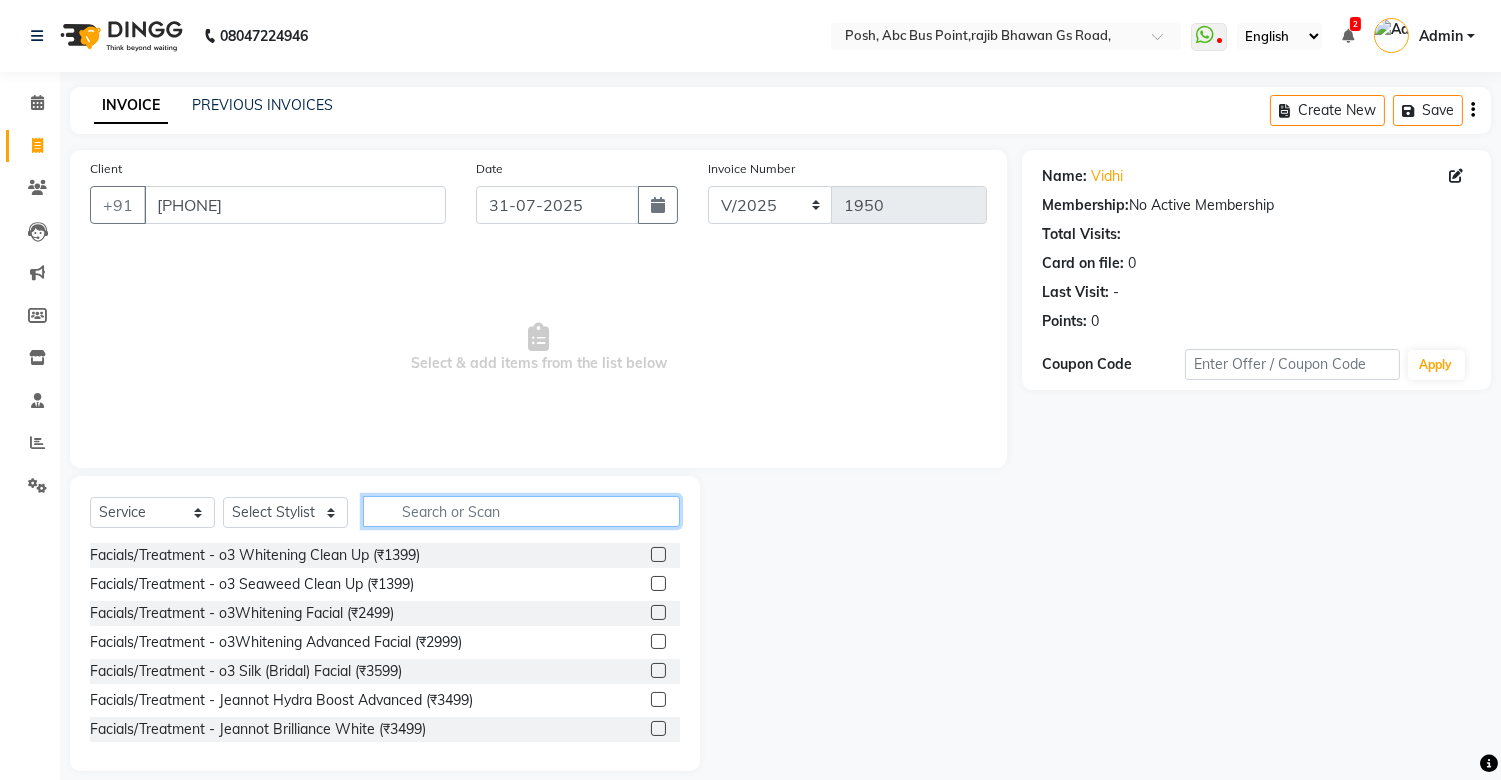 click 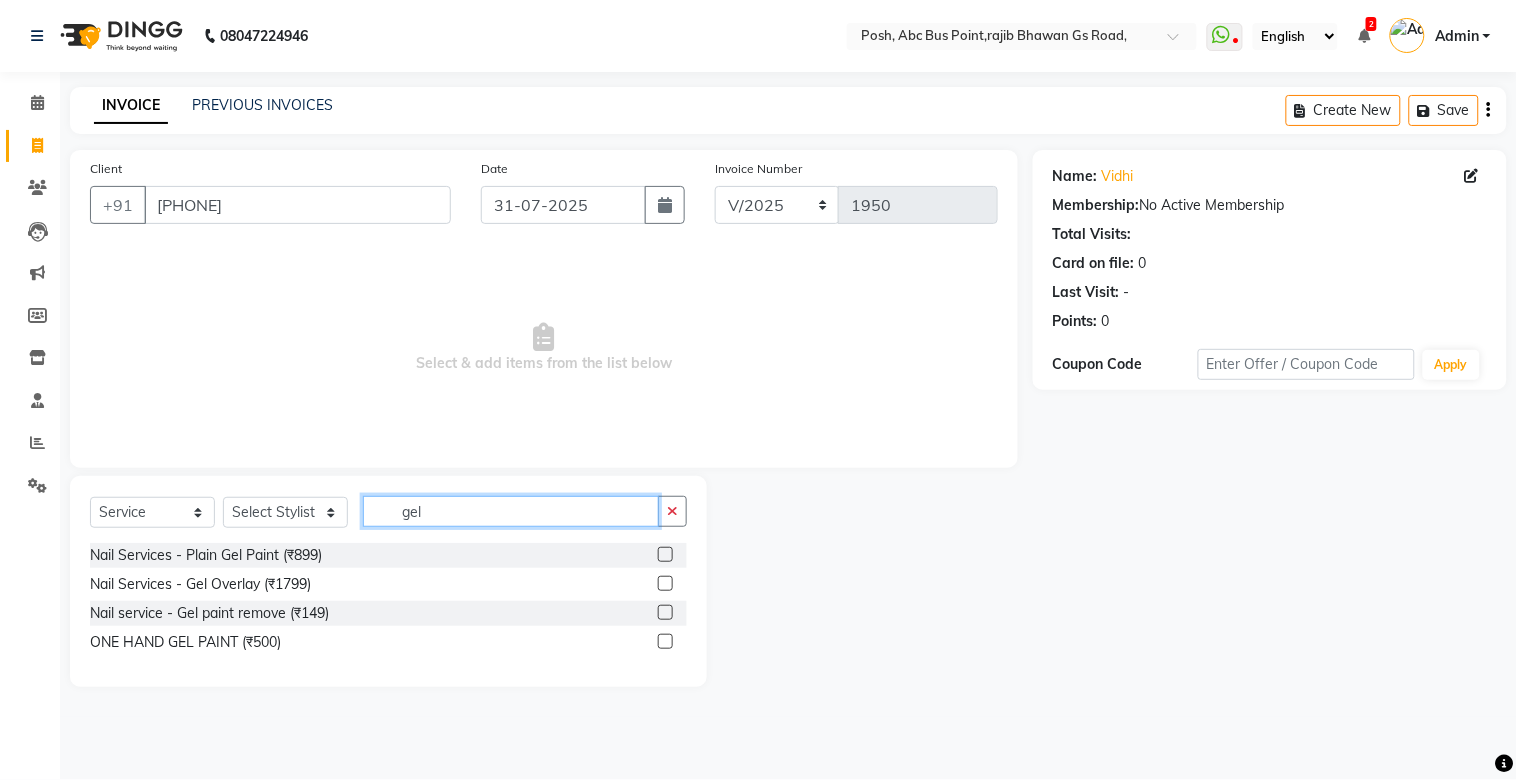 type on "gel" 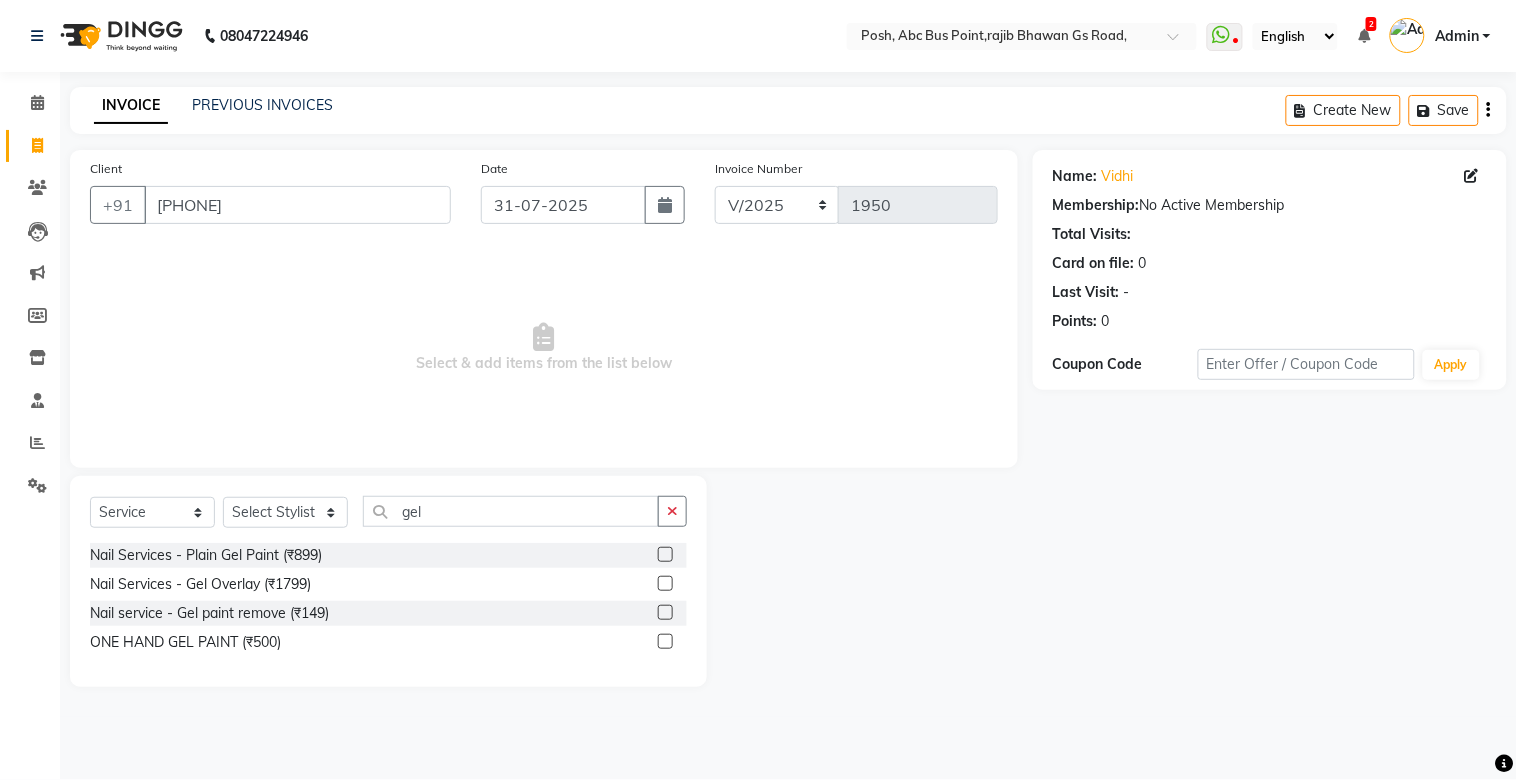 click 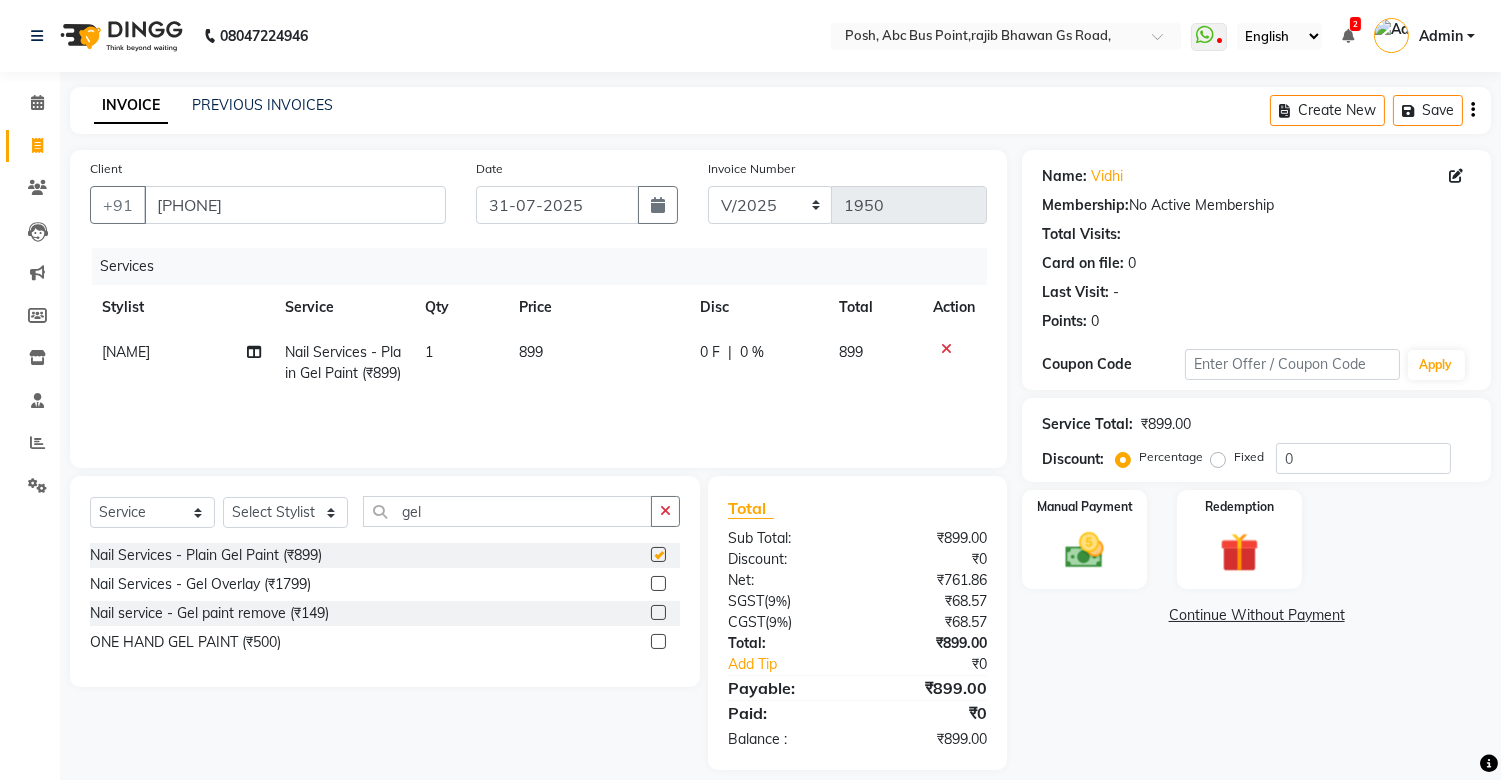 checkbox on "false" 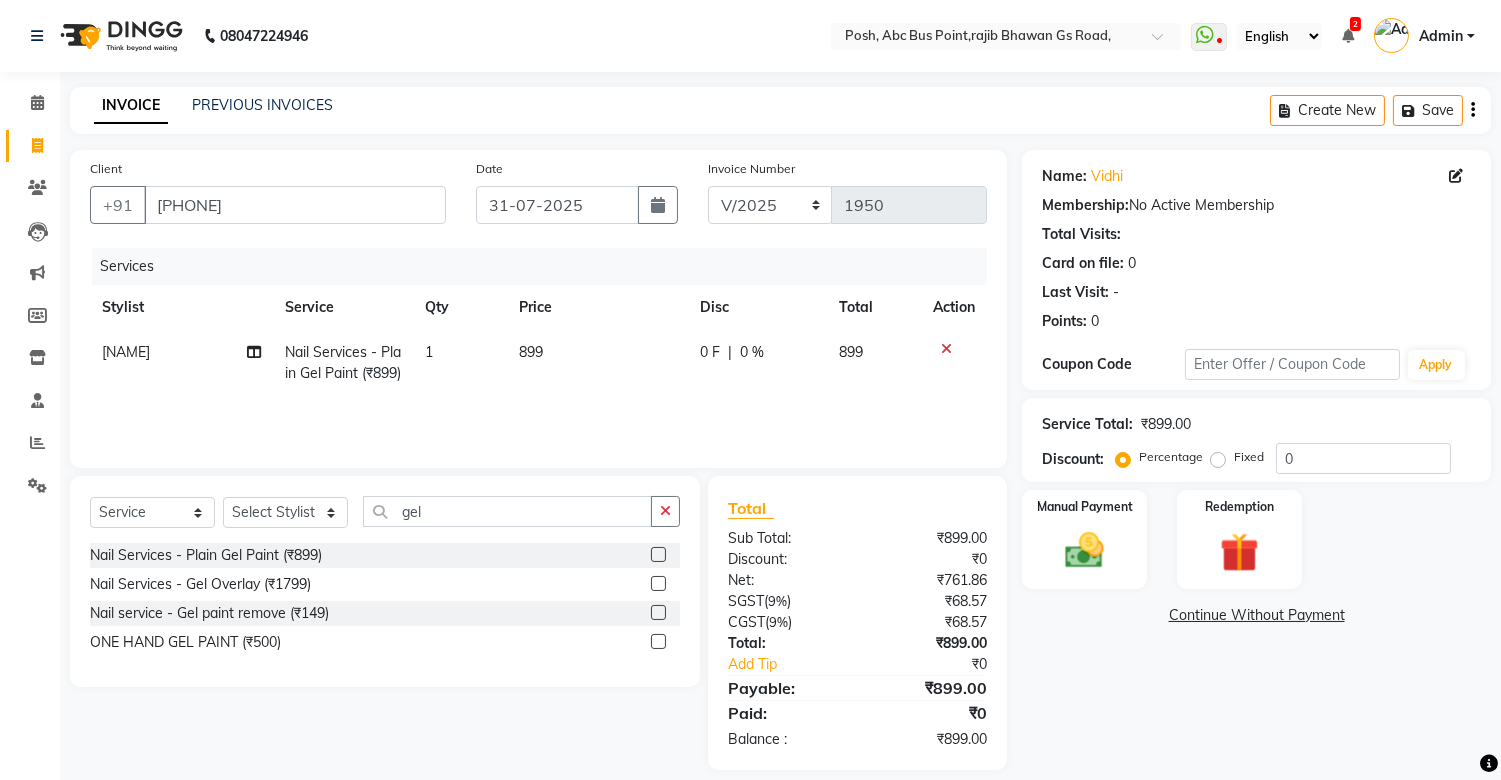 click on "899" 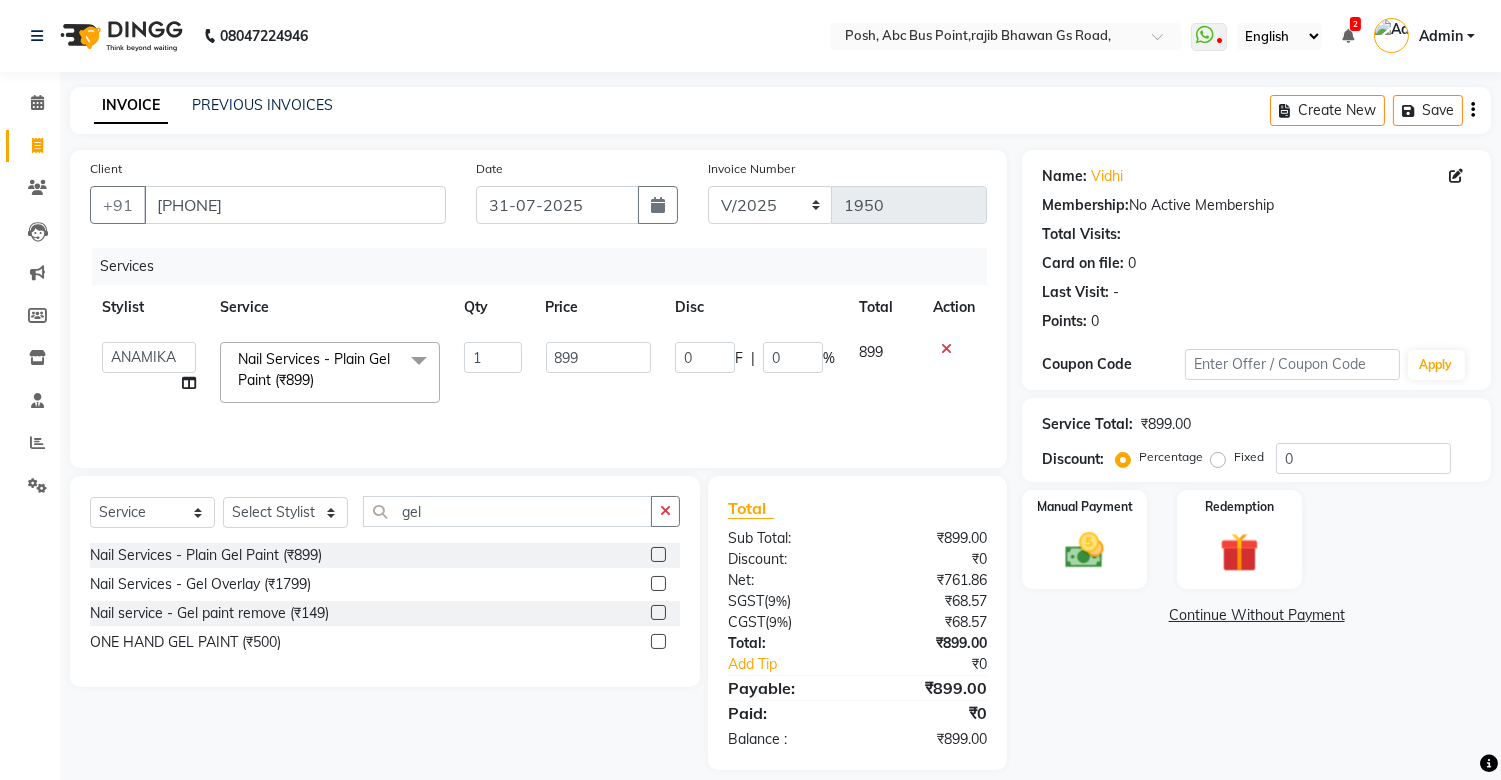 click on "1" 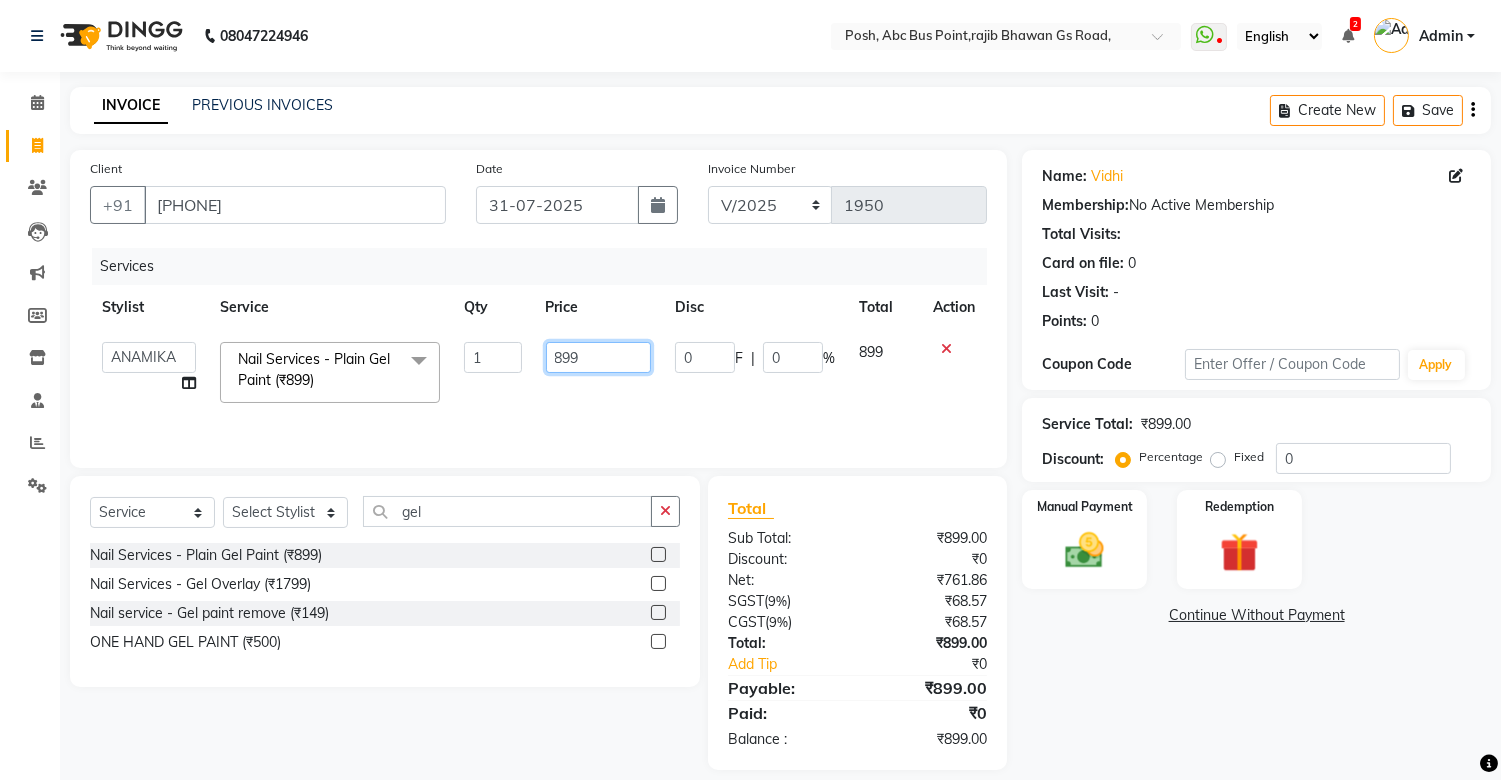 click on "899" 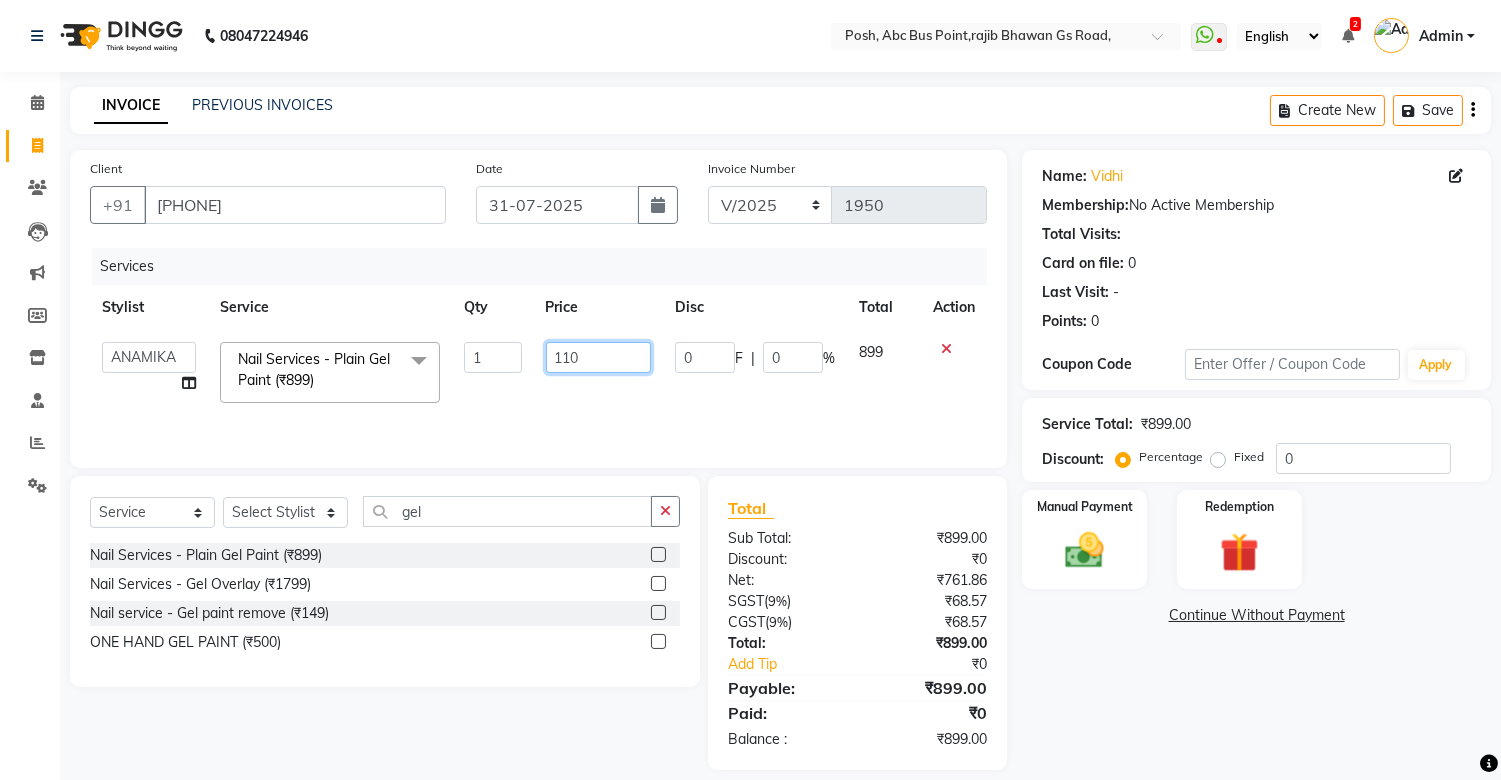 type on "1100" 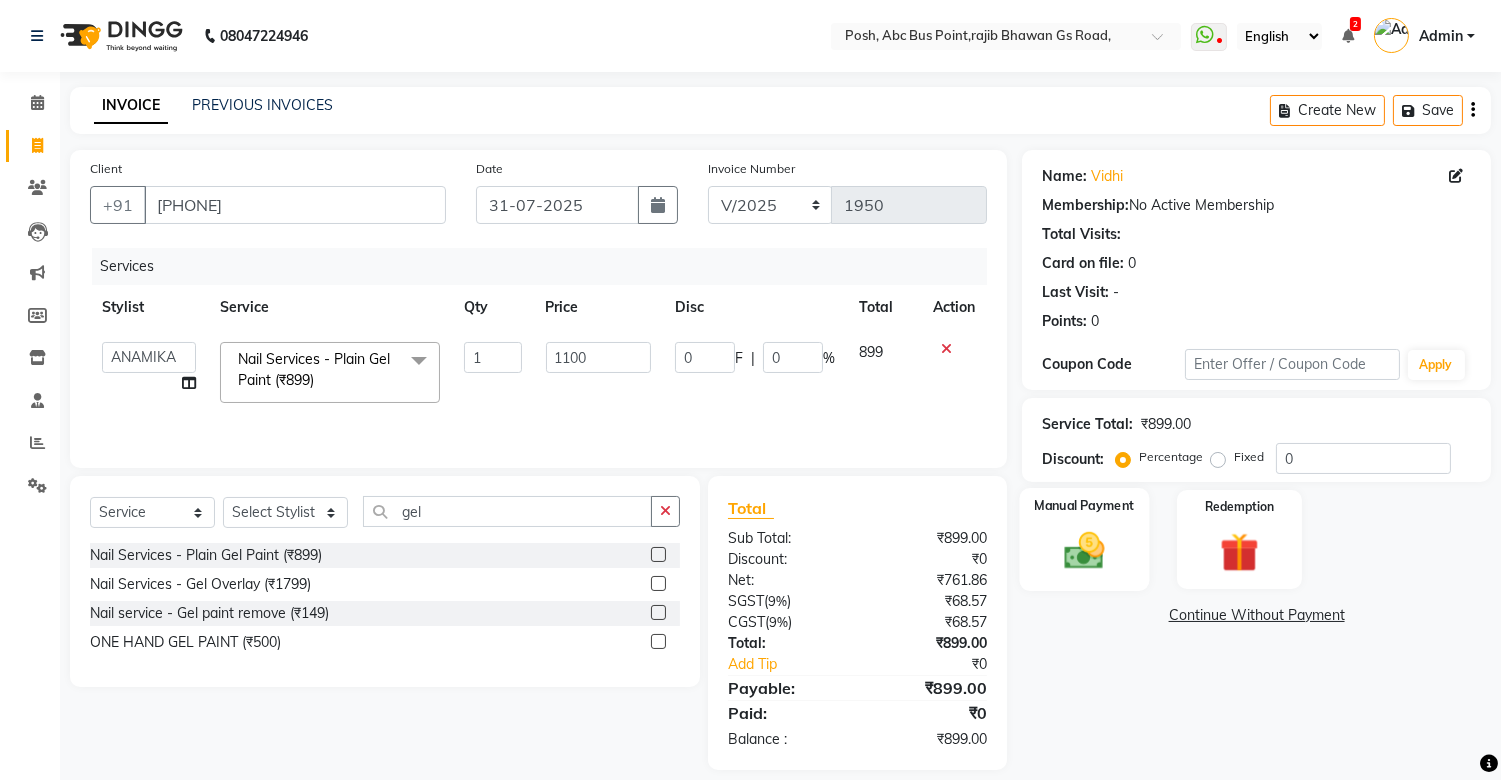 click 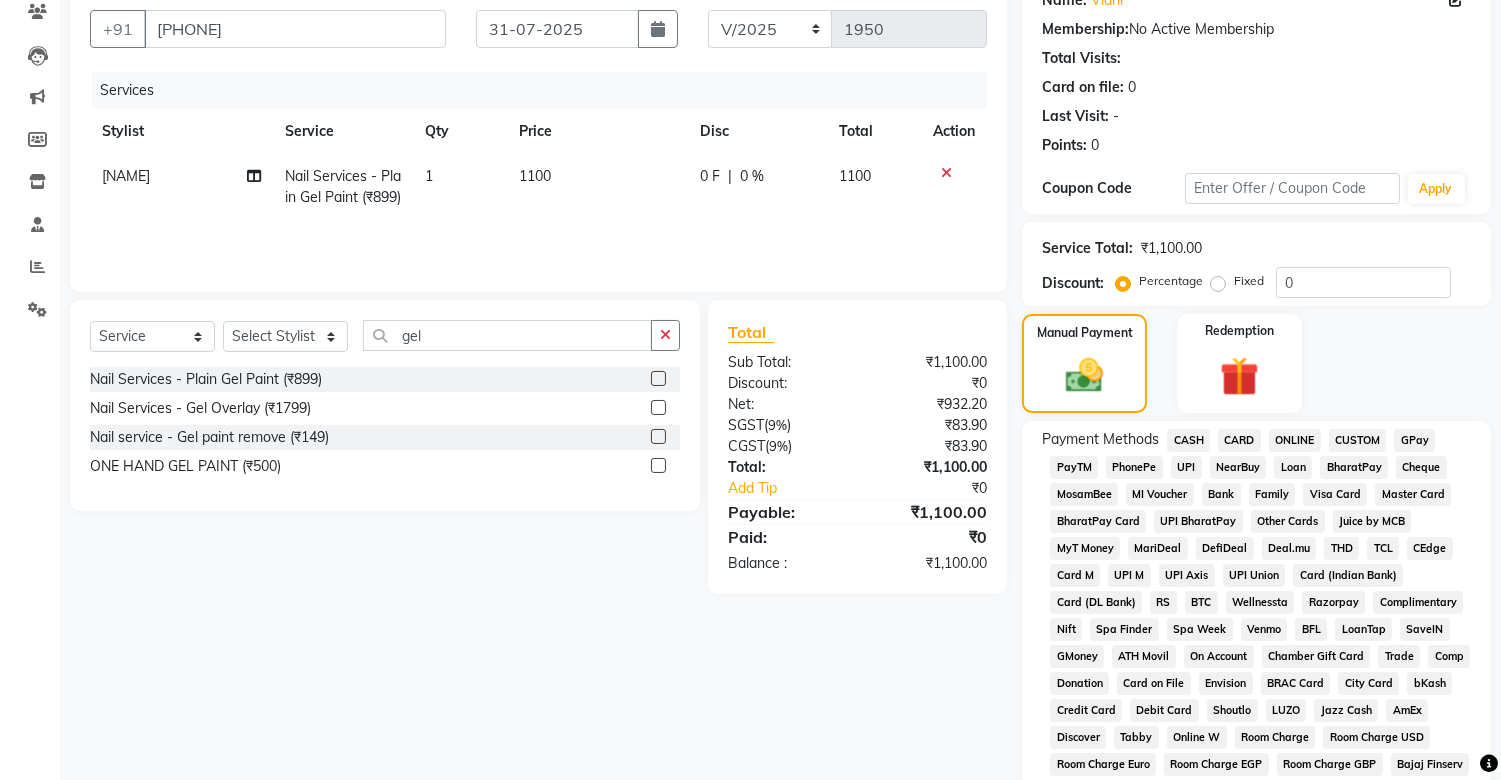 scroll, scrollTop: 524, scrollLeft: 0, axis: vertical 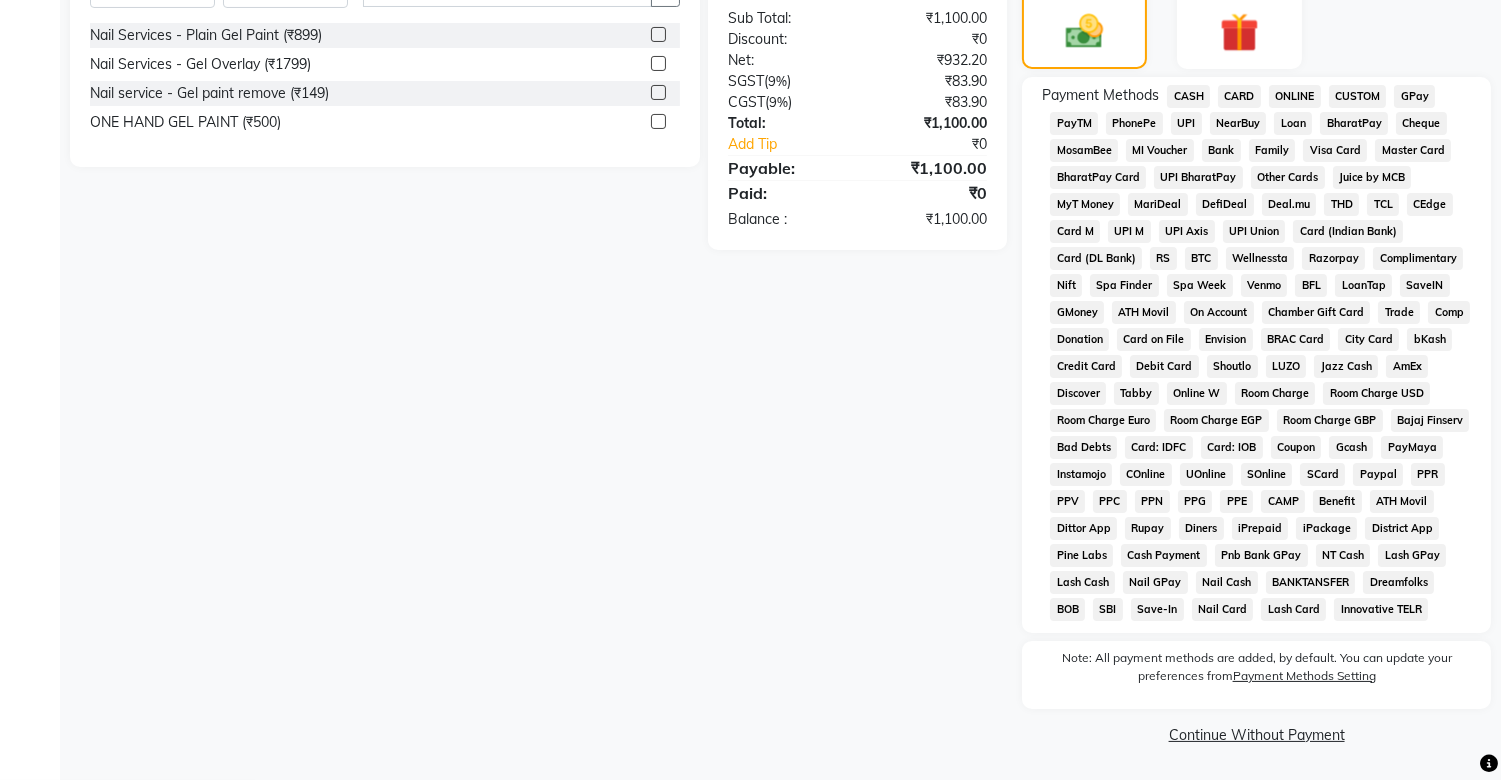 click on "CASH" 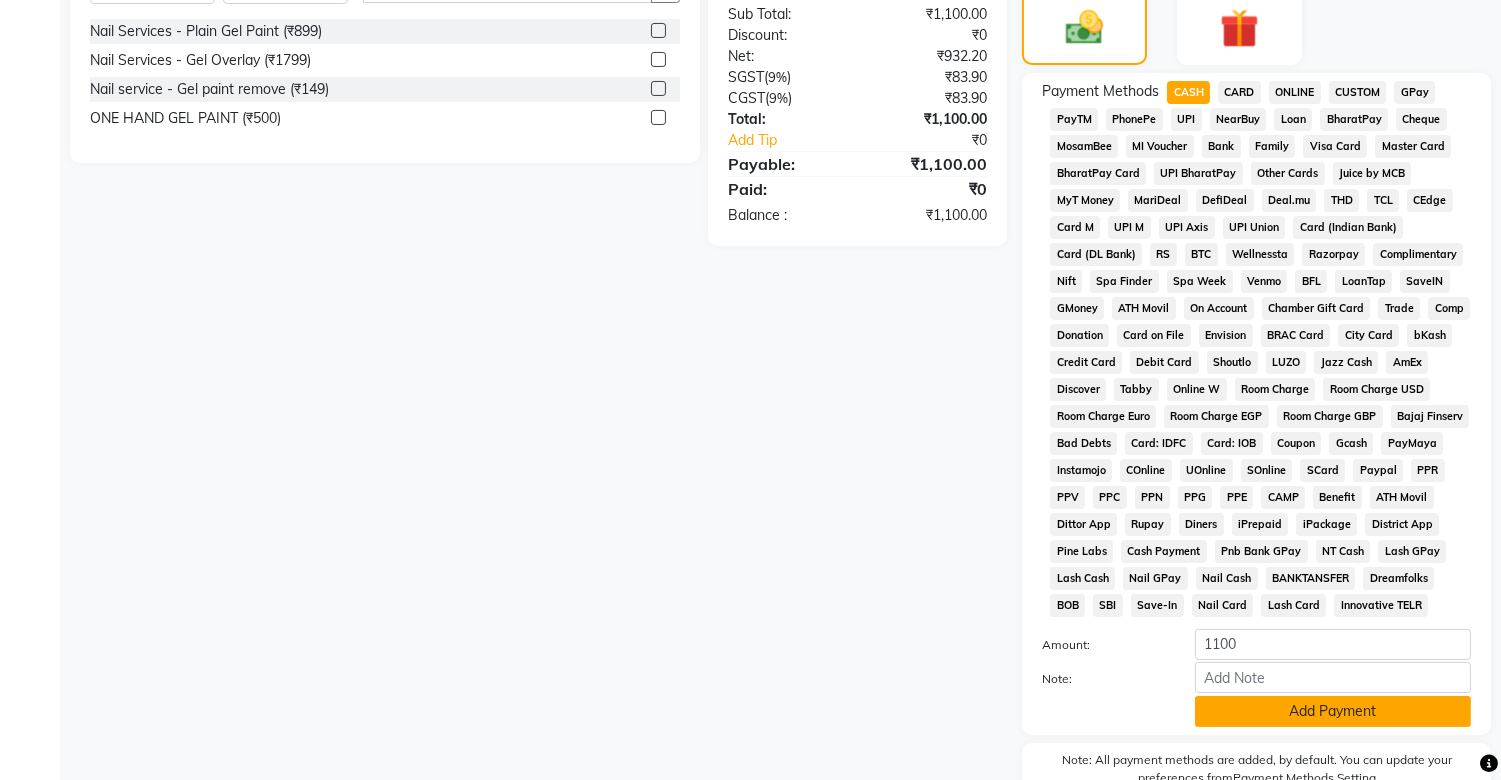 click on "Add Payment" 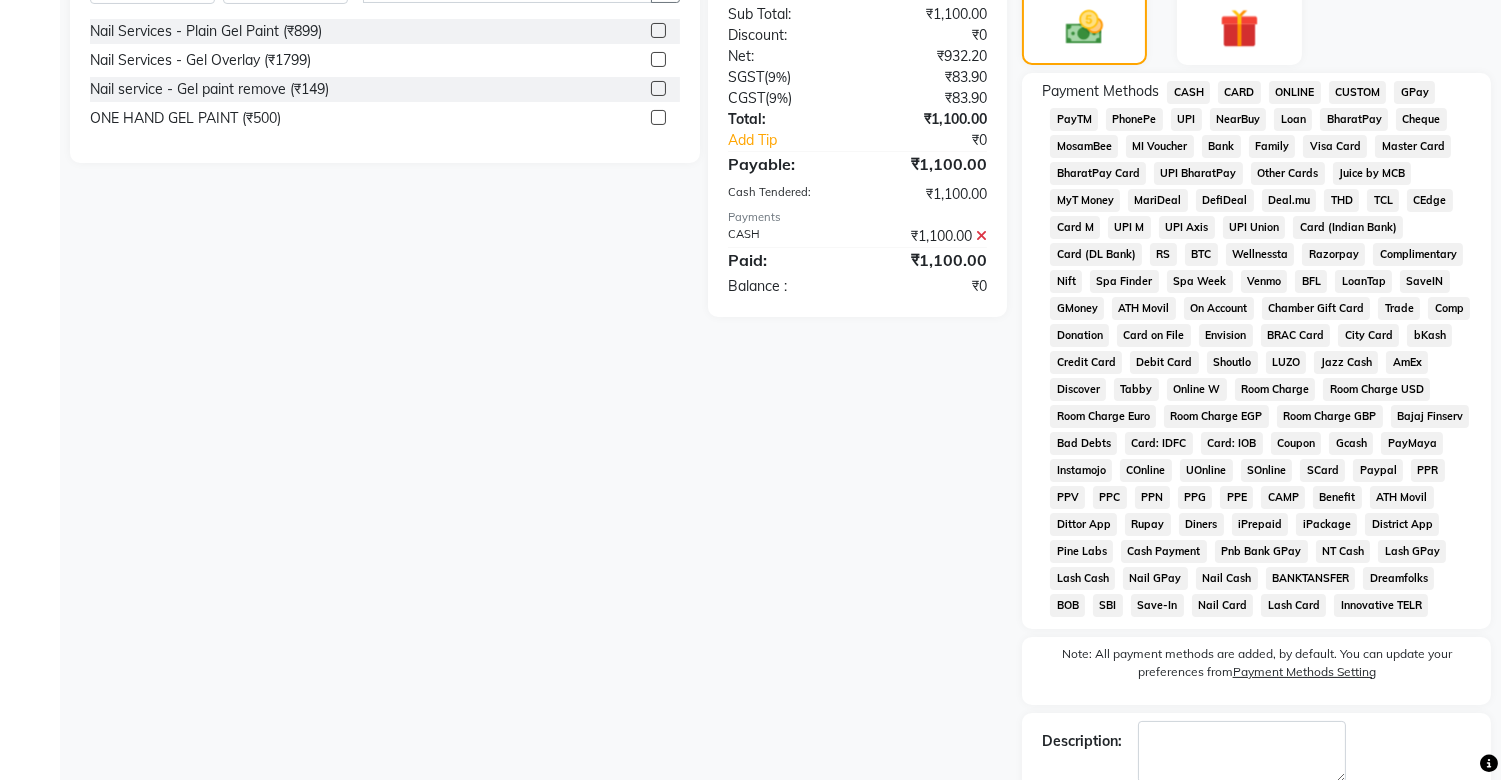 scroll, scrollTop: 637, scrollLeft: 0, axis: vertical 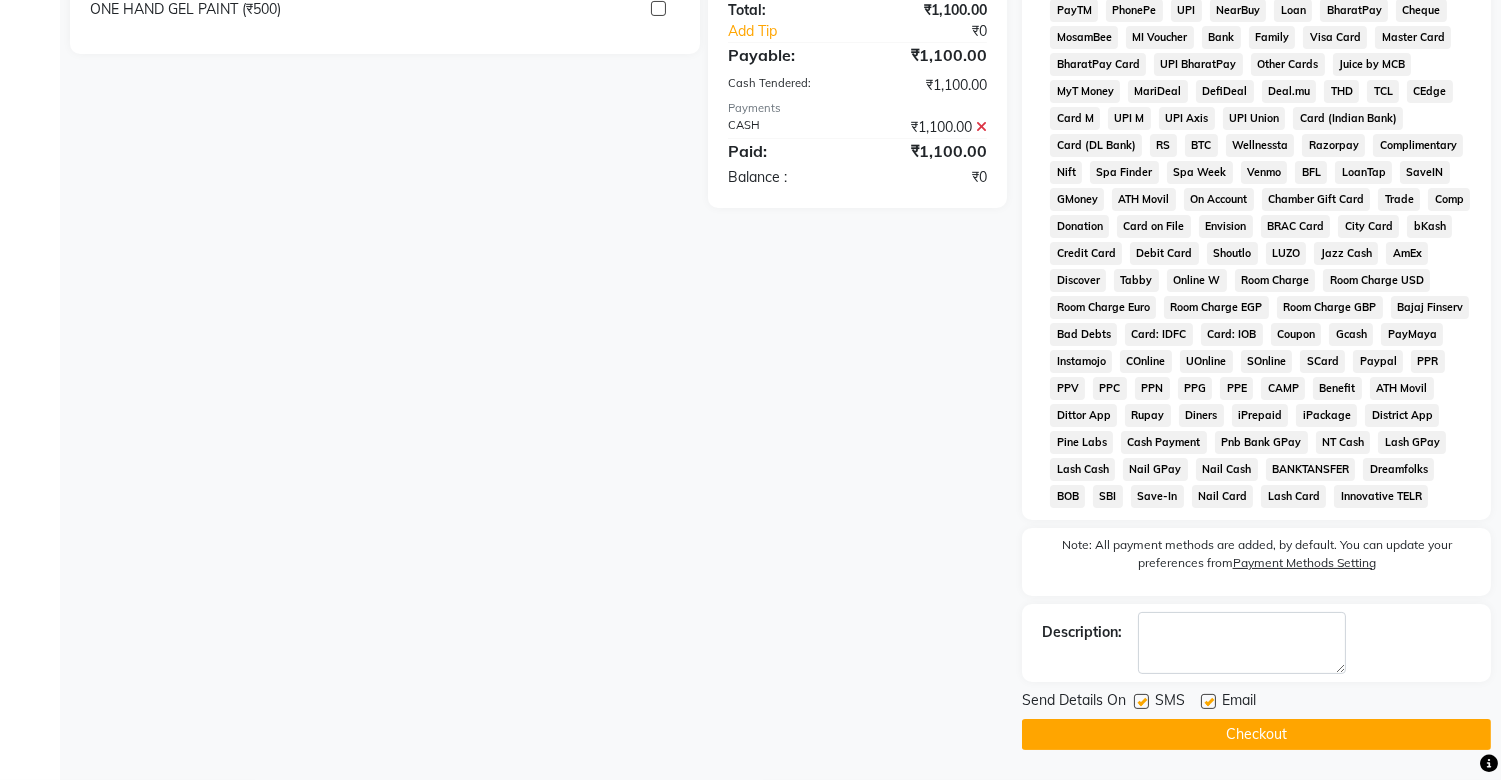 click 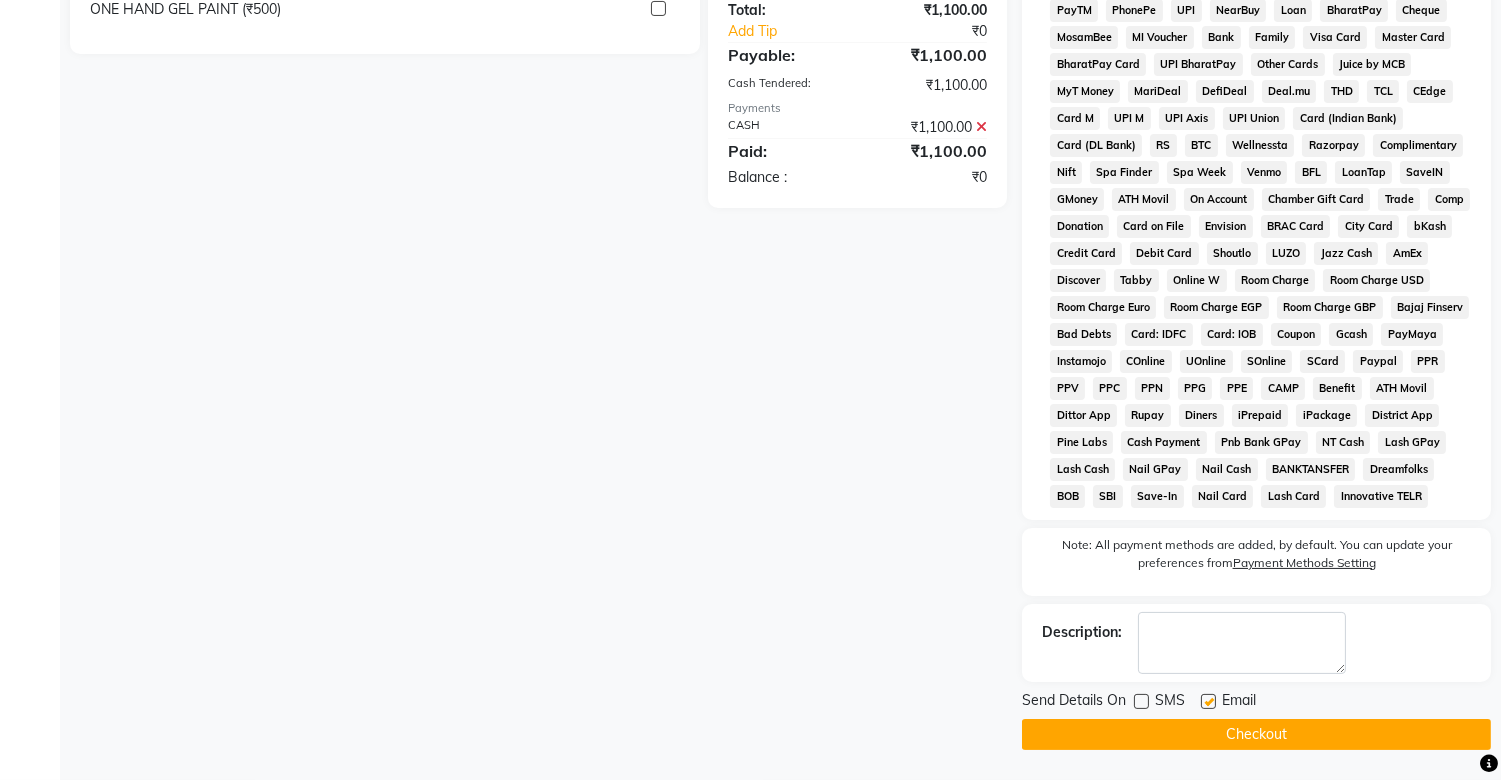 click on "Checkout" 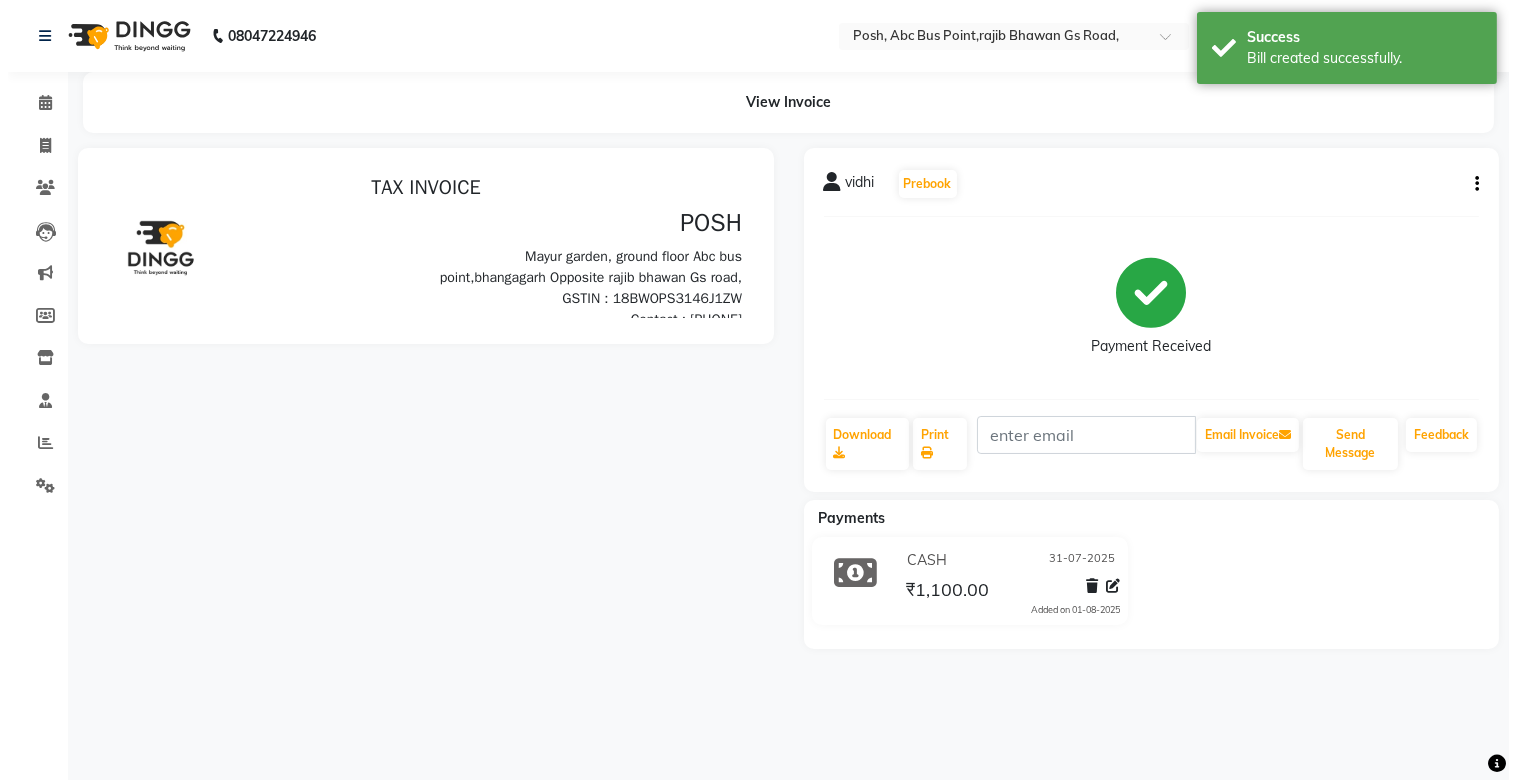 scroll, scrollTop: 0, scrollLeft: 0, axis: both 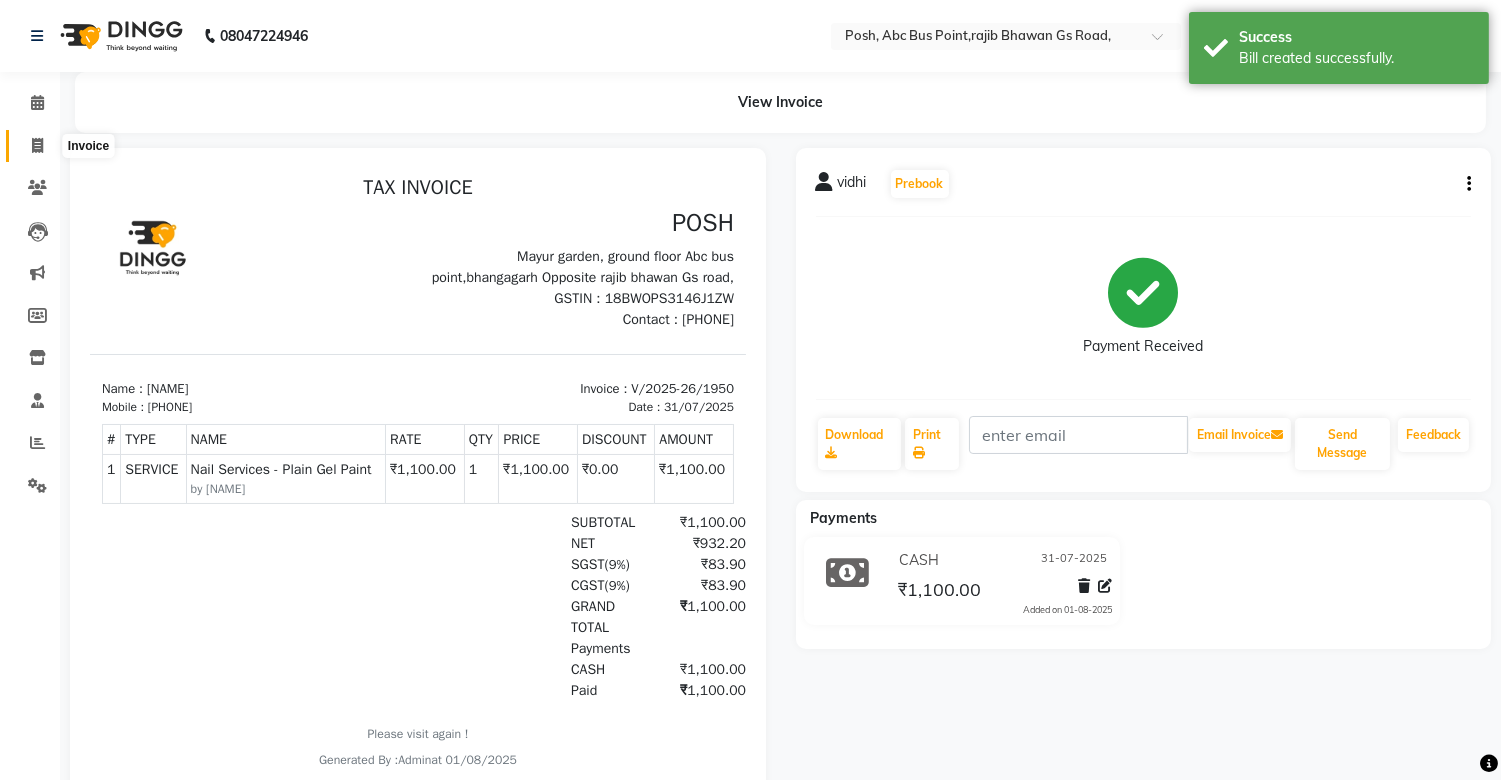 click 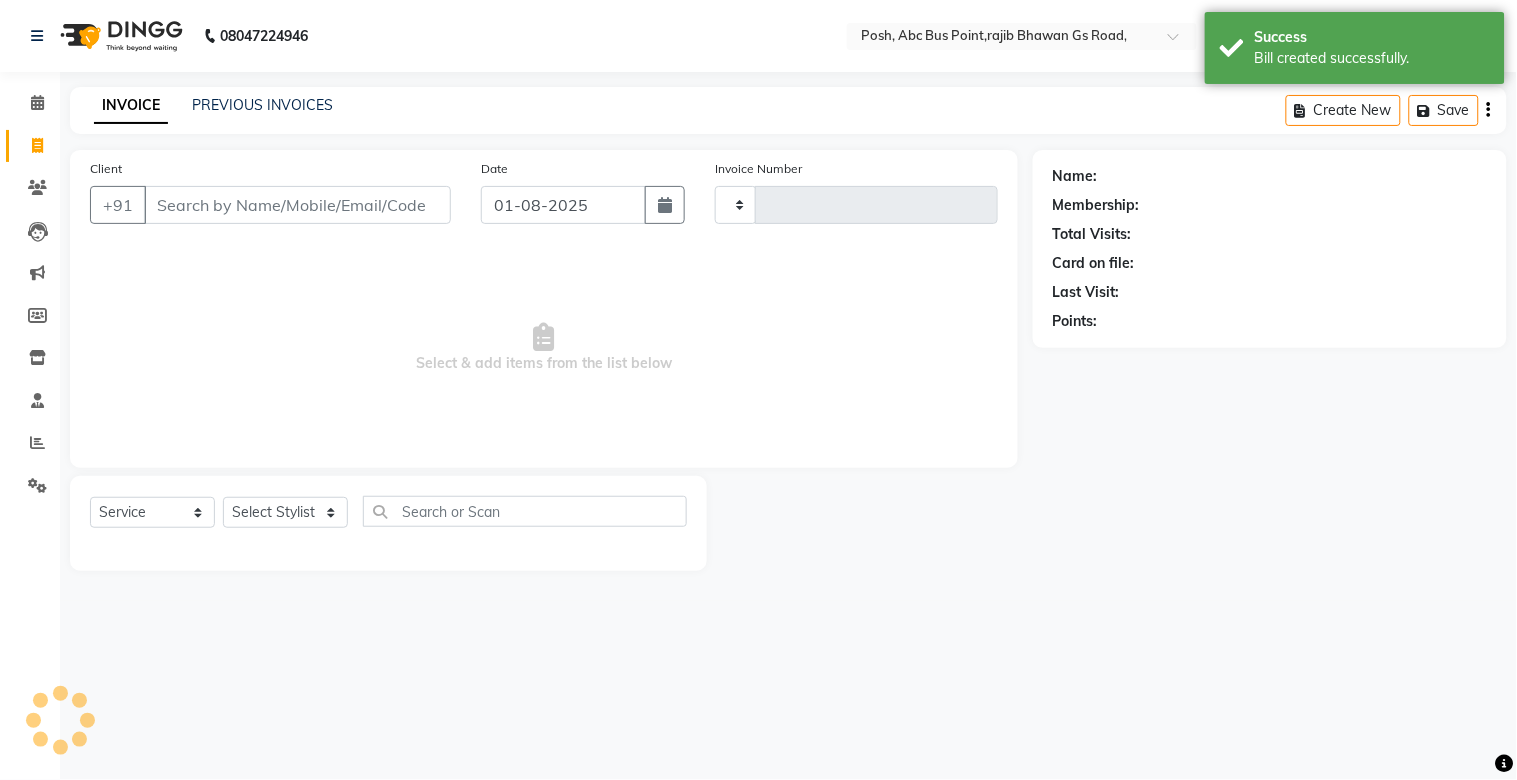type on "1951" 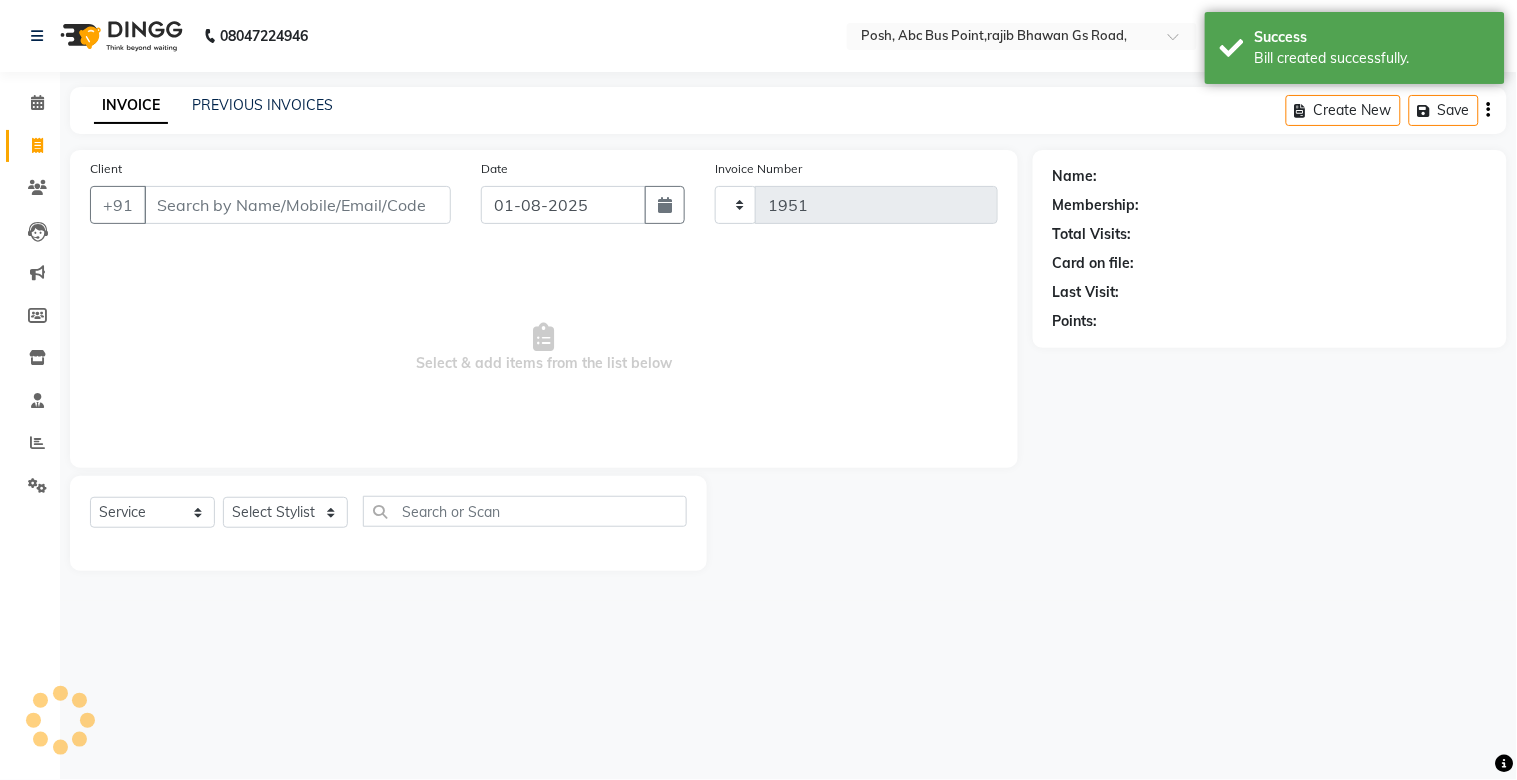 click on "Client" at bounding box center (297, 205) 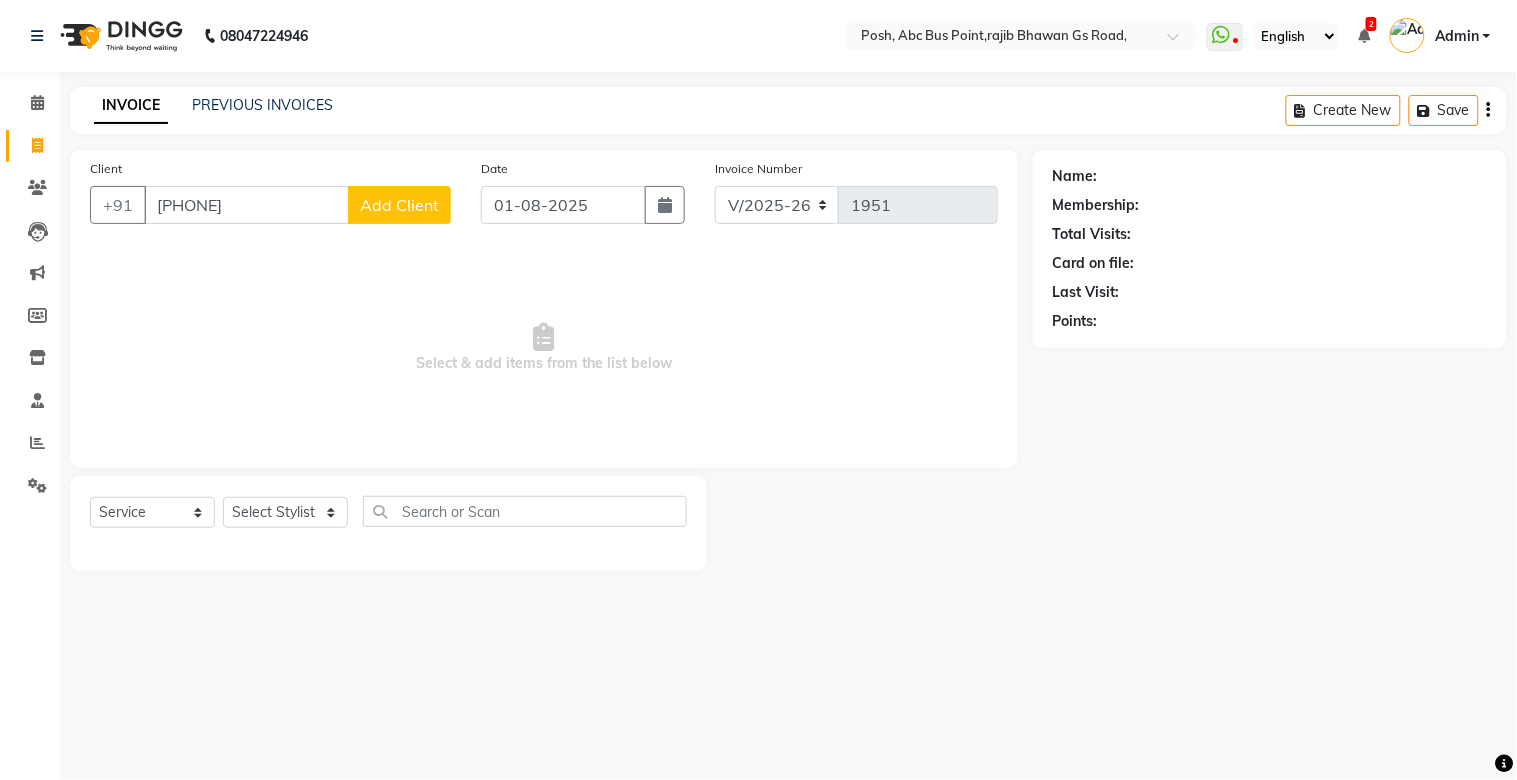 type on "[PHONE]" 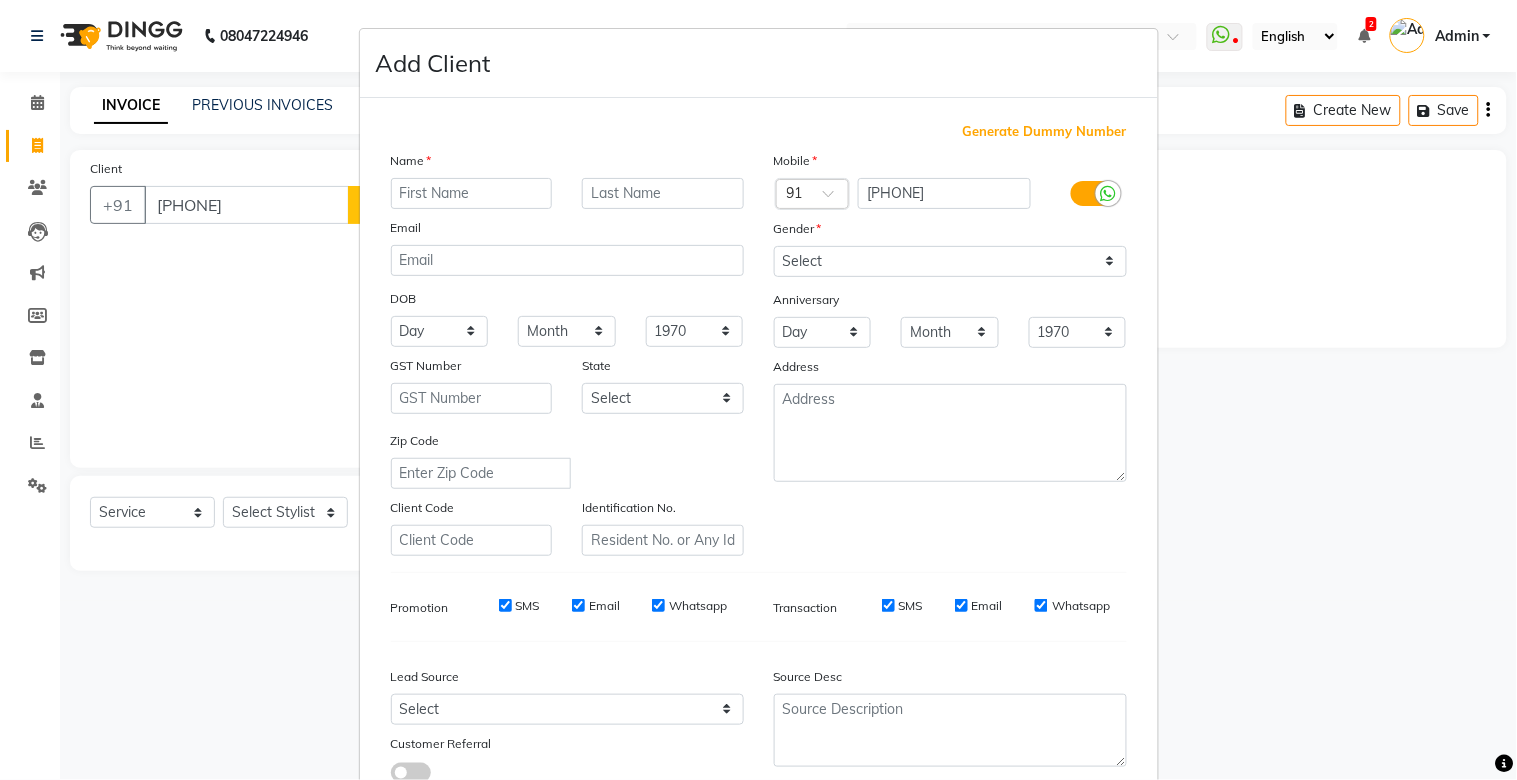 click at bounding box center (472, 193) 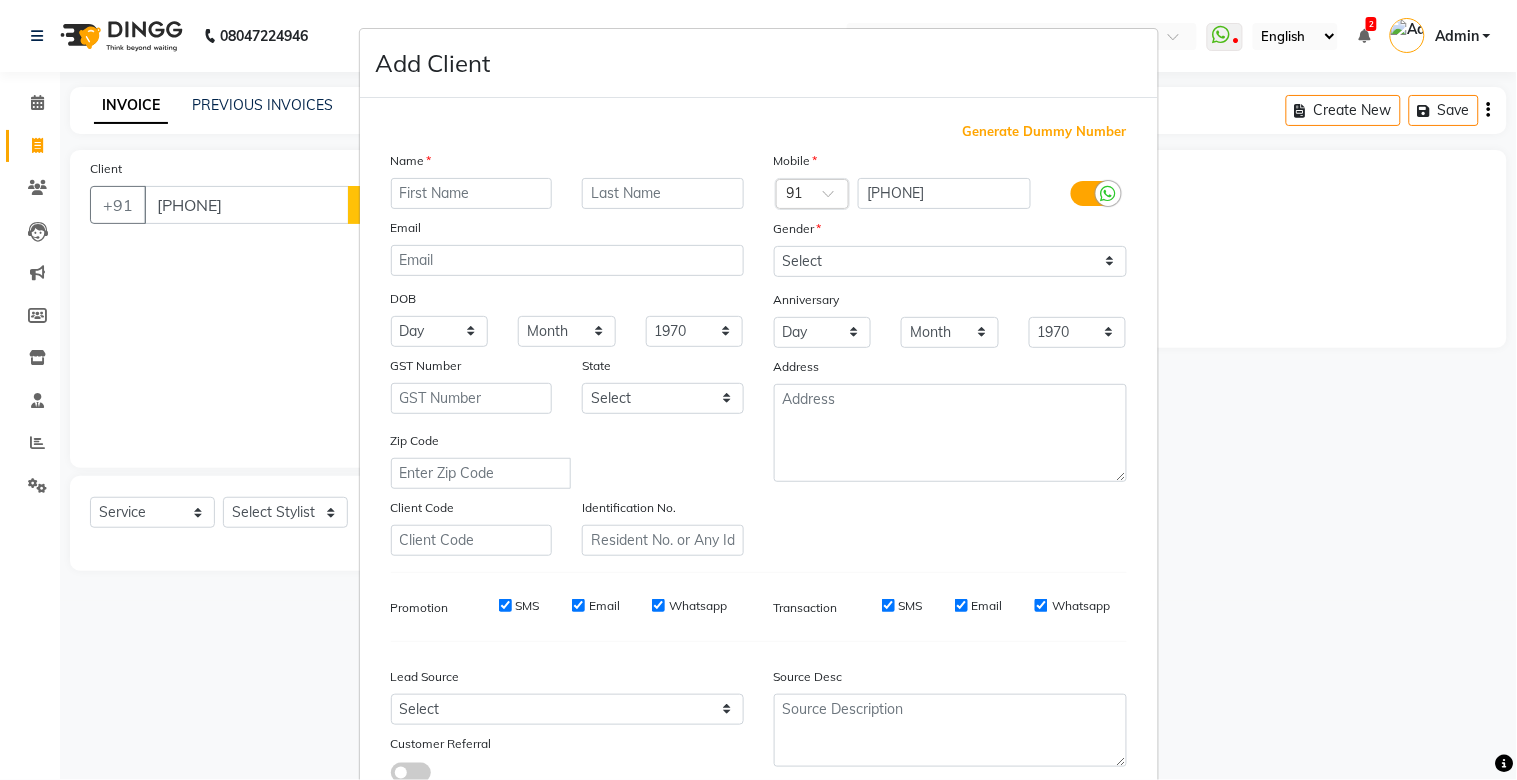 click at bounding box center (472, 193) 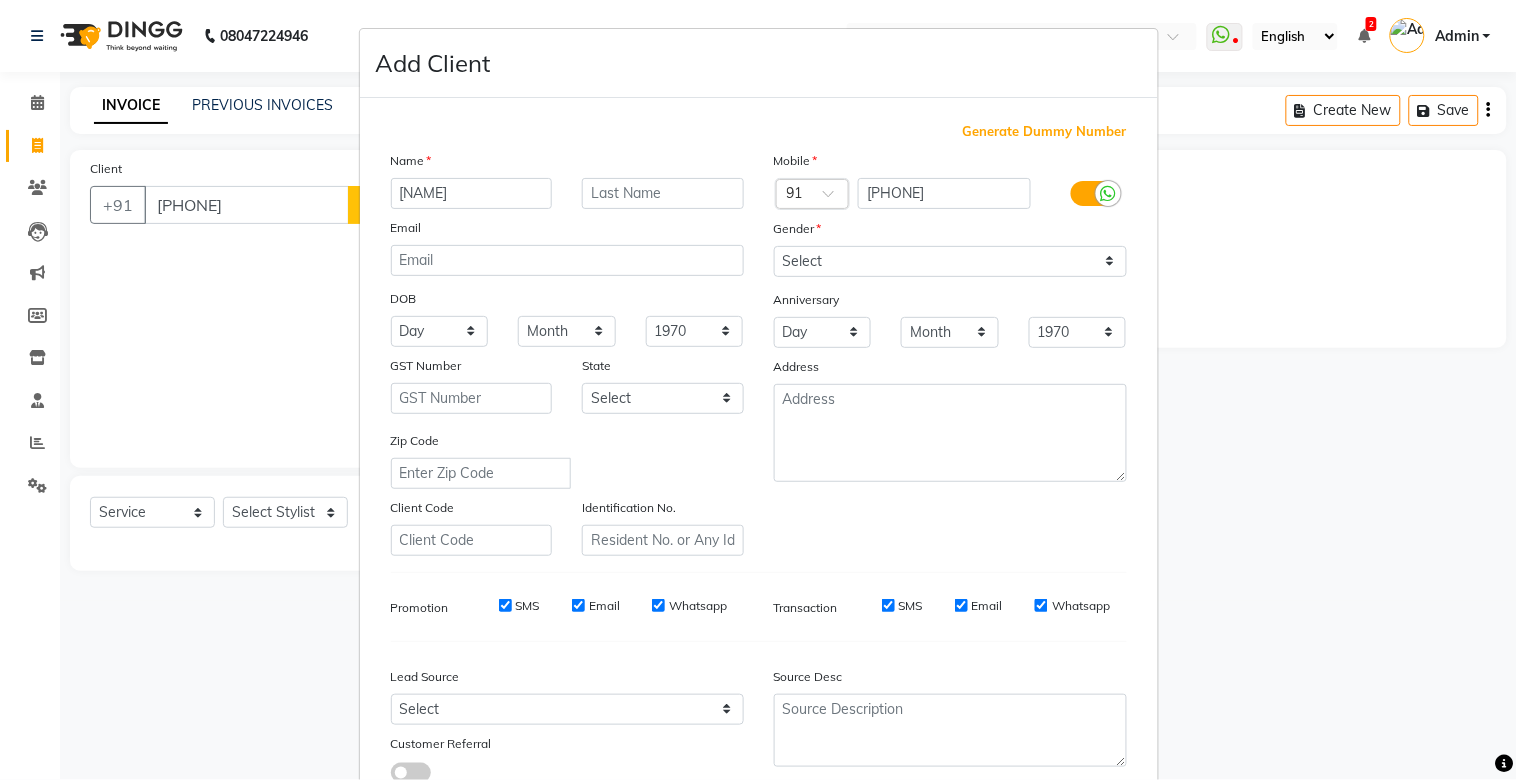 type on "[NAME]" 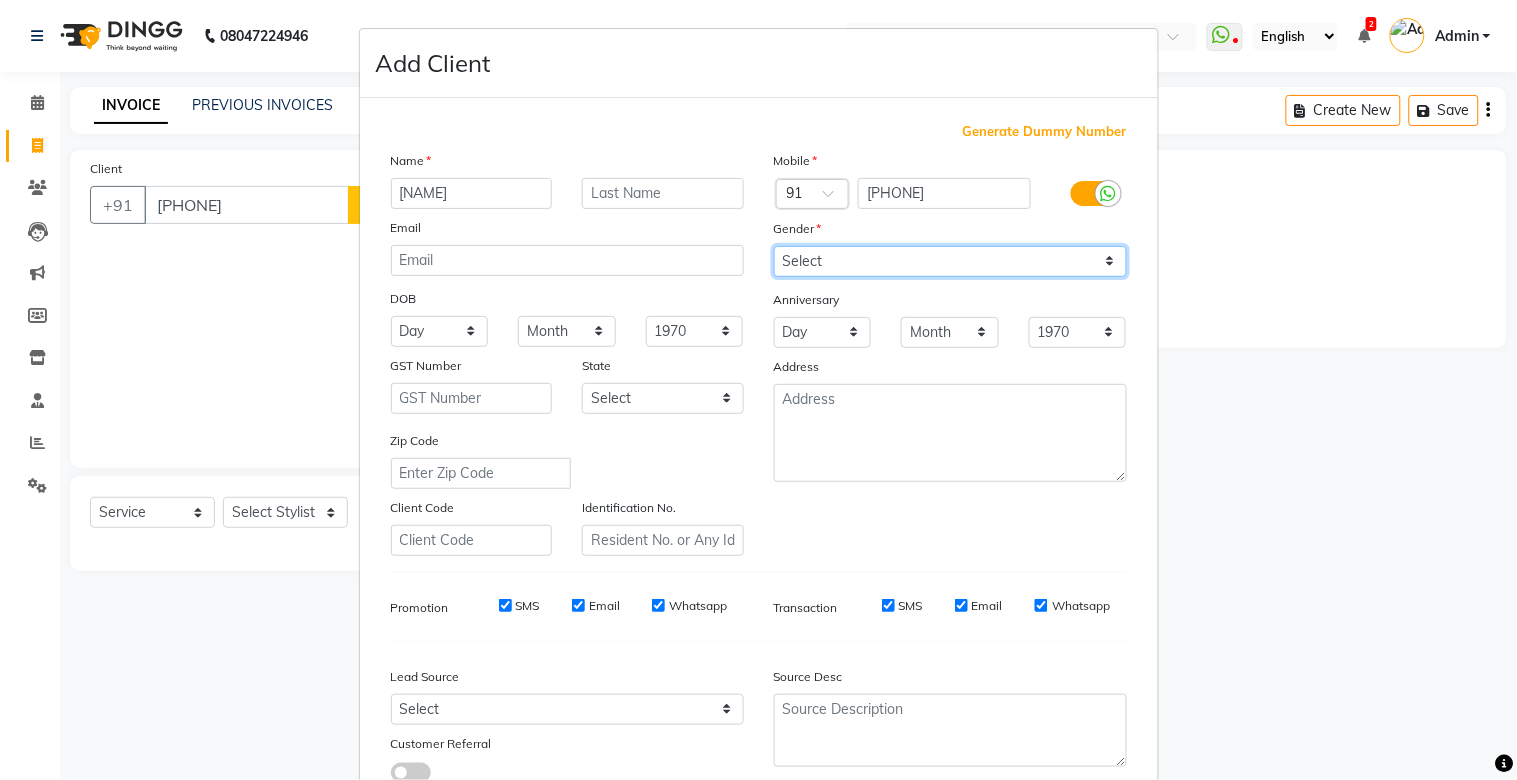 click on "Select Male Female Other Prefer Not To Say" at bounding box center (950, 261) 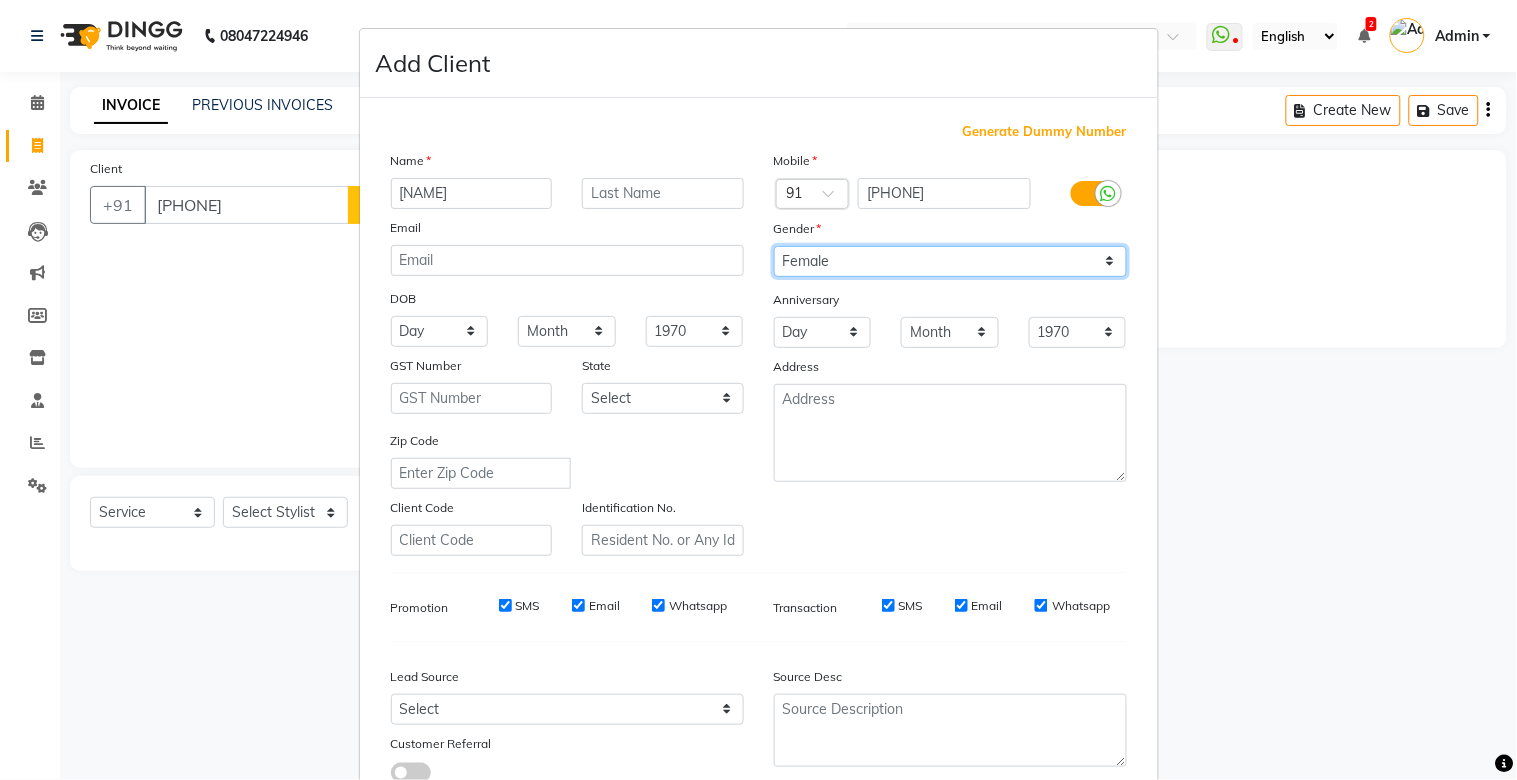 click on "Select Male Female Other Prefer Not To Say" at bounding box center [950, 261] 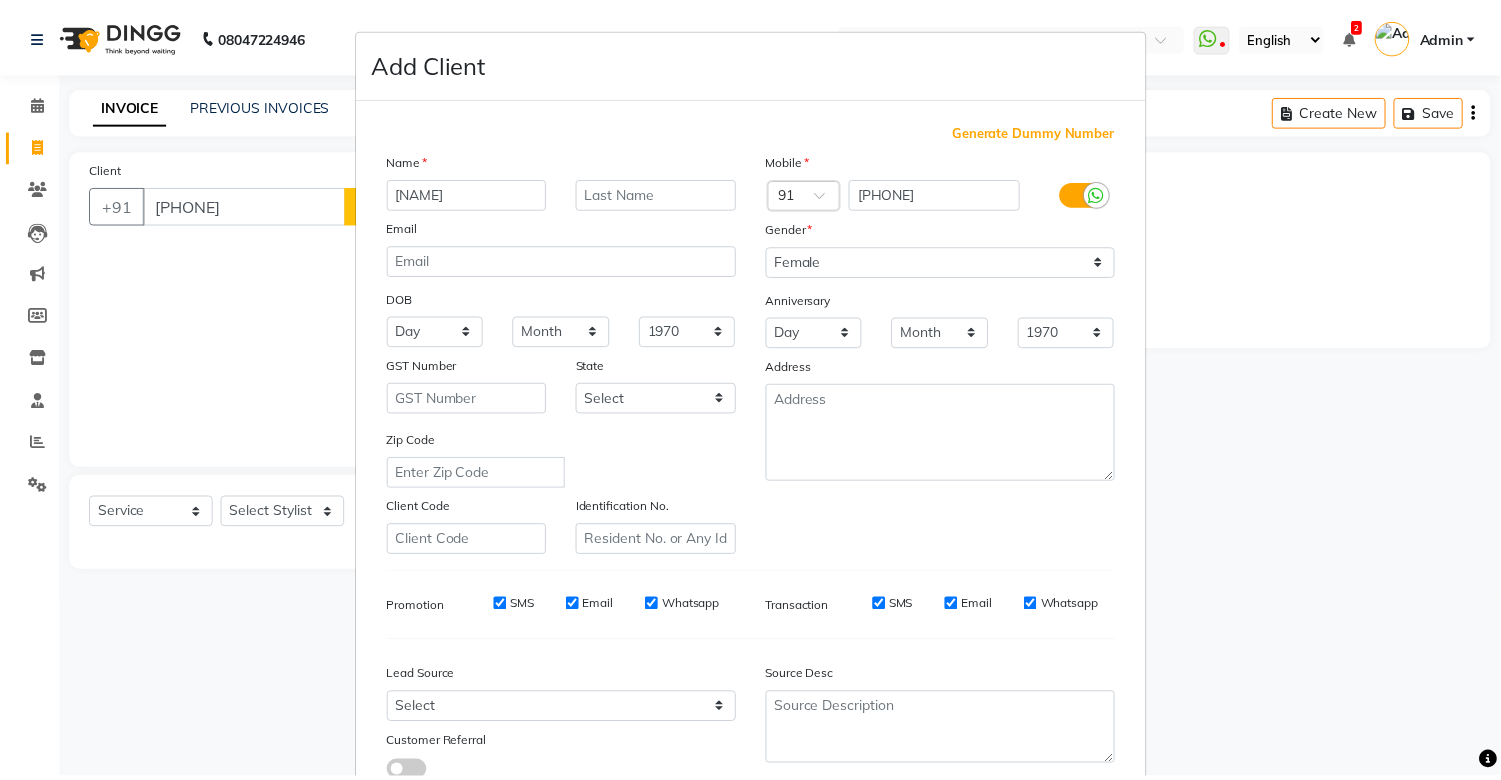 scroll, scrollTop: 144, scrollLeft: 0, axis: vertical 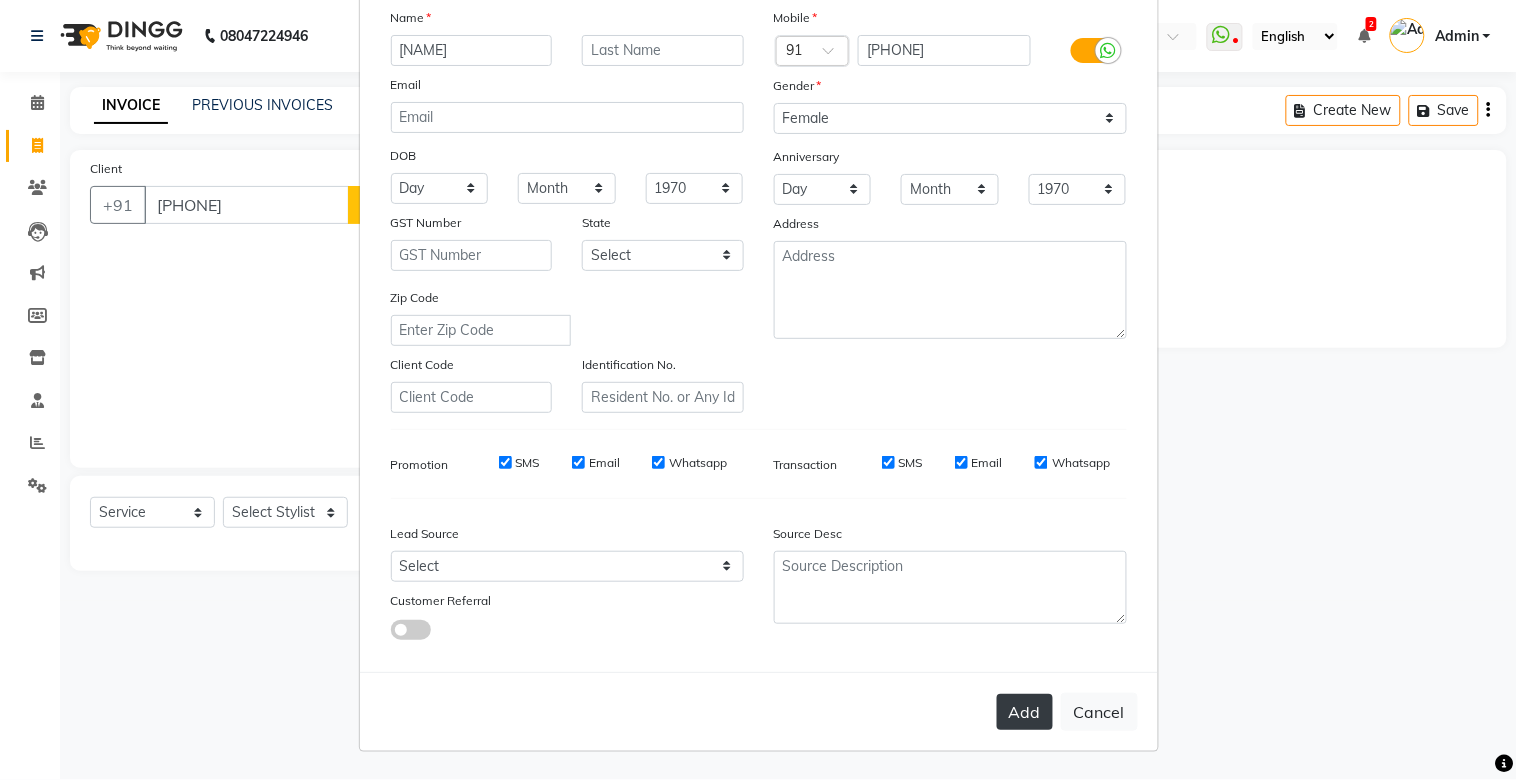 click on "Add" at bounding box center [1025, 712] 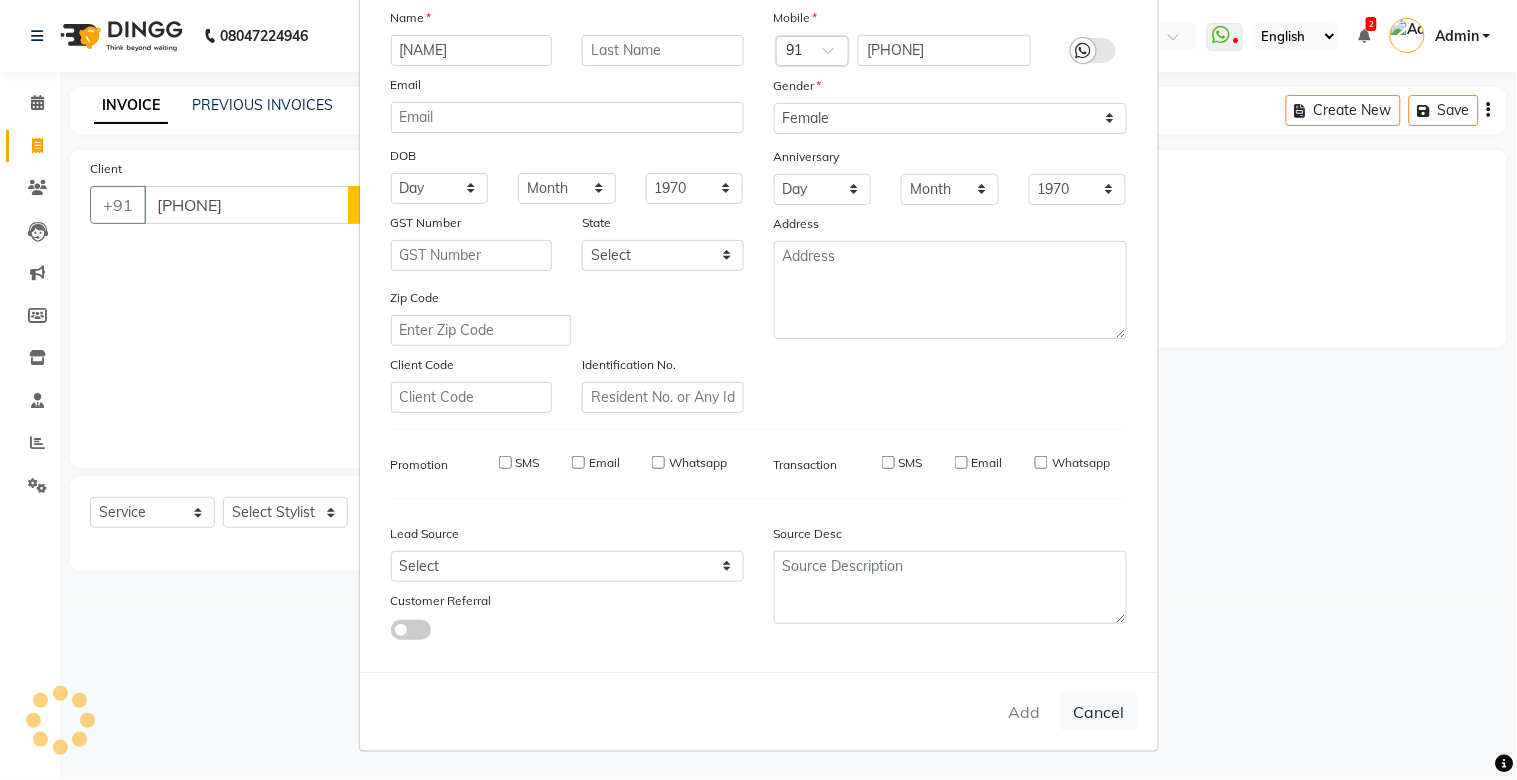 type 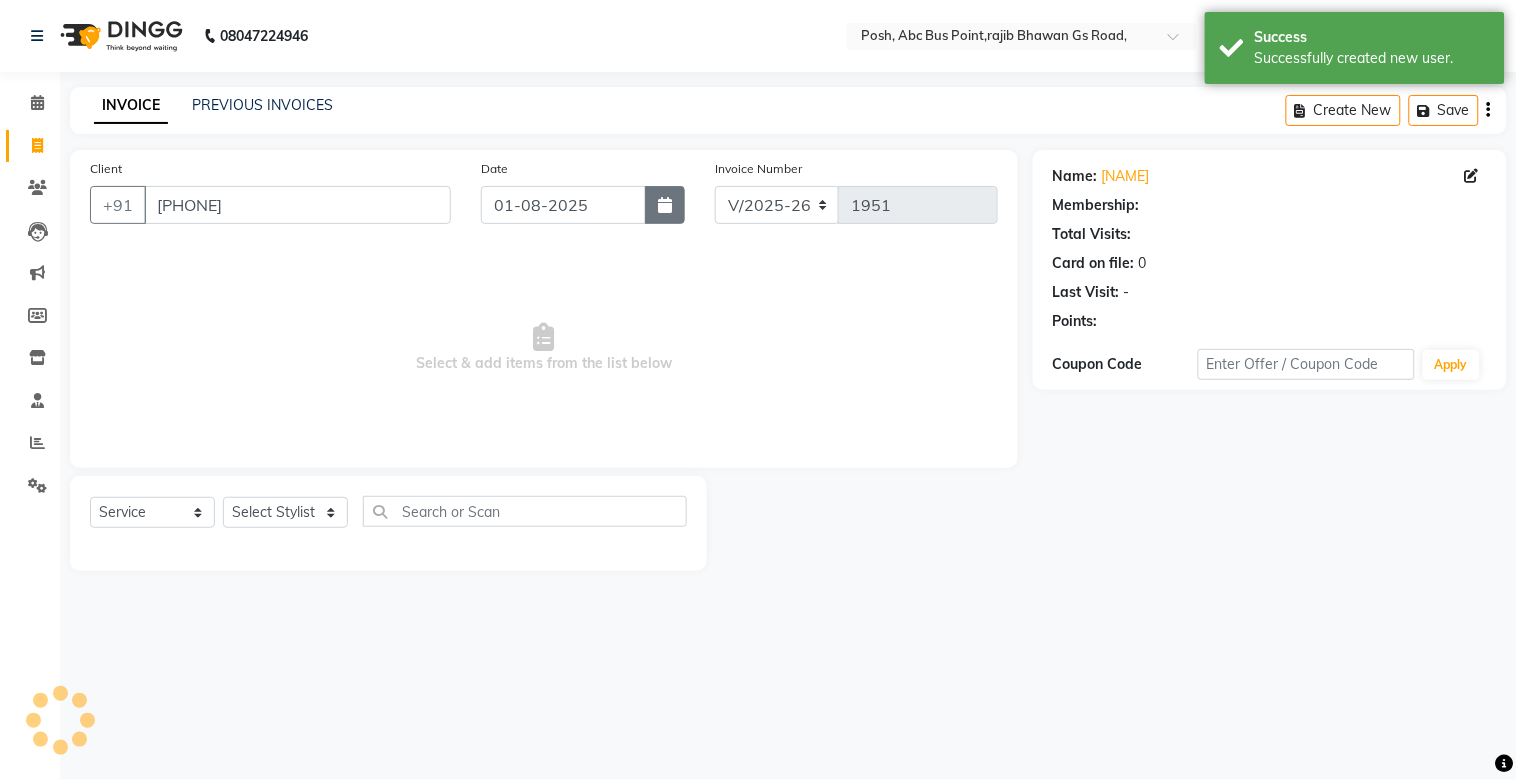 click 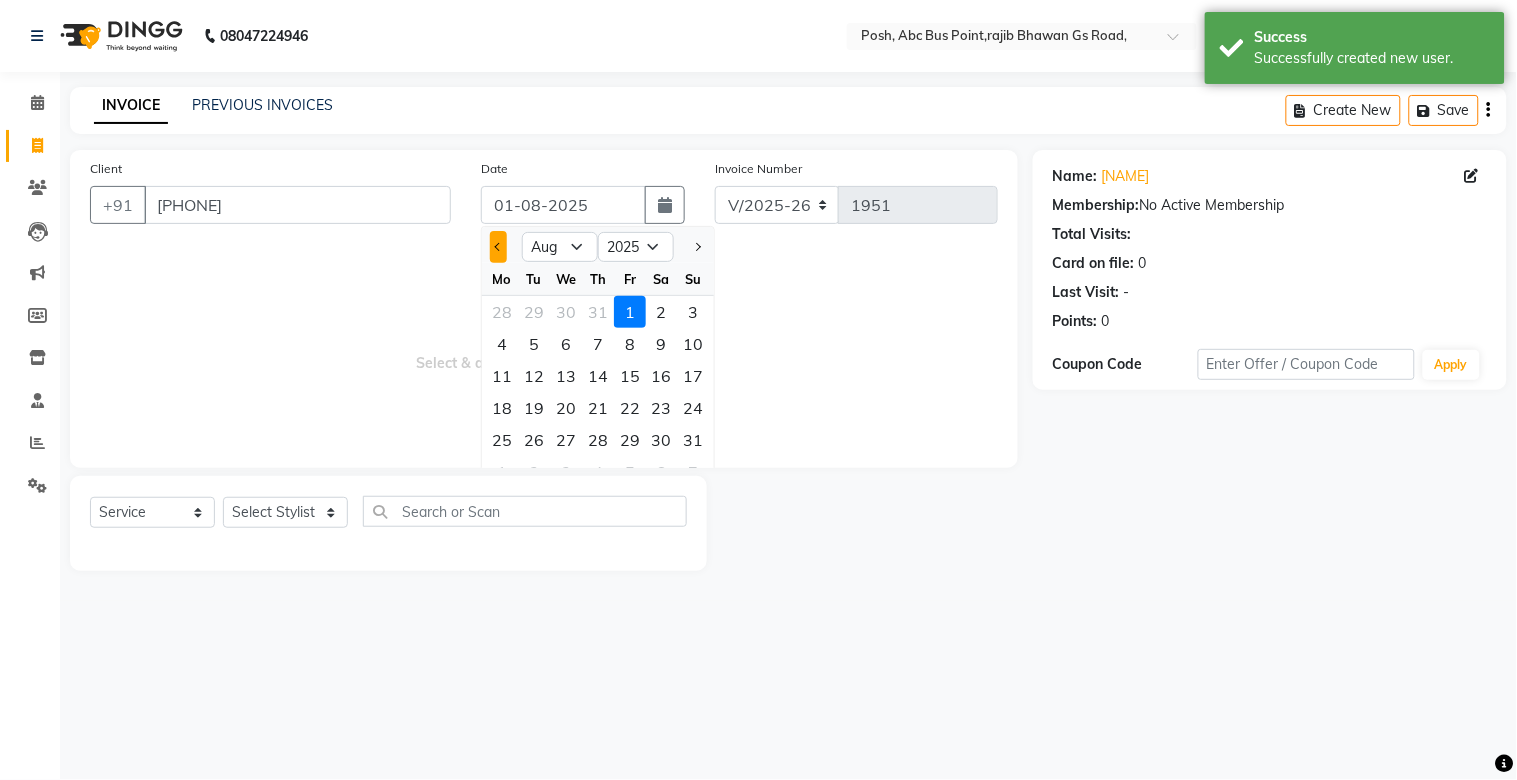 click 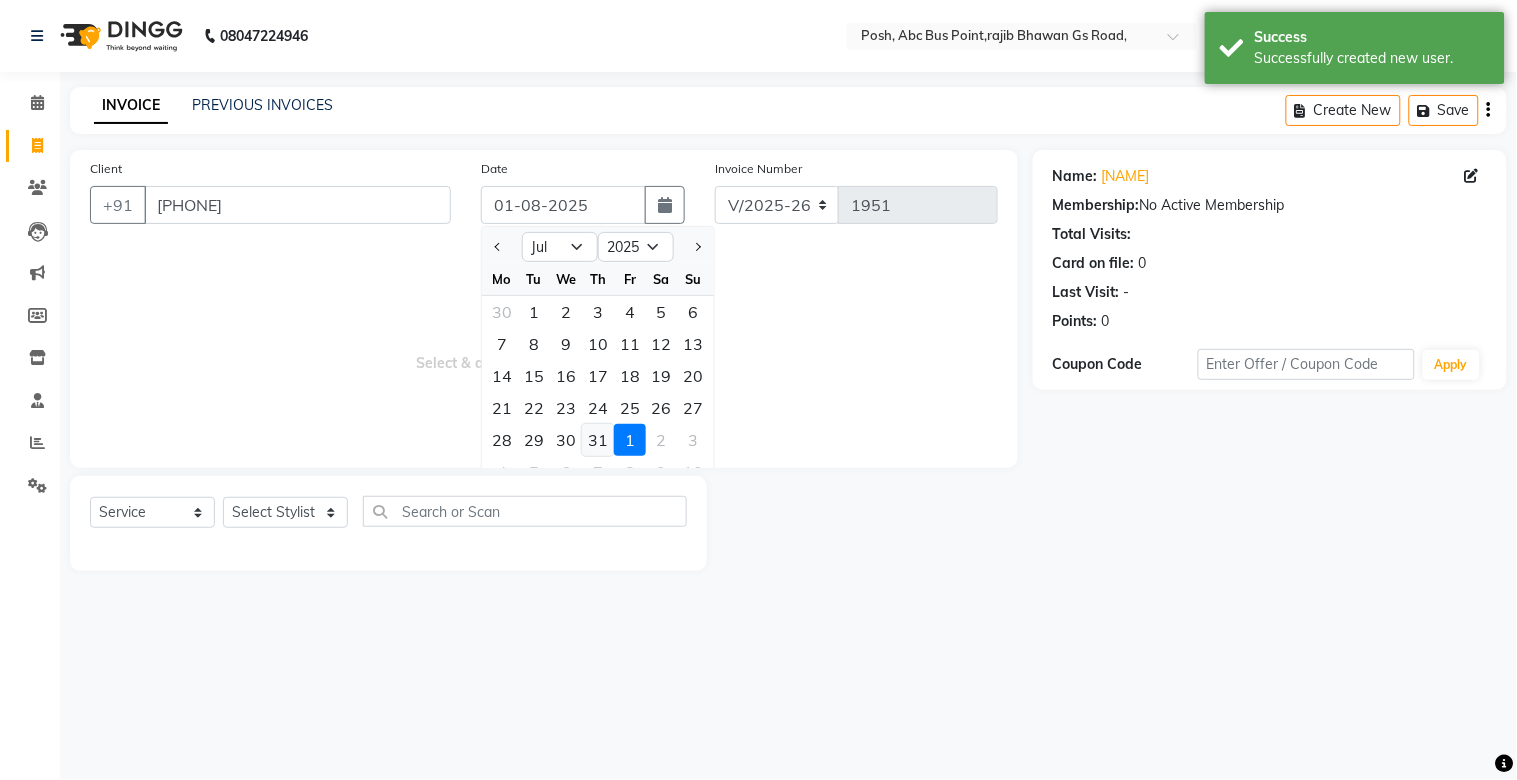 click on "31" 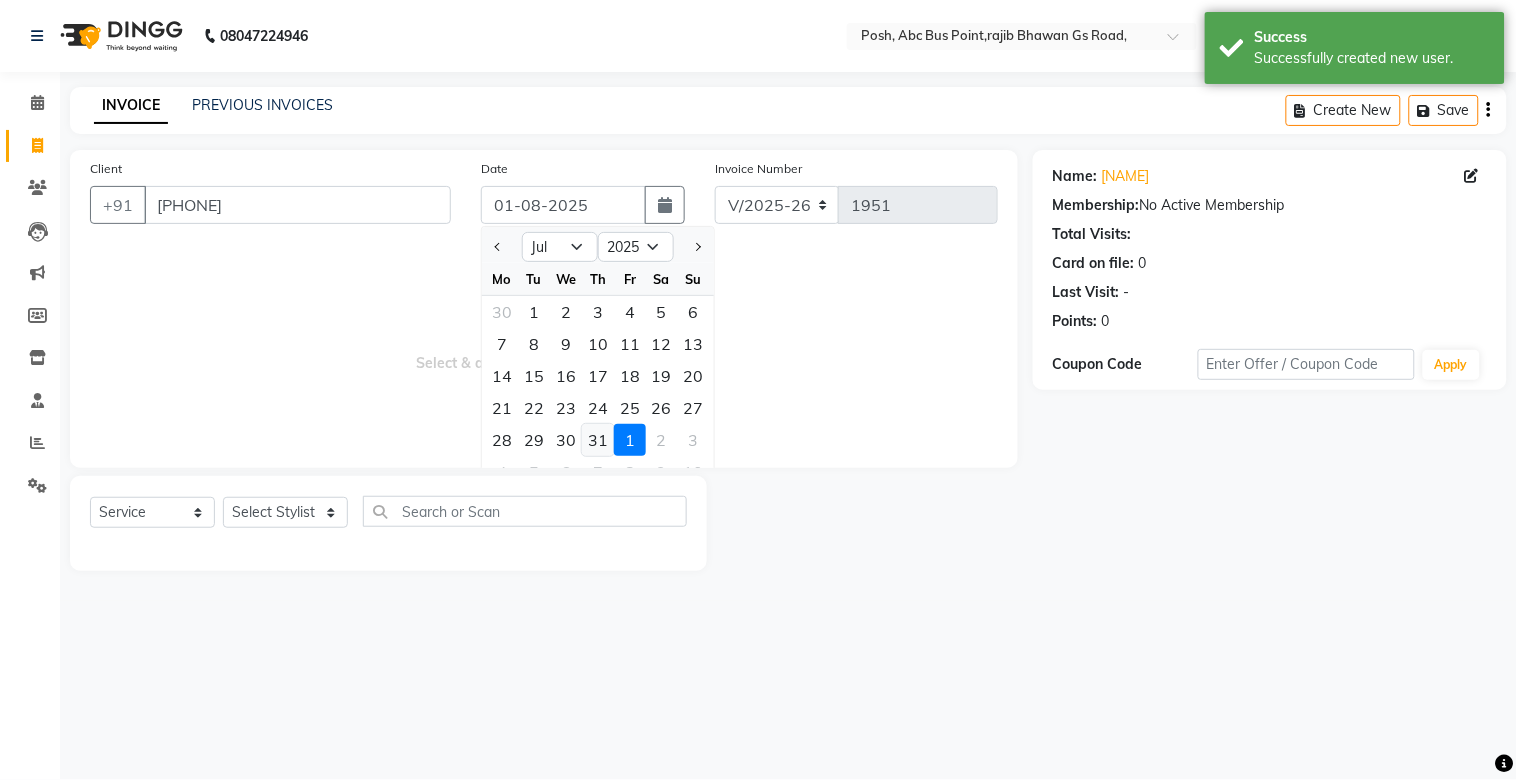type on "31-07-2025" 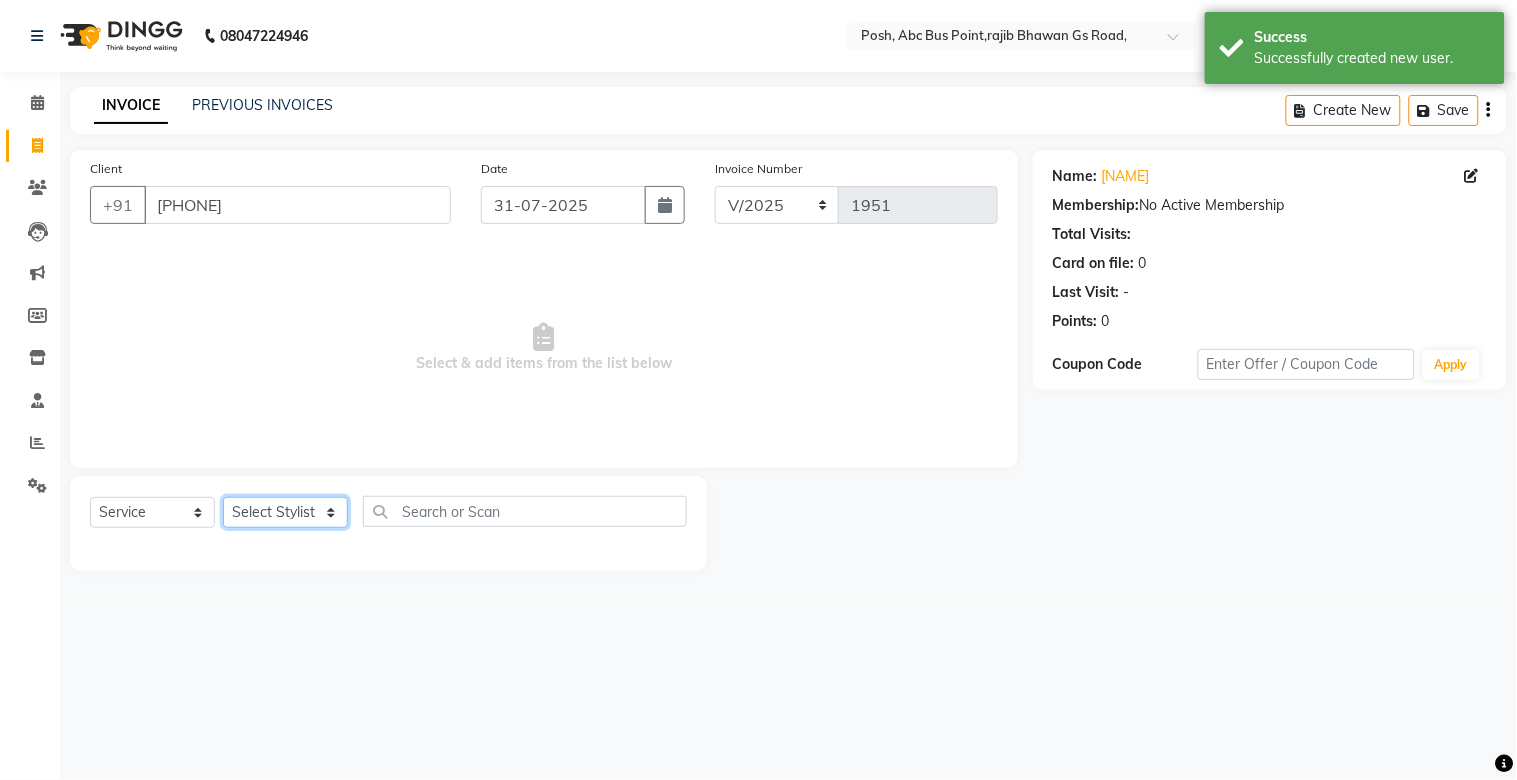 click on "Select Stylist [FIRST] [FIRST] [FIRST] [FIRST] Manager [FIRST] [FIRST] [FIRST] [FIRST] [FIRST] [FIRST] [FIRST] [FIRST] [FIRST] [FIRST] [FIRST]" 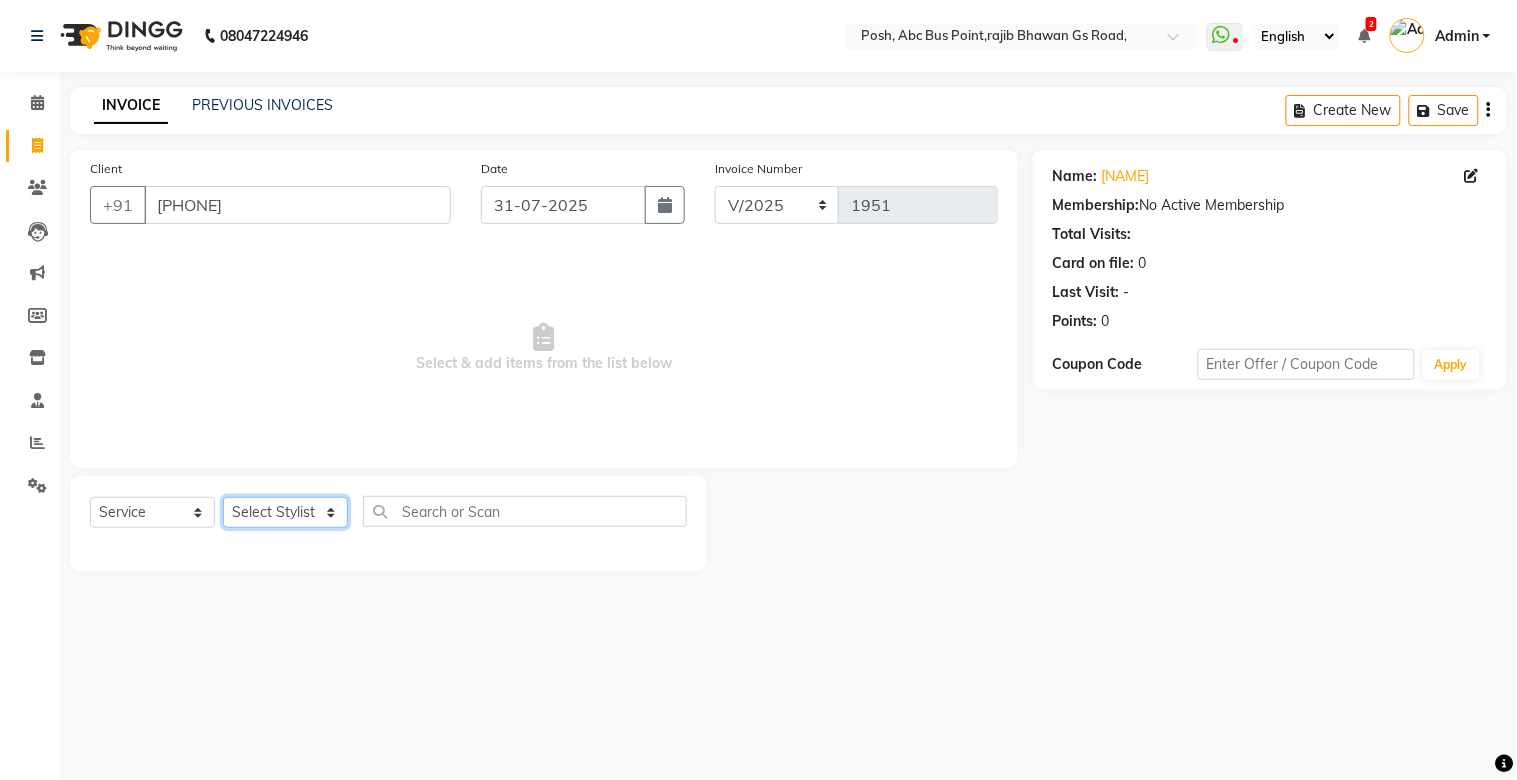 select on "[PHONE]" 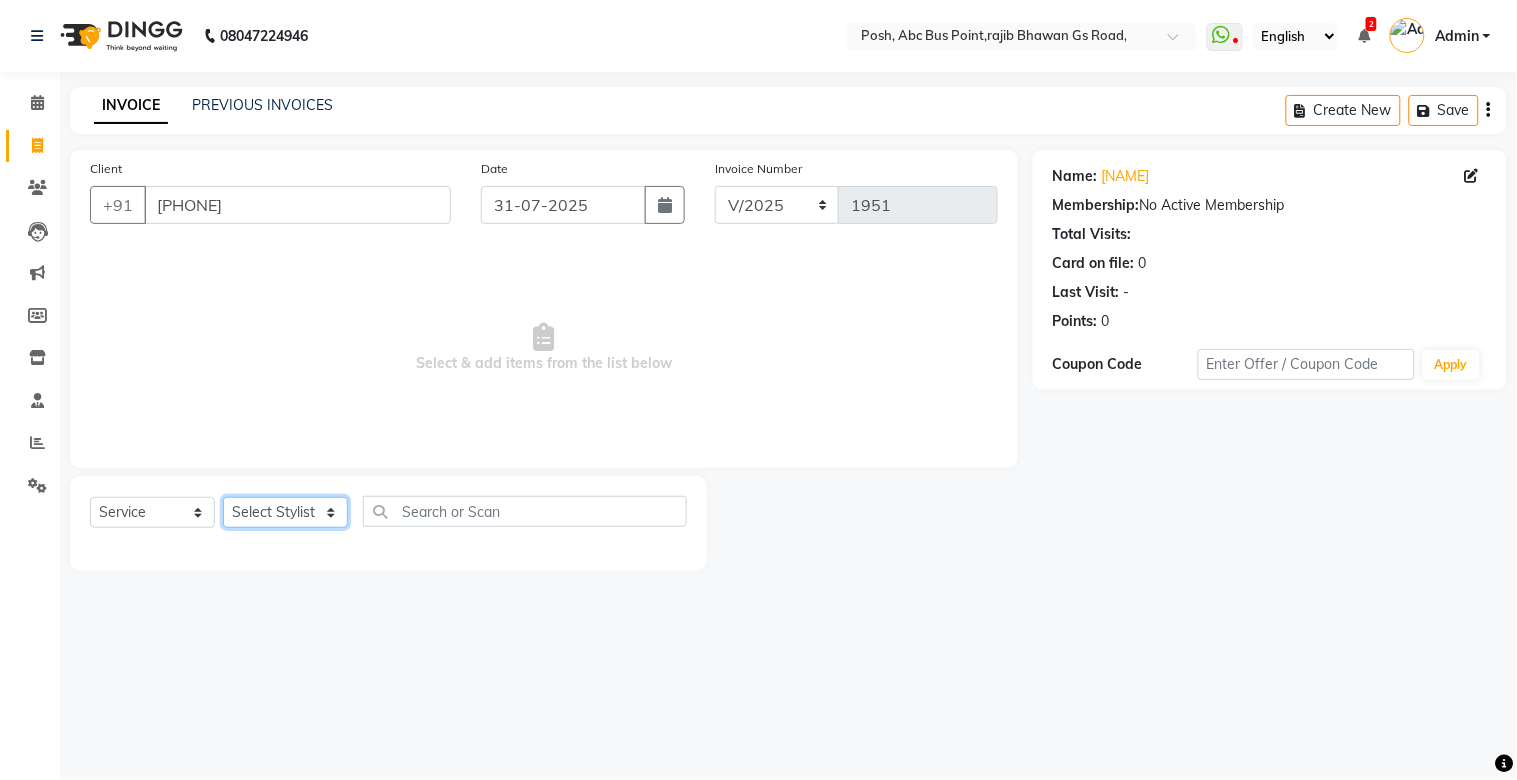 click on "Select Stylist [FIRST] [FIRST] [FIRST] [FIRST] Manager [FIRST] [FIRST] [FIRST] [FIRST] [FIRST] [FIRST] [FIRST] [FIRST] [FIRST] [FIRST] [FIRST]" 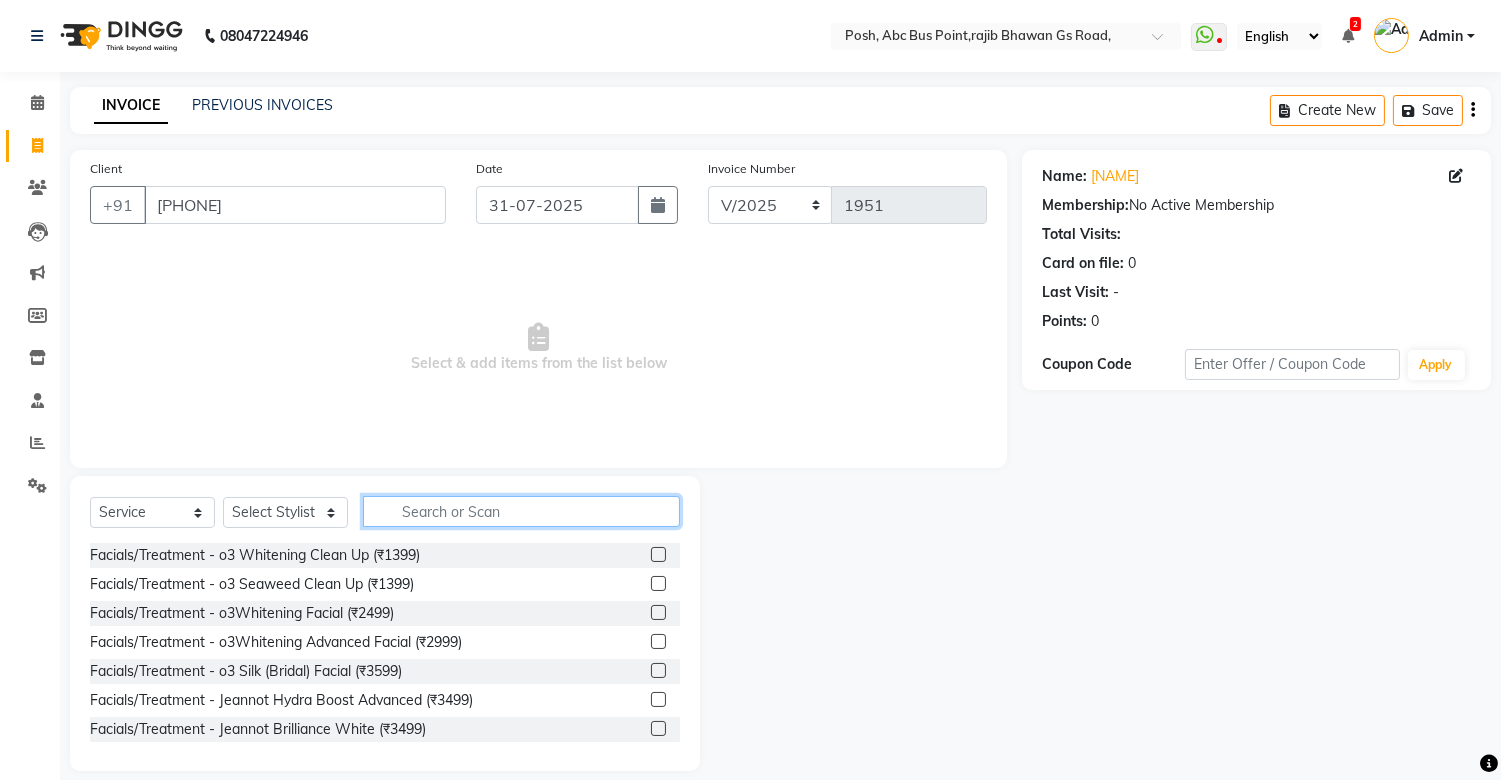 click 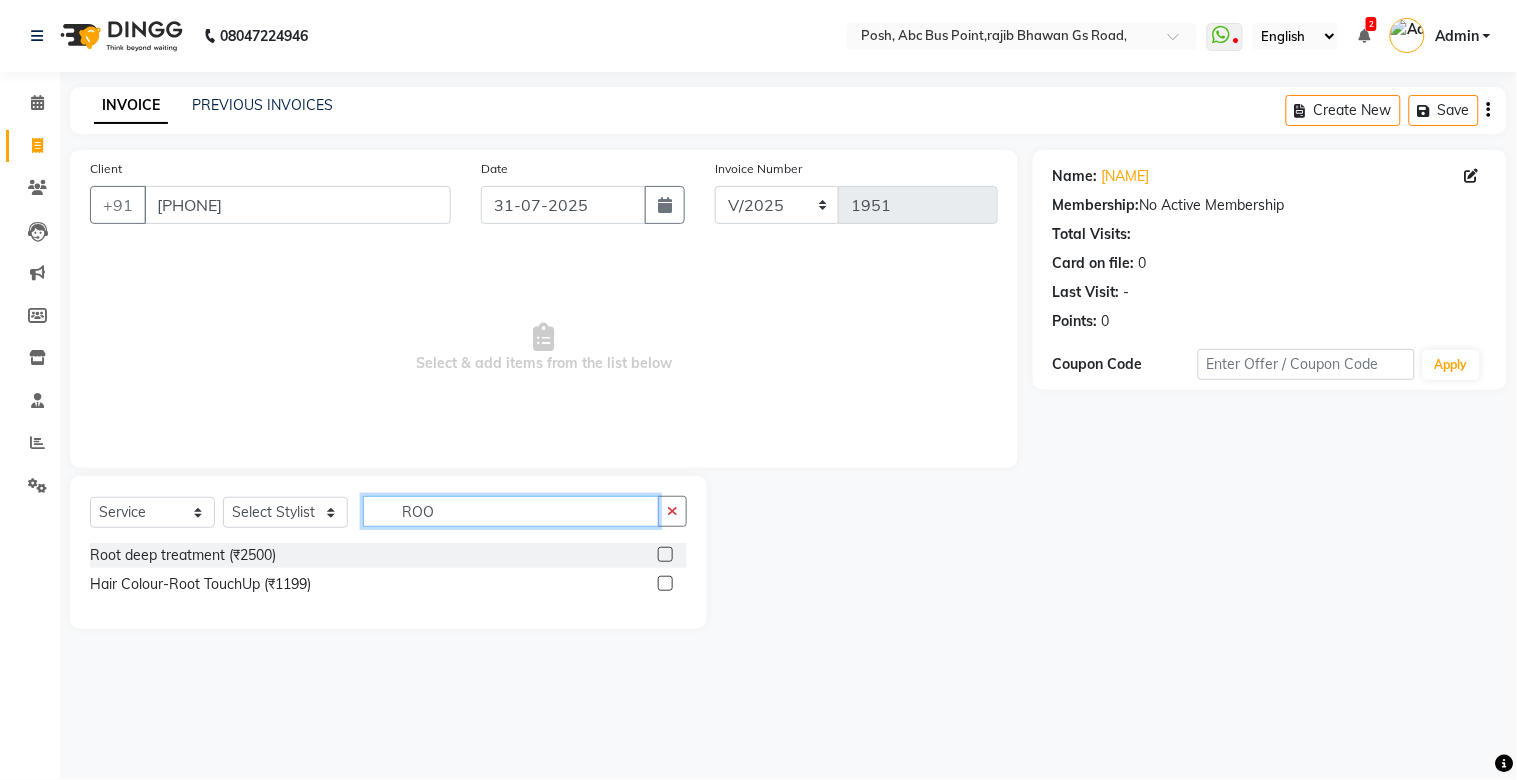 type on "ROO" 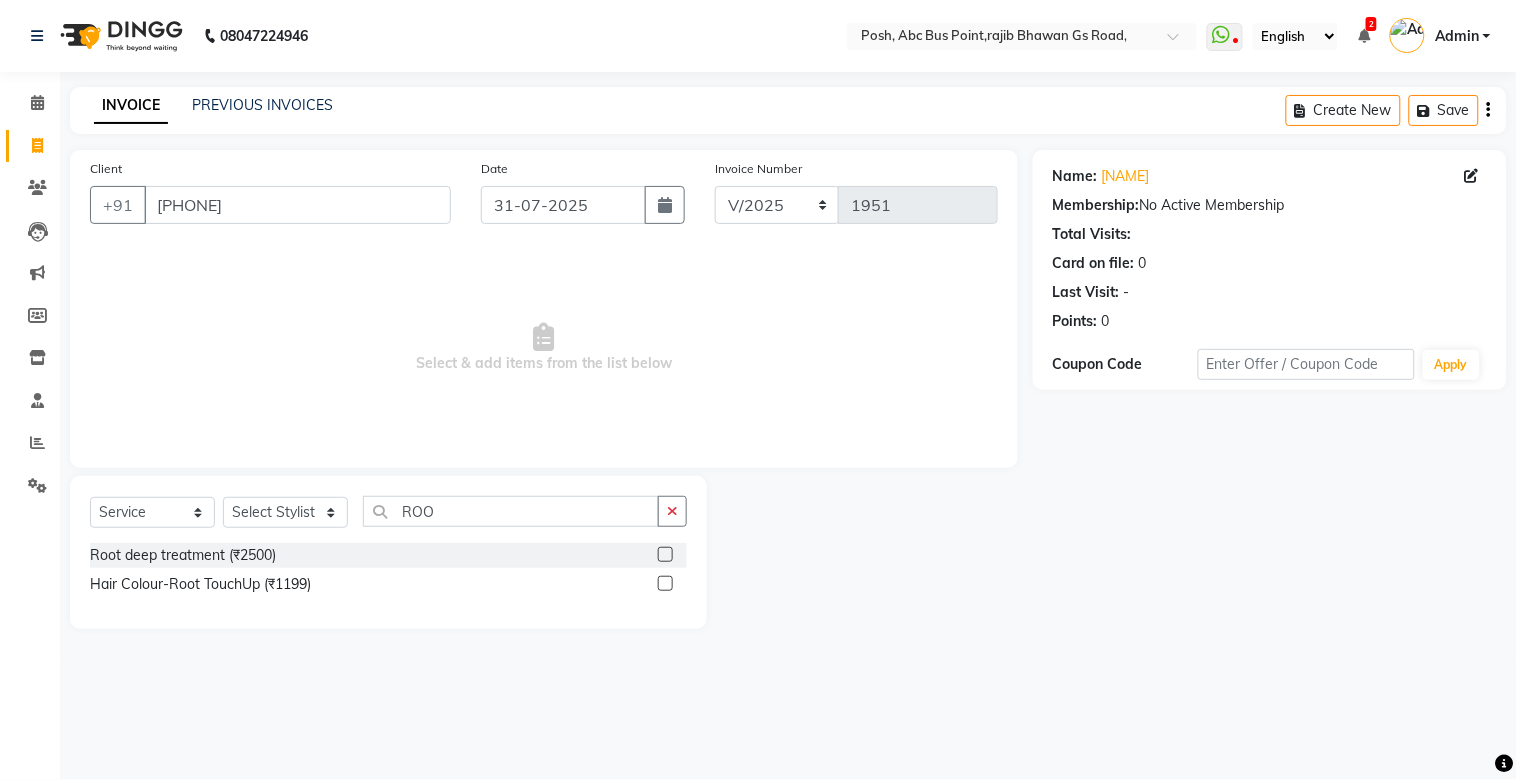 click 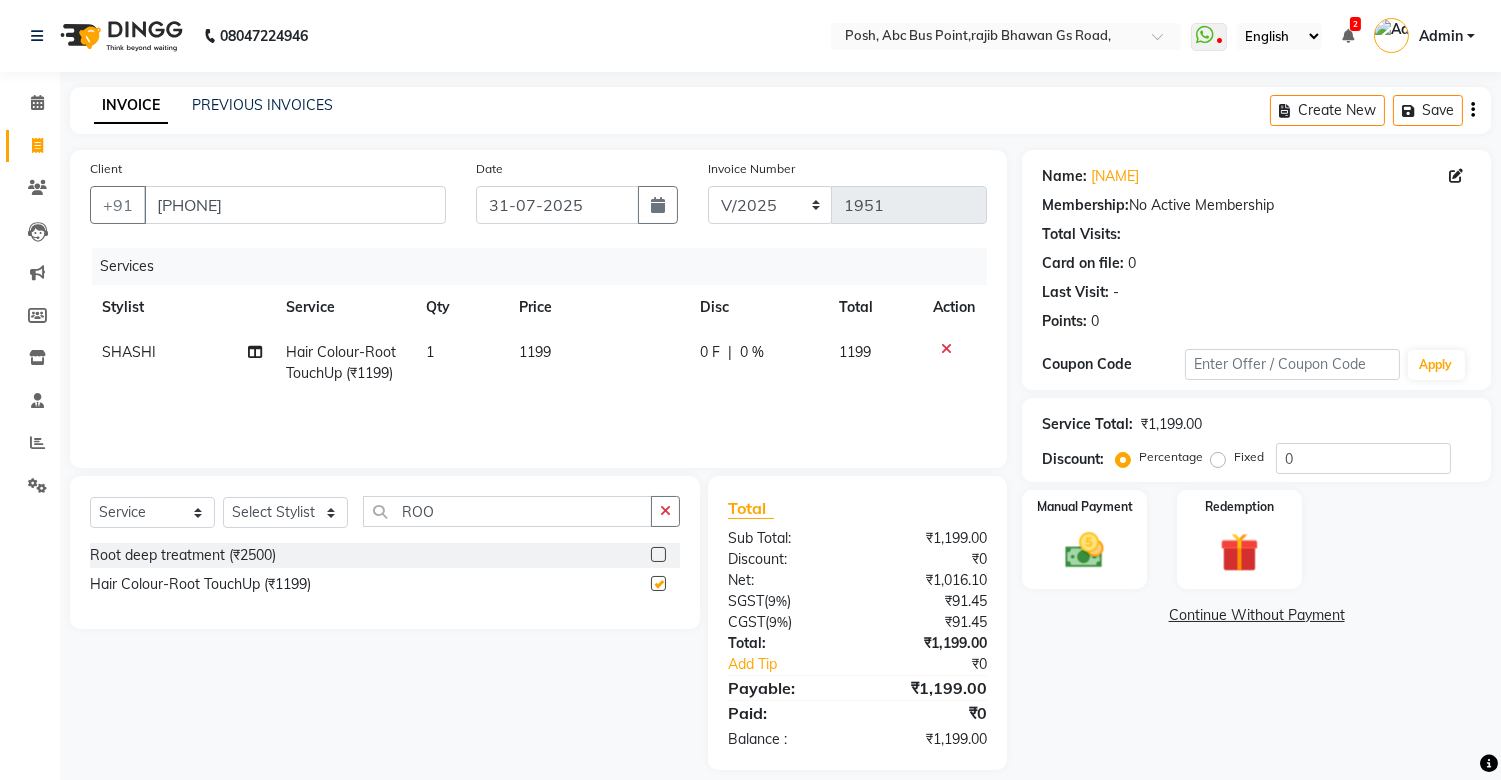 checkbox on "false" 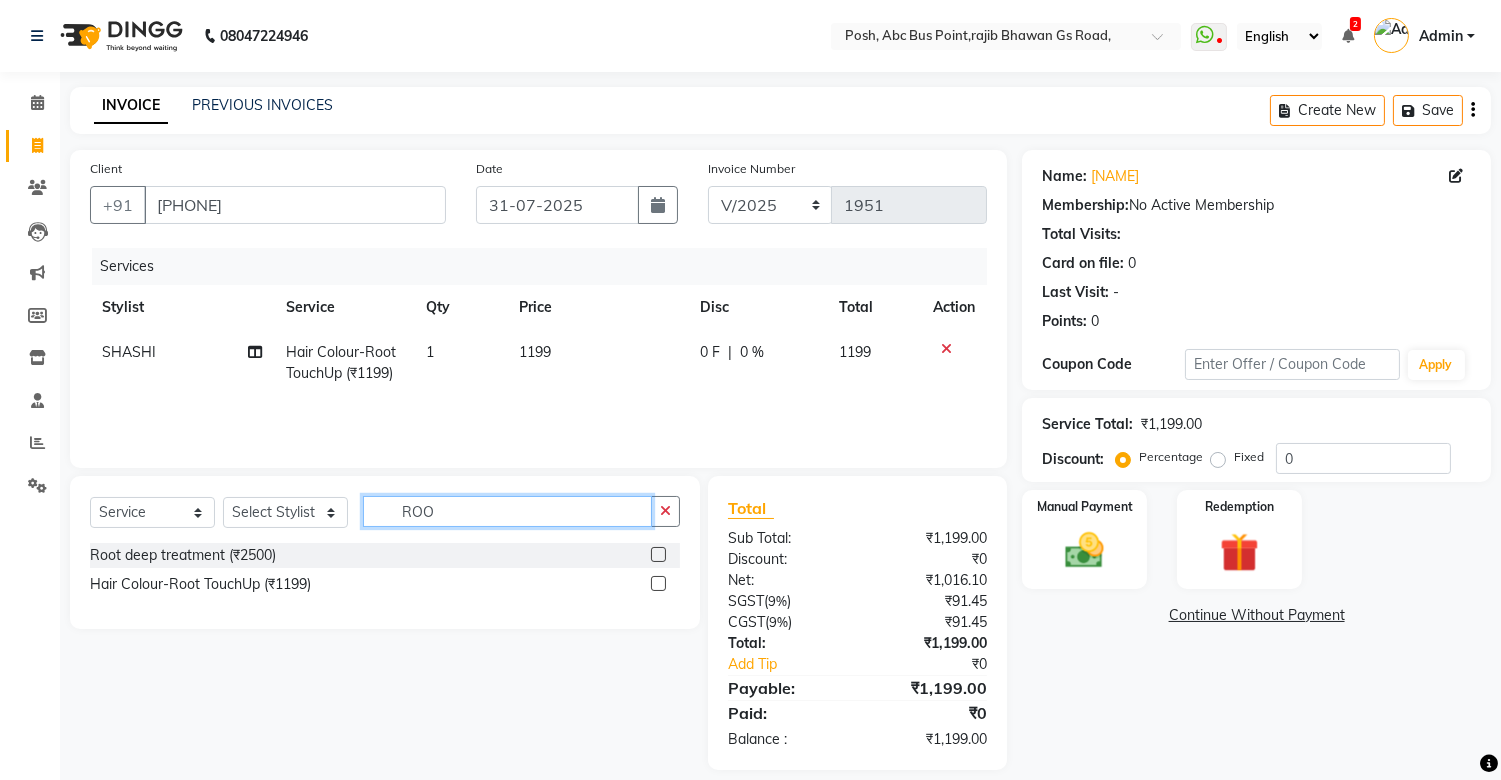 click on "ROO" 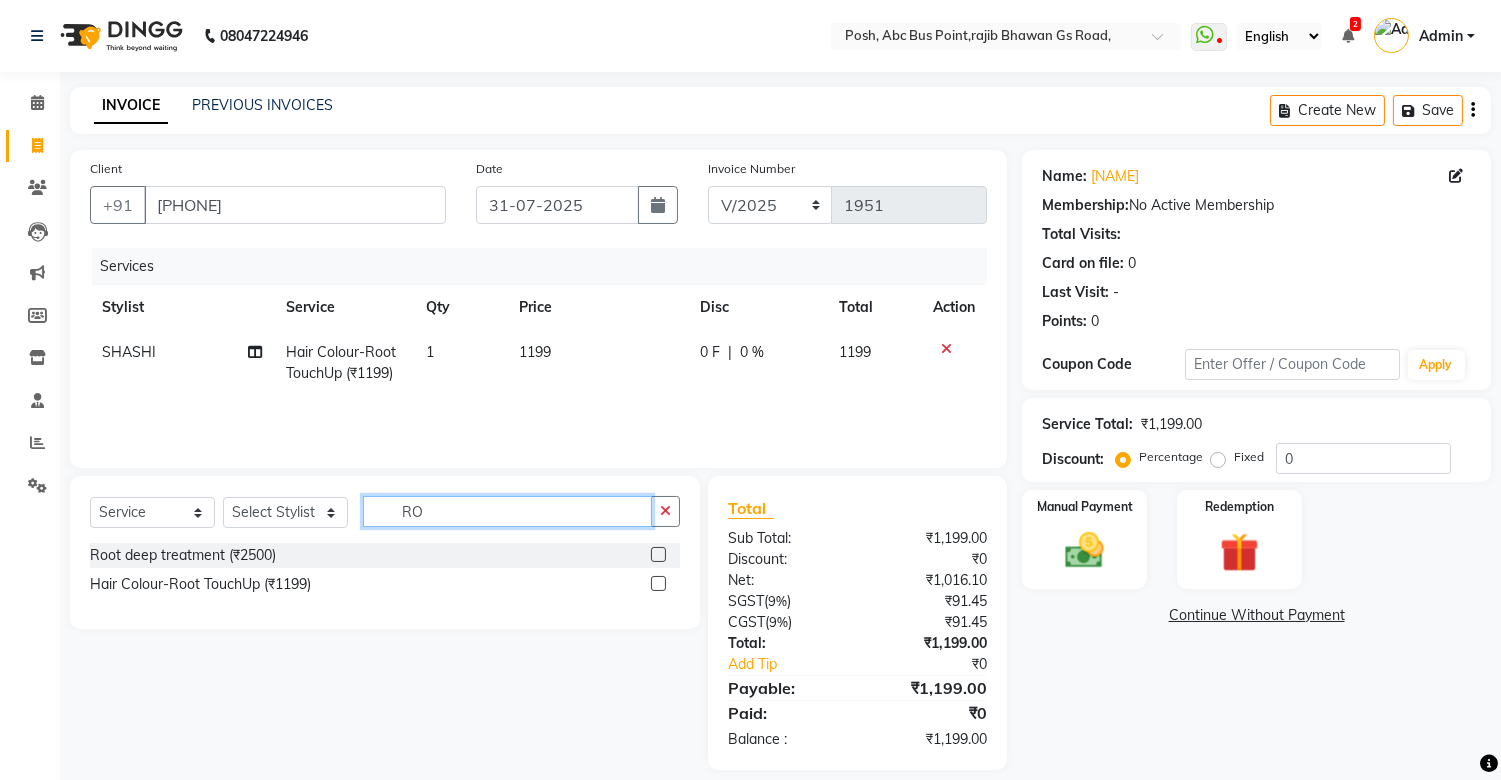 type on "R" 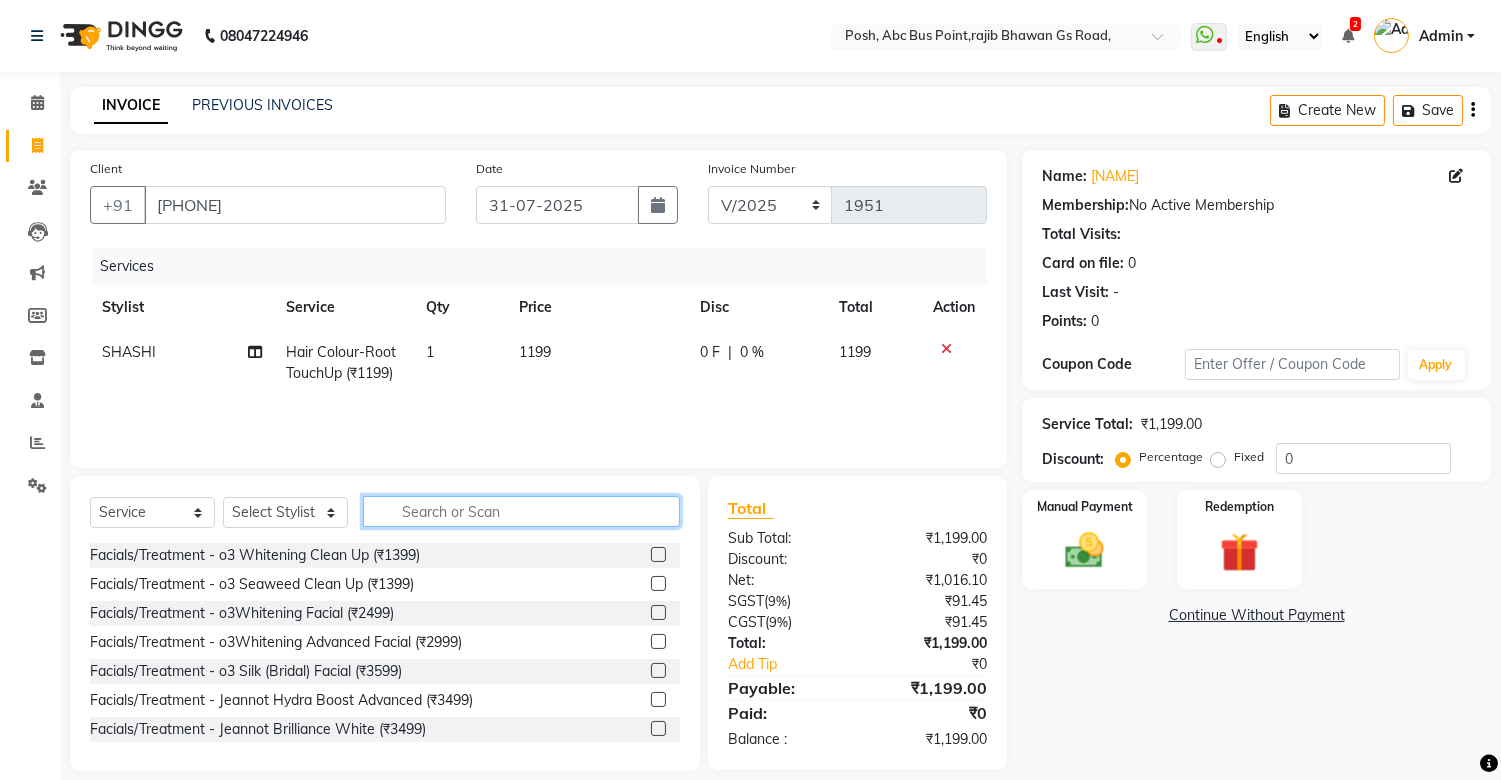 type on "T" 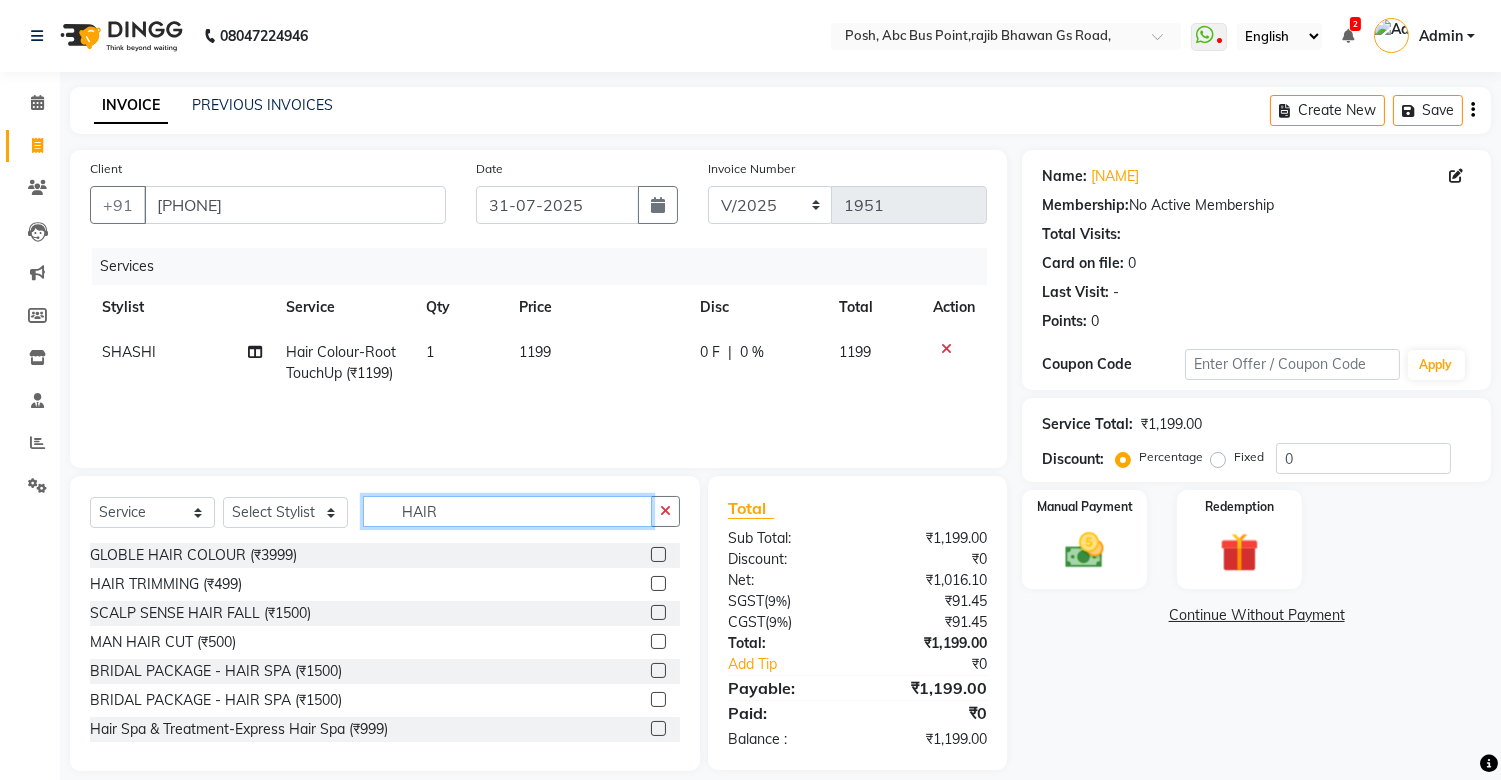 type on "HAIR" 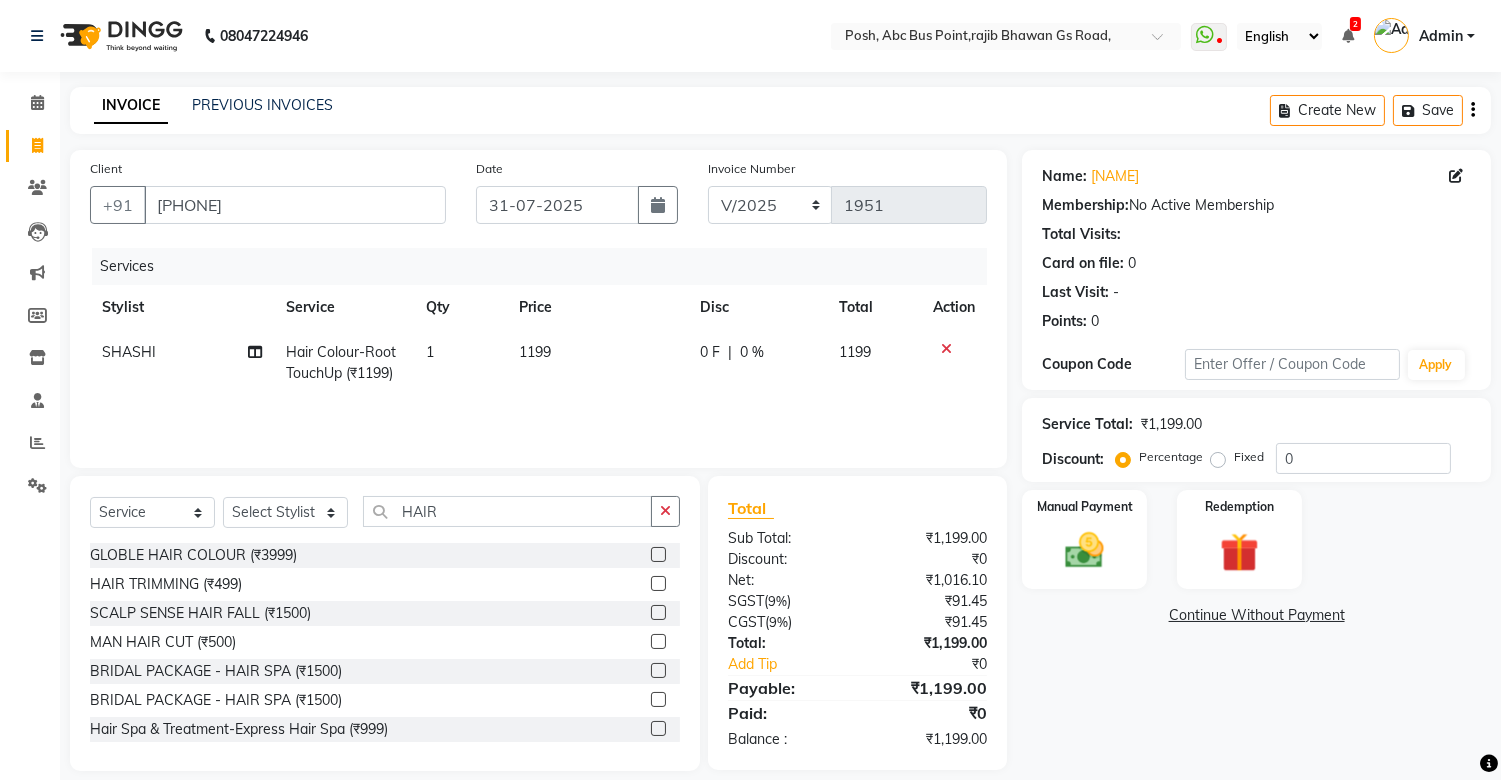 click 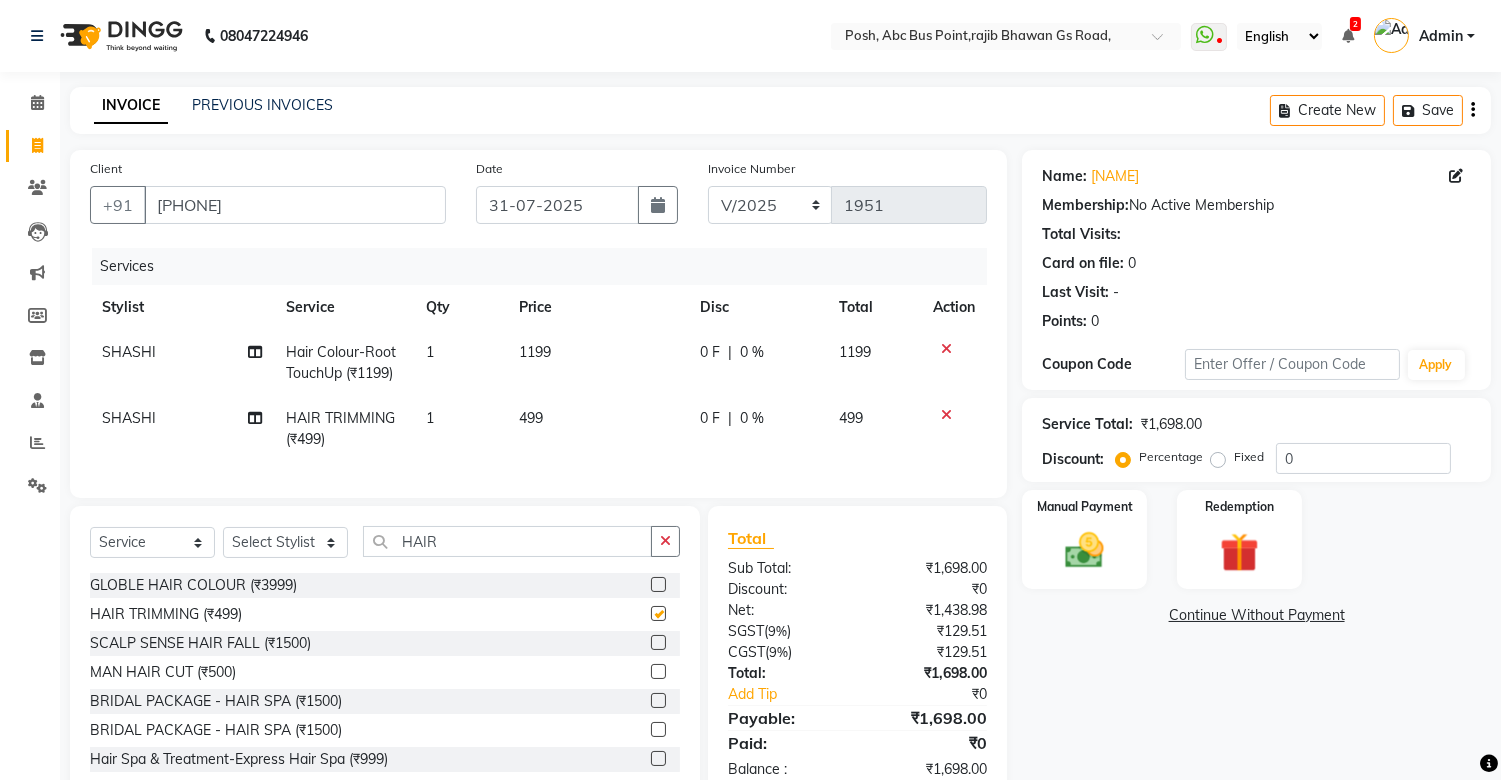 checkbox on "false" 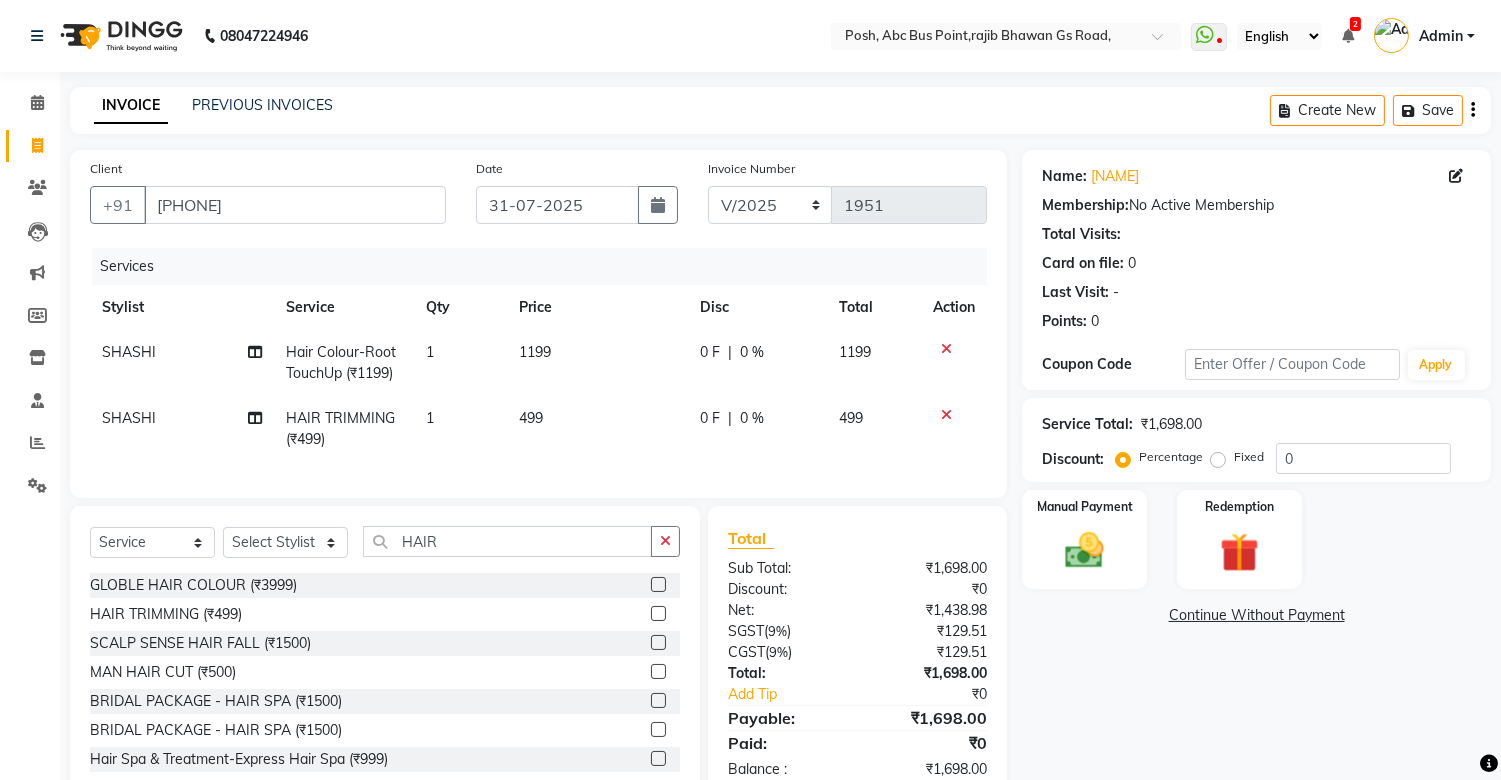 click on "1199" 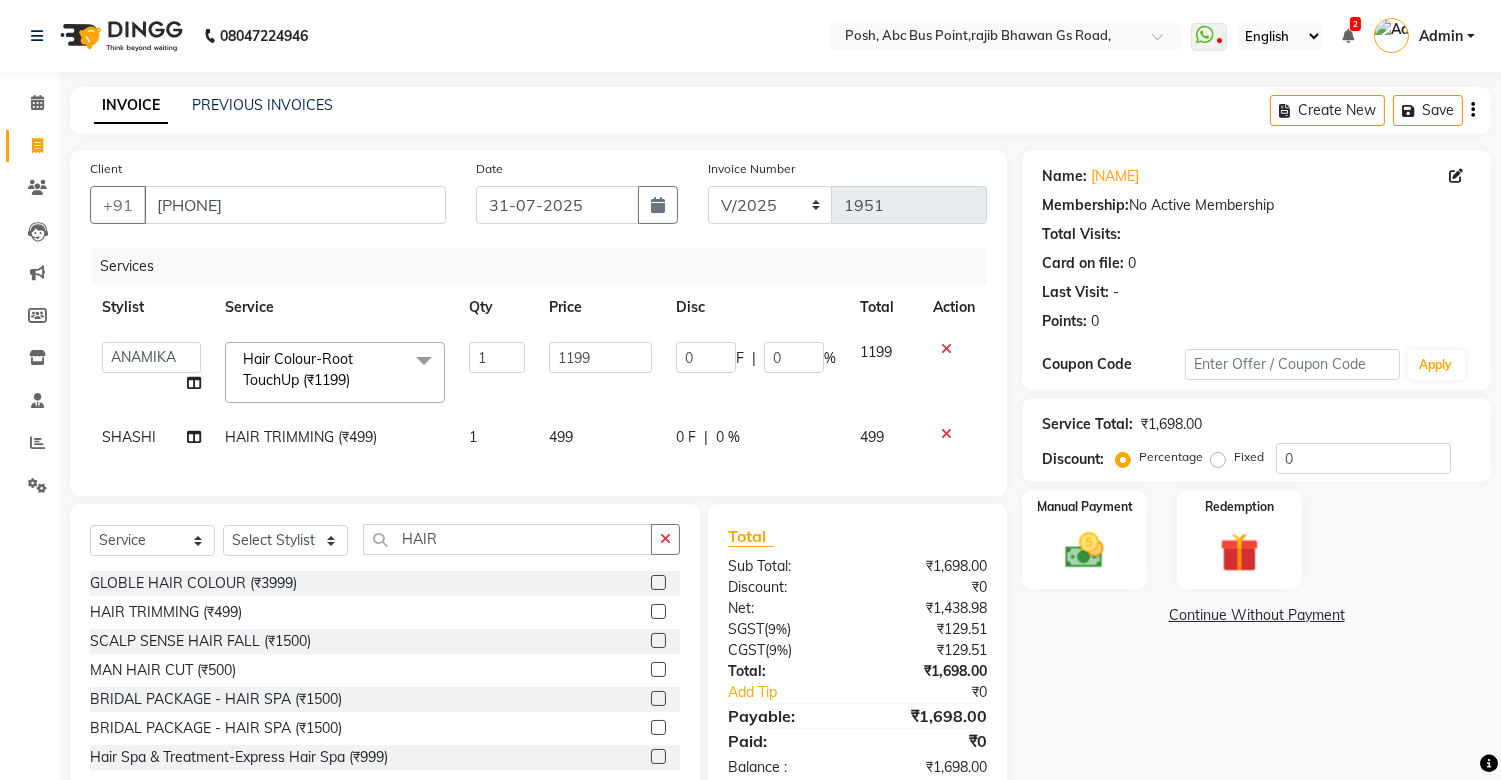 click on "1199" 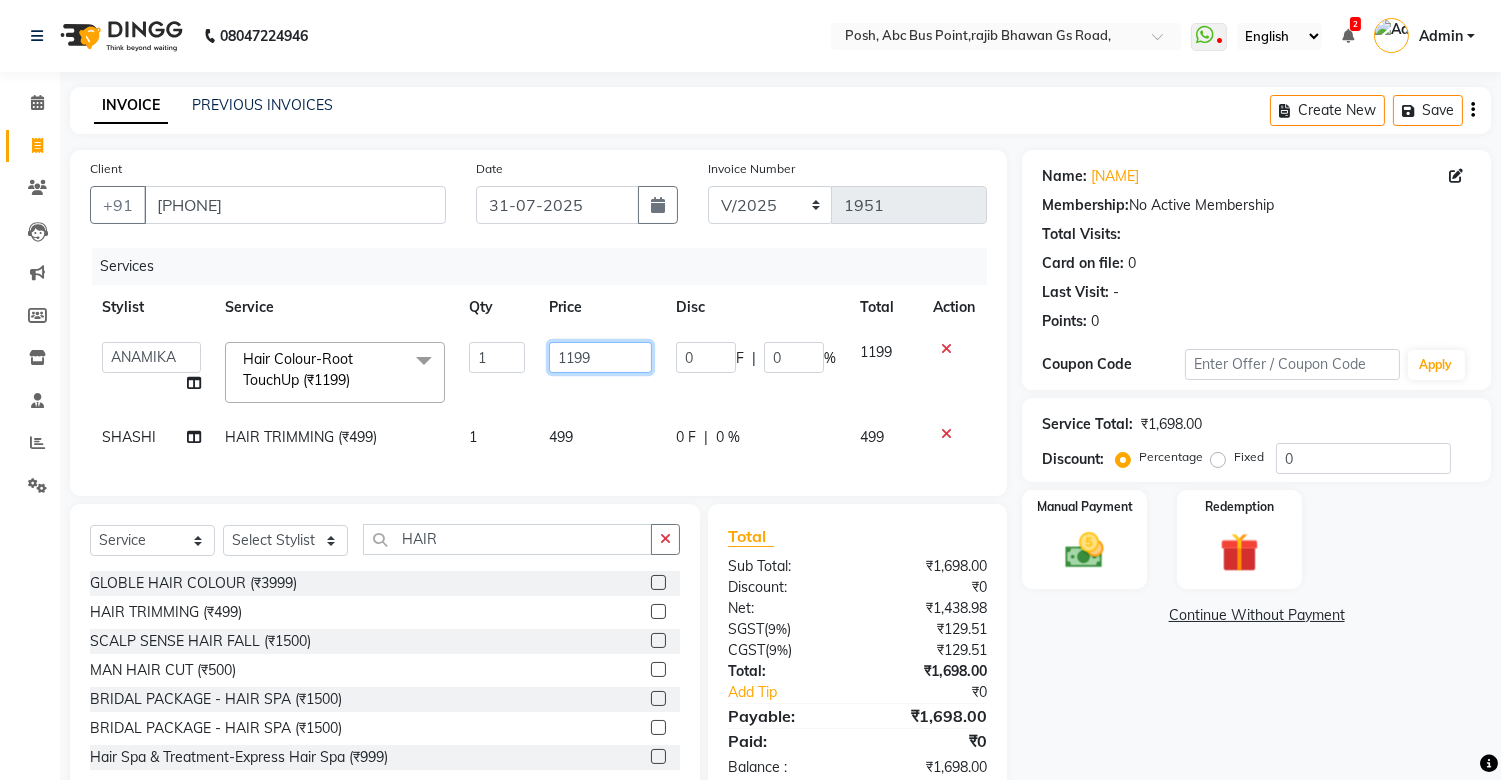 click on "1199" 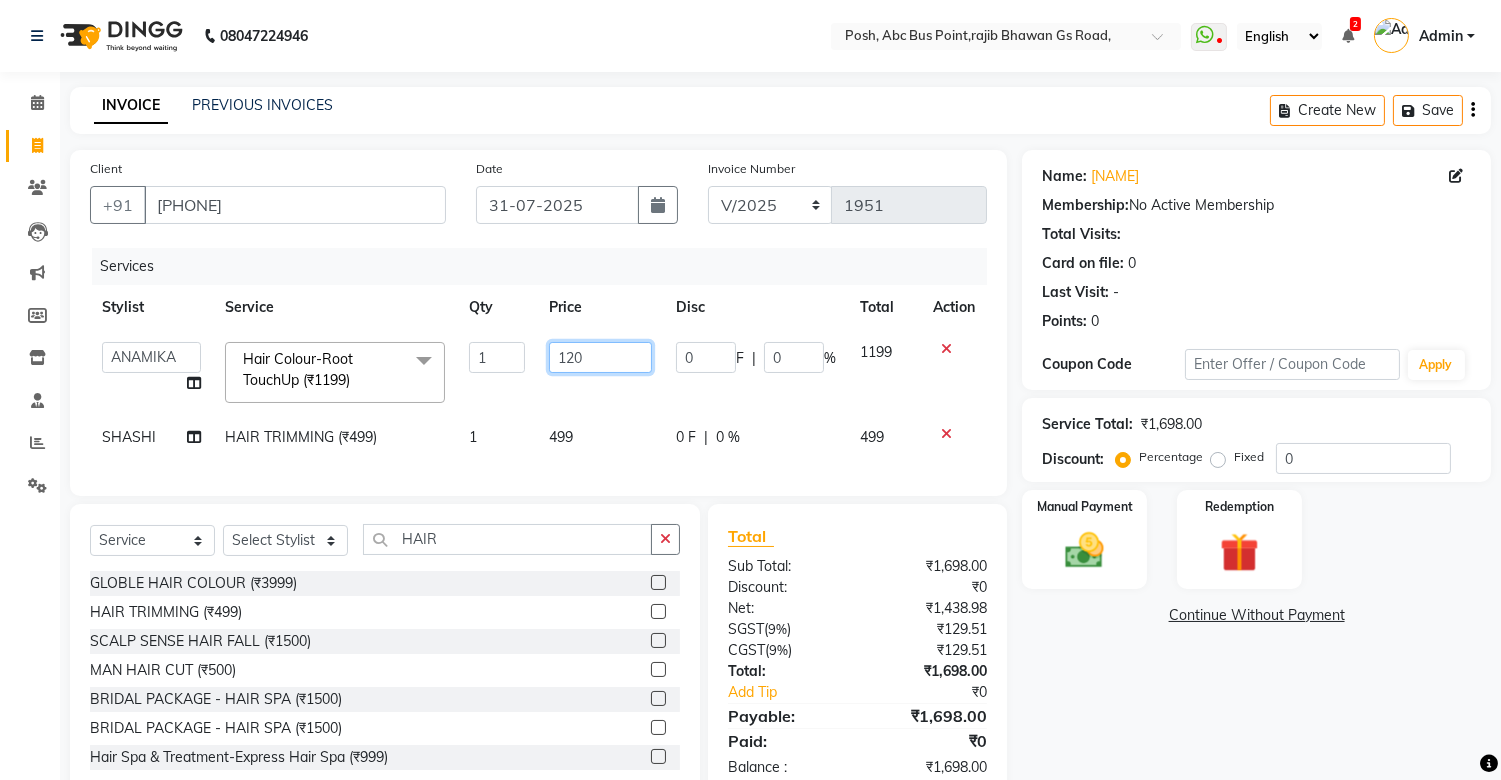 type on "1200" 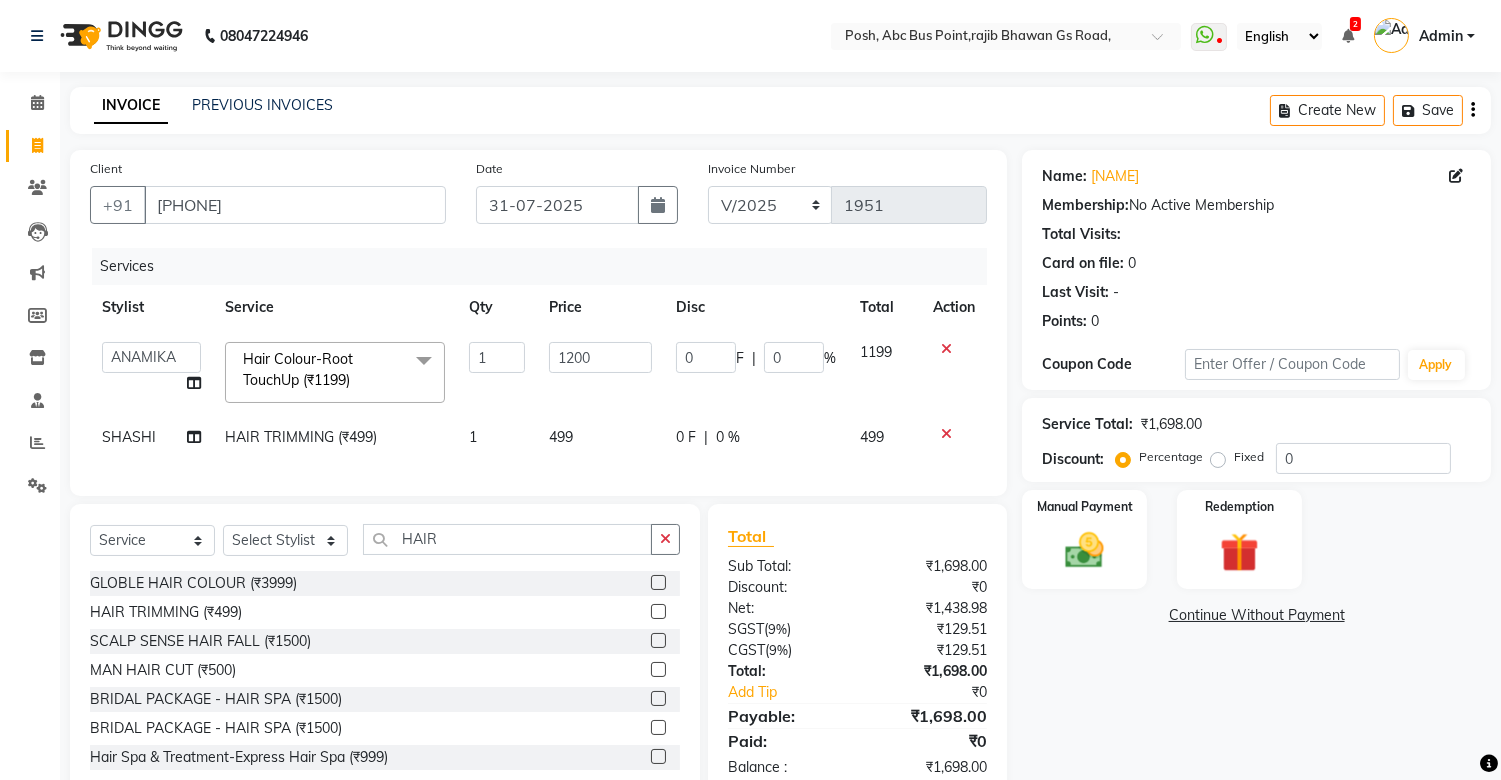 click on "499" 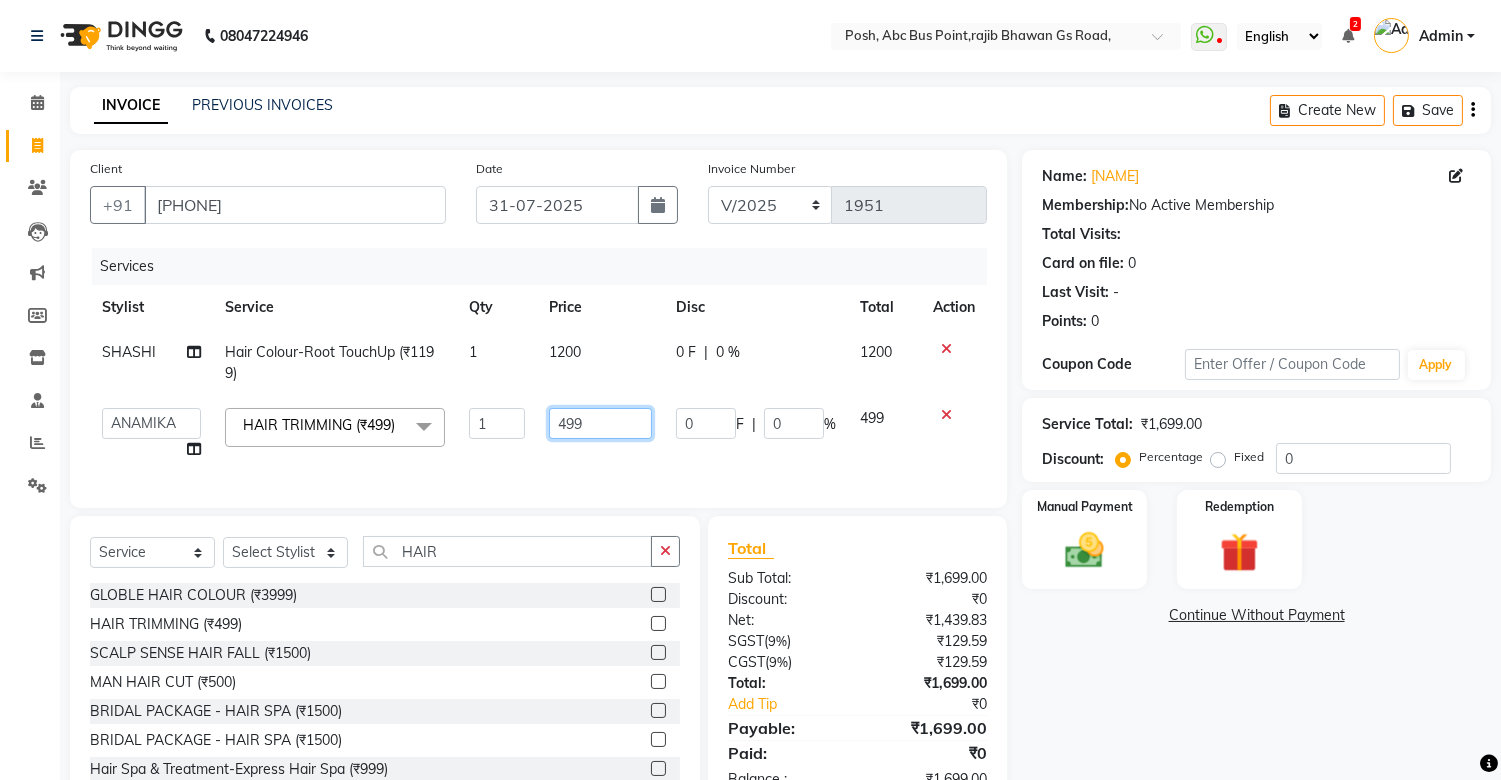 click on "499" 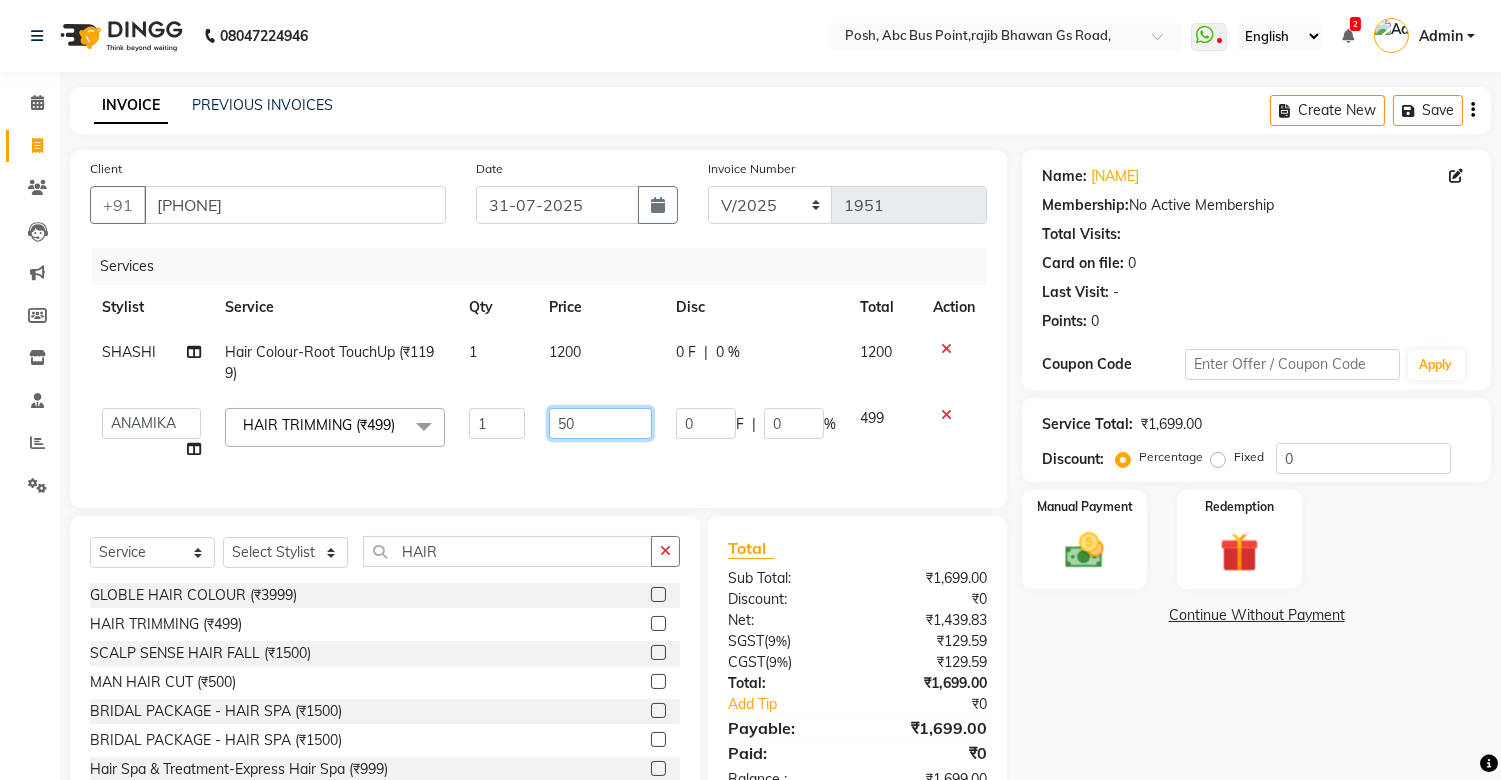 type on "500" 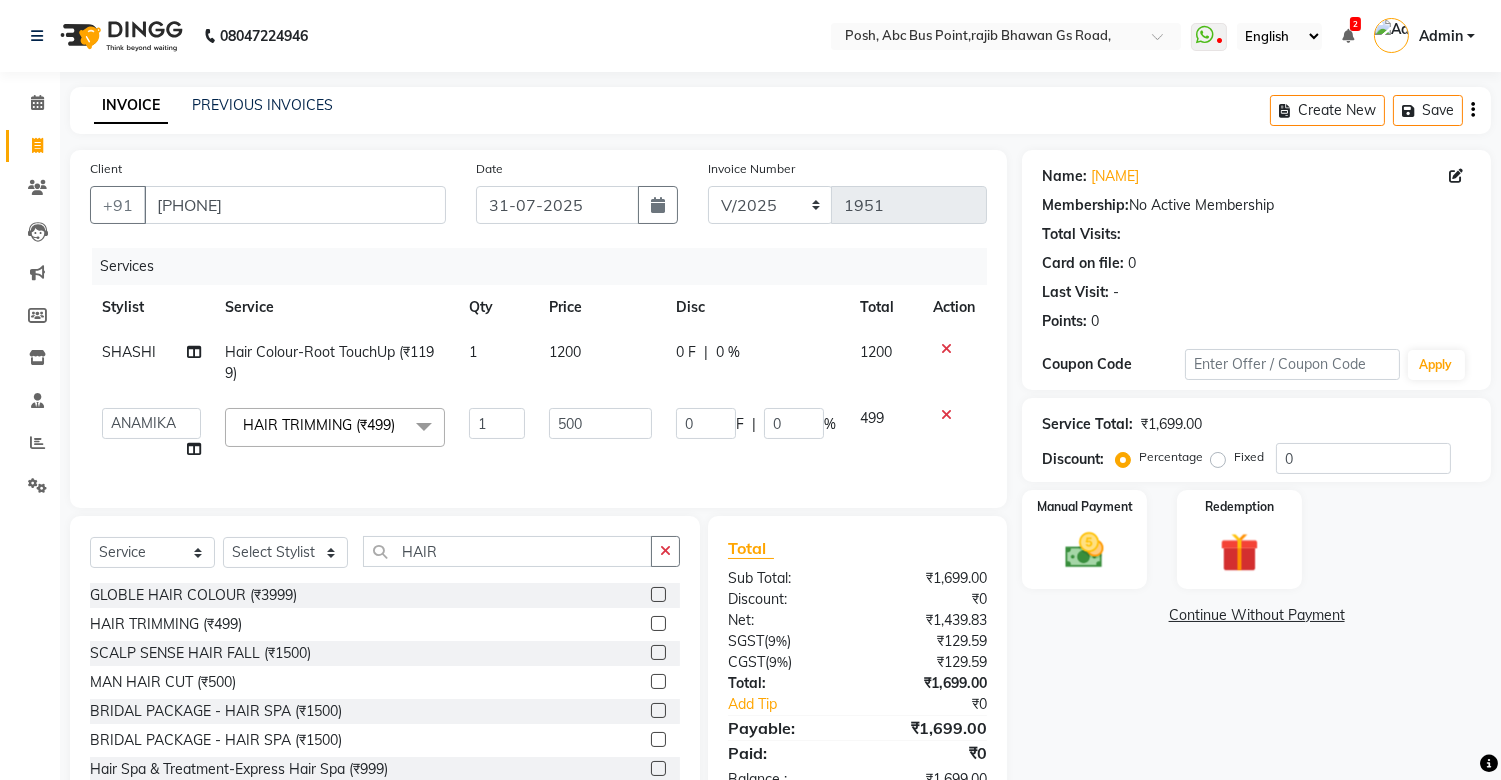 click on "500" 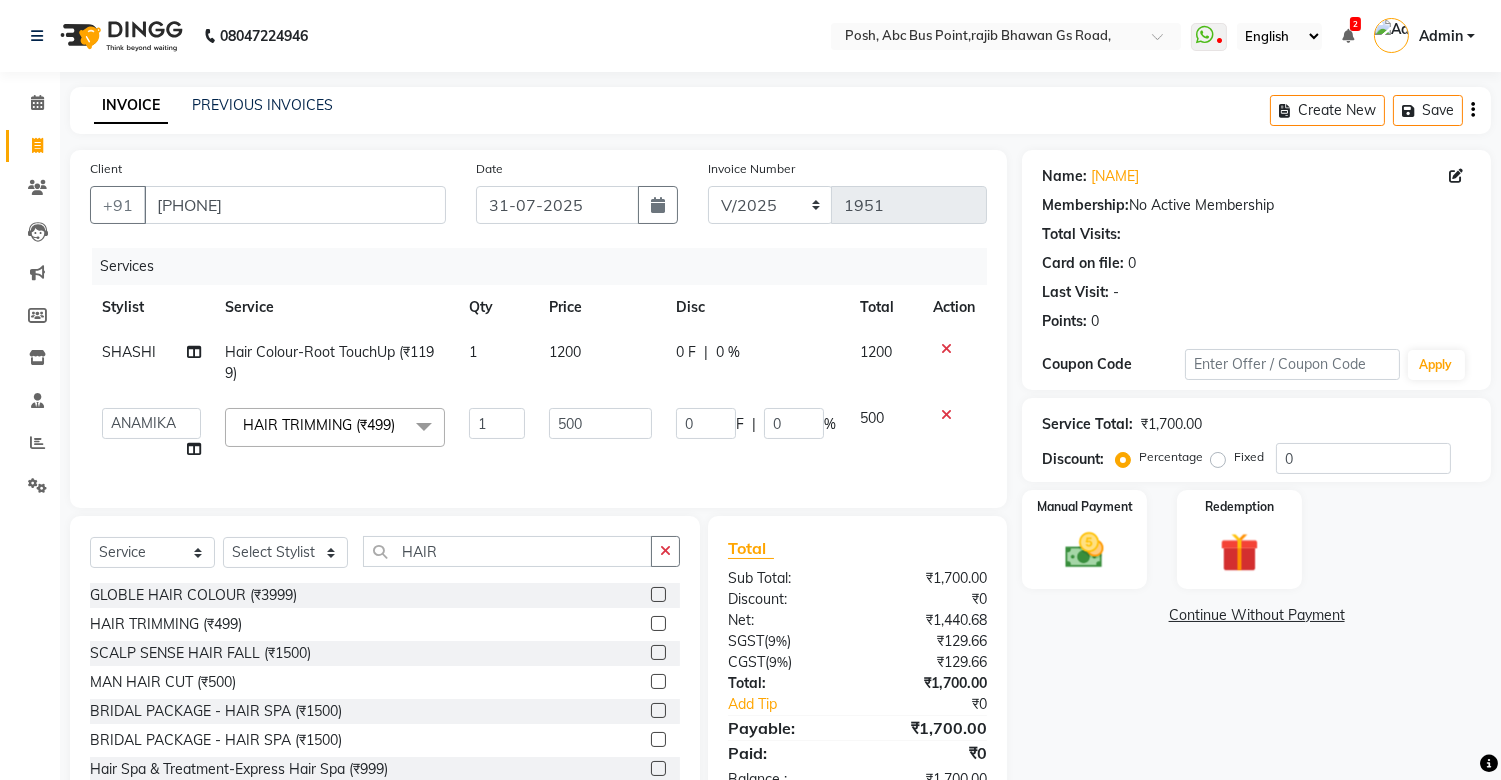 scroll, scrollTop: 86, scrollLeft: 0, axis: vertical 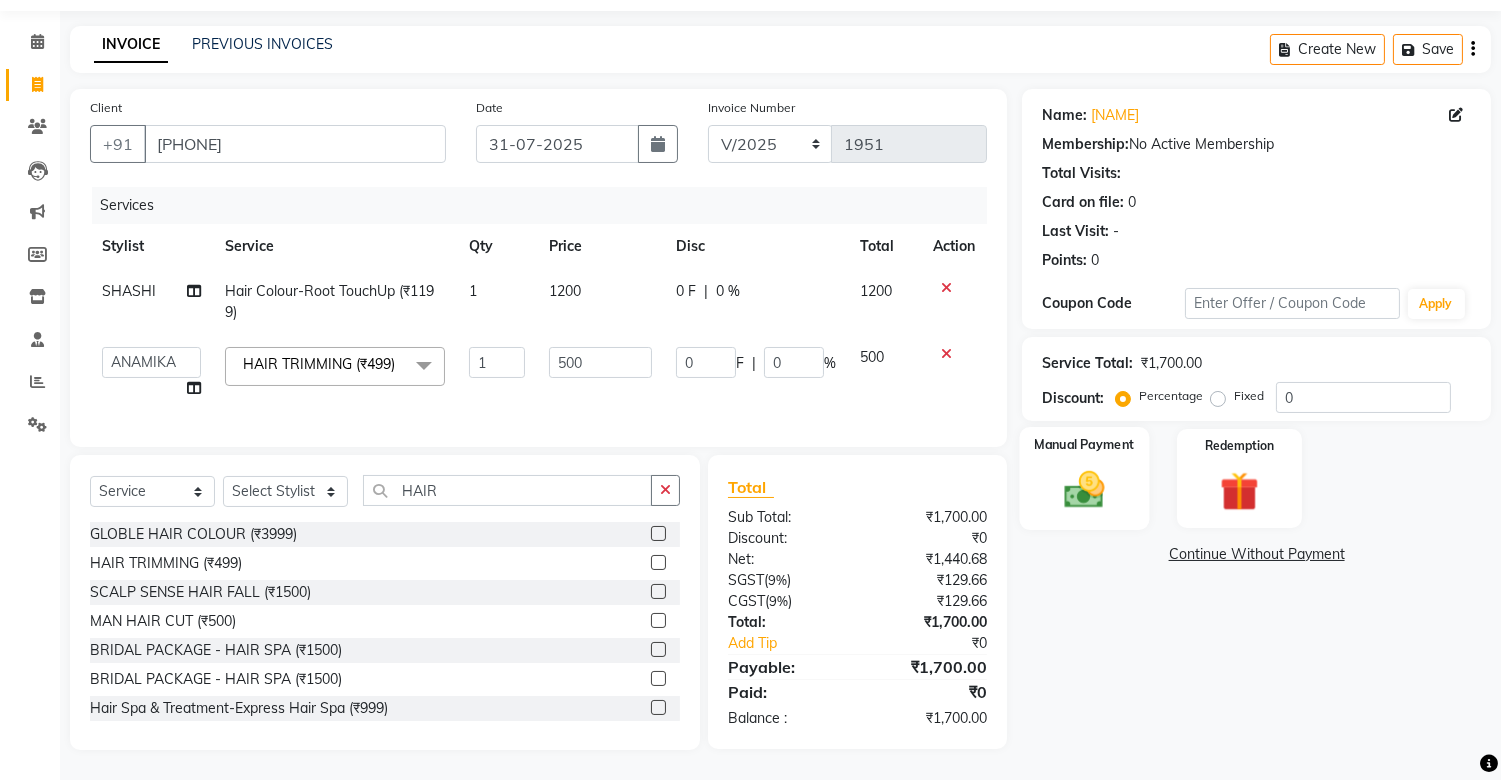 click 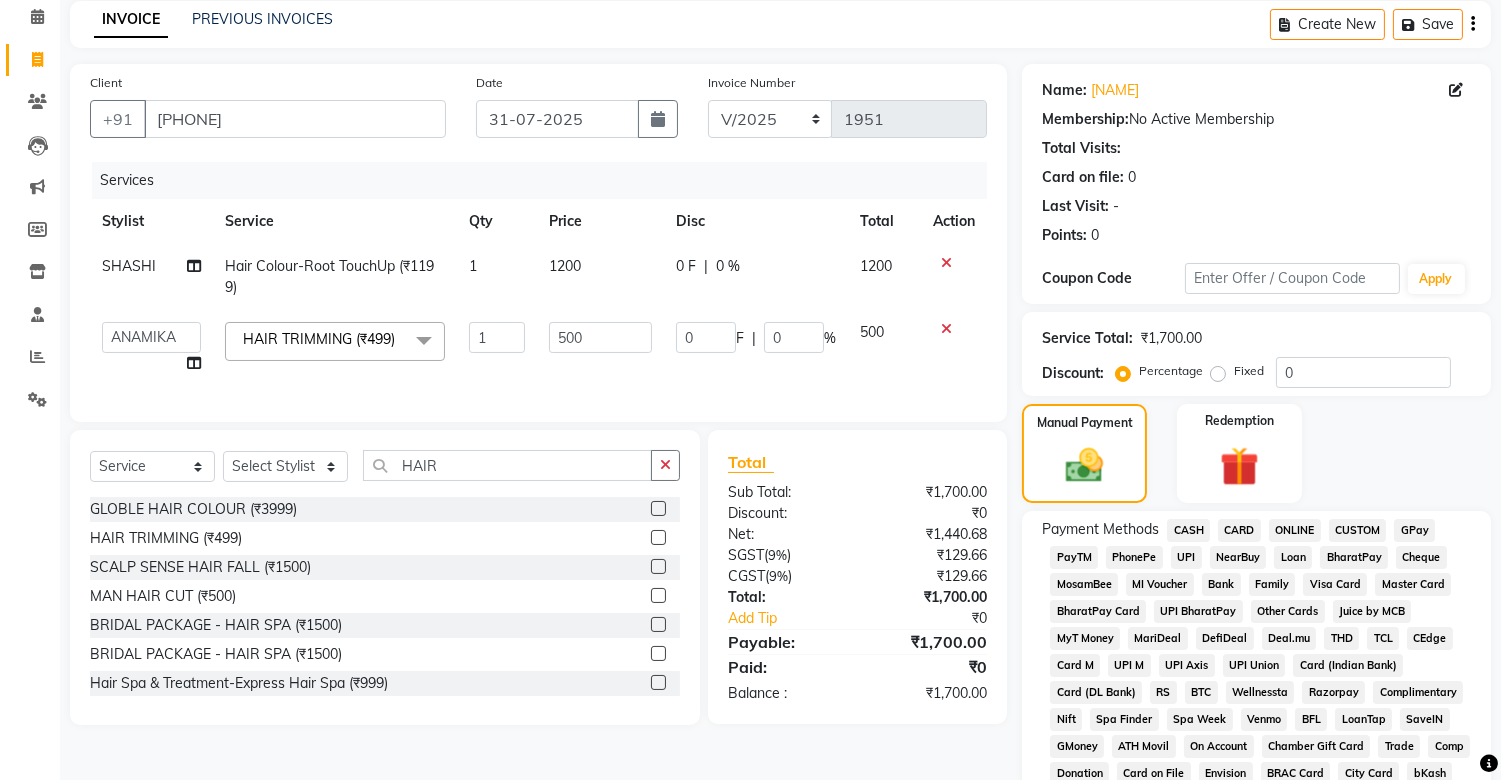 click on "UPI" 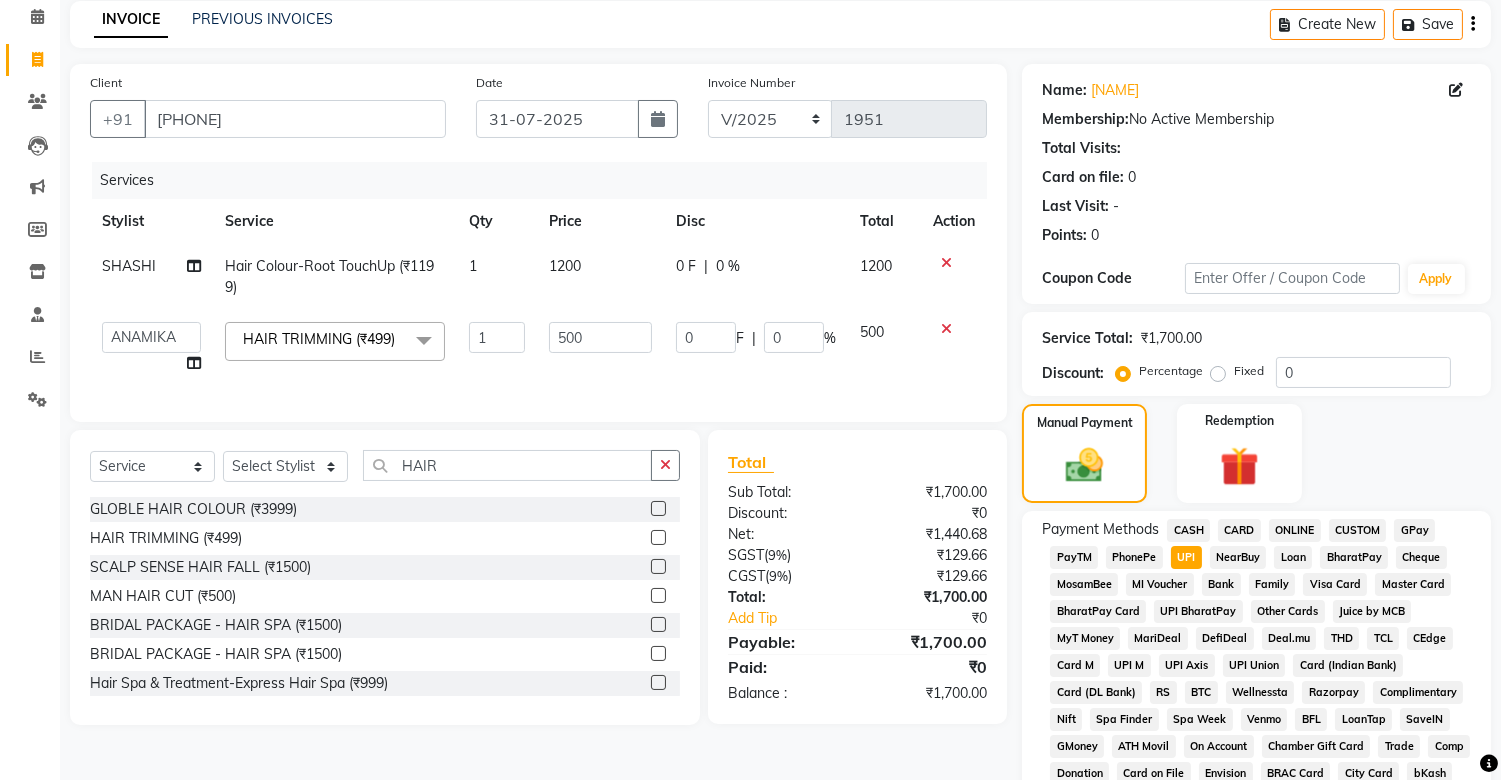 scroll, scrollTop: 631, scrollLeft: 0, axis: vertical 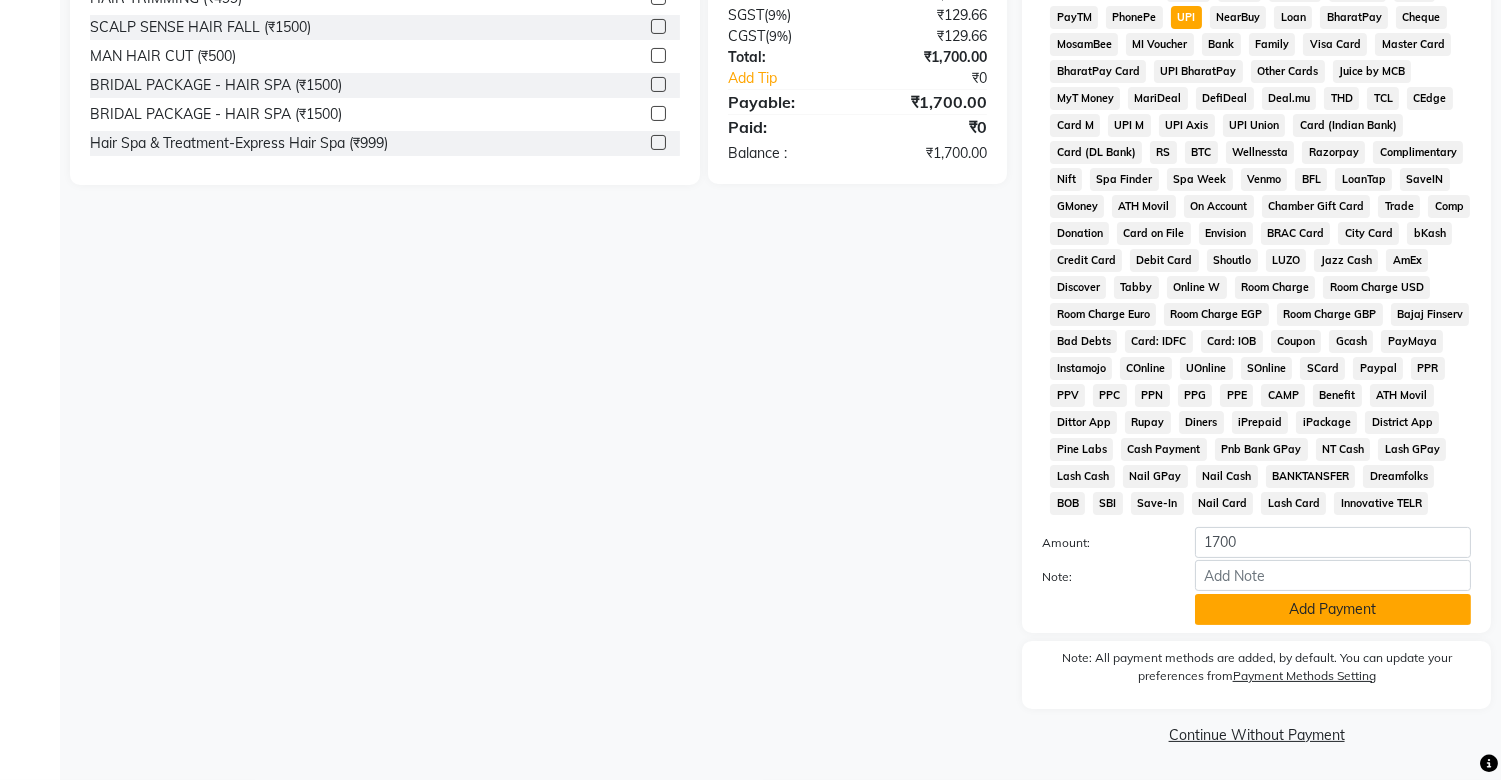 click on "Add Payment" 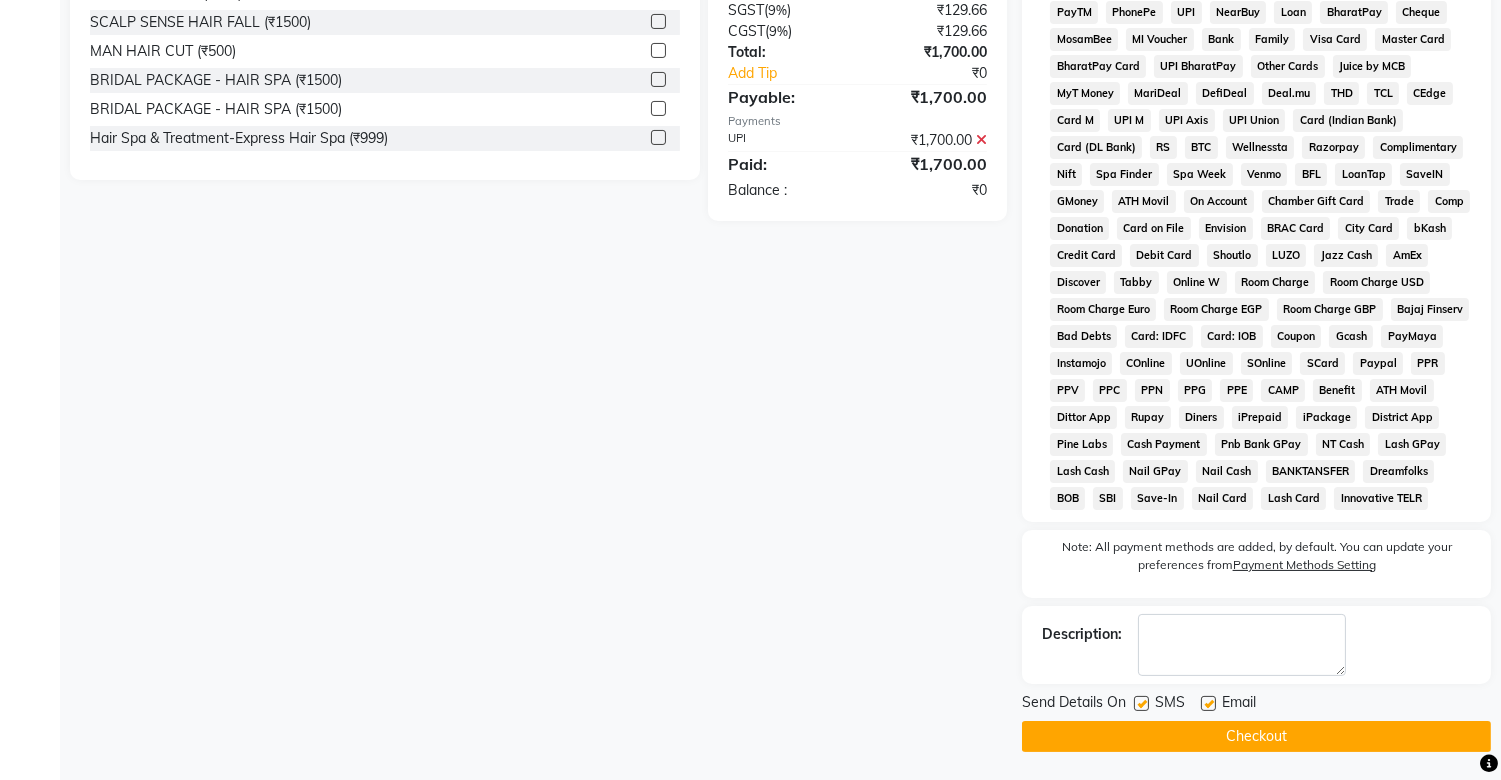 click 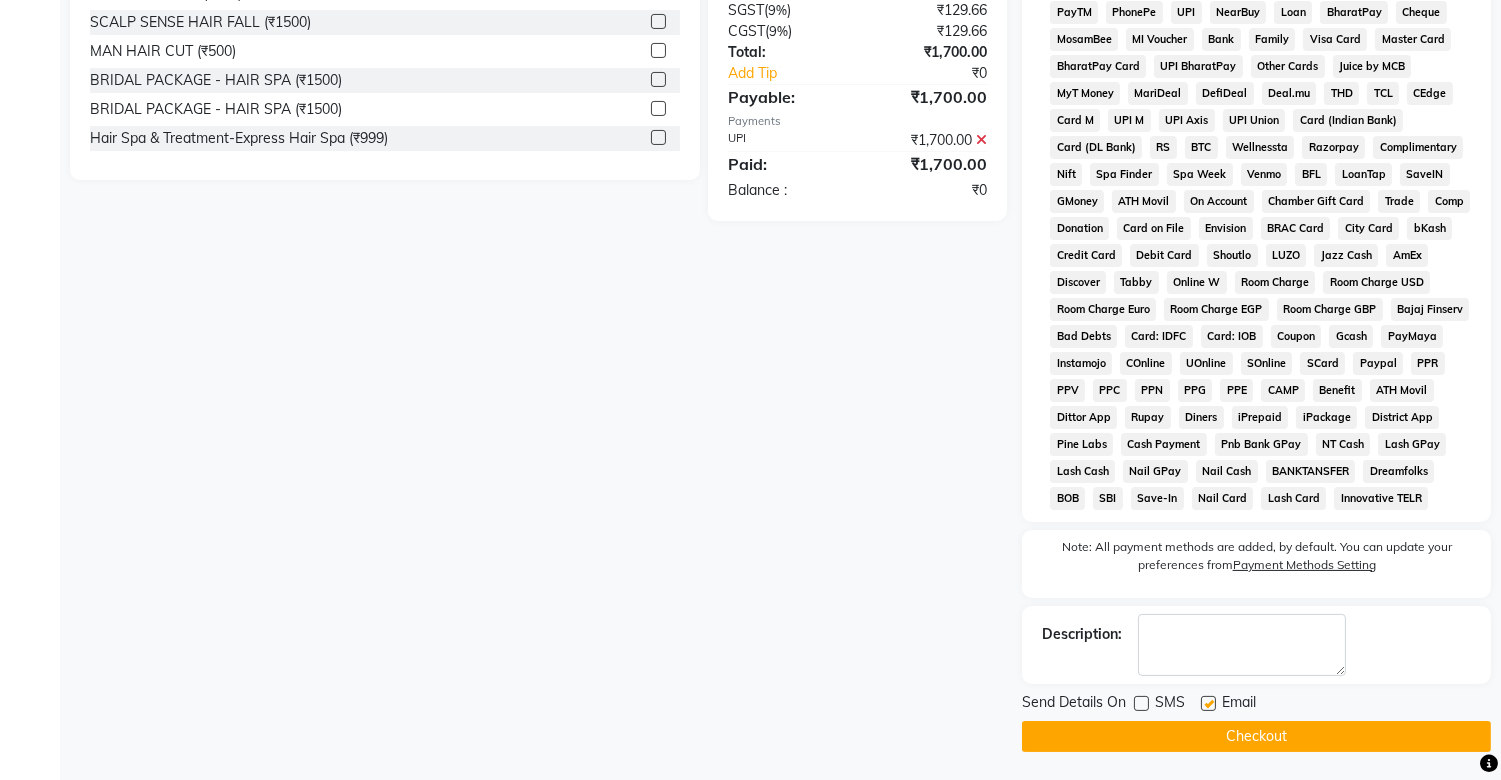 click on "Checkout" 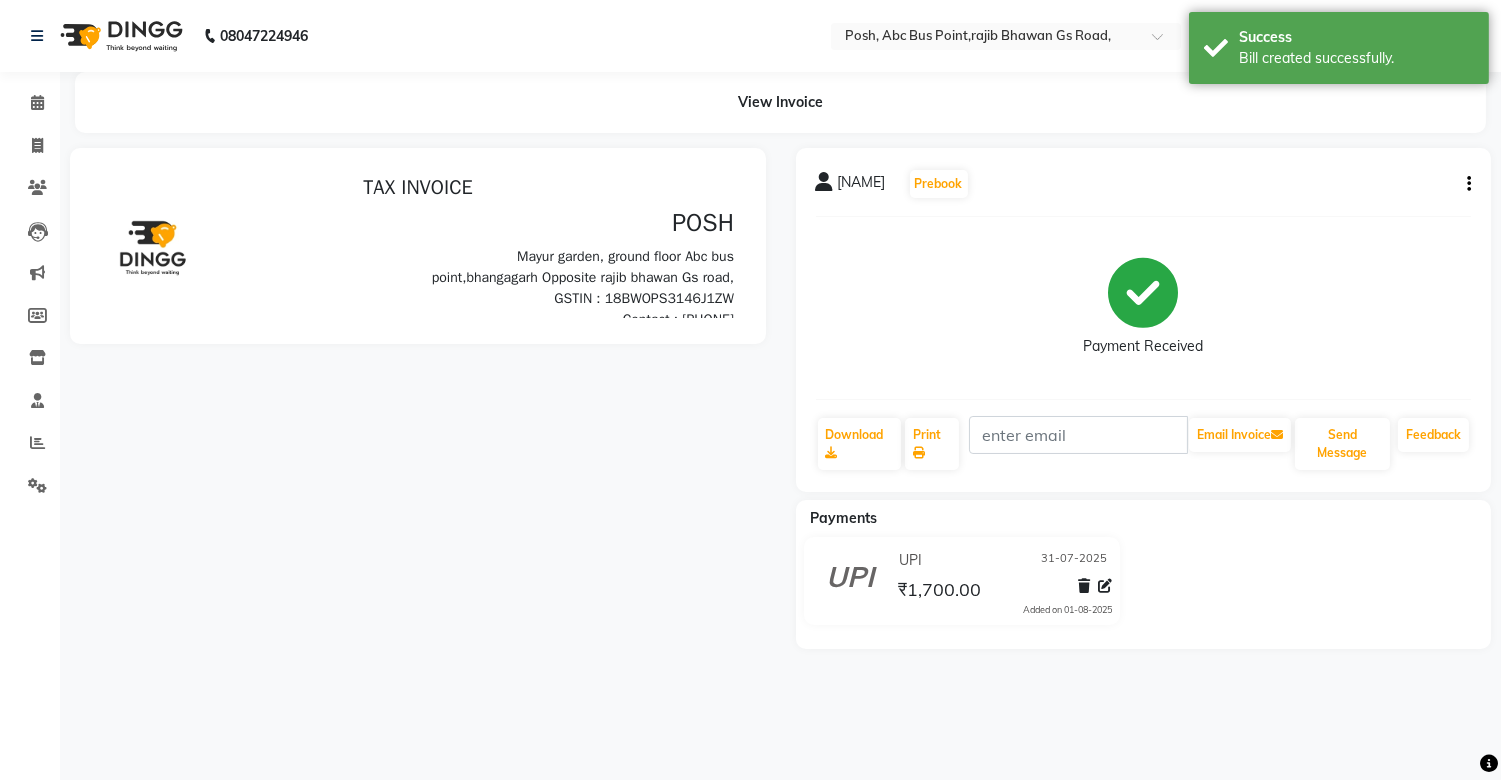 scroll, scrollTop: 0, scrollLeft: 0, axis: both 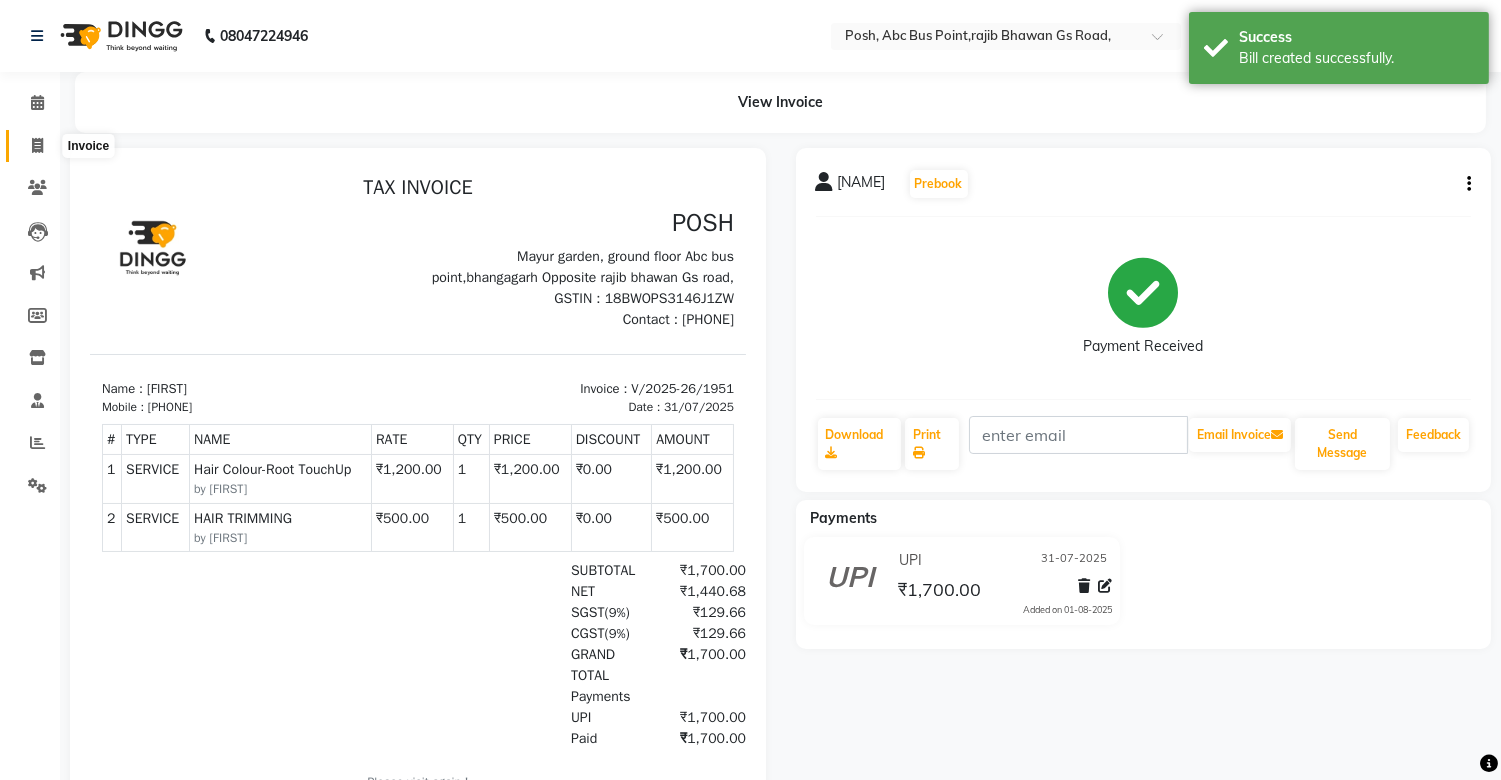 click 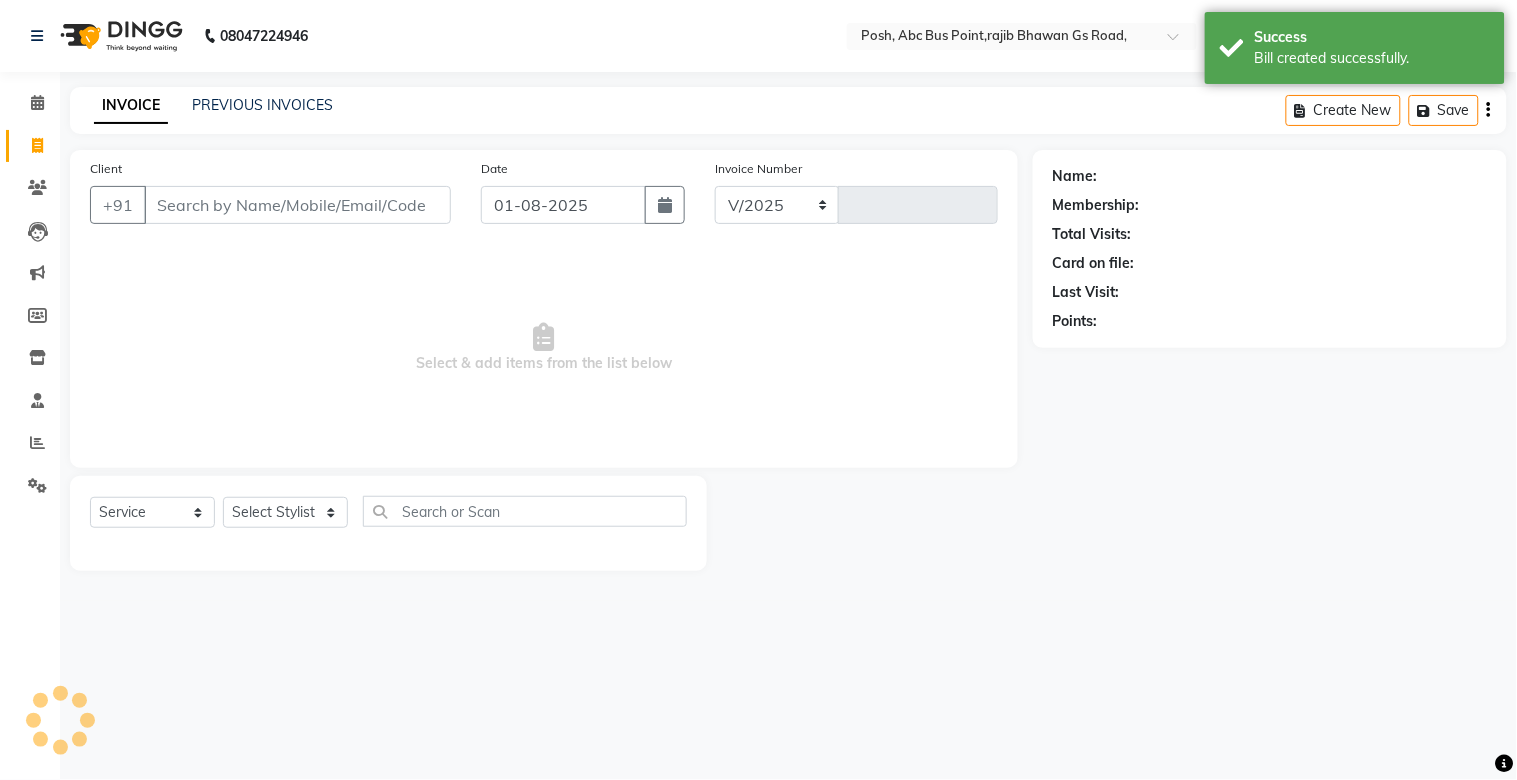 select on "3535" 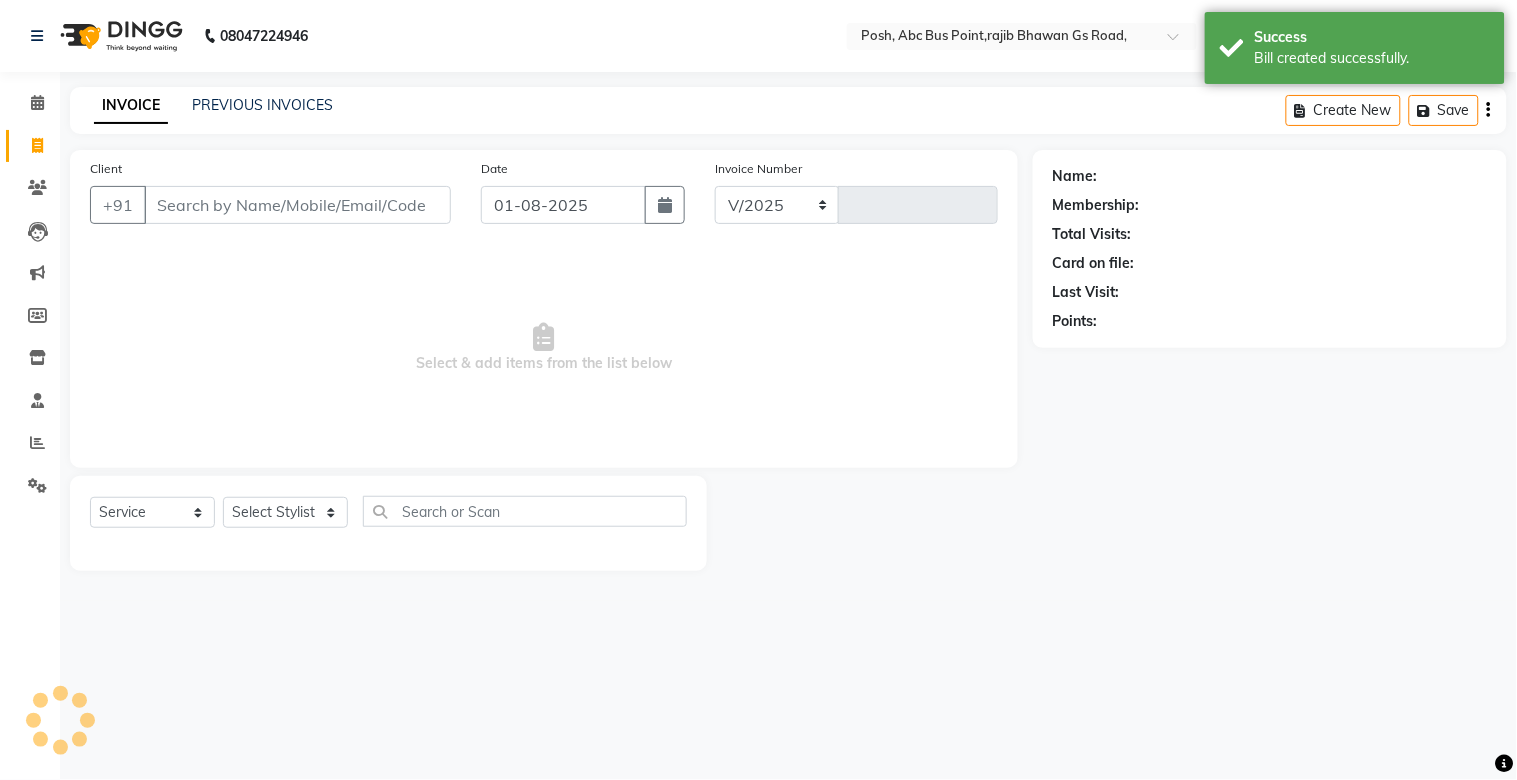 type on "1952" 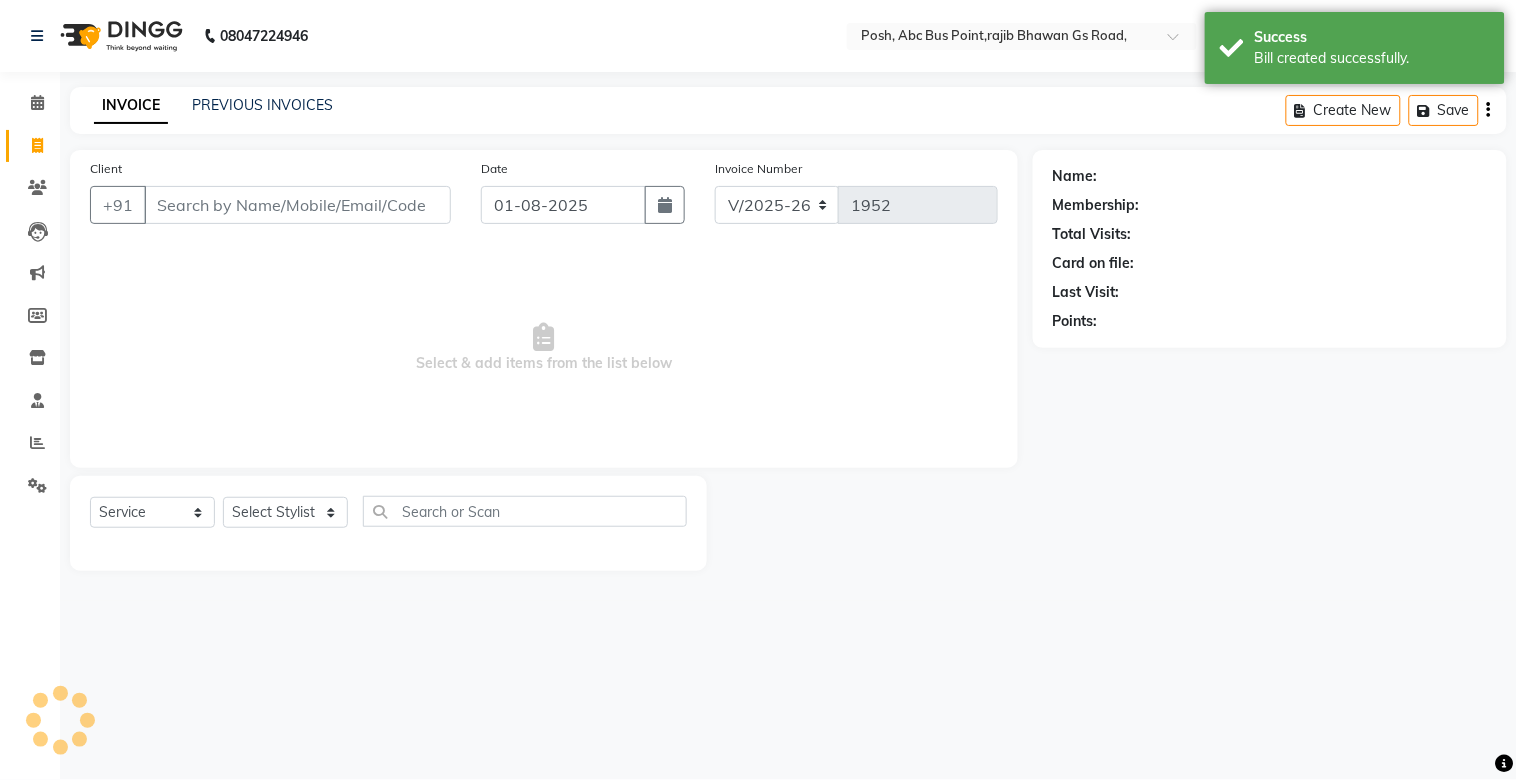 click on "Client" at bounding box center (297, 205) 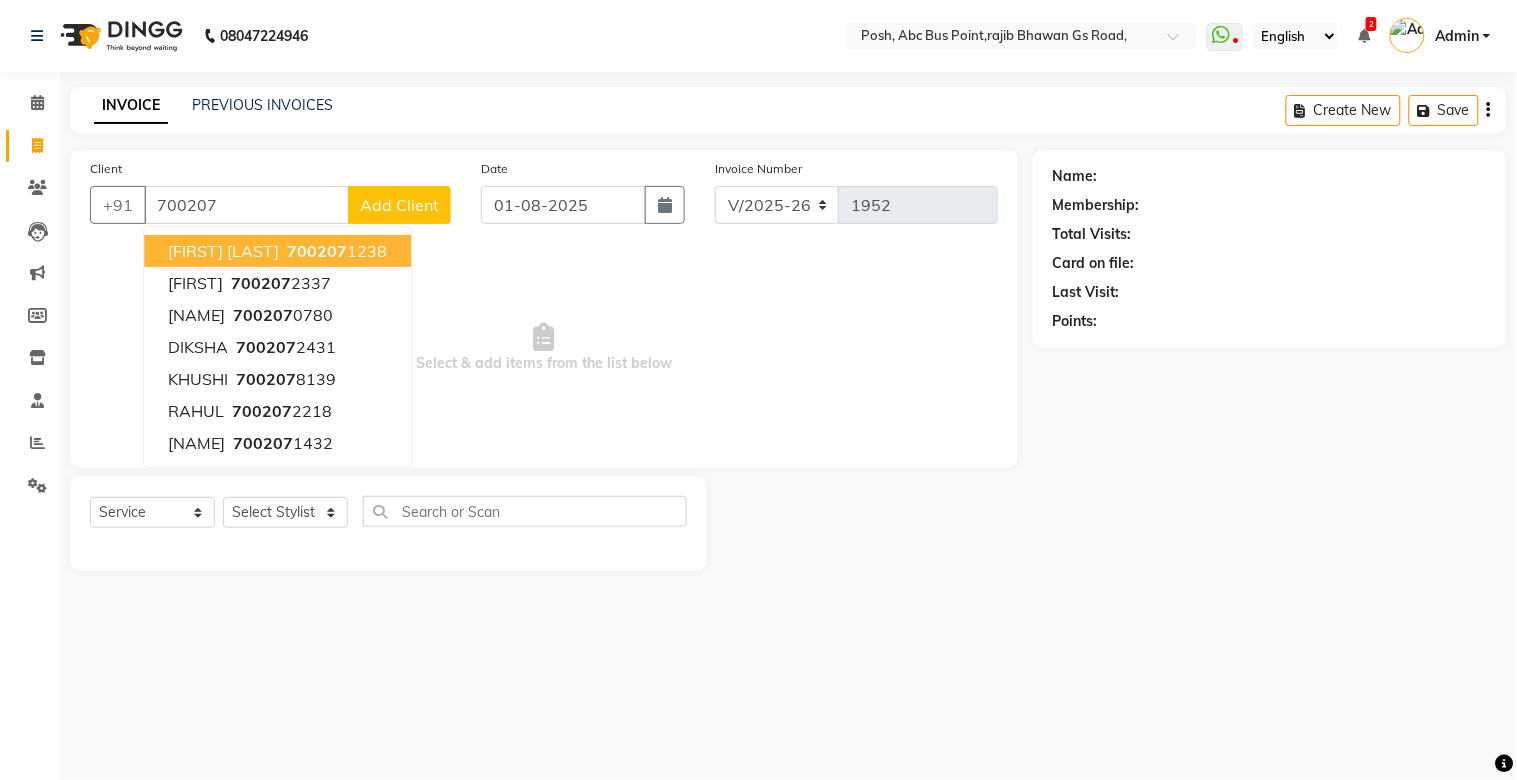 click on "[FIRST] [LAST]" at bounding box center (223, 251) 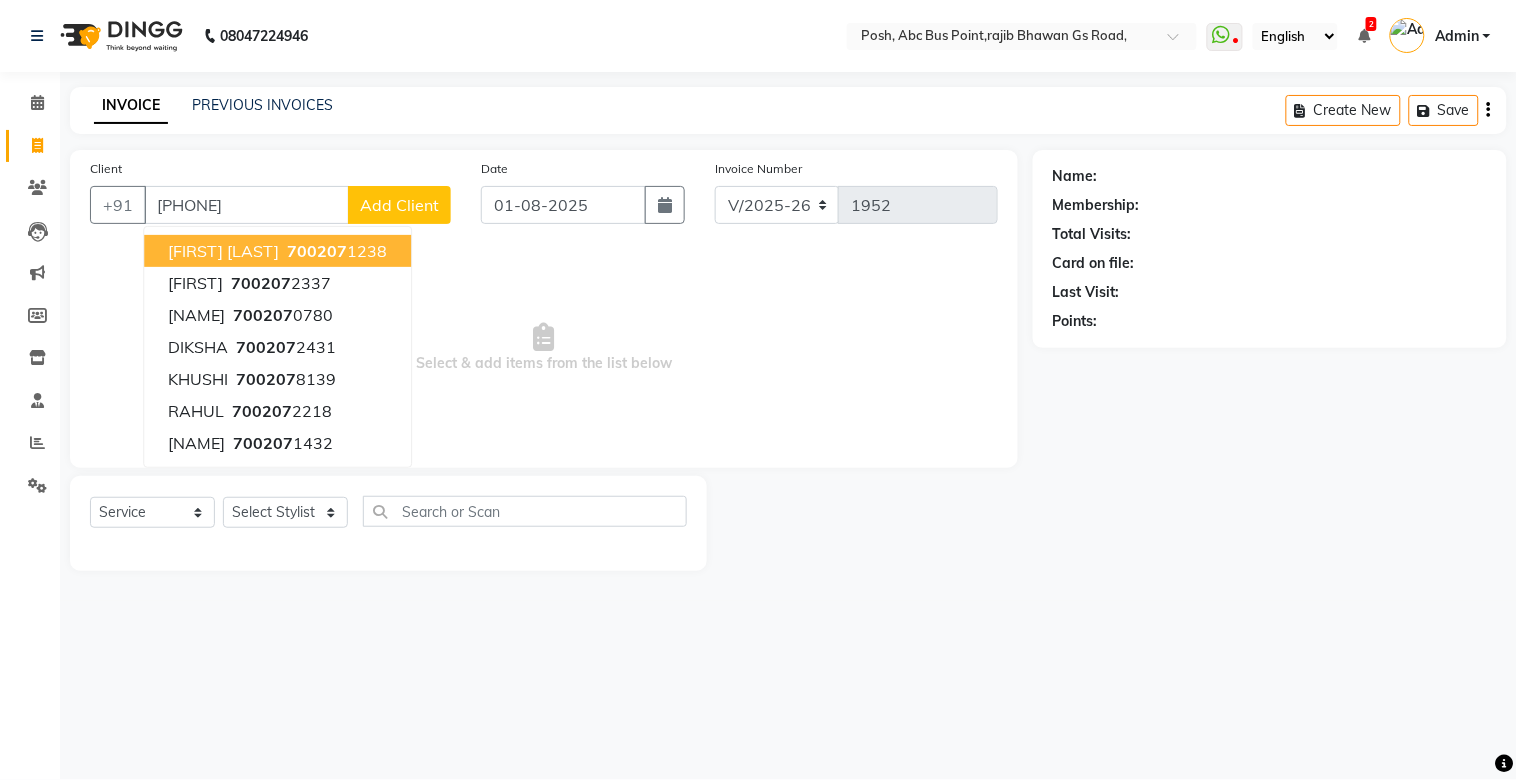 type on "[PHONE]" 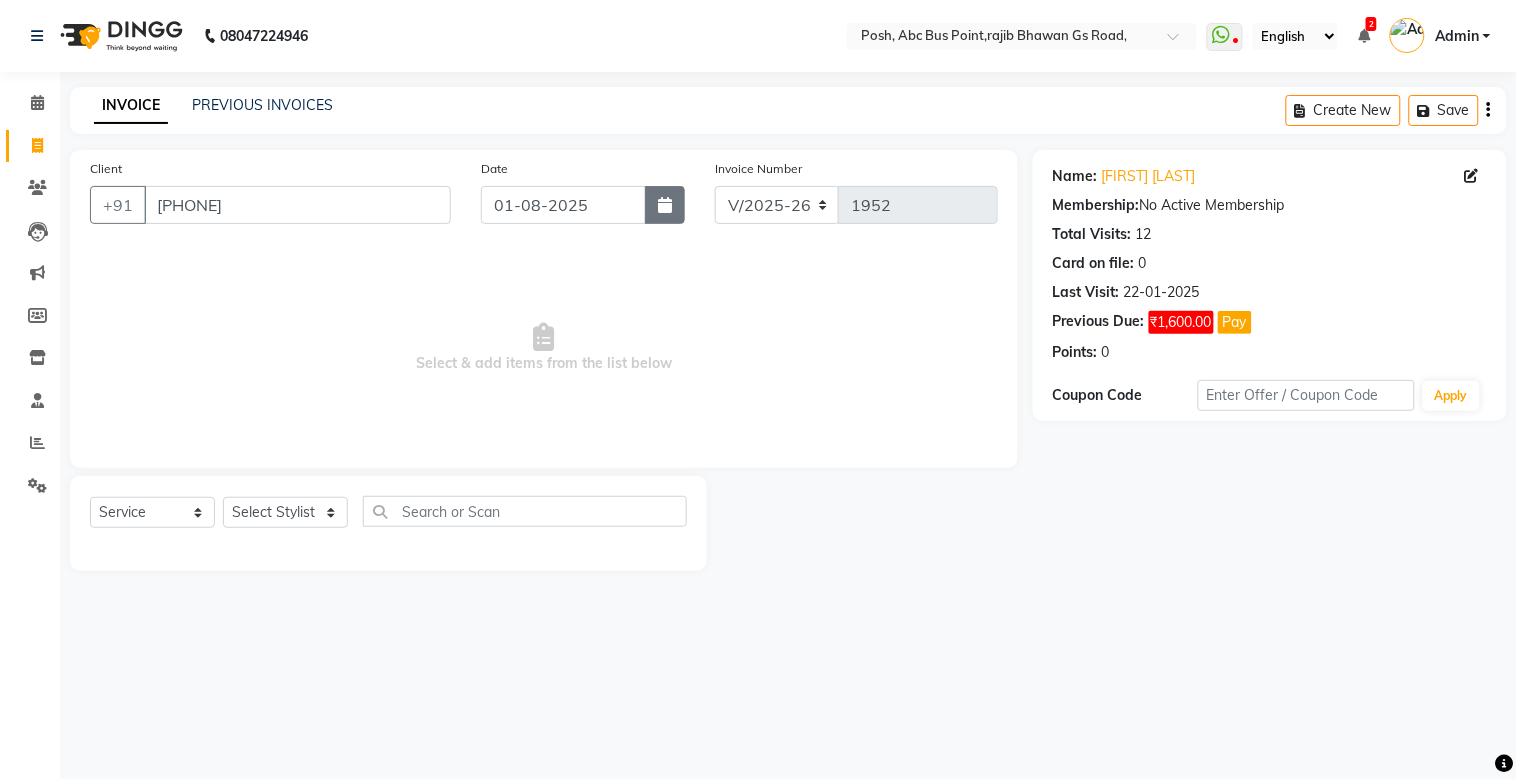 click 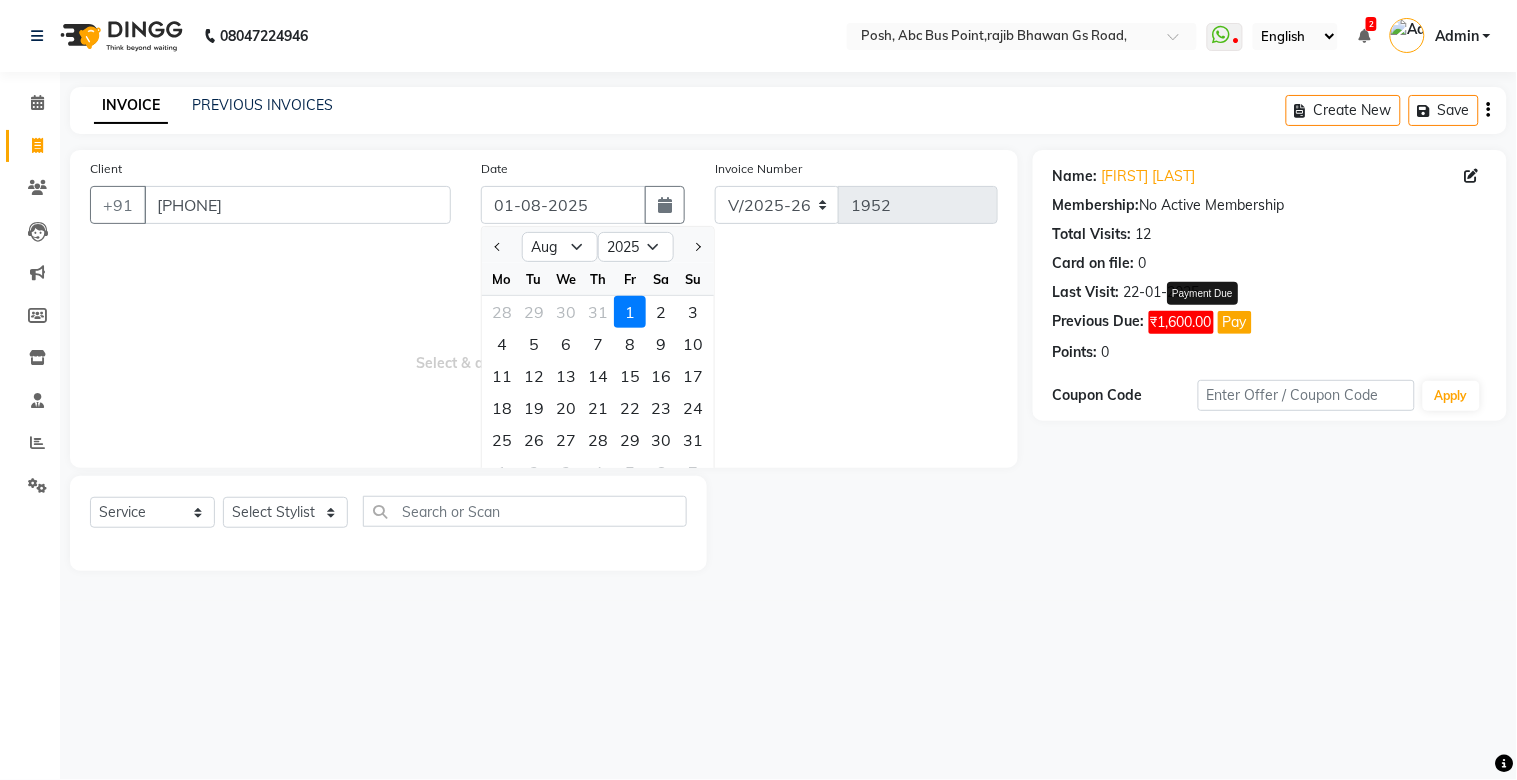 click on "Pay" 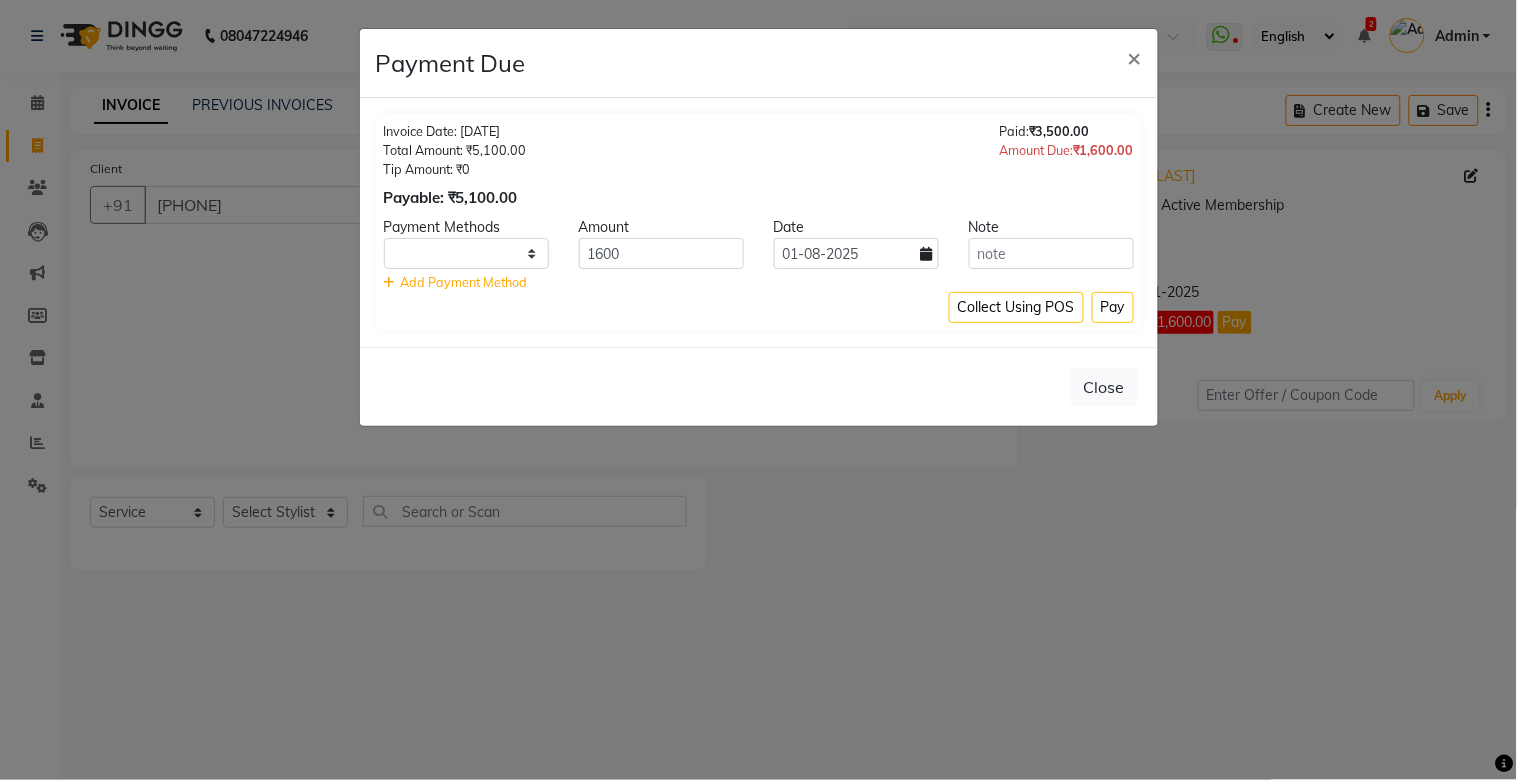 select on "1" 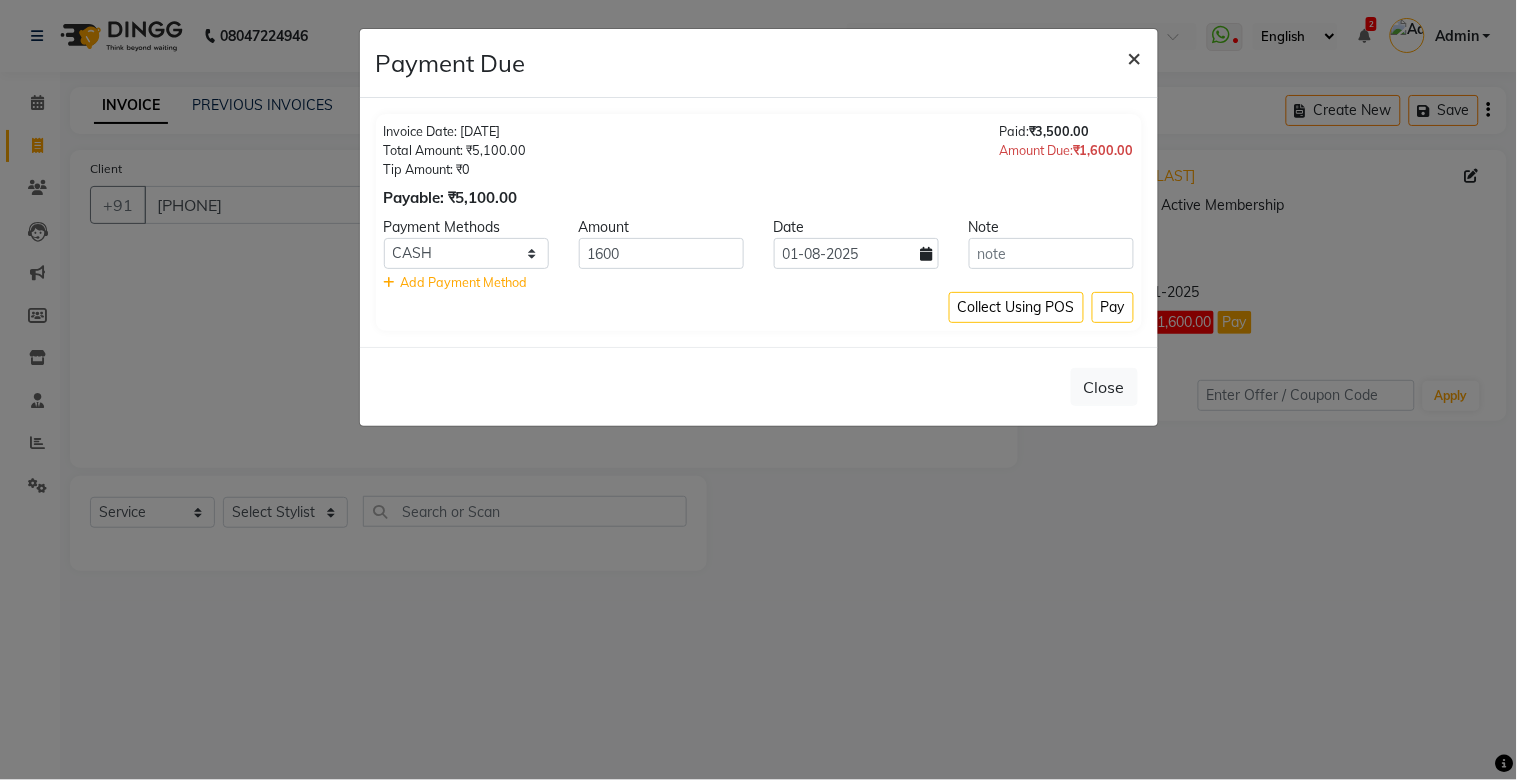 click on "×" 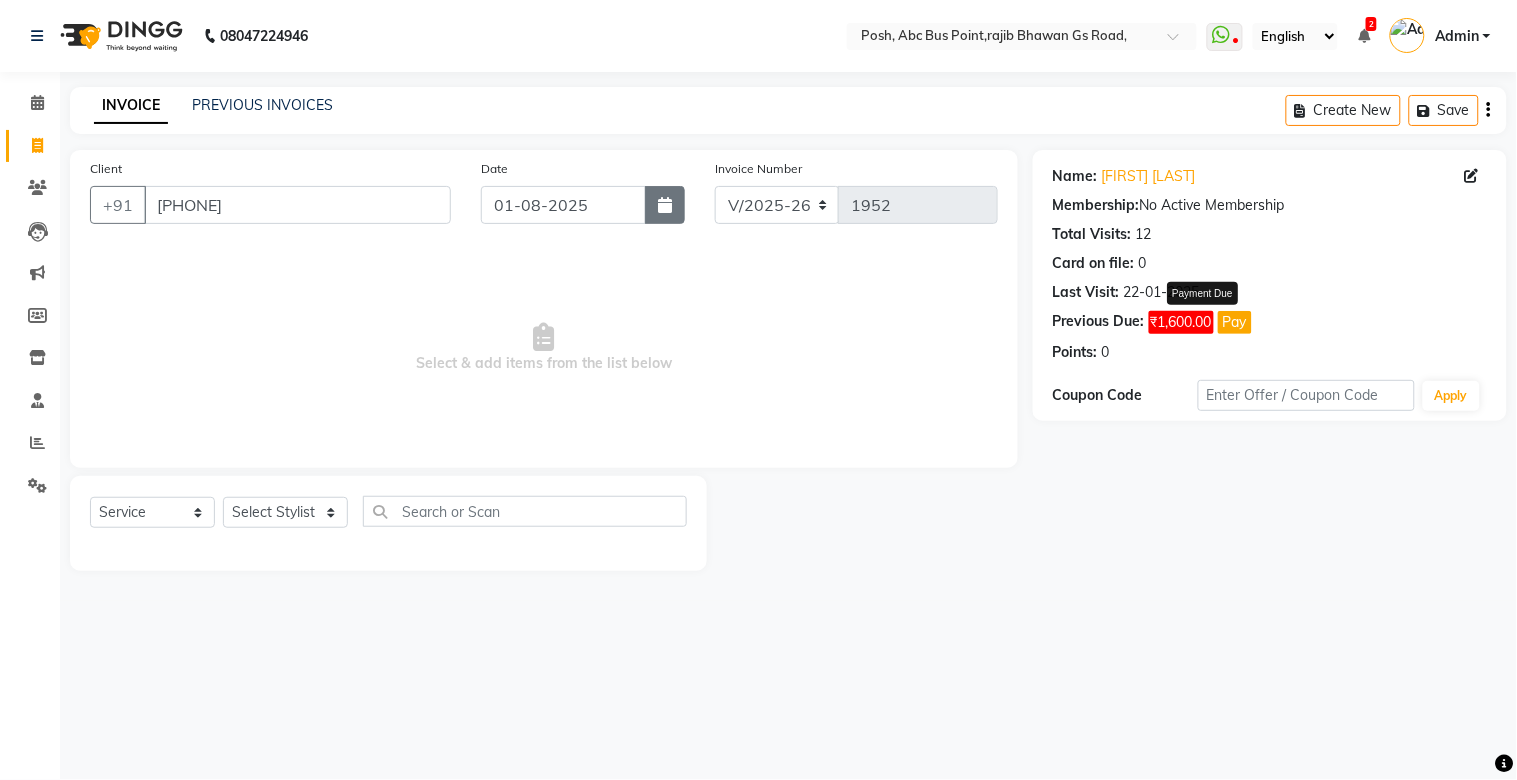 click 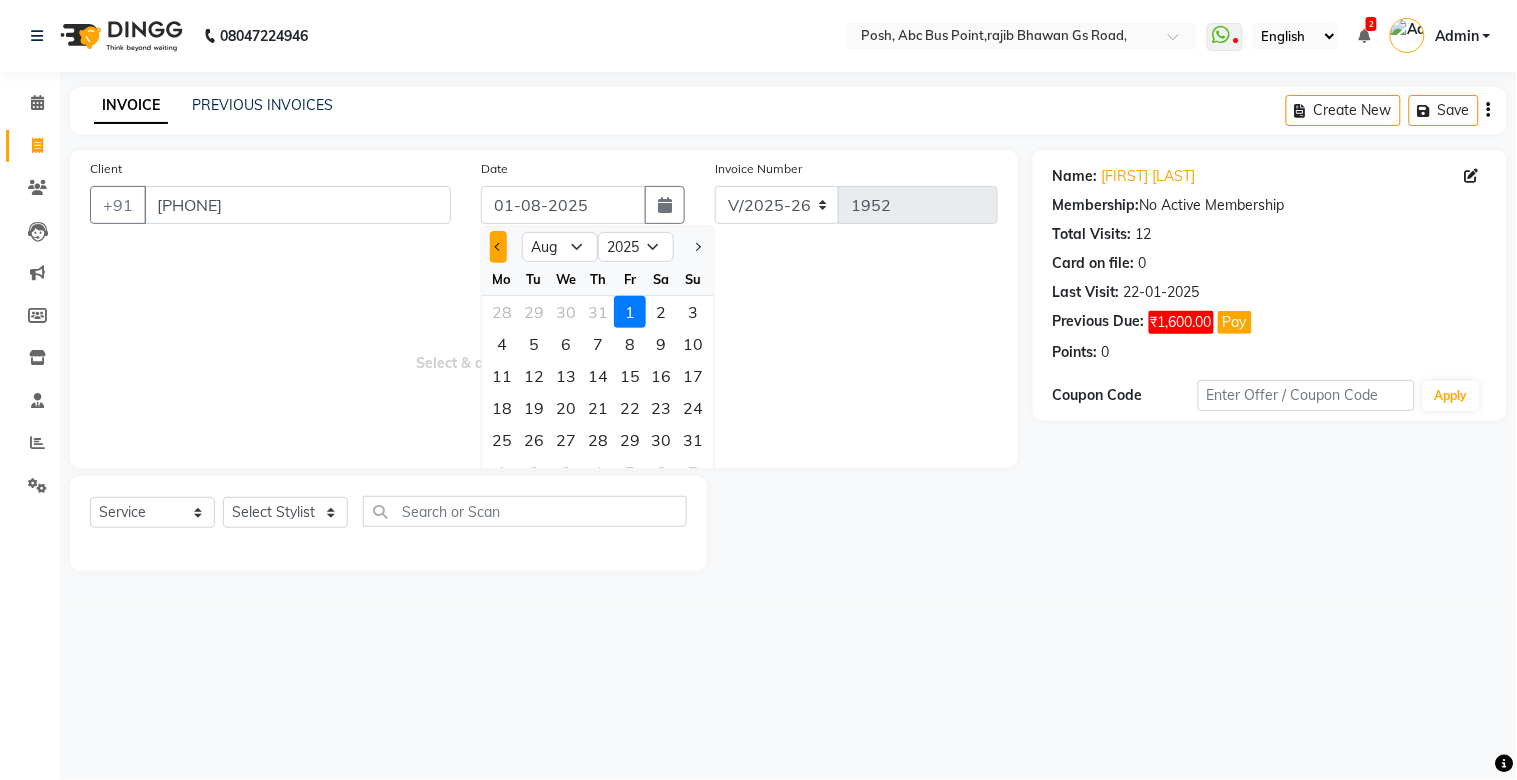 click 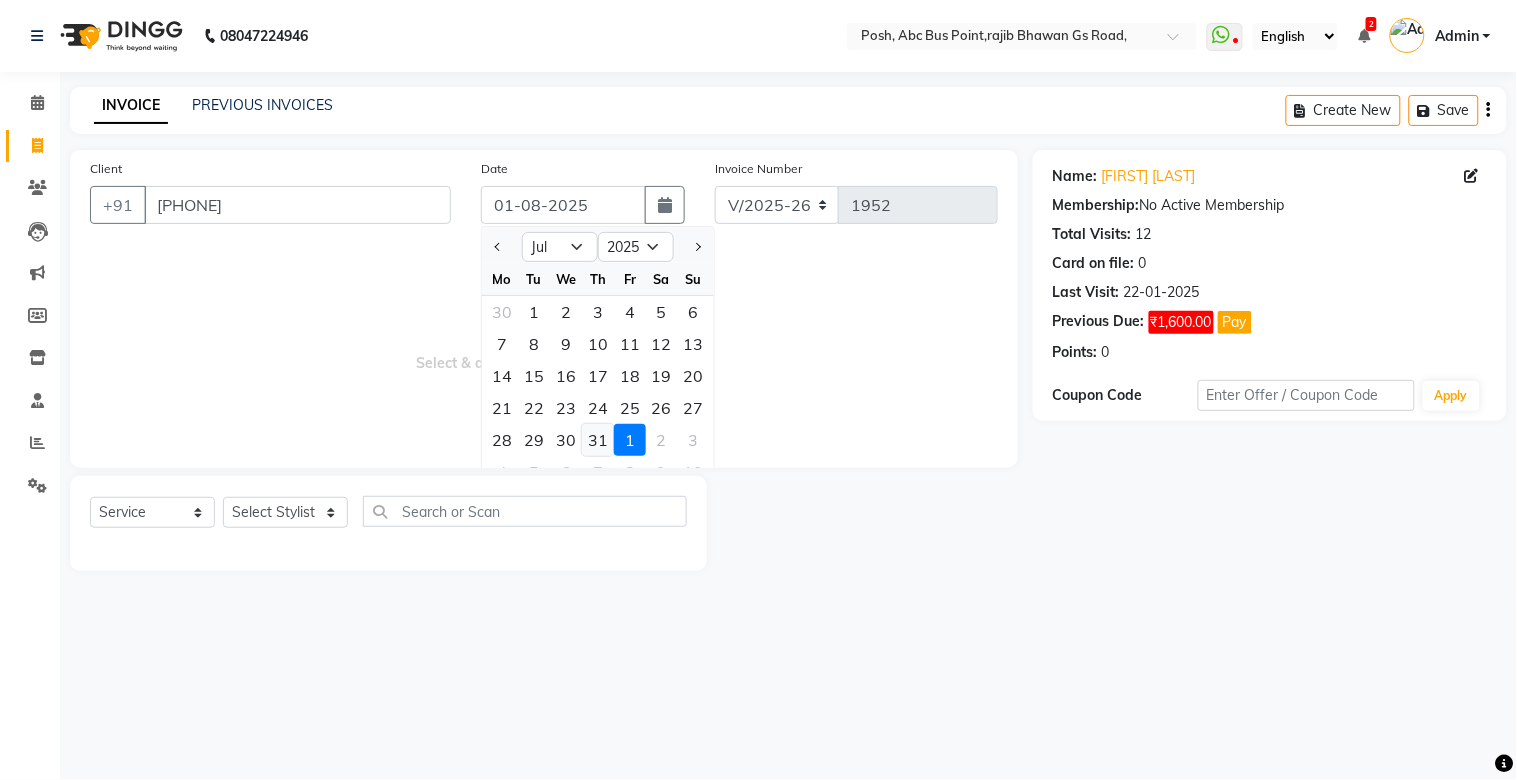 click on "31" 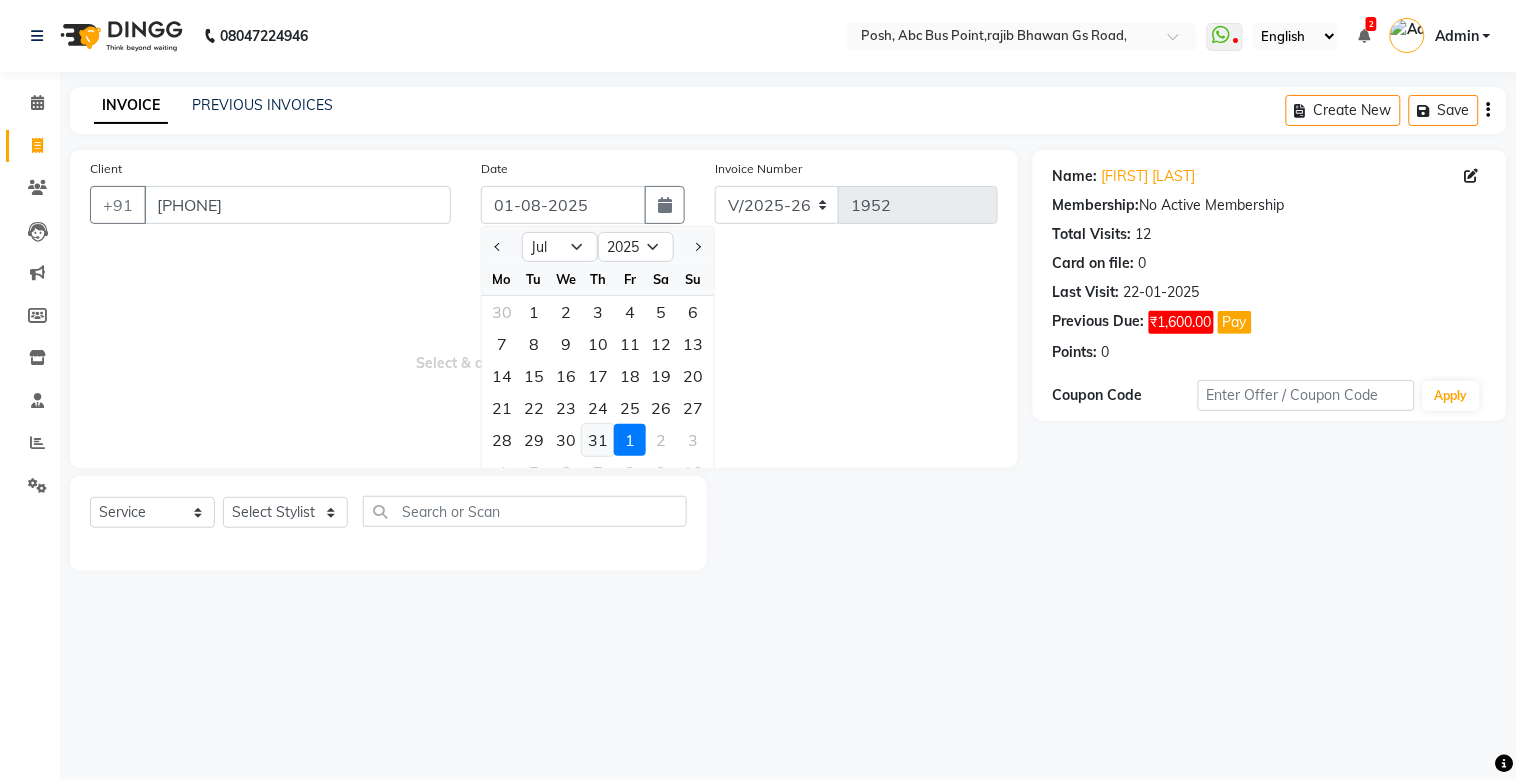 type on "31-07-2025" 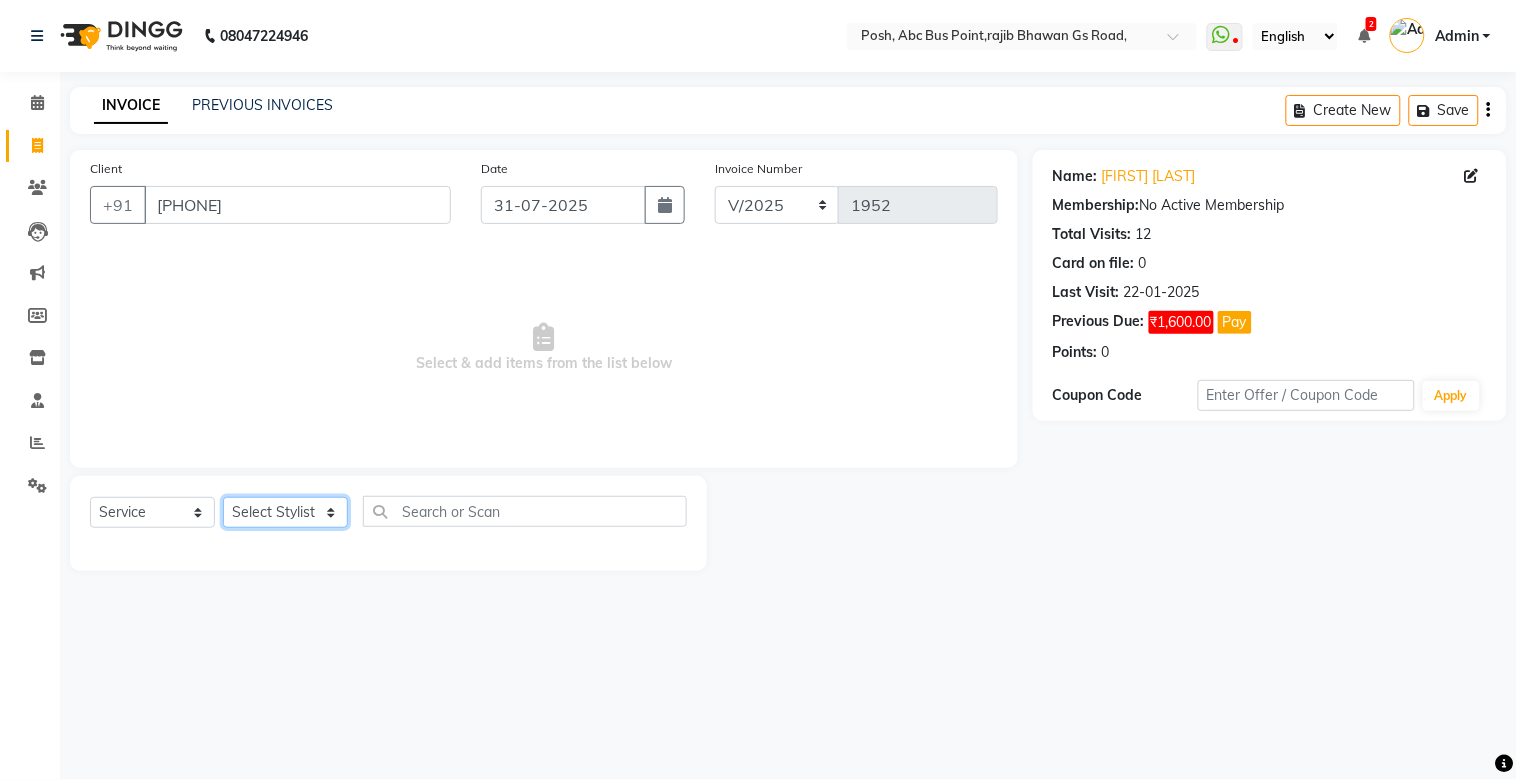 click on "Select Stylist [FIRST] [FIRST] [FIRST] [FIRST] Manager [FIRST] [FIRST] [FIRST] [FIRST] [FIRST] [FIRST] [FIRST] [FIRST] [FIRST] [FIRST] [FIRST]" 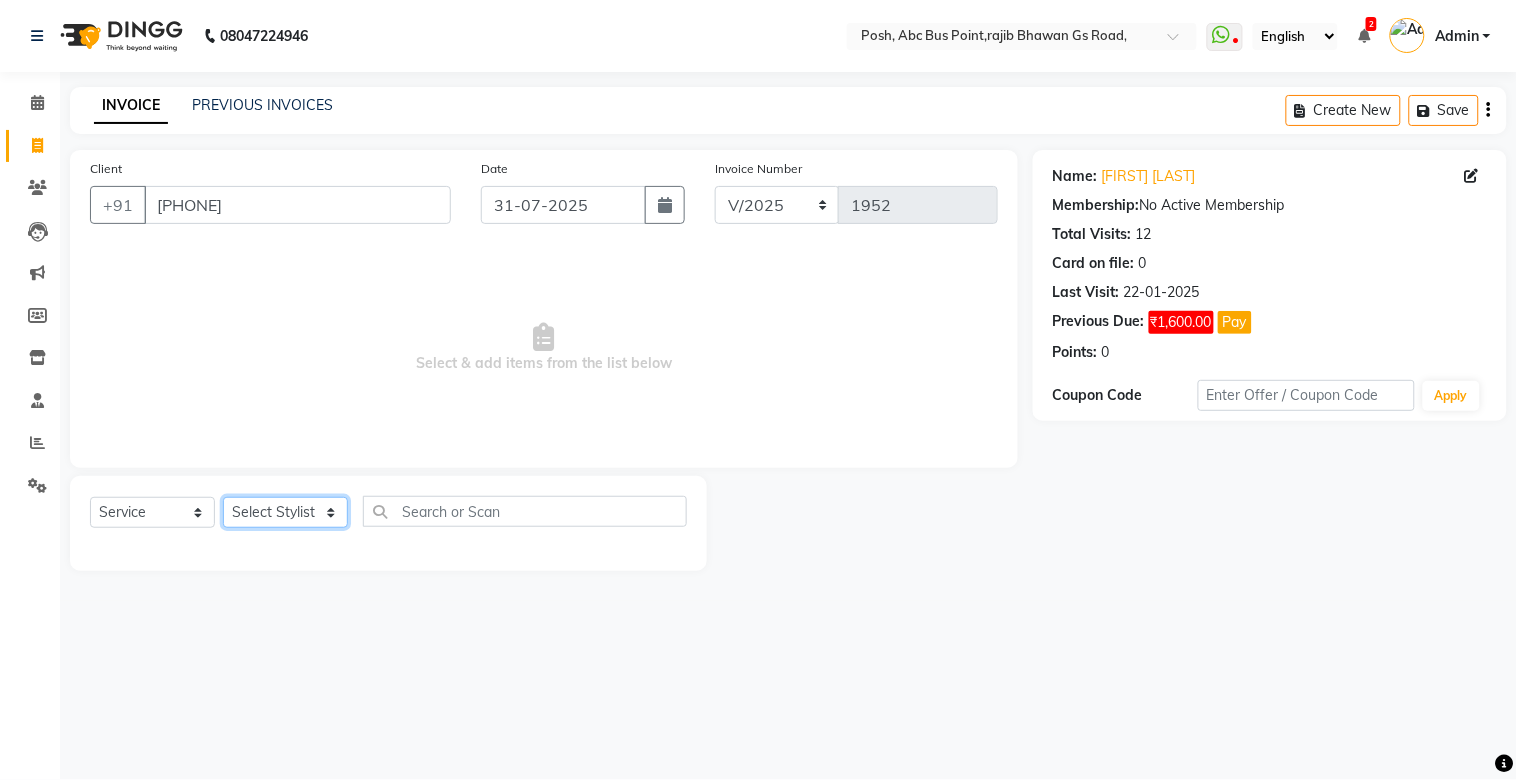 select on "16675" 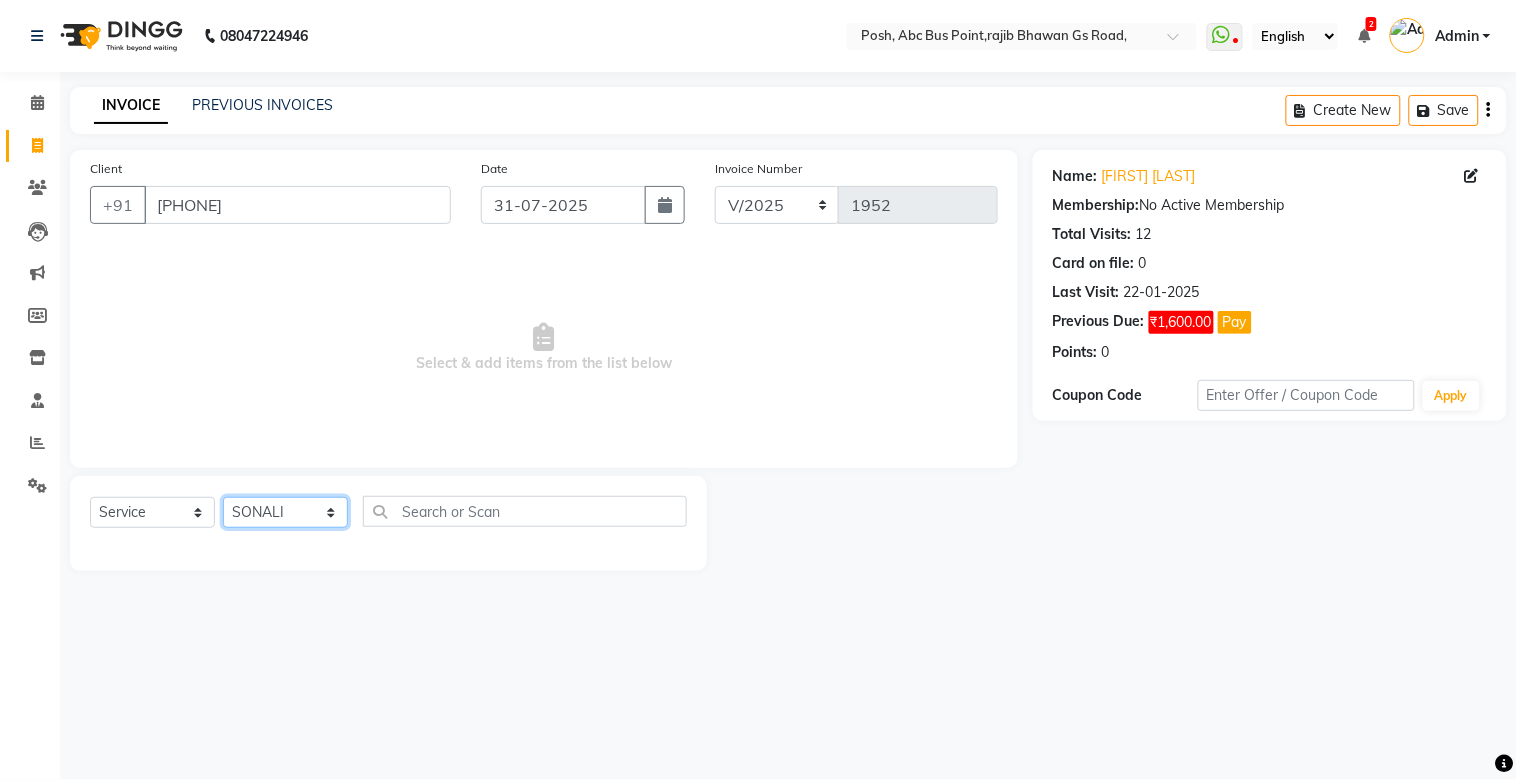 click on "Select Stylist [FIRST] [FIRST] [FIRST] [FIRST] Manager [FIRST] [FIRST] [FIRST] [FIRST] [FIRST] [FIRST] [FIRST] [FIRST] [FIRST] [FIRST] [FIRST]" 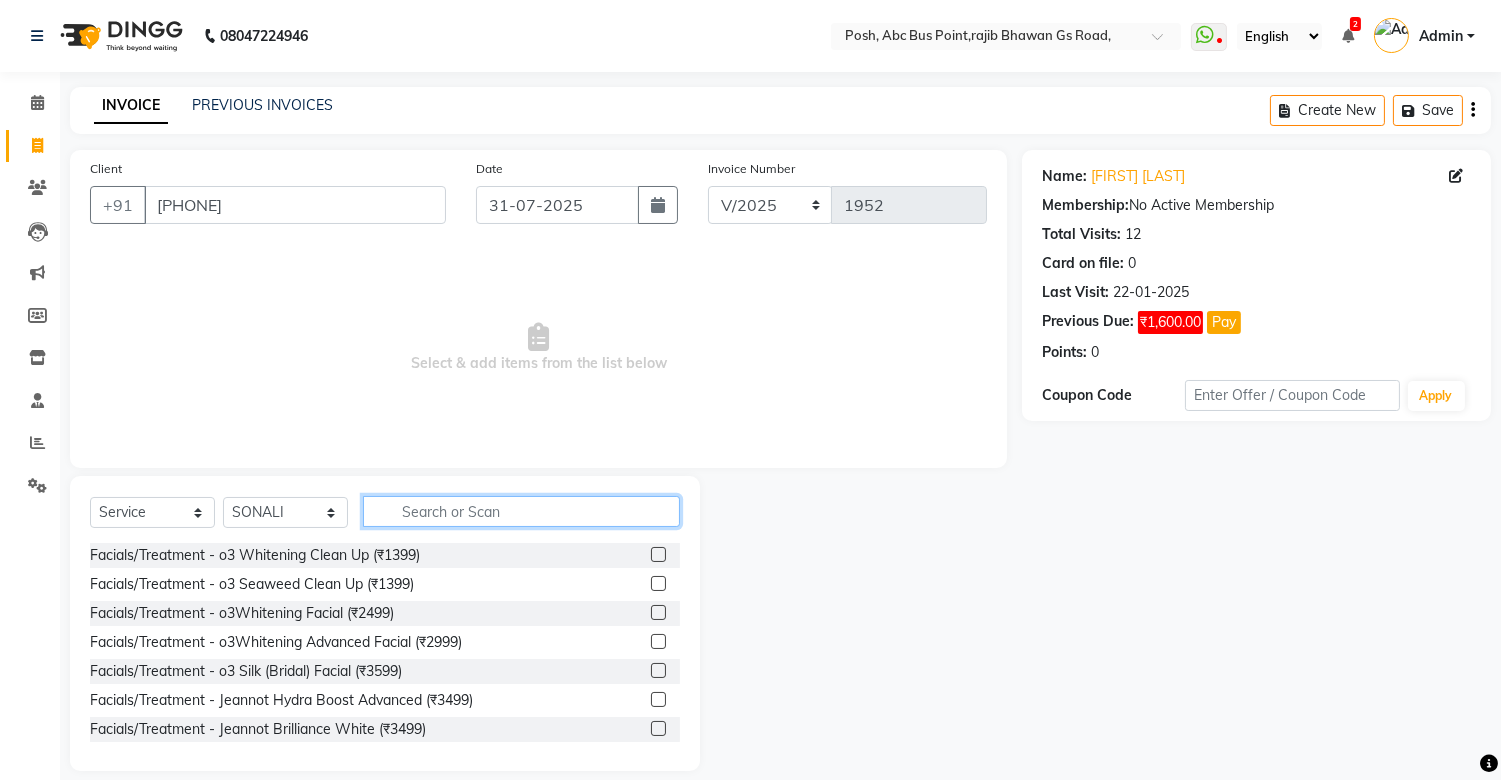 click 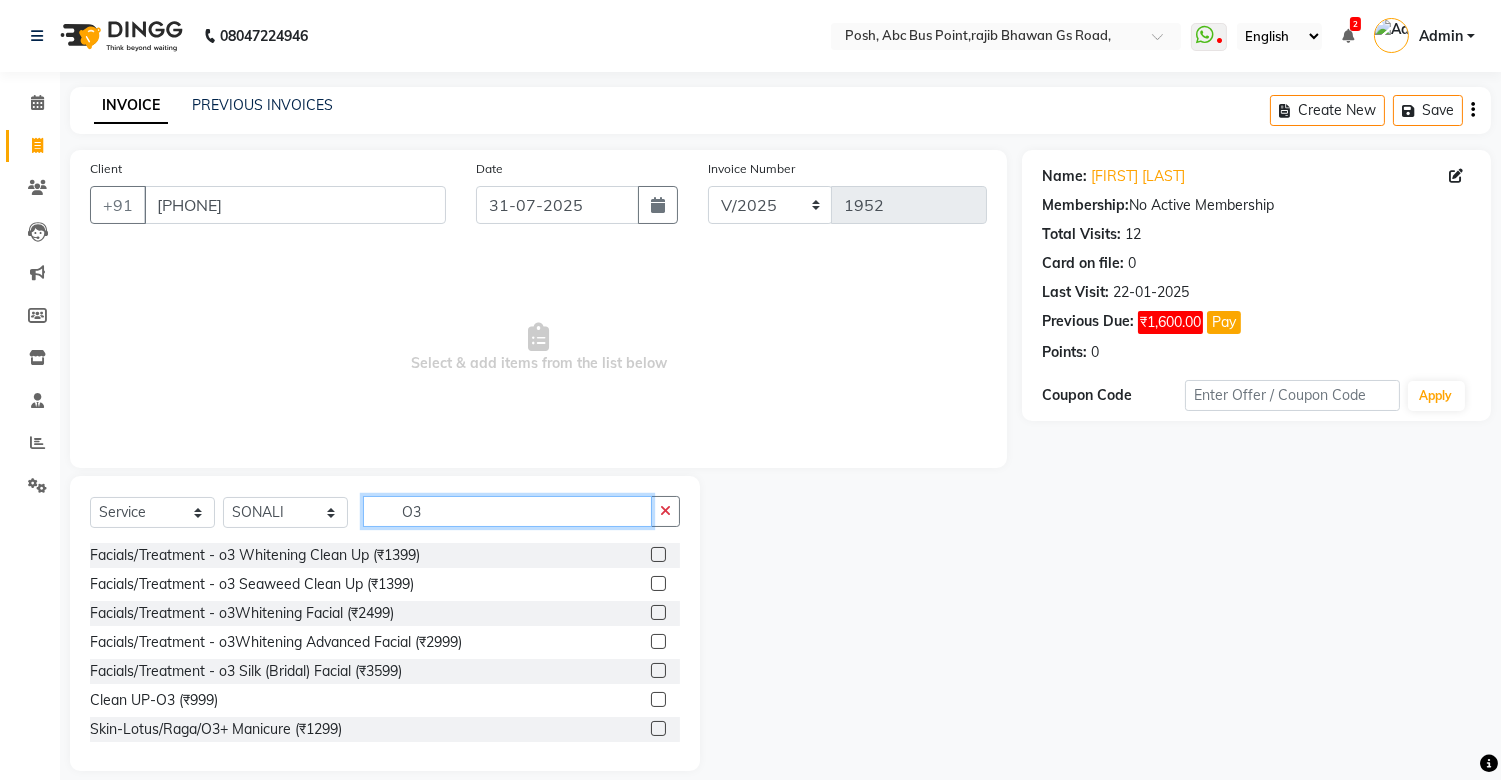 type on "O" 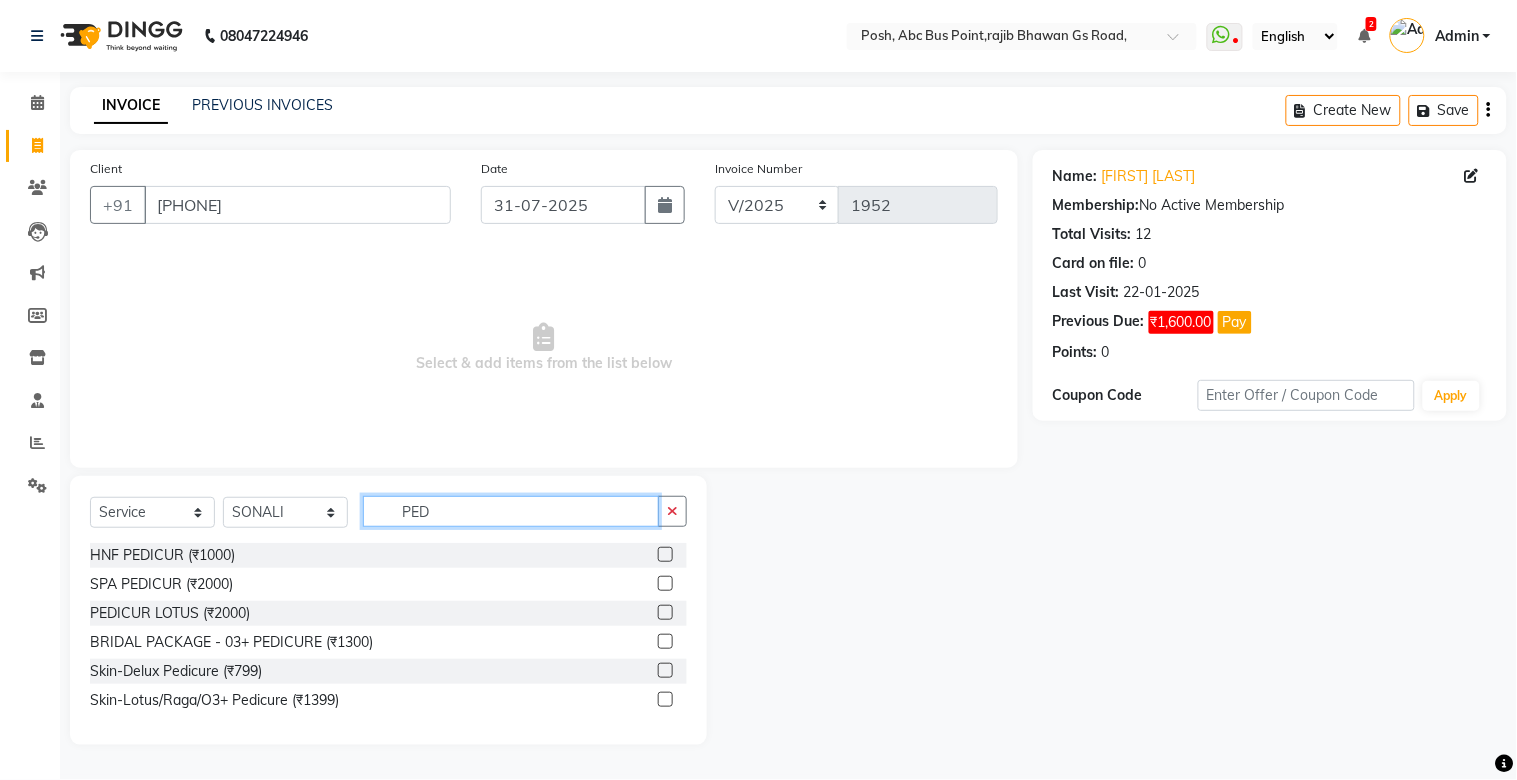type on "PED" 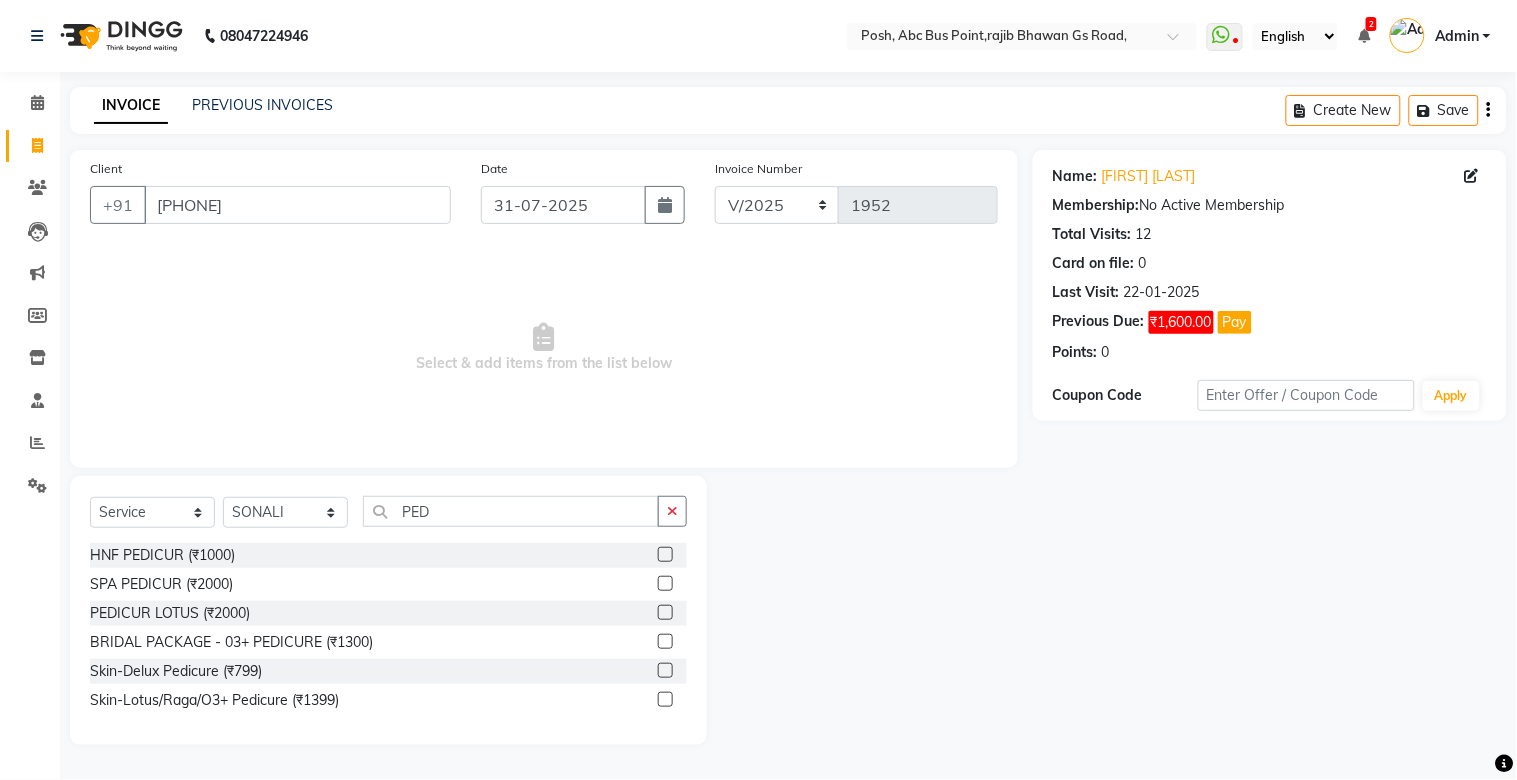 click 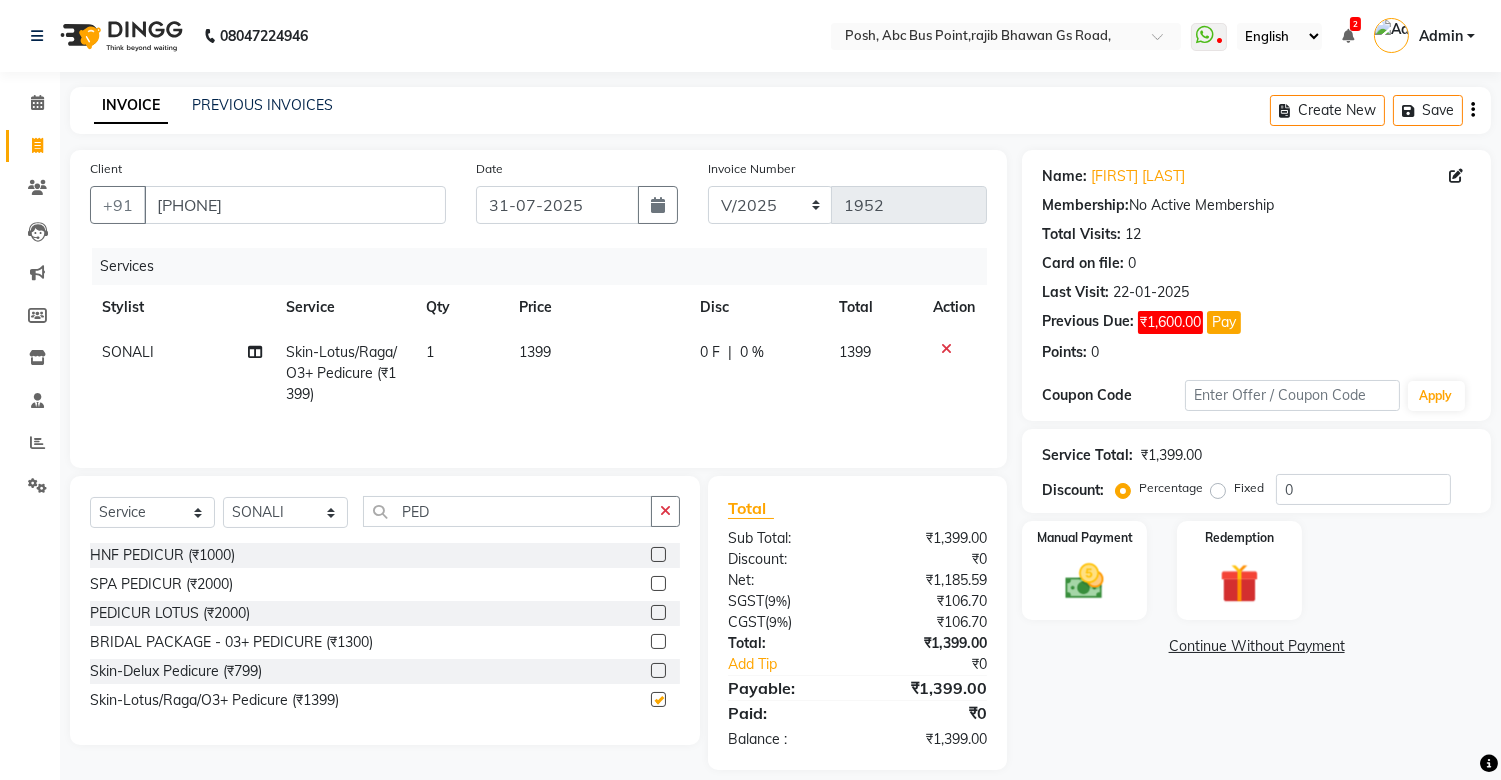 checkbox on "false" 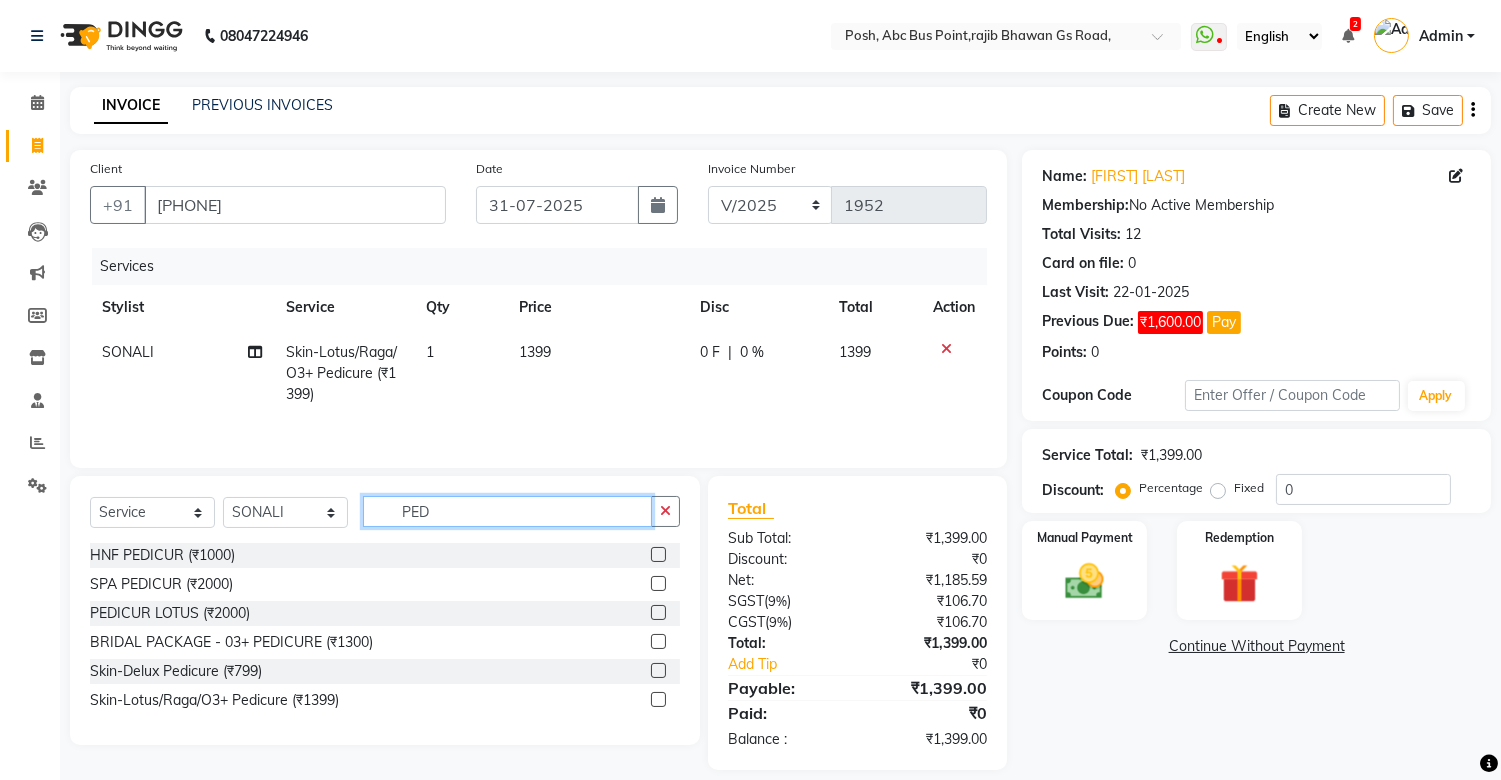 click on "PED" 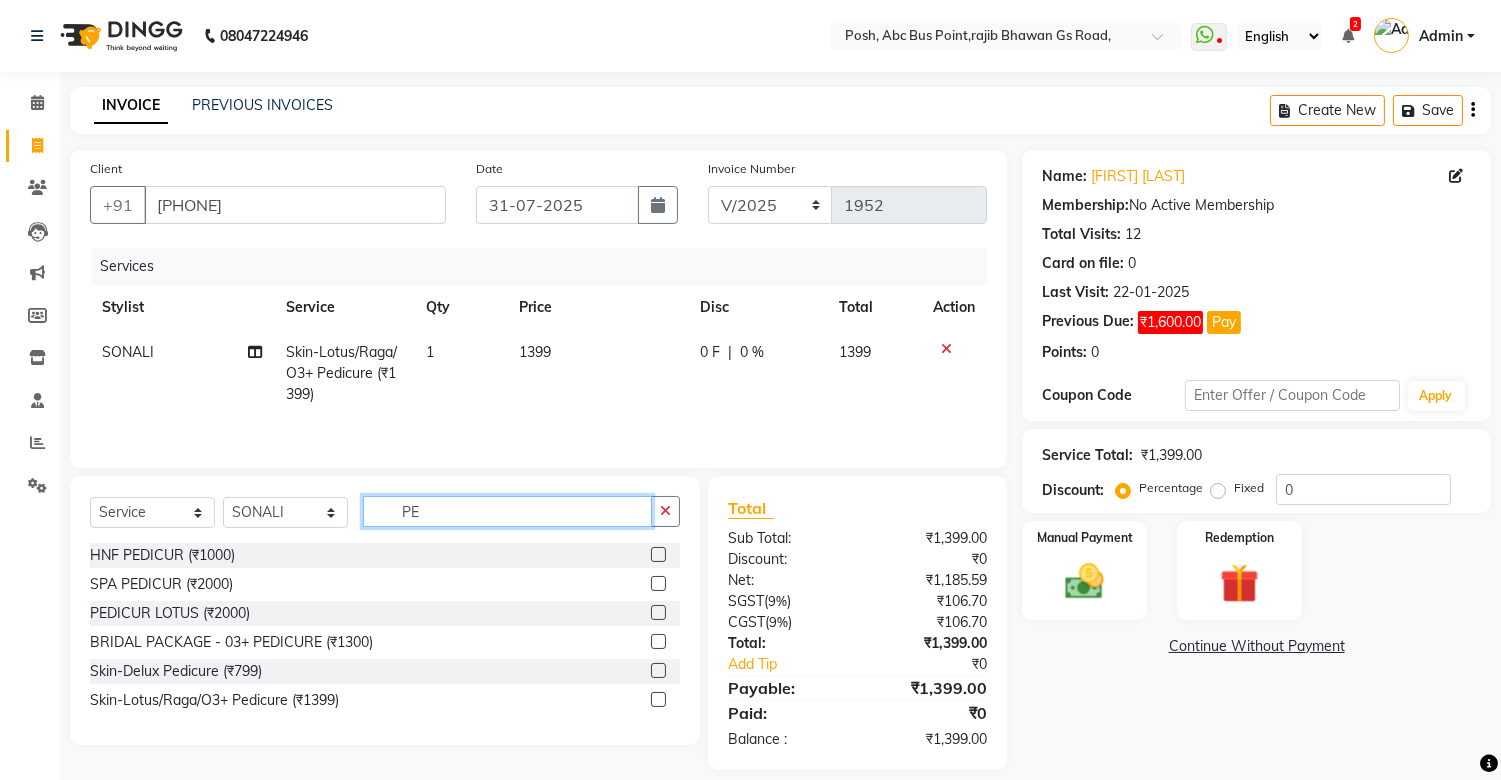 type on "P" 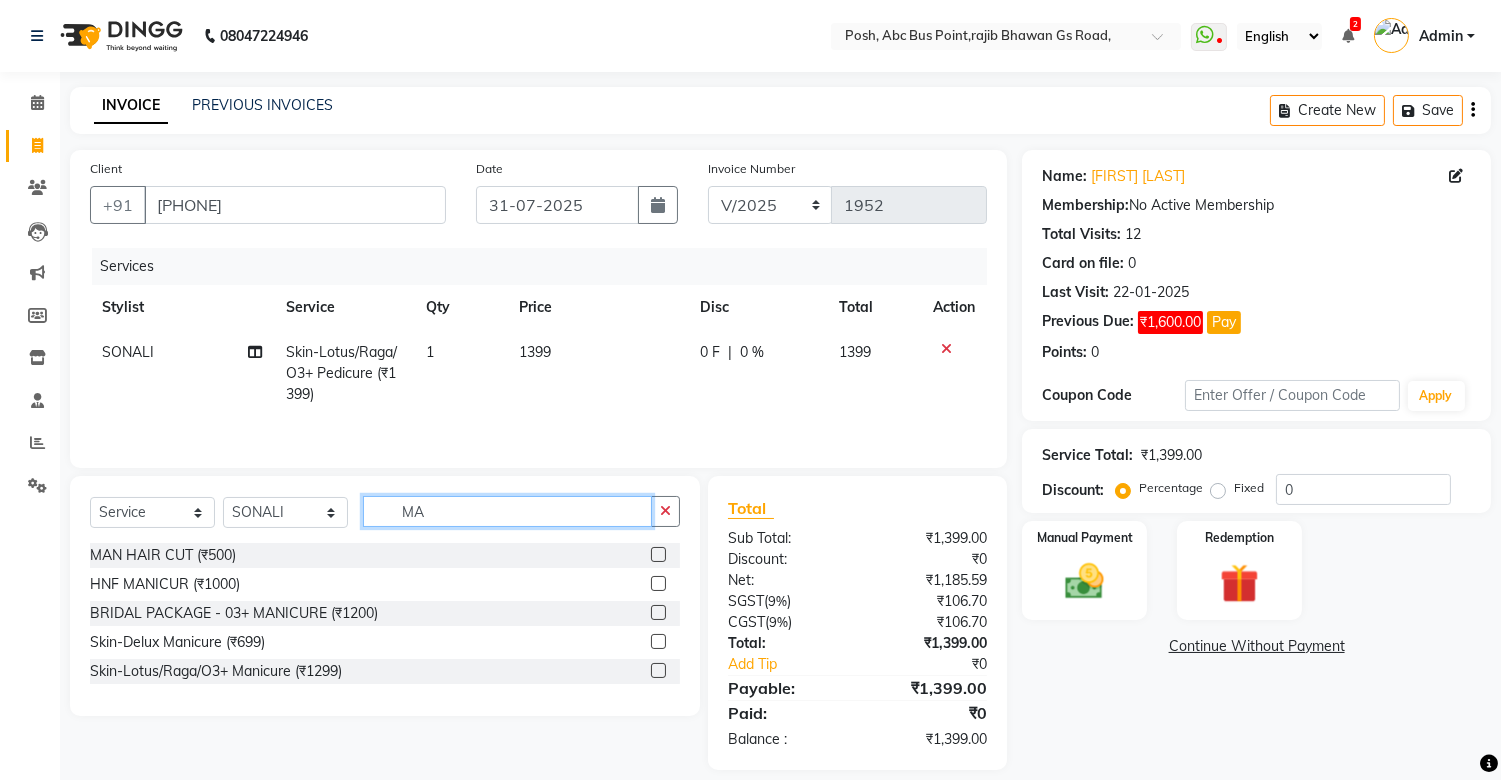 type on "M" 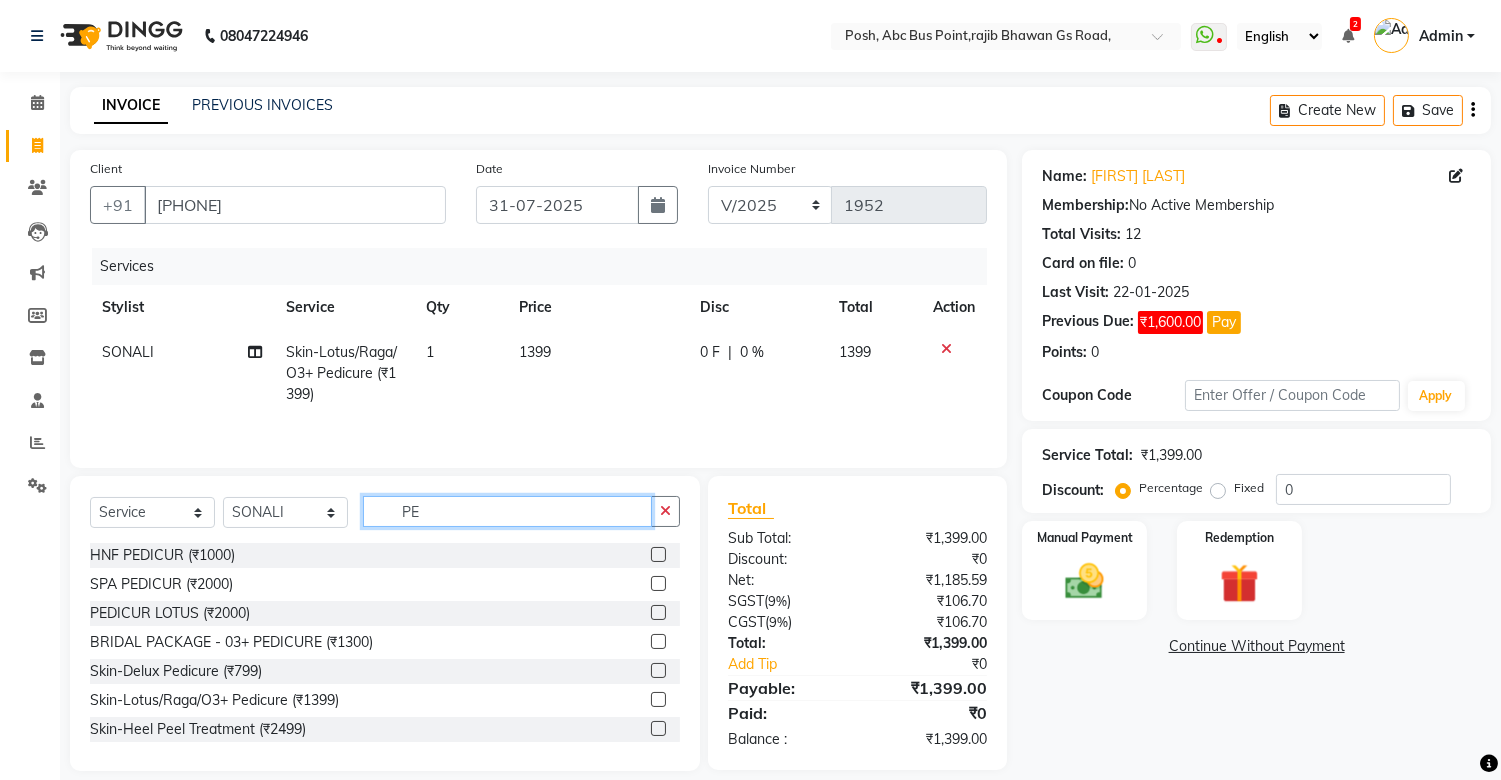 type on "PED" 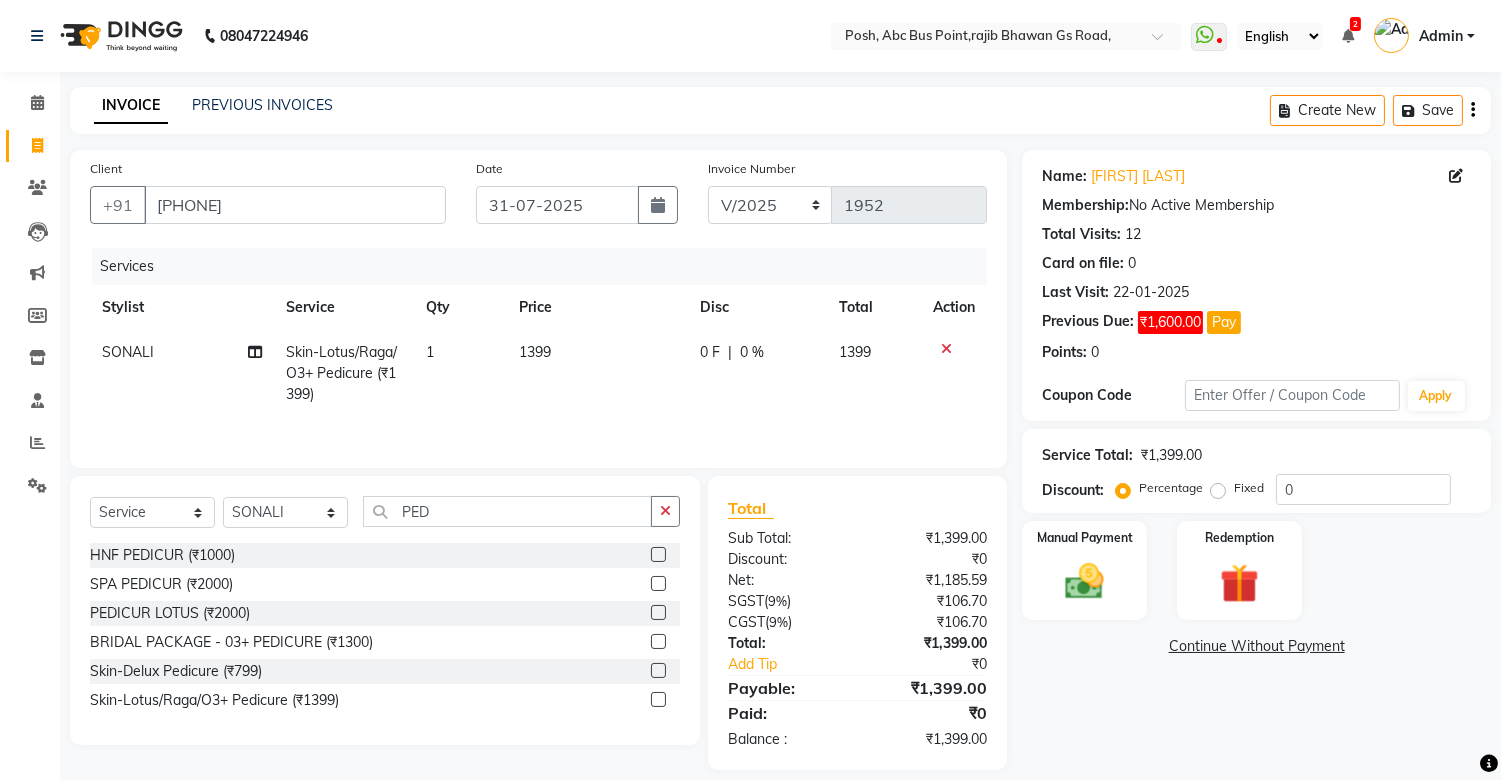 click 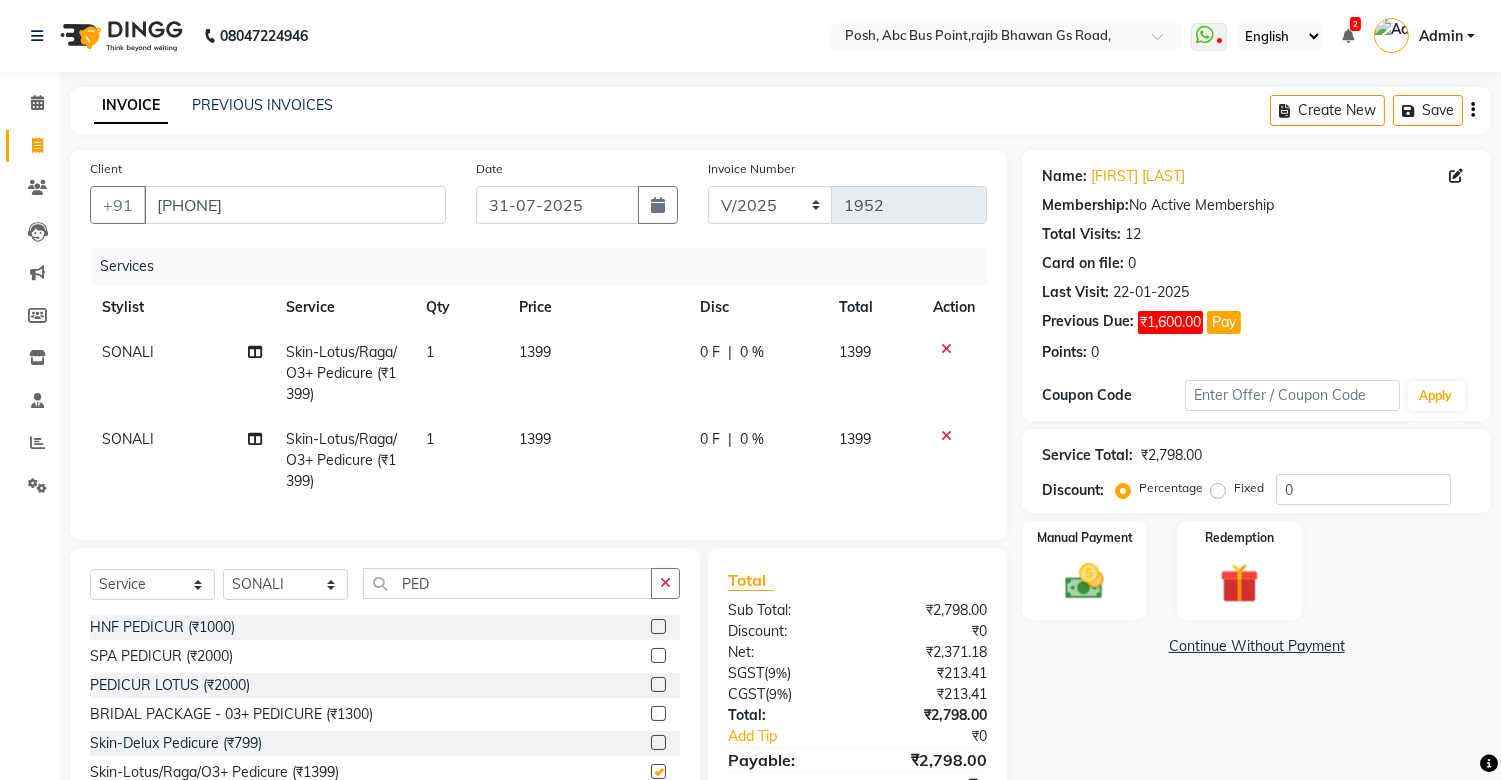 checkbox on "false" 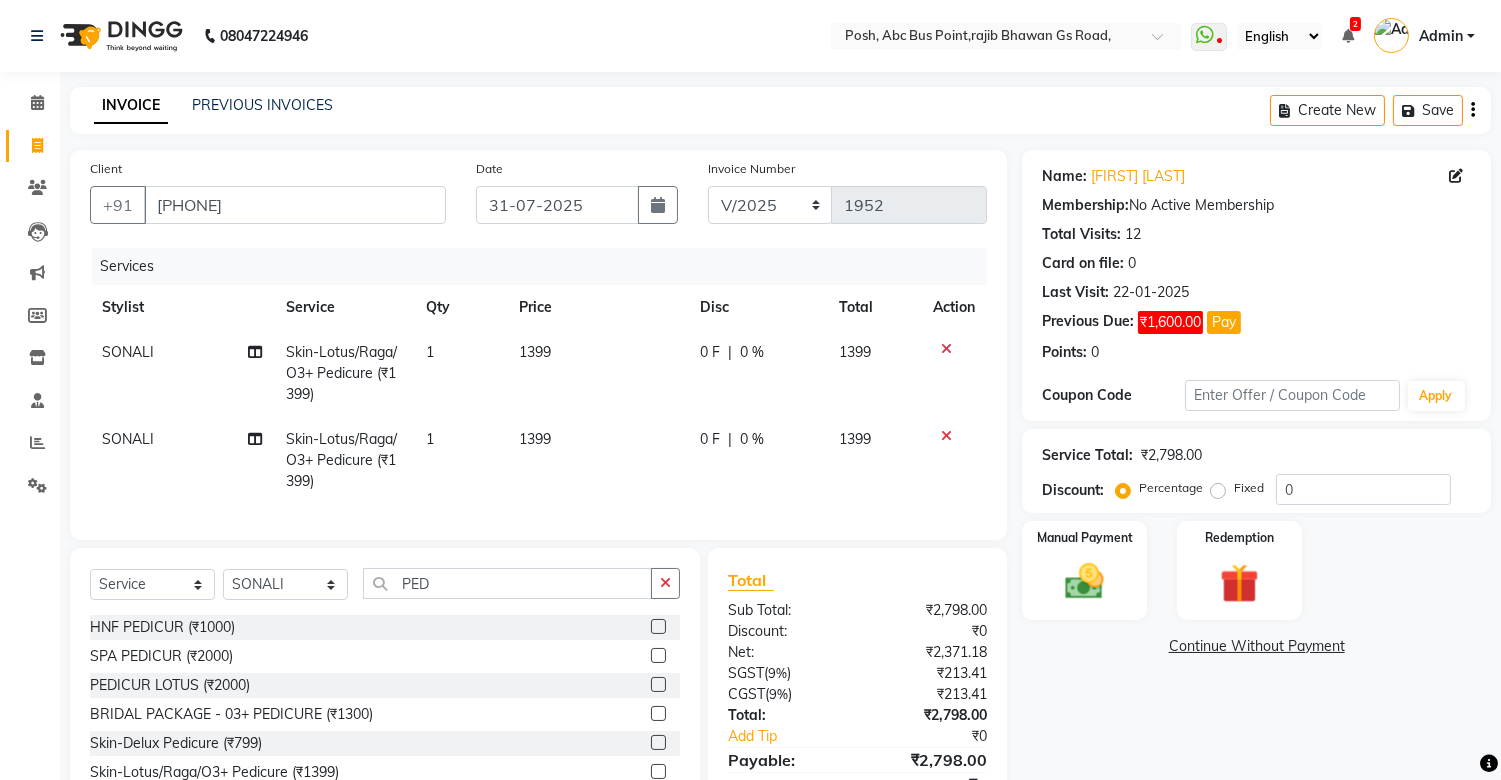 click on "1399" 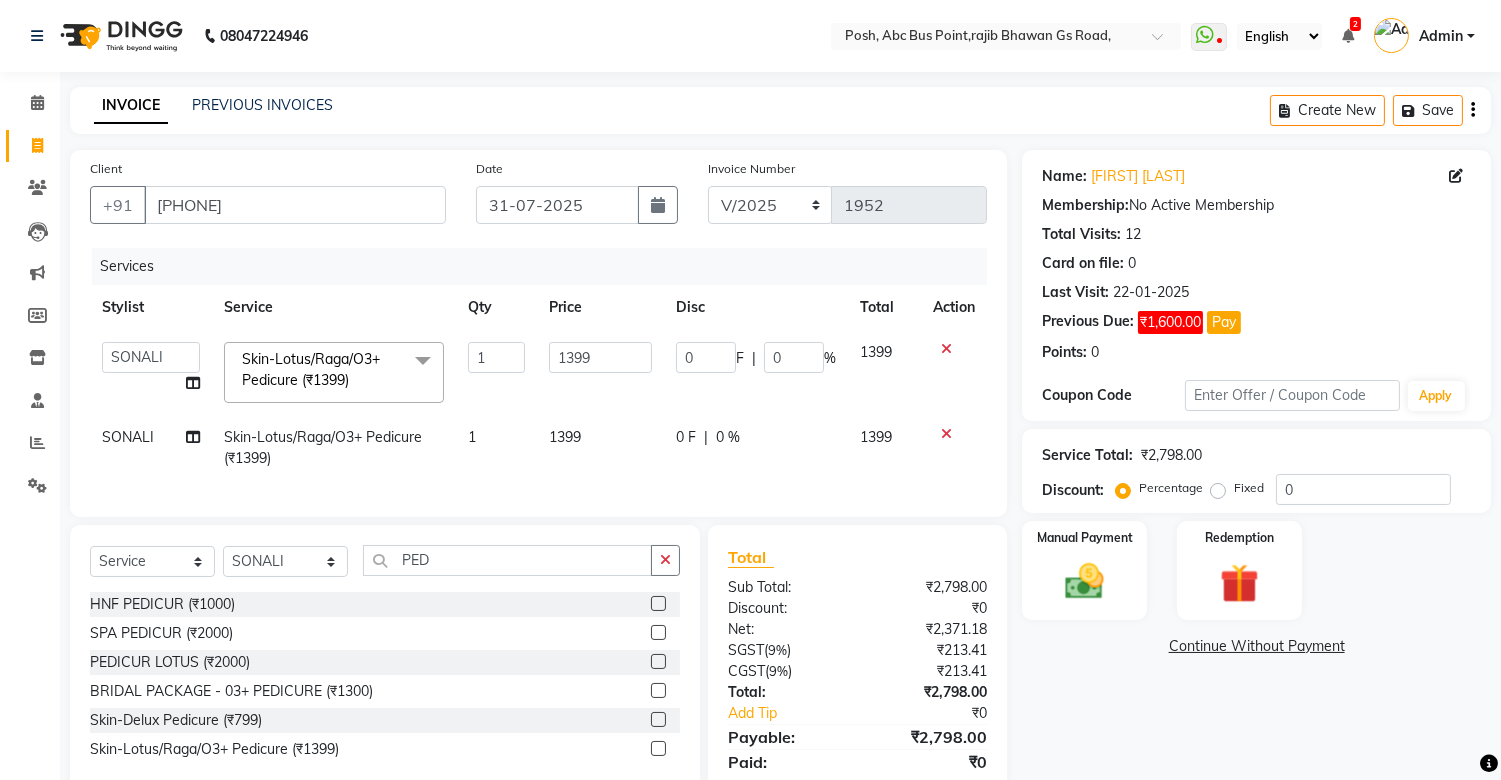 click on "1399" 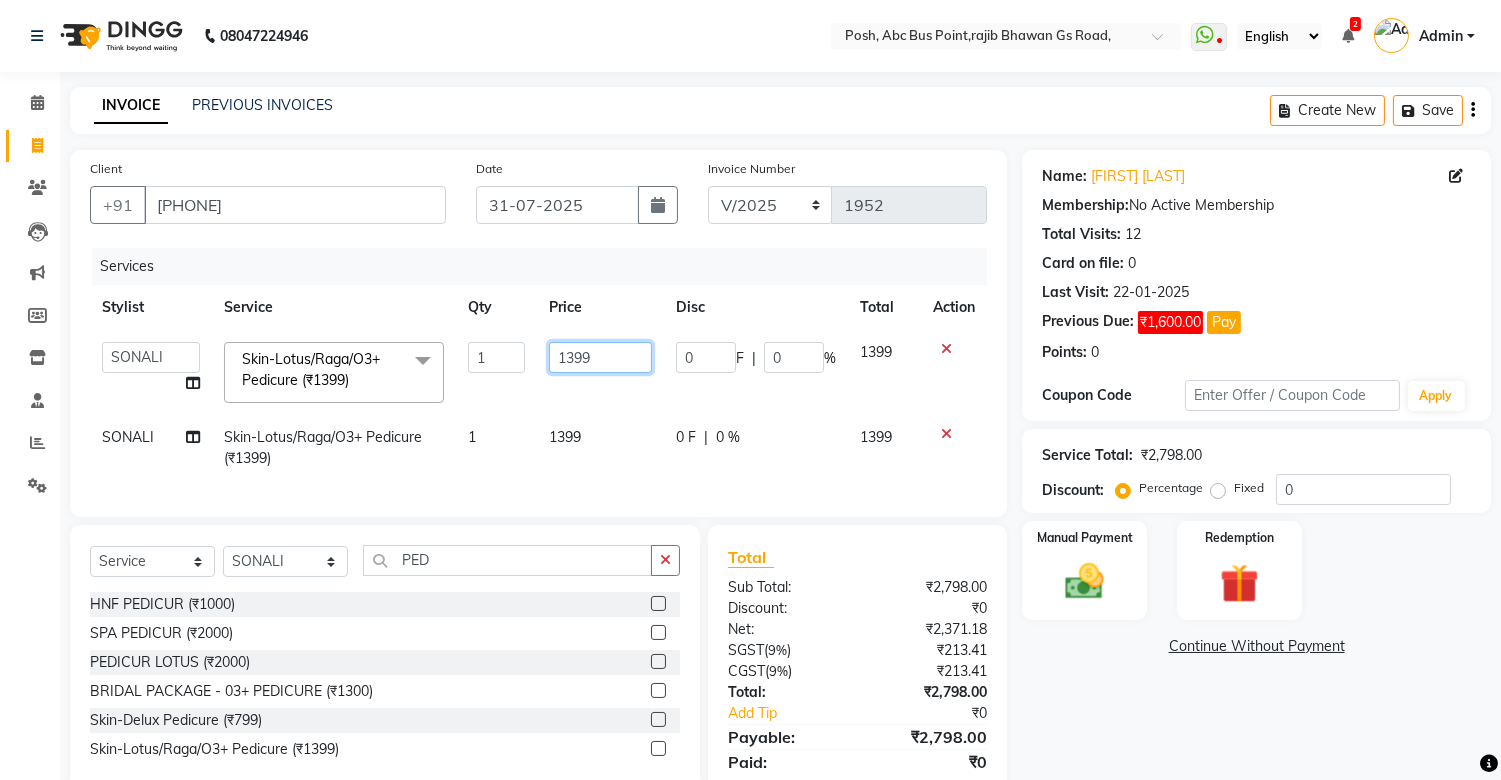 click on "1399" 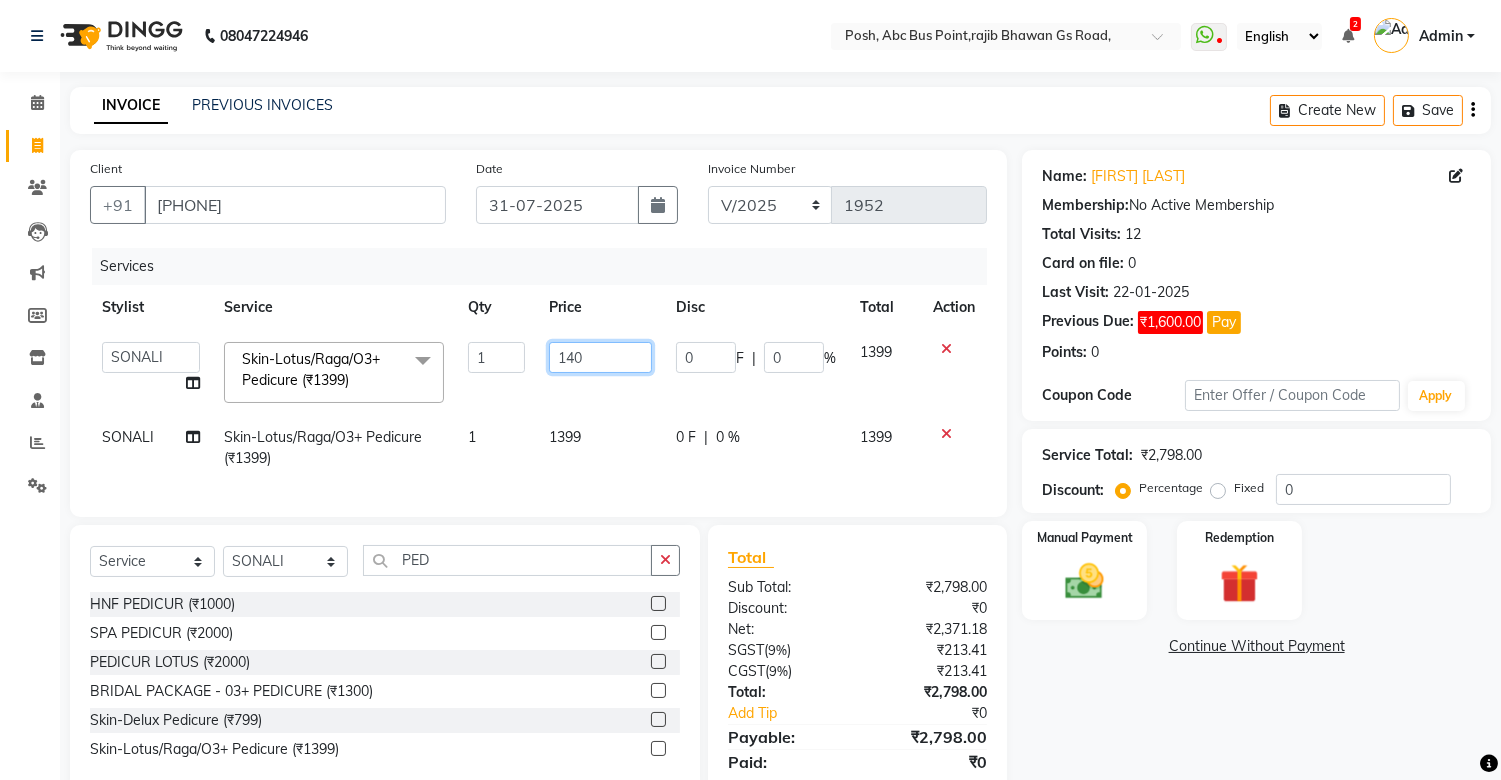 type on "1400" 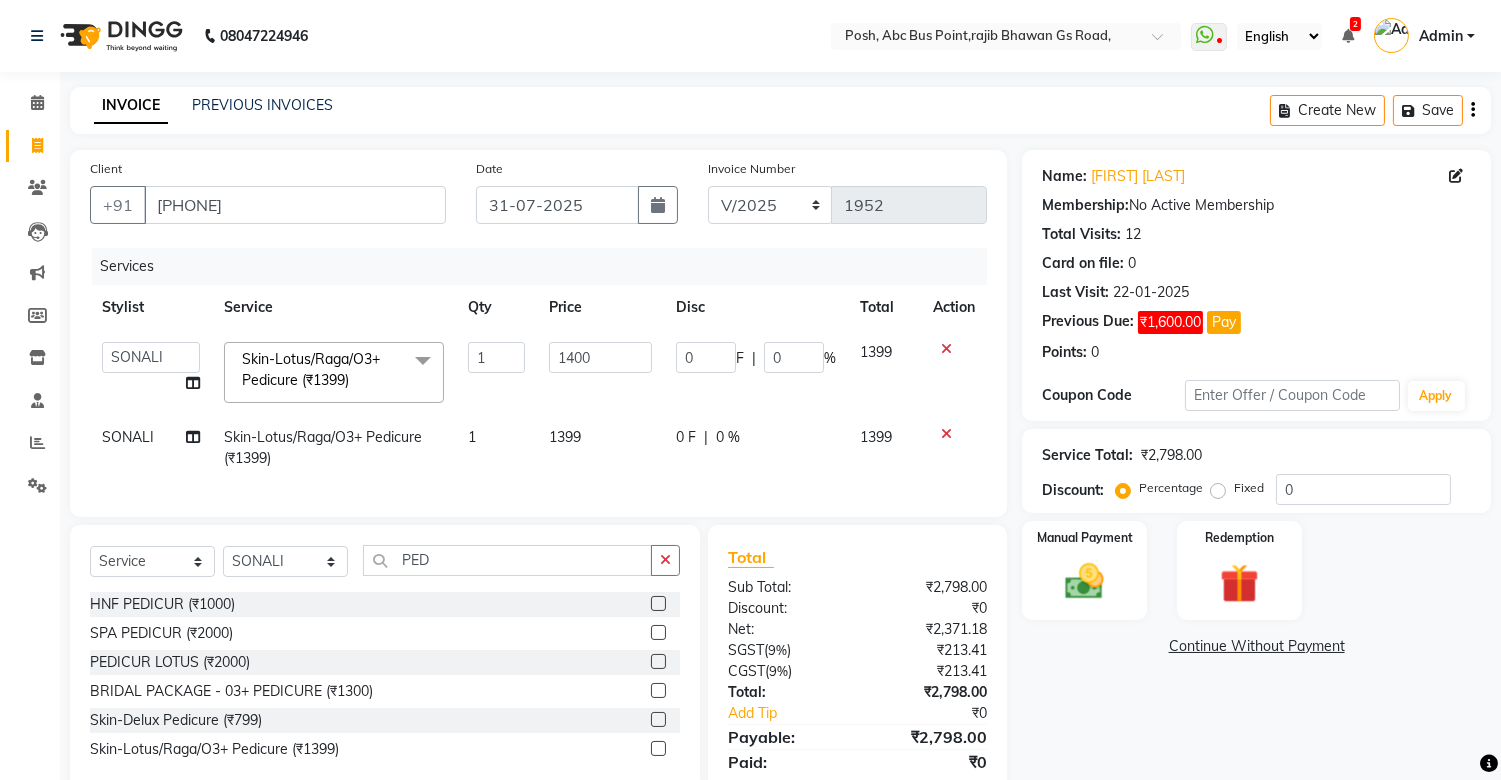 click on "1399" 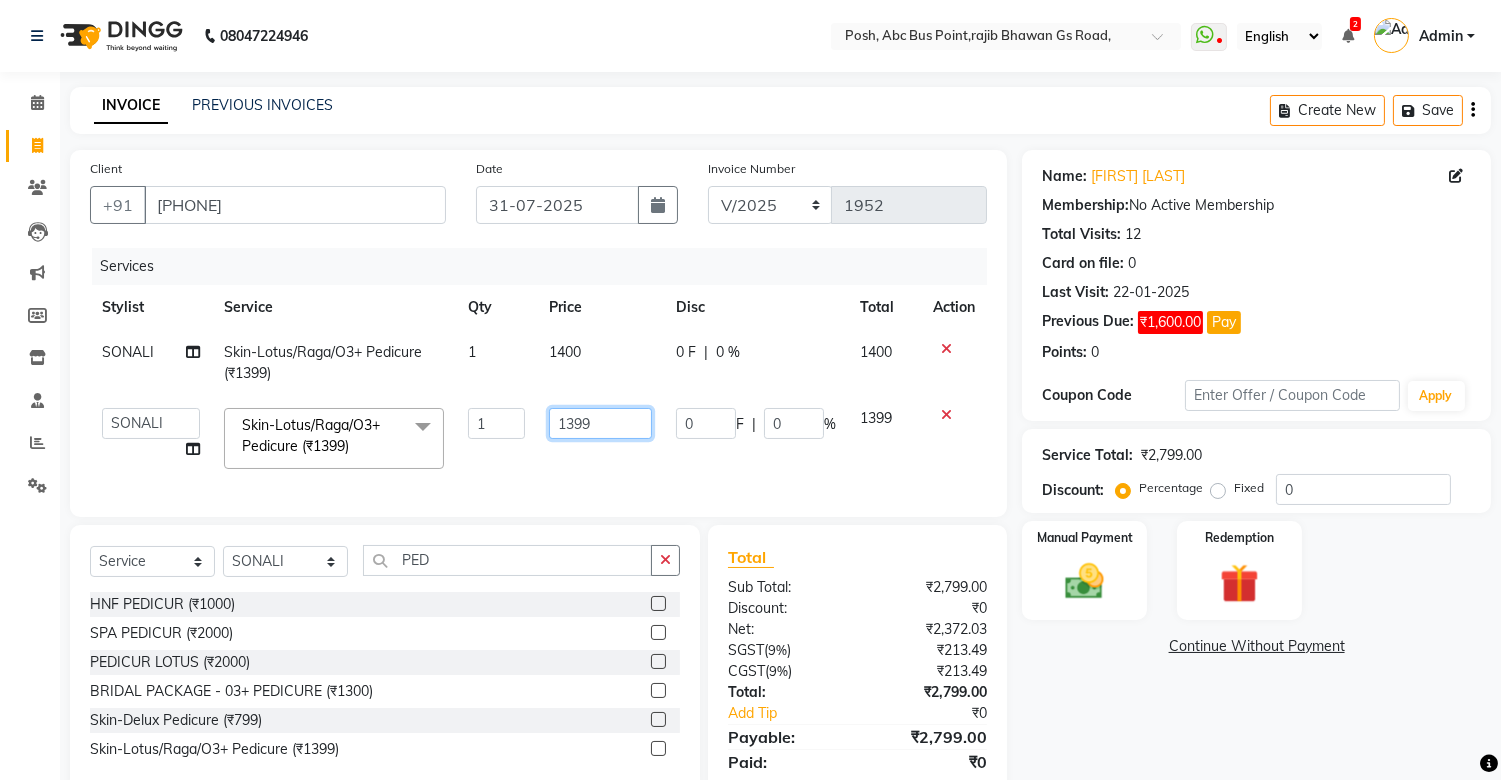 click on "1399" 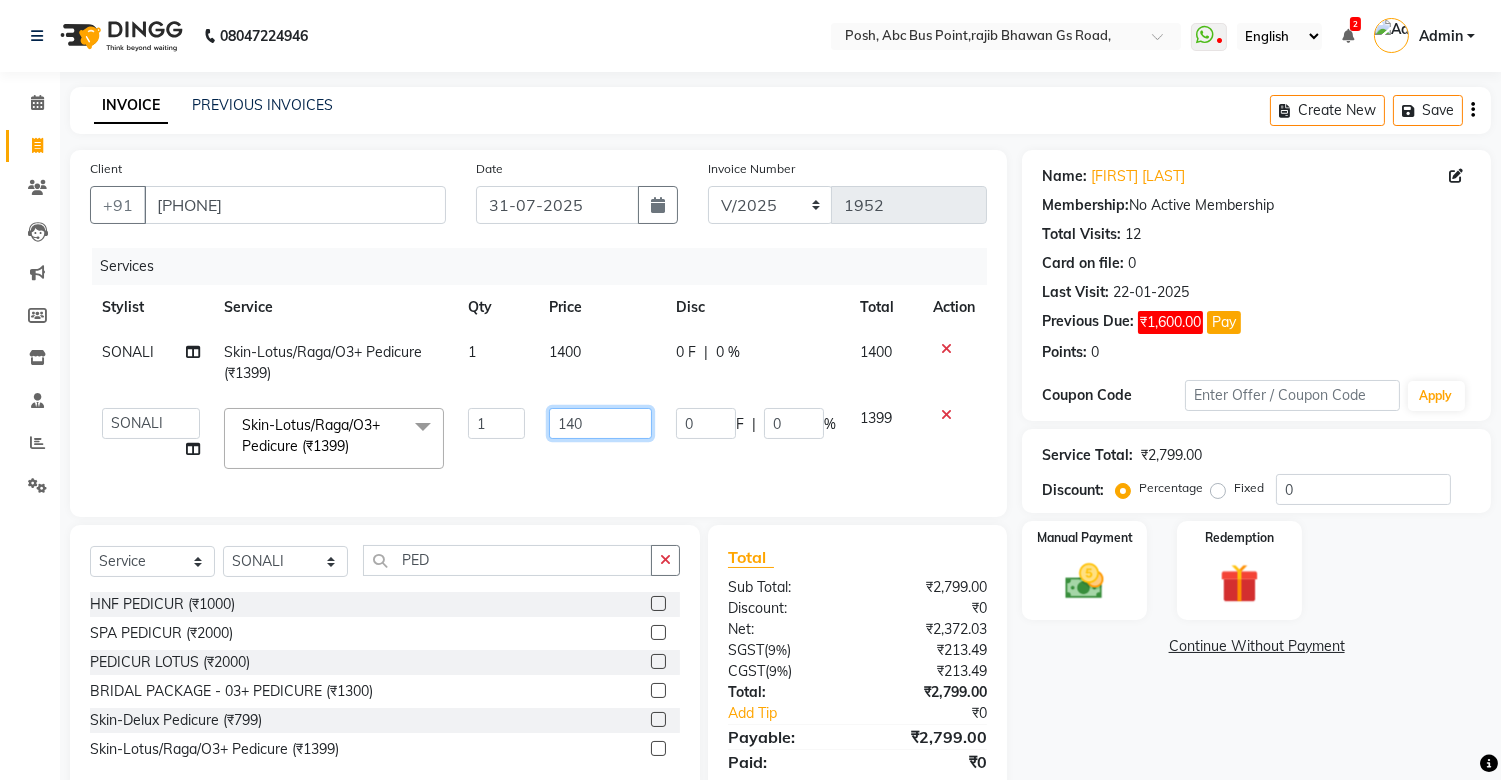 type on "1400" 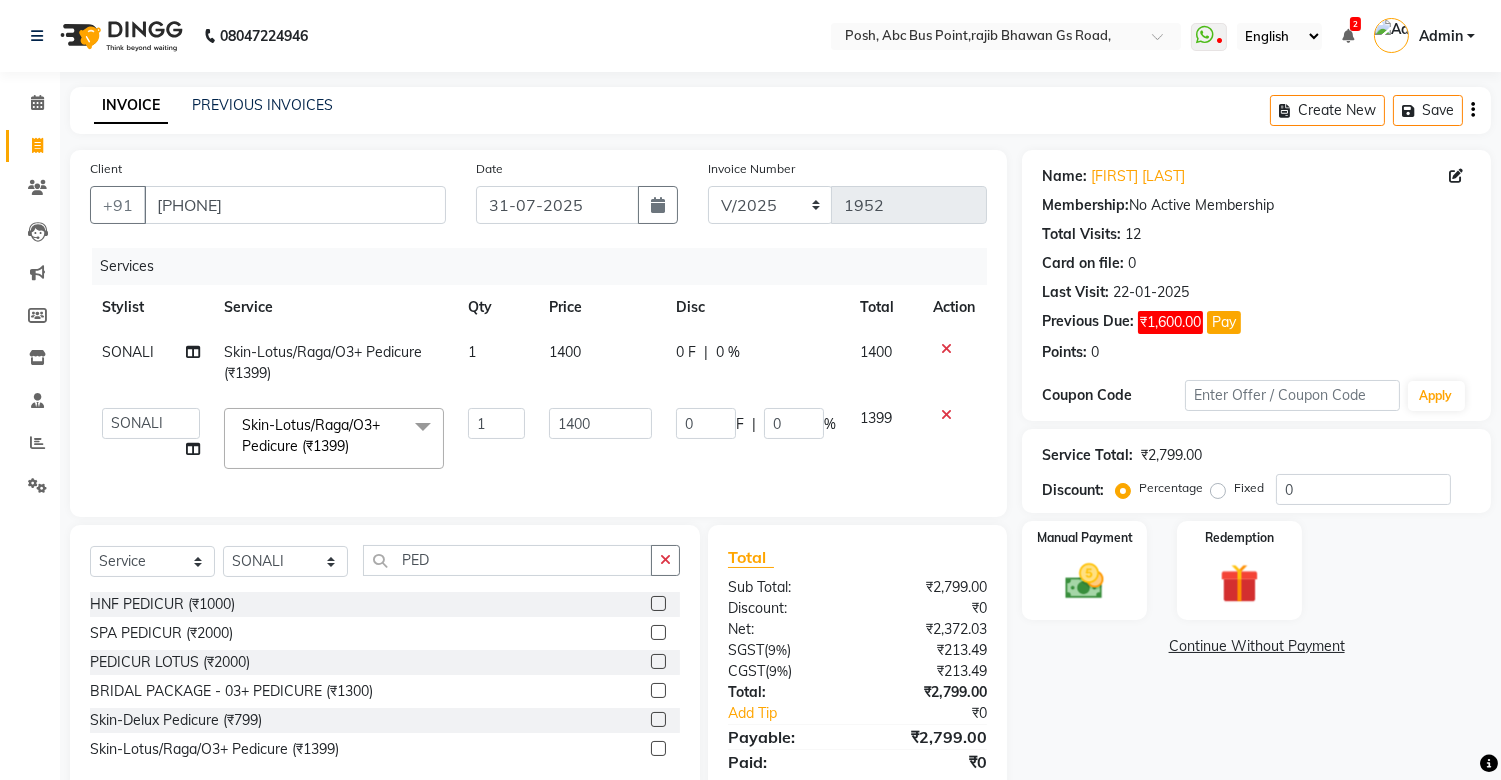 click on "Skin-Lotus/Raga/O3+ Pedicure (₹1399)  x Facials/Treatment - o3 Whitening Clean Up (₹1399) Facials/Treatment - o3 Seaweed Clean Up (₹1399) Facials/Treatment - o3Whitening Facial (₹2499) Facials/Treatment - o3Whitening Advanced Facial (₹2999) Facials/Treatment - o3 Silk (Bridal) Facial (₹3599) Facials/Treatment - Jeannot Hydra Boost Advanced (₹3499) Facials/Treatment - Jeannot Brilliance White (₹3499) Facials/Treatment - Jeannot Instant Glow Brightening (₹3499) Facials/Treatment - Jeannot Infinite Youth Firming (₹3499) Facials/Treatment - Cheryl's Glowvite (₹1999) Facials/Treatment - Cheryl's Tan Clear (₹1999) Facials/Treatment - Cheryl's Ageing (₹1999) Facials/Treatment - Anti Pigmentation (₹1999) Facials/Treatment - Cheryl's Clariglow (₹1999) Facials/Treatment - Cheryl's Sensi Glow (₹1999) 1 1400 0 F" 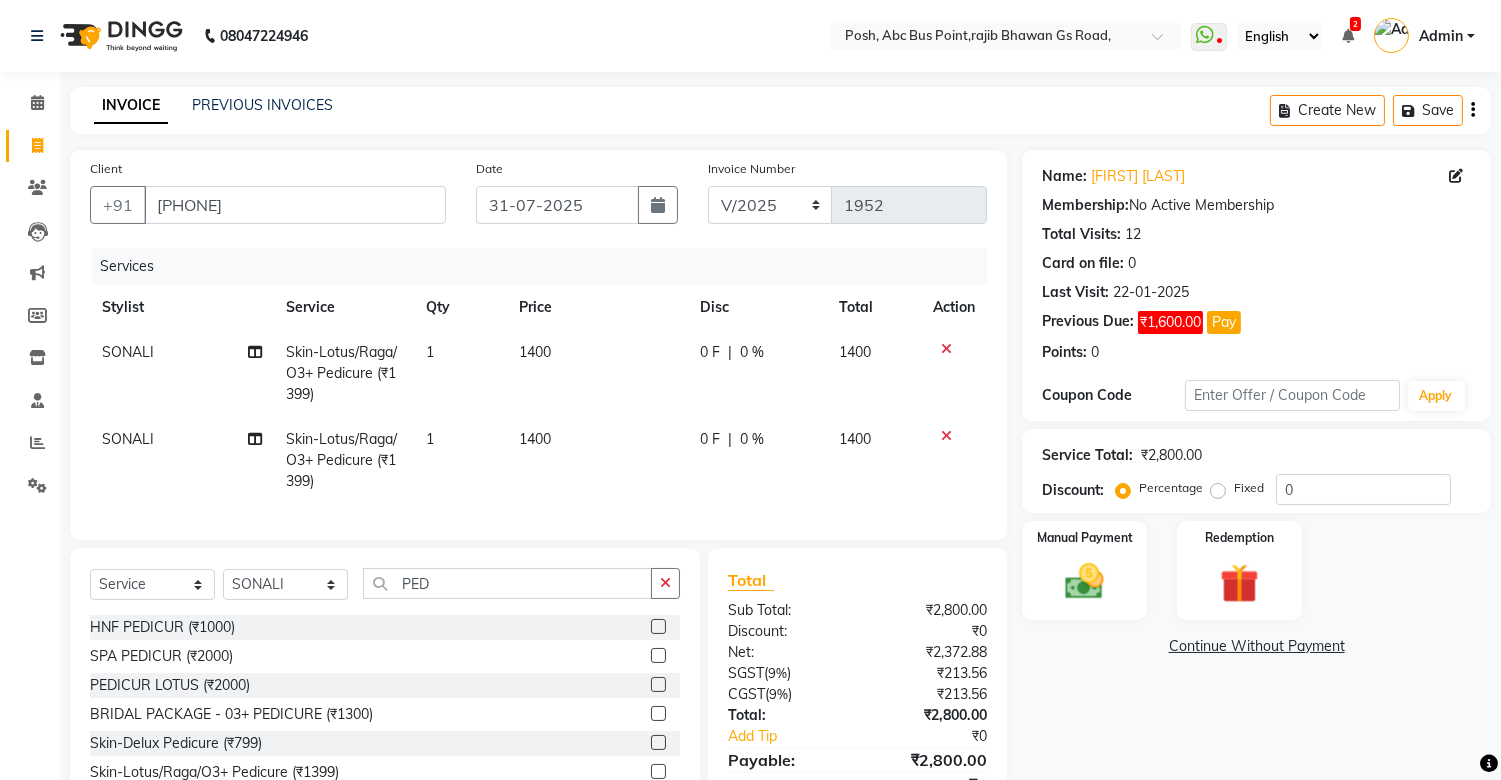 click on "1400" 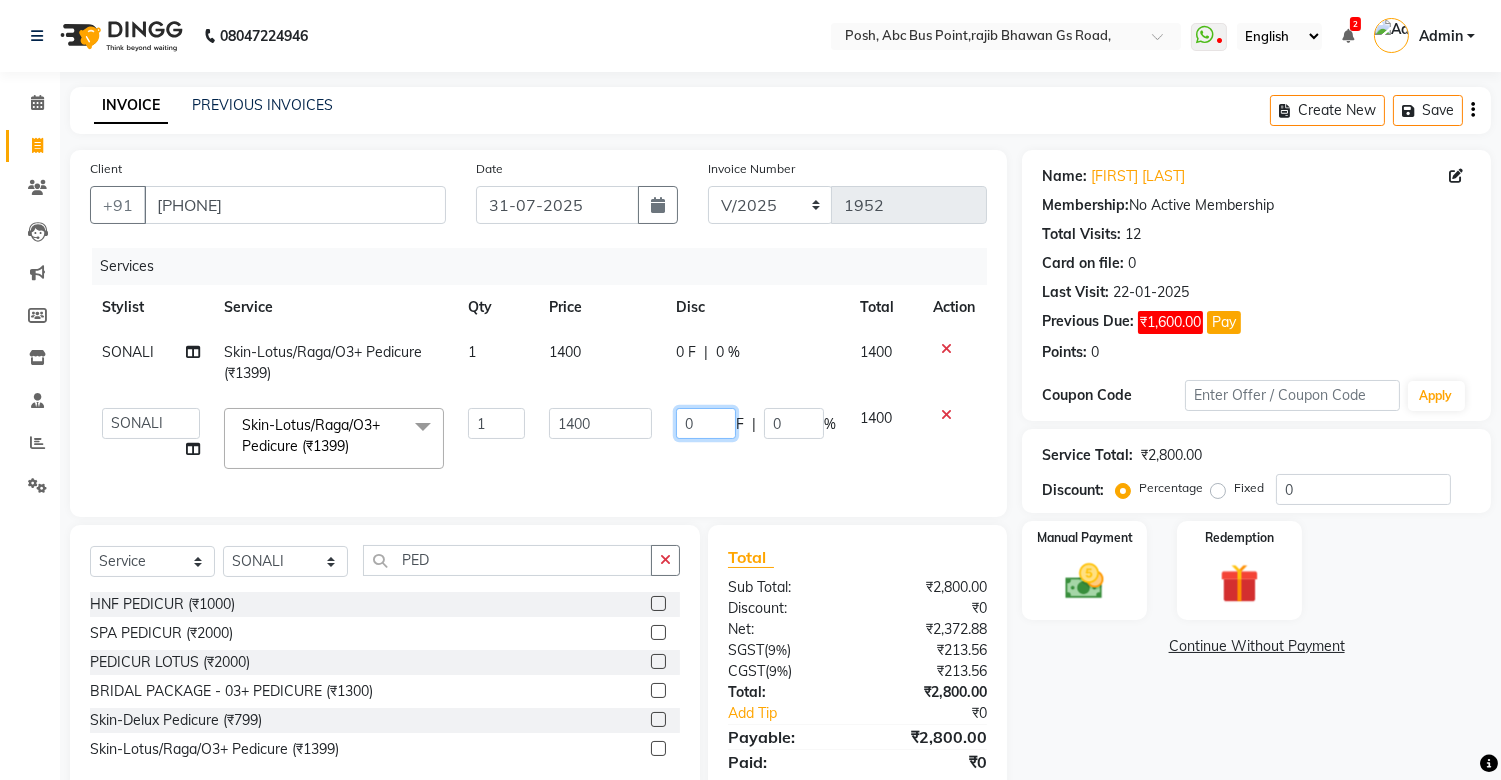click on "0" 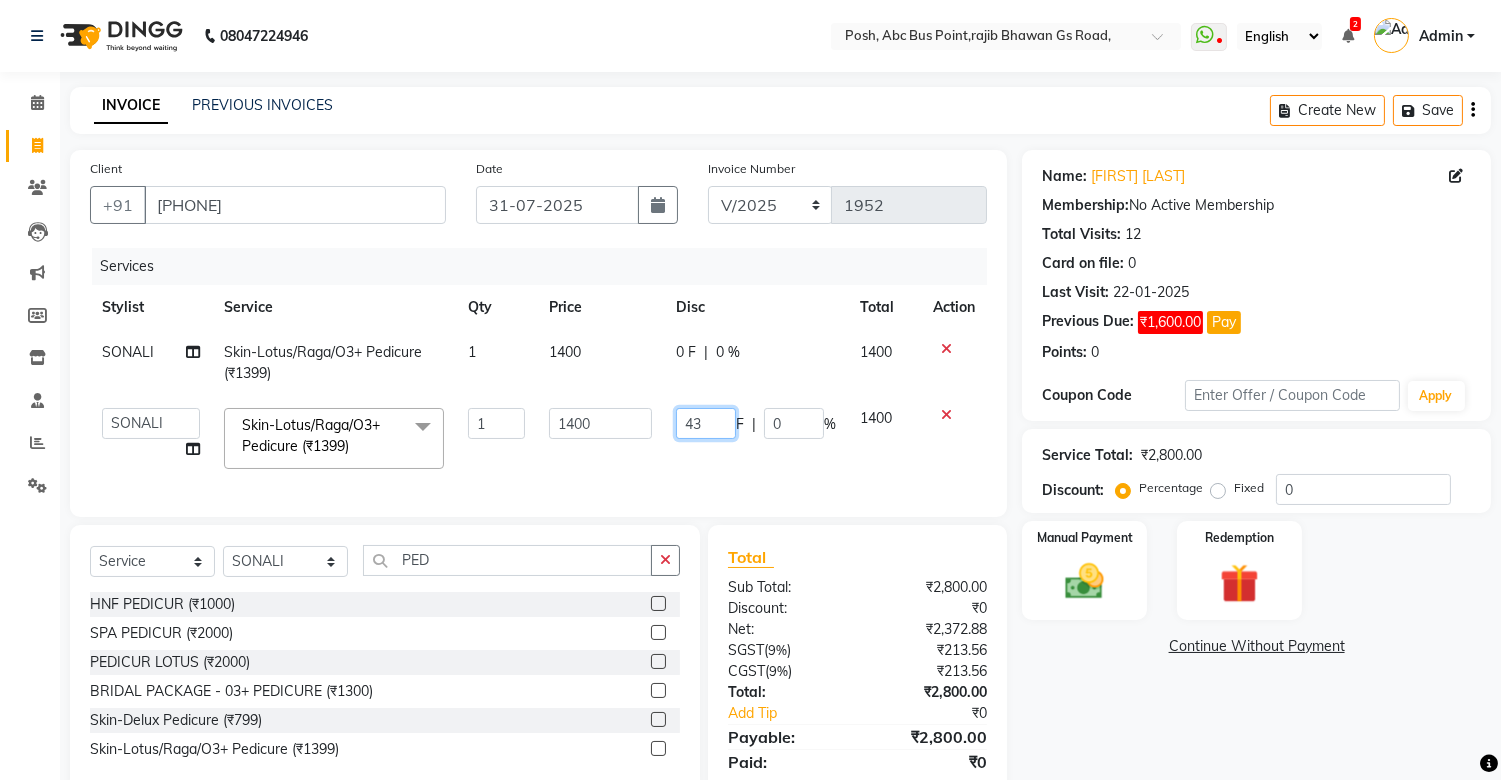 type on "435" 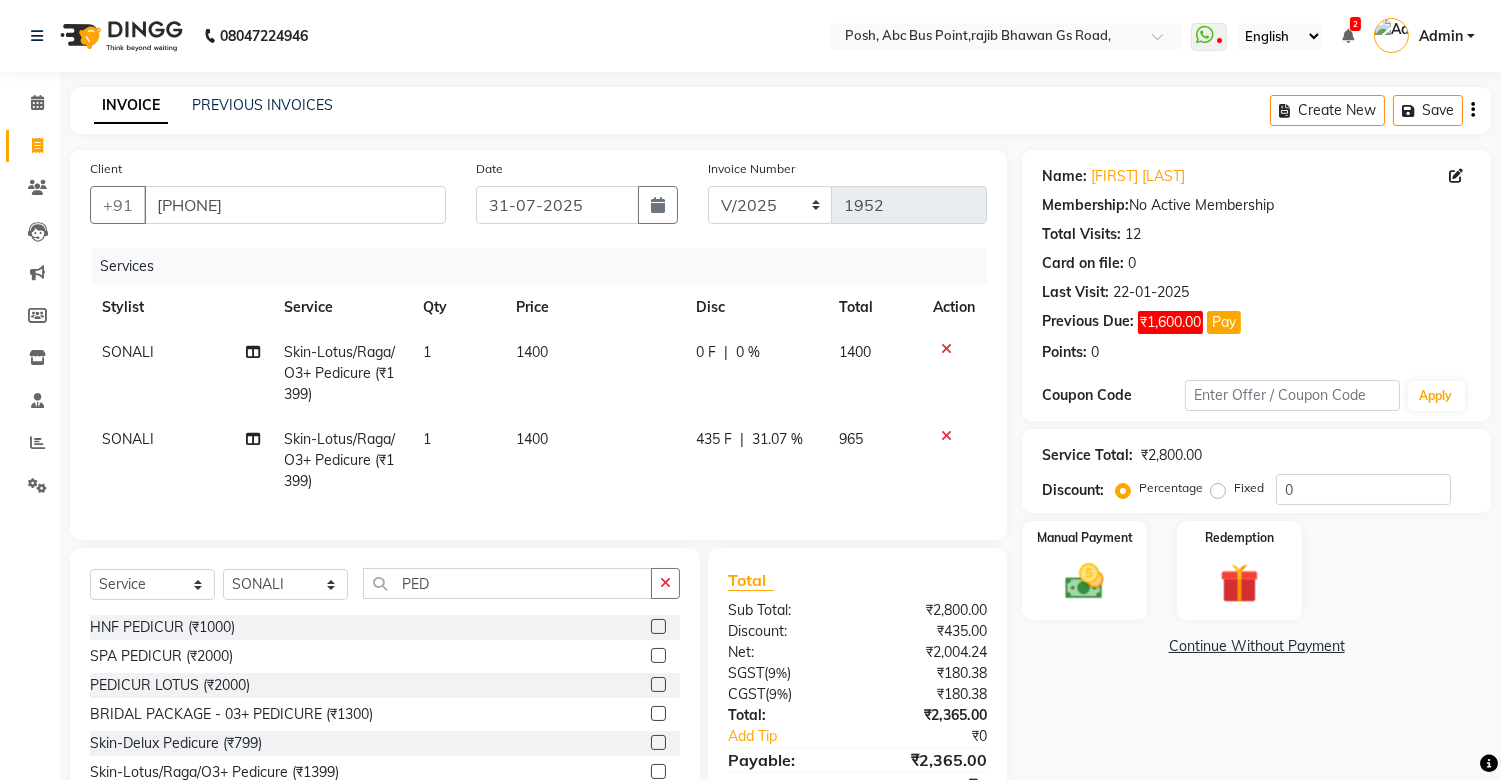click on "Services Stylist Service Qty Price Disc Total Action [FIRST] Skin-Lotus/Raga/O3+ Pedicure (₹1399) 1 1400 0 F | 0 % 1400 [FIRST] Skin-Lotus/Raga/O3+ Pedicure (₹1399) 1 1400 435 F | 31.07 % 965" 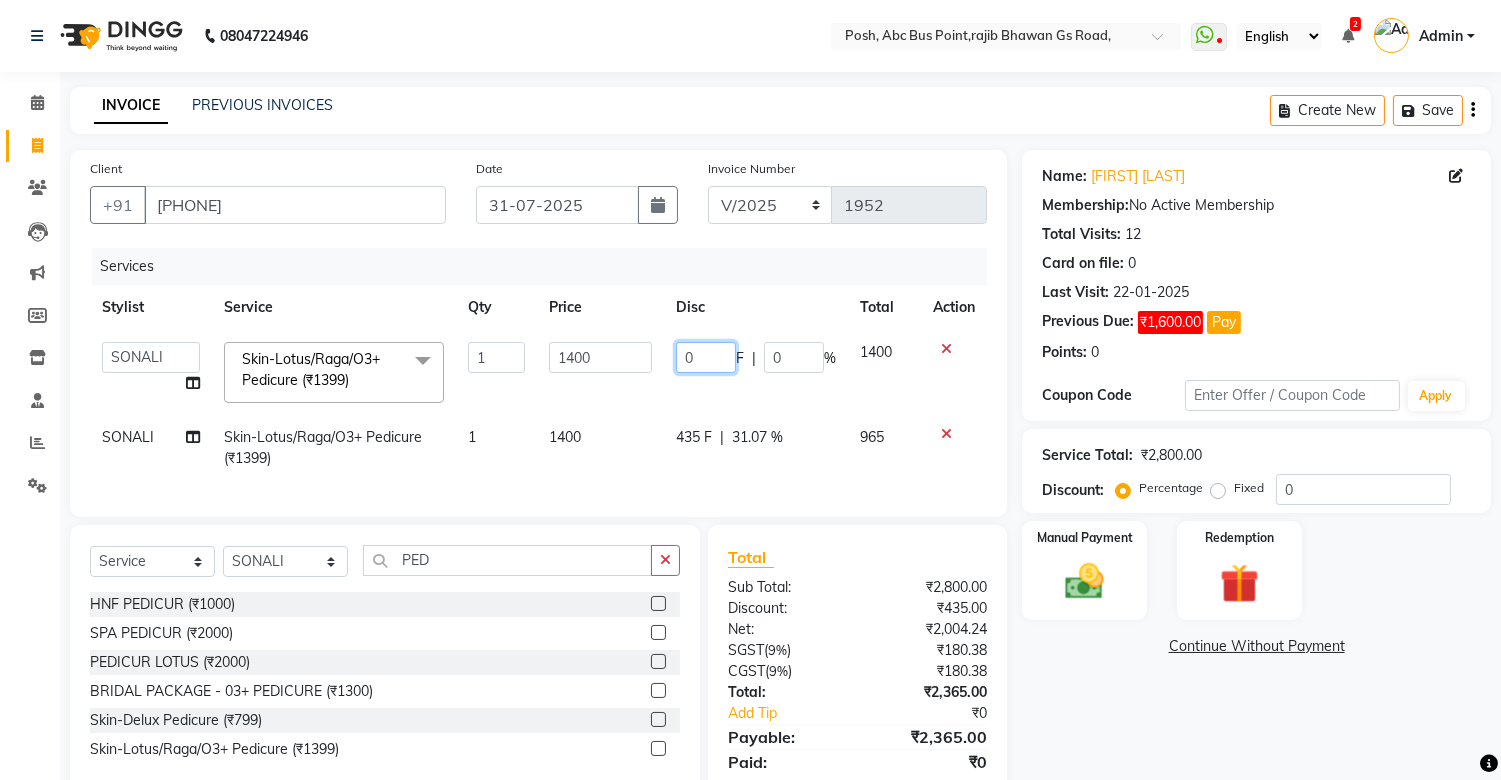 click on "0" 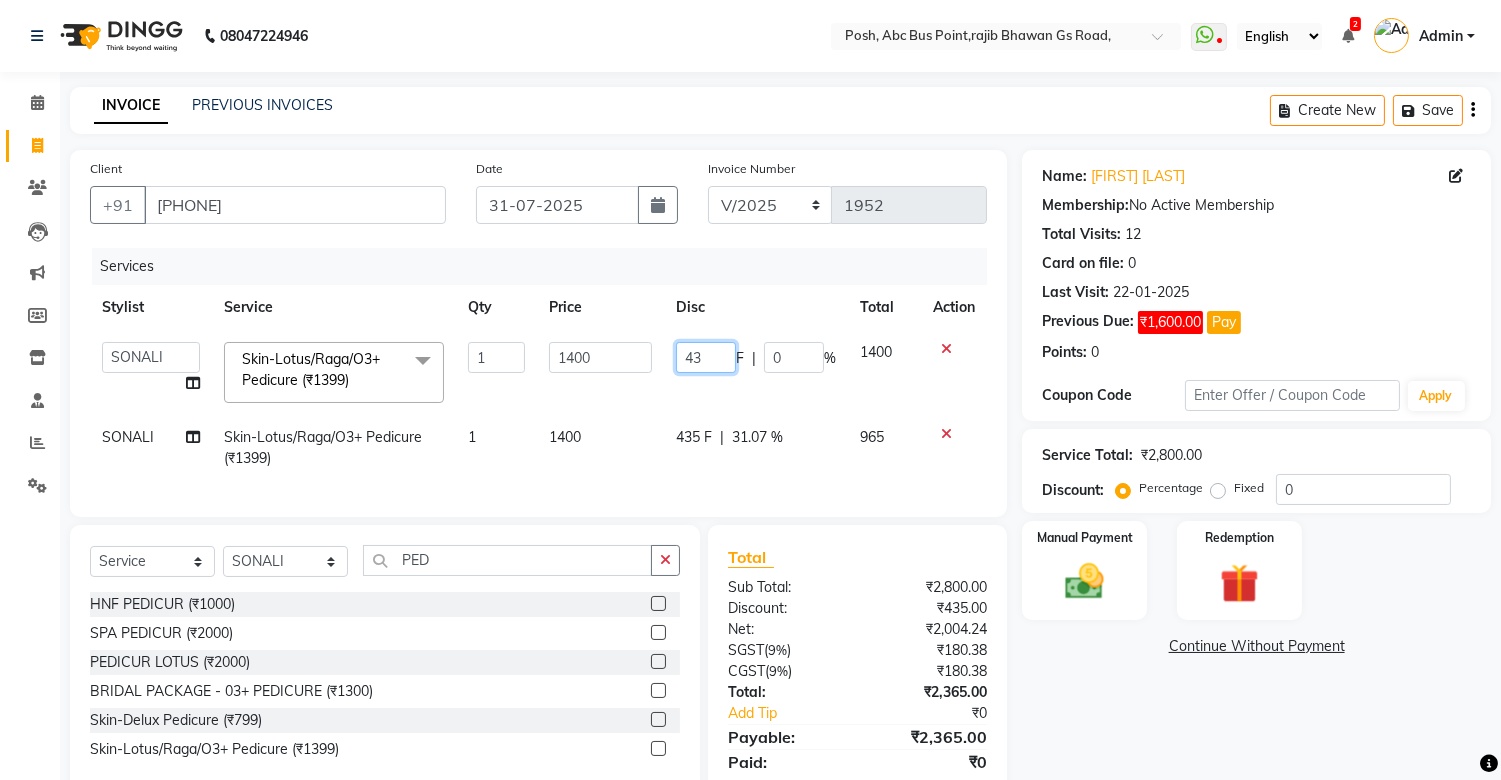 type on "435" 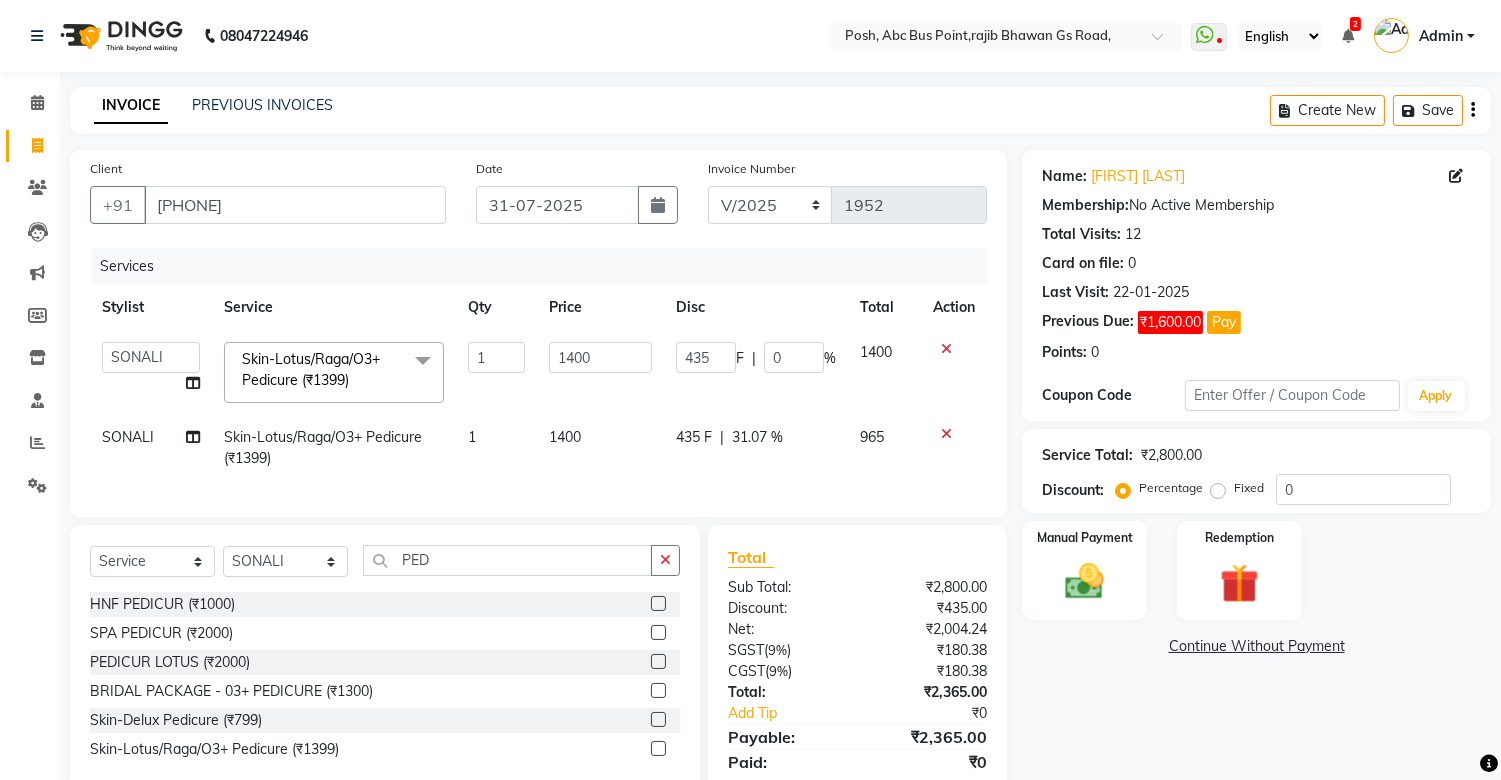 click on "[NUMBER] F | [NUMBER] %" 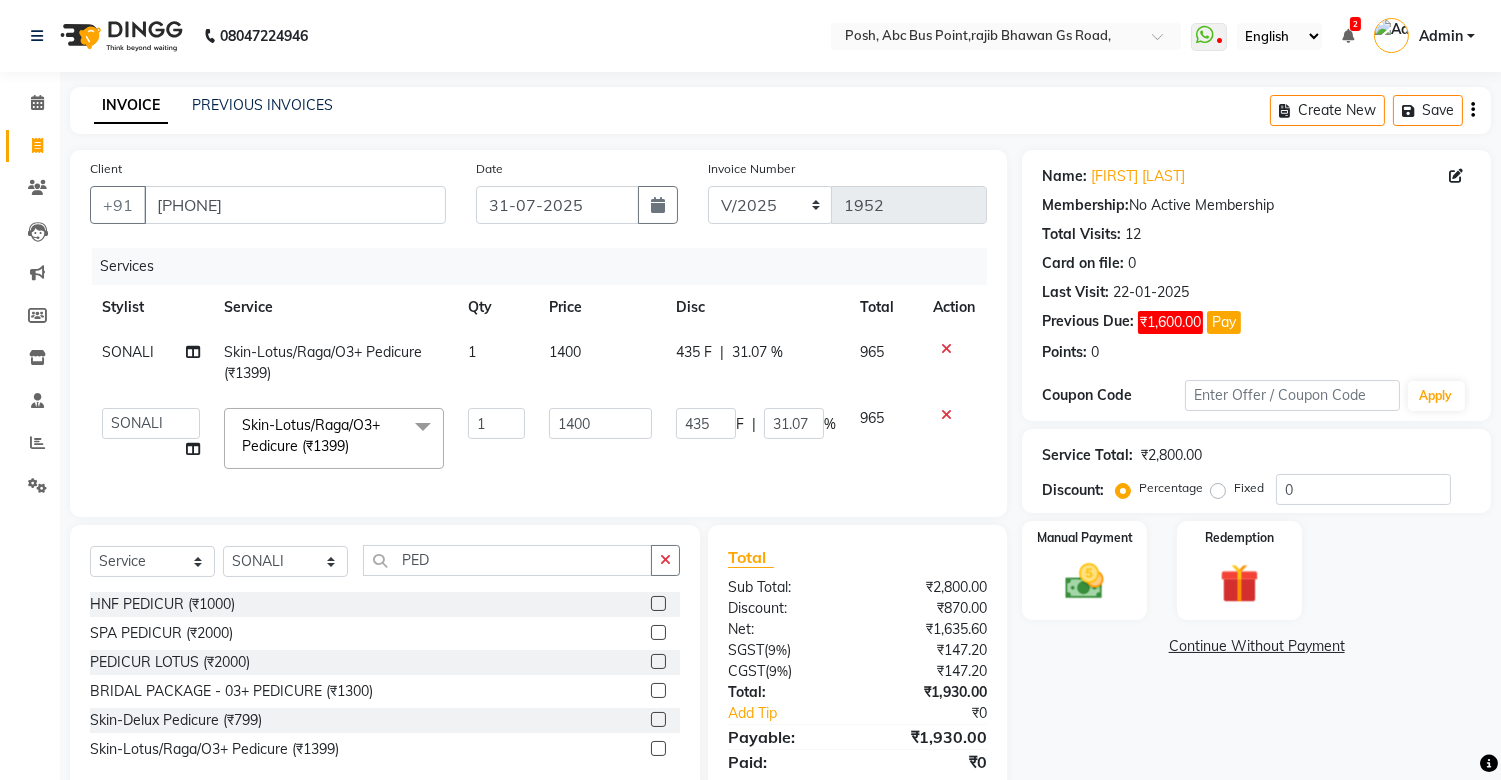 scroll, scrollTop: 85, scrollLeft: 0, axis: vertical 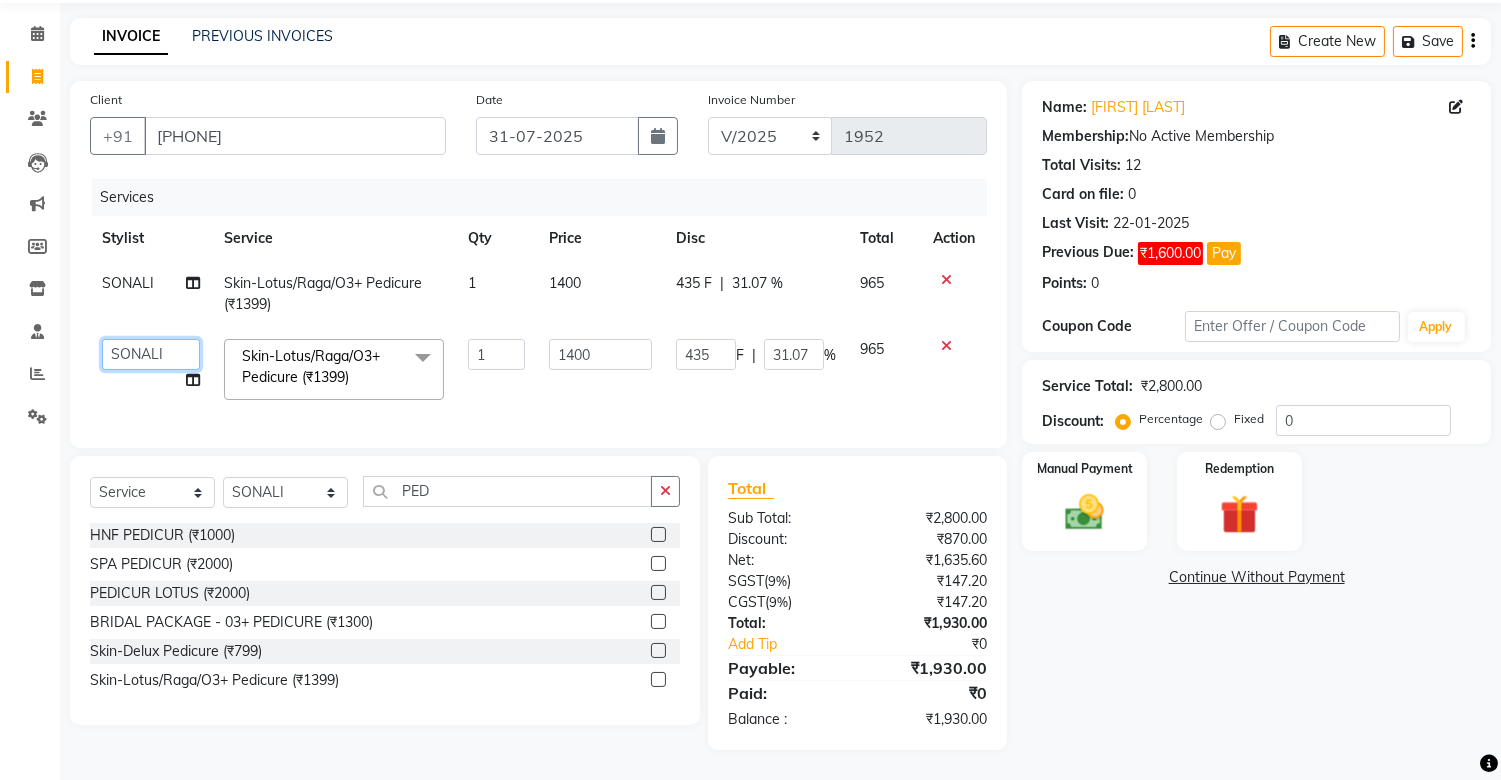 click on "[NAME] [NAME] [NAME] [NAME] [NAME] [NAME] [NAME] [NAME] [NAME] [NAME] [NAME] [NAME] [NAME] [NAME] [NAME] [NAME] [NAME]" 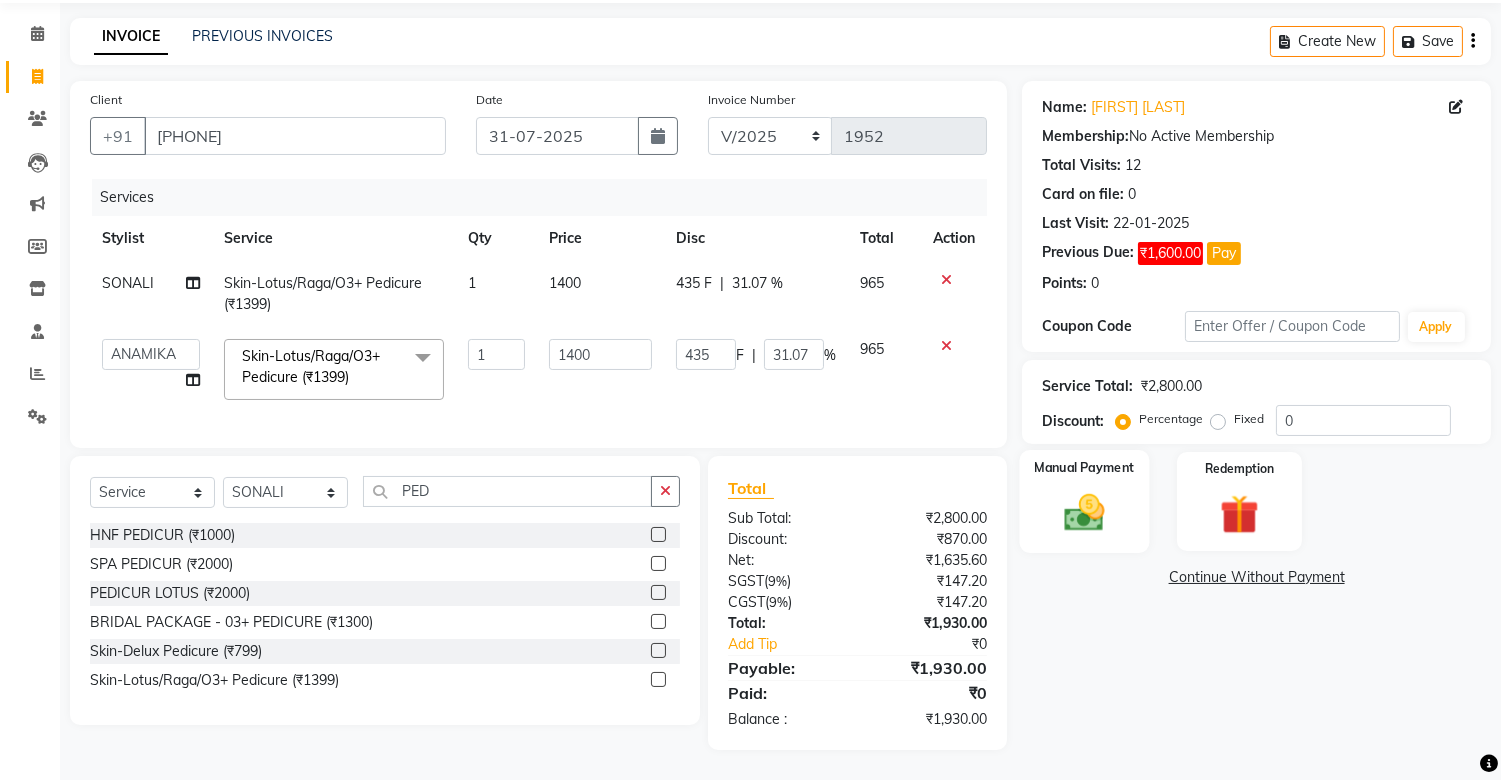 click 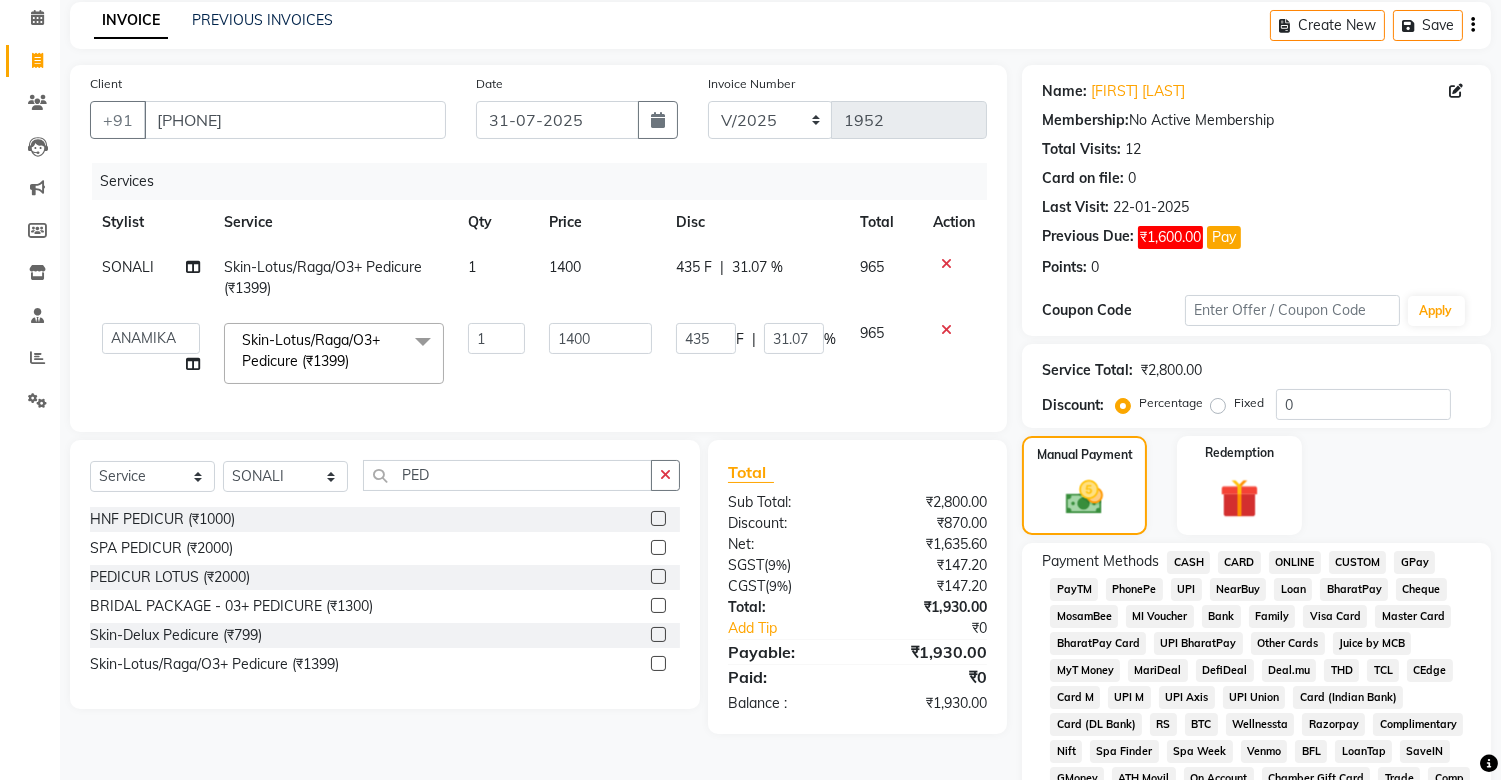 click on "UPI" 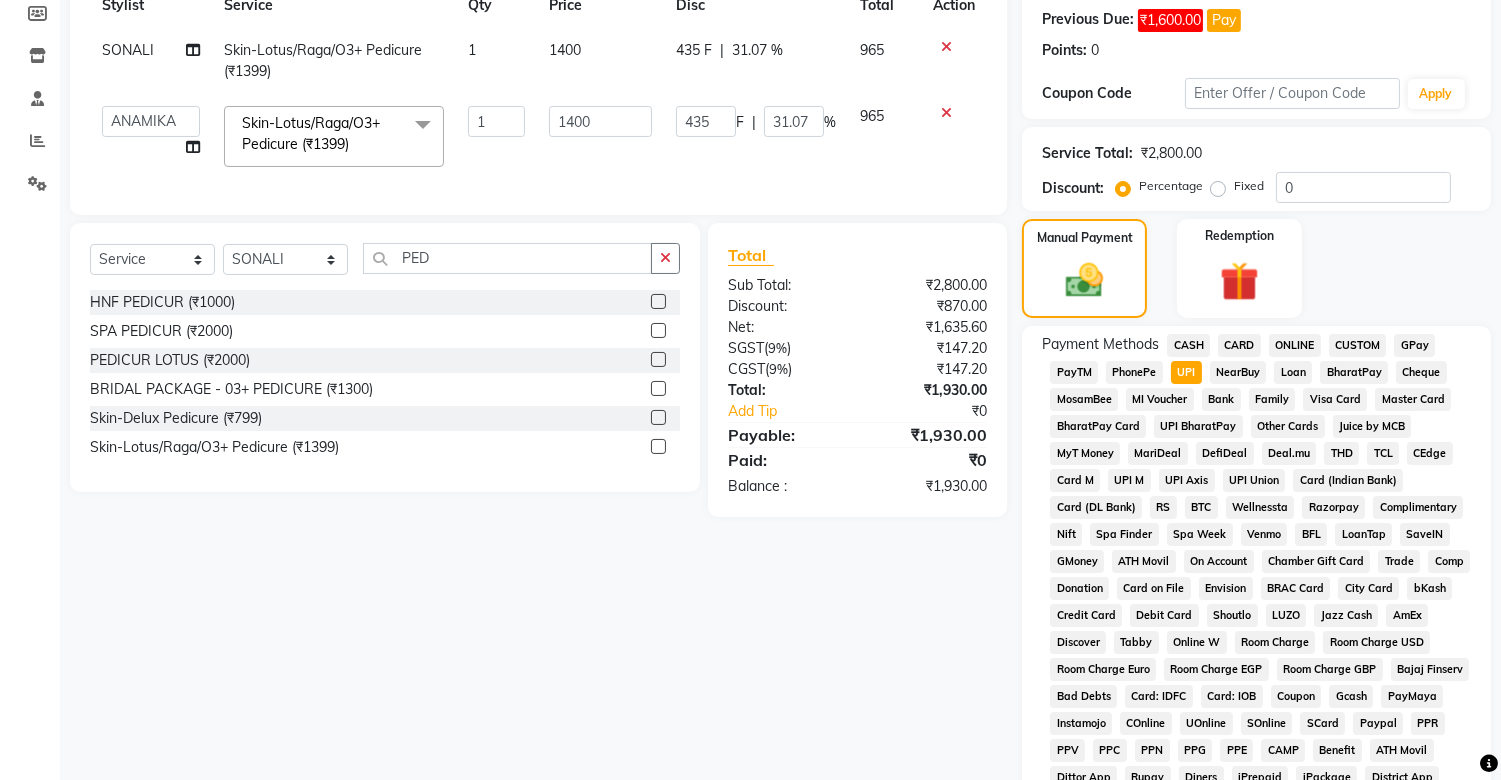 scroll, scrollTop: 662, scrollLeft: 0, axis: vertical 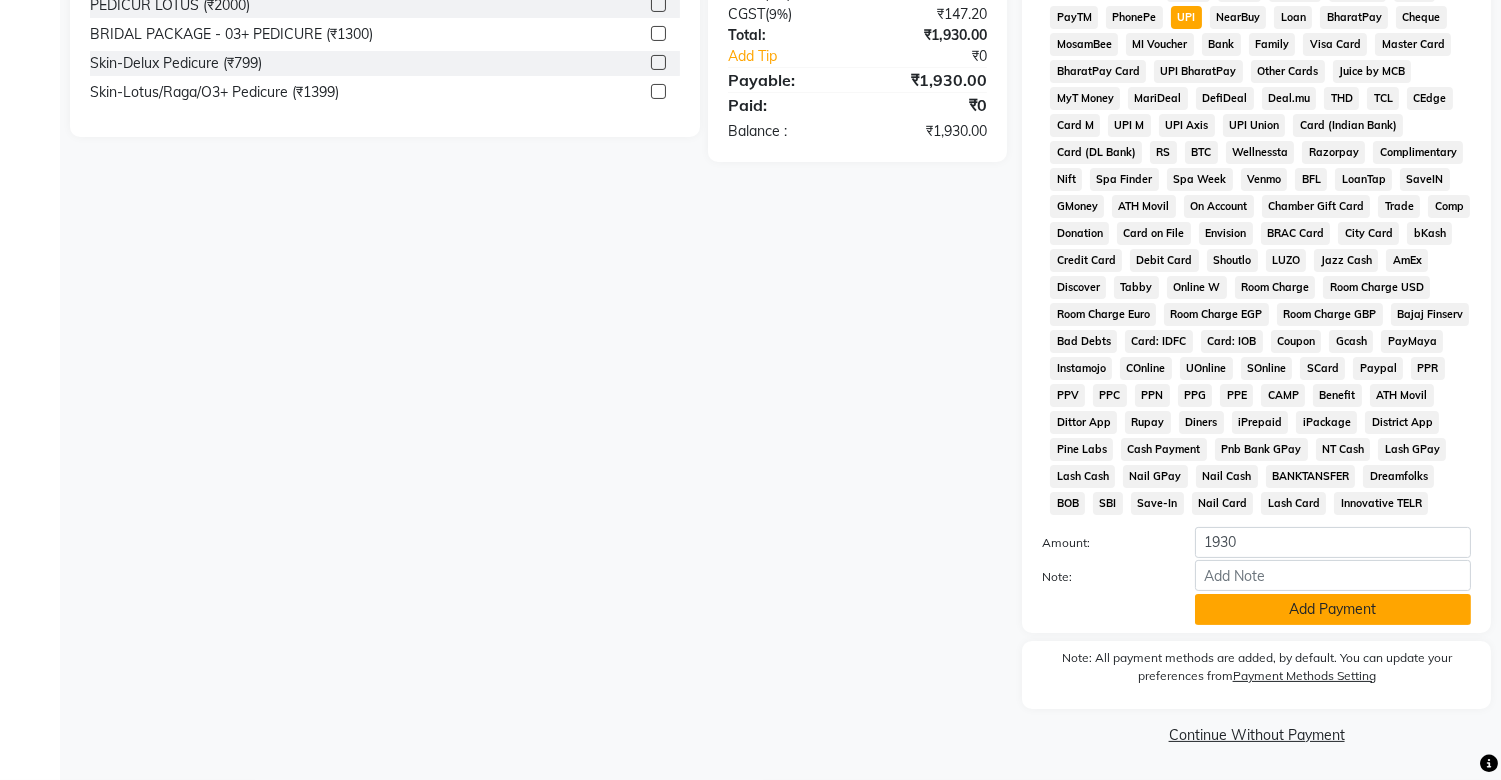 click on "Add Payment" 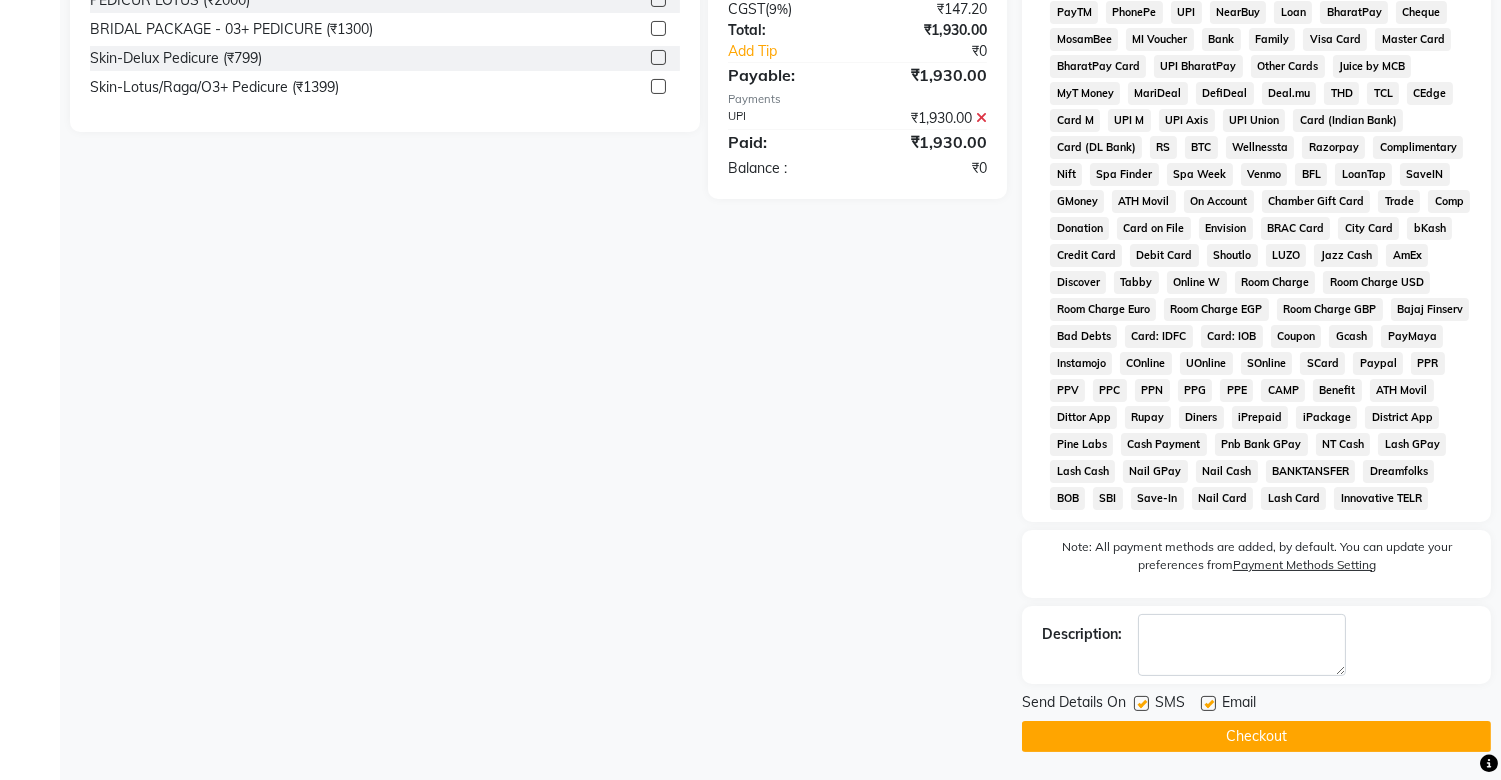 click 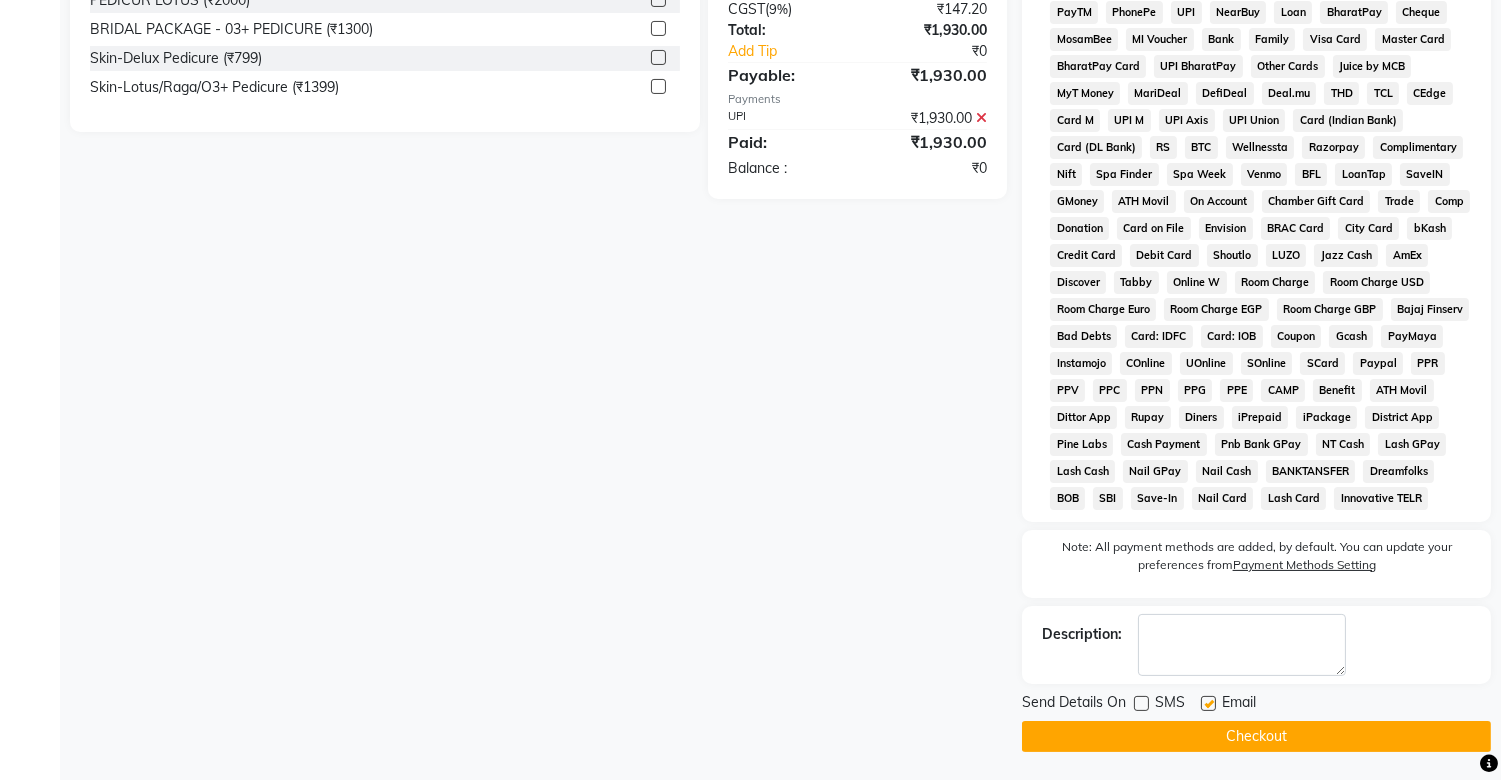 click on "Checkout" 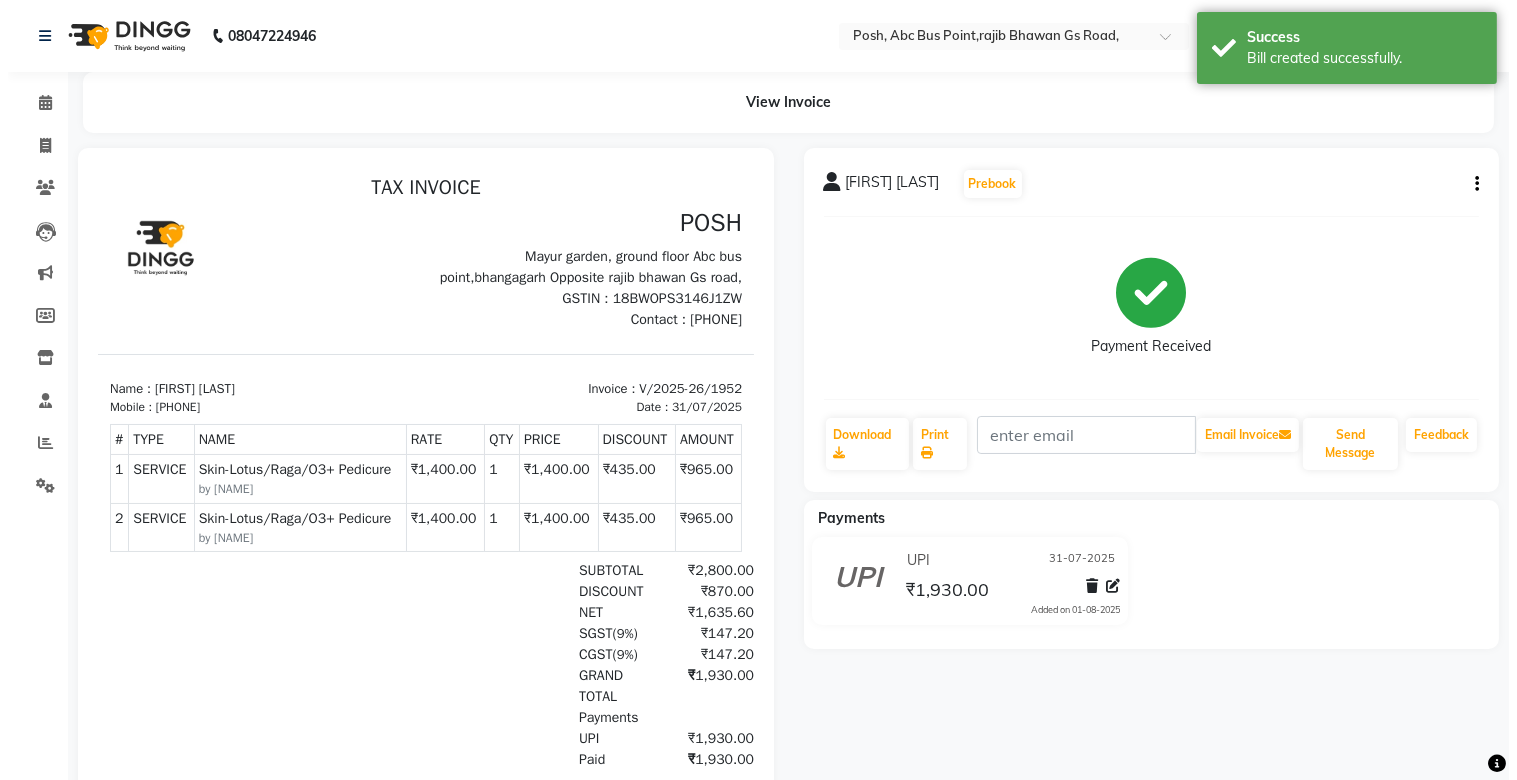 scroll, scrollTop: 0, scrollLeft: 0, axis: both 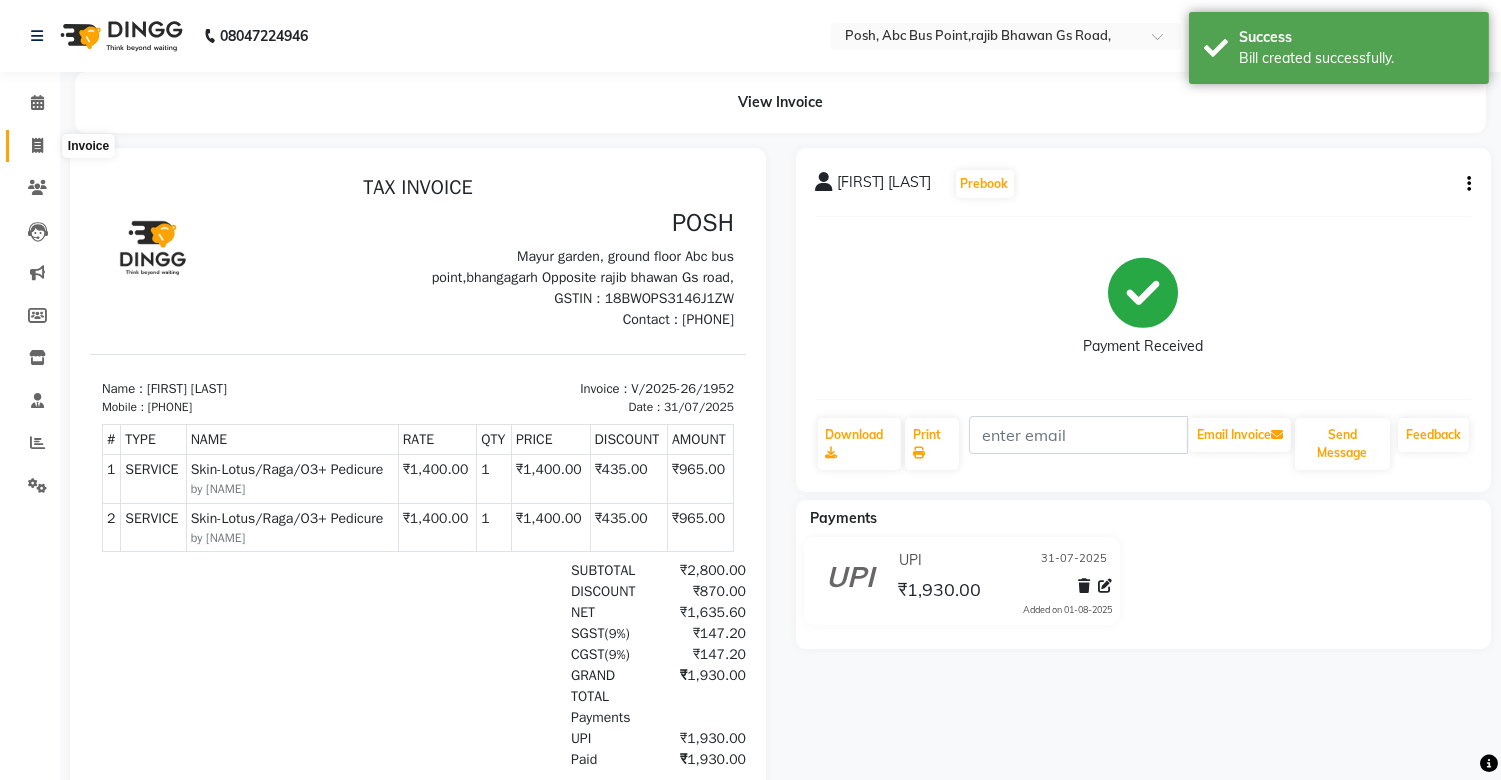 click 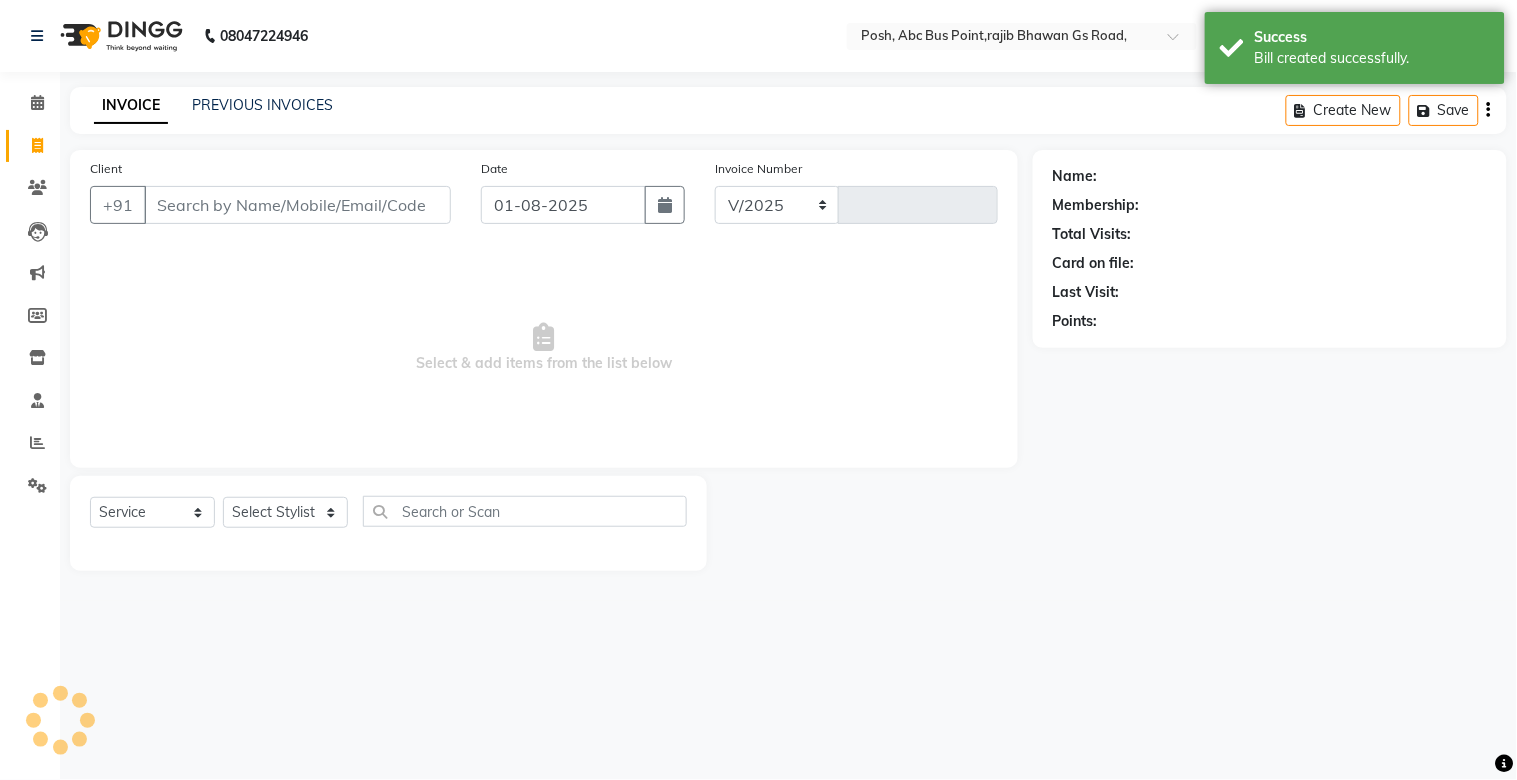 select on "3535" 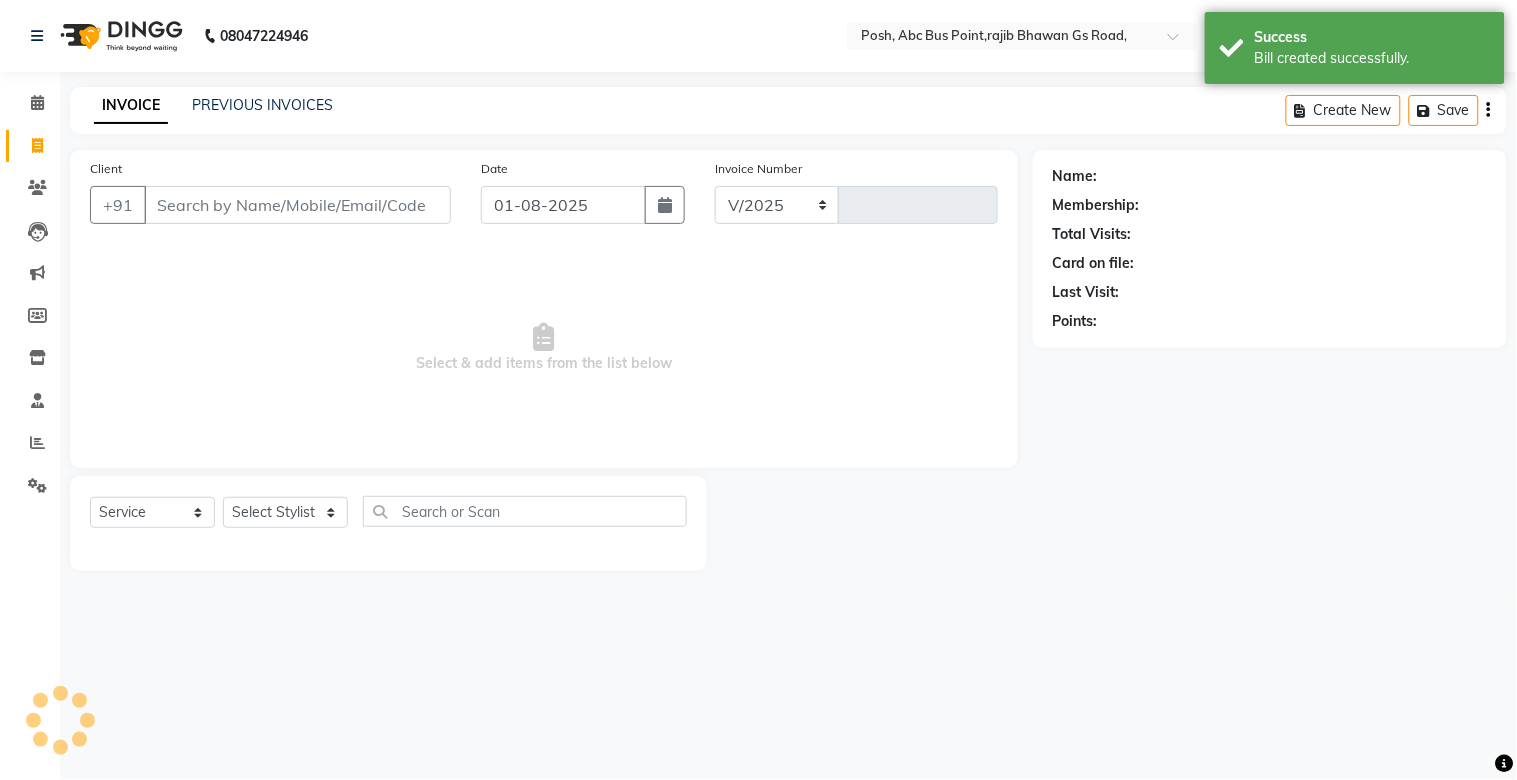 type on "1953" 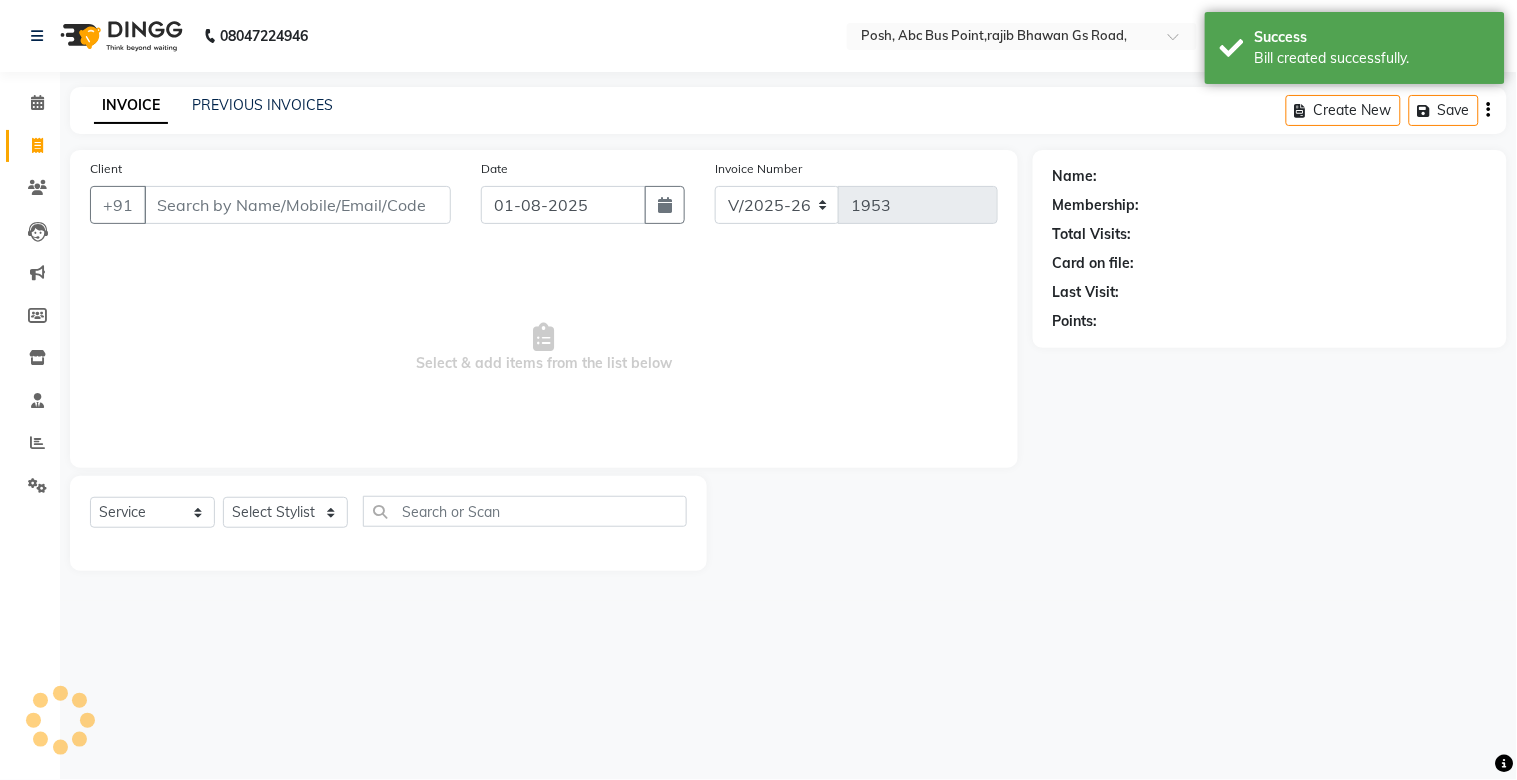 click on "Client" at bounding box center [297, 205] 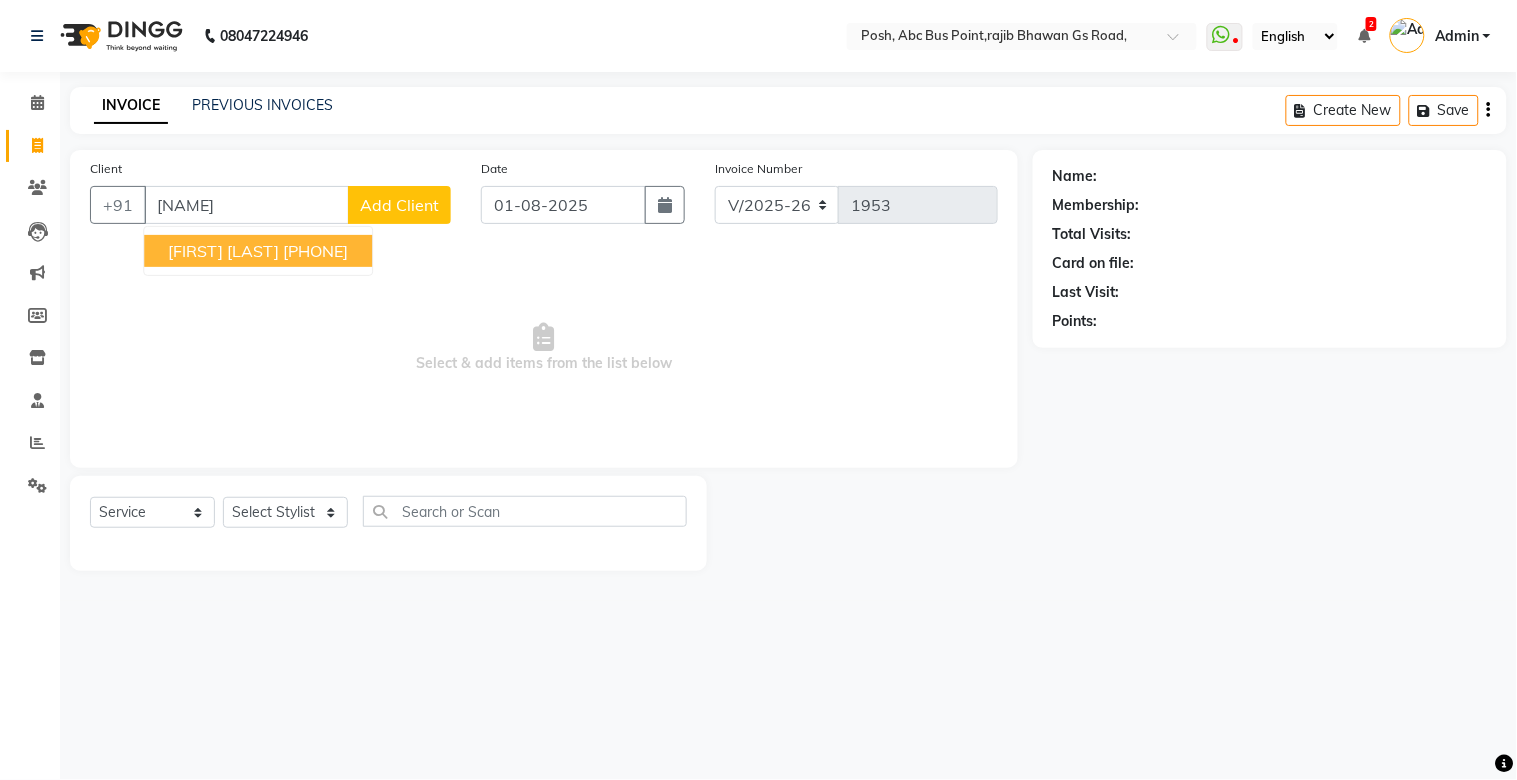 click on "[PHONE]" at bounding box center [315, 251] 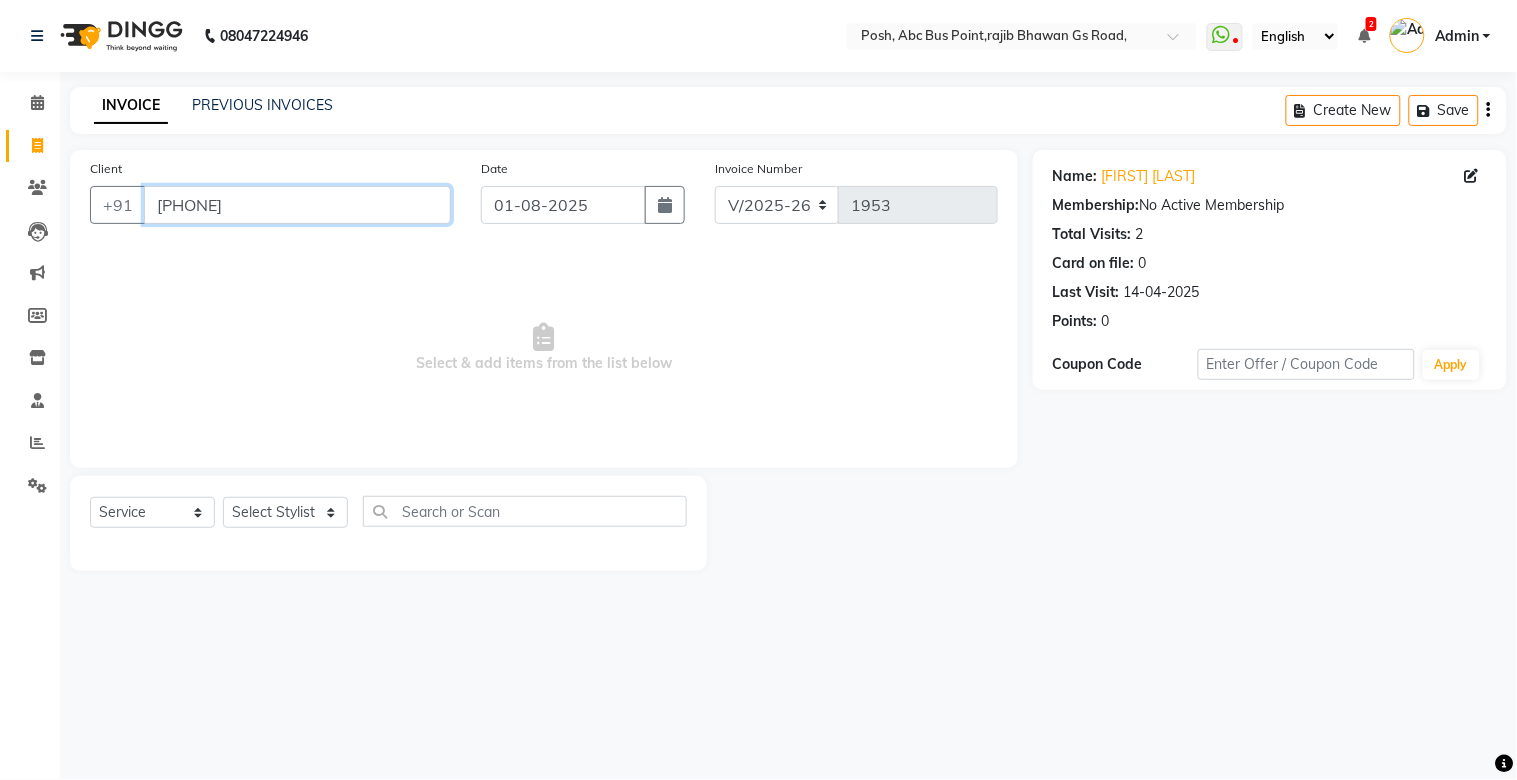 click on "[PHONE]" at bounding box center [297, 205] 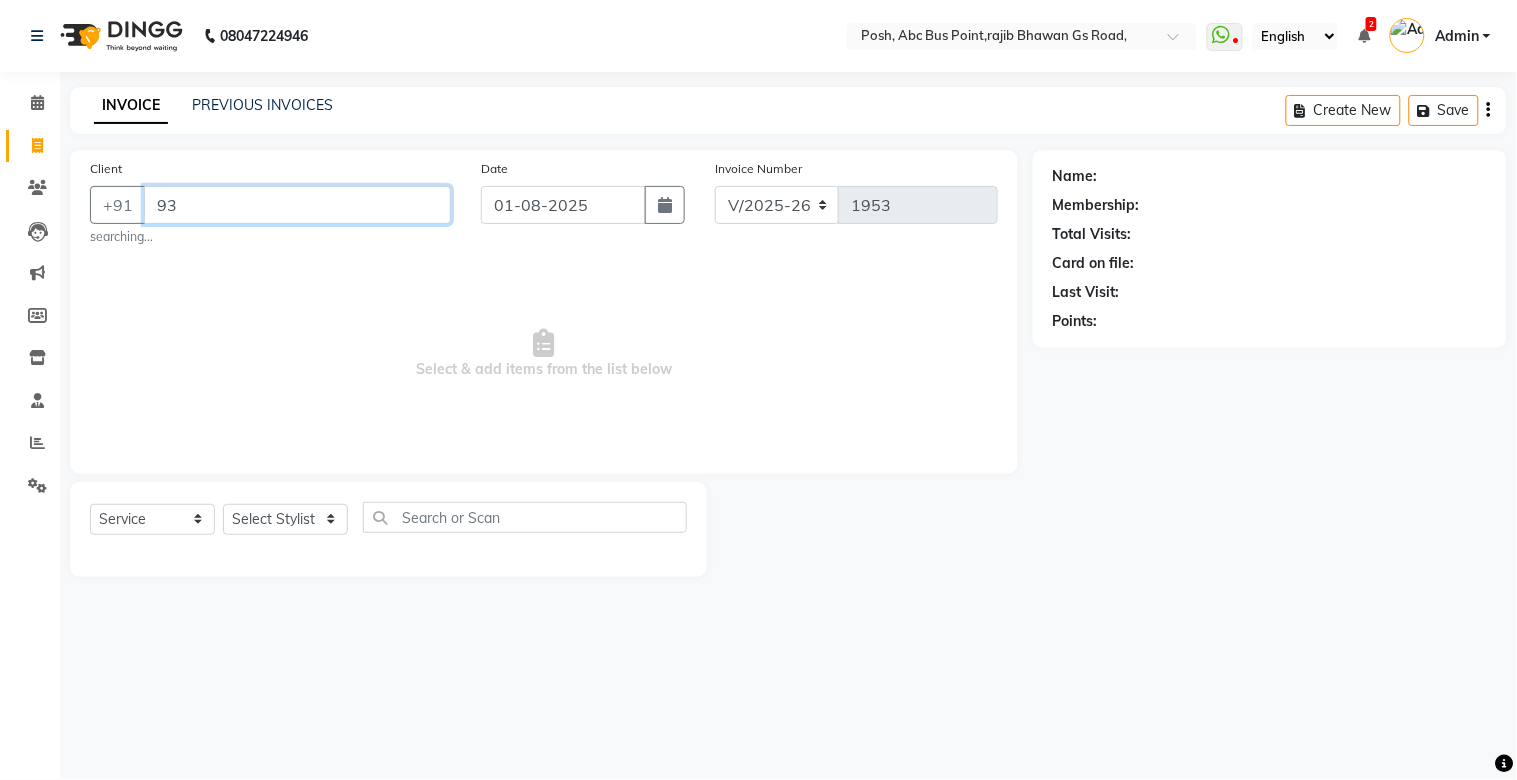 type on "9" 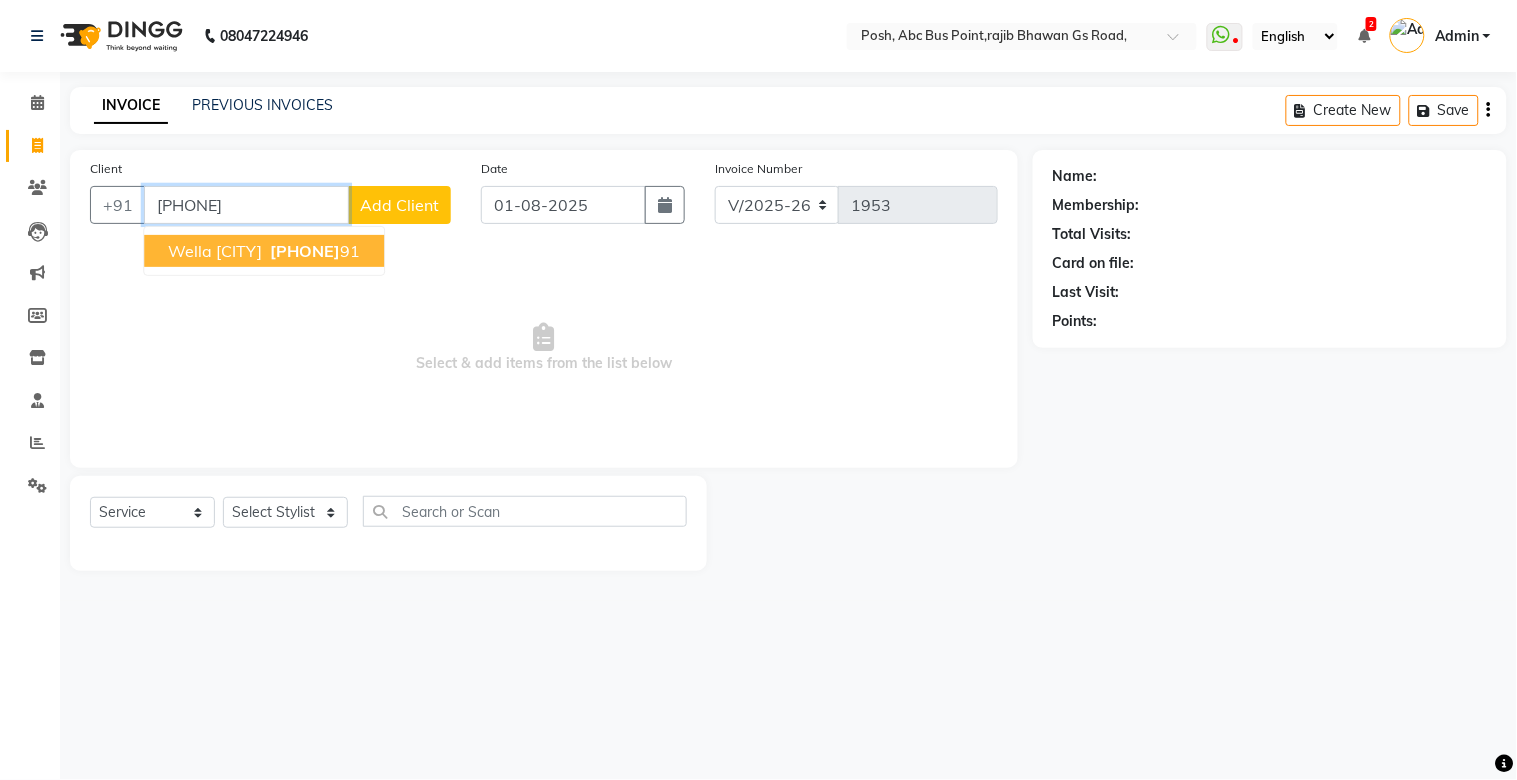 click on "[PHONE]" at bounding box center (305, 251) 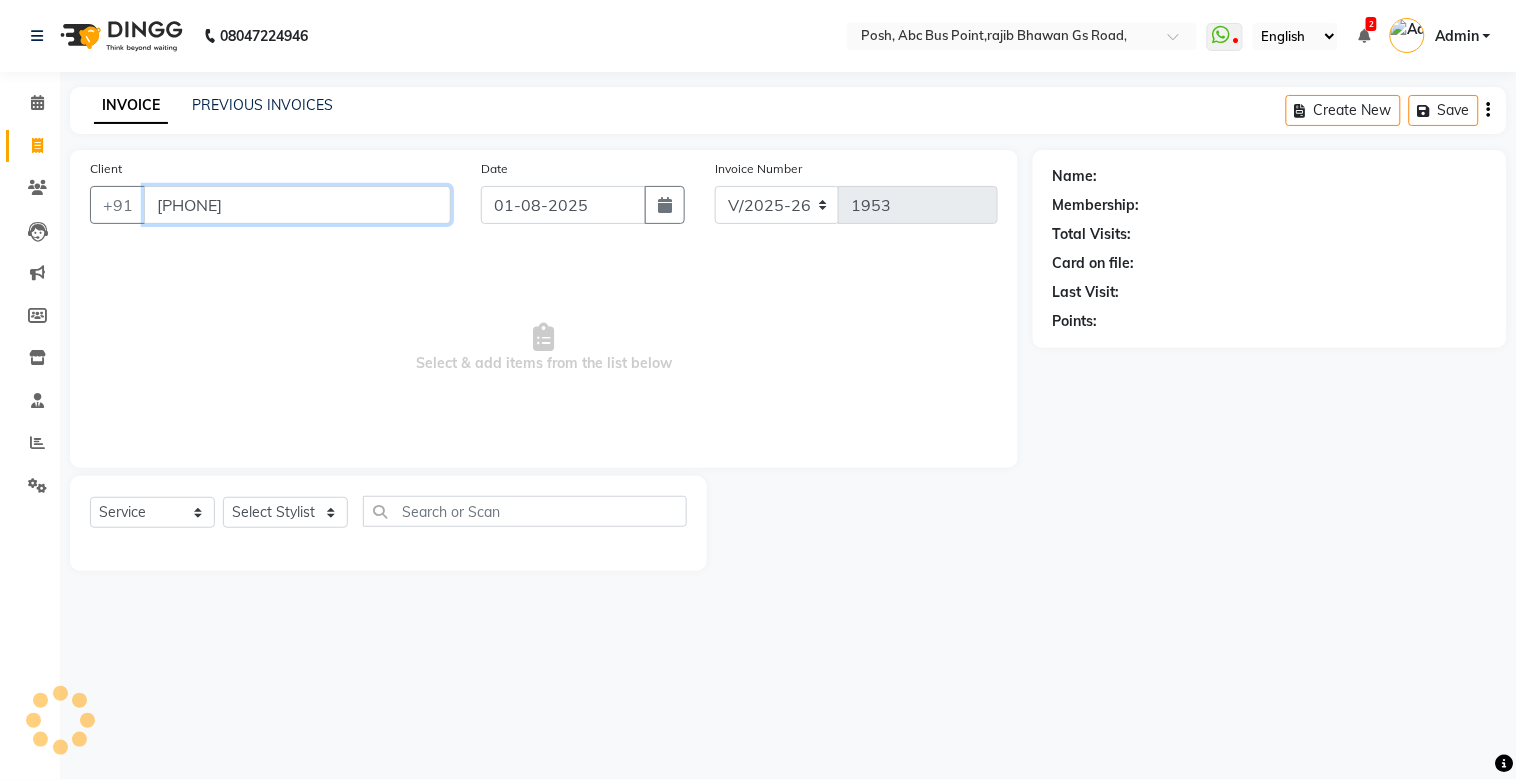 type on "[PHONE]" 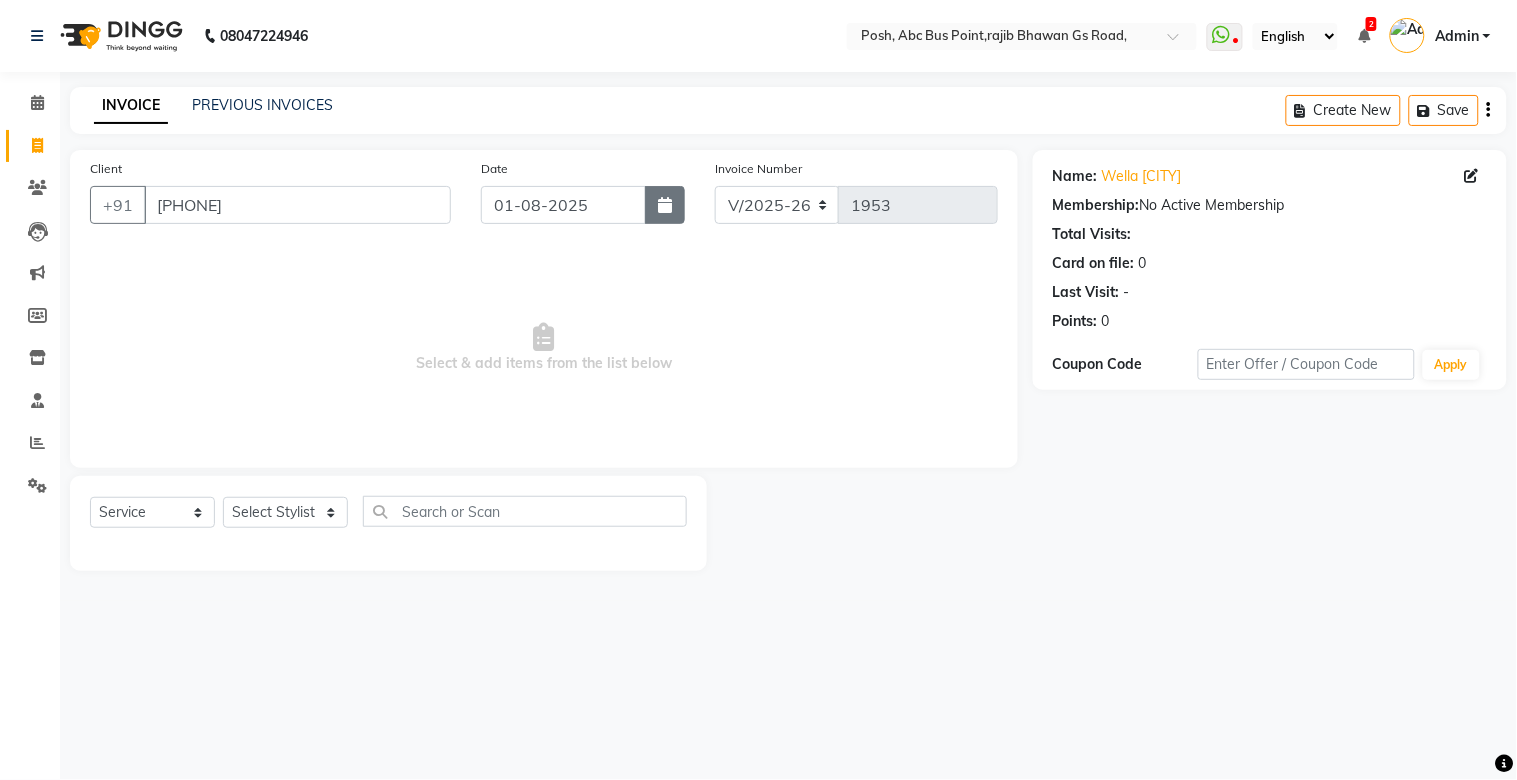 click 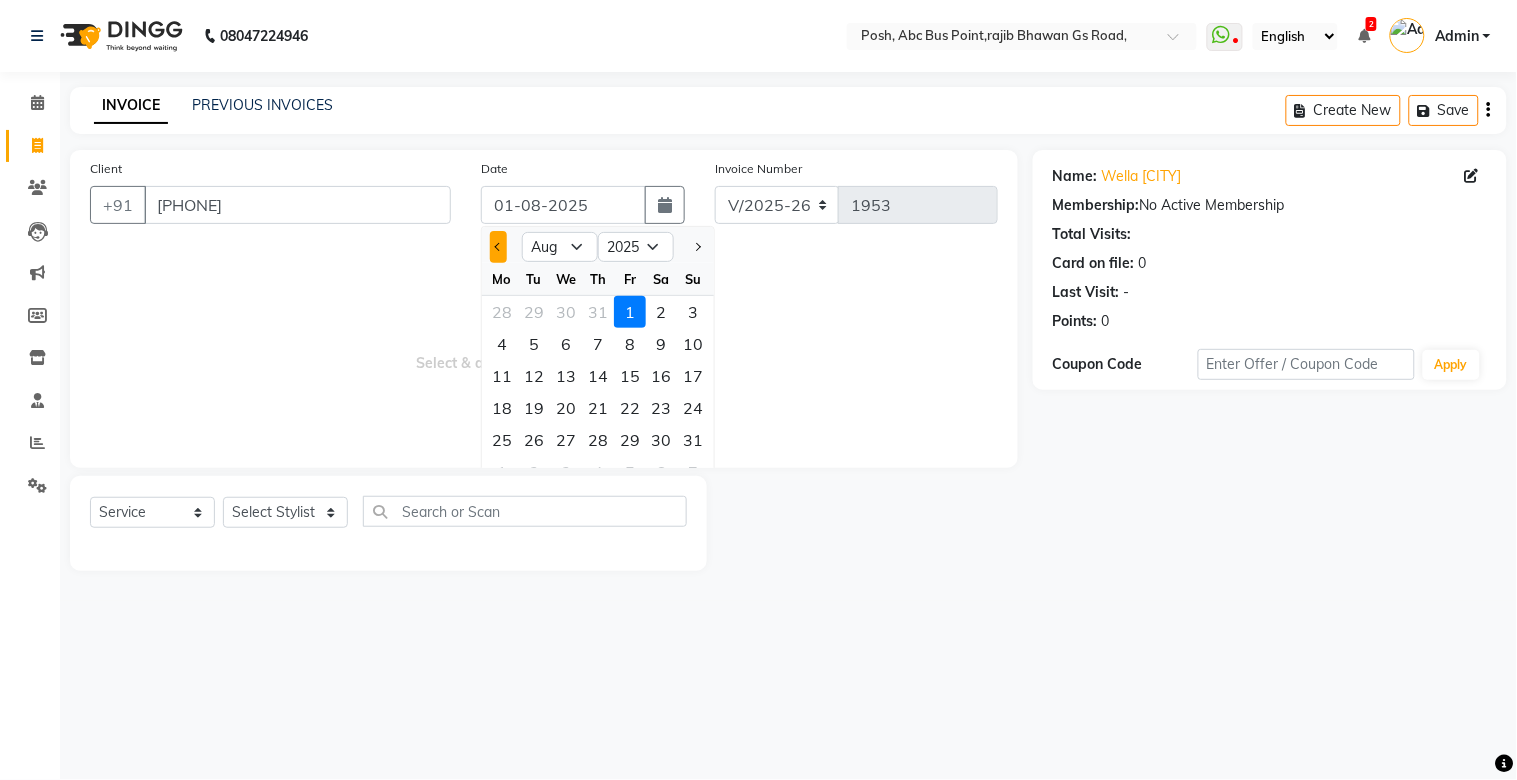 click 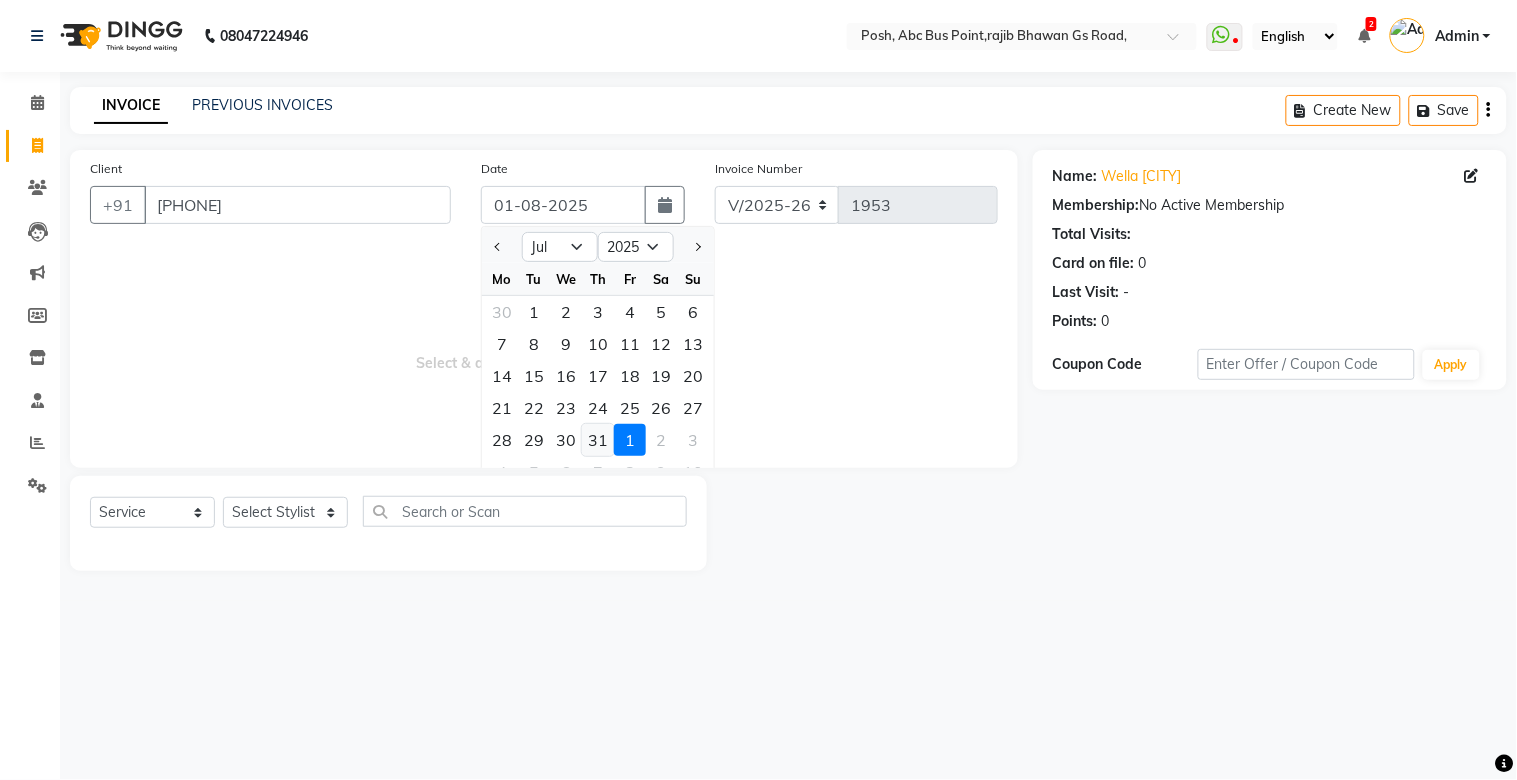 click on "31" 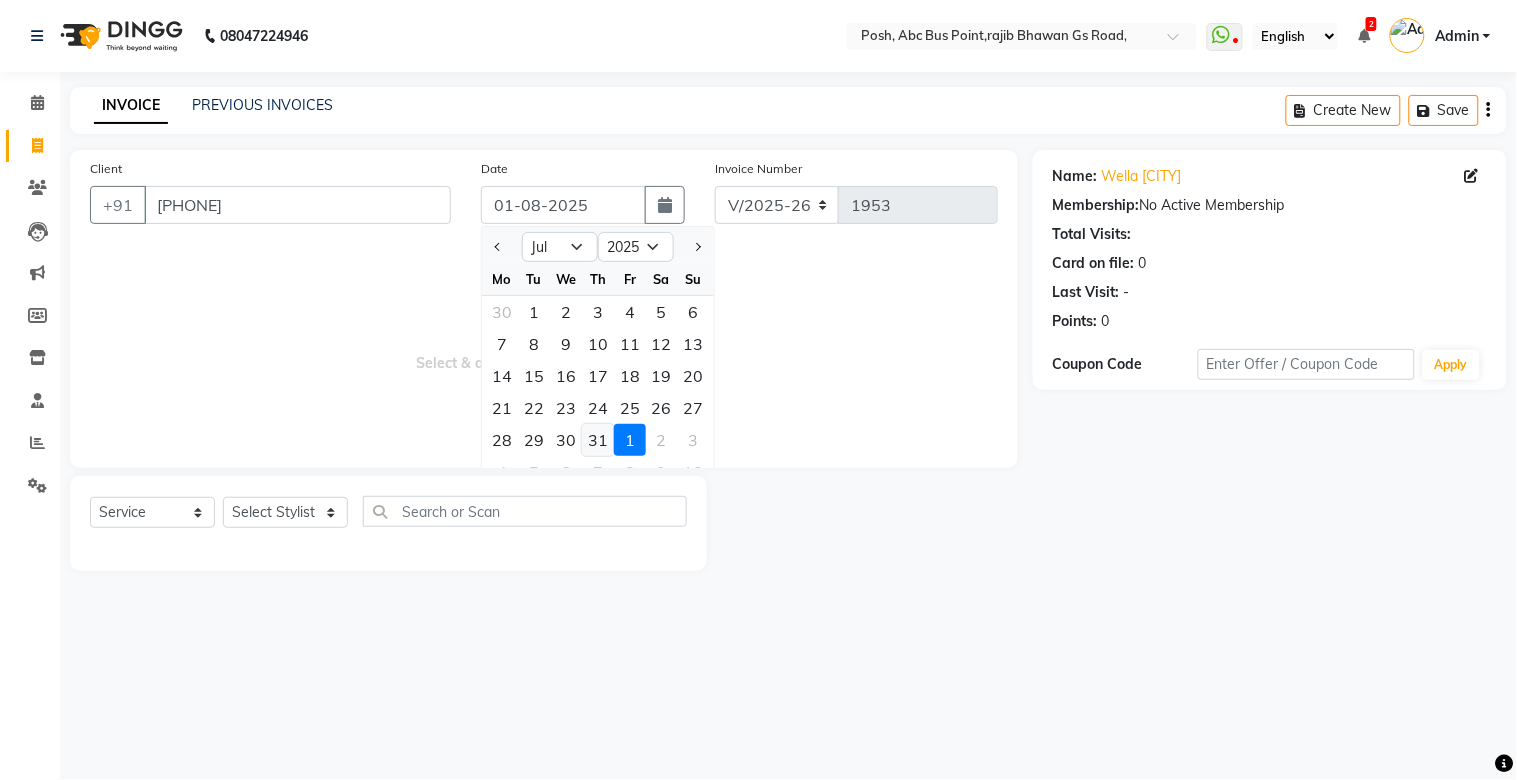 type on "31-07-2025" 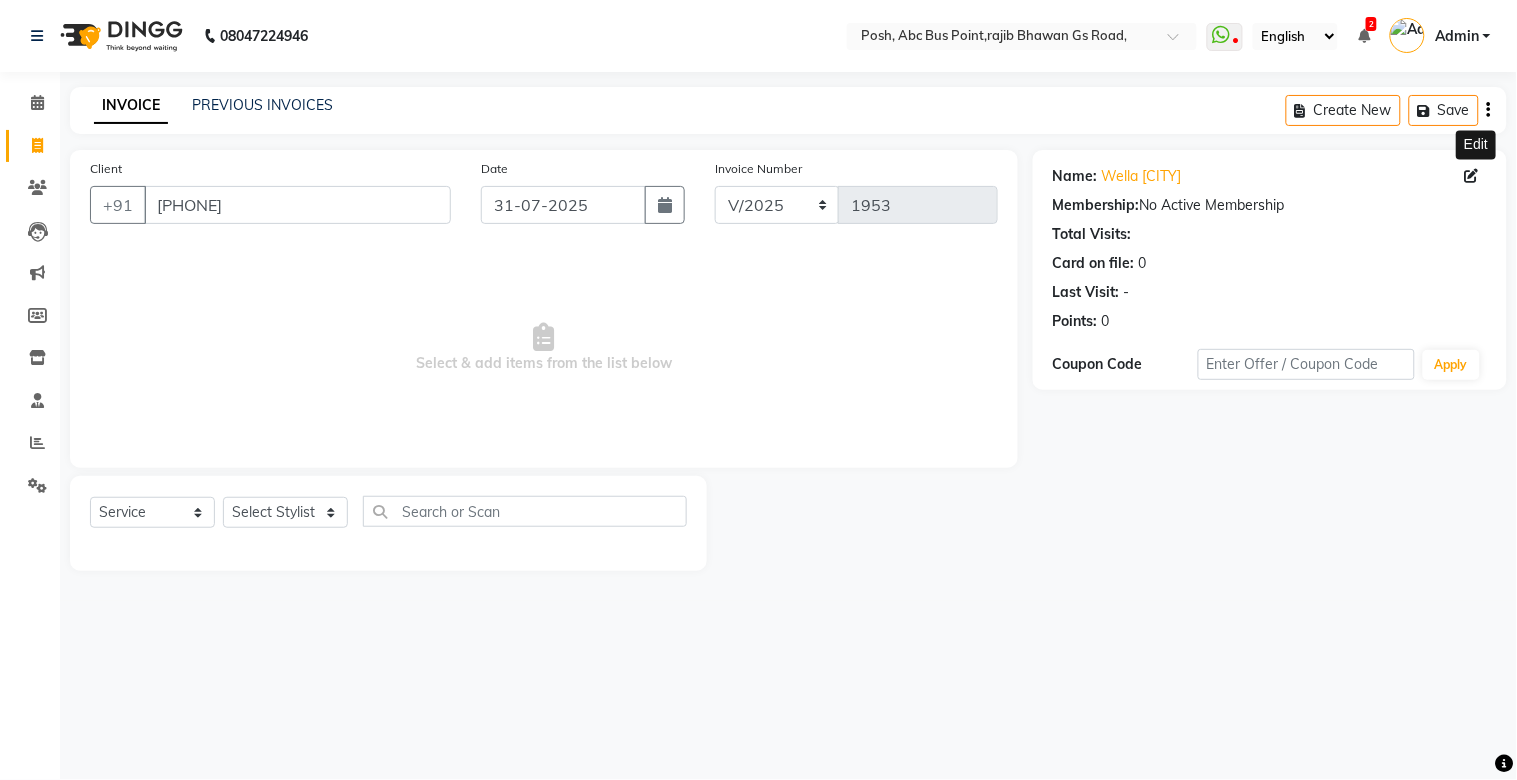 click 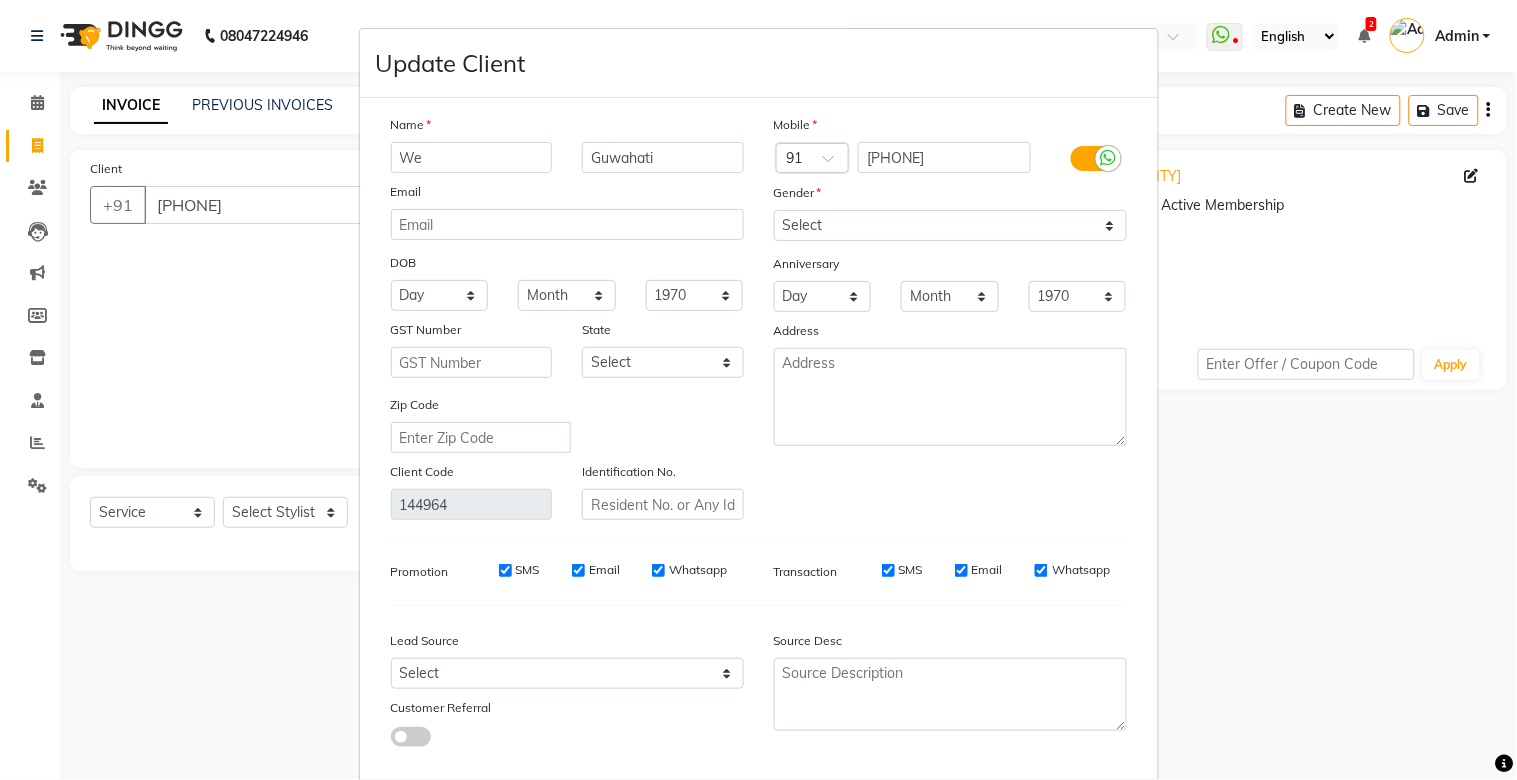 type on "W" 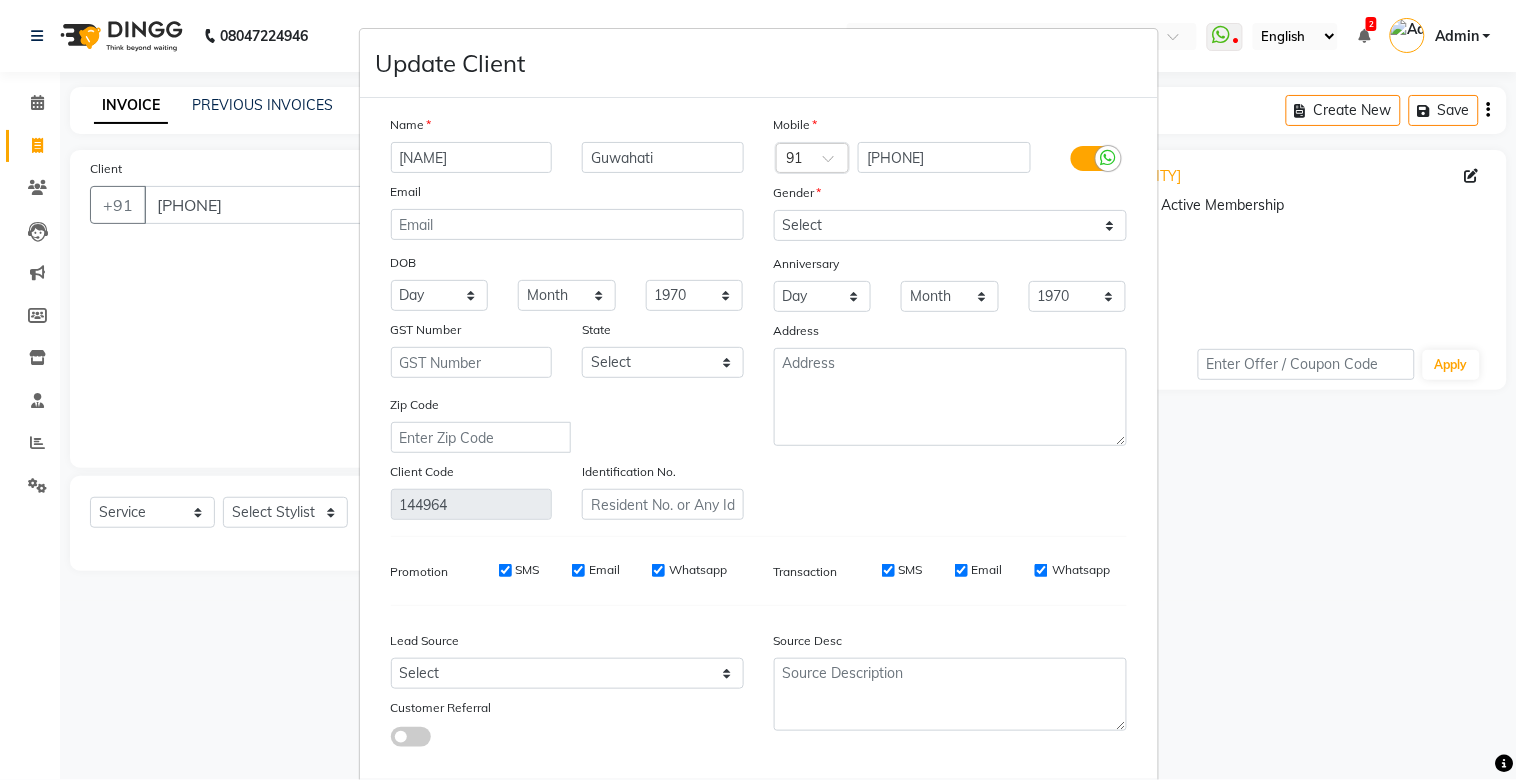 type on "[NAME]" 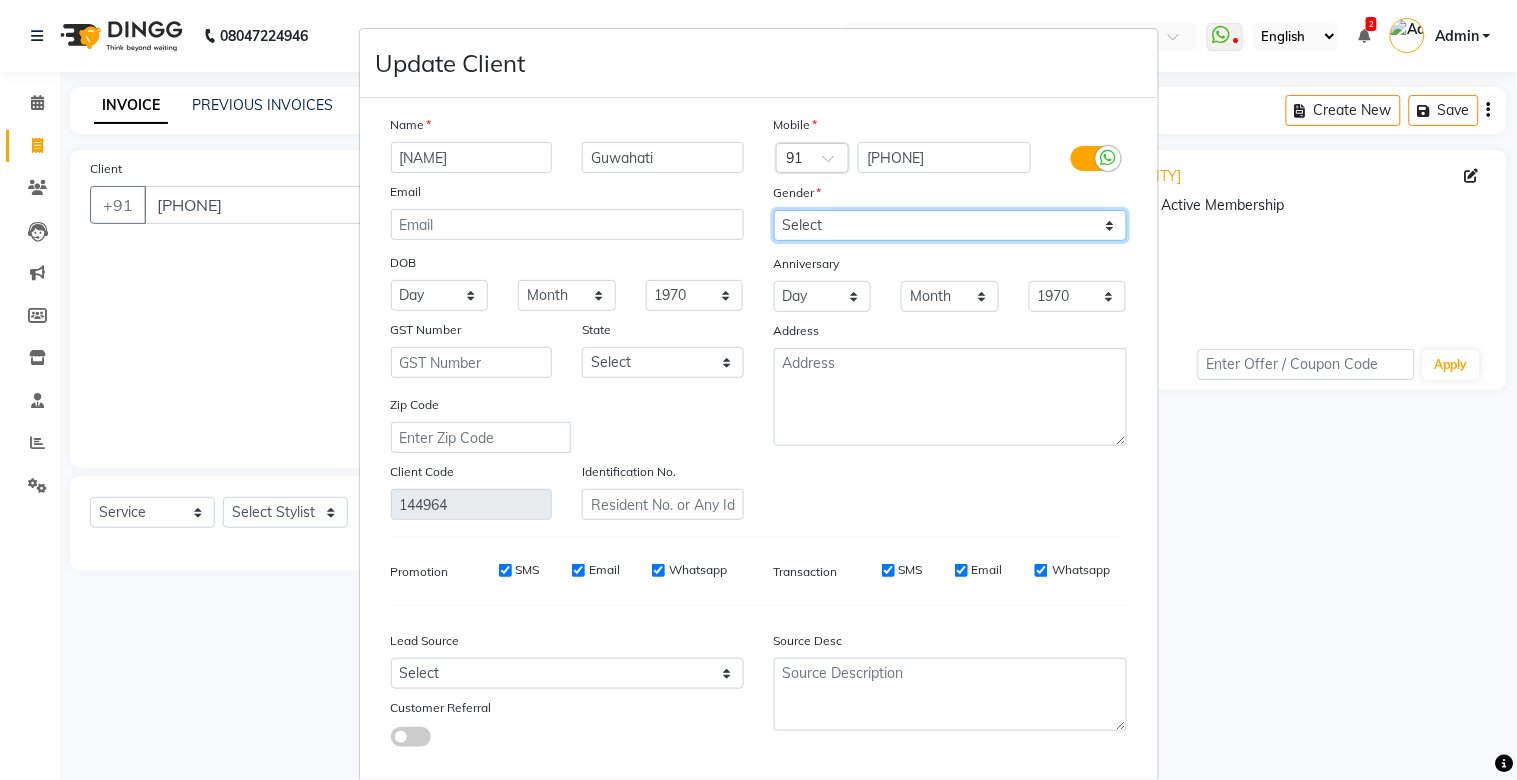 click on "Select Male Female Other Prefer Not To Say" at bounding box center [950, 225] 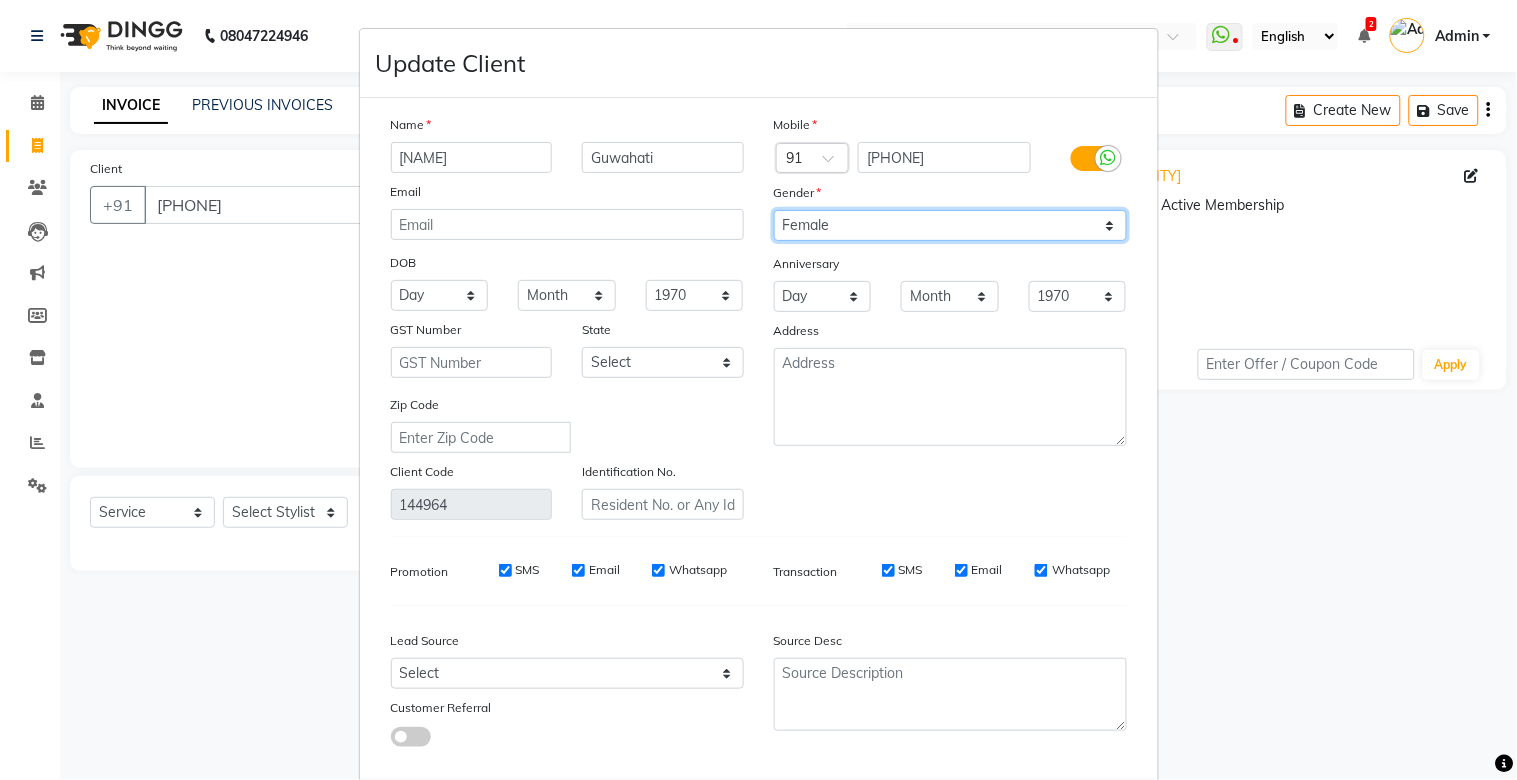 click on "Select Male Female Other Prefer Not To Say" at bounding box center (950, 225) 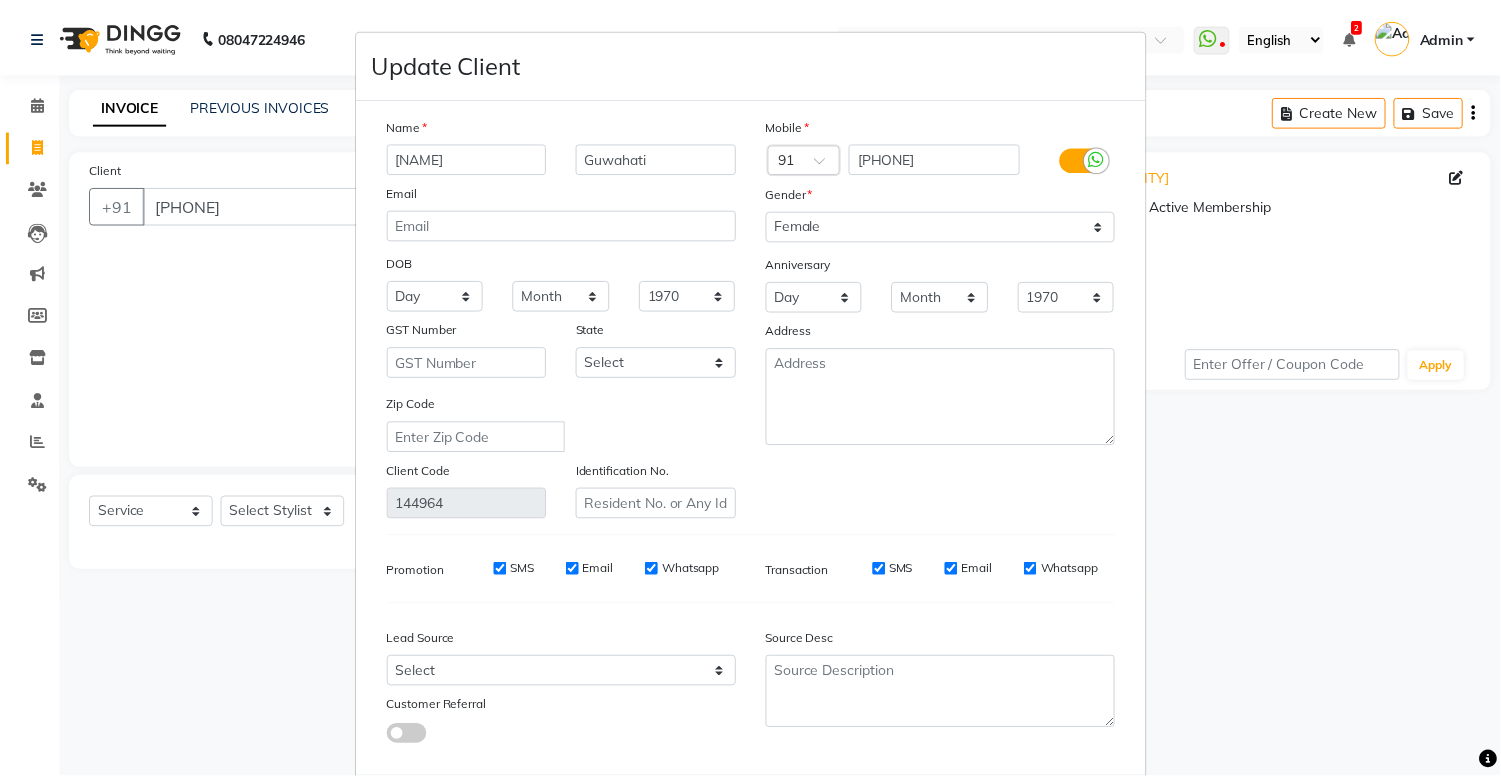 scroll, scrollTop: 110, scrollLeft: 0, axis: vertical 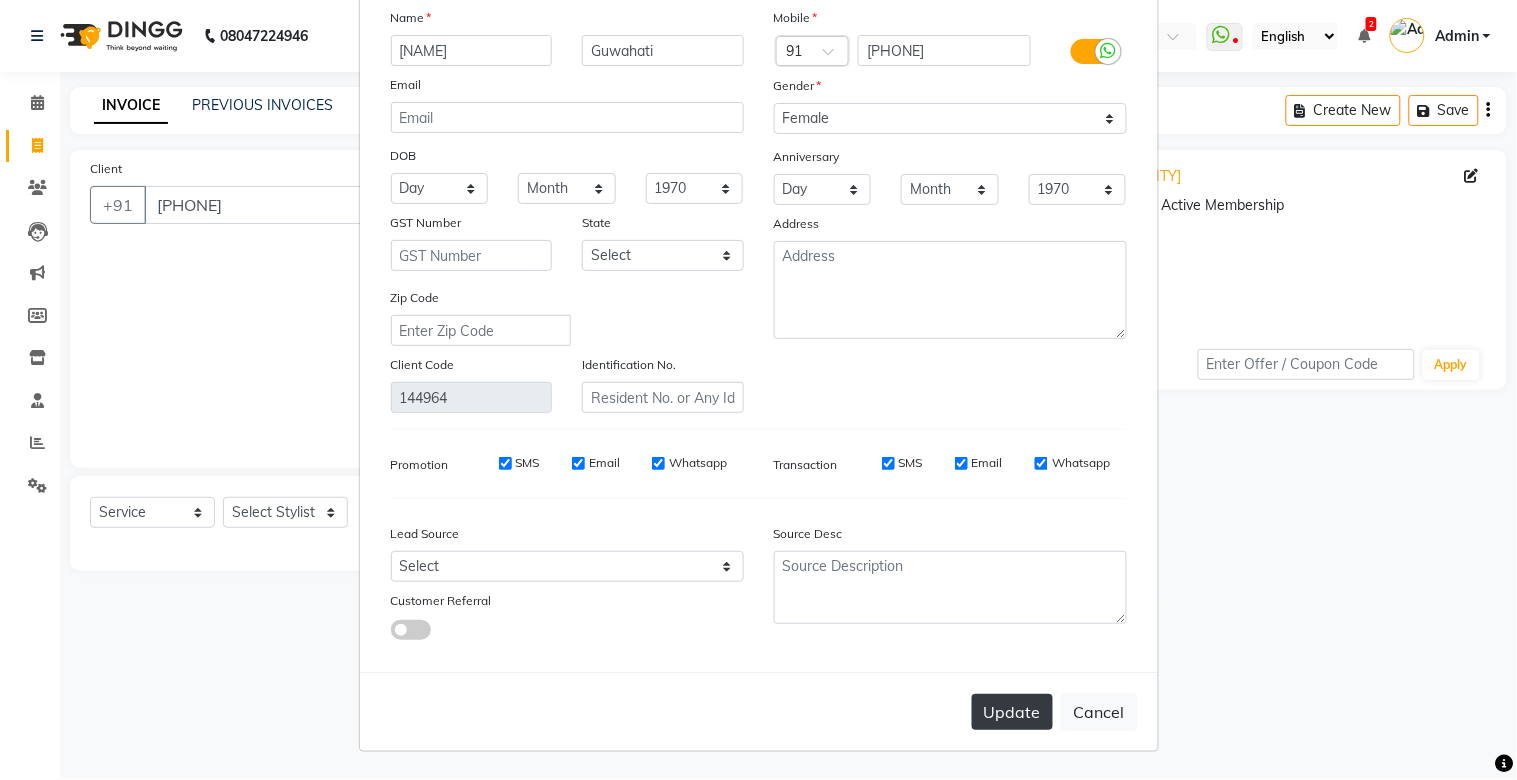 click on "Update" at bounding box center (1012, 712) 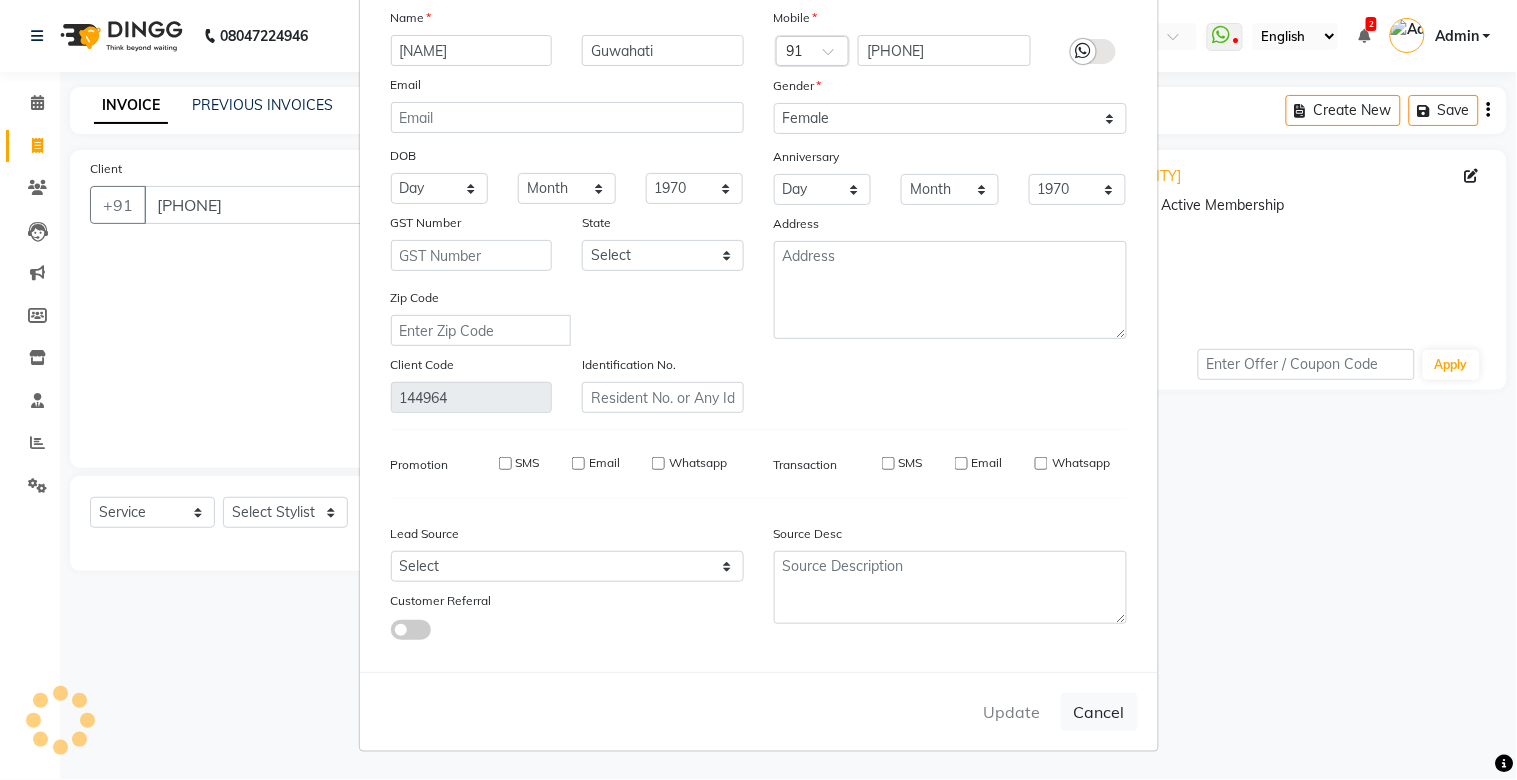 type 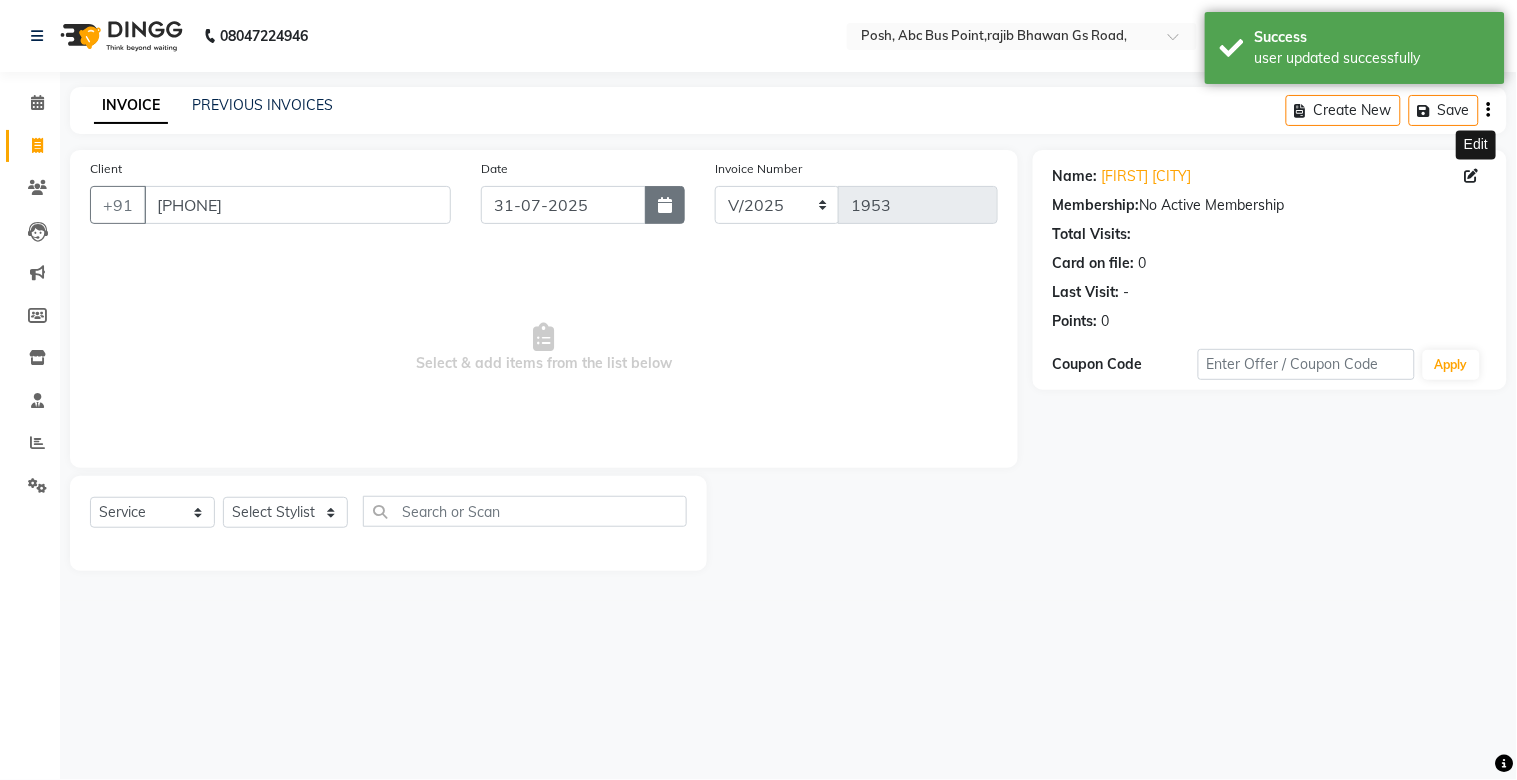 click 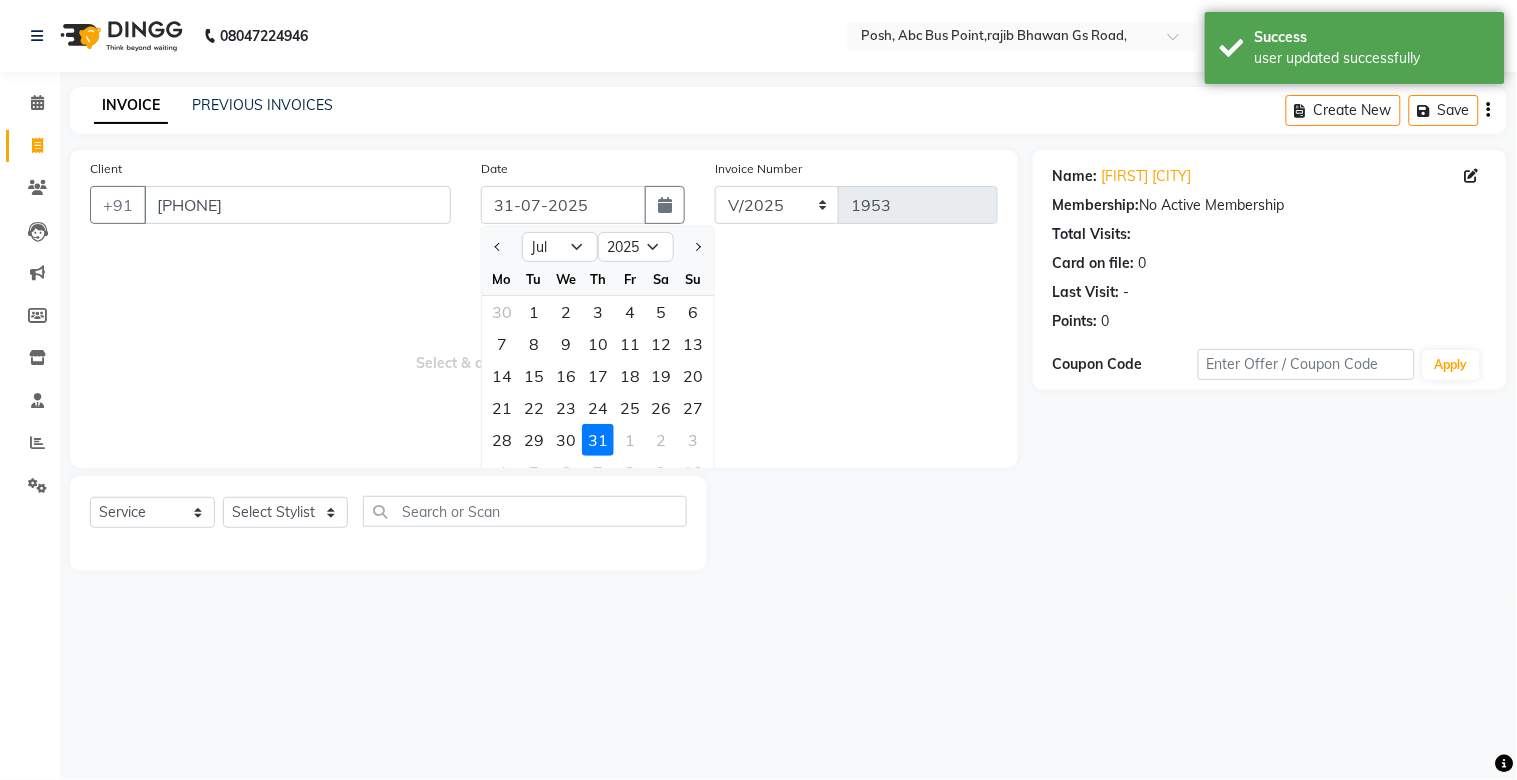 click on "Select & add items from the list below" at bounding box center (544, 348) 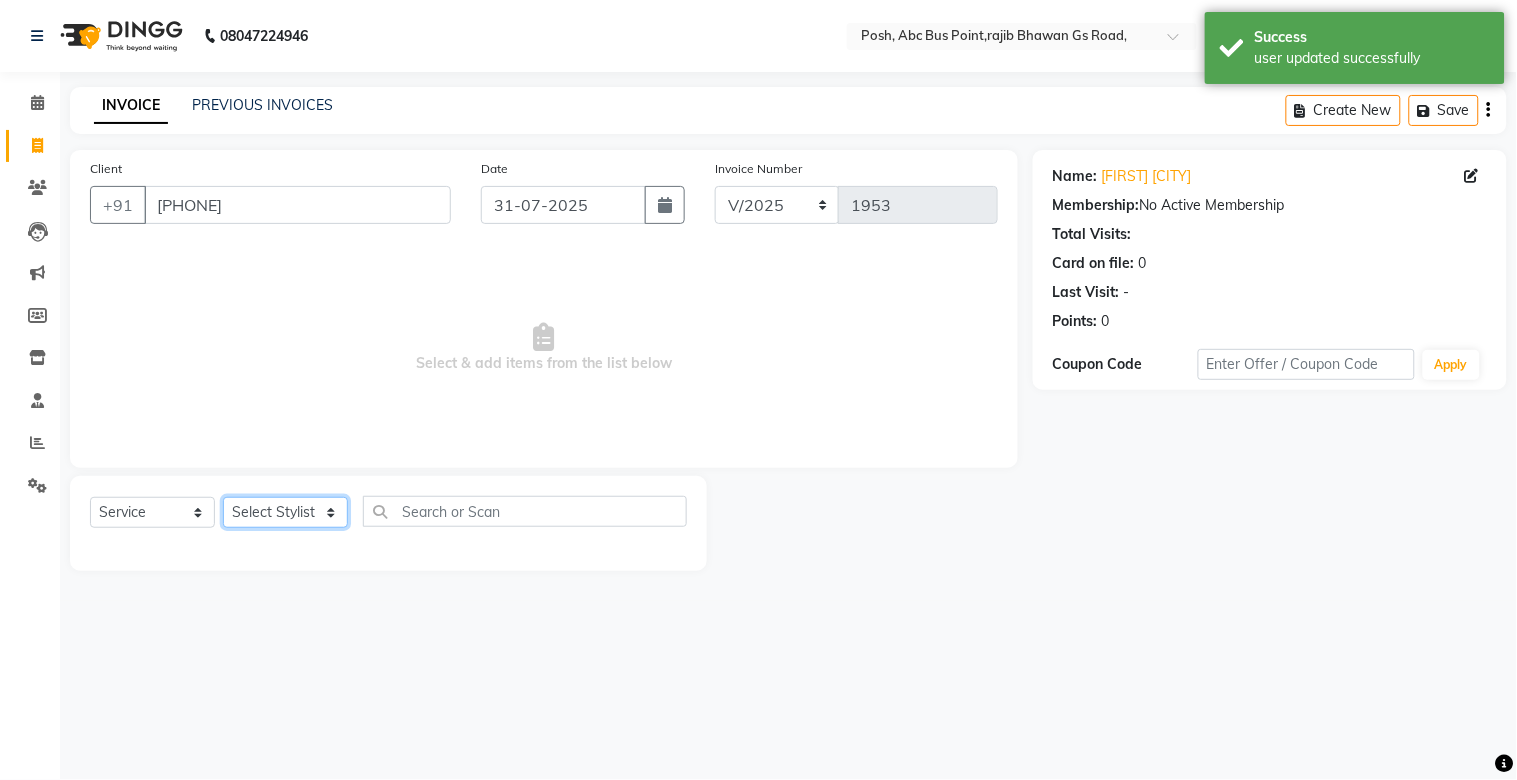 click on "Select Stylist [FIRST] [FIRST] [FIRST] [FIRST] Manager [FIRST] [FIRST] [FIRST] [FIRST] [FIRST] [FIRST] [FIRST] [FIRST] [FIRST] [FIRST] [FIRST]" 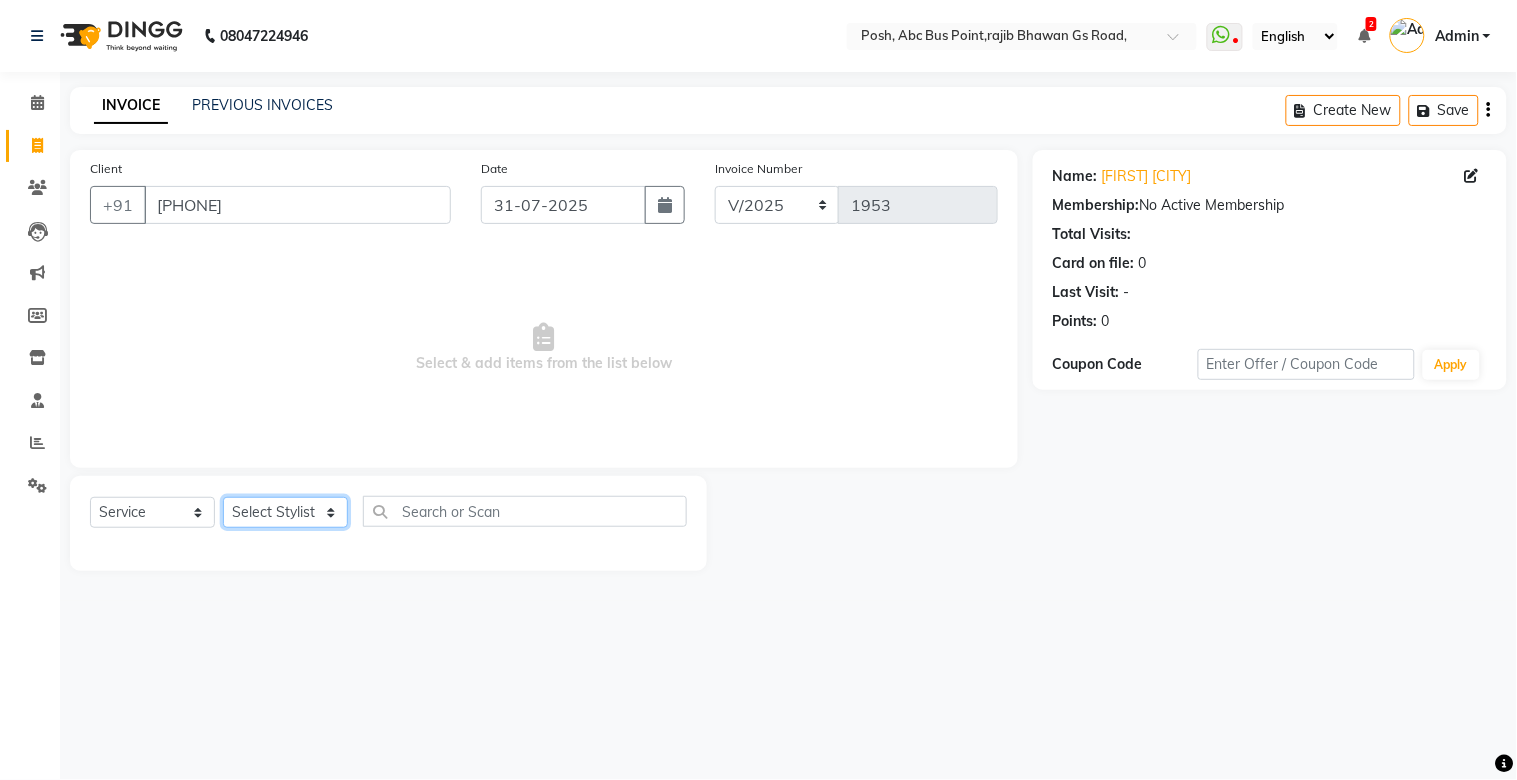 select on "[PHONE]" 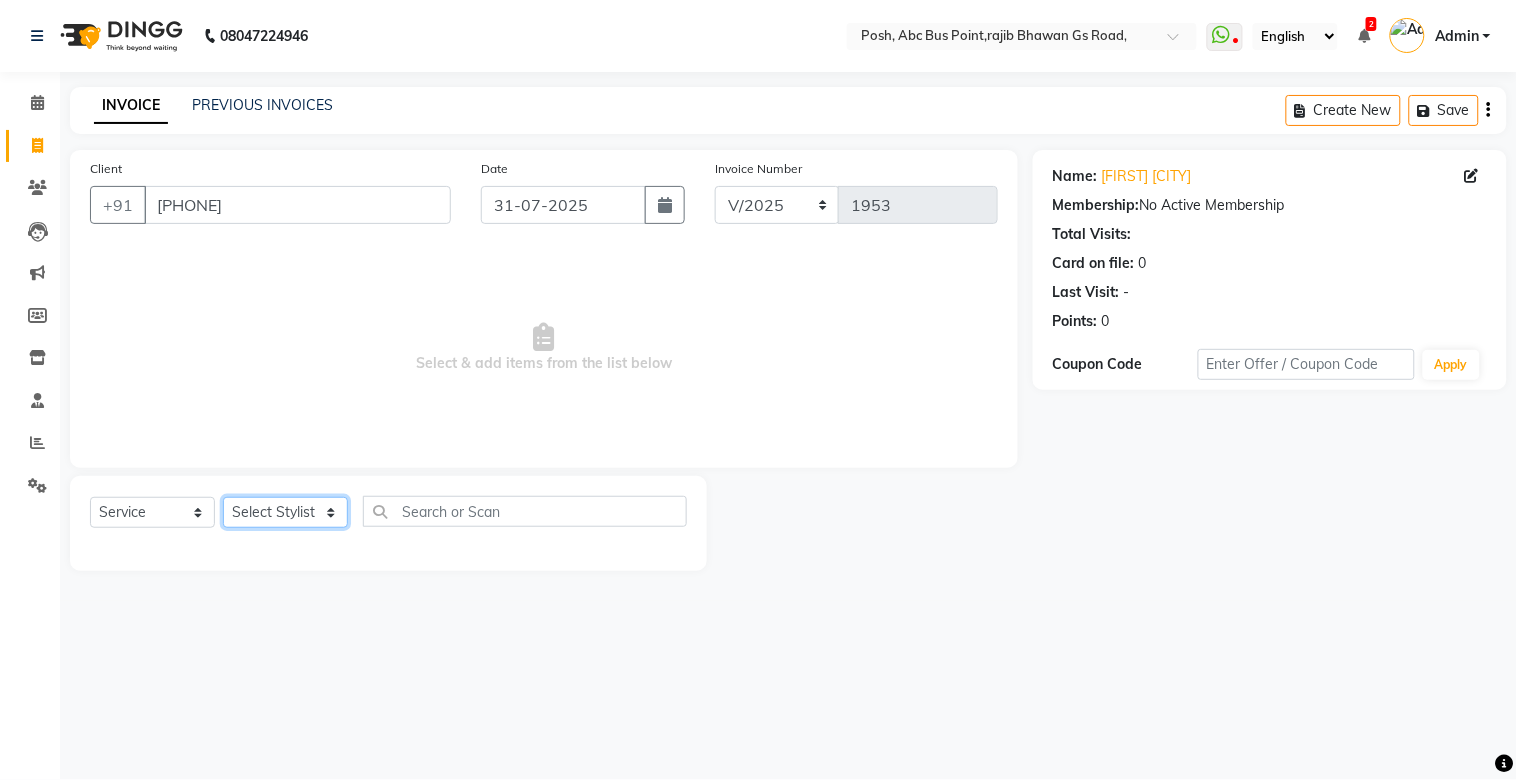 click on "Select Stylist [FIRST] [FIRST] [FIRST] [FIRST] Manager [FIRST] [FIRST] [FIRST] [FIRST] [FIRST] [FIRST] [FIRST] [FIRST] [FIRST] [FIRST] [FIRST]" 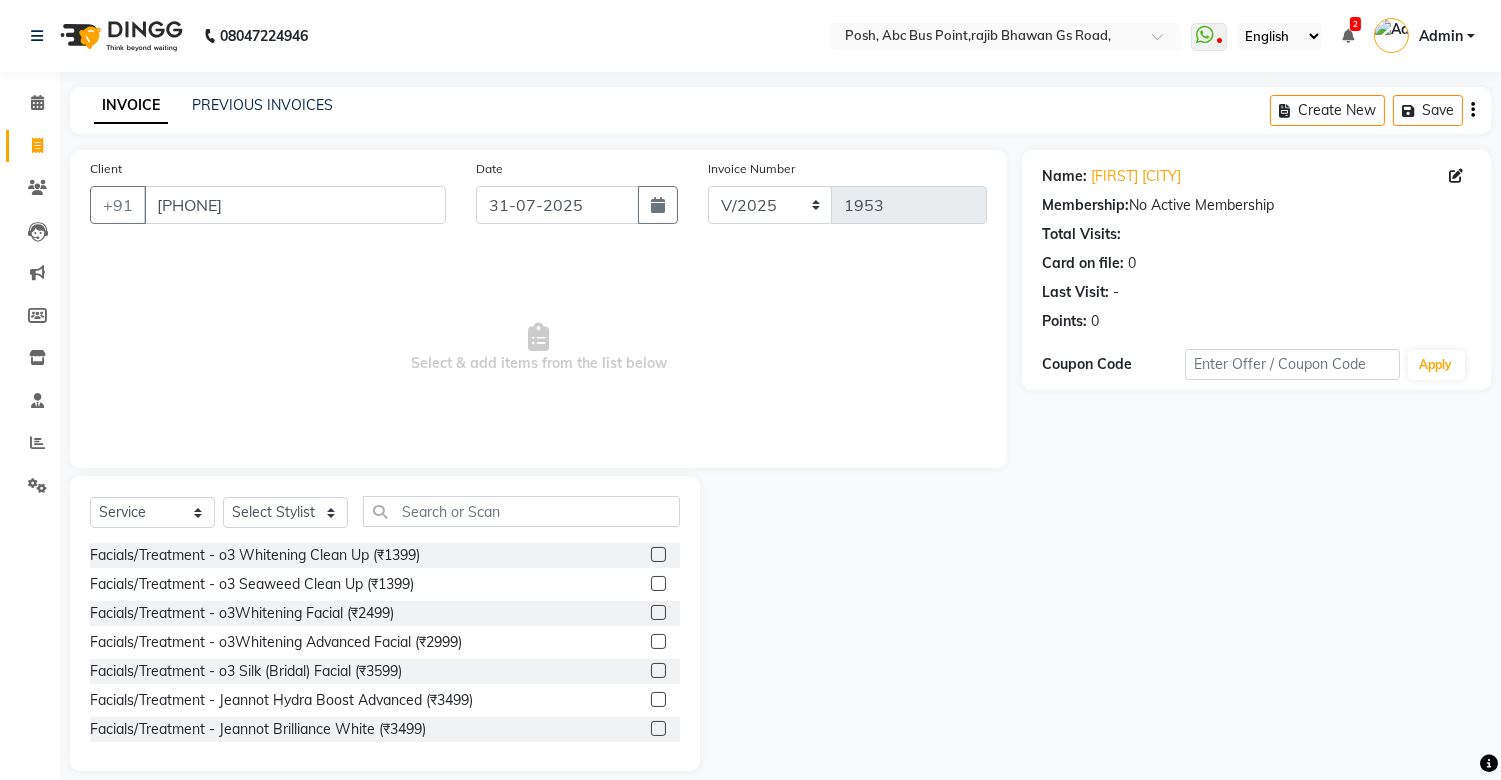 click on "Select Service Product Membership Package Voucher Prepaid Gift Card Select Stylist [FIRST] [FIRST] [FIRST] [FIRST] Manager [FIRST] [FIRST] [FIRST] [FIRST] [FIRST] [FIRST] [FIRST] [FIRST] [FIRST] [FIRST] [FIRST] Facials/Treatment - o3 Whitening Clean Up (₹1399) Facials/Treatment - o3 Seaweed Clean Up (₹1399) Facials/Treatment - o3Whitening Facial (₹2499) Facials/Treatment - o3Whitening Advanced Facial (₹2999) Facials/Treatment - o3 Silk (Bridal) Facial (₹3599) Facials/Treatment - Jeannot Hydra Boost Advanced (₹3499) Facials/Treatment - Jeannot Brilliance White (₹3499) Facials/Treatment - Jeannot Instant Glow Brightening (₹3499) Facials/Treatment - Jeannot Infinite Youth Firming (₹3499) Facials/Treatment - Cheryl's Glowvite (₹1999) Facials/Treatment - Cheryl's Tan Clear (₹1999) Facials/Treatment - Cheryl's Ageing (₹1999) Facials/Treatment - Anti Pigmentation (₹1999) Facials/Treatment - Cheryl's Clariglow (₹1999) Facials/Treatment -D TAN (₹500)" 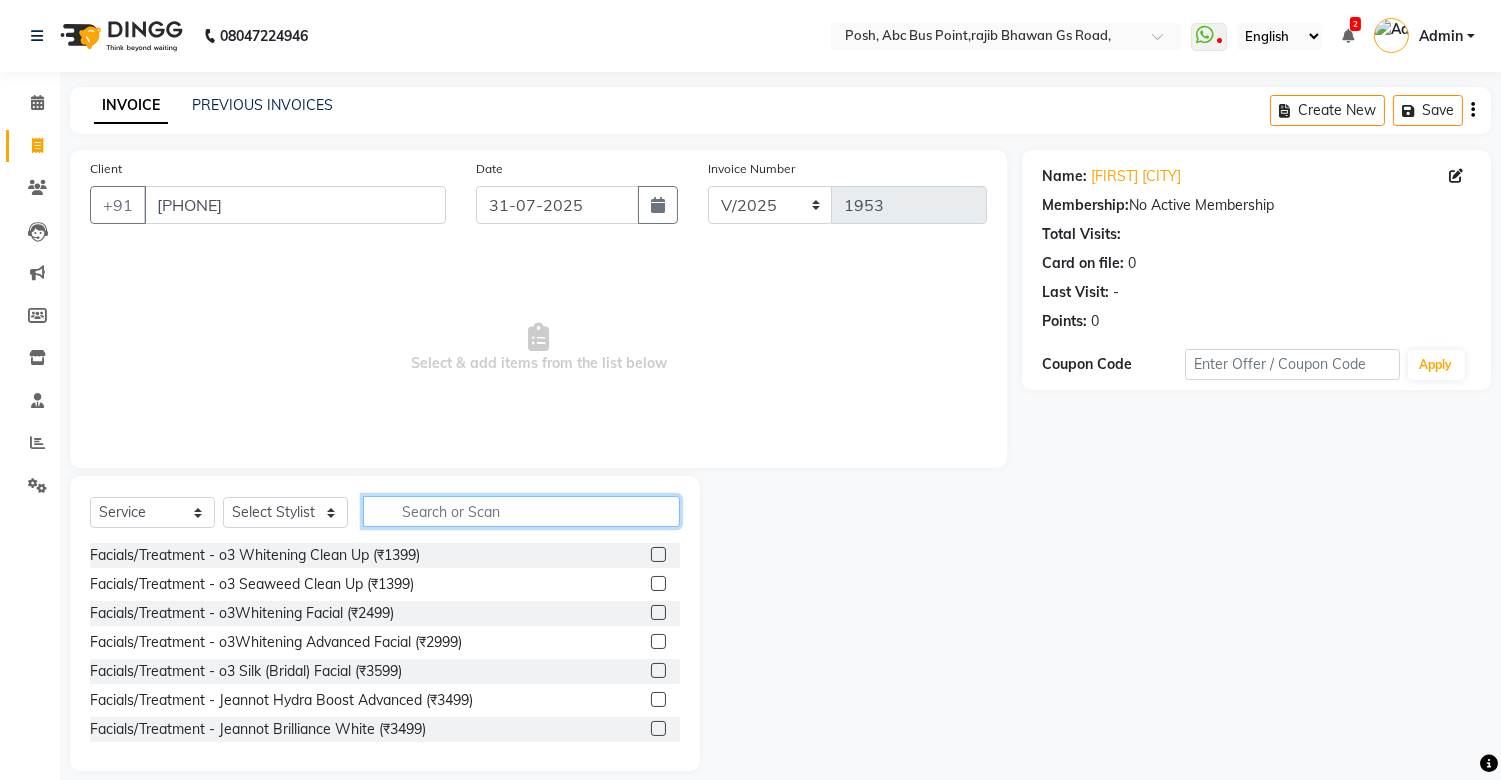 click 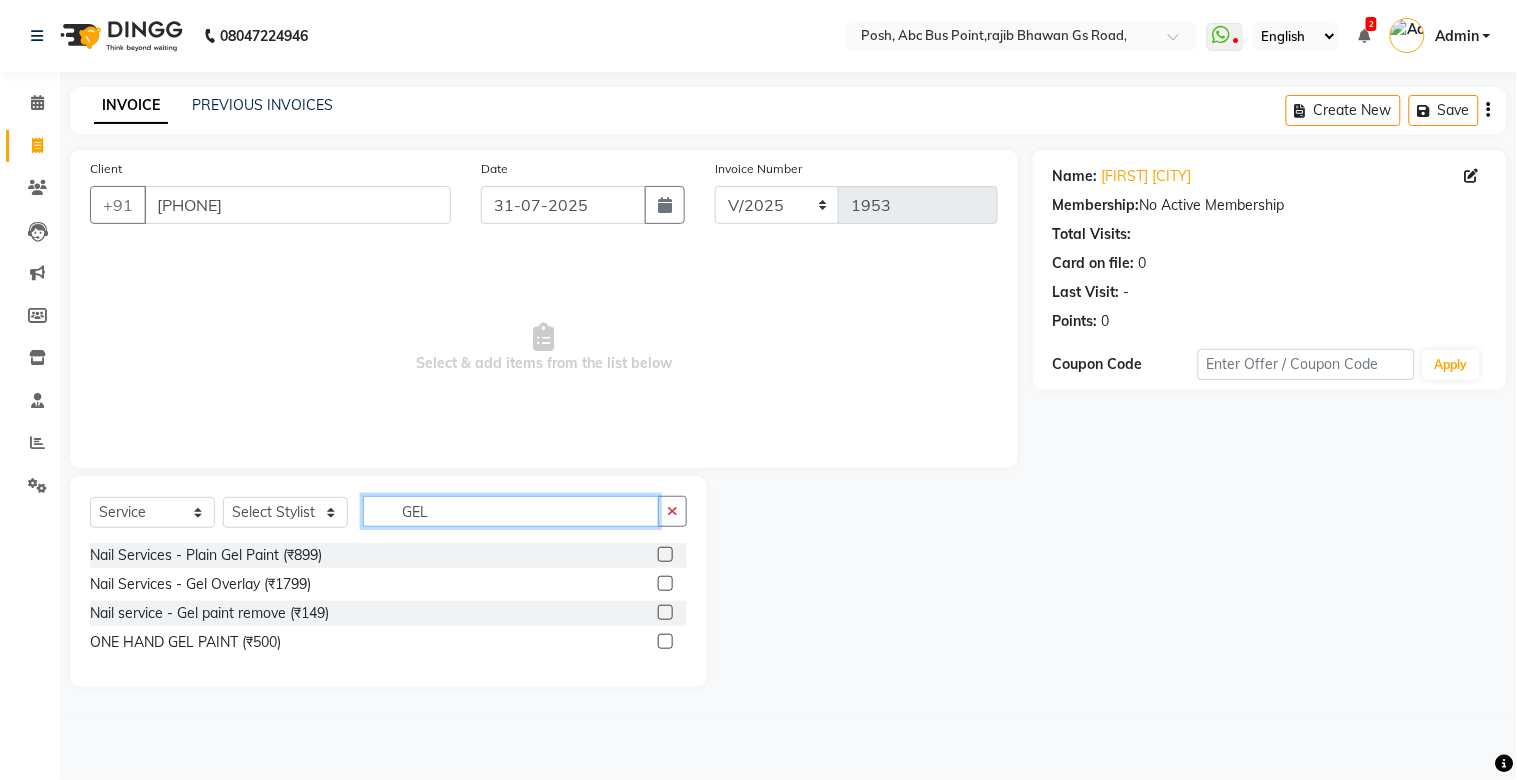 type on "GEL" 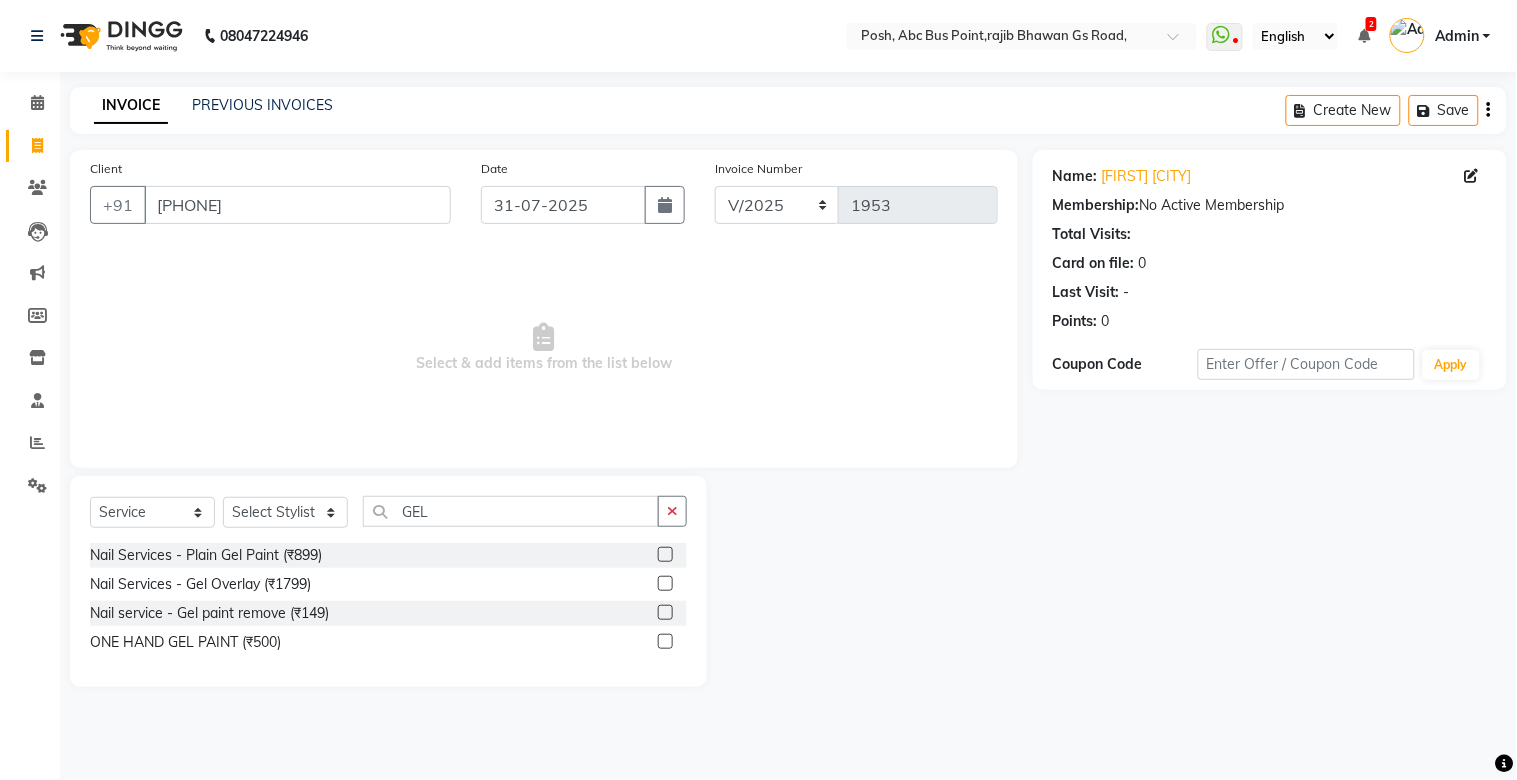 click 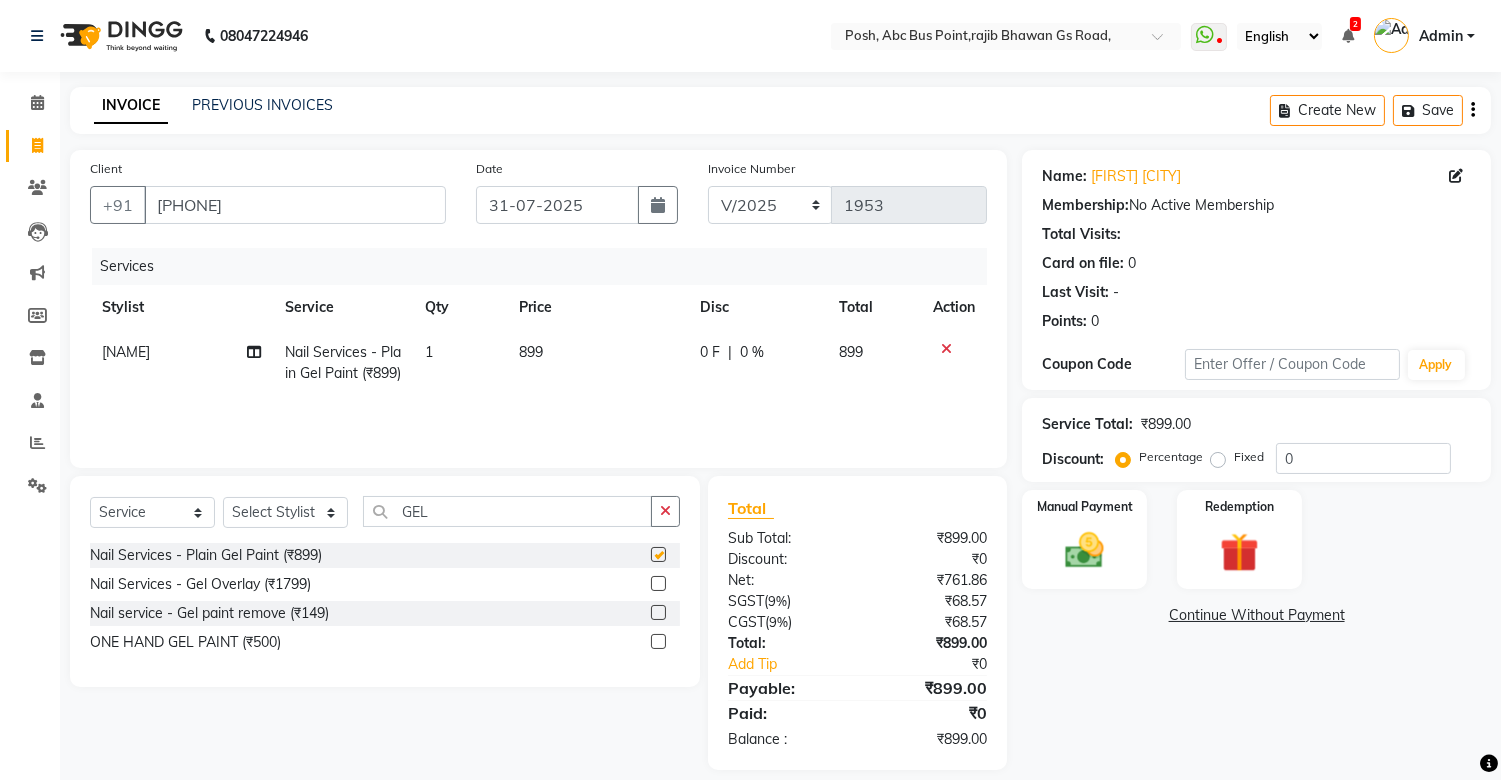checkbox on "false" 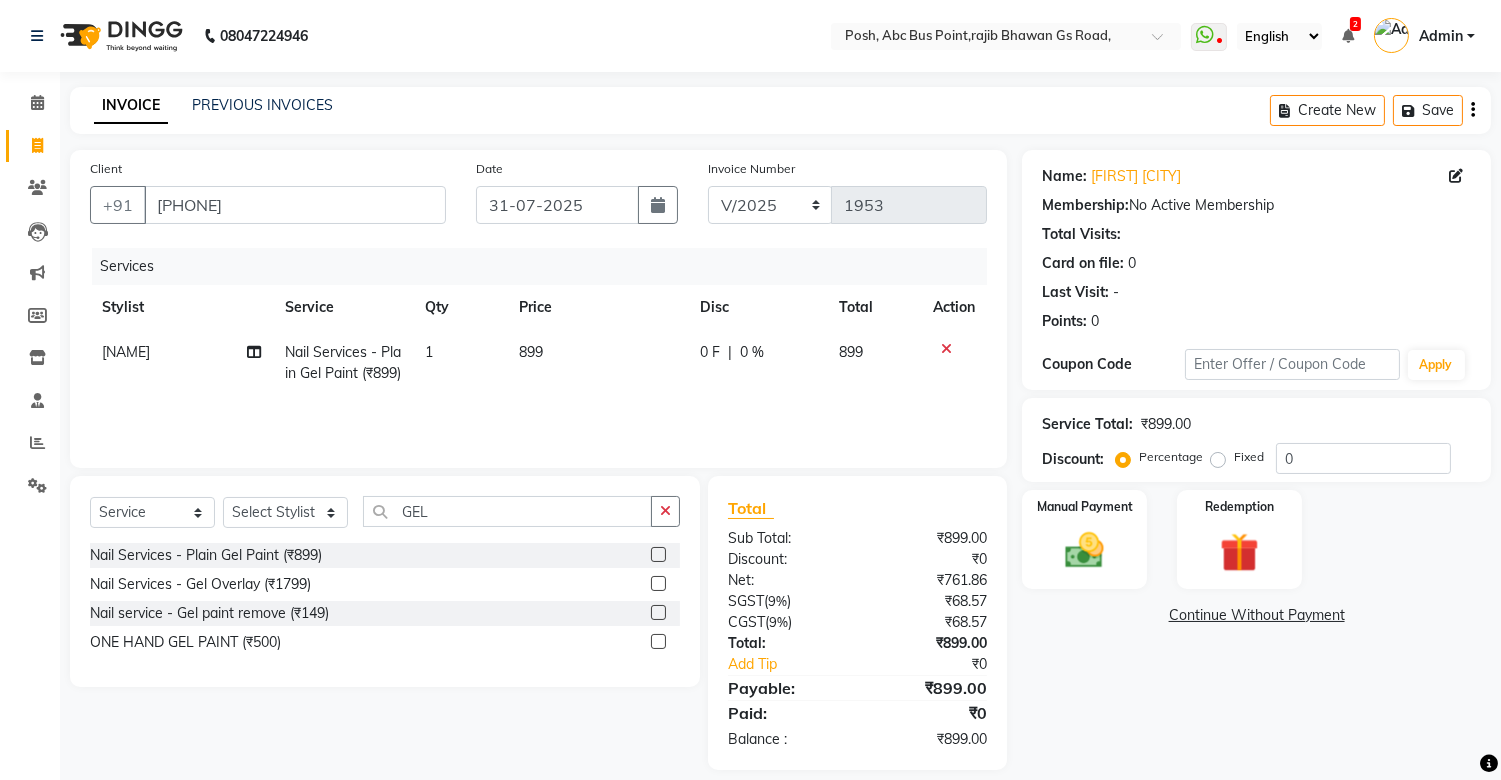 click on "899" 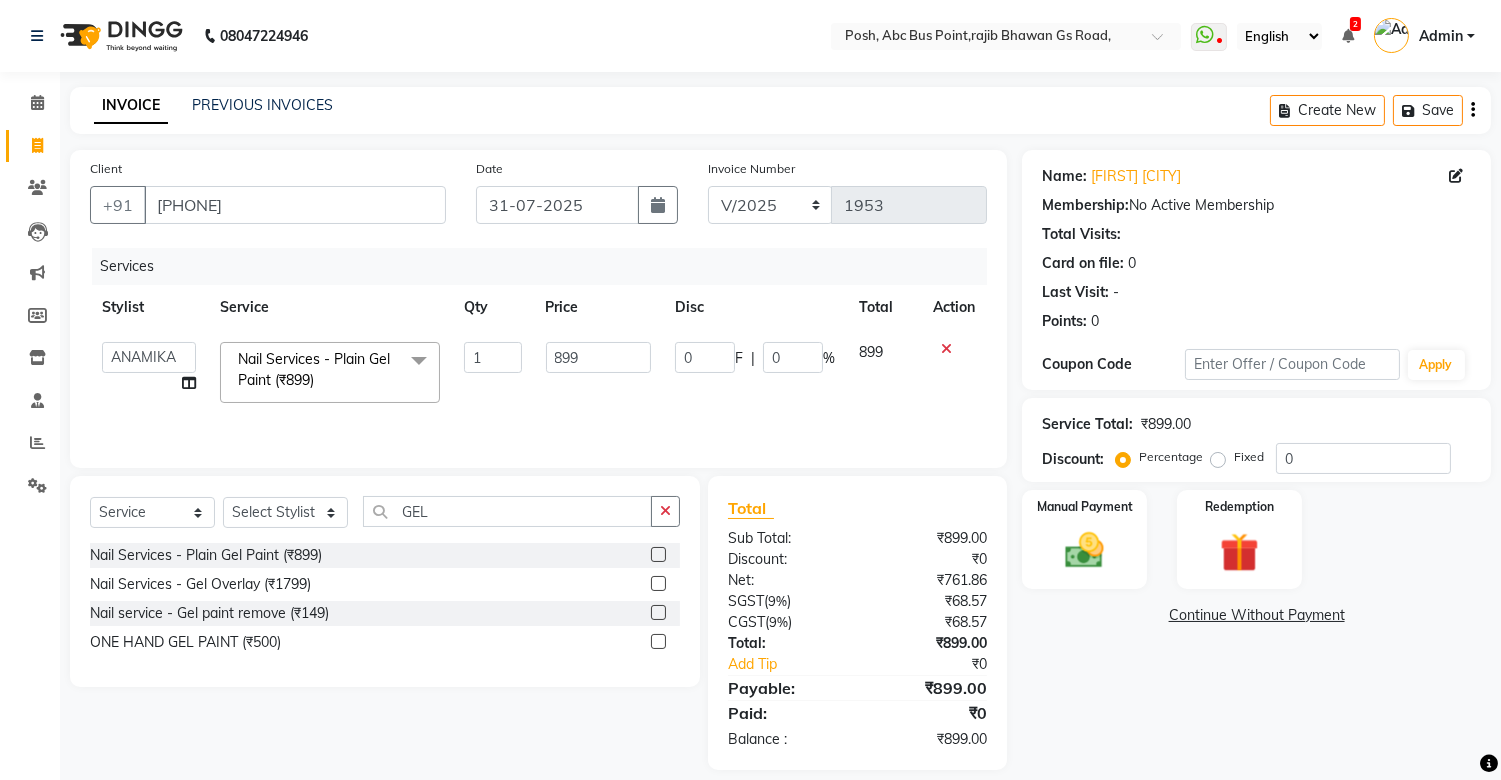 click on "1" 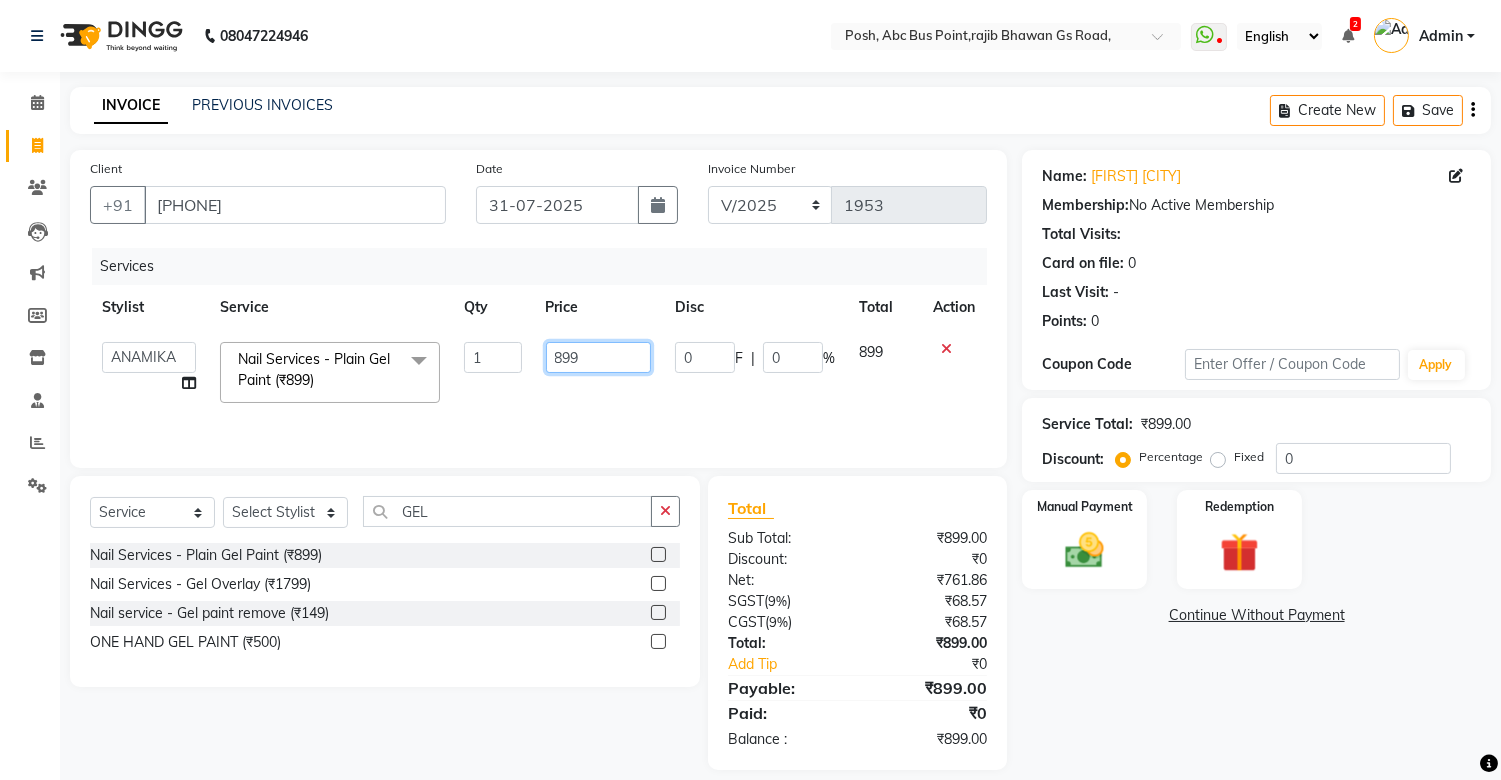 click on "899" 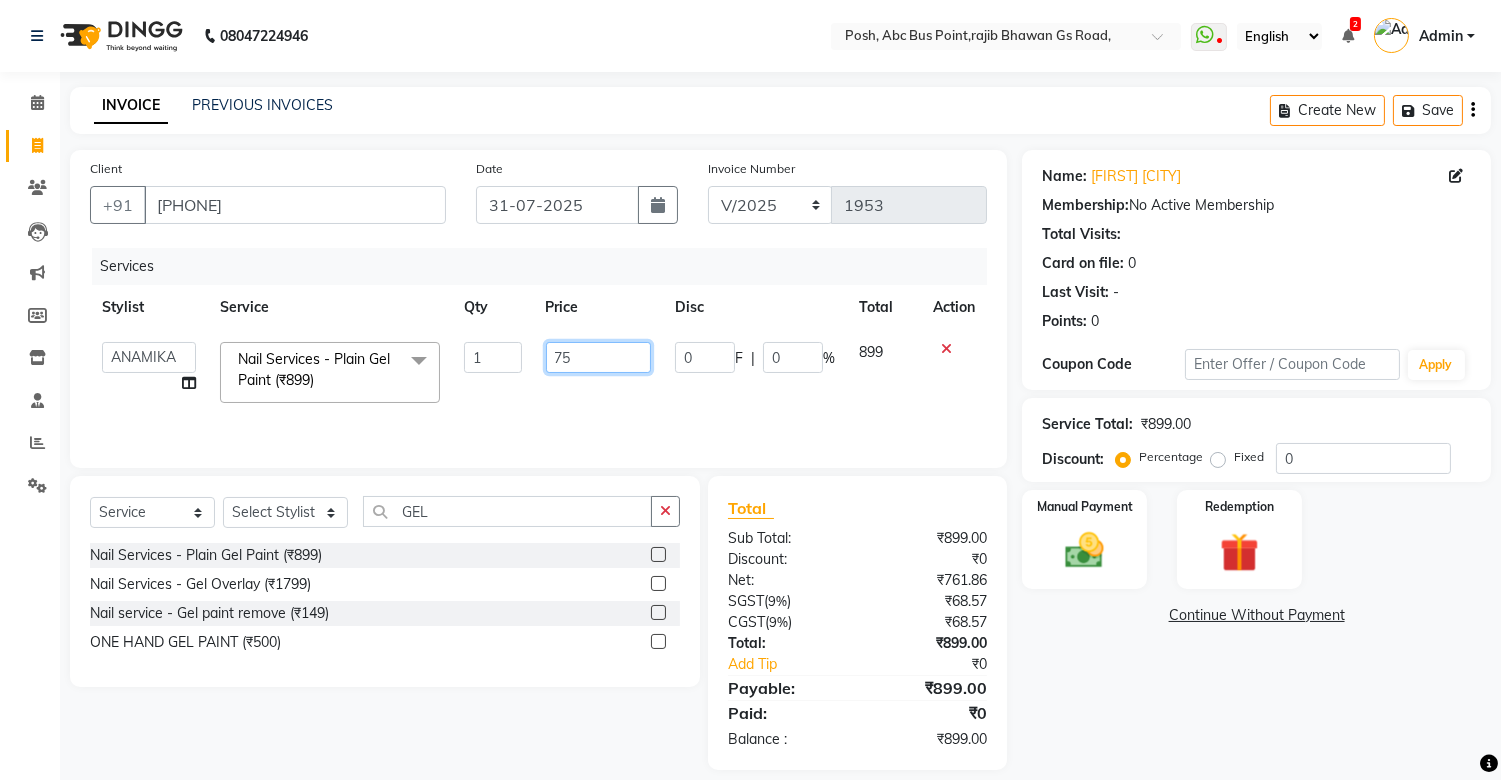type on "7" 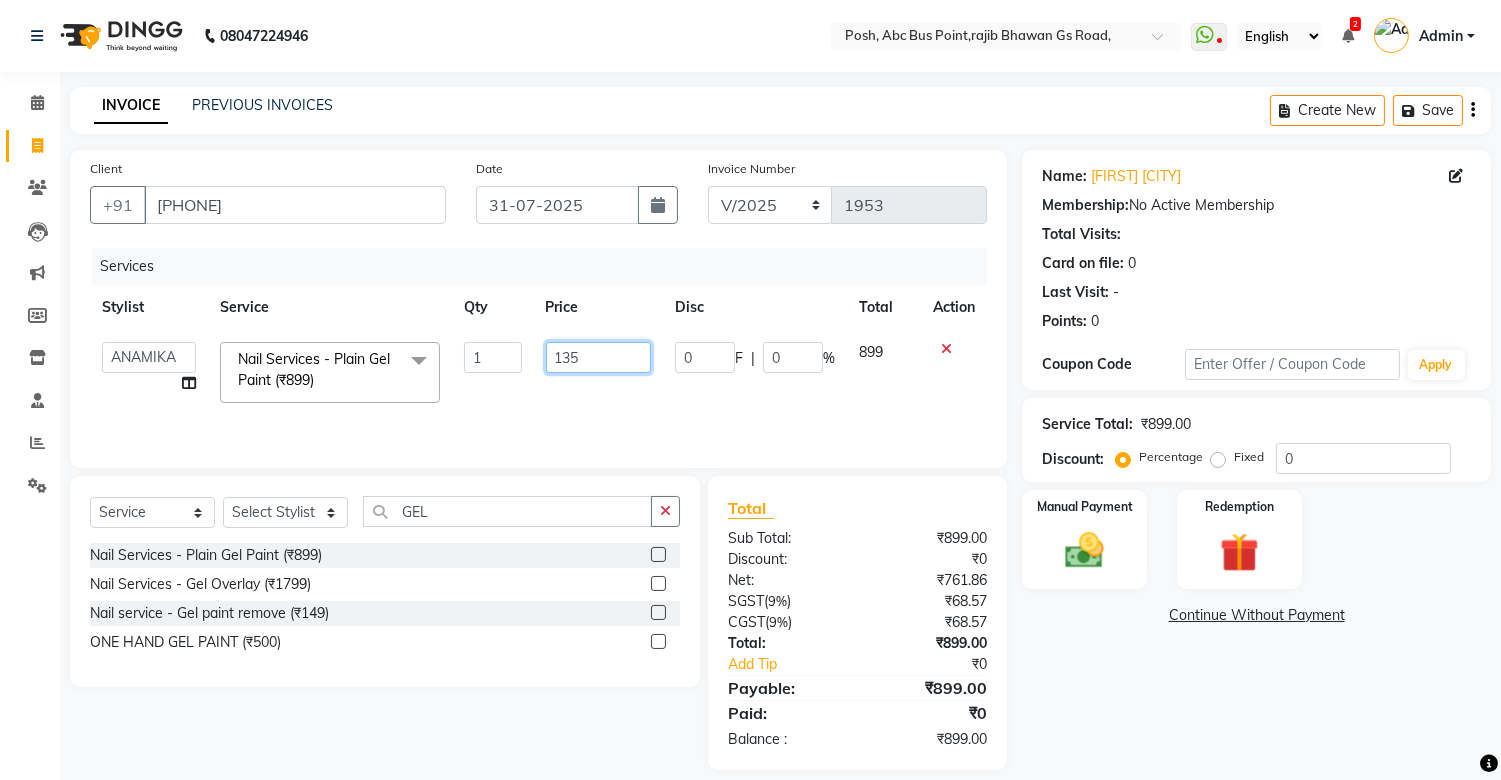 type on "1350" 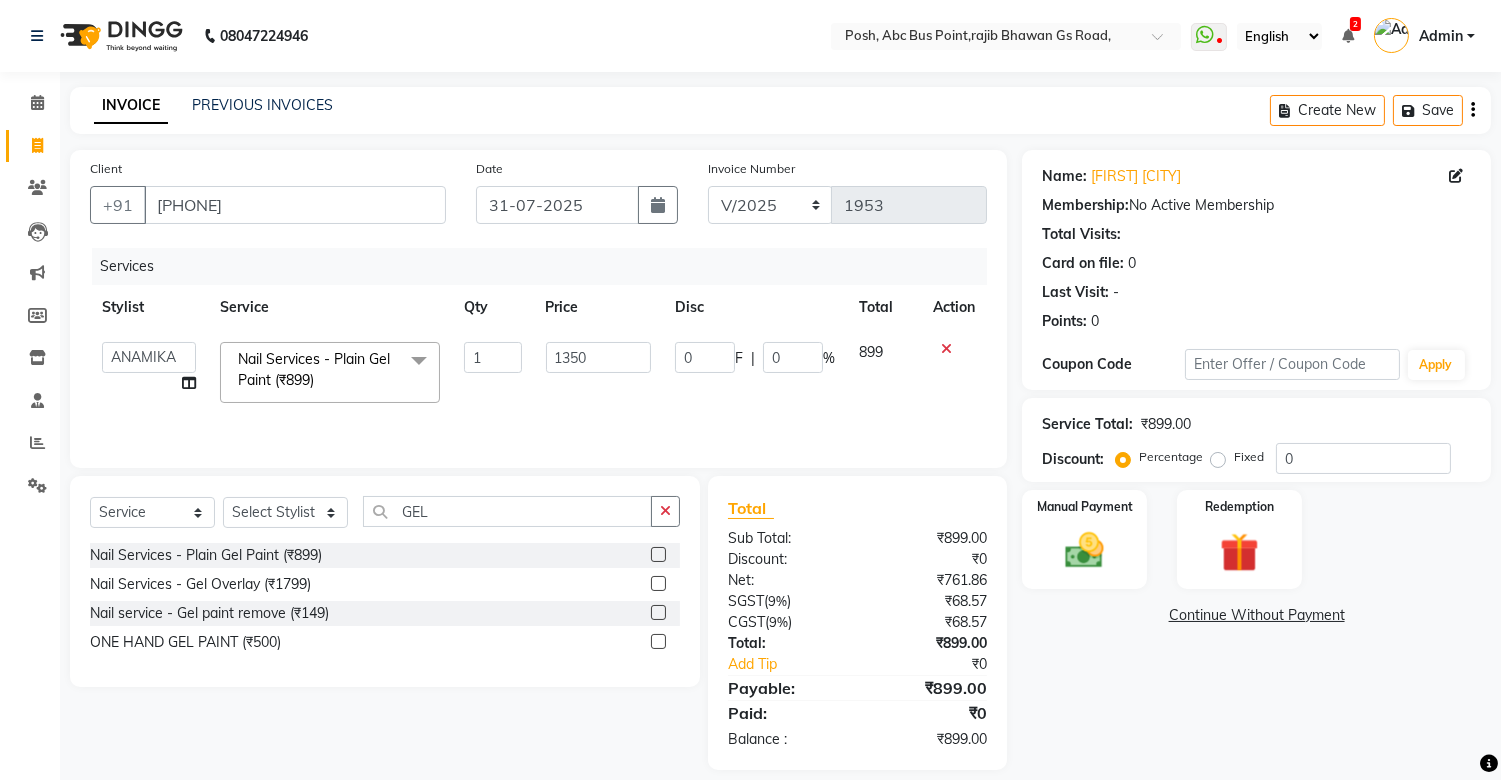 click on "1350" 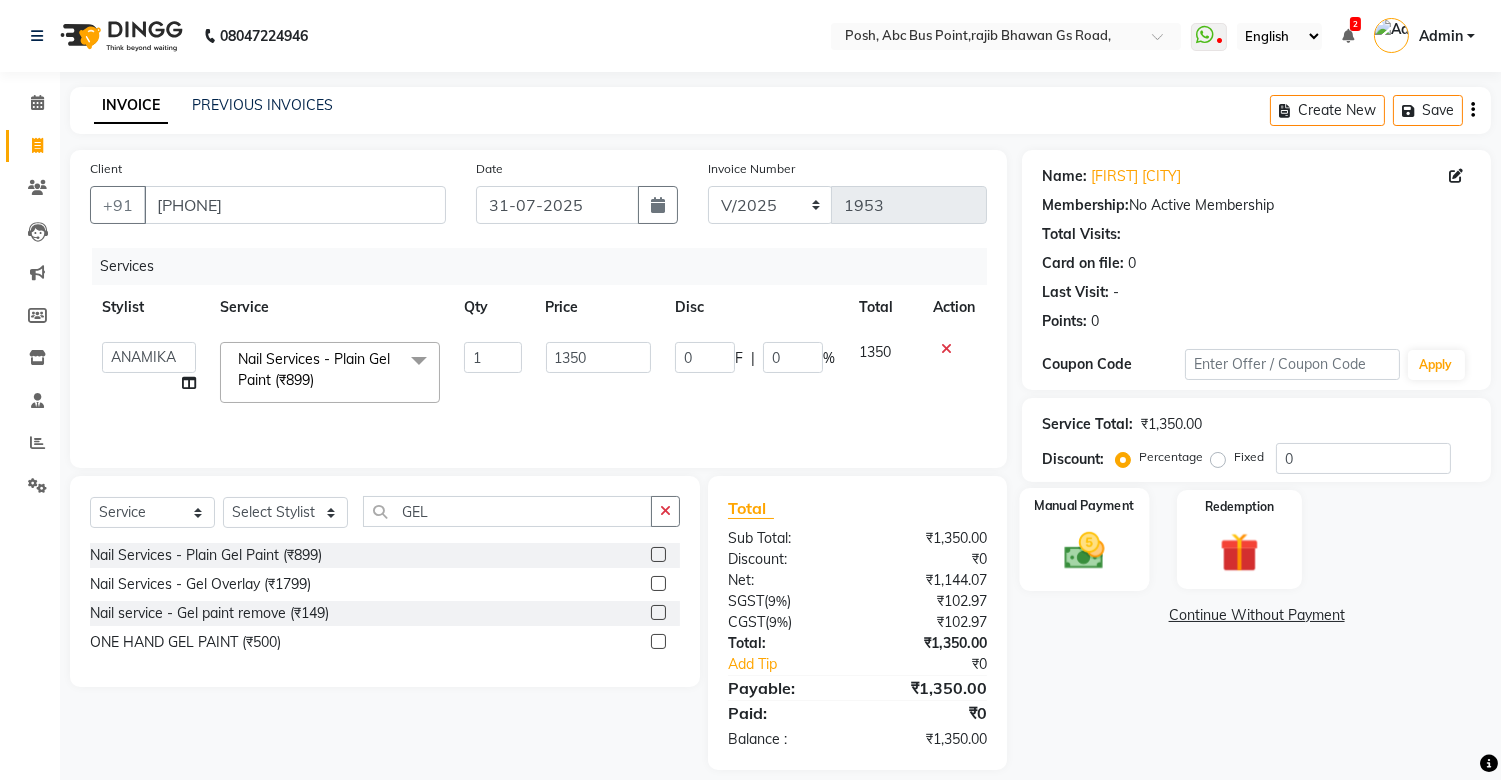 click 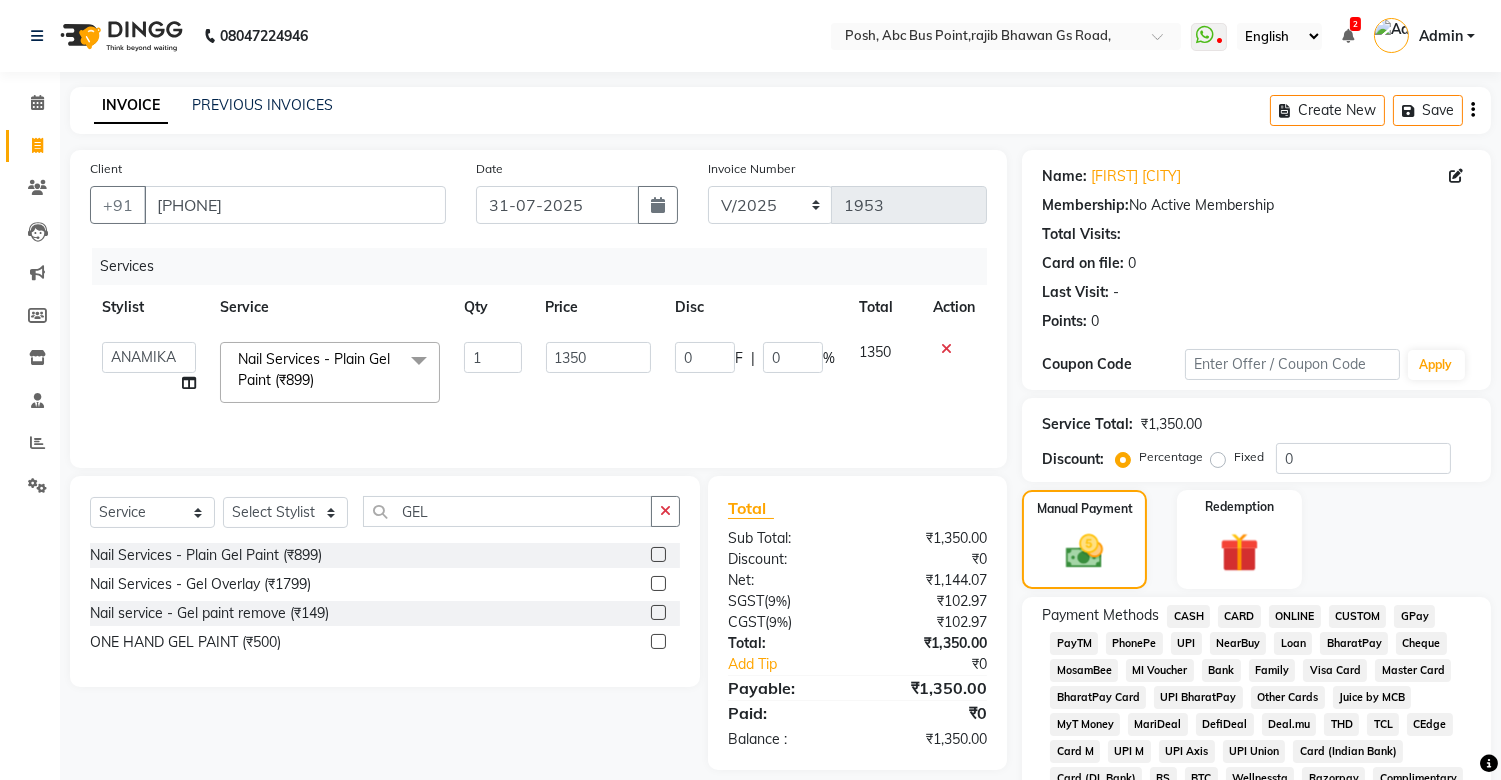 click on "CARD" 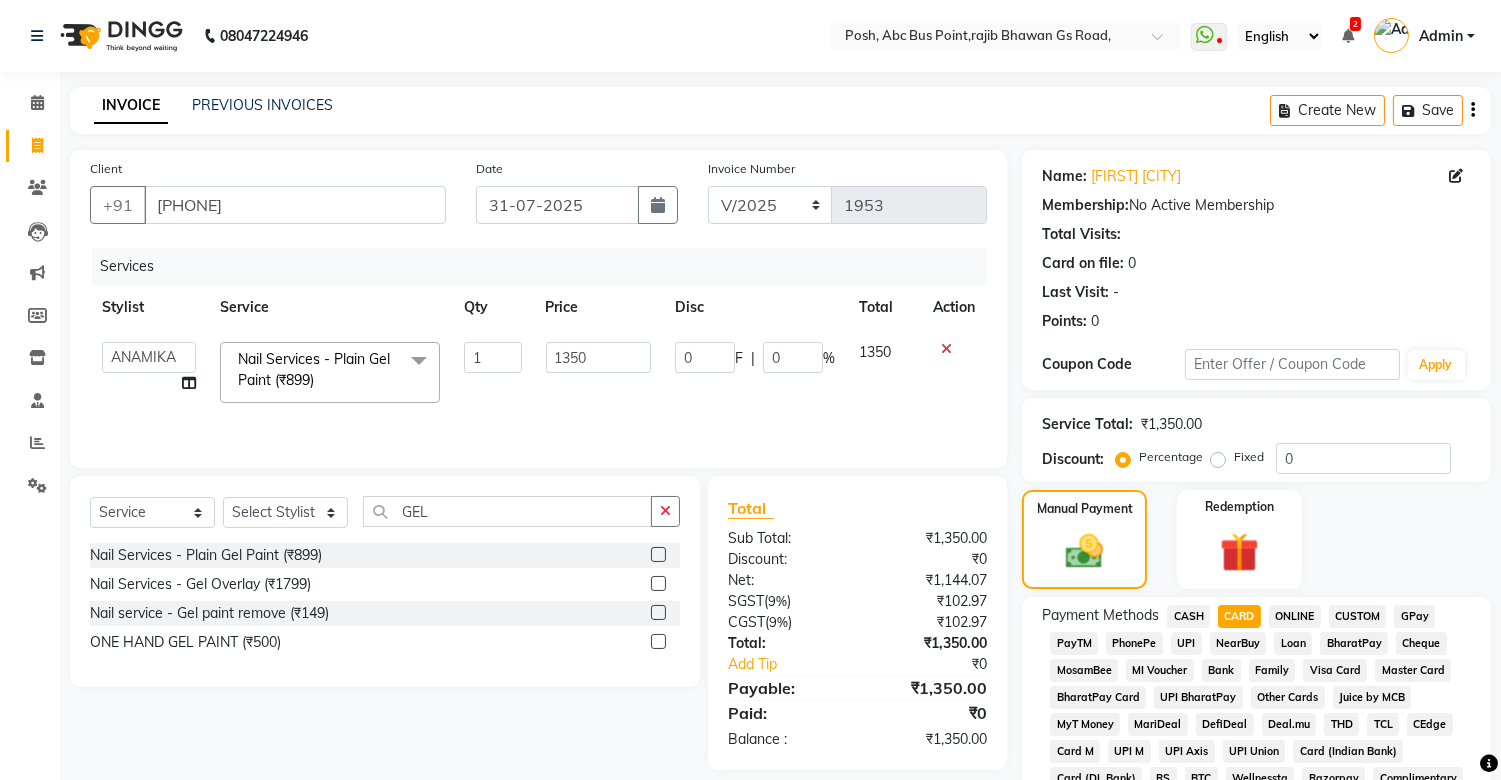 scroll, scrollTop: 631, scrollLeft: 0, axis: vertical 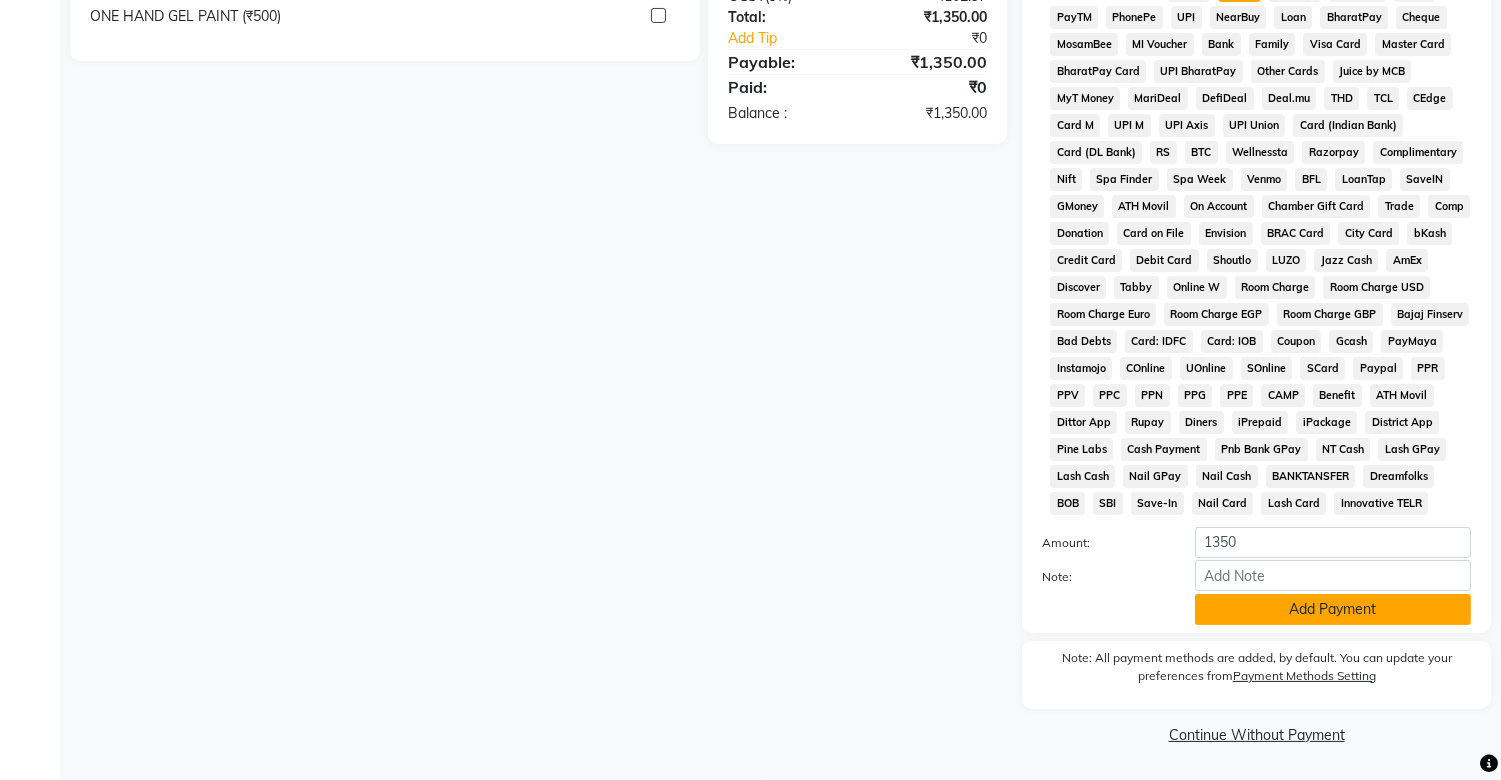 click on "Add Payment" 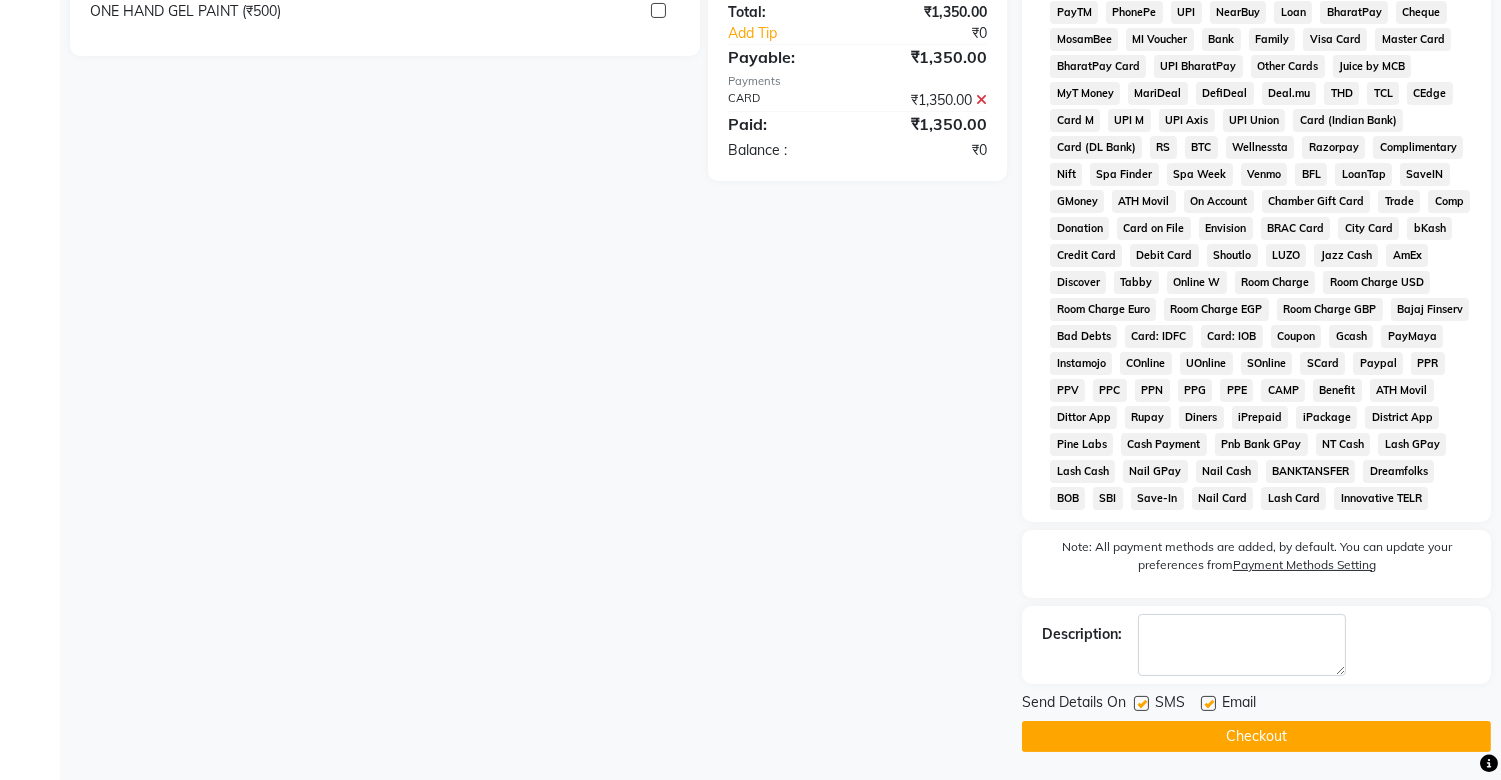 click 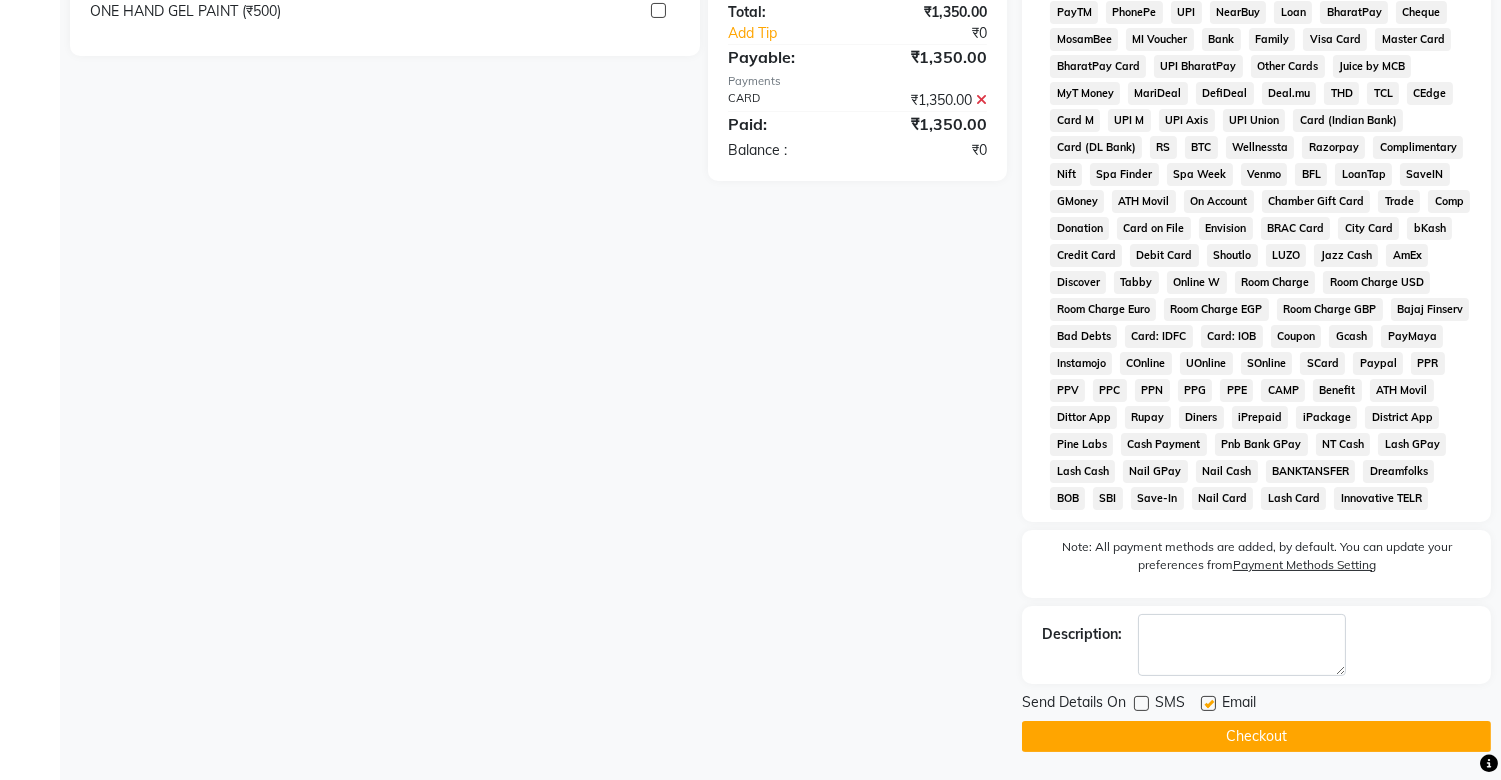 click on "Checkout" 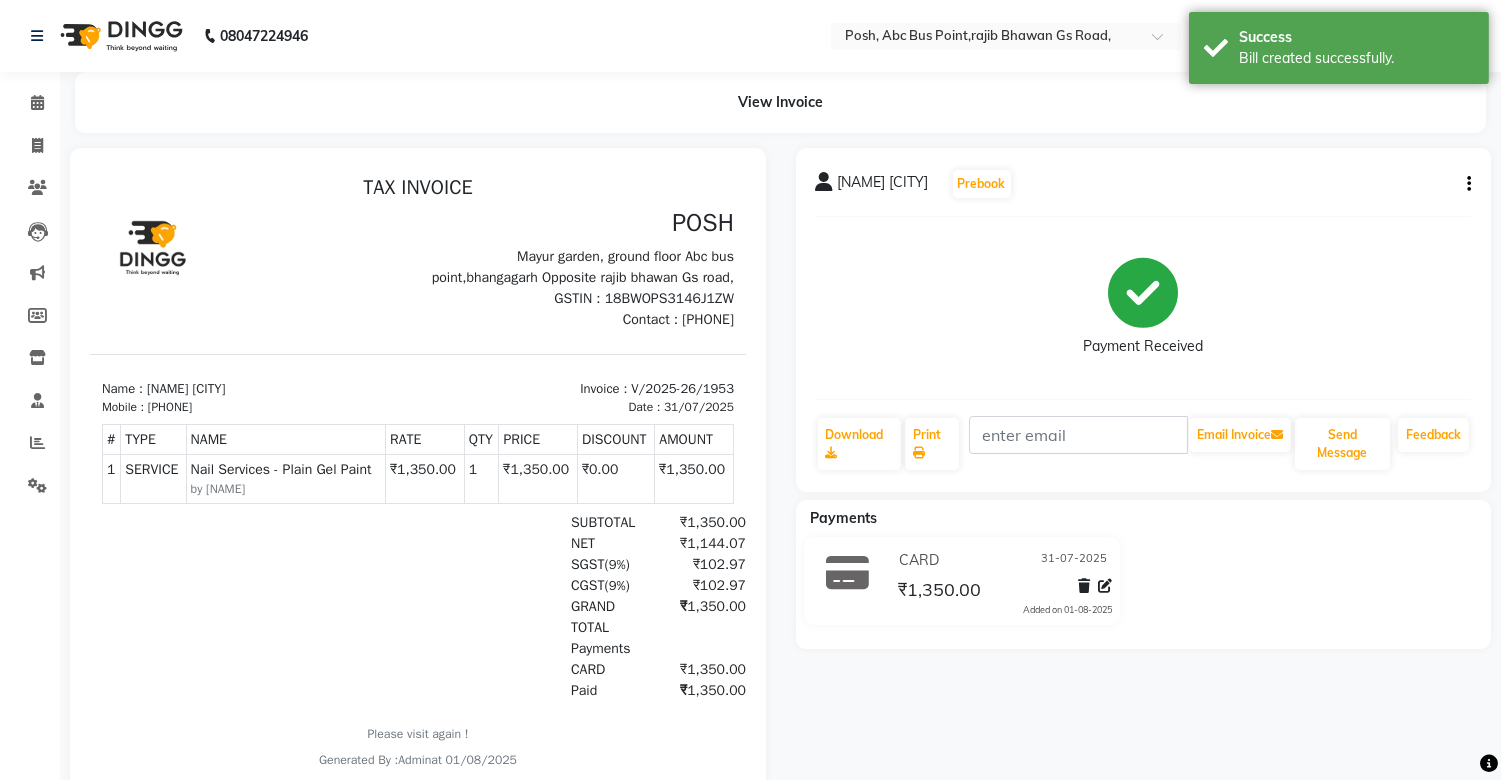 scroll, scrollTop: 0, scrollLeft: 0, axis: both 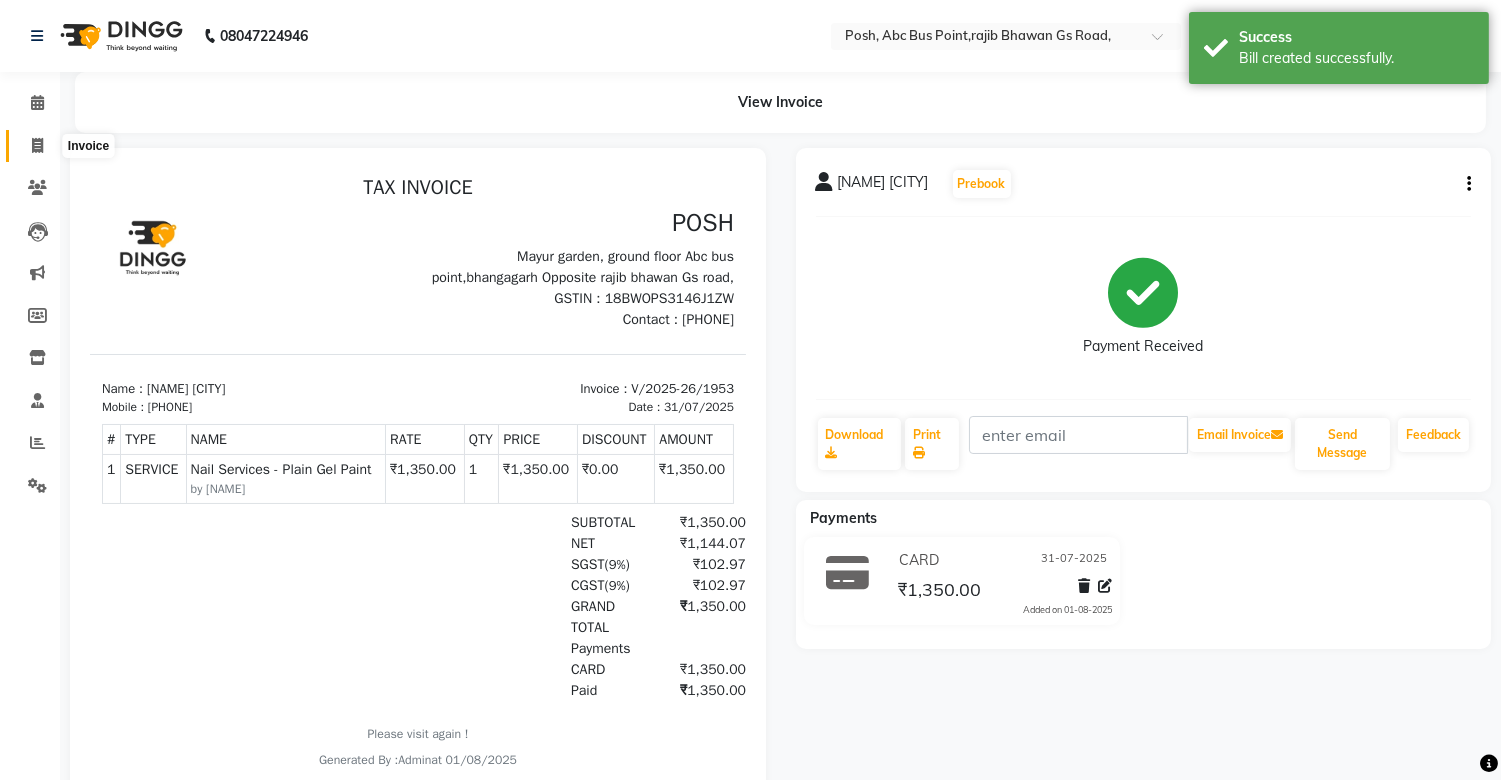 click 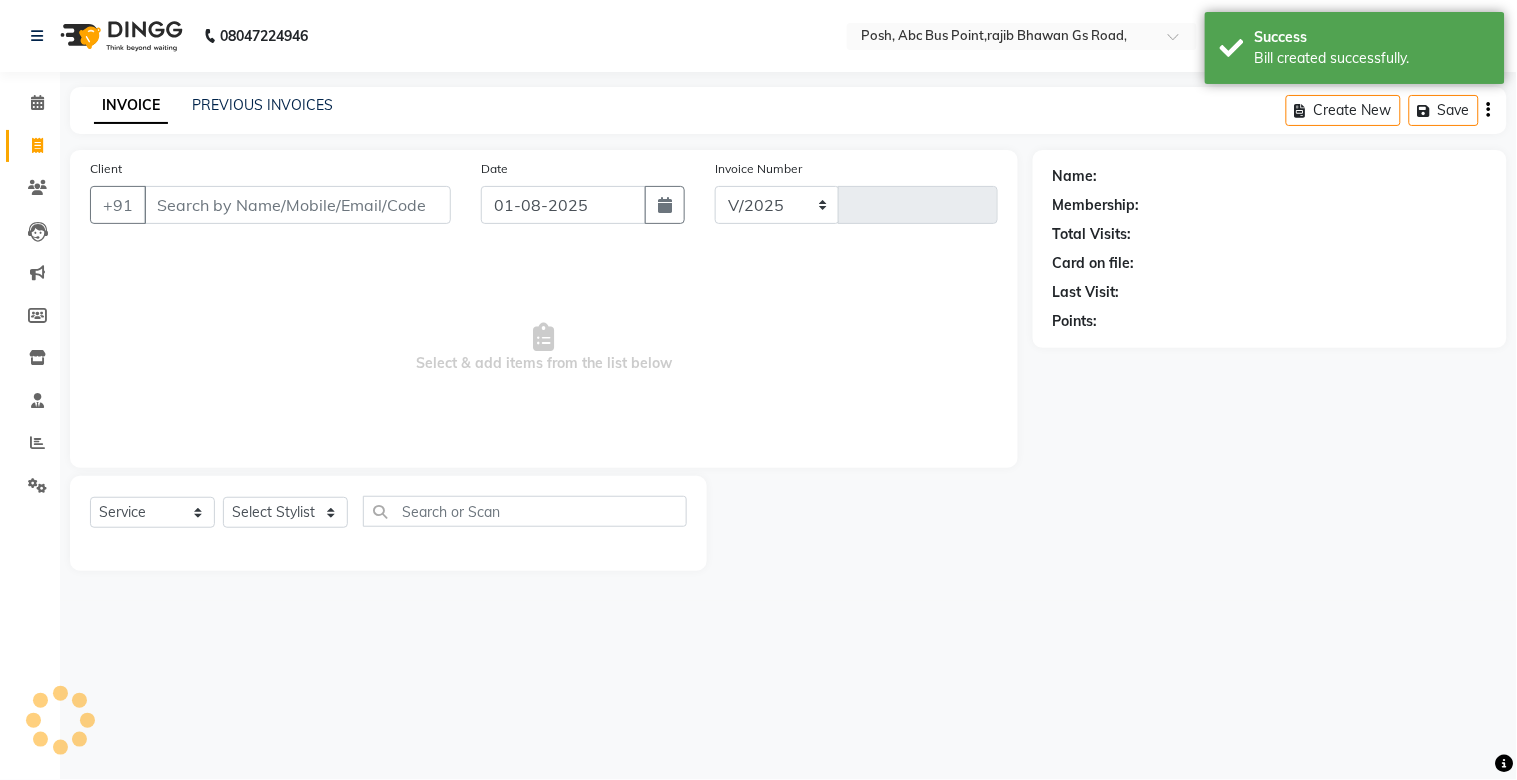select on "3535" 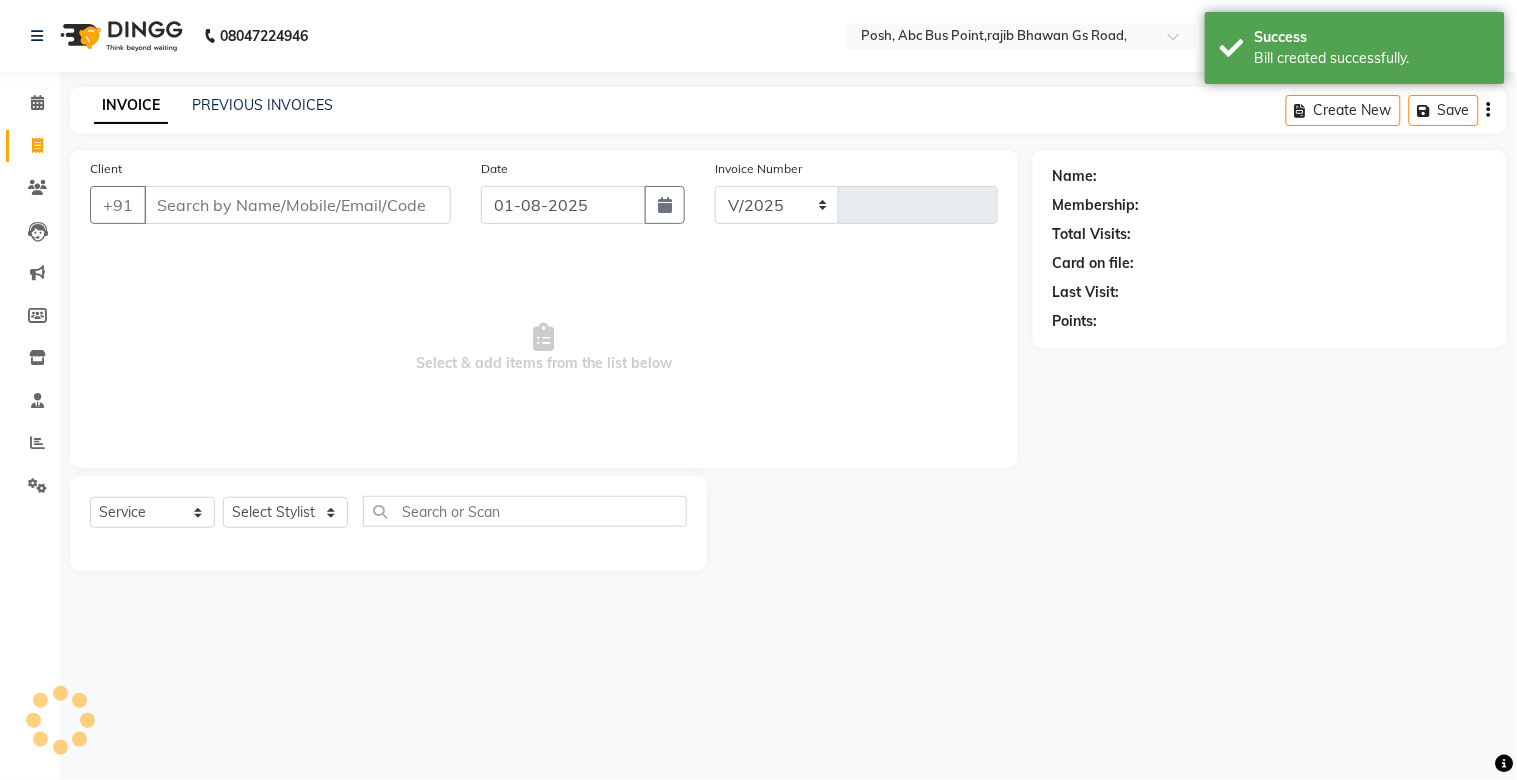 type on "1954" 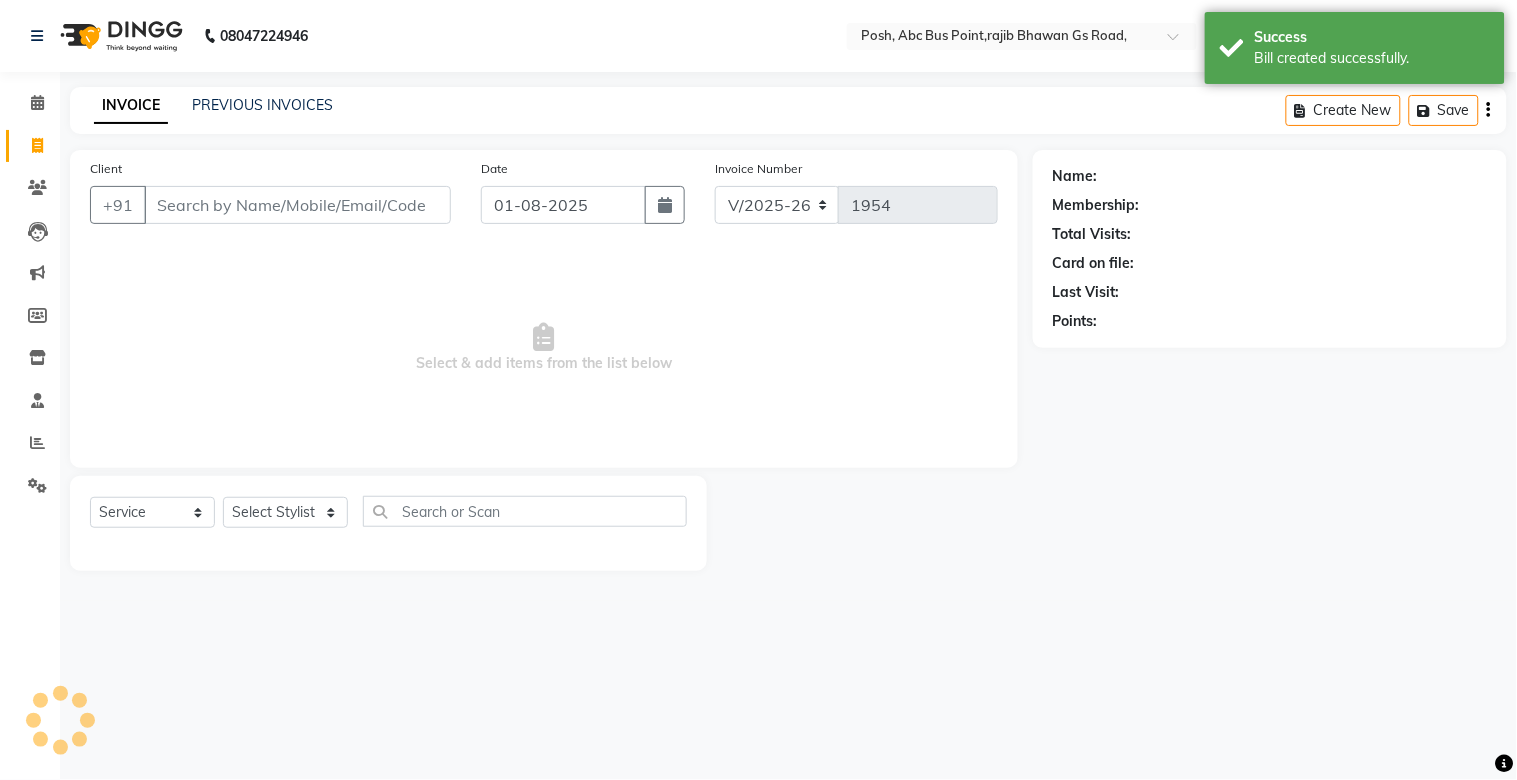 click on "Client" at bounding box center (297, 205) 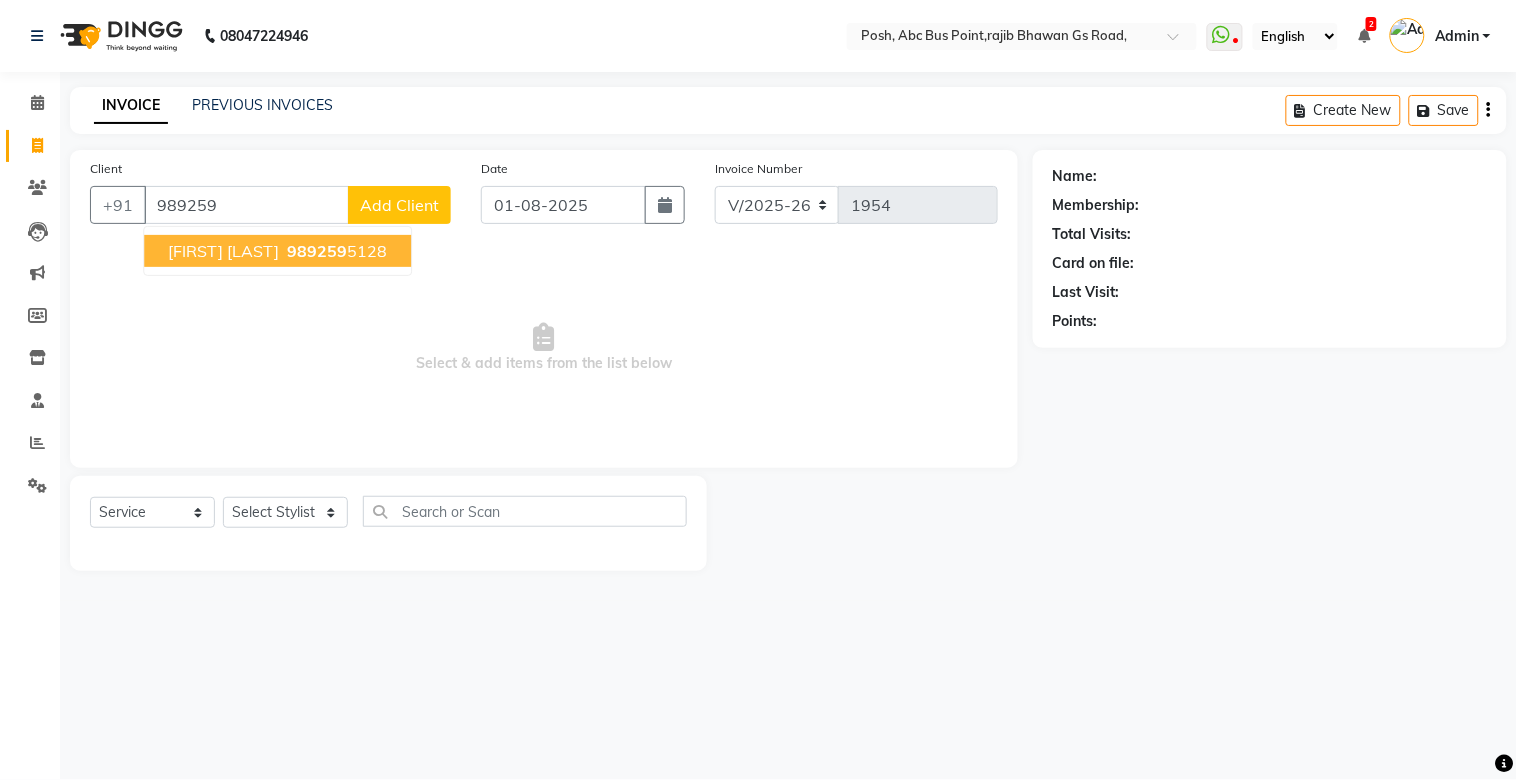 click on "[FIRST] [LAST]" at bounding box center [223, 251] 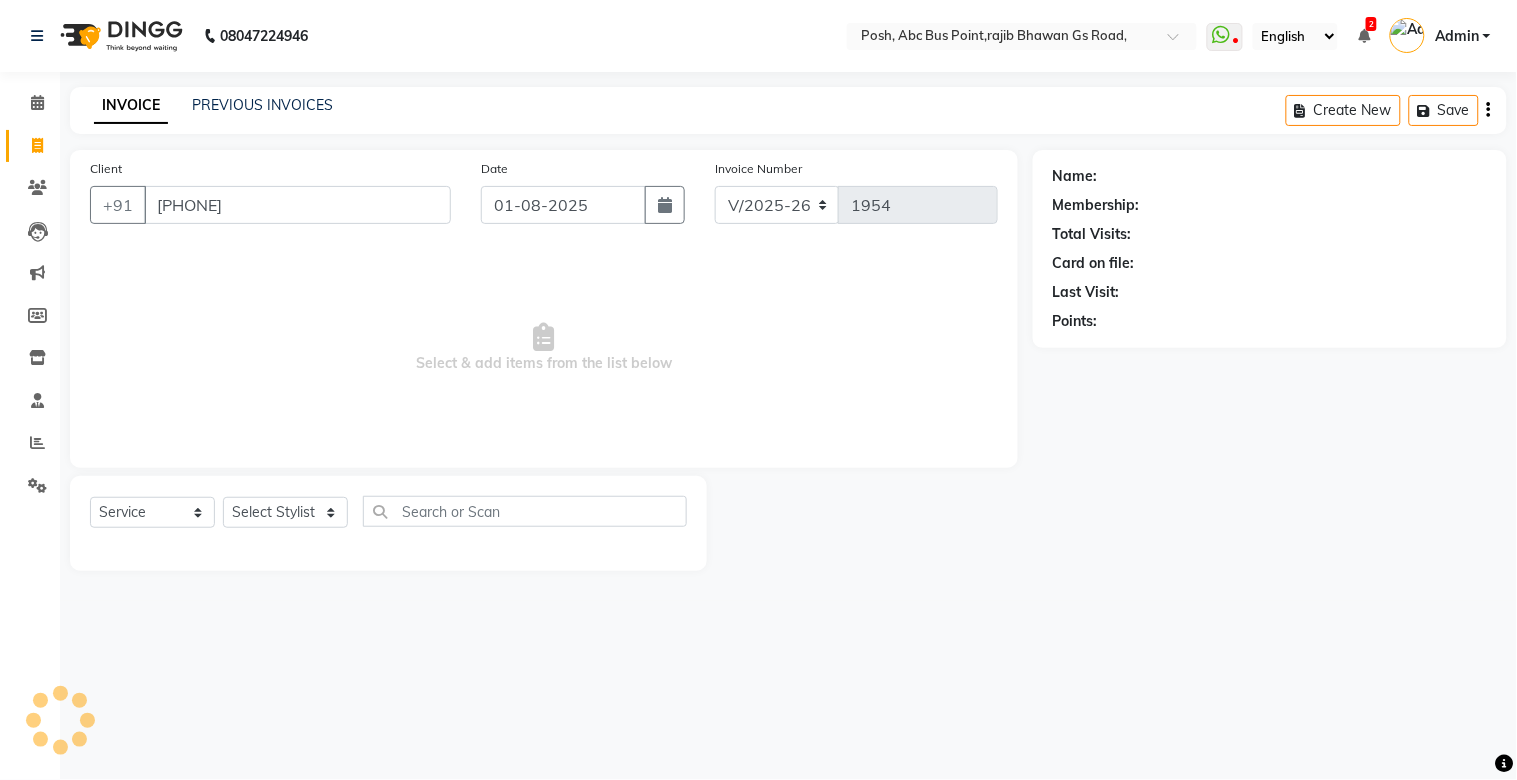 type on "[PHONE]" 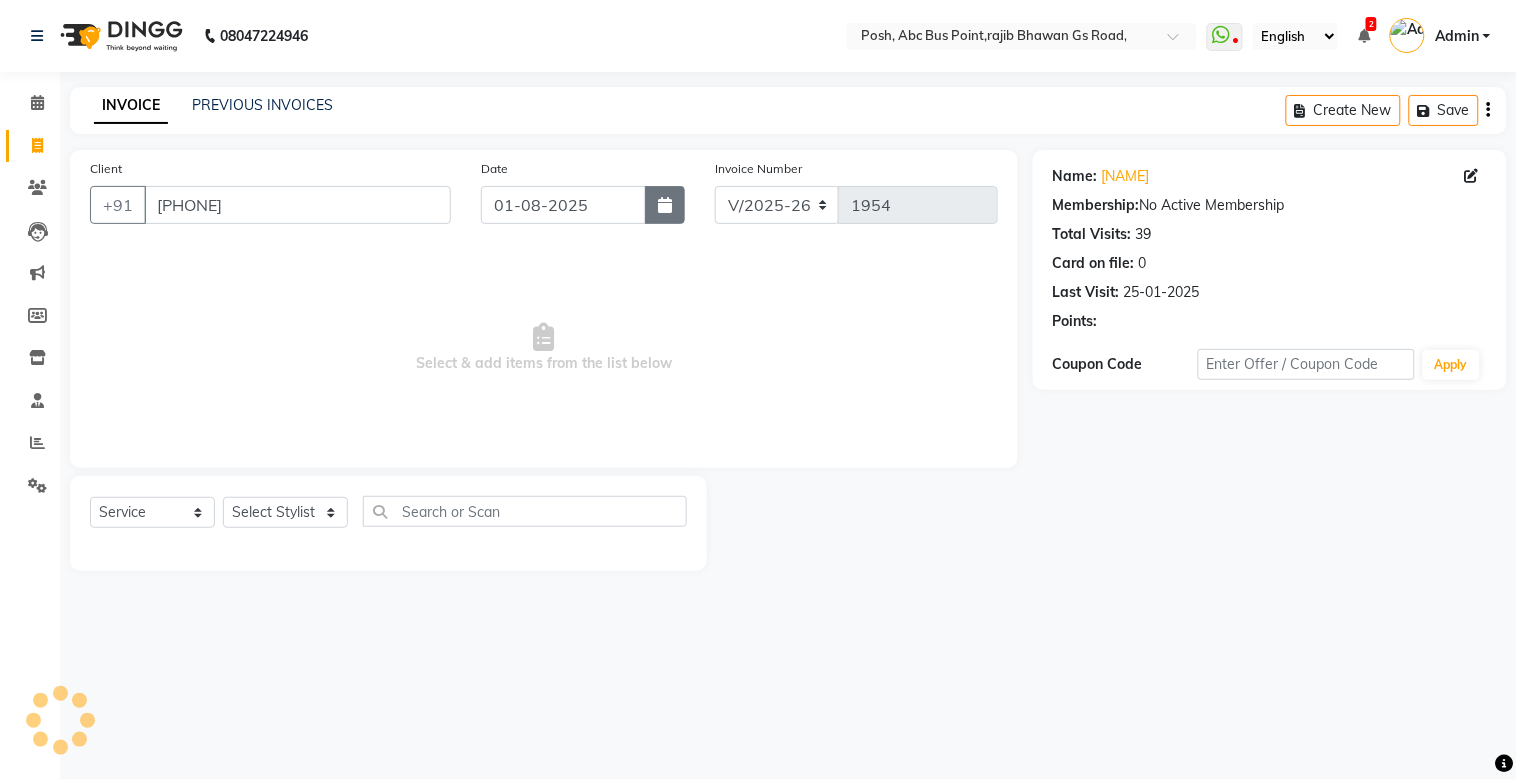 click 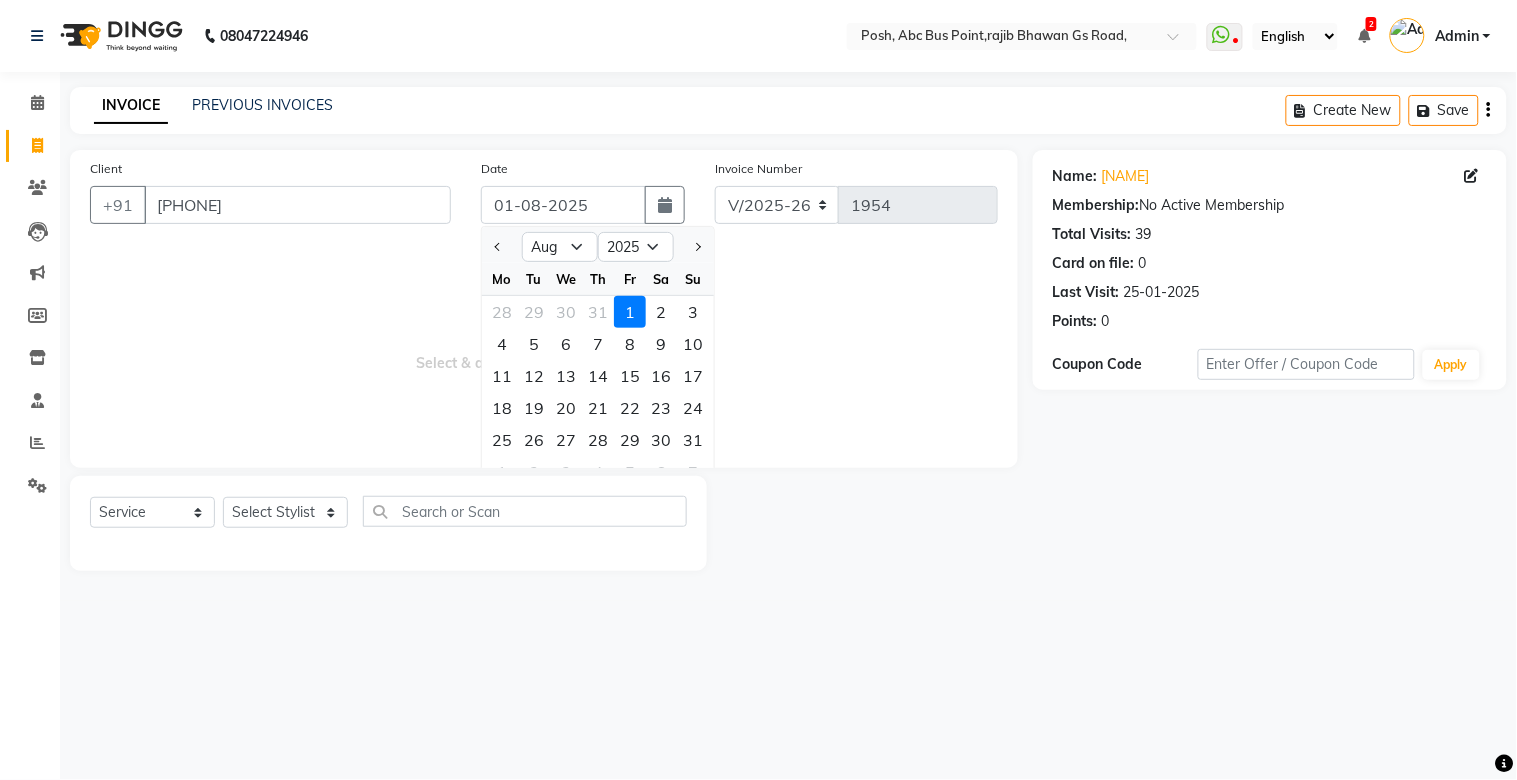 click 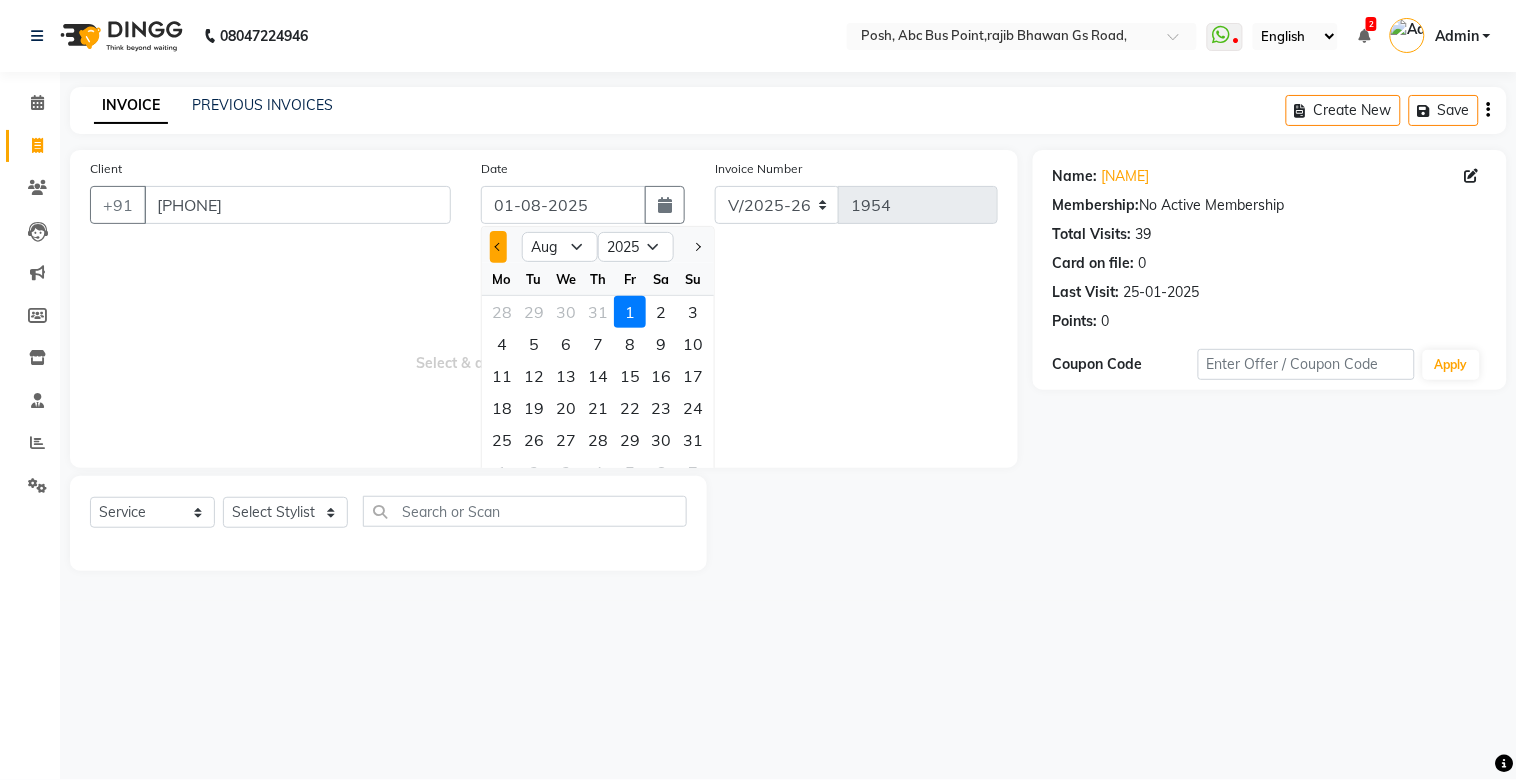 click 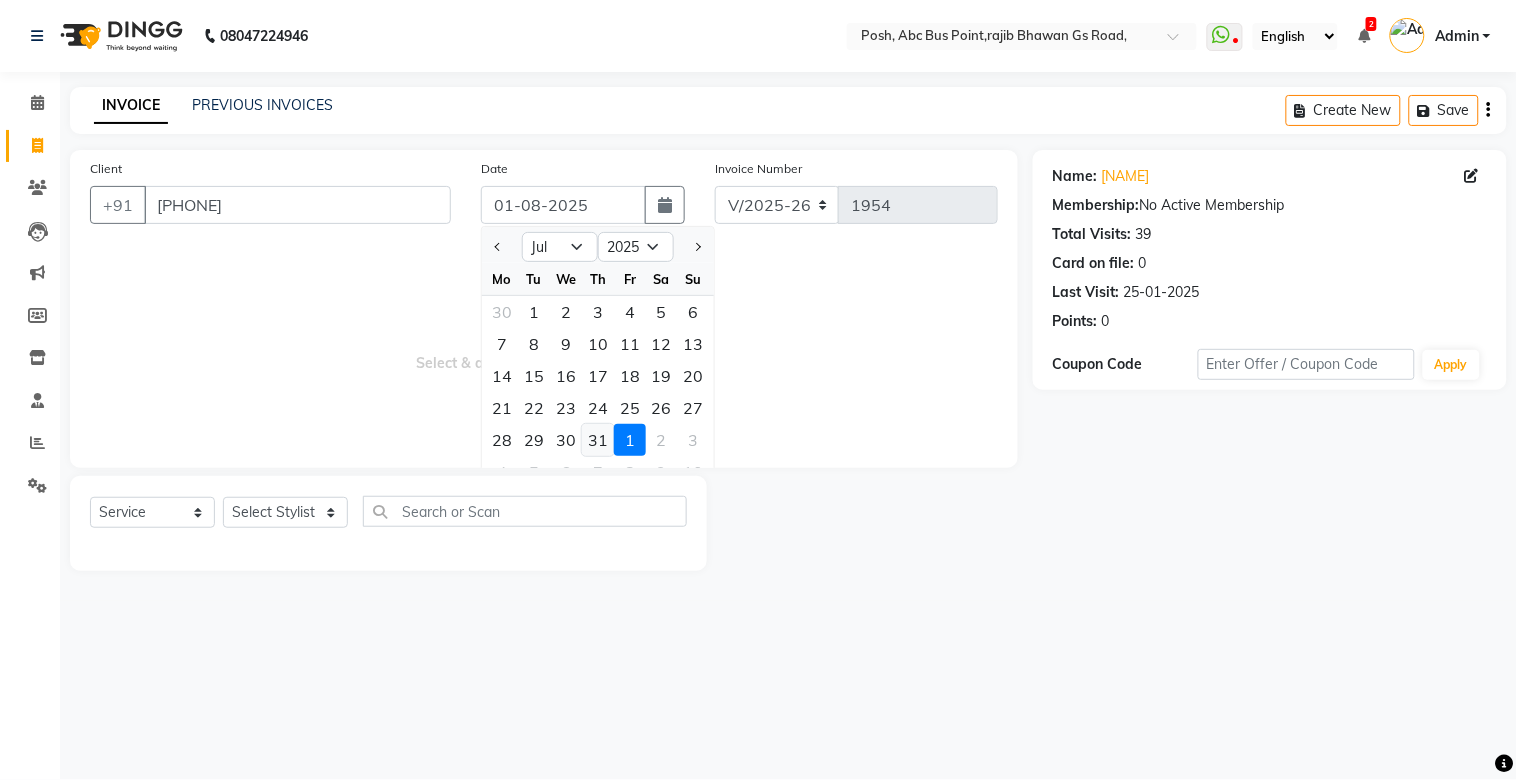 click on "31" 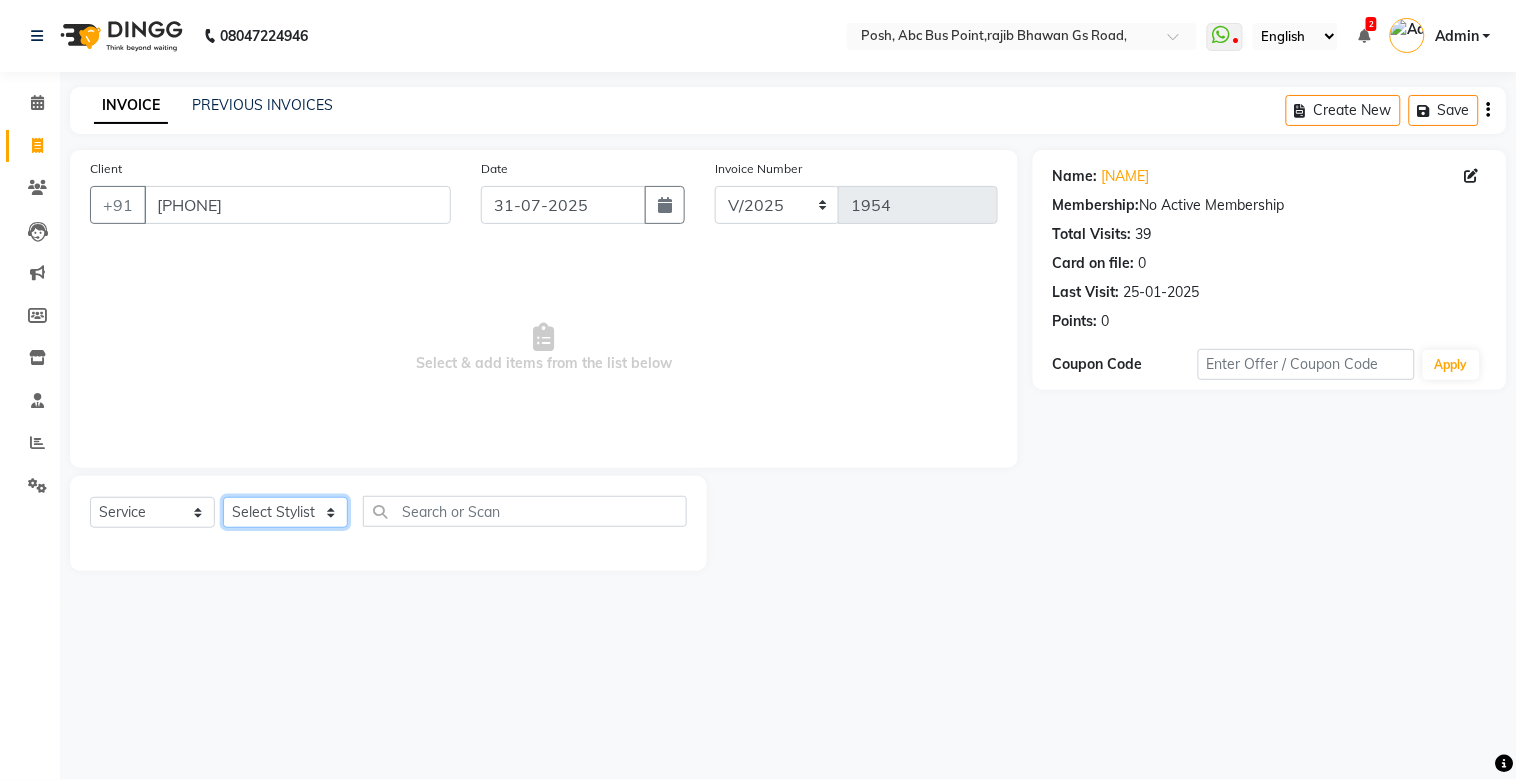 click on "Select Stylist [FIRST] [FIRST] [FIRST] [FIRST] Manager [FIRST] [FIRST] [FIRST] [FIRST] [FIRST] [FIRST] [FIRST] [FIRST] [FIRST] [FIRST] [FIRST]" 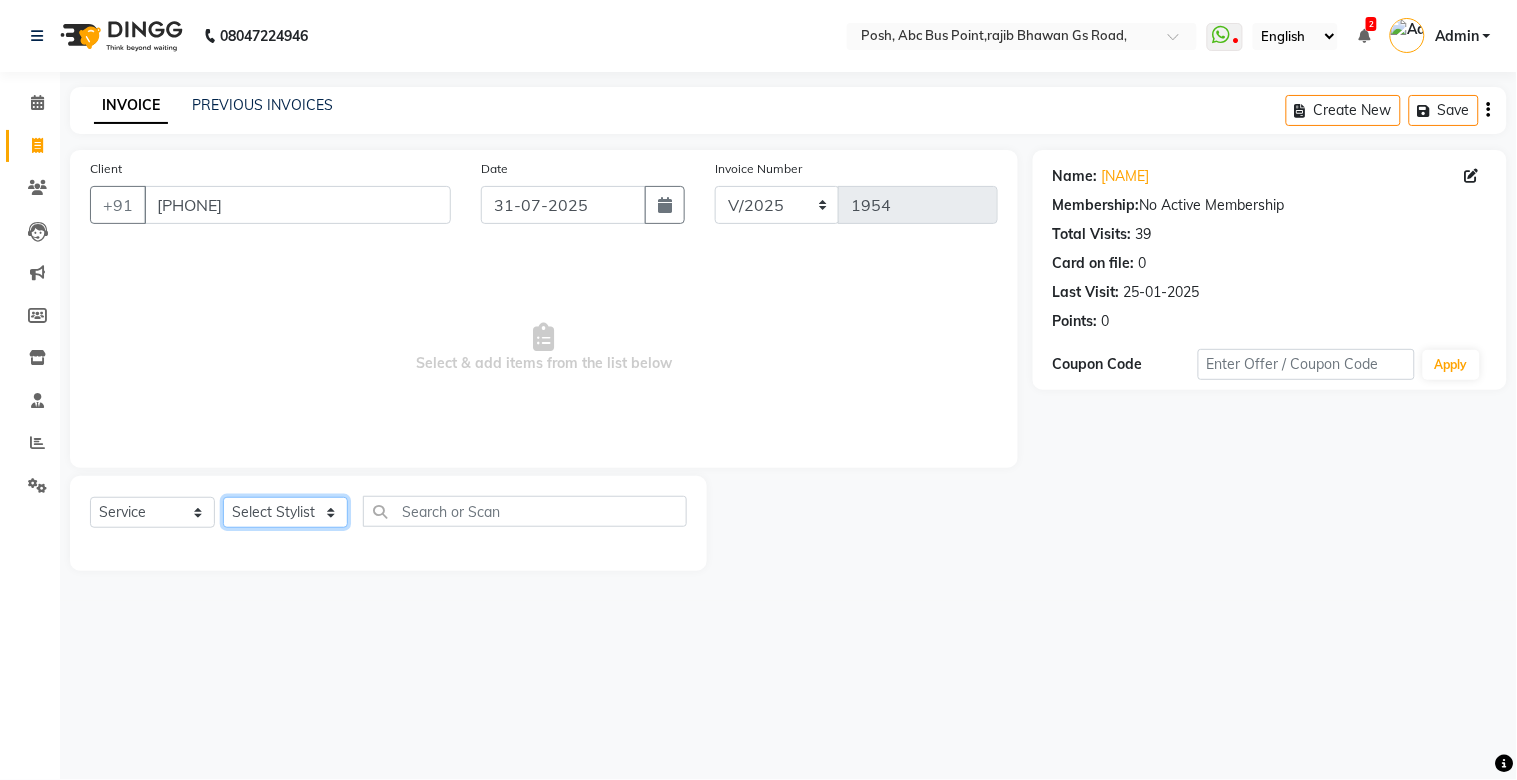 select on "16667" 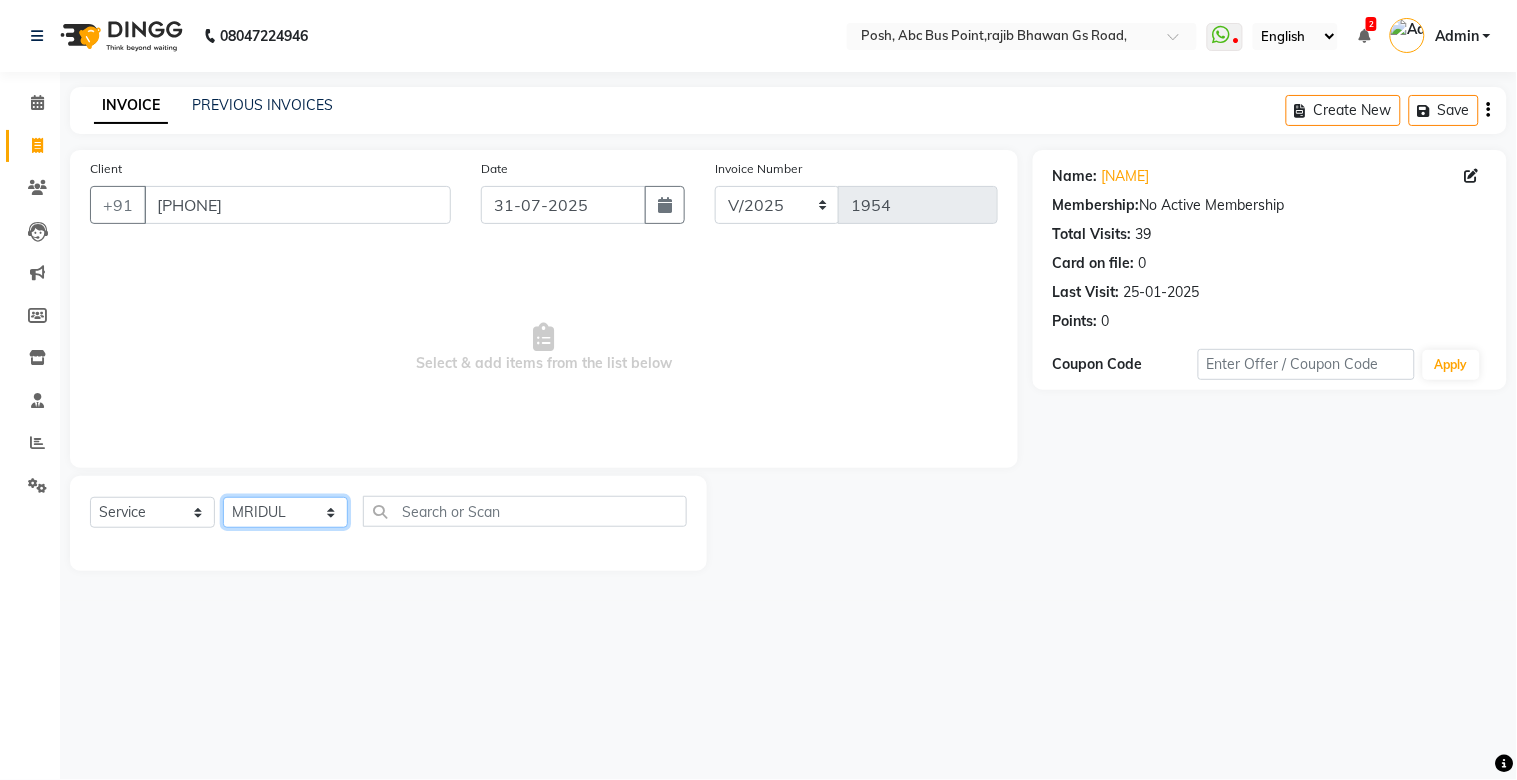 click on "Select Stylist [FIRST] [FIRST] [FIRST] [FIRST] Manager [FIRST] [FIRST] [FIRST] [FIRST] [FIRST] [FIRST] [FIRST] [FIRST] [FIRST] [FIRST] [FIRST]" 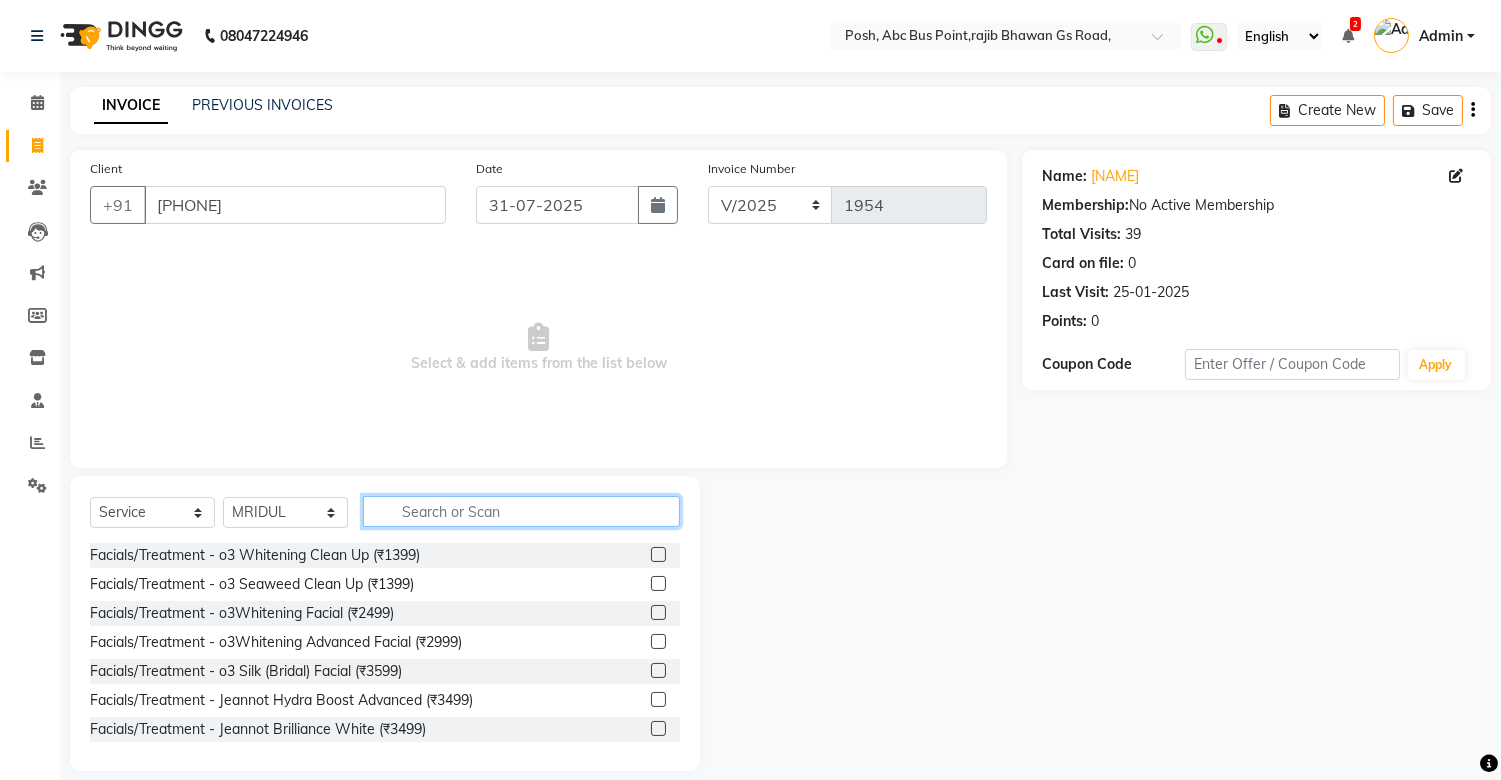 click 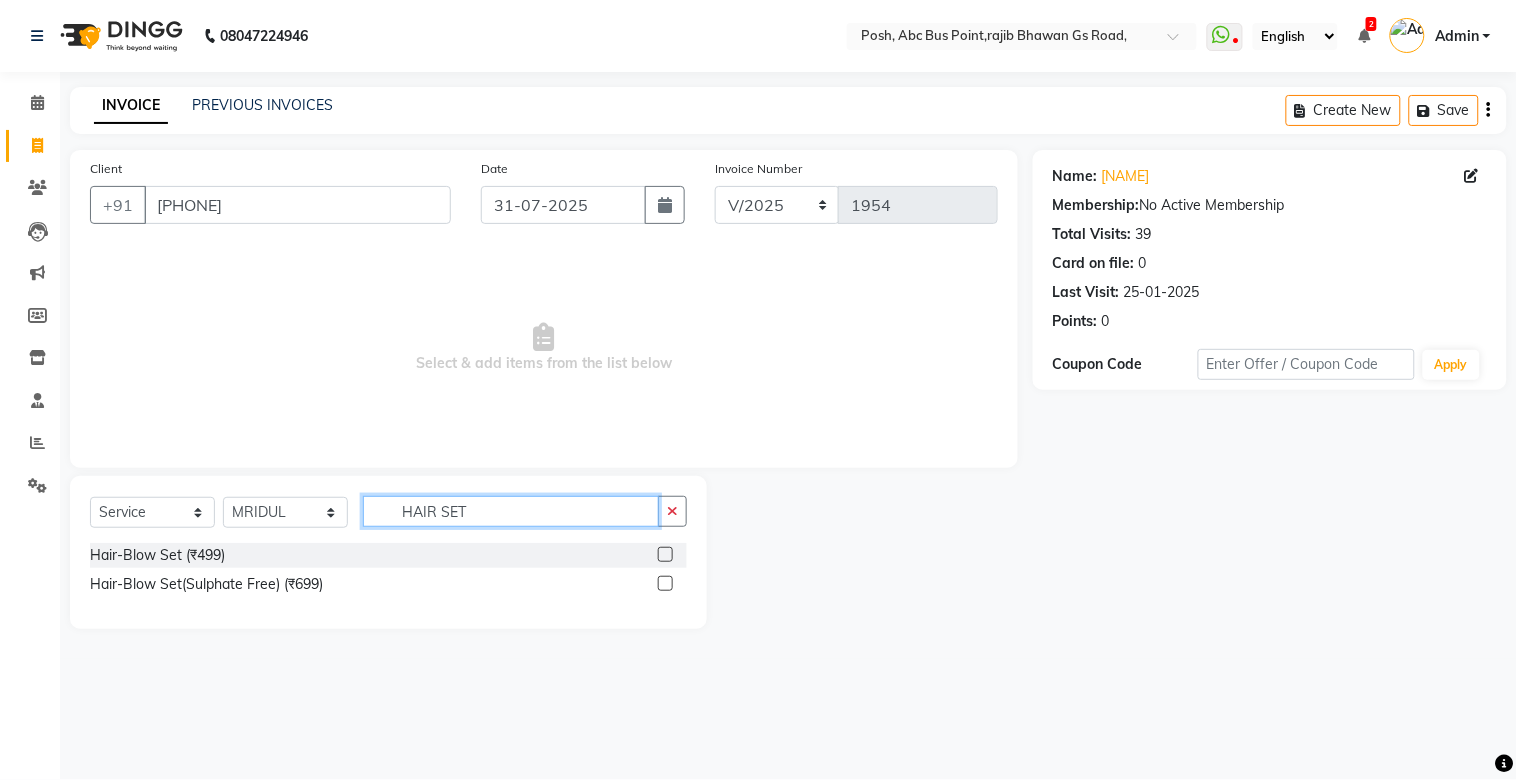 type on "HAIR SET" 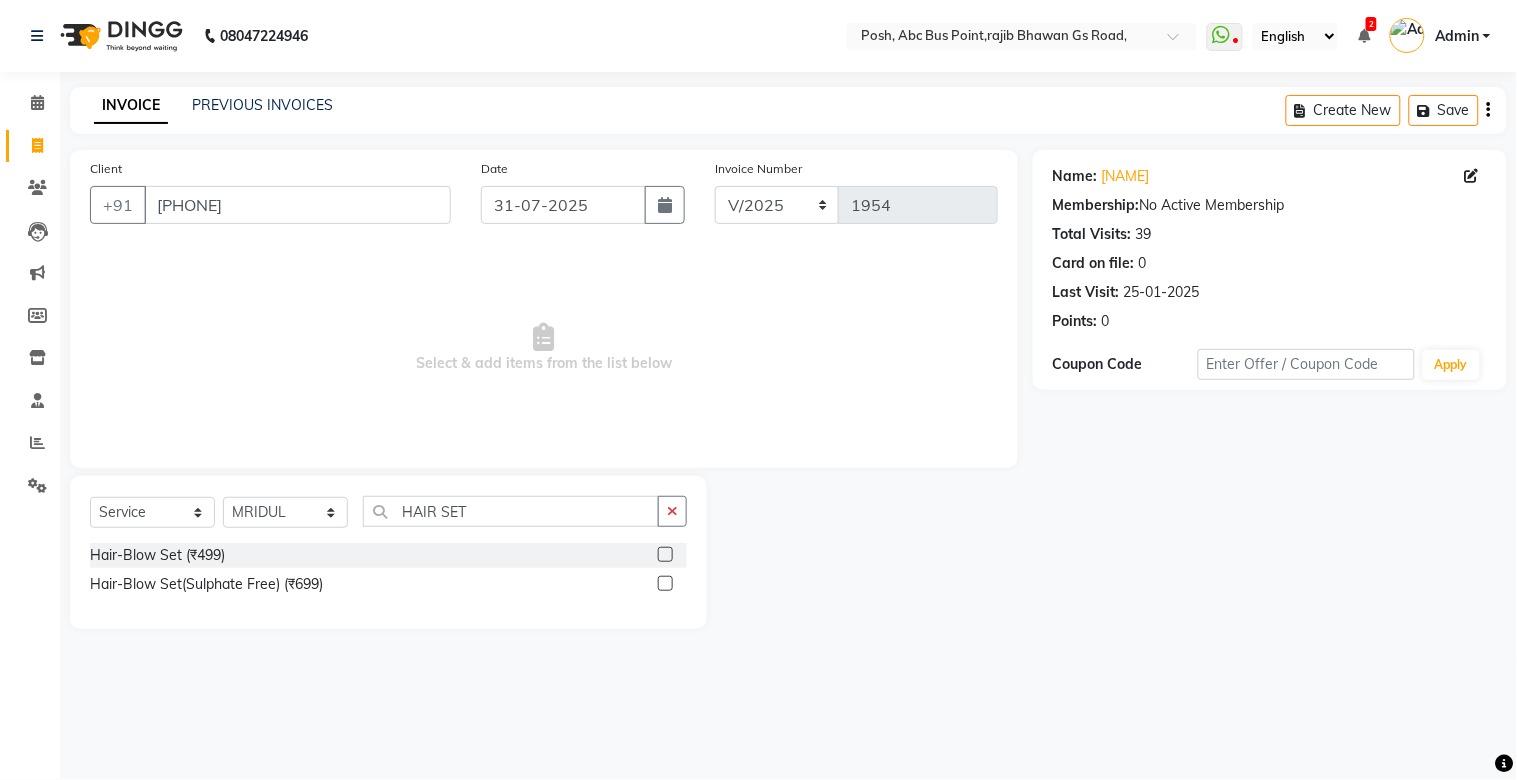 click 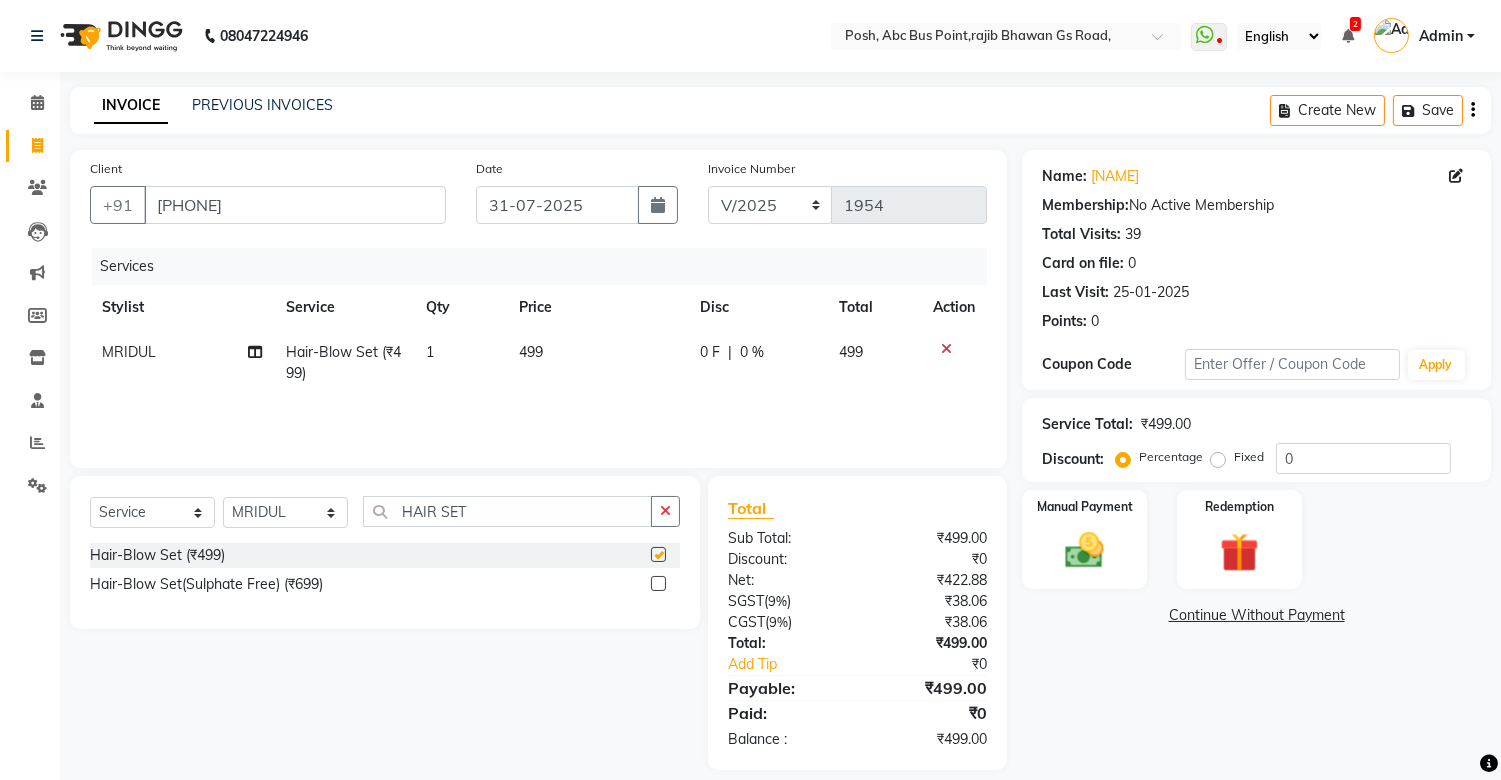 checkbox on "false" 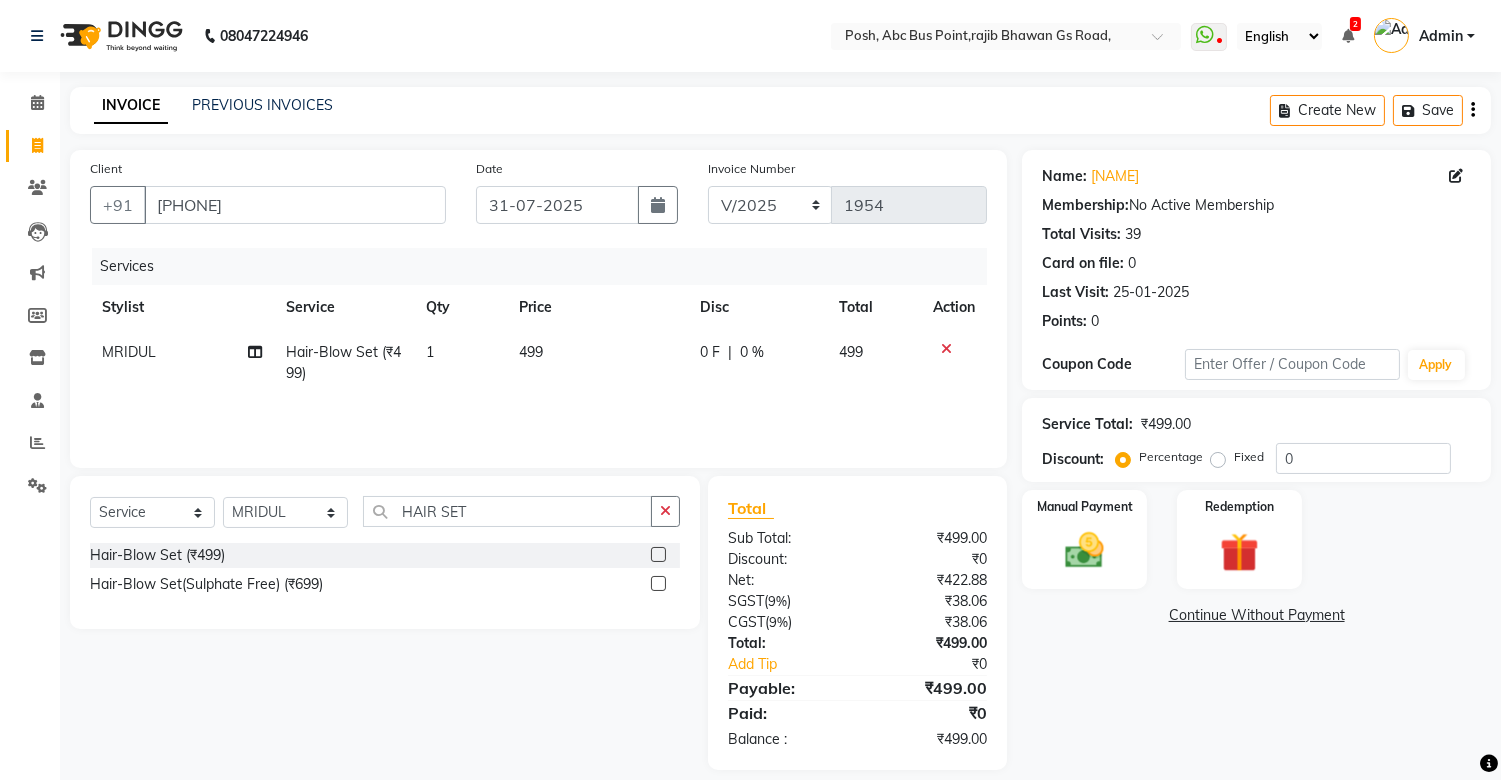 click on "499" 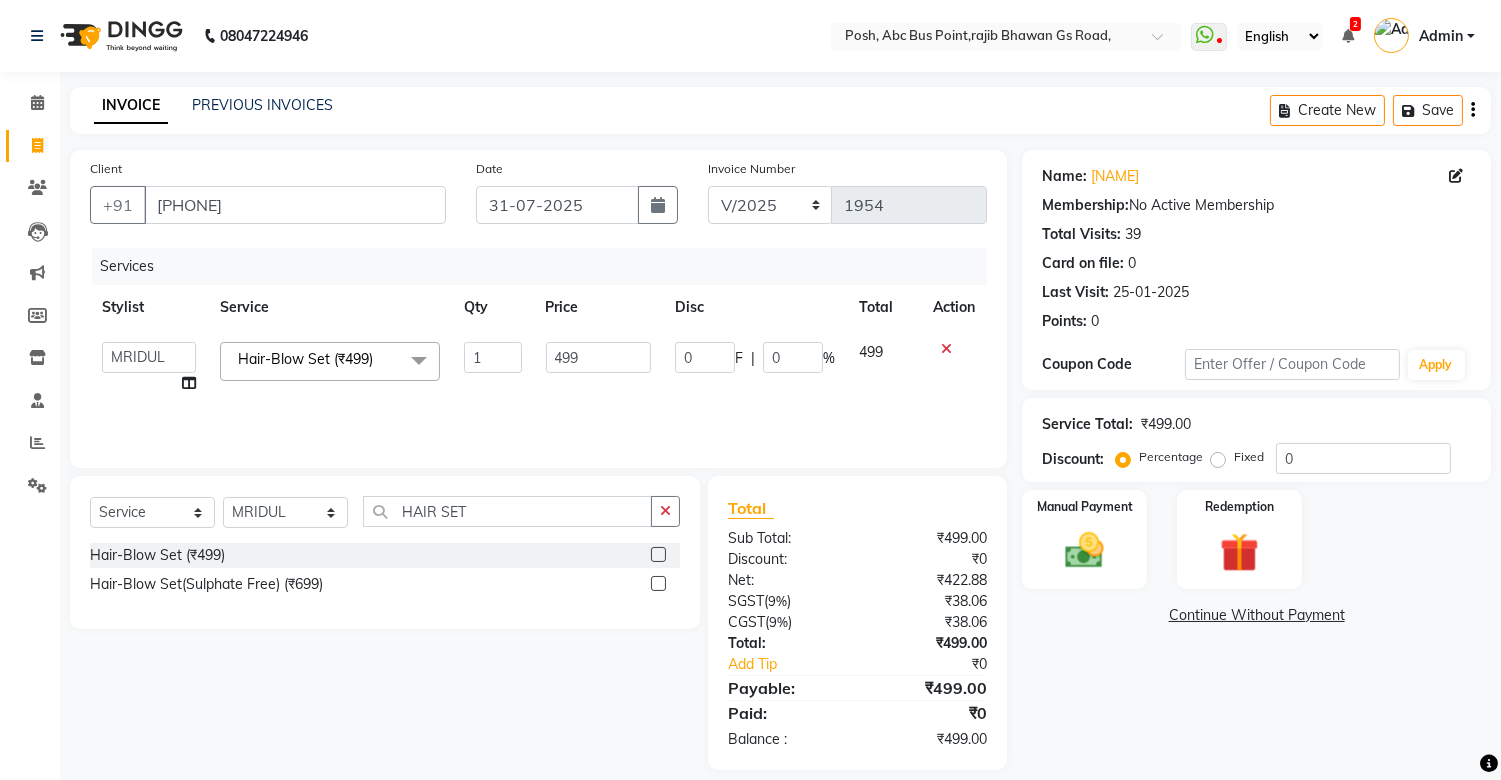 click on "499" 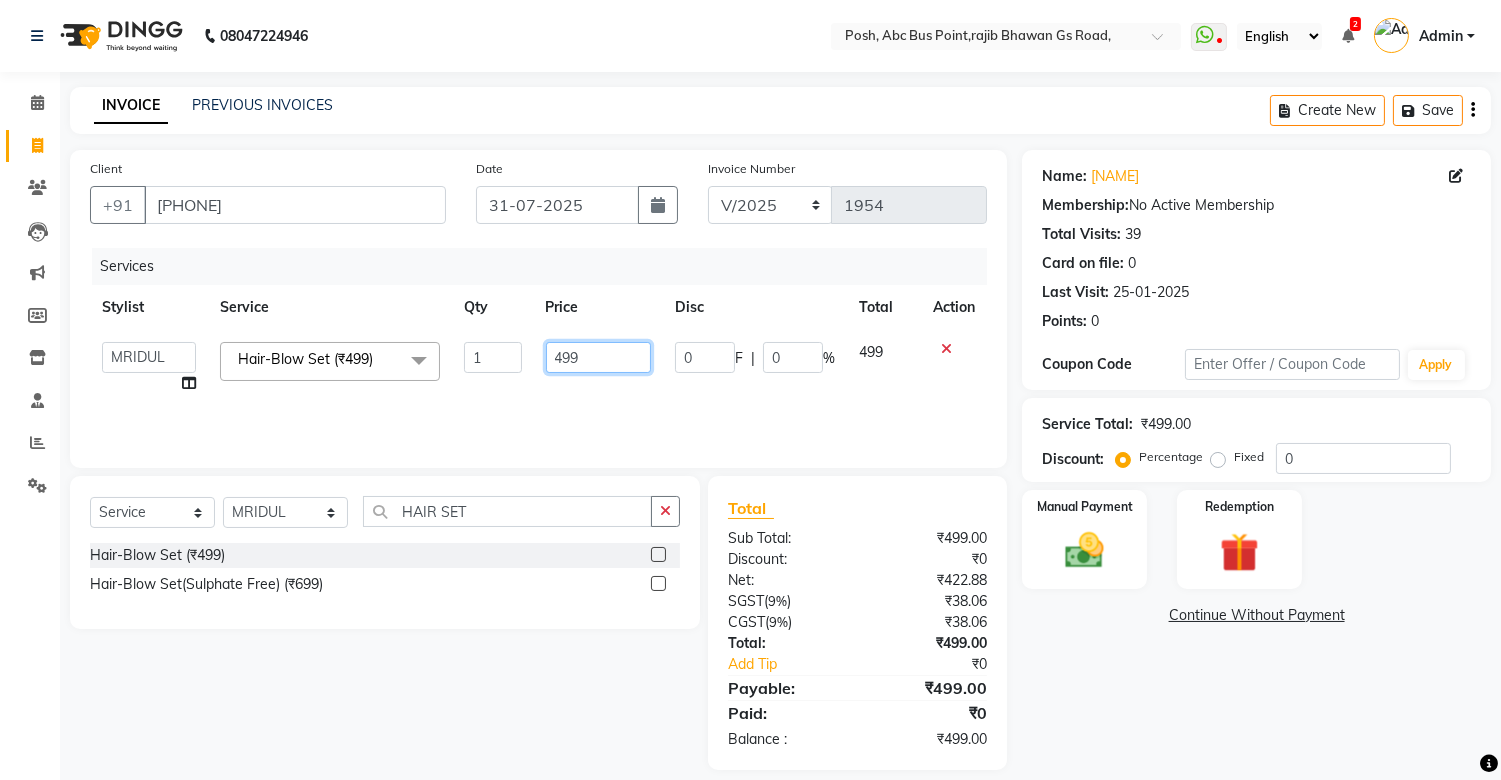 click on "499" 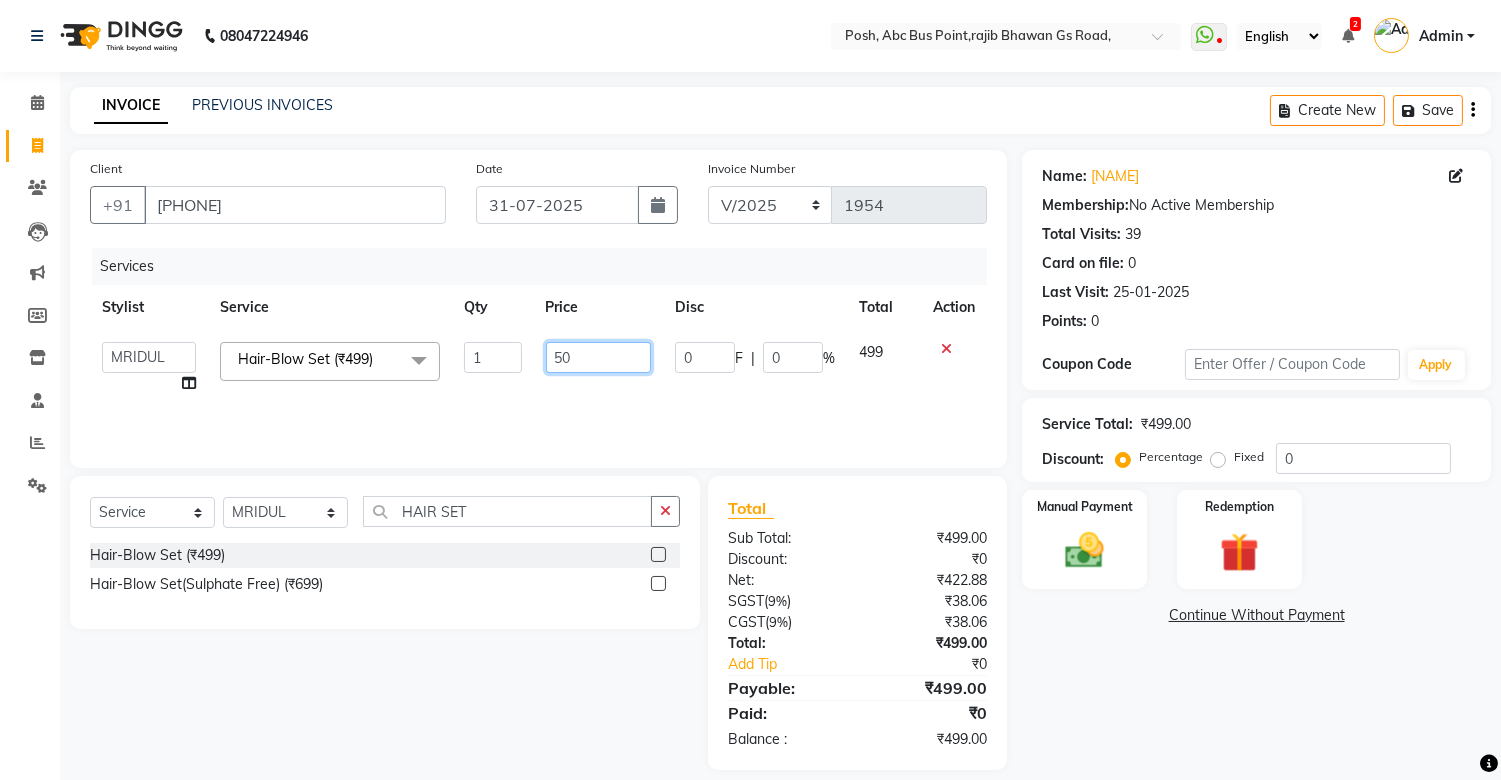 type on "500" 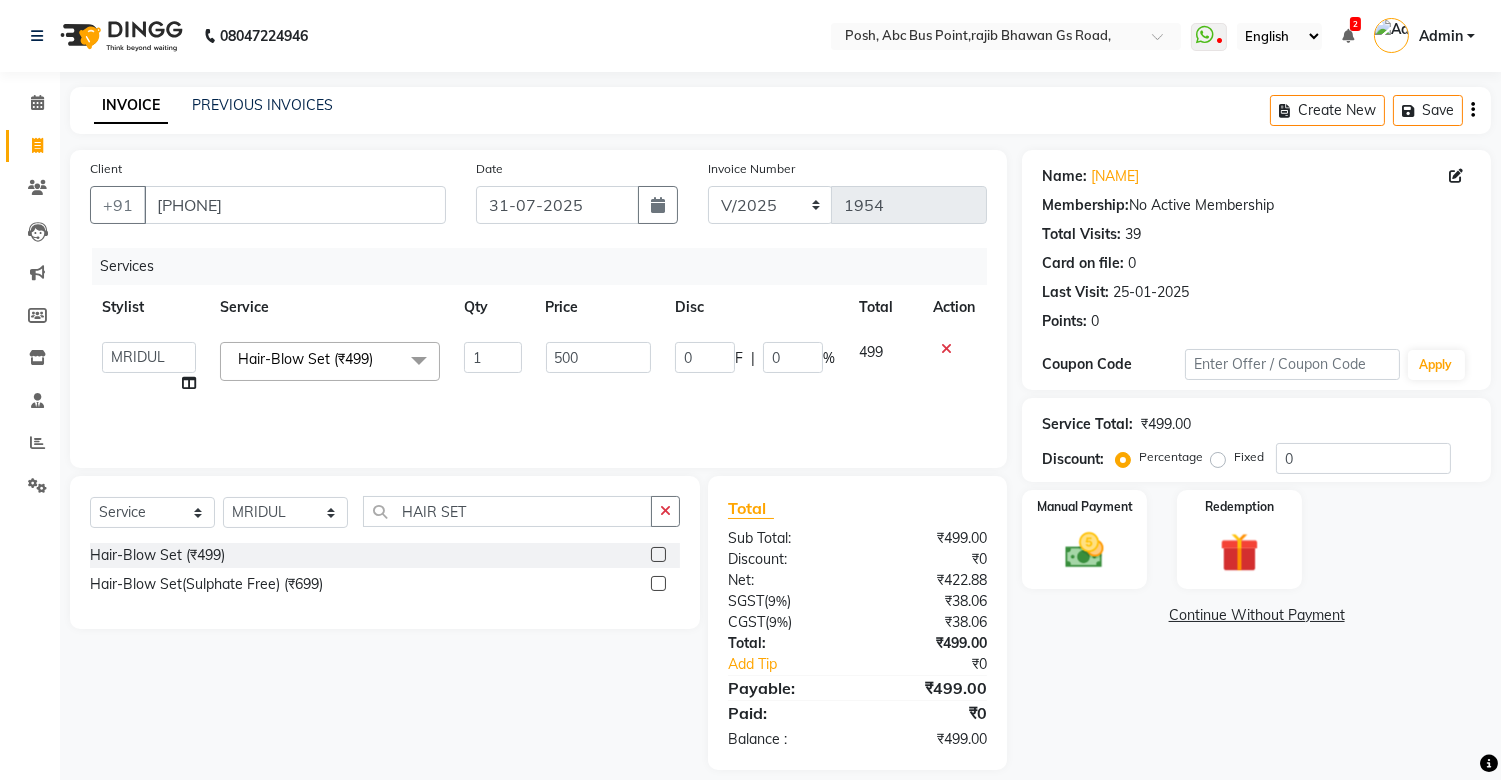 click on "Services Stylist Service Qty Price Disc Total Action  [NAME]	   [NAME]   [NAME]   [NAME]   [NAME]   Manager   [NAME]   [NAME]    [NAME]	   [NAME]   [NAME]	   [NAME]	   [NAME]   [NAME]   [NAME]	   [NAME]	   [NAME]  Hair-Blow Set (₹499)  x Facials/Treatment - o3 Whitening Clean Up (₹1399) Facials/Treatment - o3 Seaweed Clean Up (₹1399) Facials/Treatment - o3Whitening Facial (₹2499) Facials/Treatment - o3Whitening Advanced Facial (₹2999) Facials/Treatment - o3 Silk (Bridal) Facial (₹3599) Facials/Treatment - Jeannot Hydra Boost Advanced (₹3499) Facials/Treatment - Jeannot Brilliance White (₹3499) Facials/Treatment - Jeannot Instant Glow Brightening (₹3499) Facials/Treatment - Jeannot Infinite Youth Firming (₹3499) Facials/Treatment - Cheryl's Glowvite (₹1999) Facials/Treatment - Cheryl's Tan Clear (₹1999) Facials/Treatment - Cheryl's Ageing (₹1999) Facials/Treatment - Anti Pigmentation (₹1999) Facials/Treatment - Cheryl's Clariglow (₹1999) HYDRA FACIAL  (₹5000)" 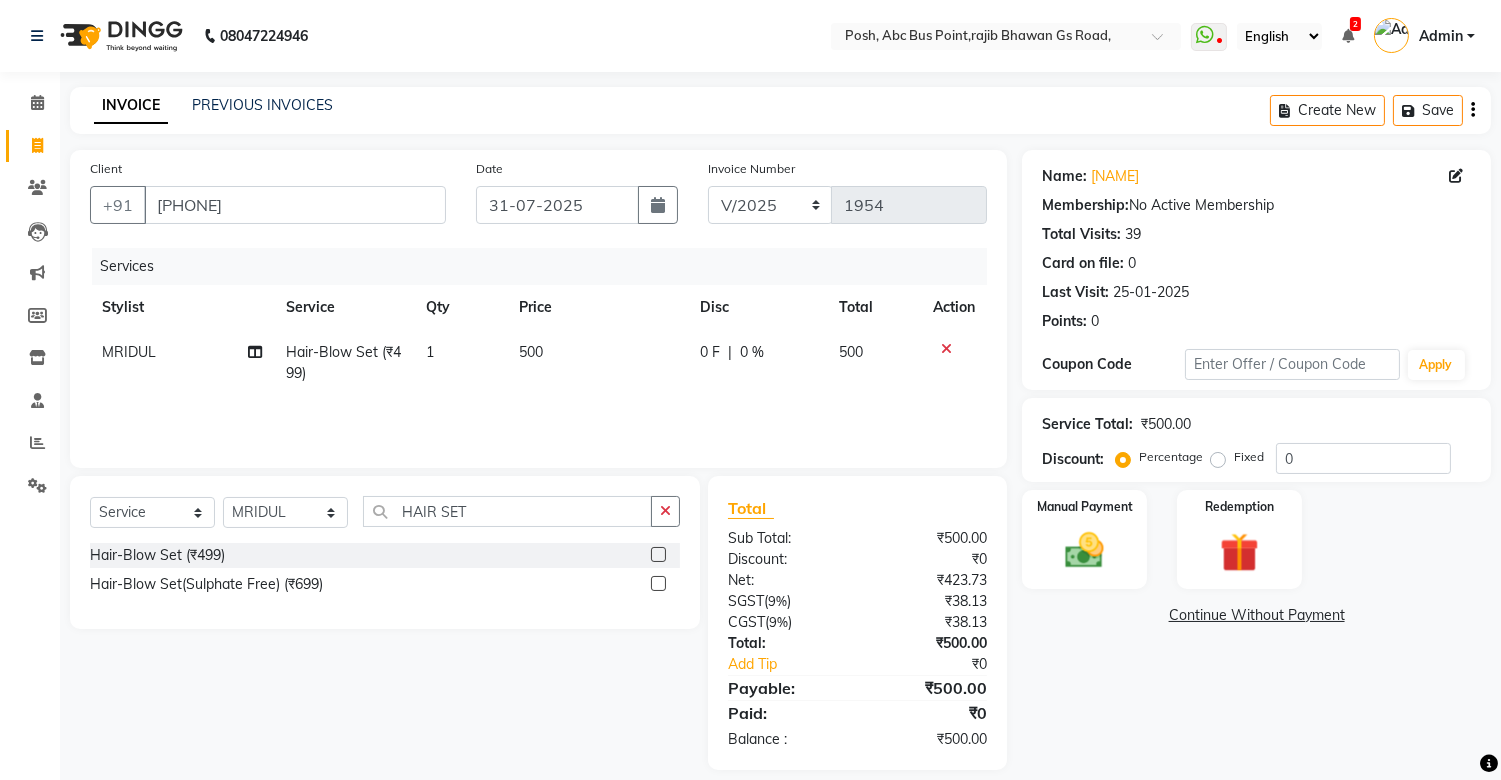 click on "0 F | 0 %" 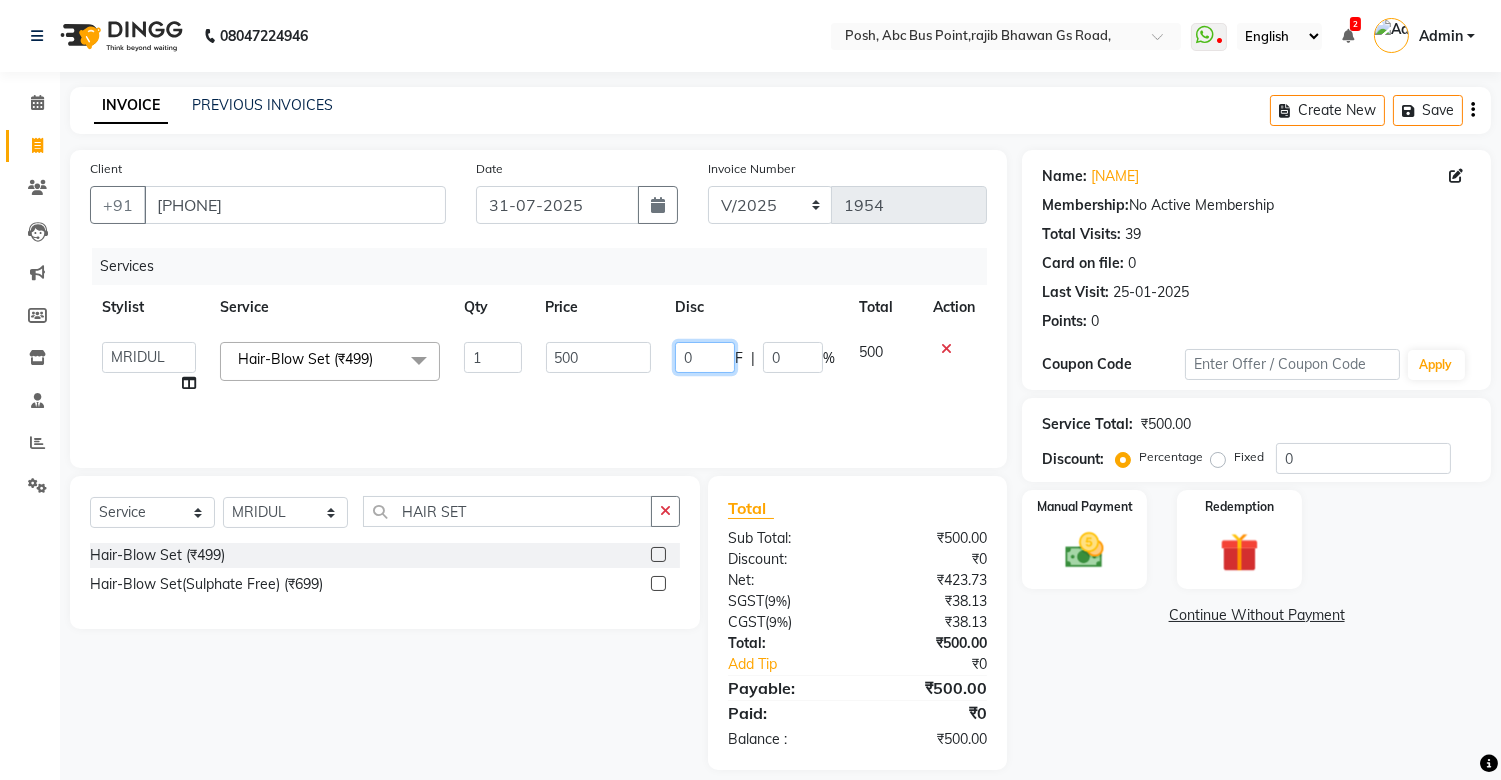 click on "0" 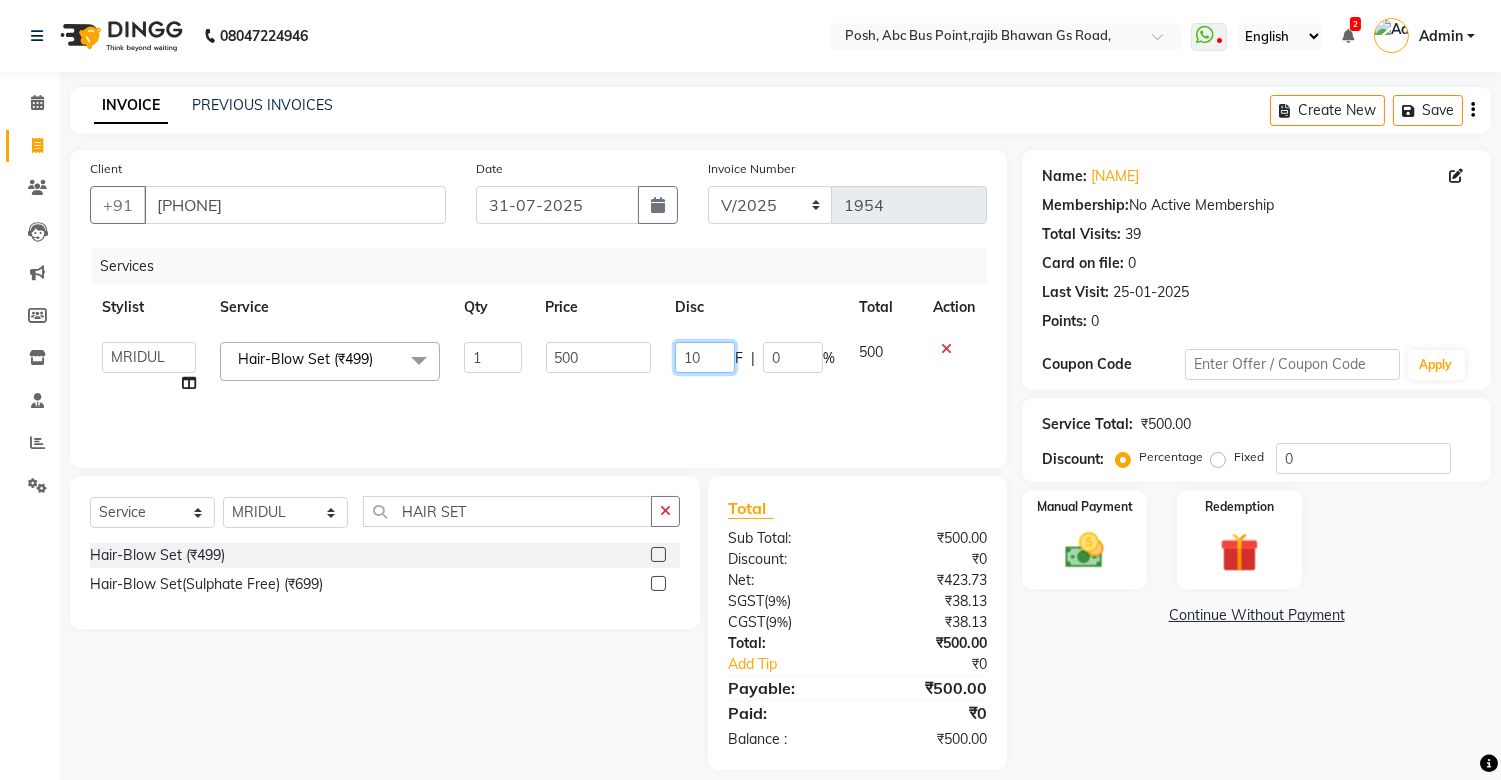 type on "100" 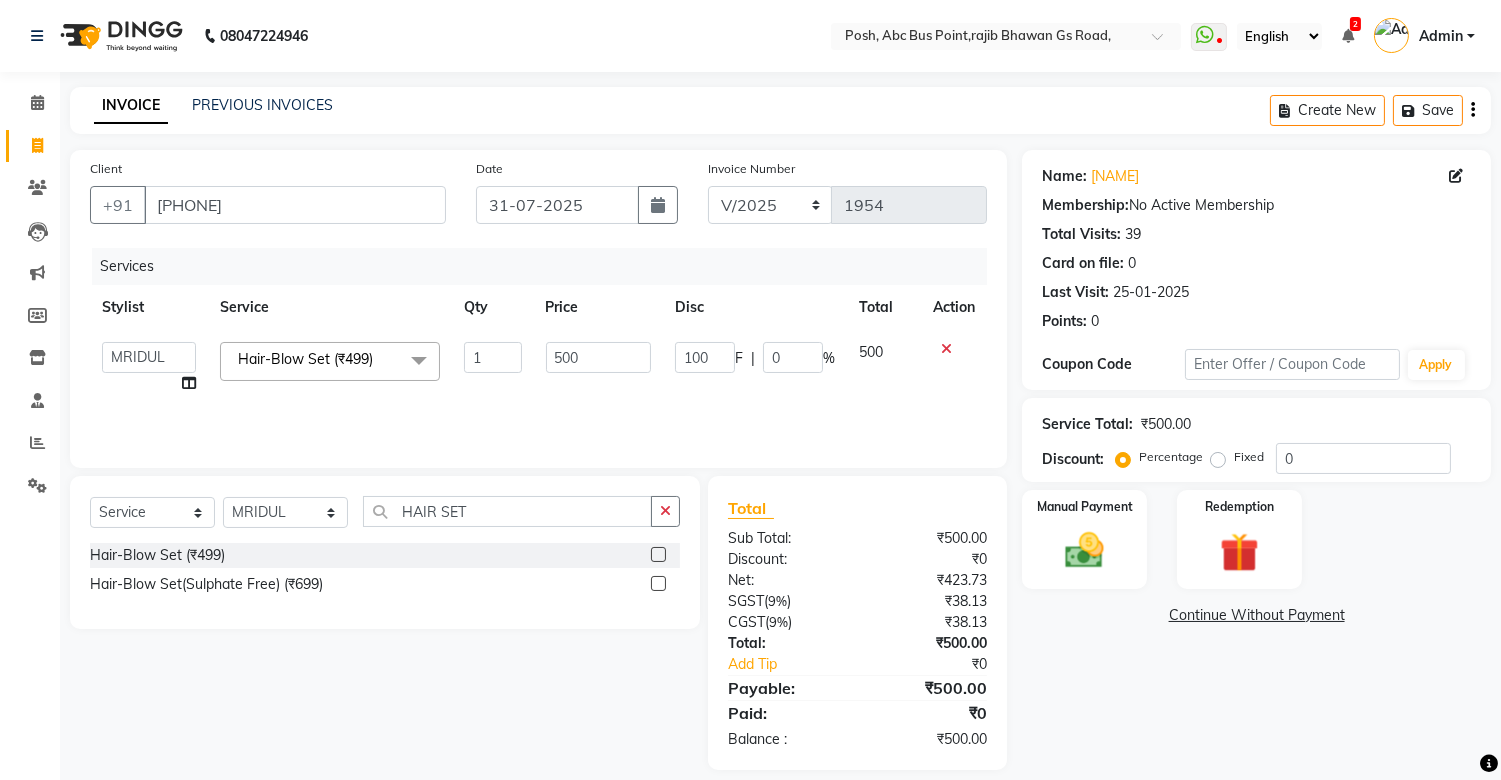click on "Services Stylist Service Qty Price Disc Total Action  [NAME]	   [NAME]   [NAME]   [NAME]   [NAME]   Manager   [NAME]   [NAME]    [NAME]	   [NAME]   [NAME]	   [NAME]	   [NAME]   [NAME]   [NAME]	   [NAME]	   [NAME]  Hair-Blow Set (₹499)  x Facials/Treatment - o3 Whitening Clean Up (₹1399) Facials/Treatment - o3 Seaweed Clean Up (₹1399) Facials/Treatment - o3Whitening Facial (₹2499) Facials/Treatment - o3Whitening Advanced Facial (₹2999) Facials/Treatment - o3 Silk (Bridal) Facial (₹3599) Facials/Treatment - Jeannot Hydra Boost Advanced (₹3499) Facials/Treatment - Jeannot Brilliance White (₹3499) Facials/Treatment - Jeannot Instant Glow Brightening (₹3499) Facials/Treatment - Jeannot Infinite Youth Firming (₹3499) Facials/Treatment - Cheryl's Glowvite (₹1999) Facials/Treatment - Cheryl's Tan Clear (₹1999) Facials/Treatment - Cheryl's Ageing (₹1999) Facials/Treatment - Anti Pigmentation (₹1999) Facials/Treatment - Cheryl's Clariglow (₹1999) HYDRA FACIAL  (₹5000)" 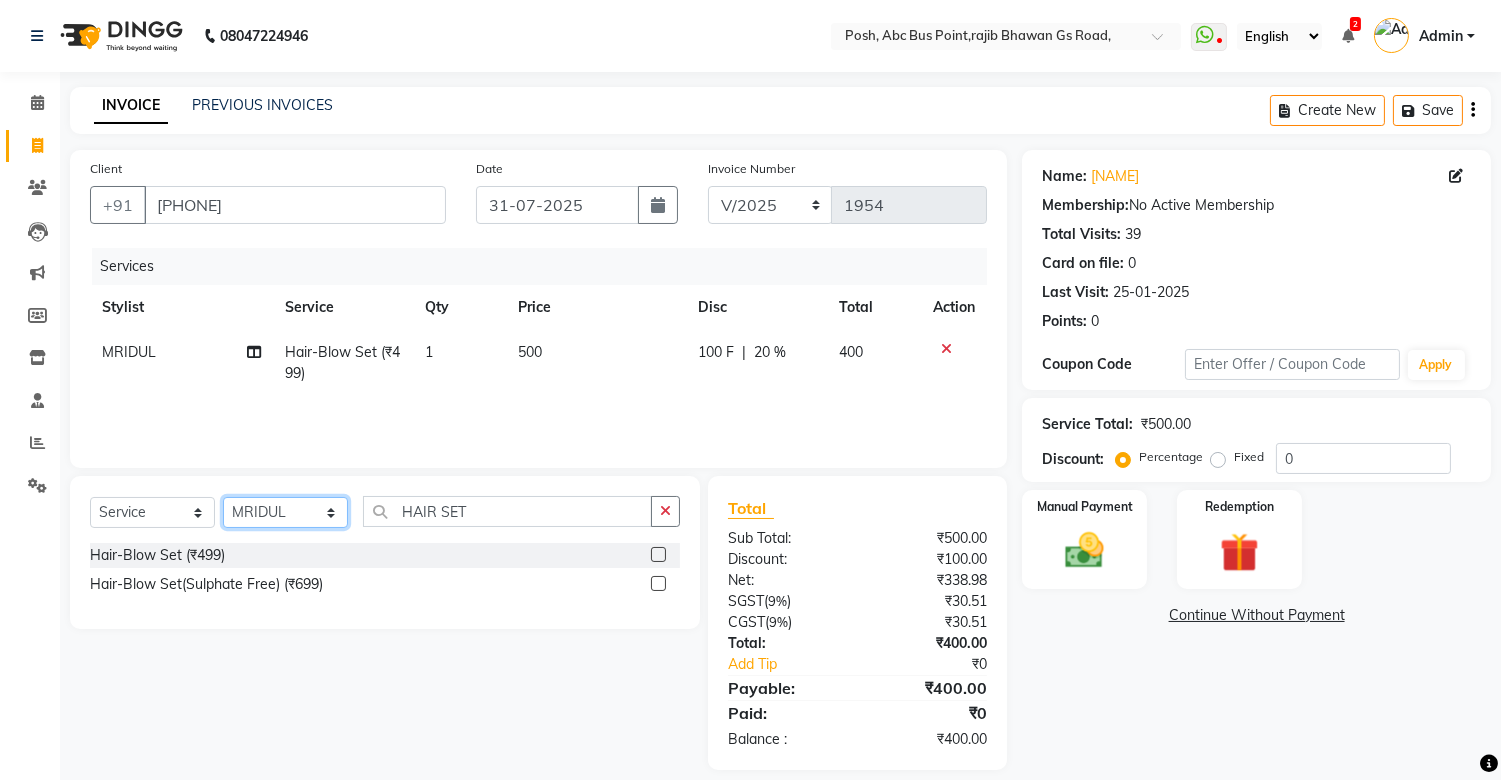 click on "Select Stylist [FIRST] [FIRST] [FIRST] [FIRST] Manager [FIRST] [FIRST] [FIRST] [FIRST] [FIRST] [FIRST] [FIRST] [FIRST] [FIRST] [FIRST] [FIRST]" 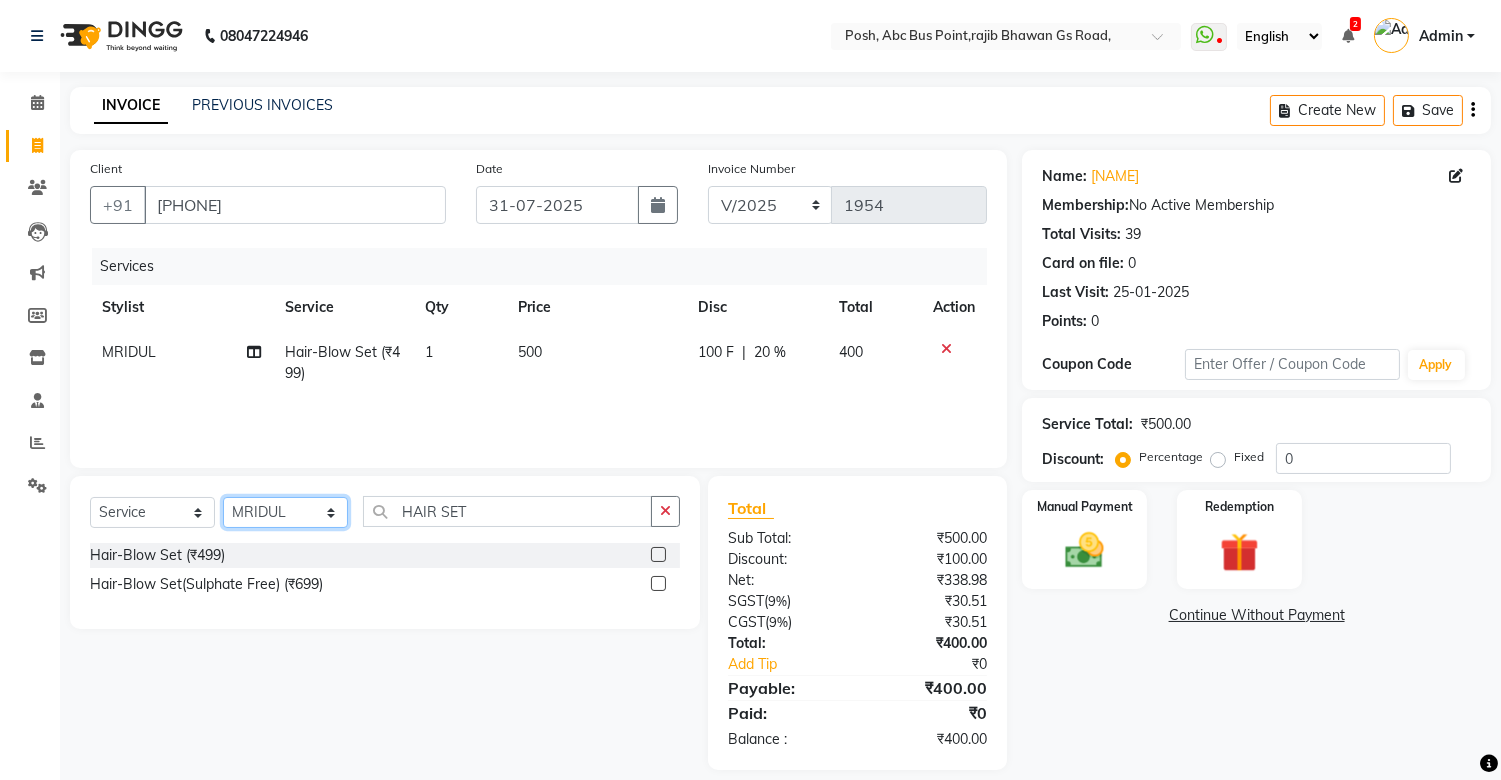 select on "16672" 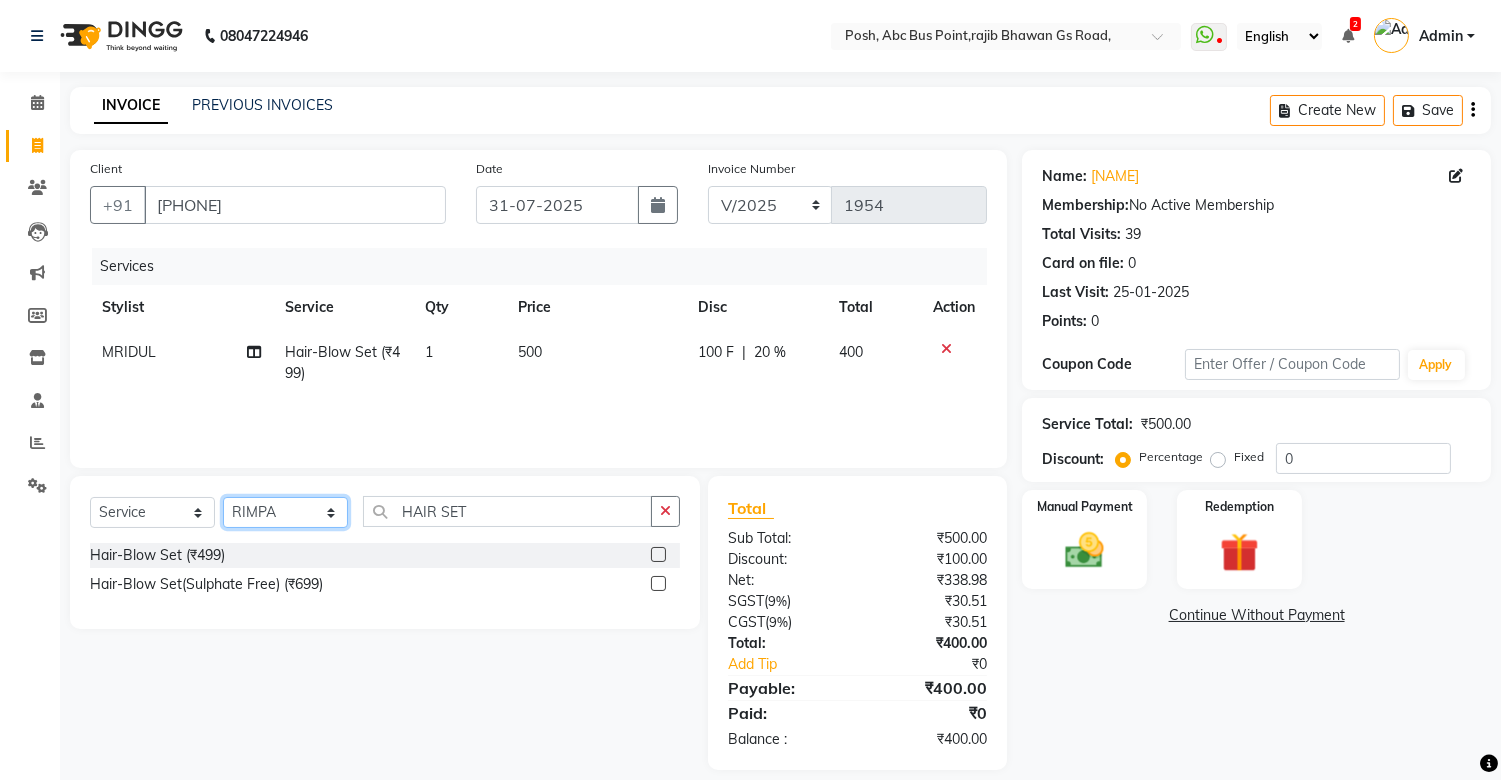 click on "Select Stylist [FIRST] [FIRST] [FIRST] [FIRST] Manager [FIRST] [FIRST] [FIRST] [FIRST] [FIRST] [FIRST] [FIRST] [FIRST] [FIRST] [FIRST] [FIRST]" 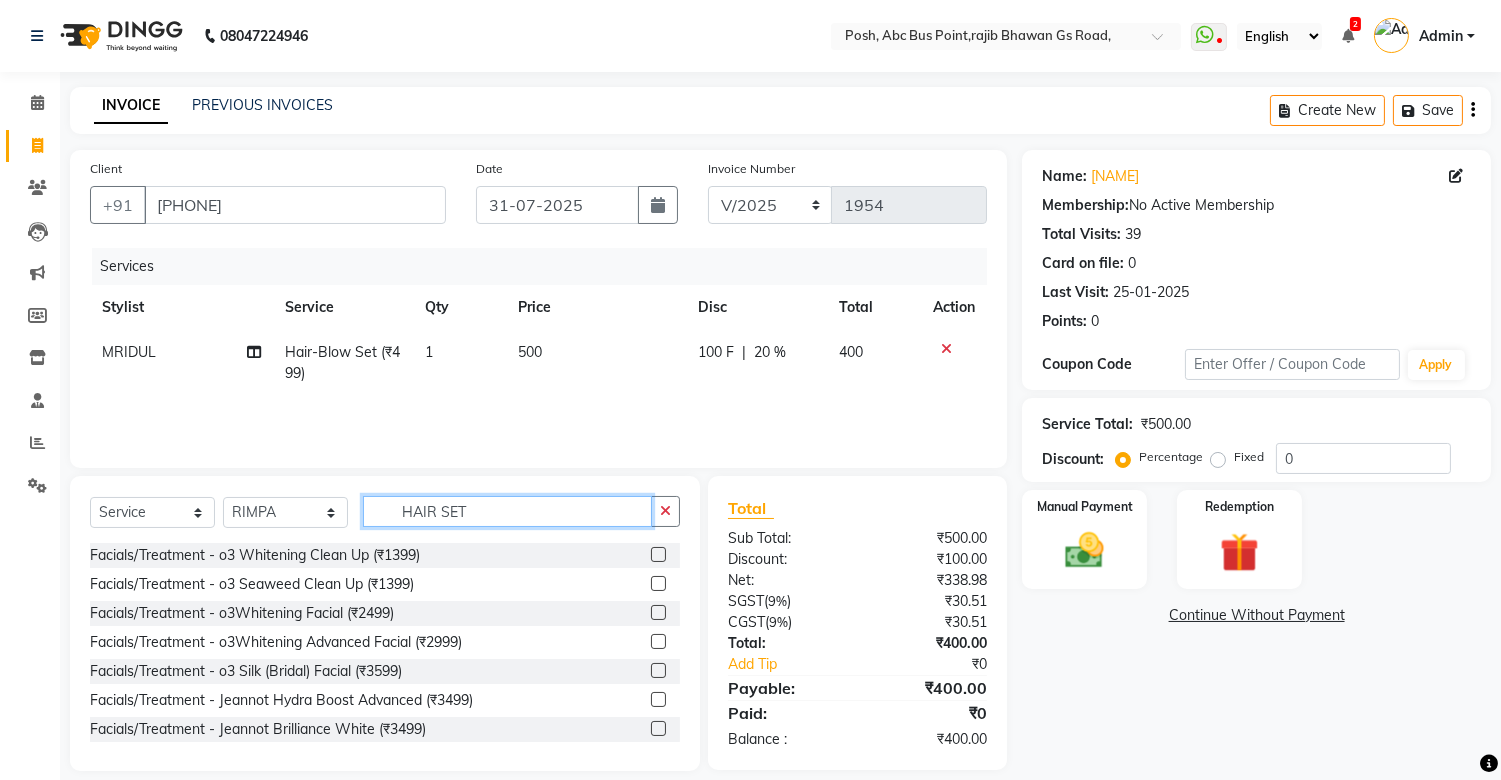 click on "HAIR SET" 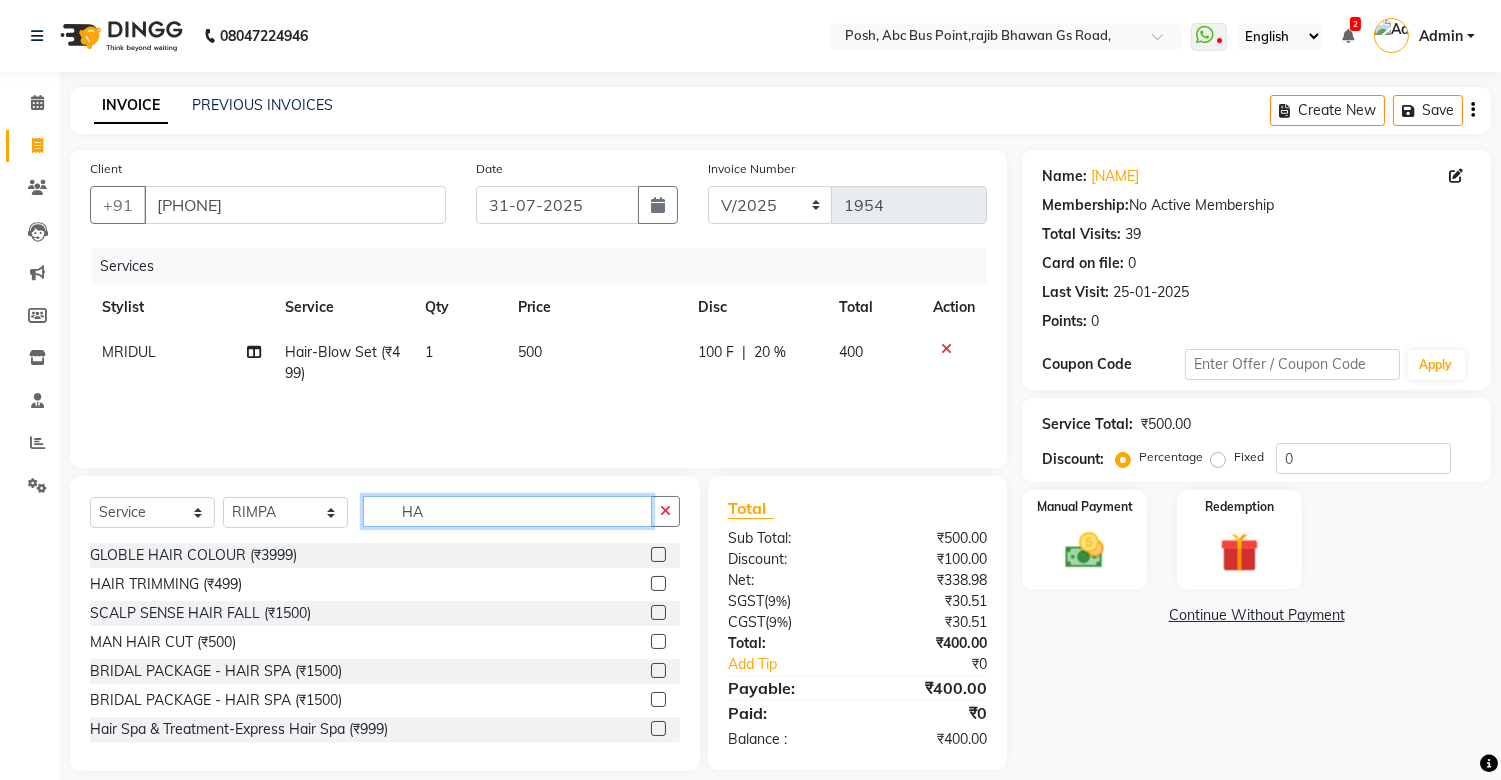 type on "H" 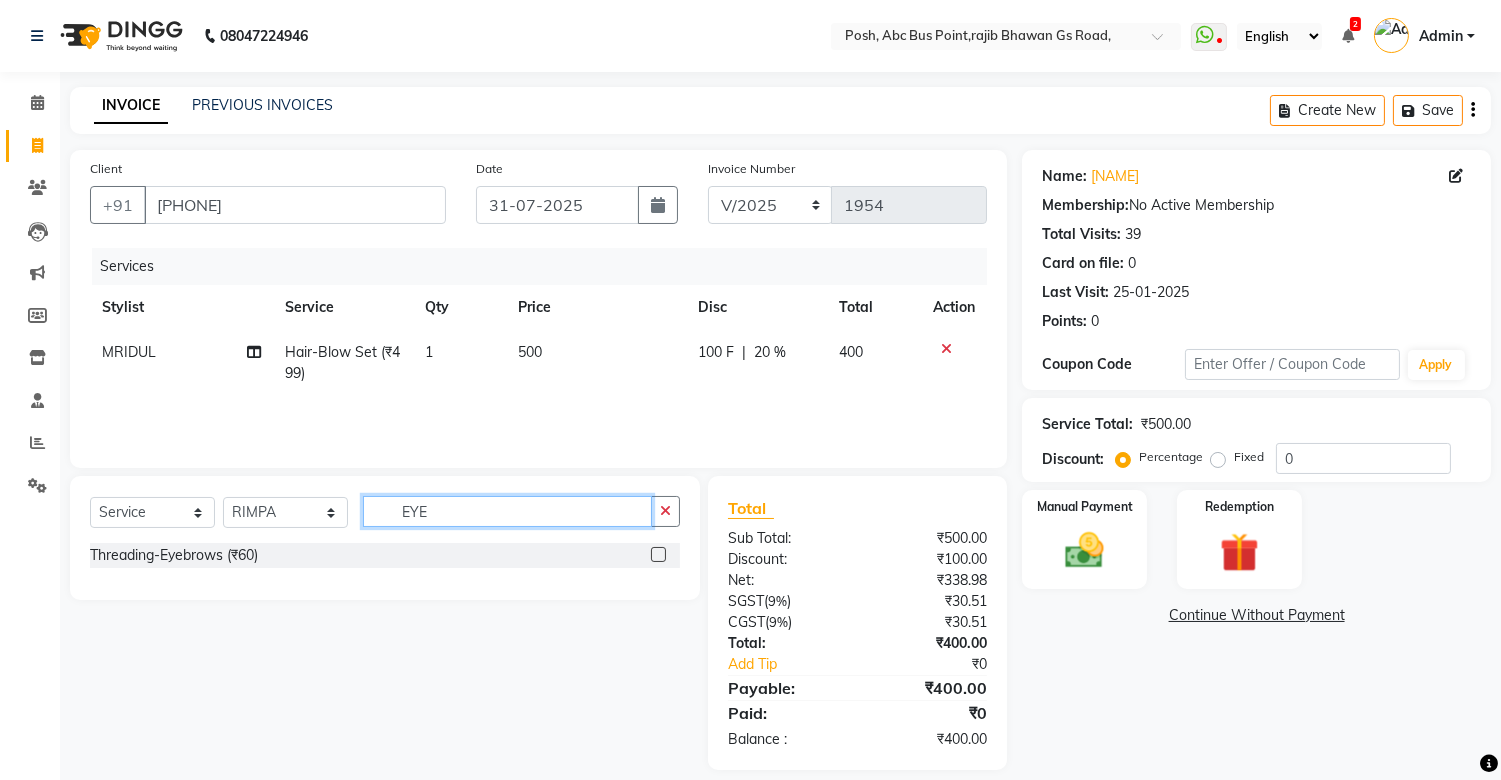 type on "EYE" 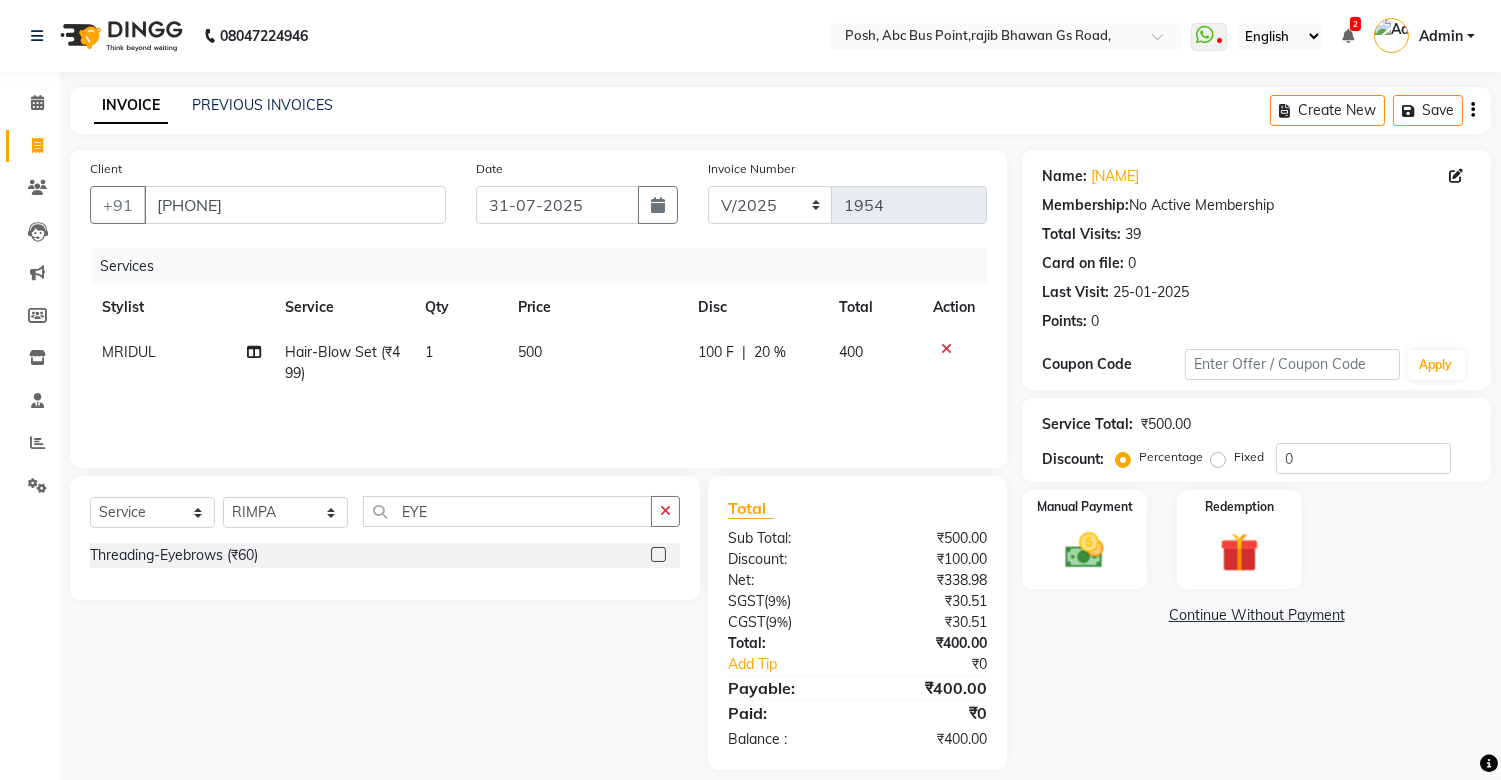 click 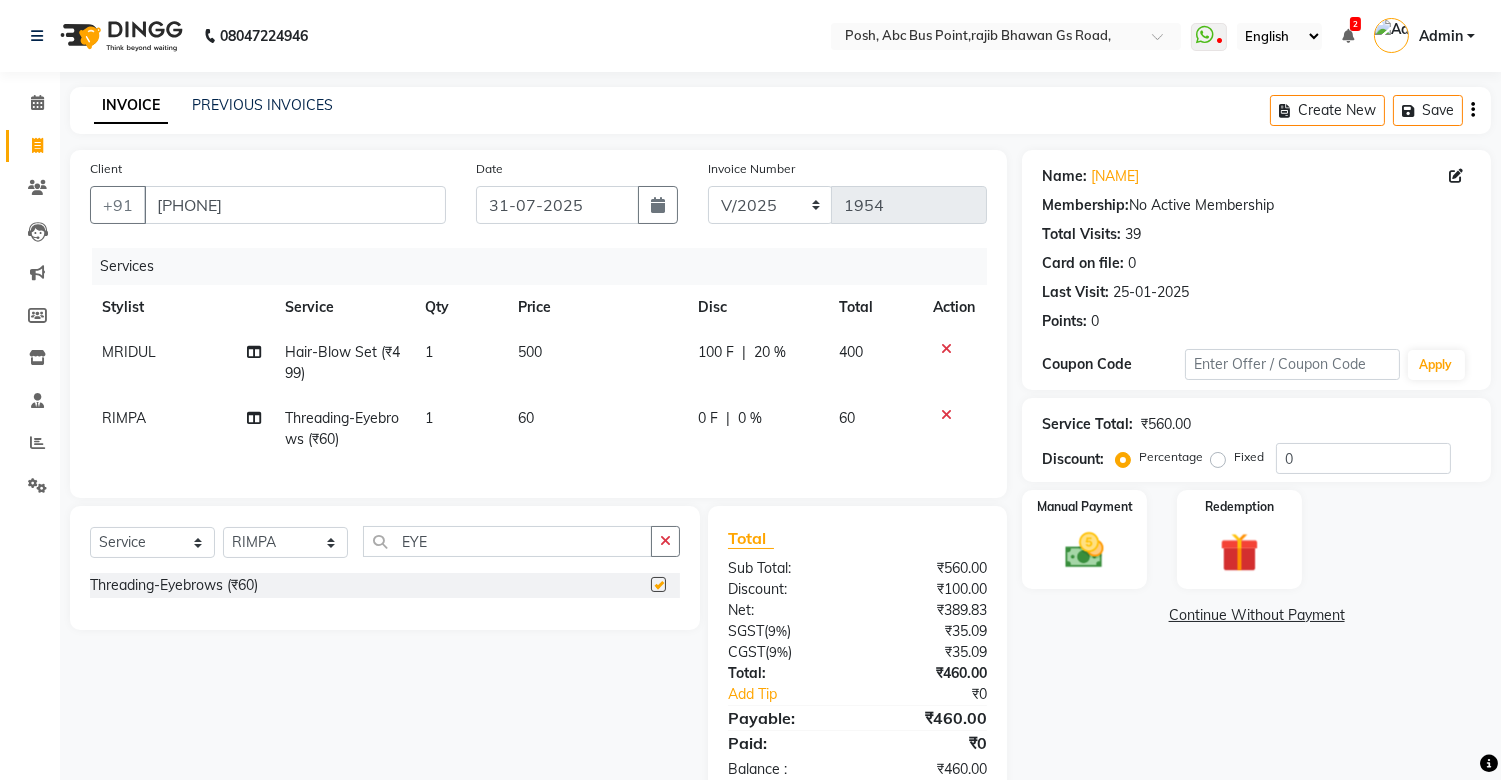 checkbox on "false" 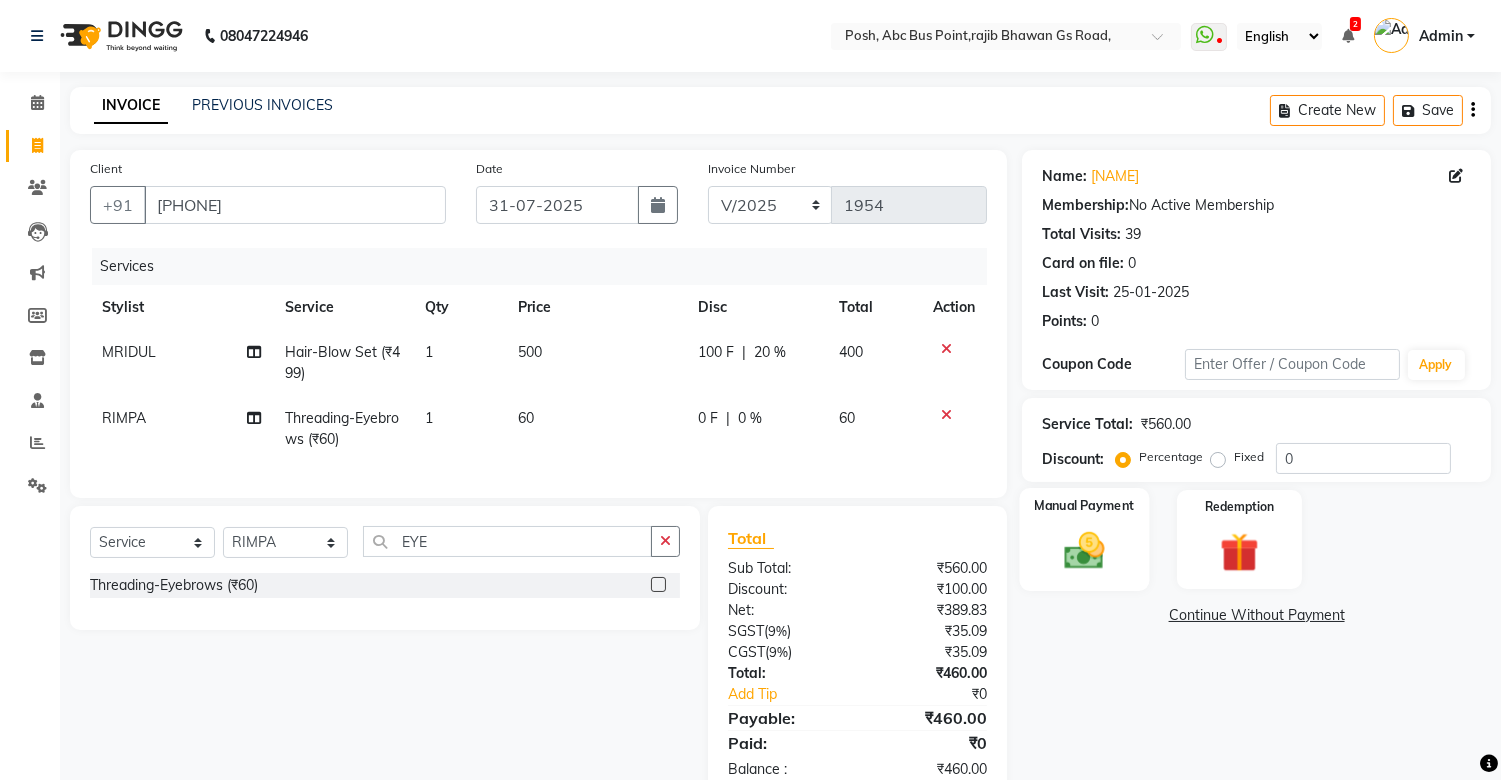 click 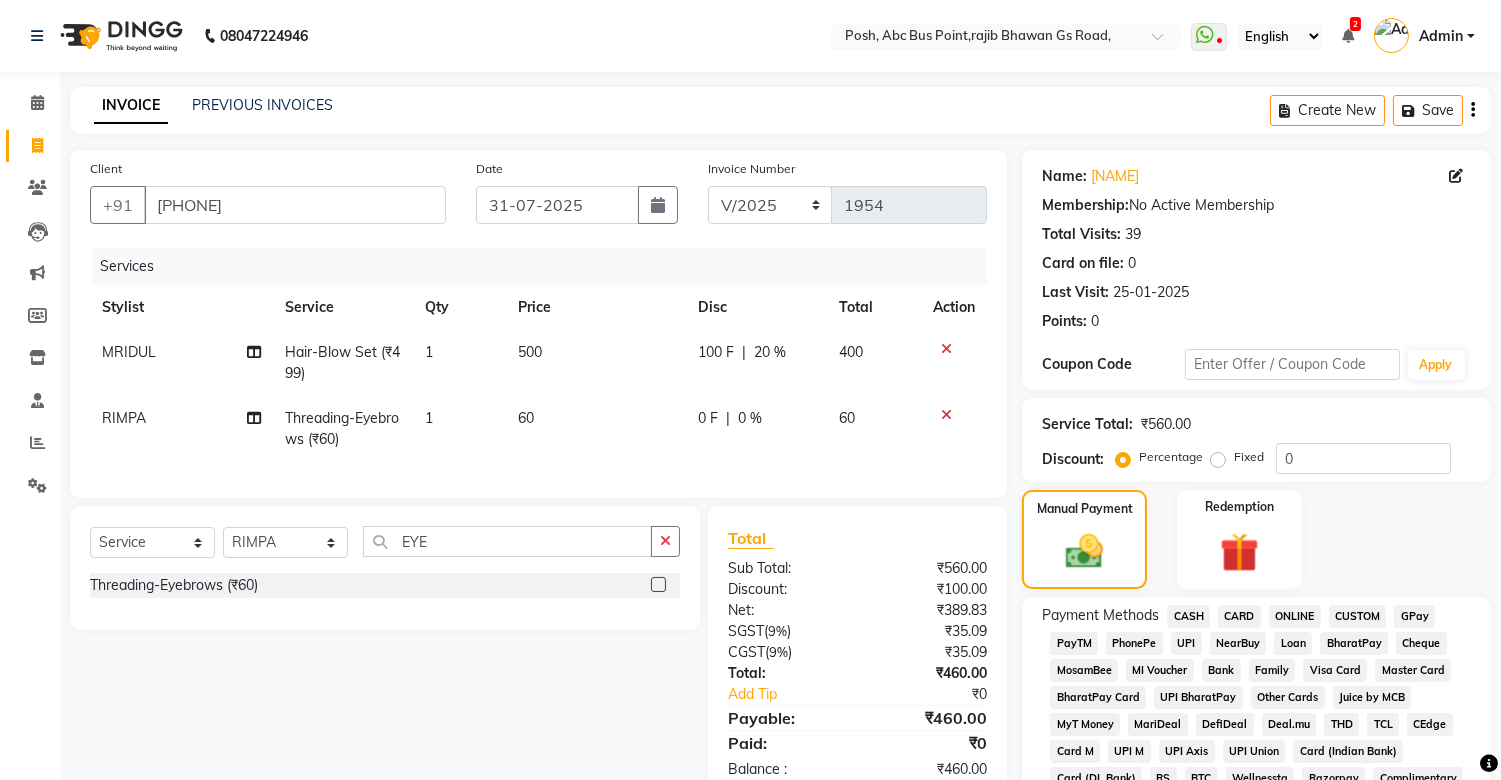 click on "CASH" 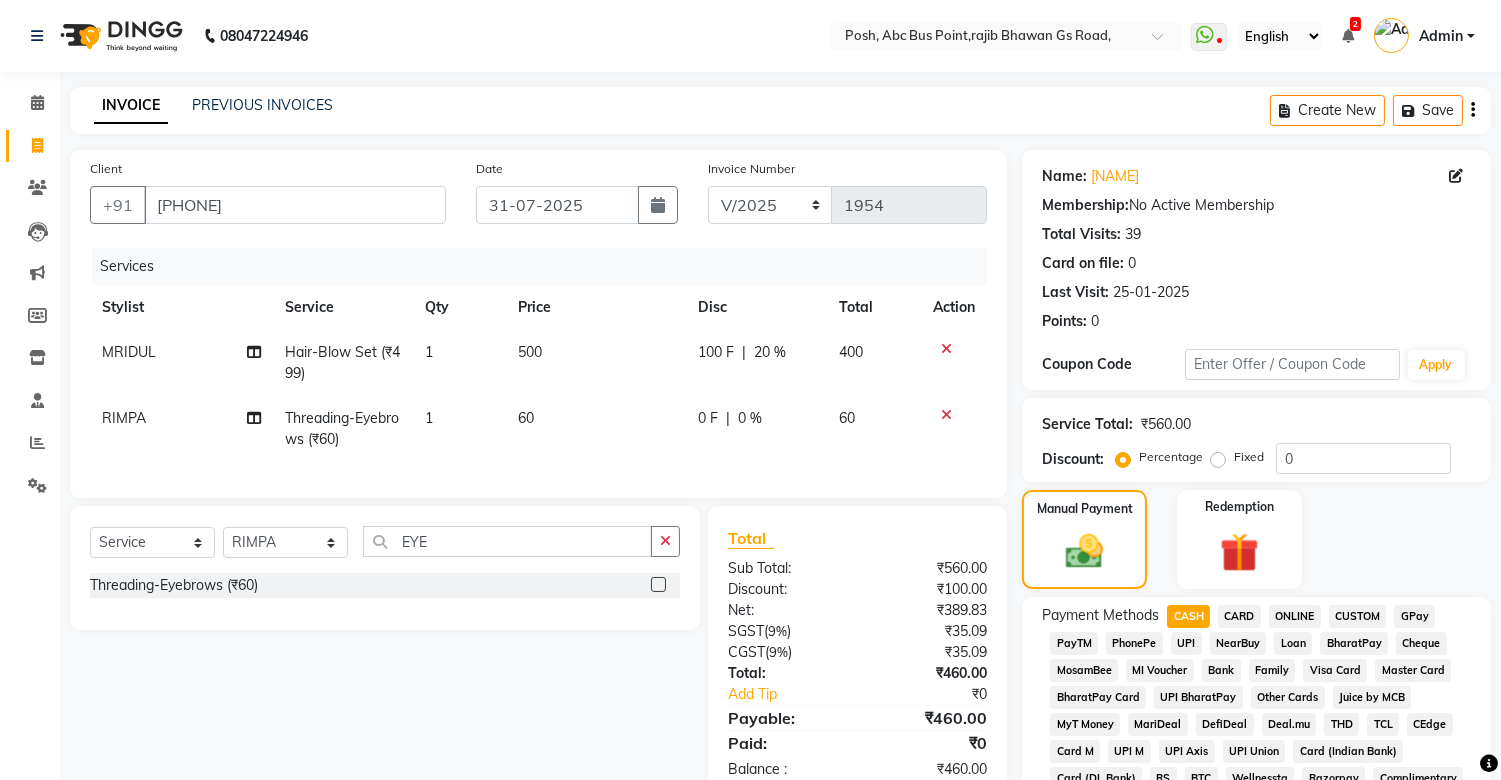 scroll, scrollTop: 631, scrollLeft: 0, axis: vertical 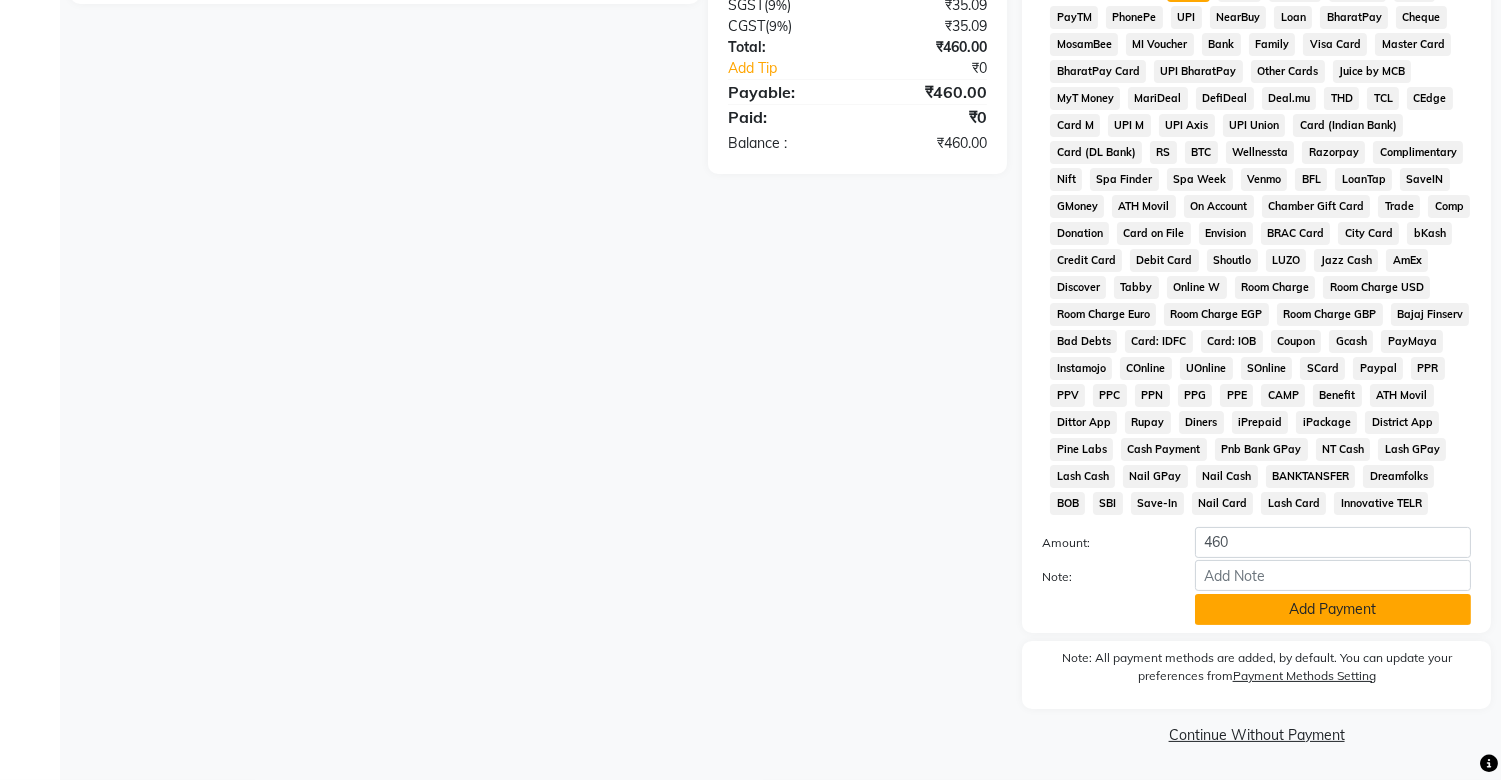click on "Add Payment" 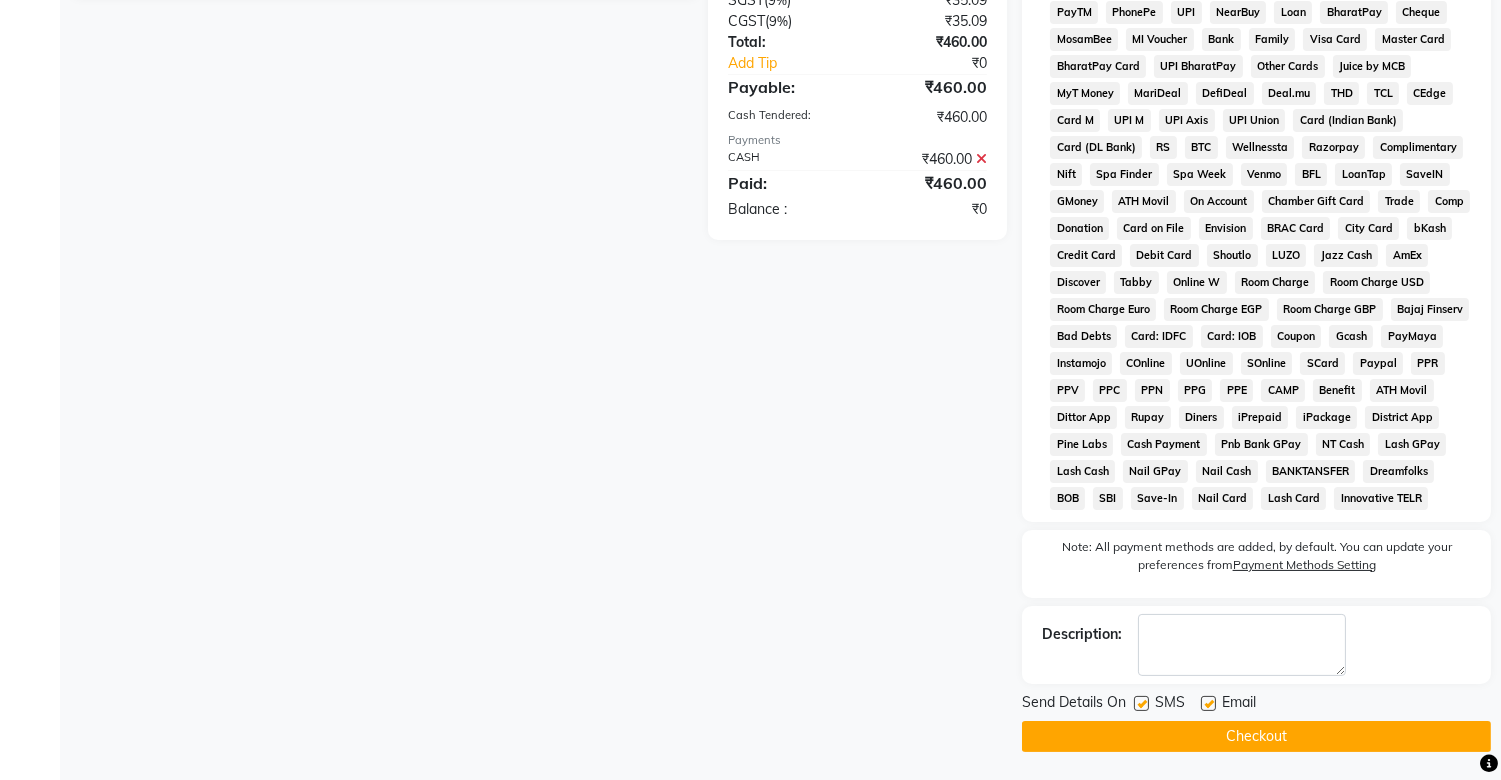click on "SMS" 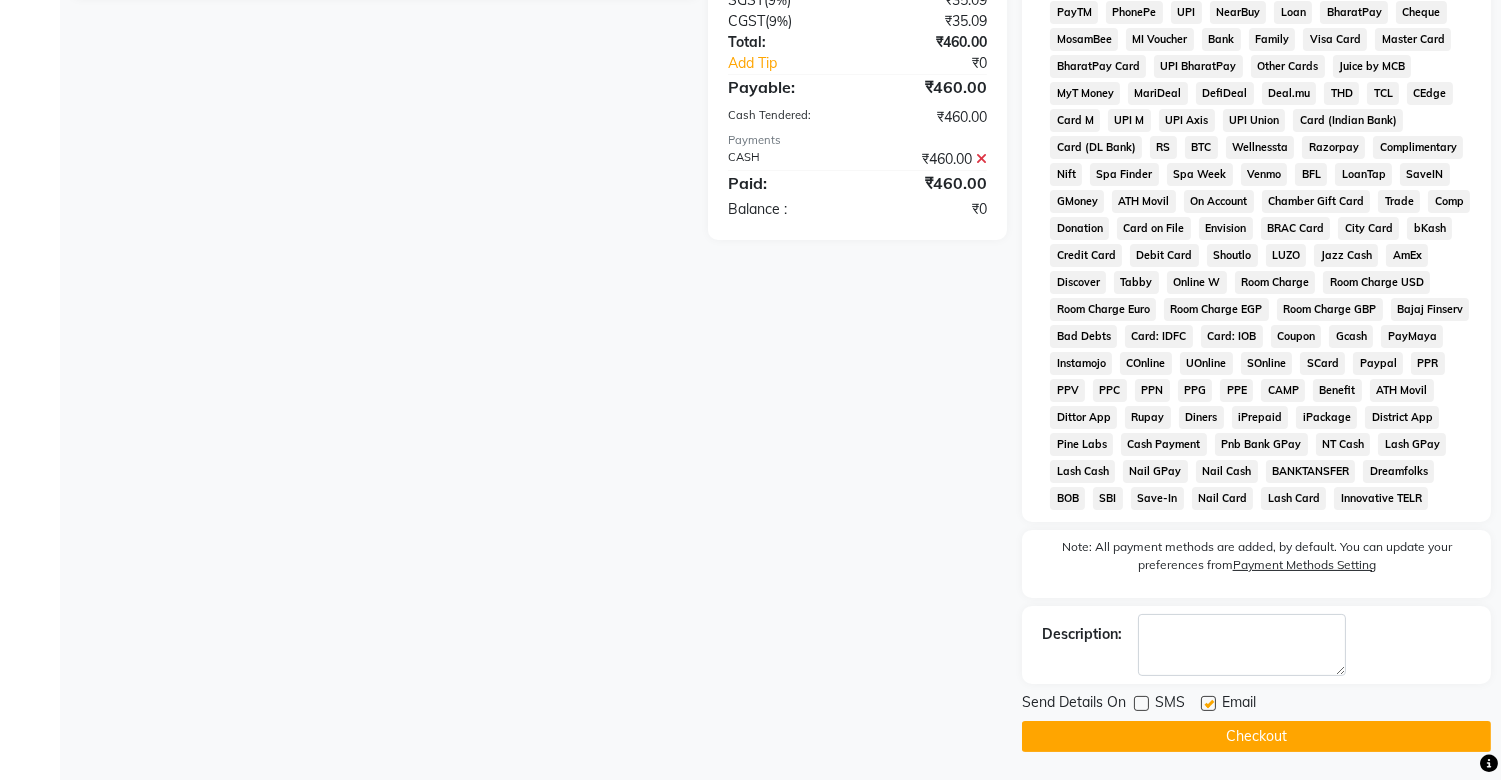 click on "Checkout" 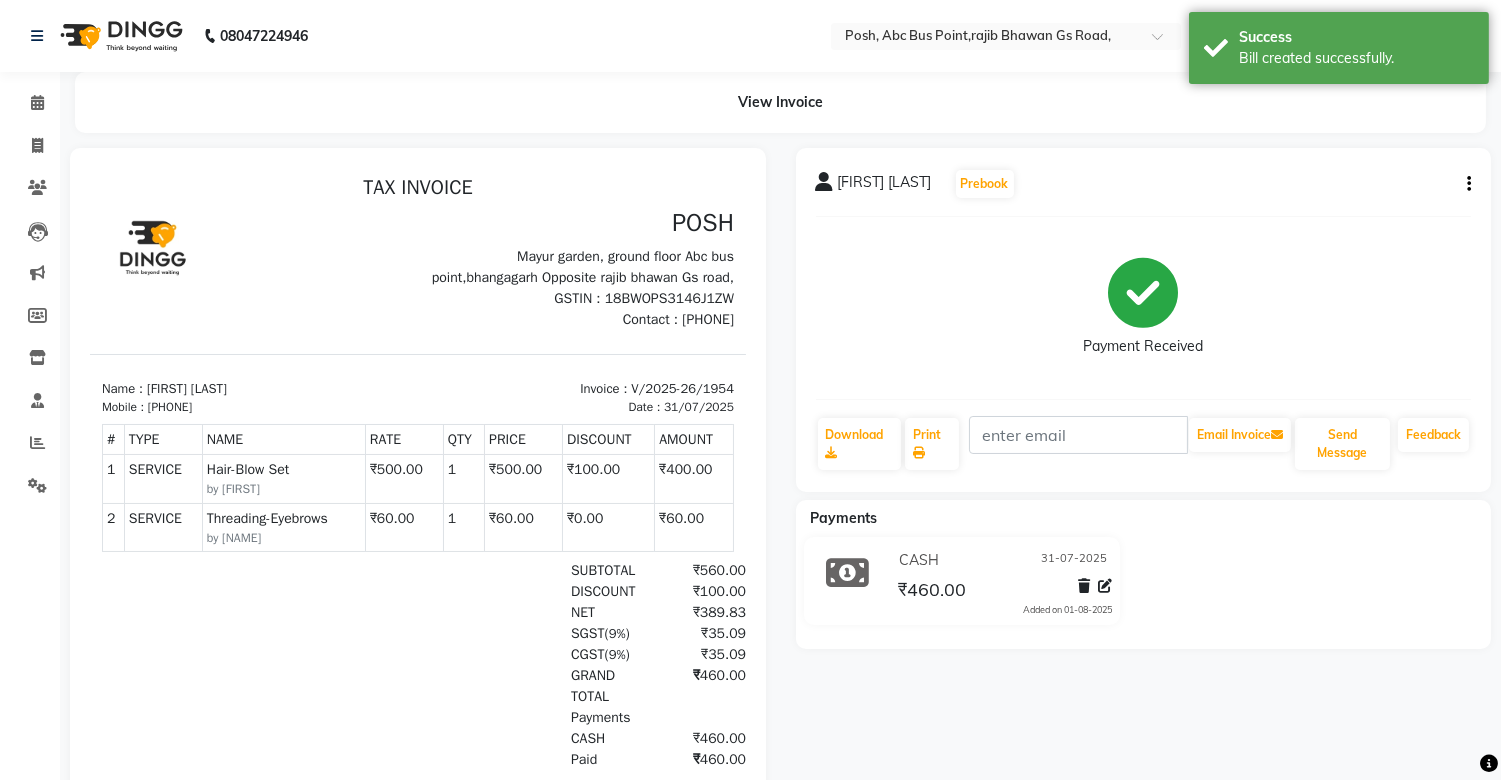 scroll, scrollTop: 0, scrollLeft: 0, axis: both 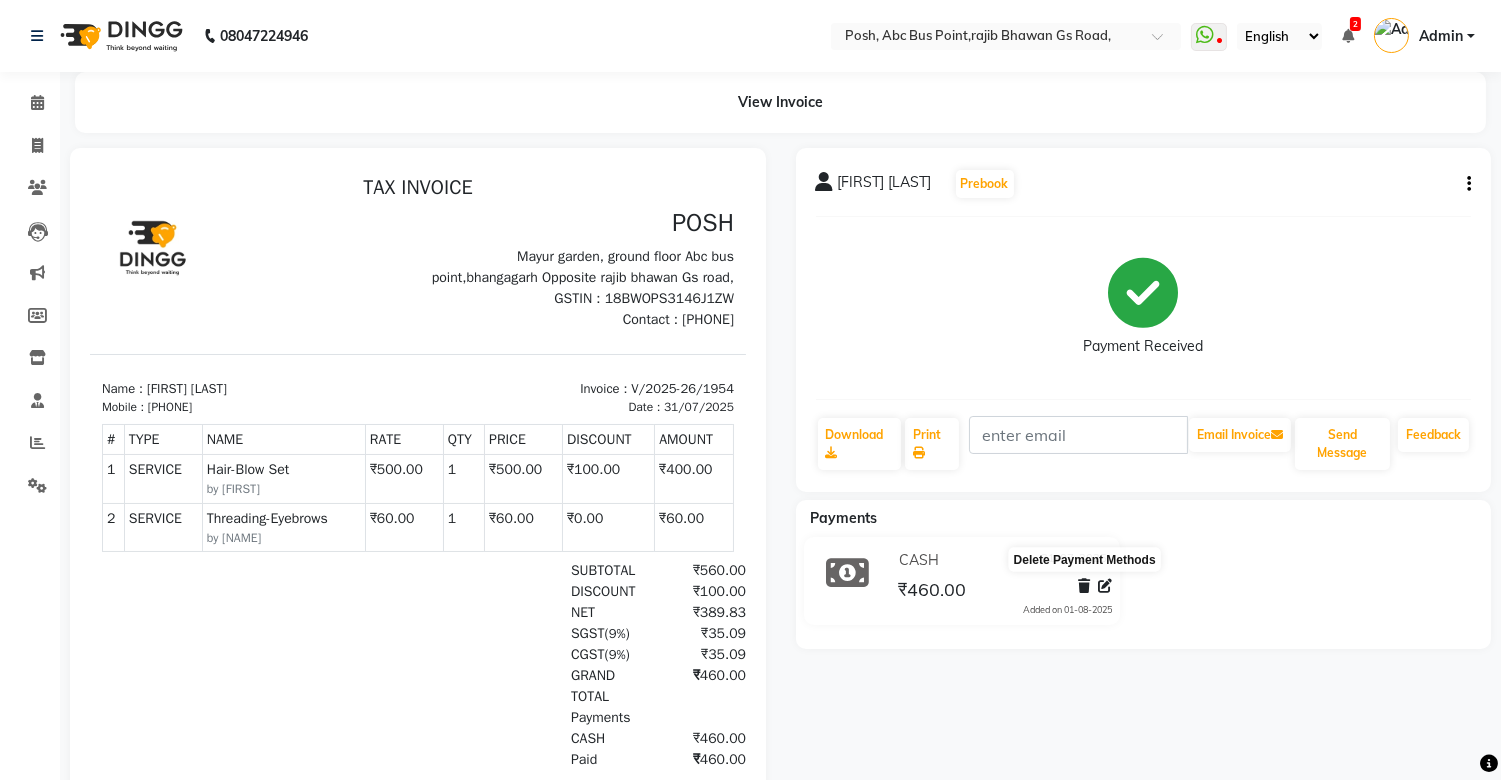 click 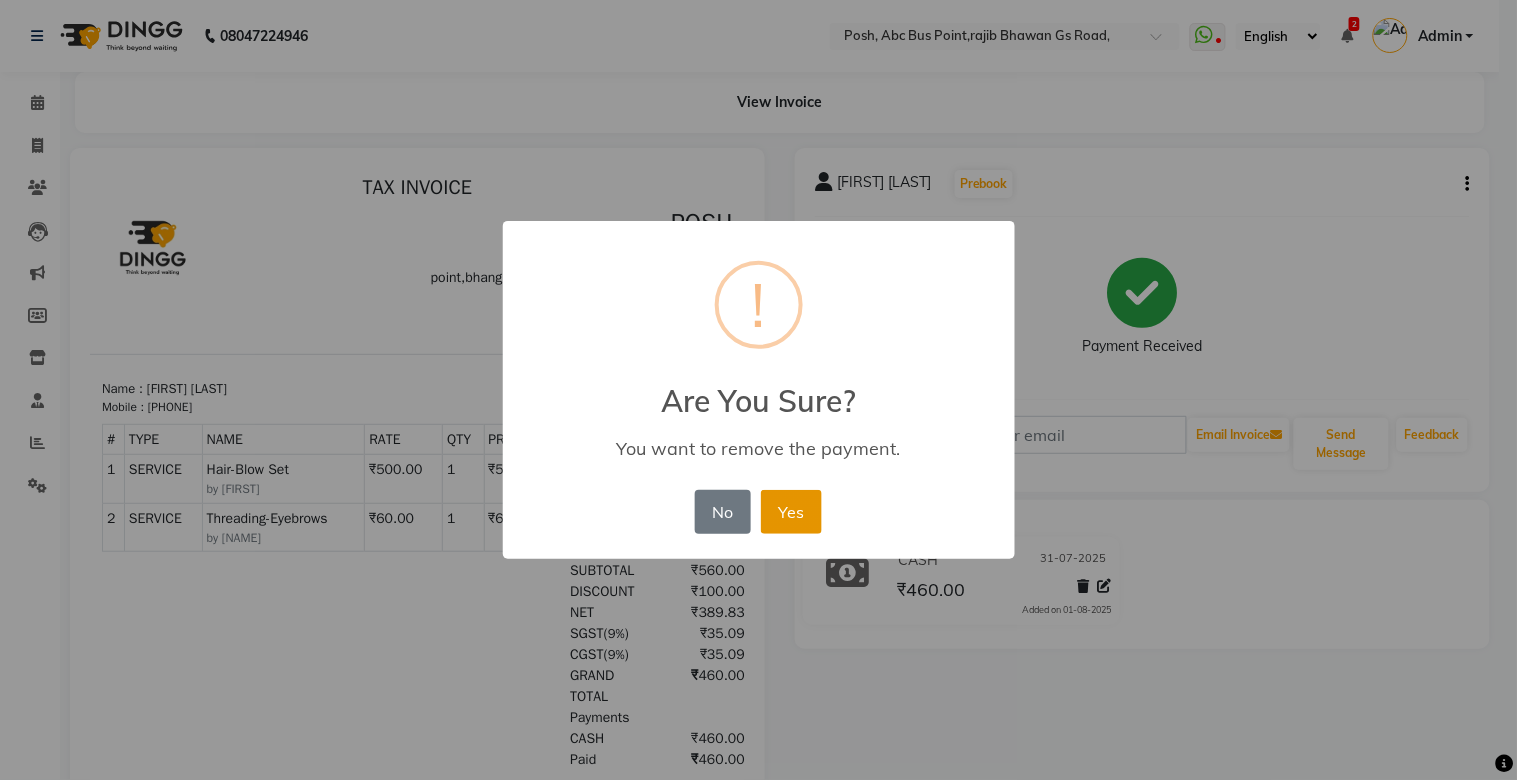 click on "Yes" at bounding box center [791, 512] 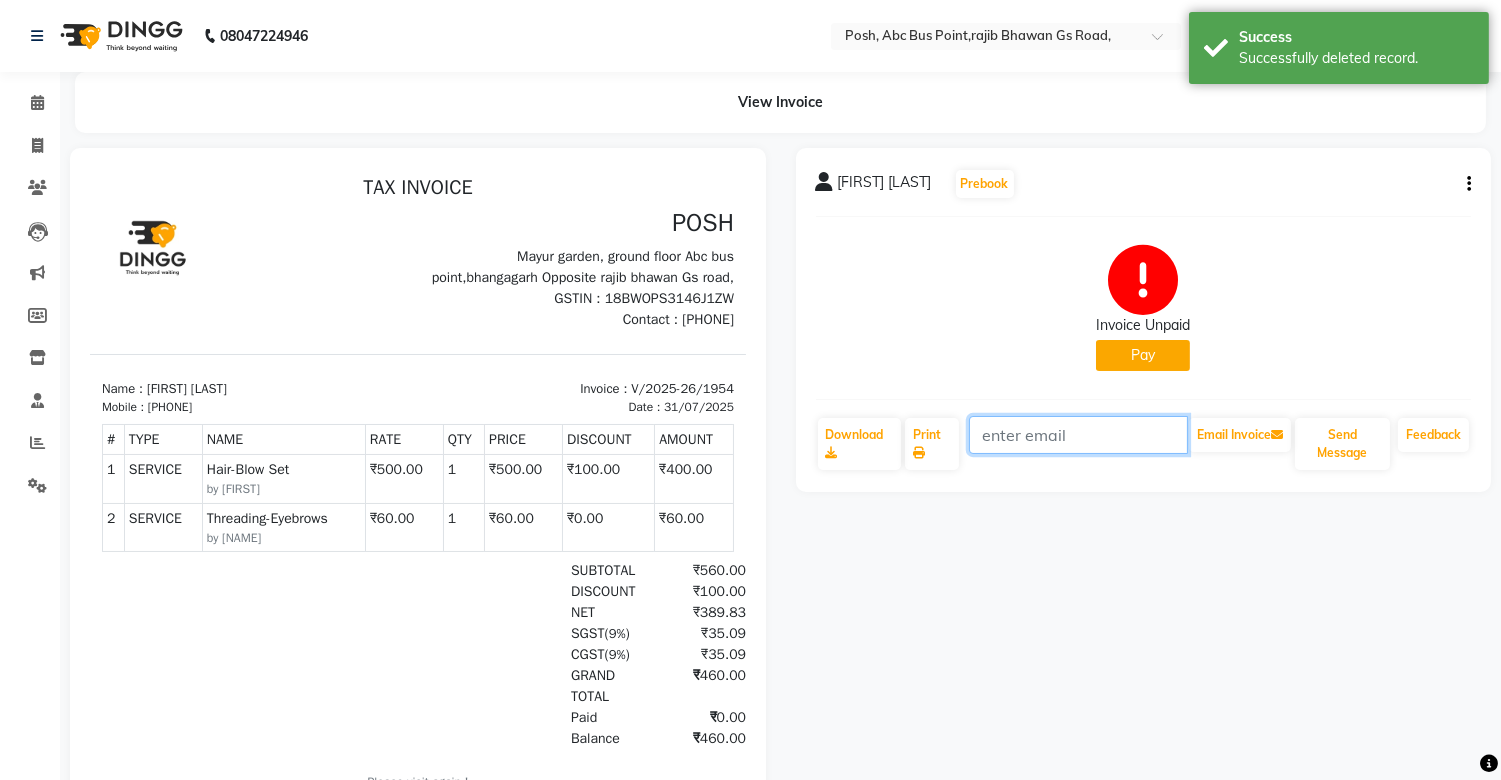 click 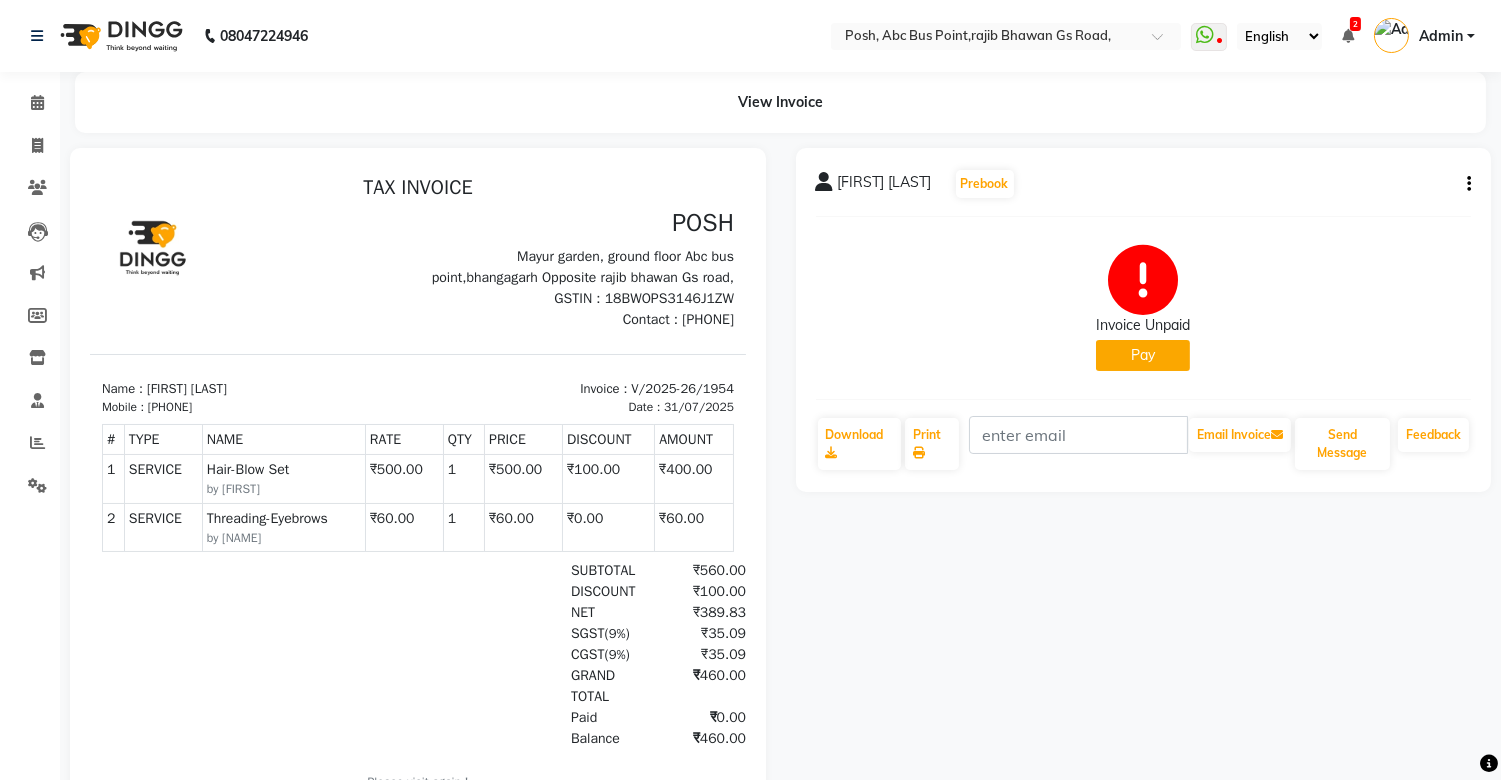 click 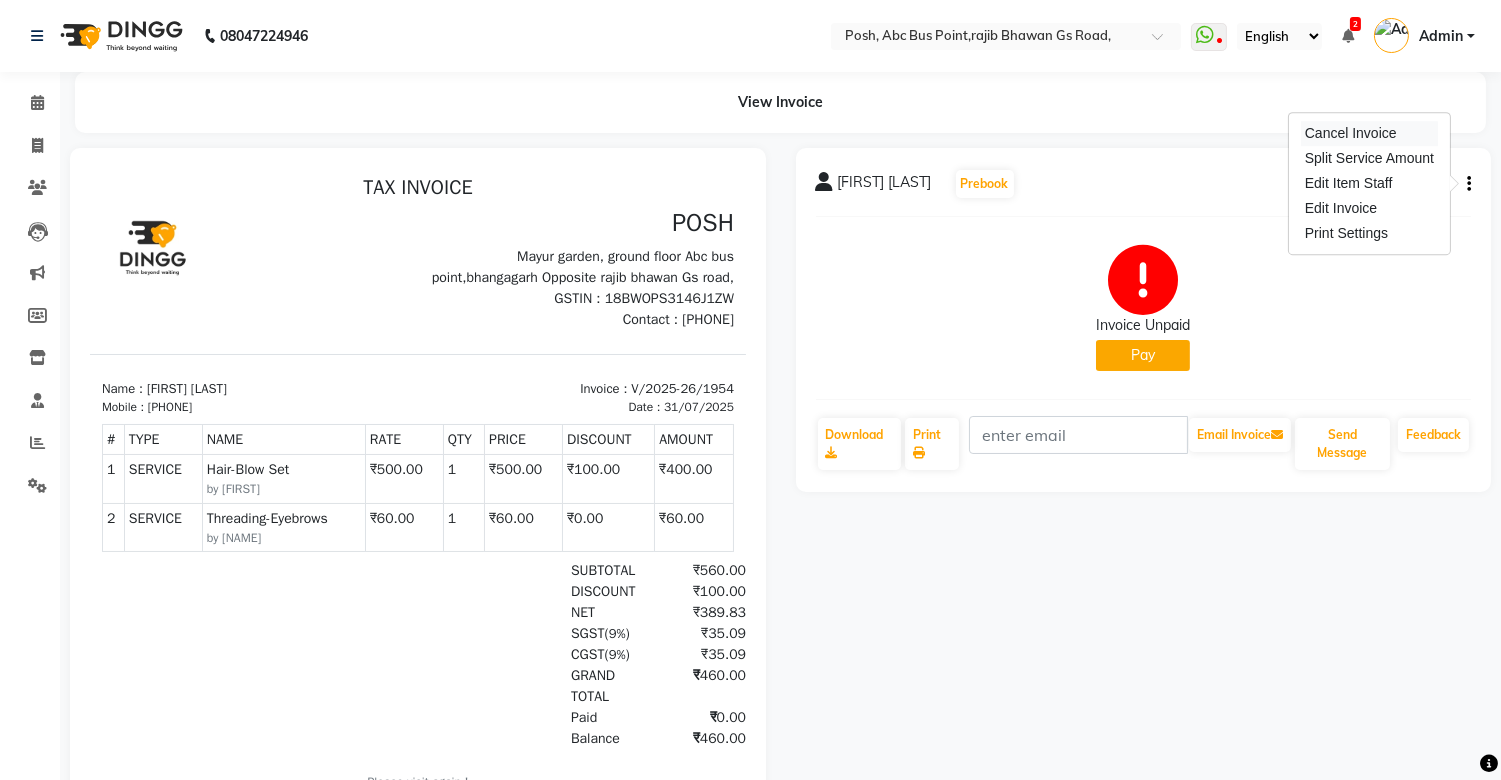click on "Cancel Invoice" at bounding box center [1369, 133] 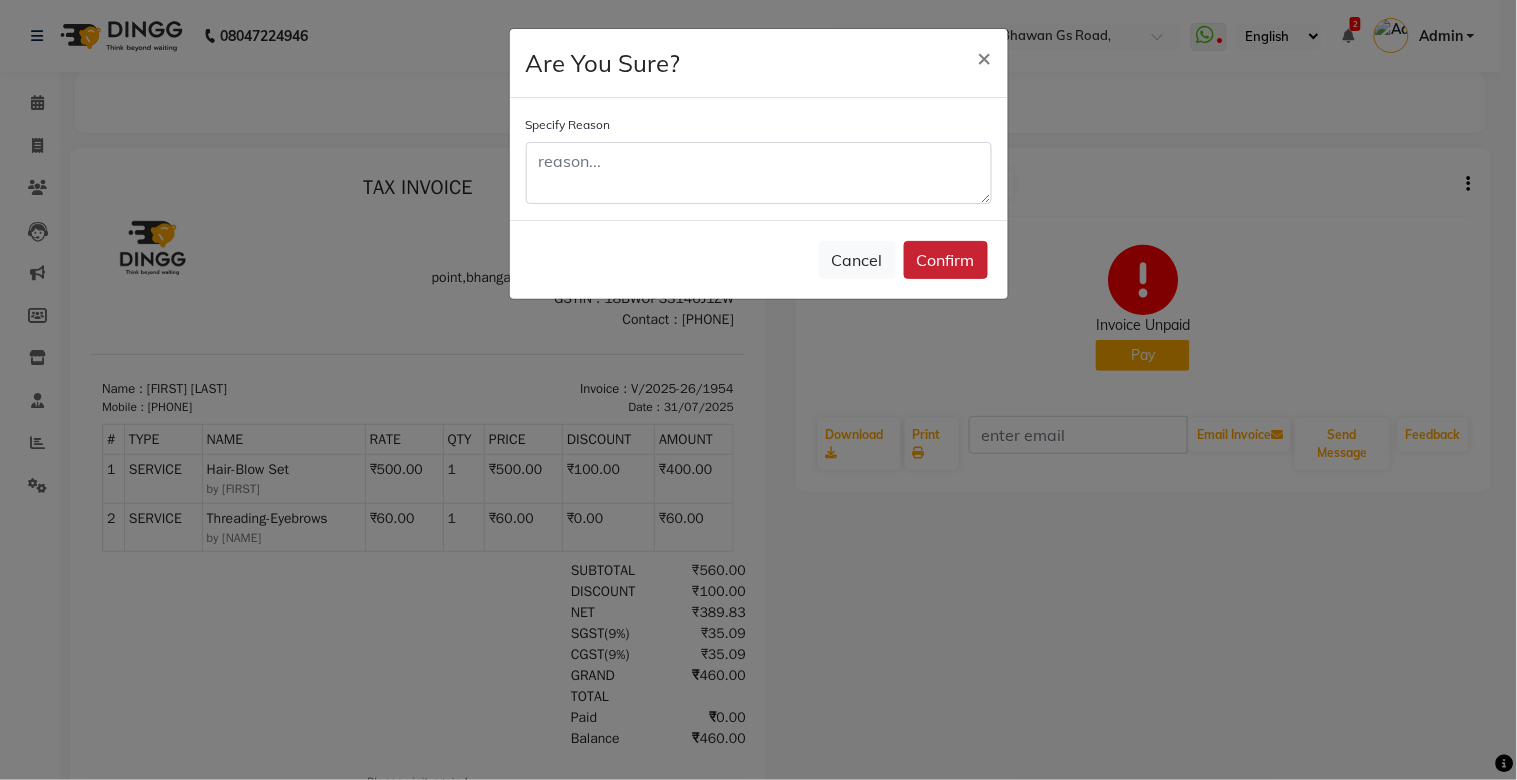 click on "Confirm" 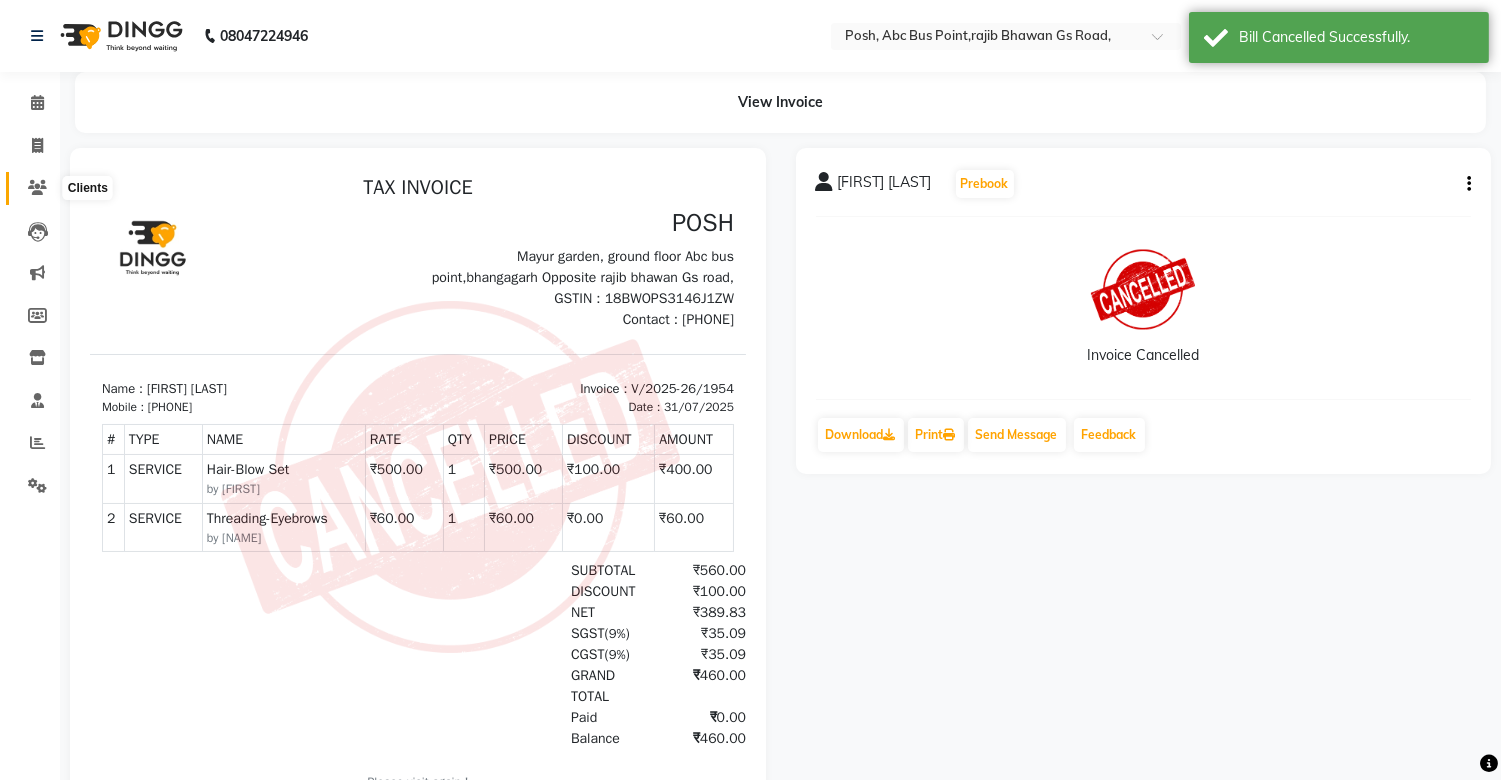 click 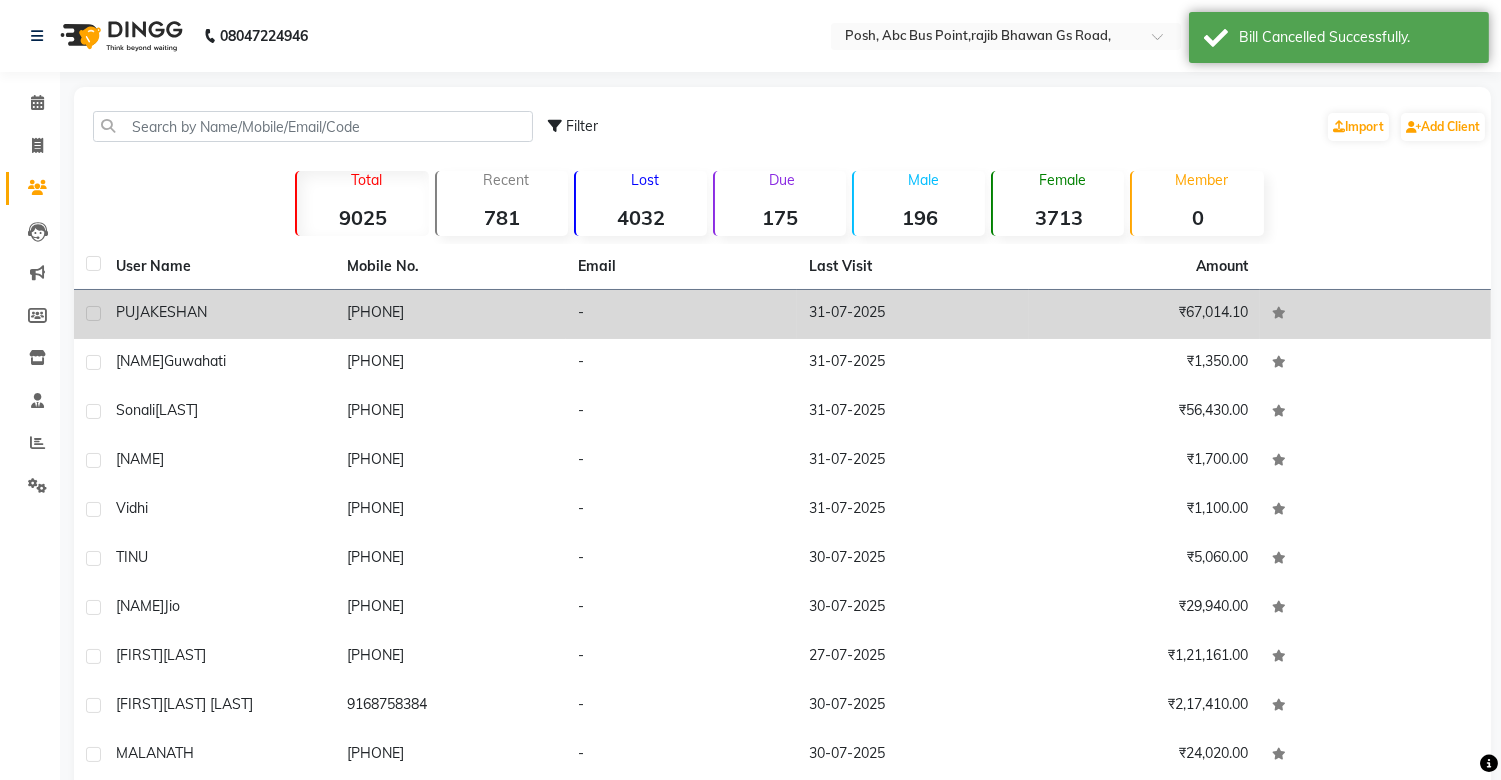 click on "KESHAN" 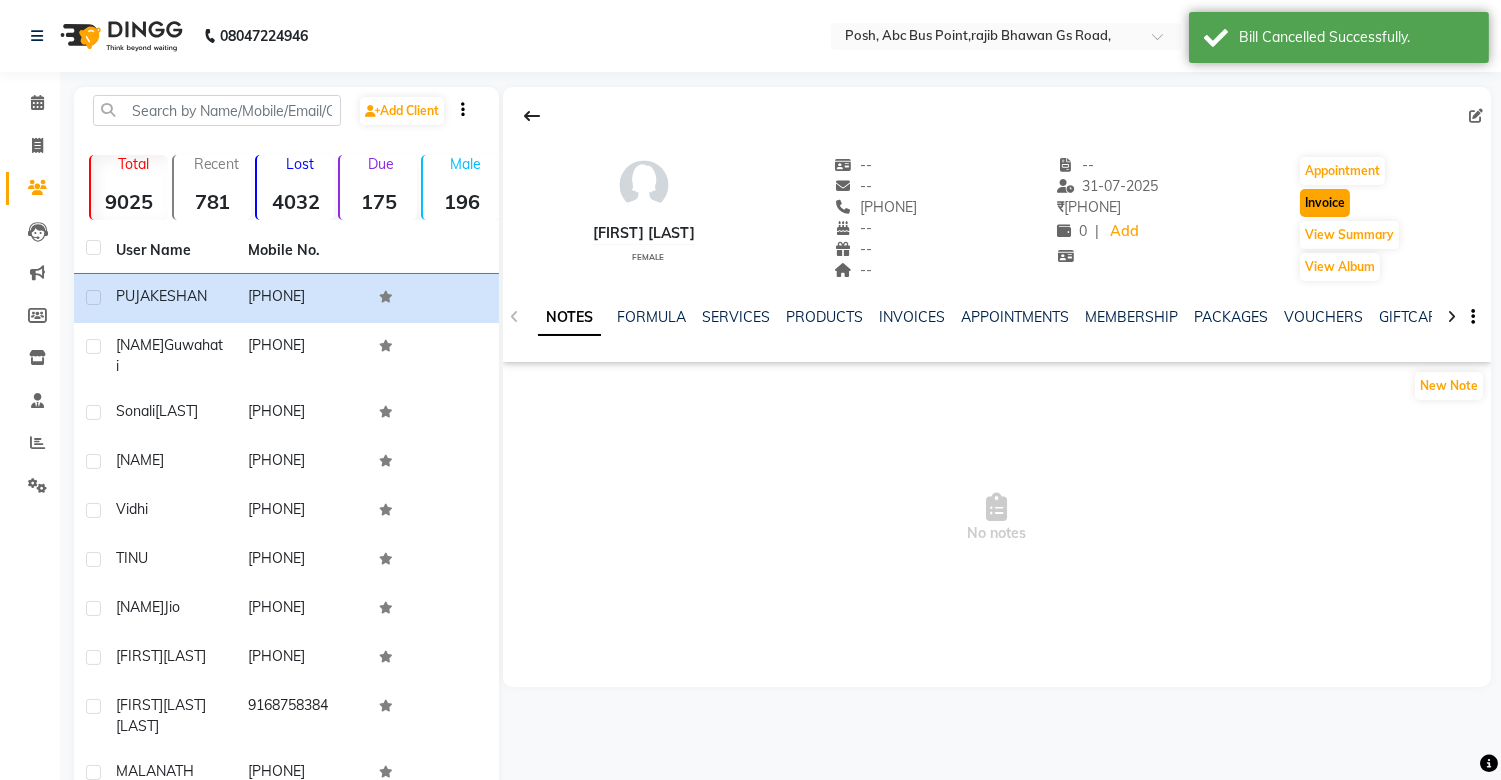 click on "Invoice" 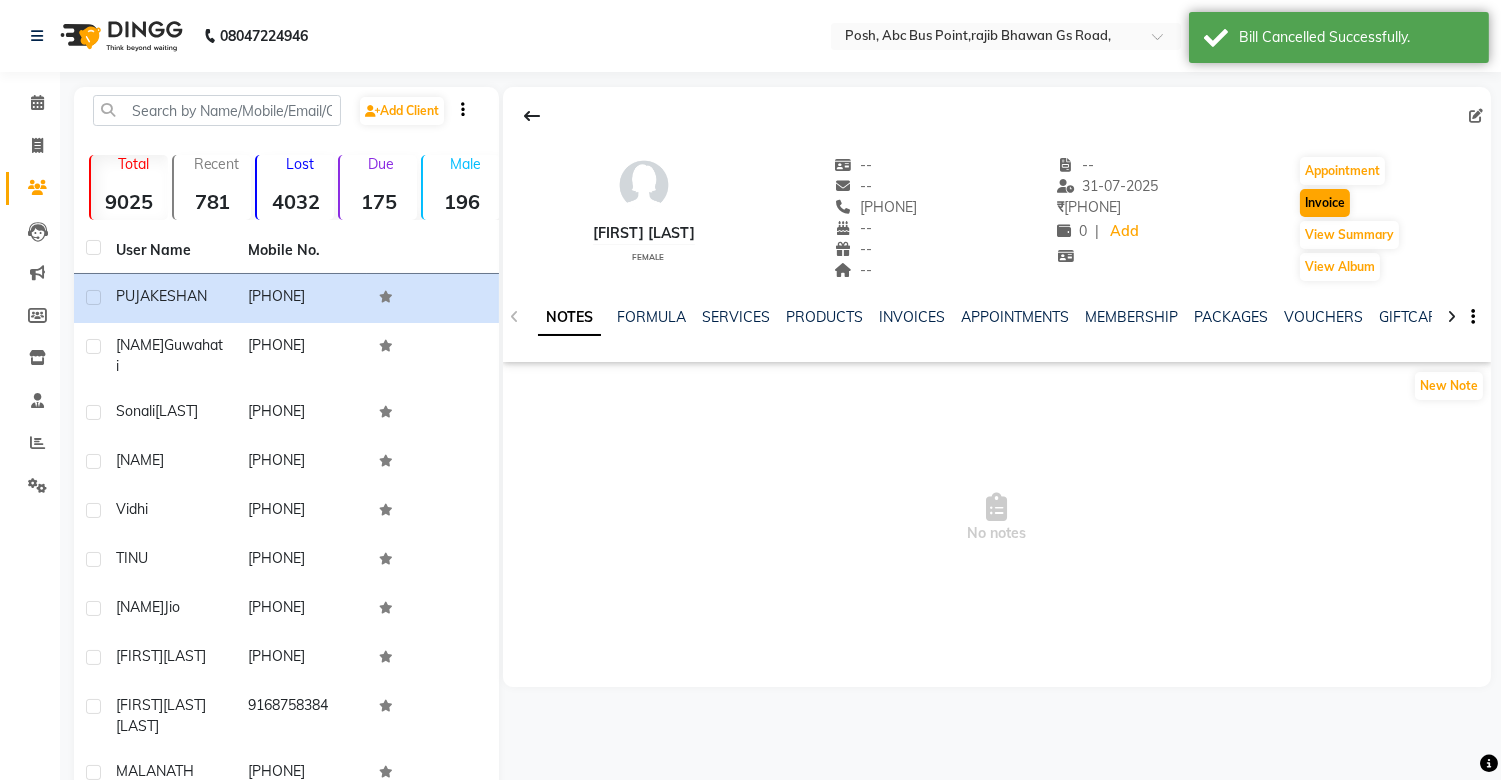 select on "service" 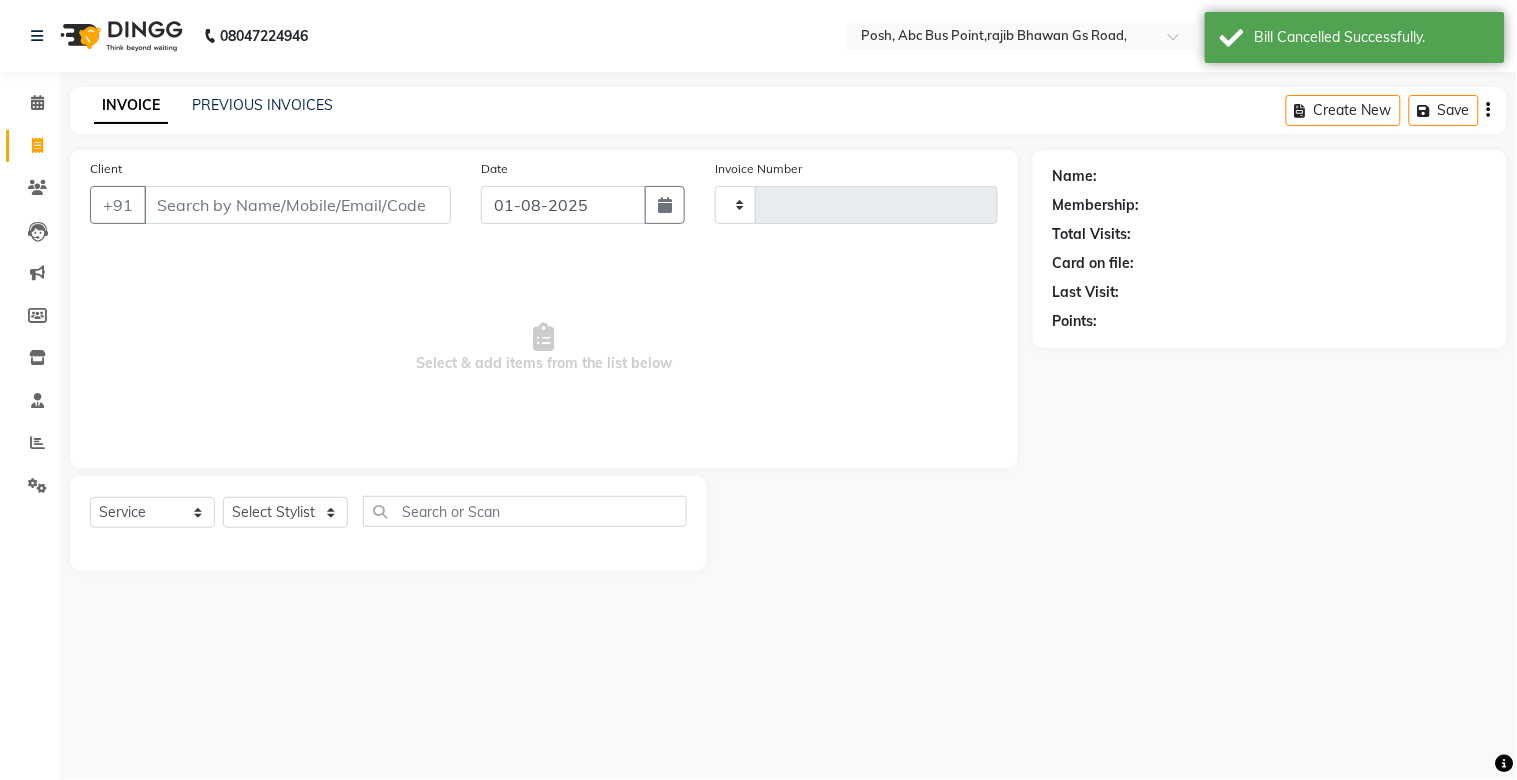 type on "1955" 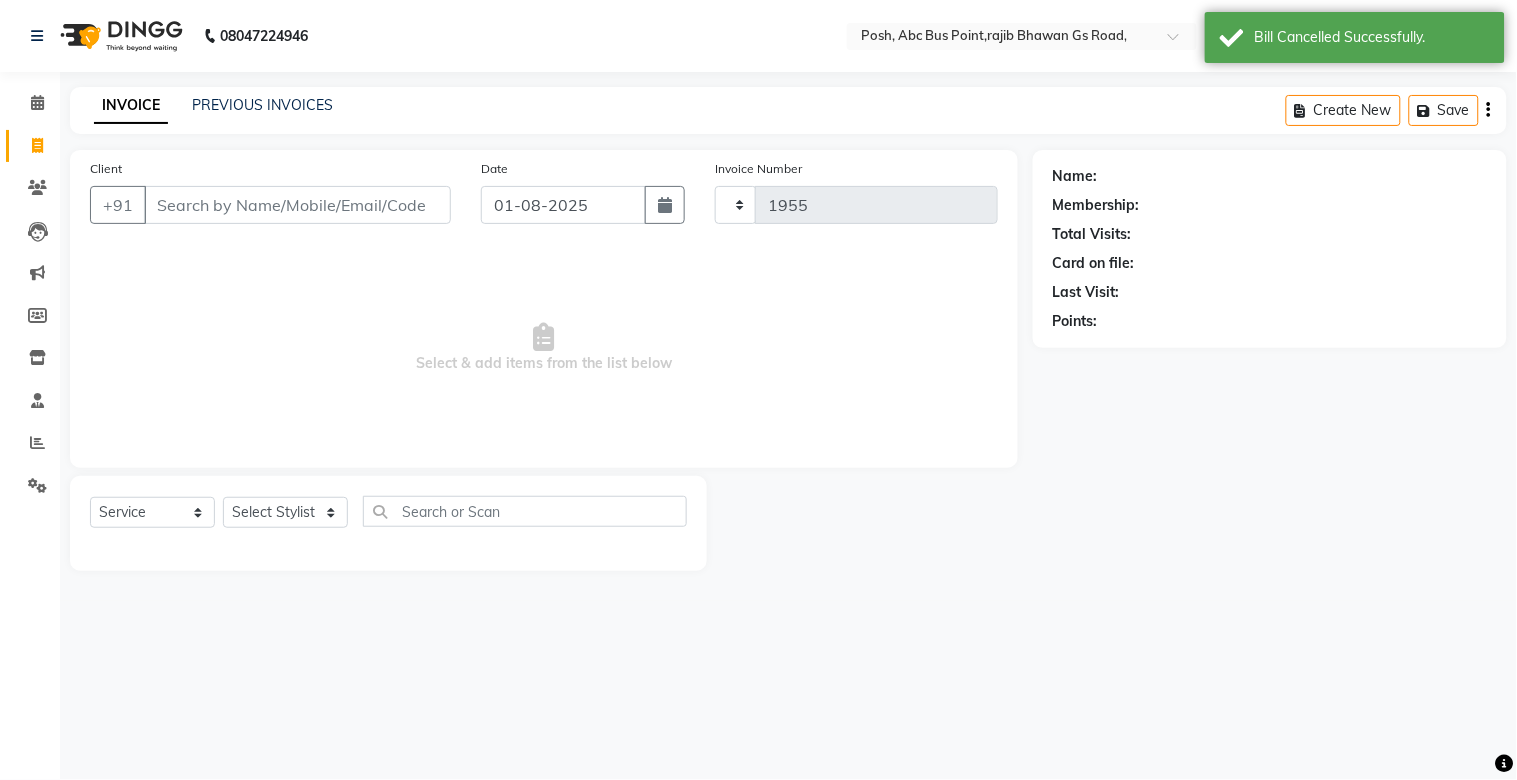 select on "3535" 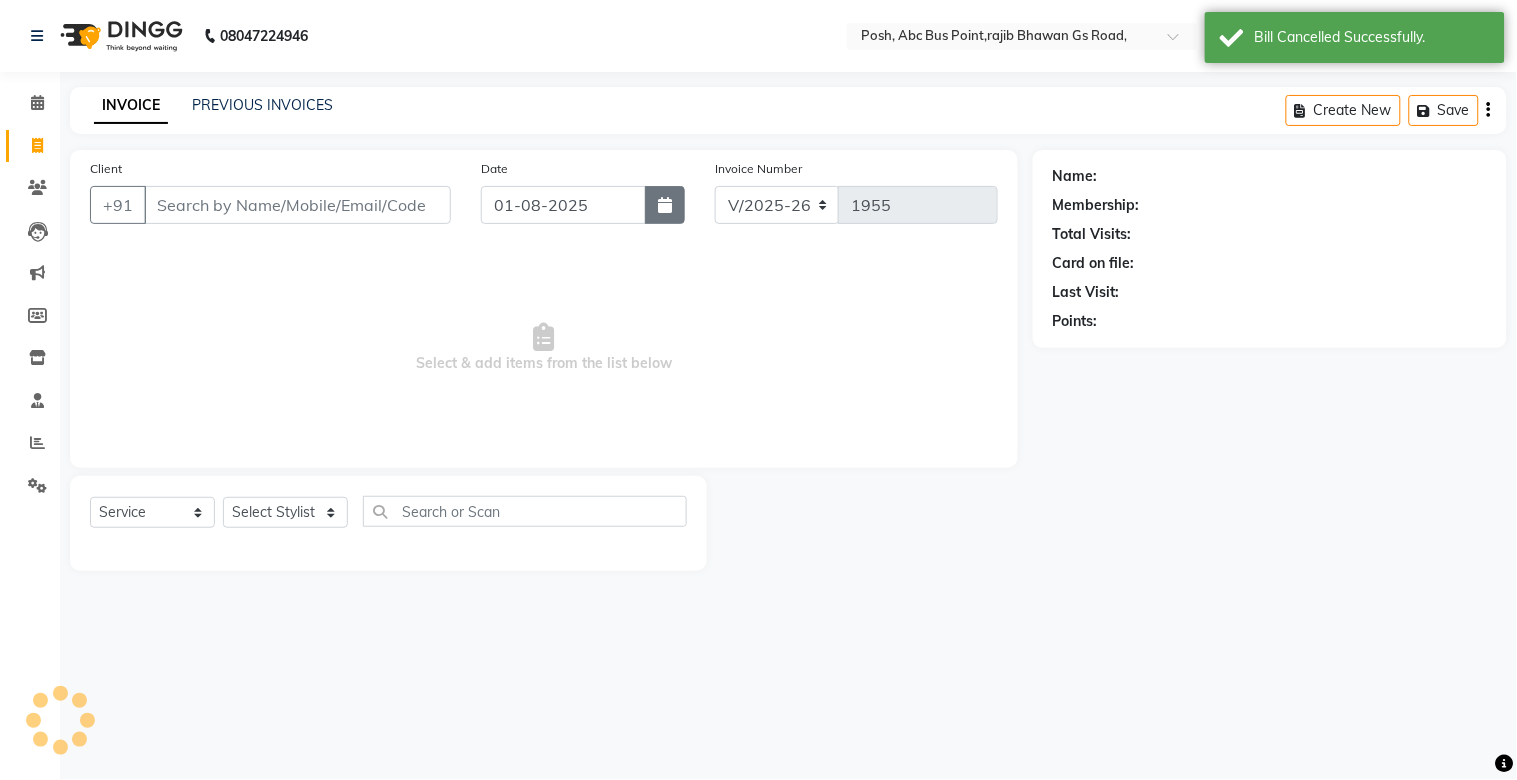 type on "[PHONE]" 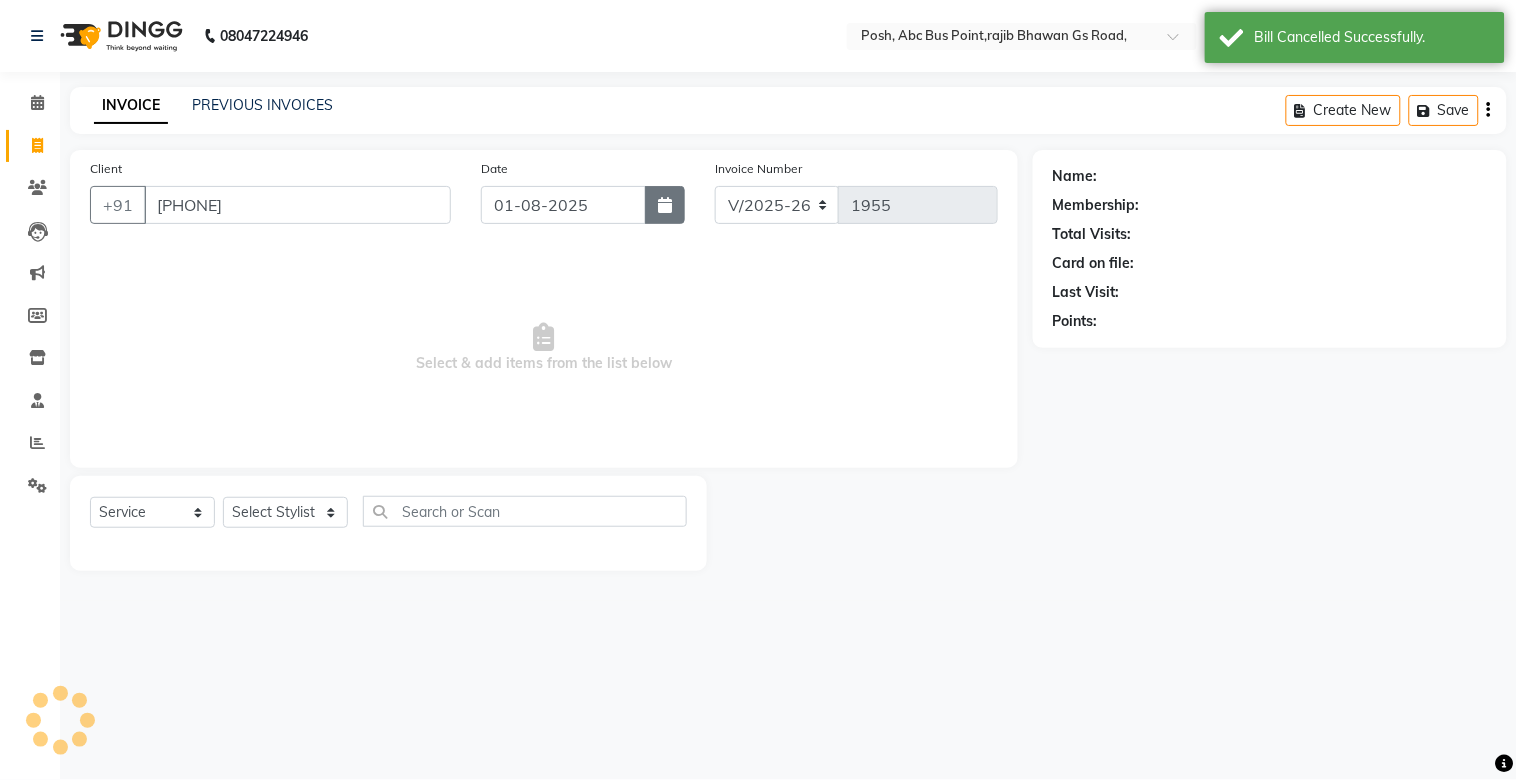 click 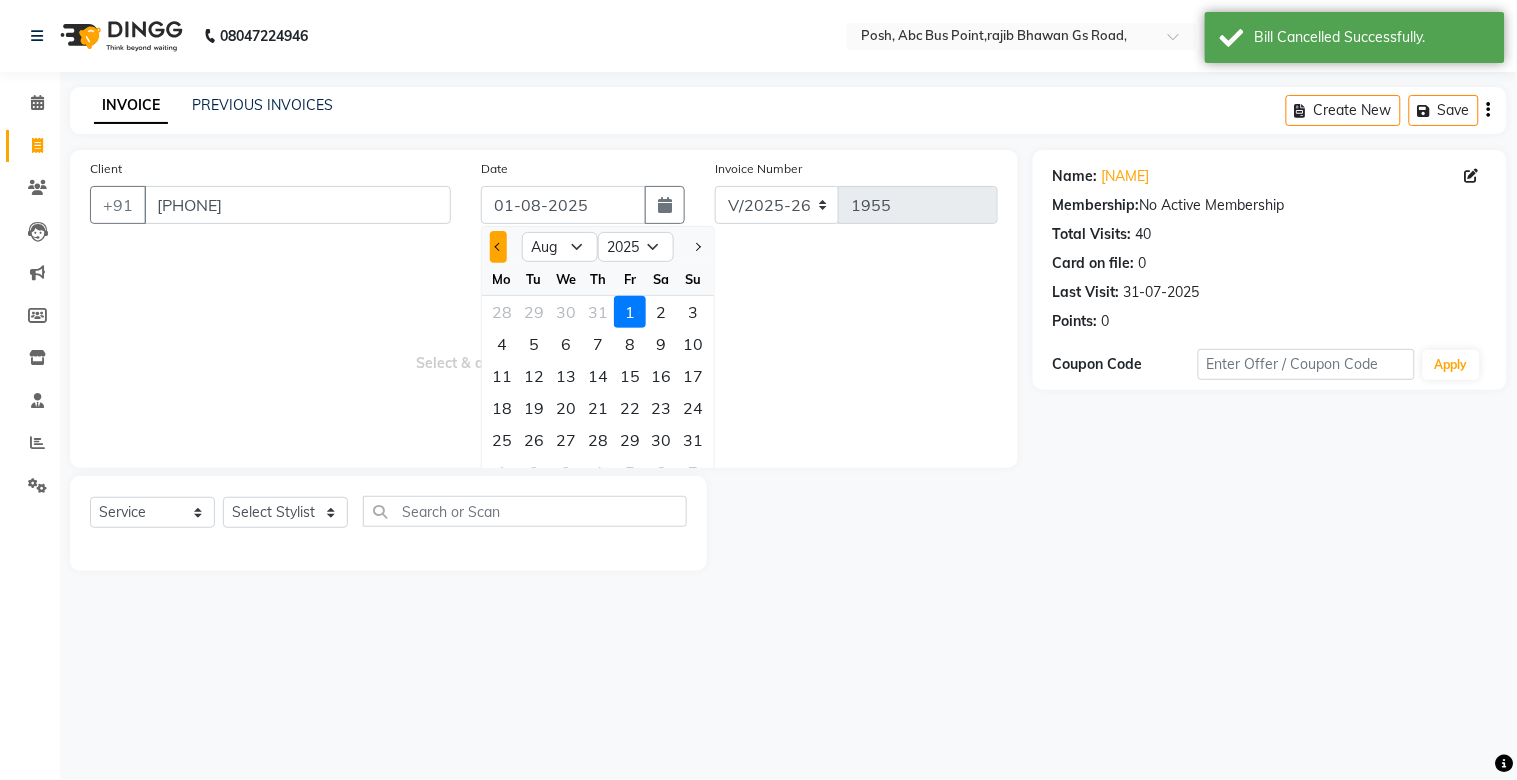 click 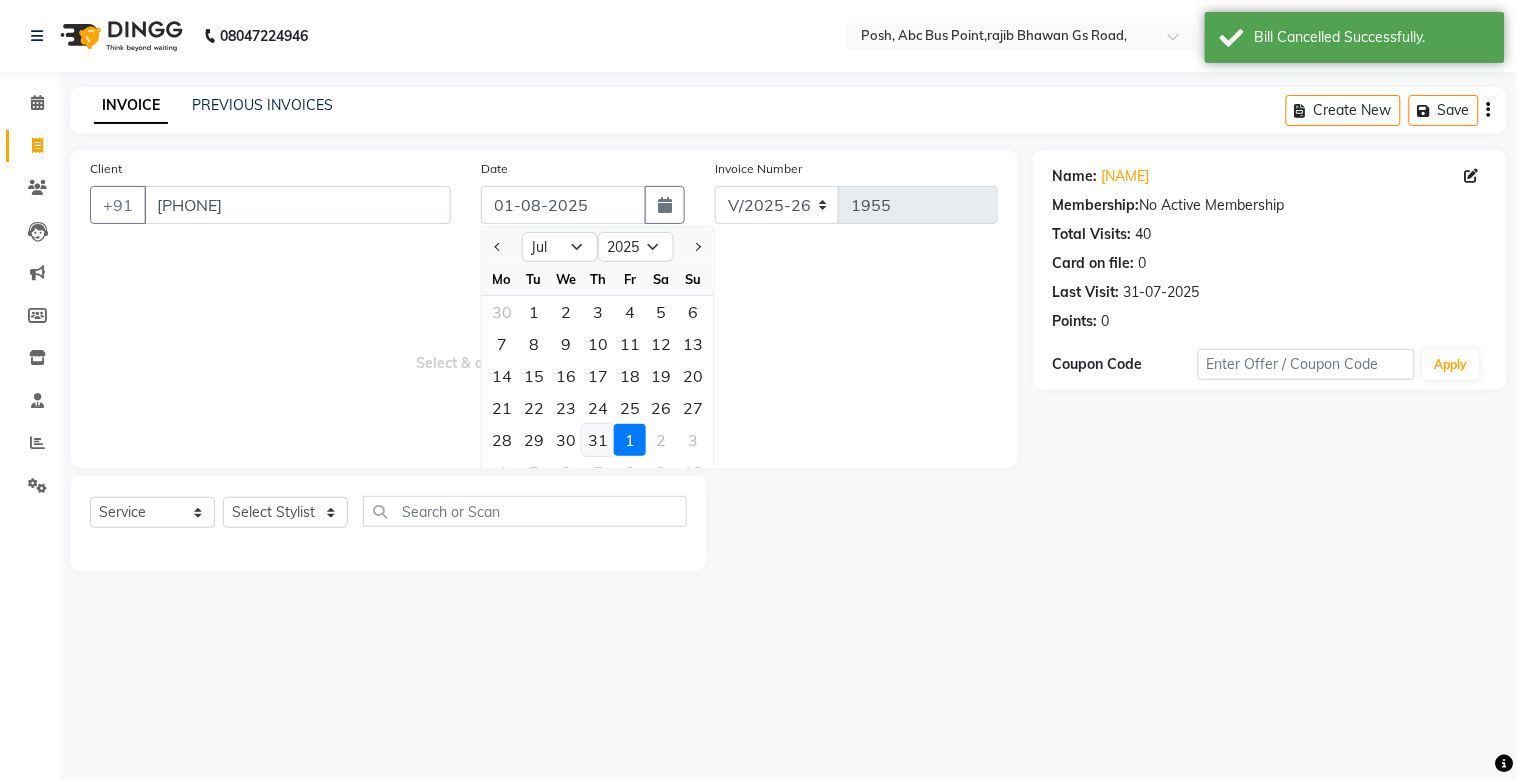 click on "31" 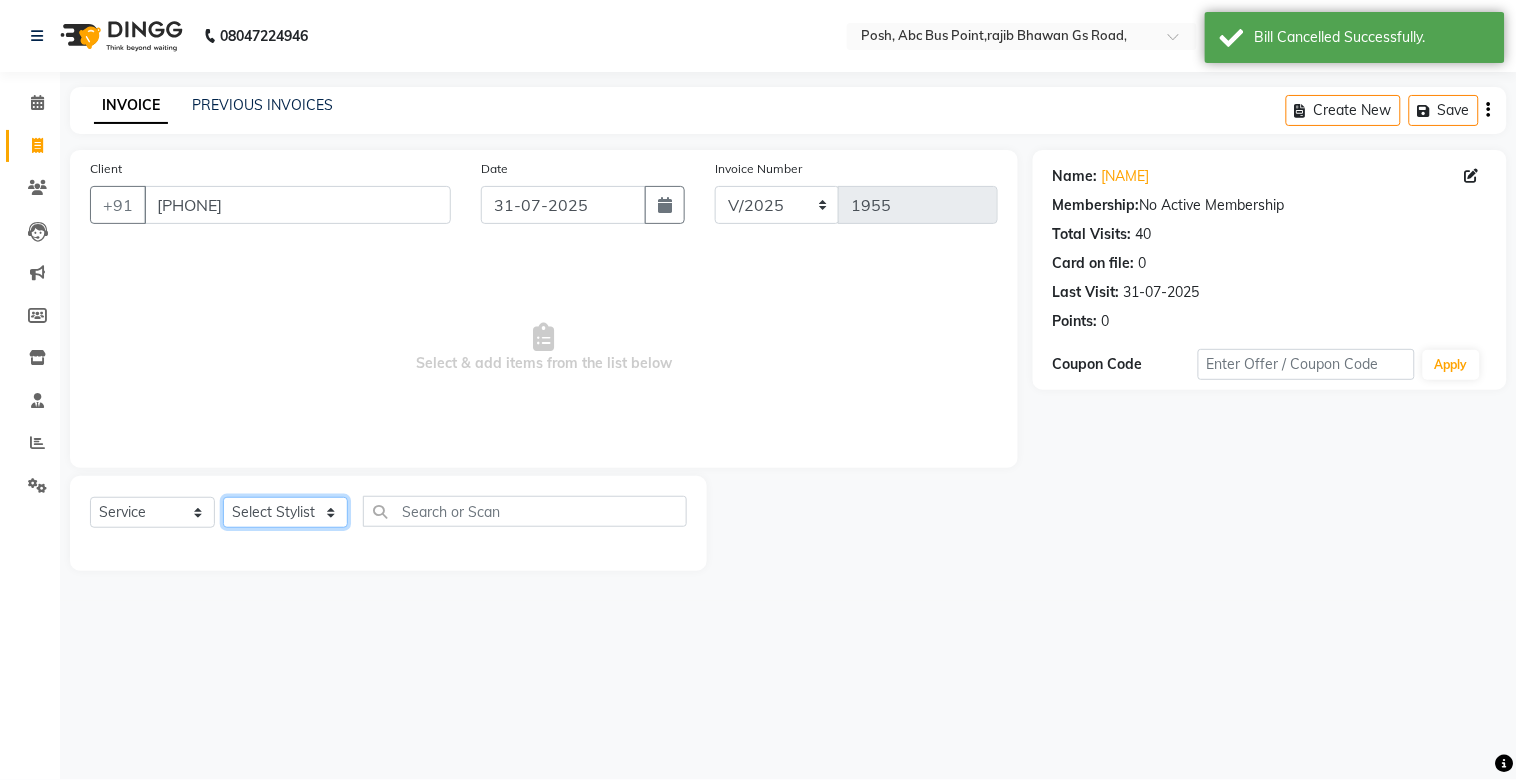 click on "Select Stylist [FIRST] [FIRST] [FIRST] [FIRST] Manager [FIRST] [FIRST] [FIRST] [FIRST] [FIRST] [FIRST] [FIRST] [FIRST] [FIRST] [FIRST] [FIRST]" 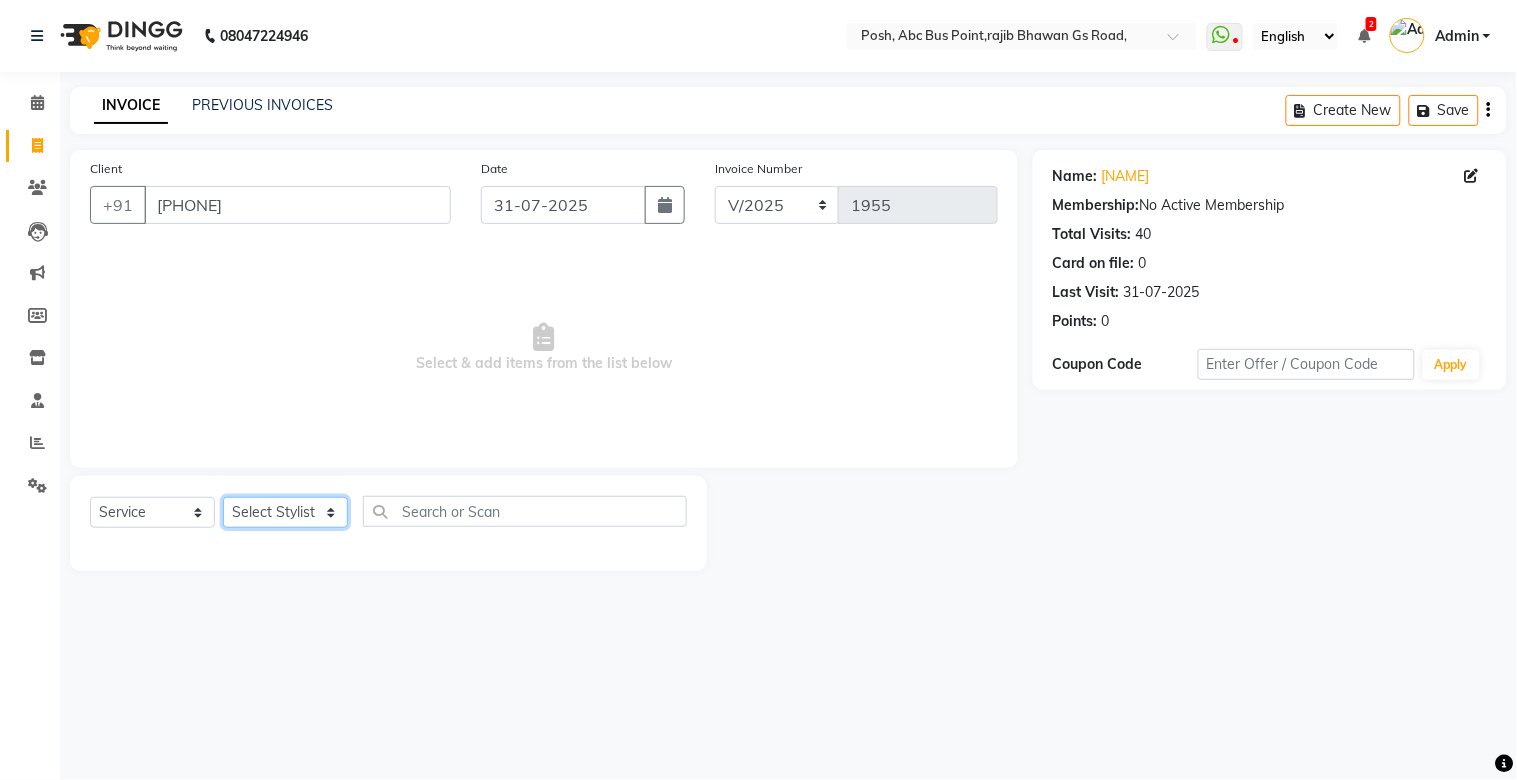 select on "16667" 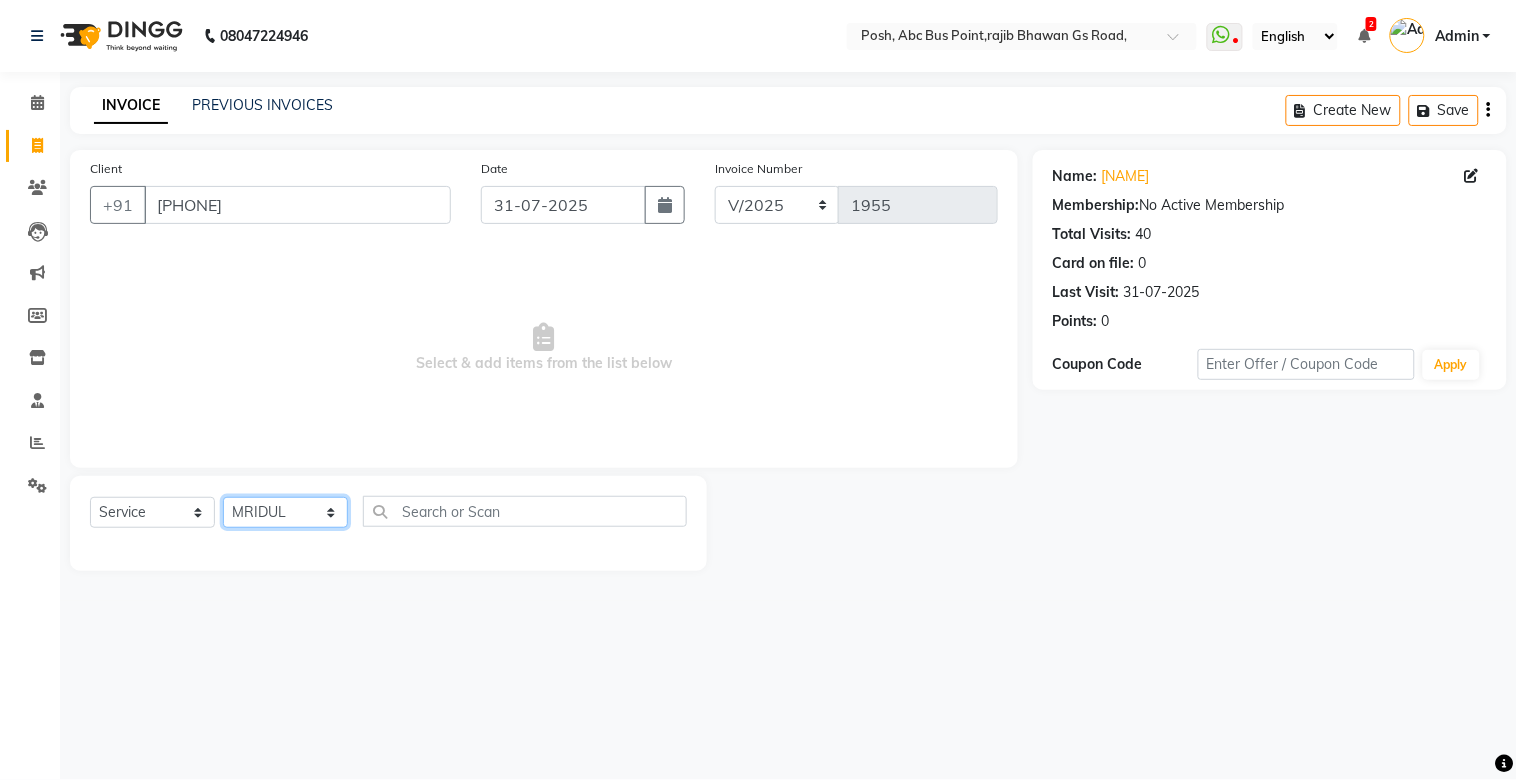 click on "Select Stylist [FIRST] [FIRST] [FIRST] [FIRST] Manager [FIRST] [FIRST] [FIRST] [FIRST] [FIRST] [FIRST] [FIRST] [FIRST] [FIRST] [FIRST] [FIRST]" 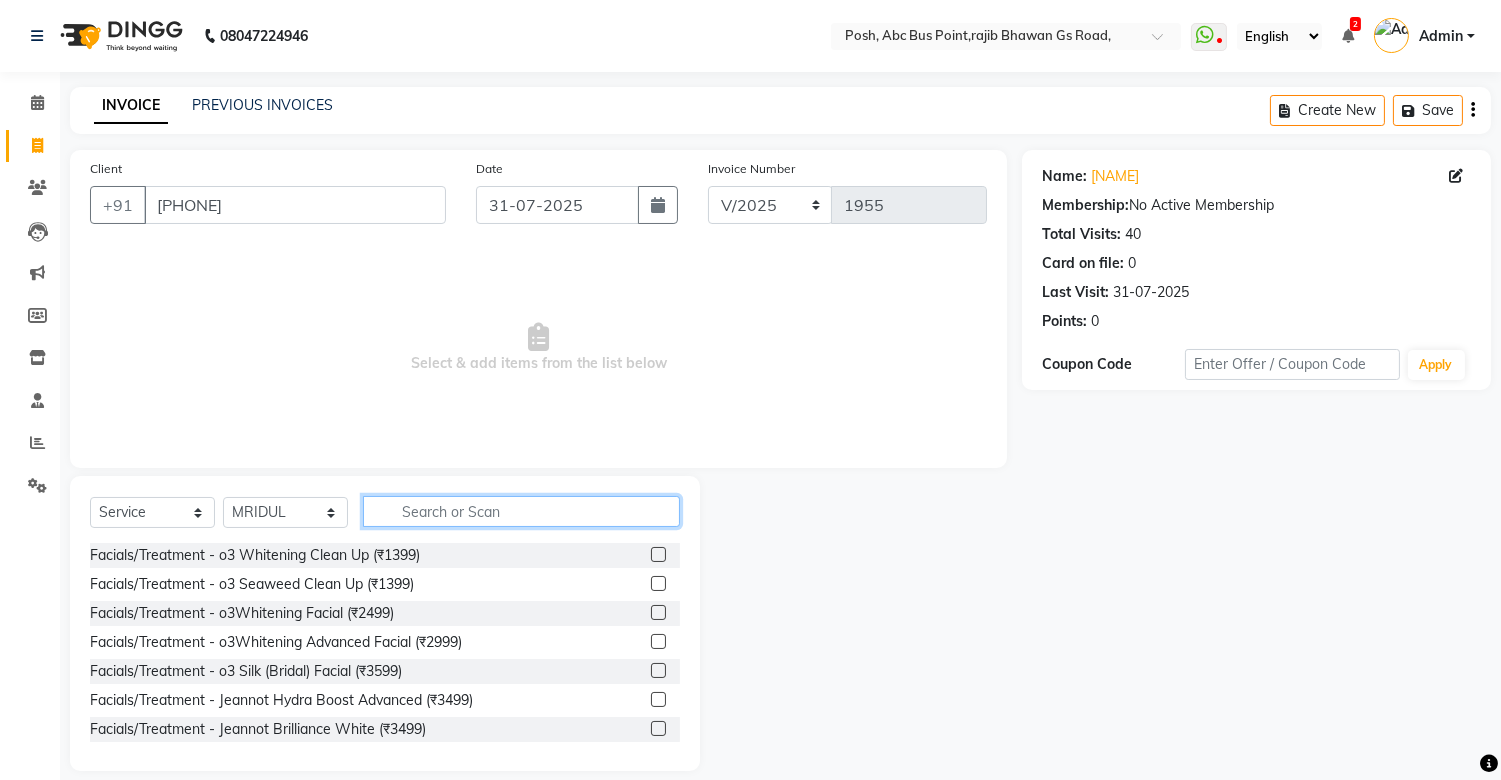 click 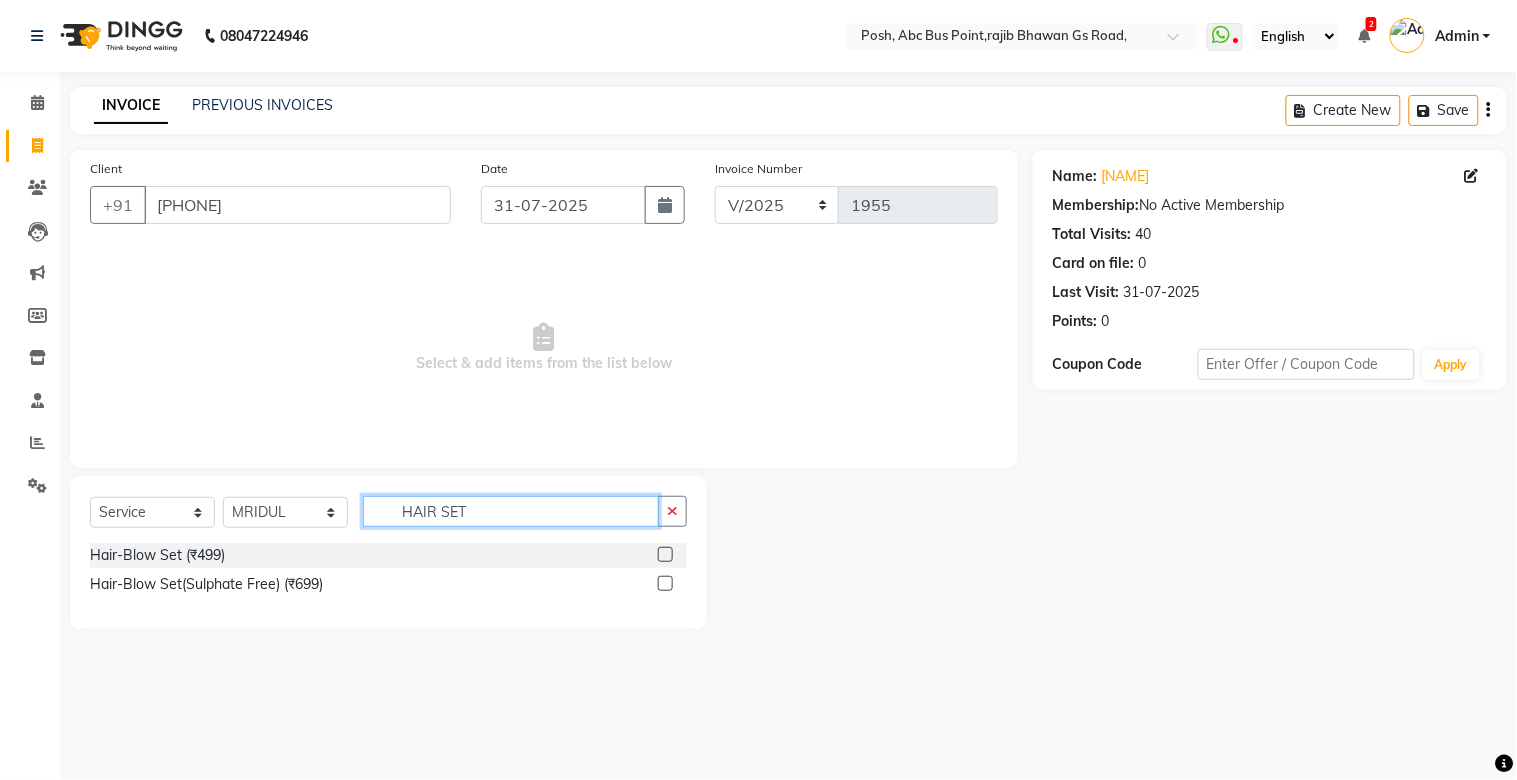 type on "HAIR SET" 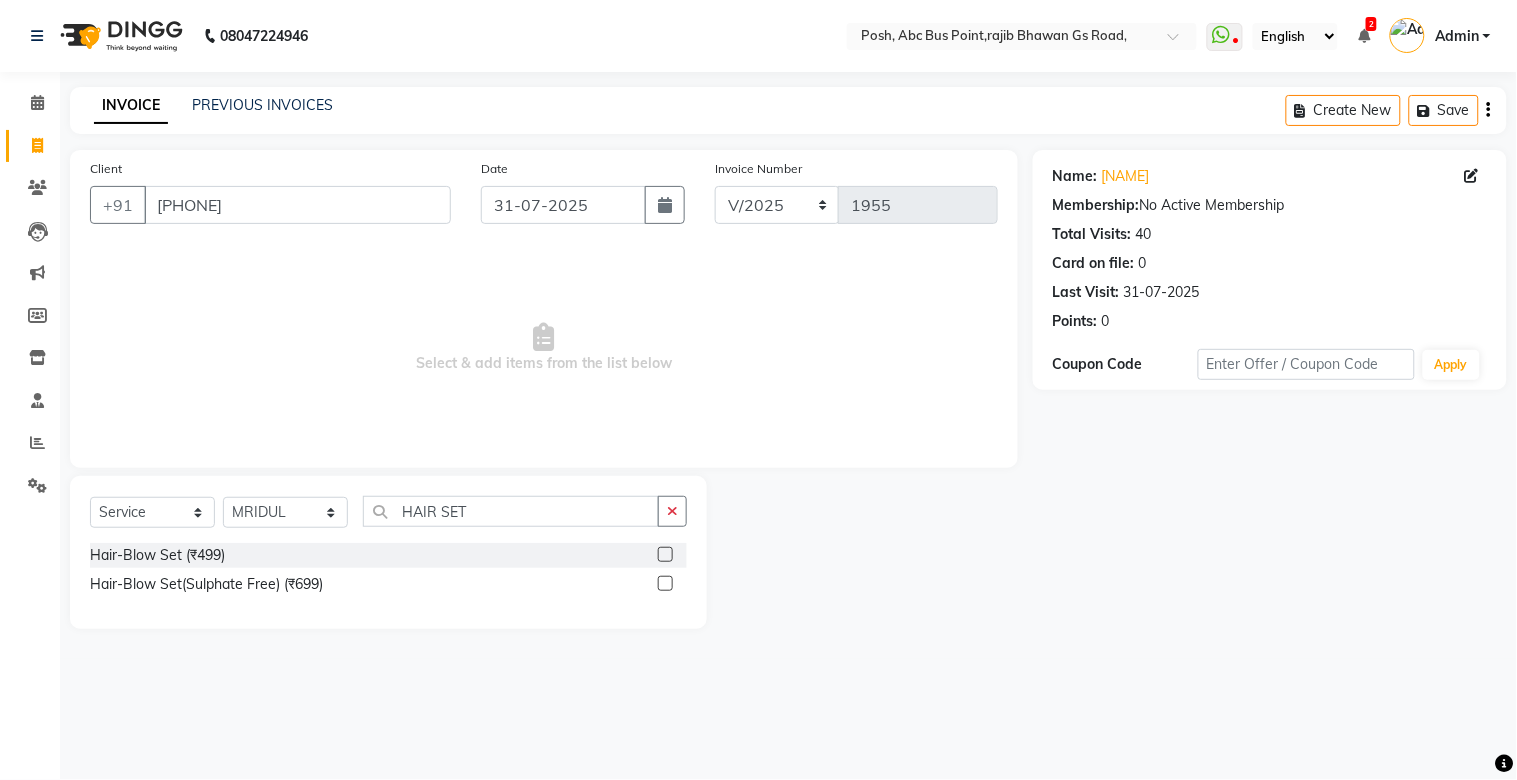click 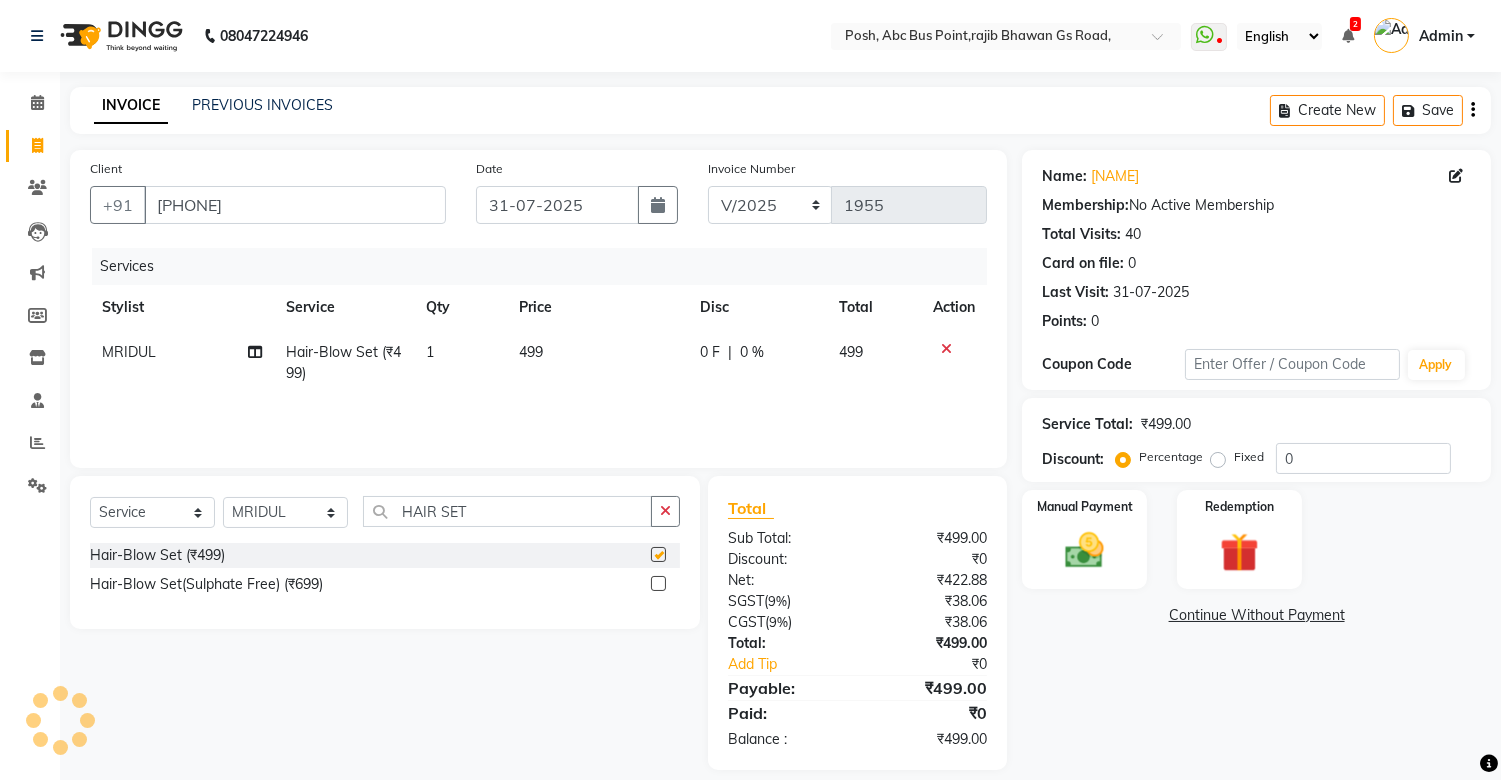 checkbox on "false" 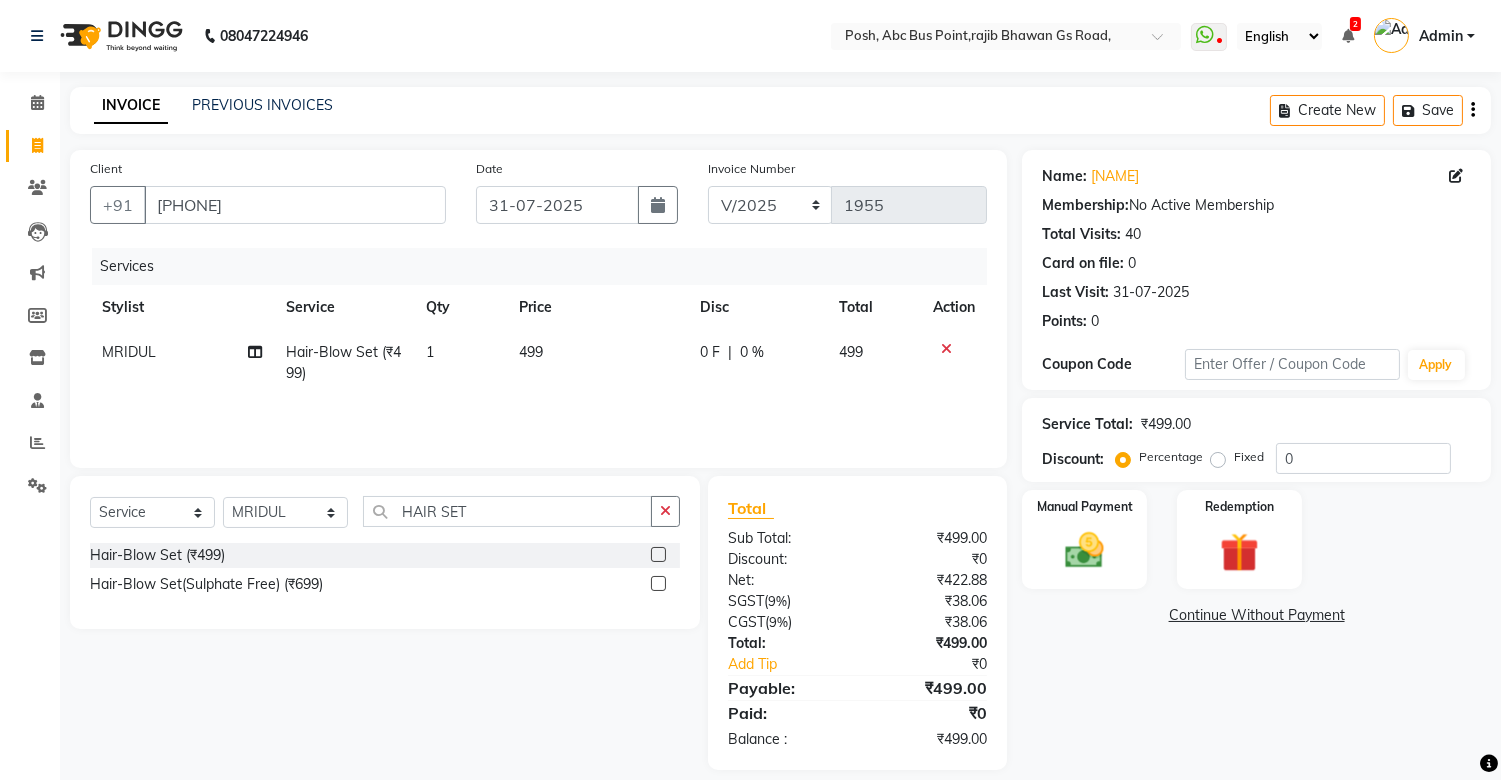 click on "499" 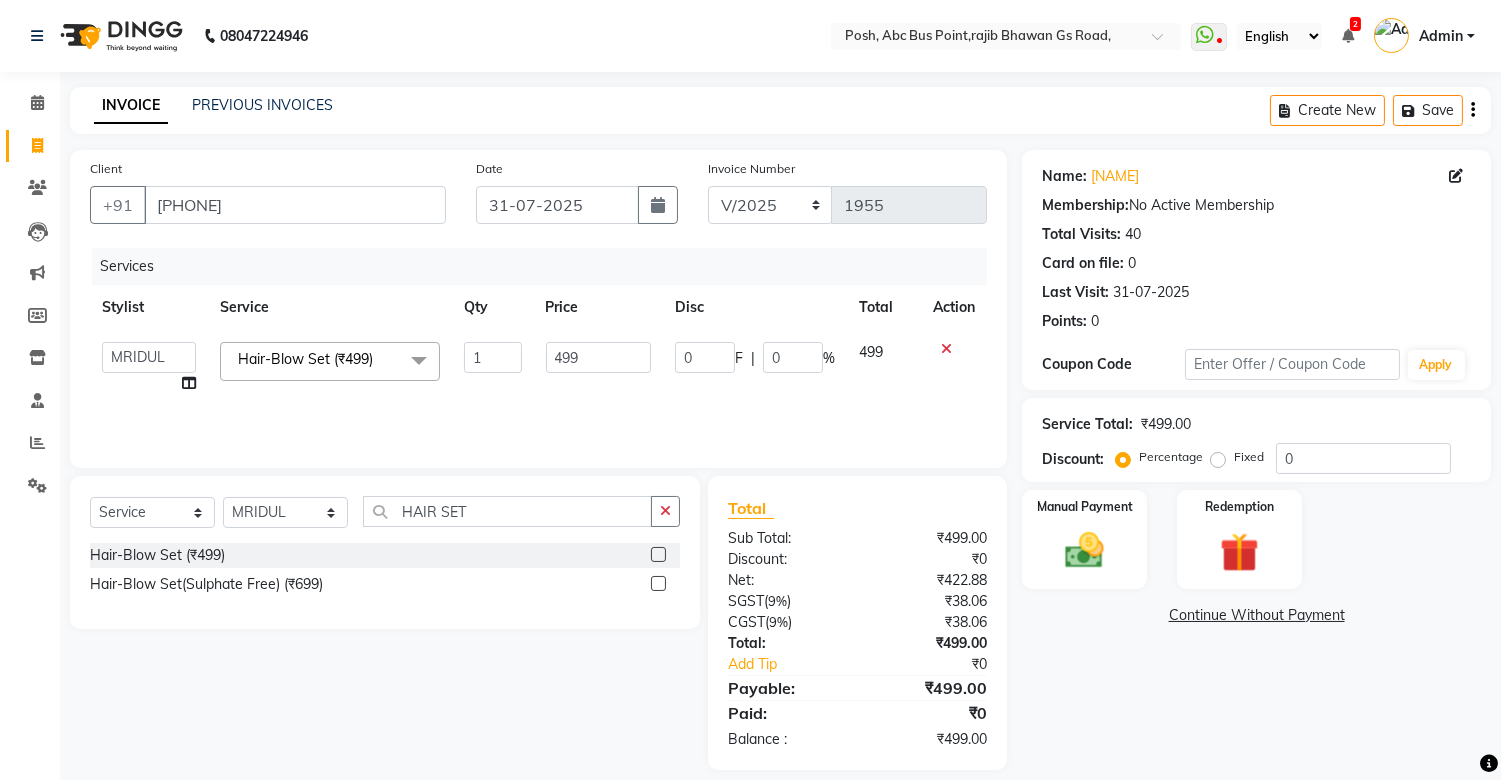 click on "499" 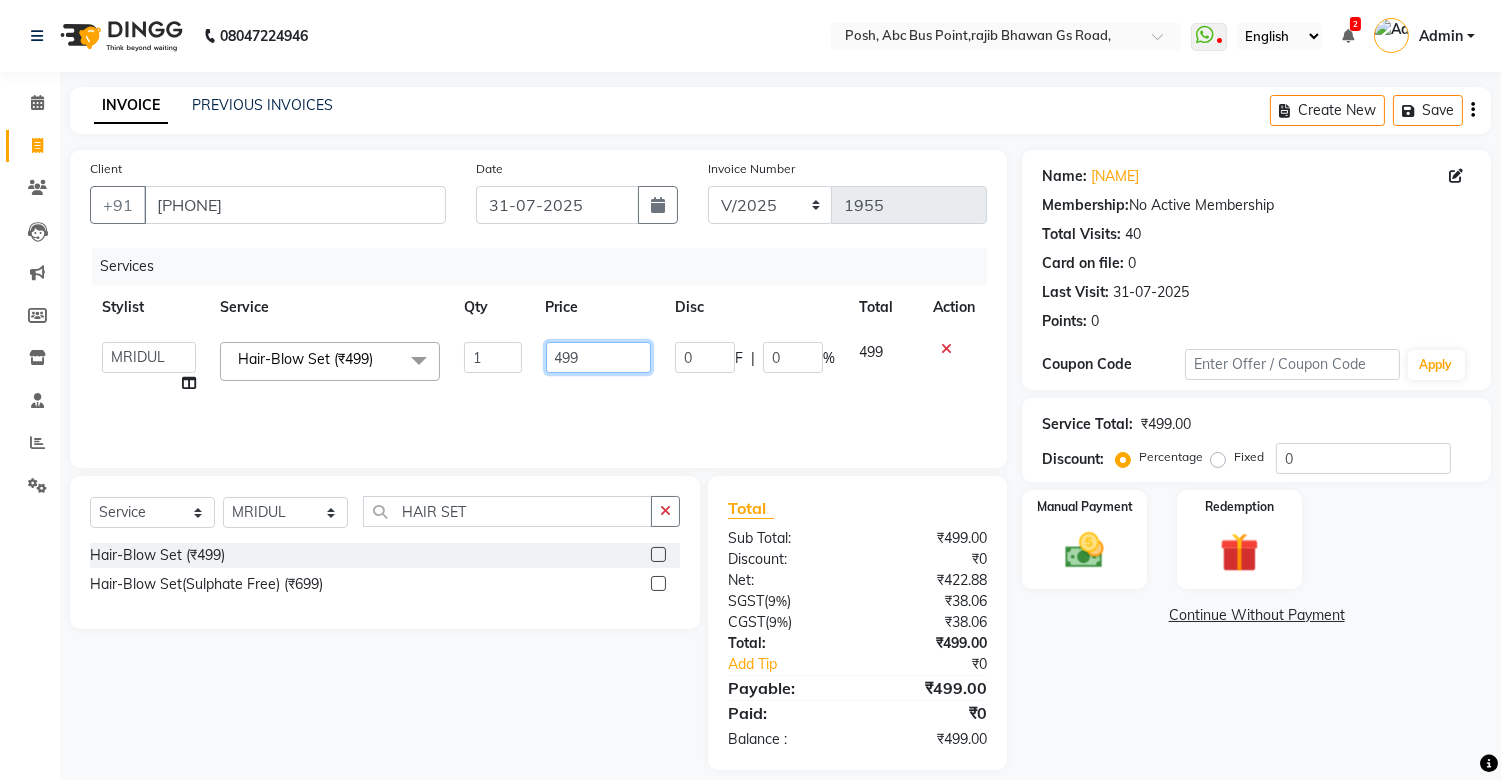 click on "499" 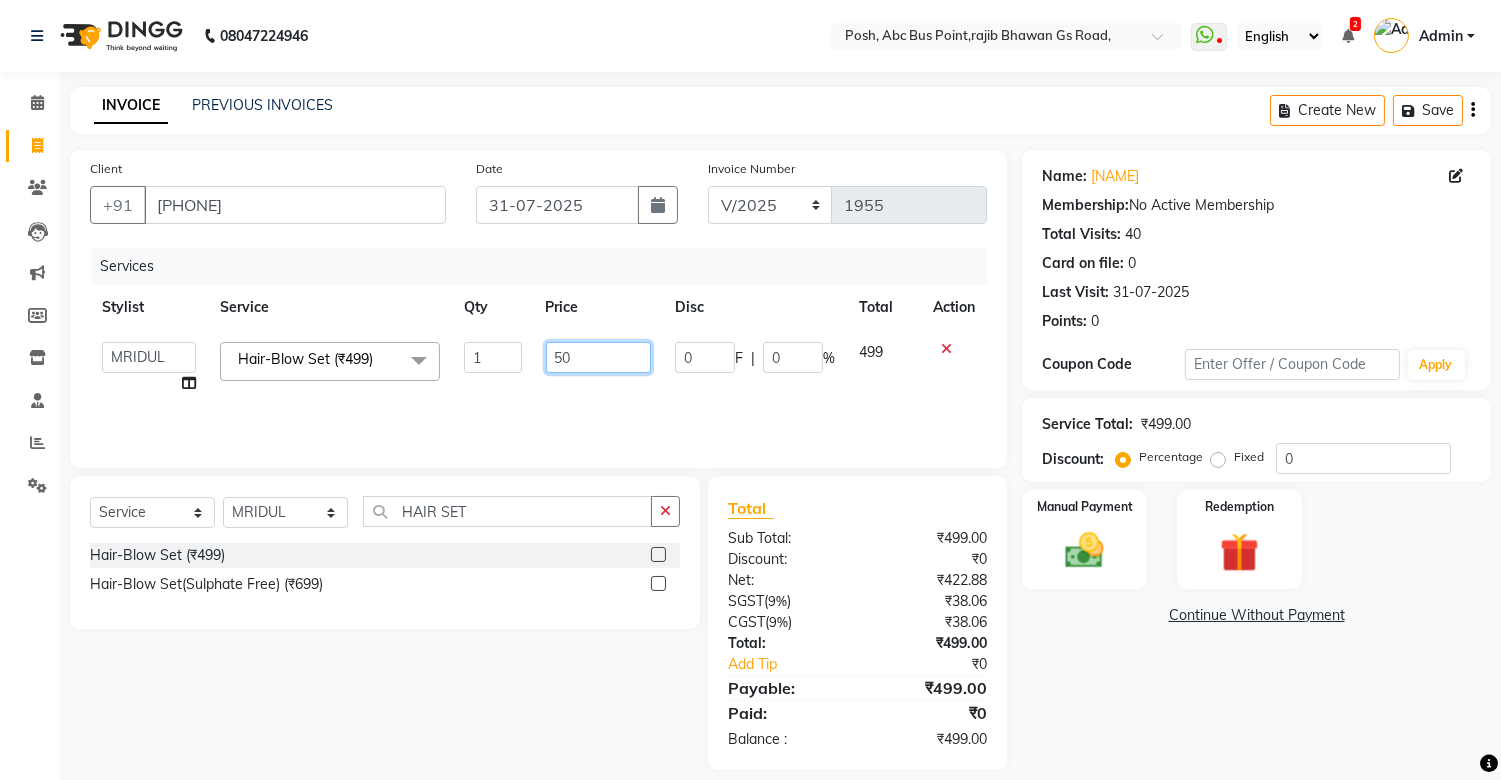 type on "500" 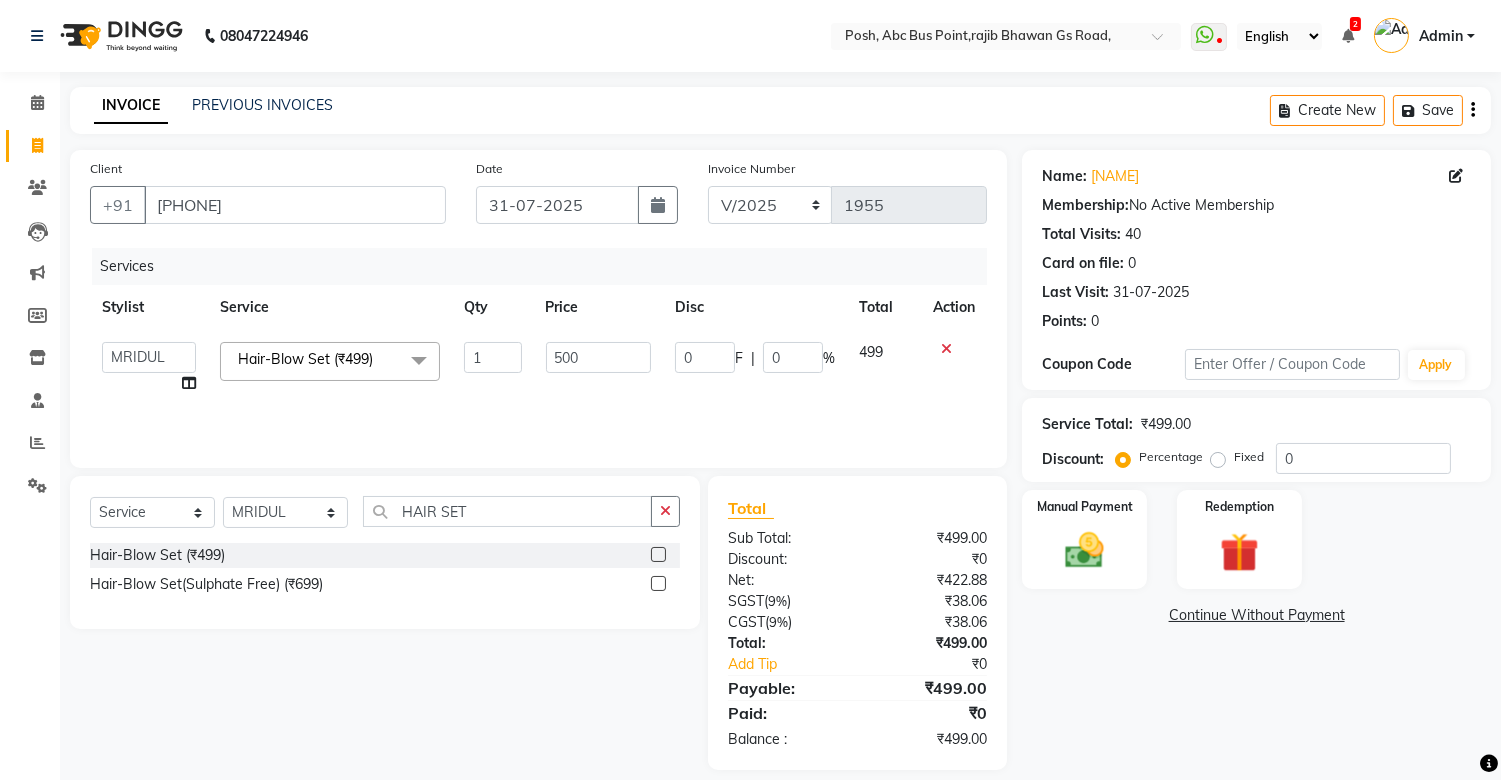 click on "500" 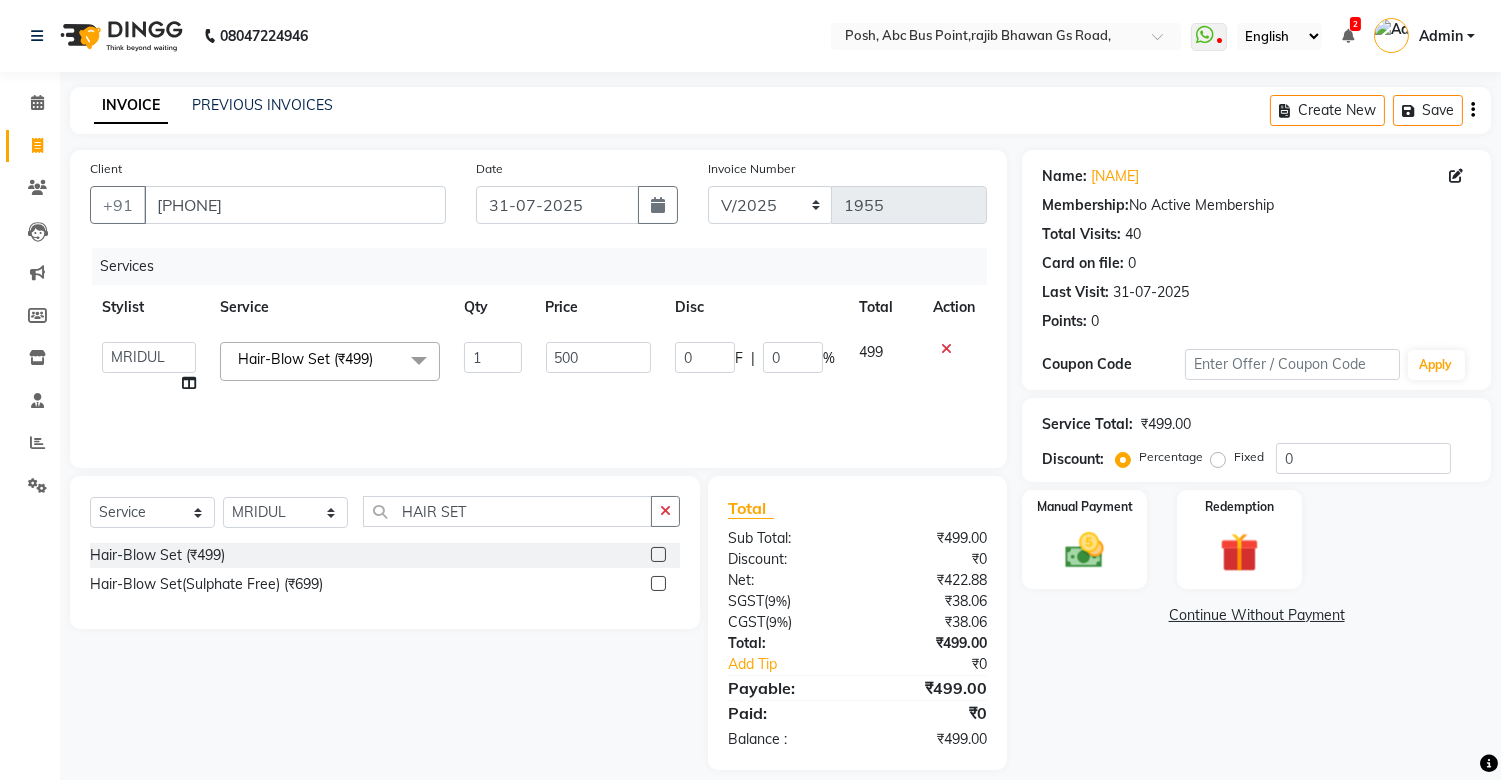 select on "16667" 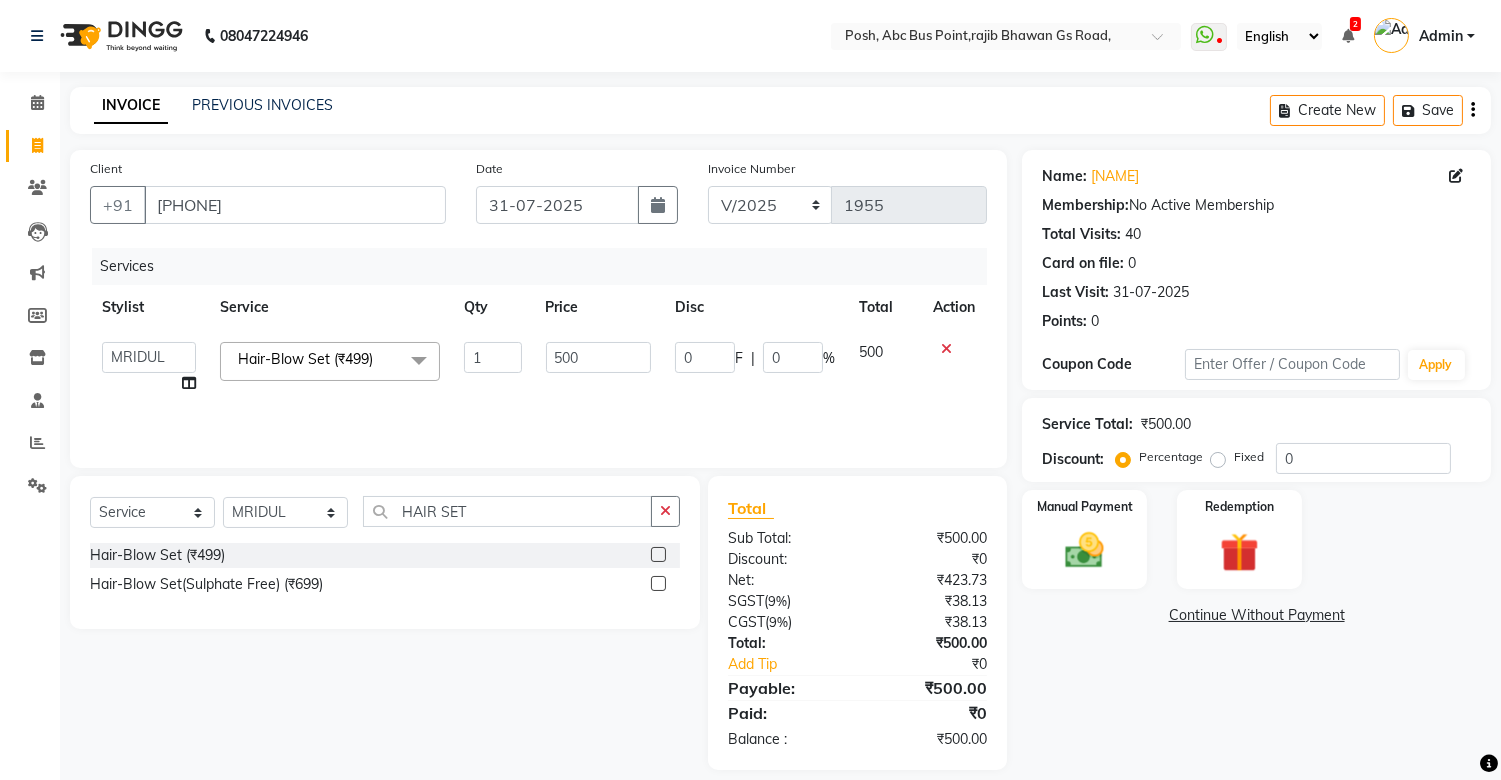 click on "0 F | 0 %" 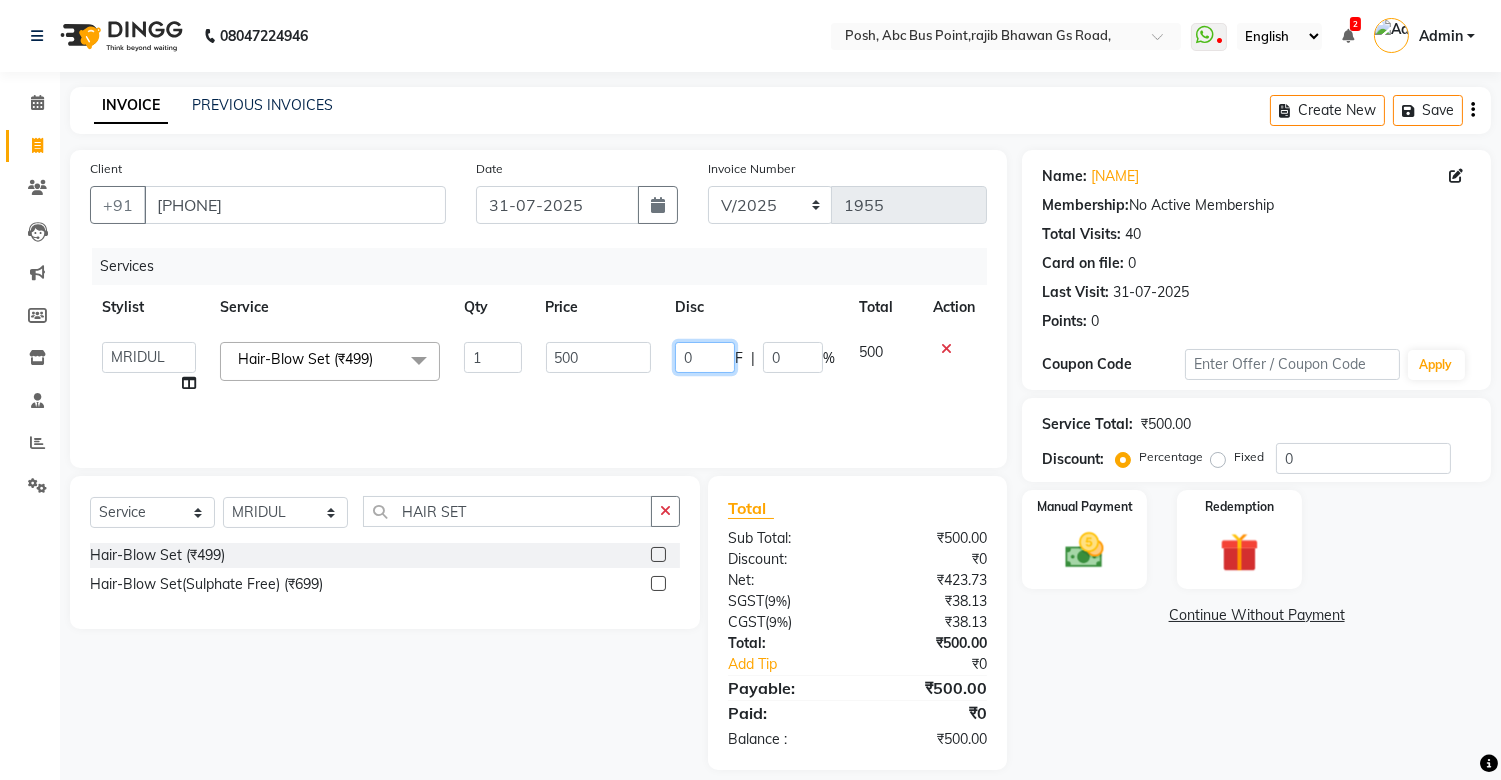 click on "0" 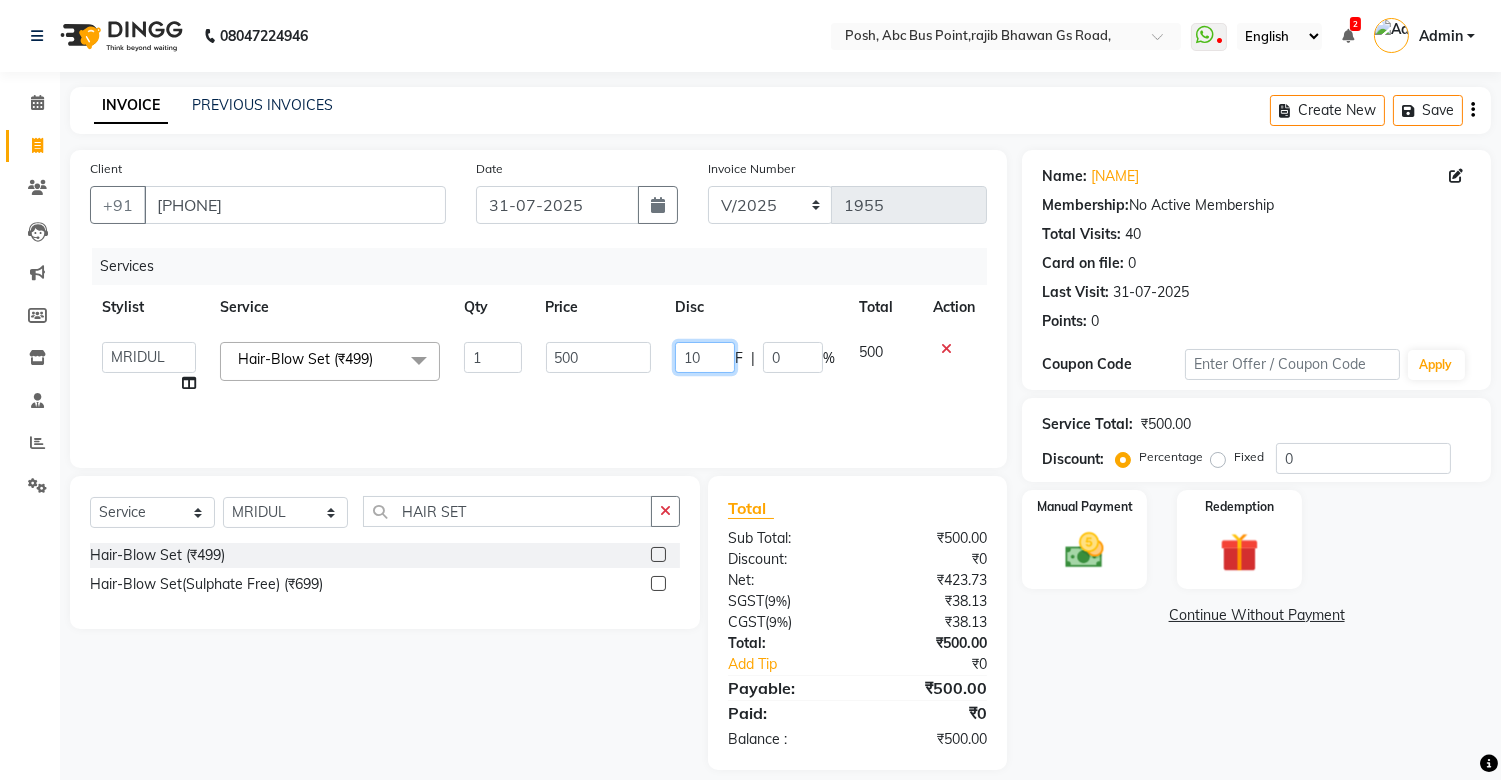 type on "100" 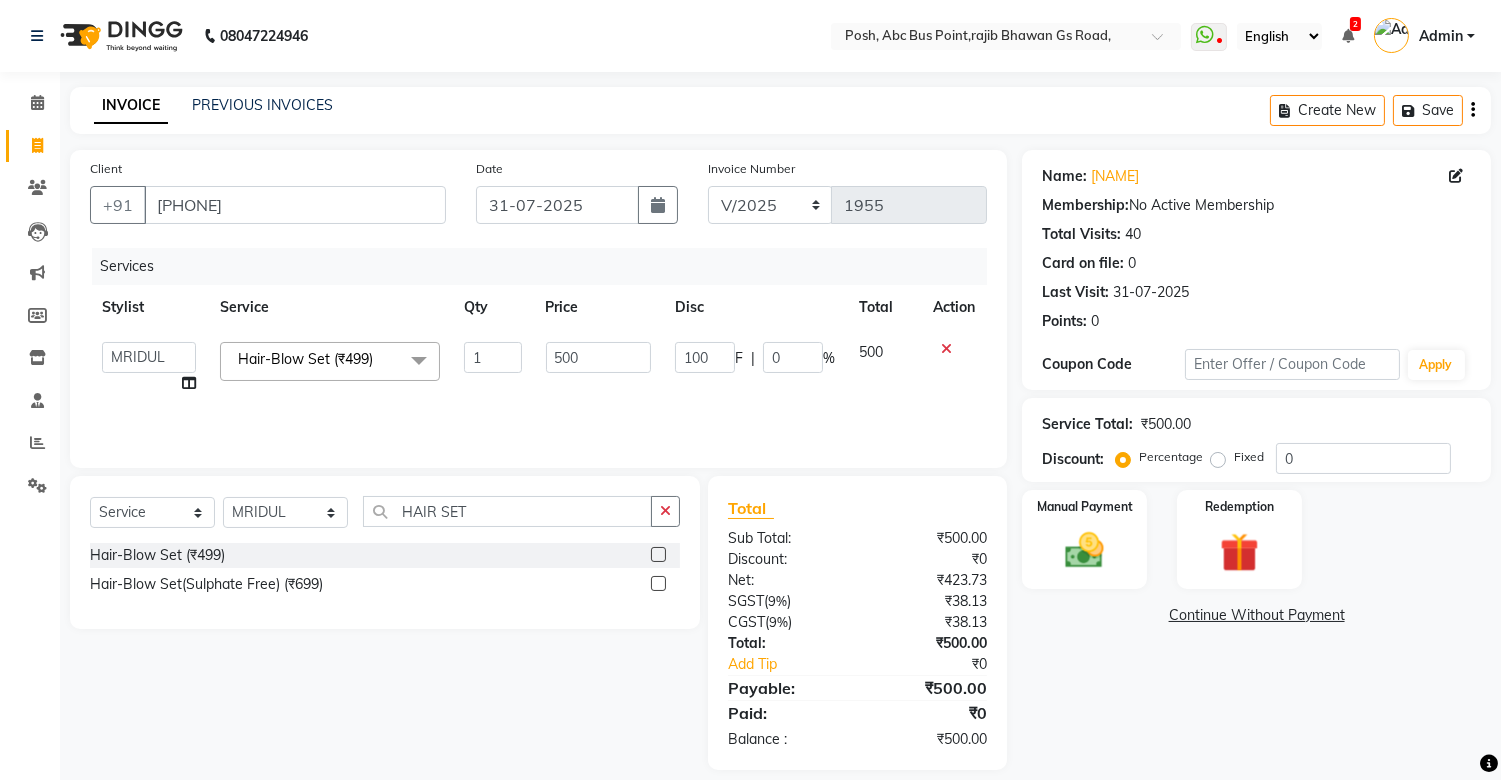 click on "Services Stylist Service Qty Price Disc Total Action  [NAME]	   [NAME]   [NAME]   [NAME]   [NAME]   Manager   [NAME]   [NAME]    [NAME]	   [NAME]   [NAME]	   [NAME]	   [NAME]   [NAME]   [NAME]	   [NAME]	   [NAME]  Hair-Blow Set (₹499)  x Facials/Treatment - o3 Whitening Clean Up (₹1399) Facials/Treatment - o3 Seaweed Clean Up (₹1399) Facials/Treatment - o3Whitening Facial (₹2499) Facials/Treatment - o3Whitening Advanced Facial (₹2999) Facials/Treatment - o3 Silk (Bridal) Facial (₹3599) Facials/Treatment - Jeannot Hydra Boost Advanced (₹3499) Facials/Treatment - Jeannot Brilliance White (₹3499) Facials/Treatment - Jeannot Instant Glow Brightening (₹3499) Facials/Treatment - Jeannot Infinite Youth Firming (₹3499) Facials/Treatment - Cheryl's Glowvite (₹1999) Facials/Treatment - Cheryl's Tan Clear (₹1999) Facials/Treatment - Cheryl's Ageing (₹1999) Facials/Treatment - Anti Pigmentation (₹1999) Facials/Treatment - Cheryl's Clariglow (₹1999) HYDRA FACIAL  (₹5000)" 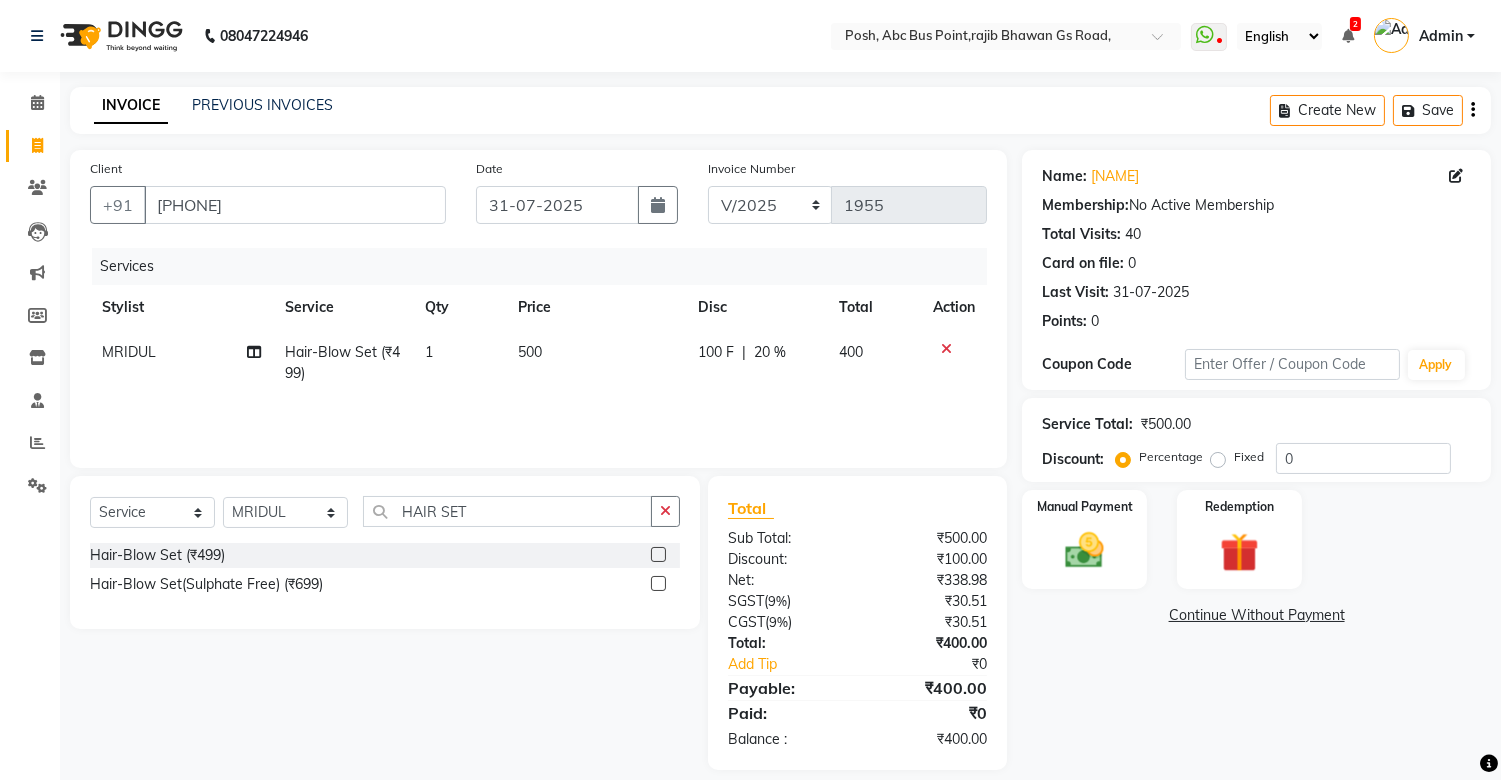 click on "Select  Service  Product  Membership  Package VoucherPrepaid Gift Card  Select Stylist [NAME]	 [NAME] [NAME] [NAME] [NAME] Manager [NAME] [NAME]    [NAME]	   [NAME]   [NAME]	   [NAME]	   [NAME]   [NAME]   [NAME]	   [NAME]	   [NAME]  HAIR SET" 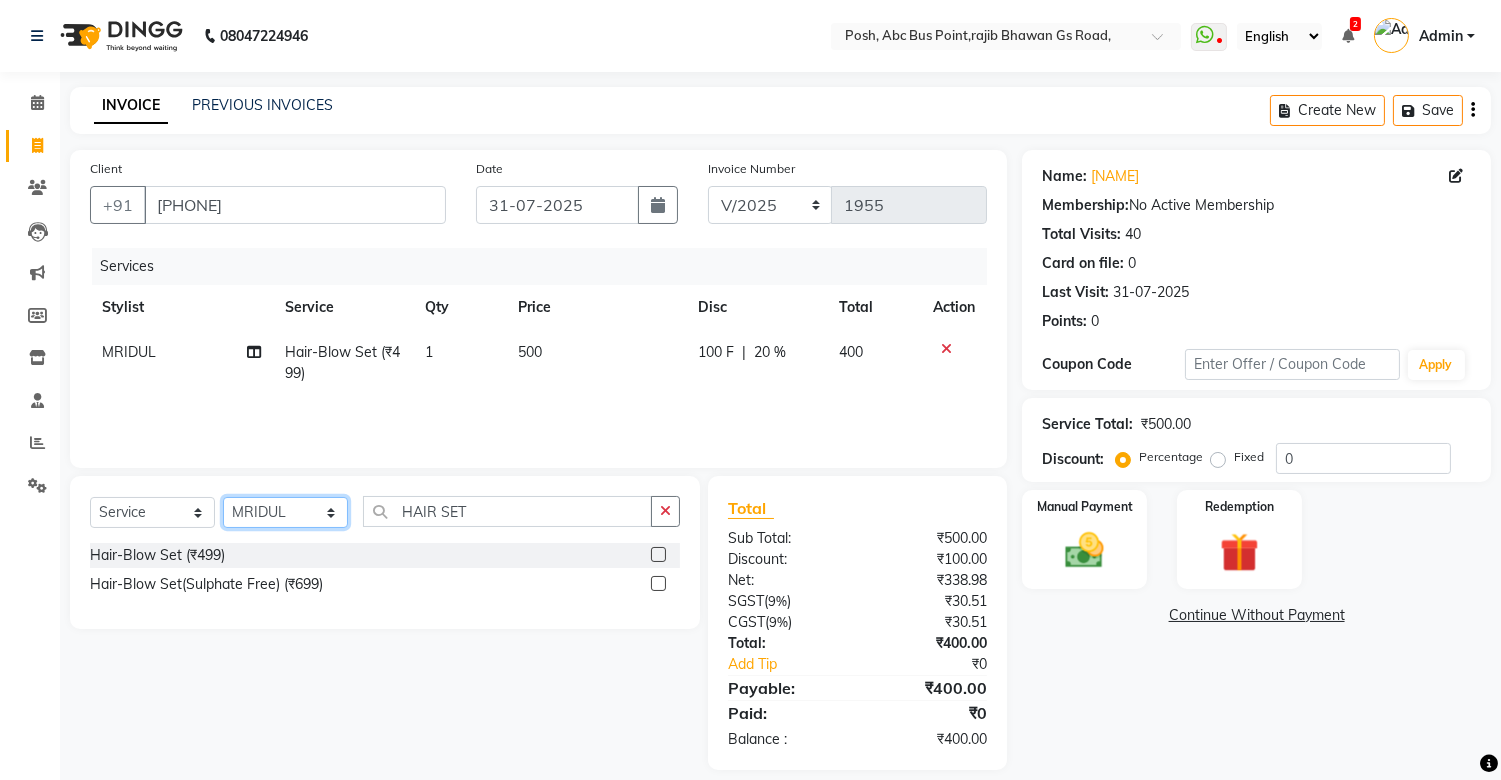 click on "Select Stylist [FIRST] [FIRST] [FIRST] [FIRST] Manager [FIRST] [FIRST] [FIRST] [FIRST] [FIRST] [FIRST] [FIRST] [FIRST] [FIRST] [FIRST] [FIRST]" 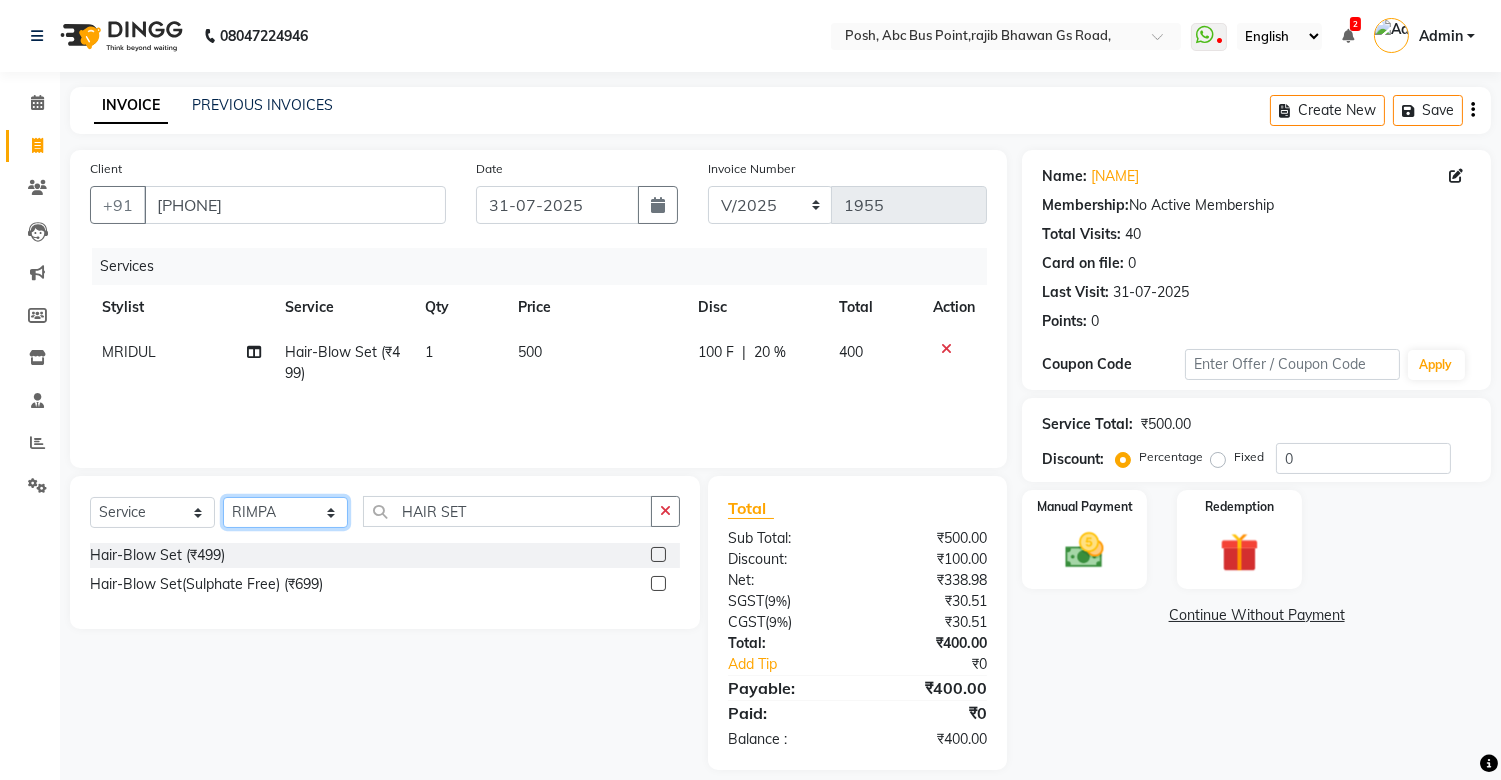 click on "Select Stylist [FIRST] [FIRST] [FIRST] [FIRST] Manager [FIRST] [FIRST] [FIRST] [FIRST] [FIRST] [FIRST] [FIRST] [FIRST] [FIRST] [FIRST] [FIRST]" 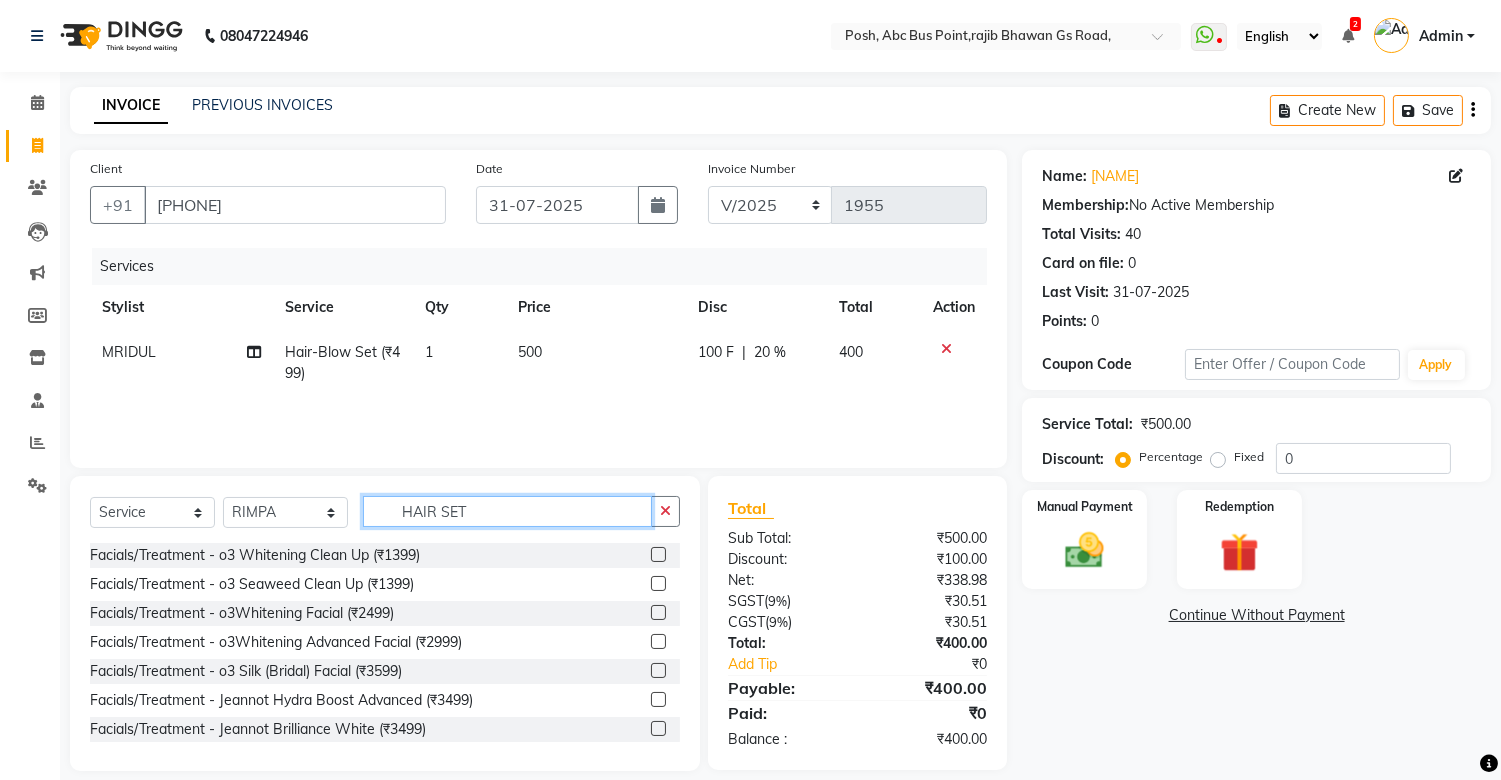 click on "HAIR SET" 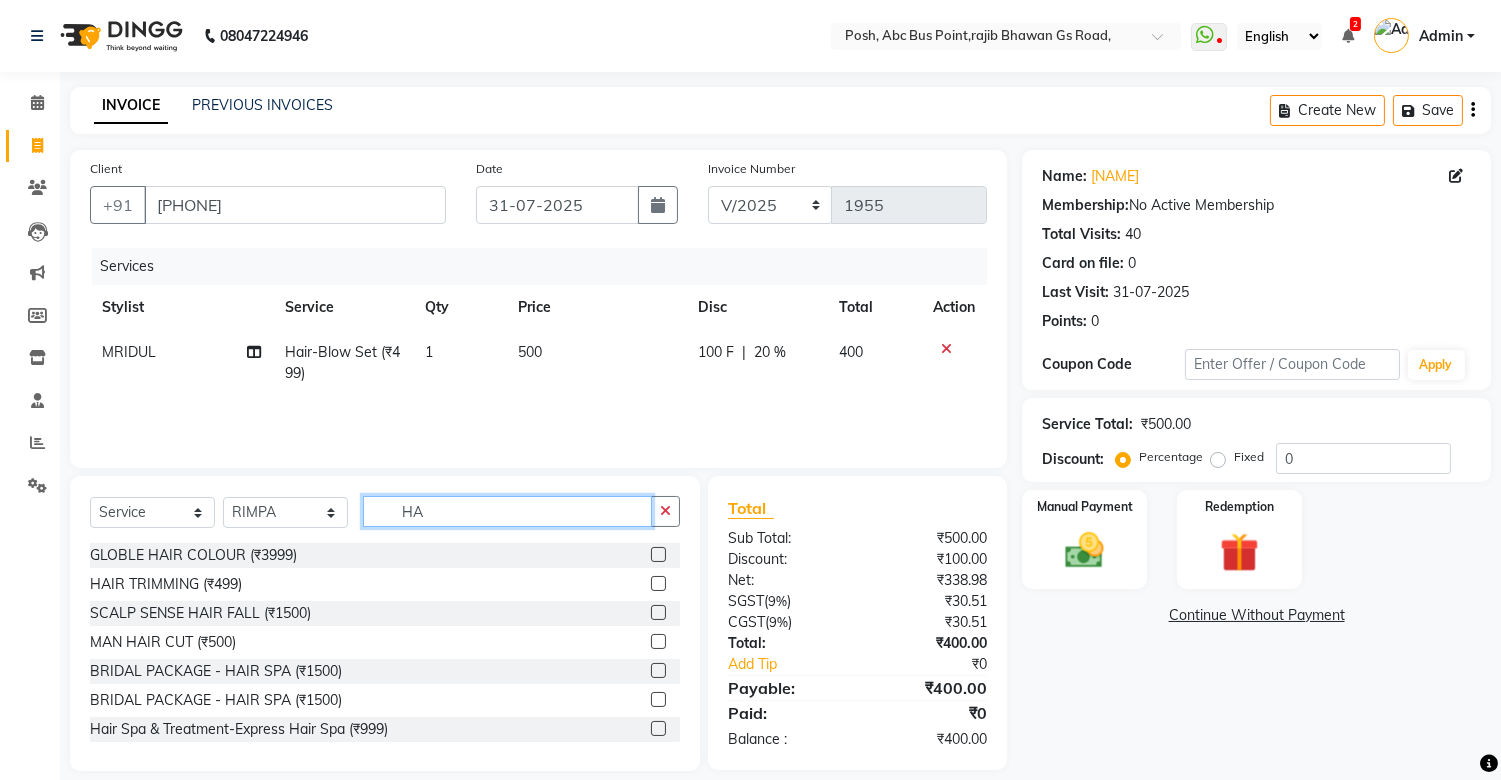 type on "H" 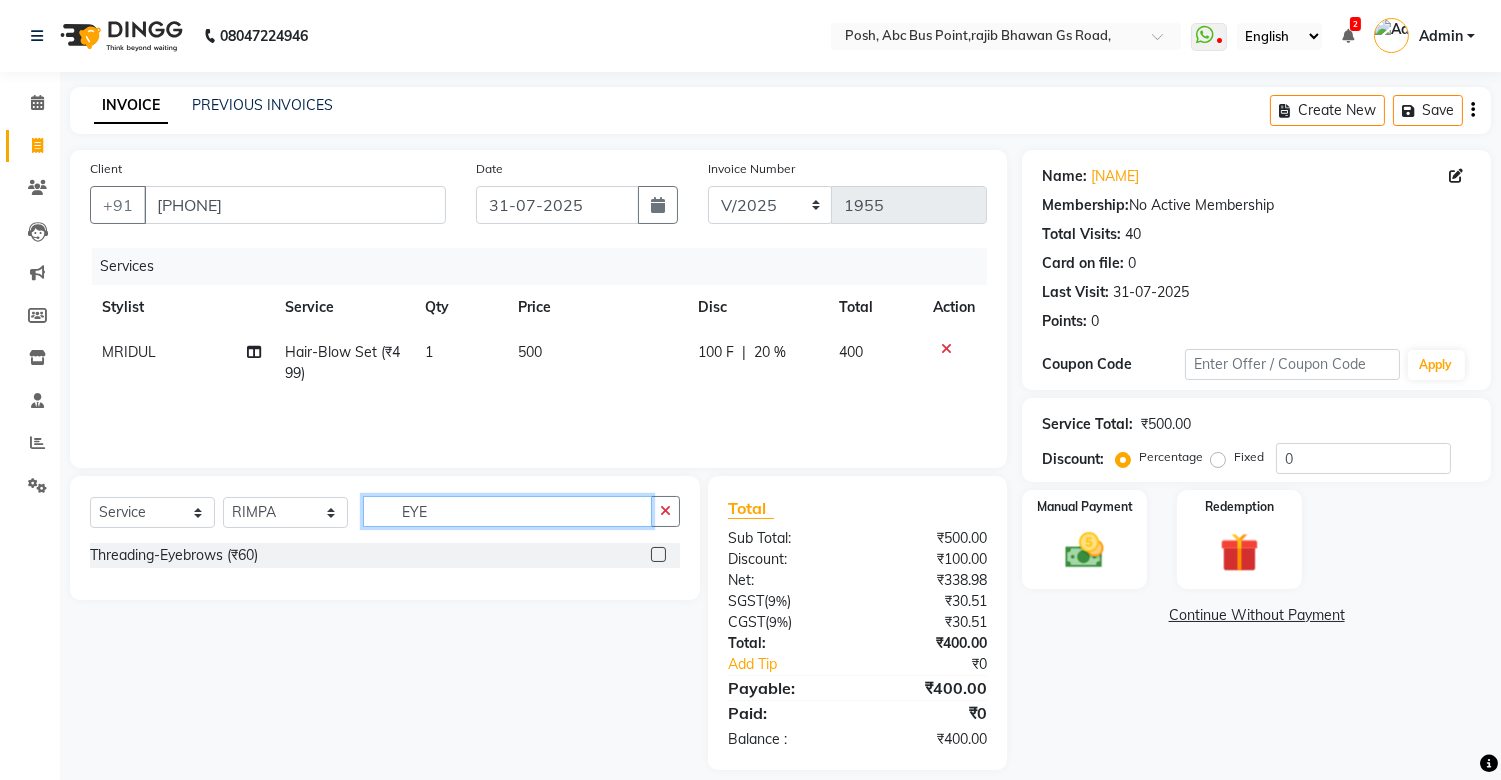 type on "EYE" 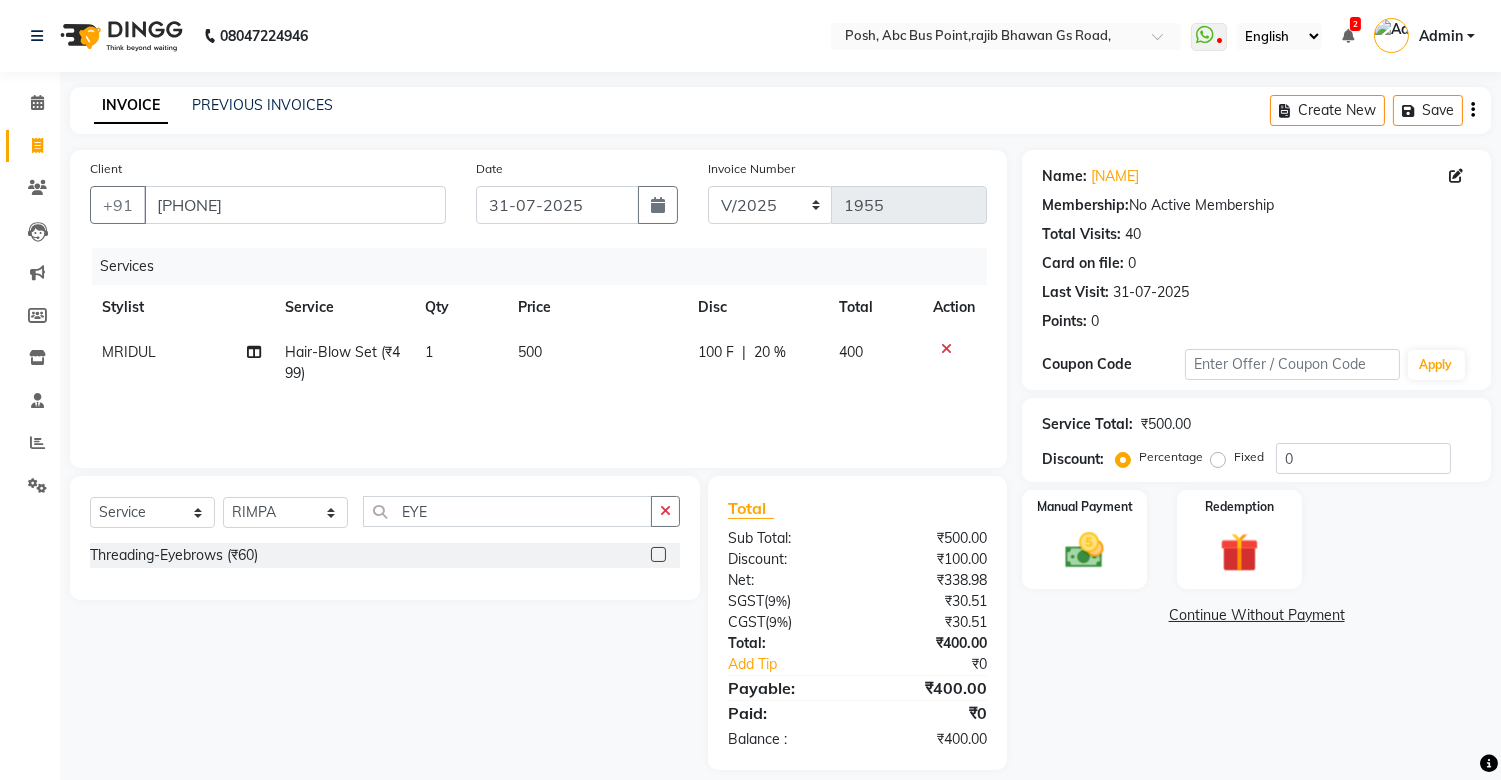 click 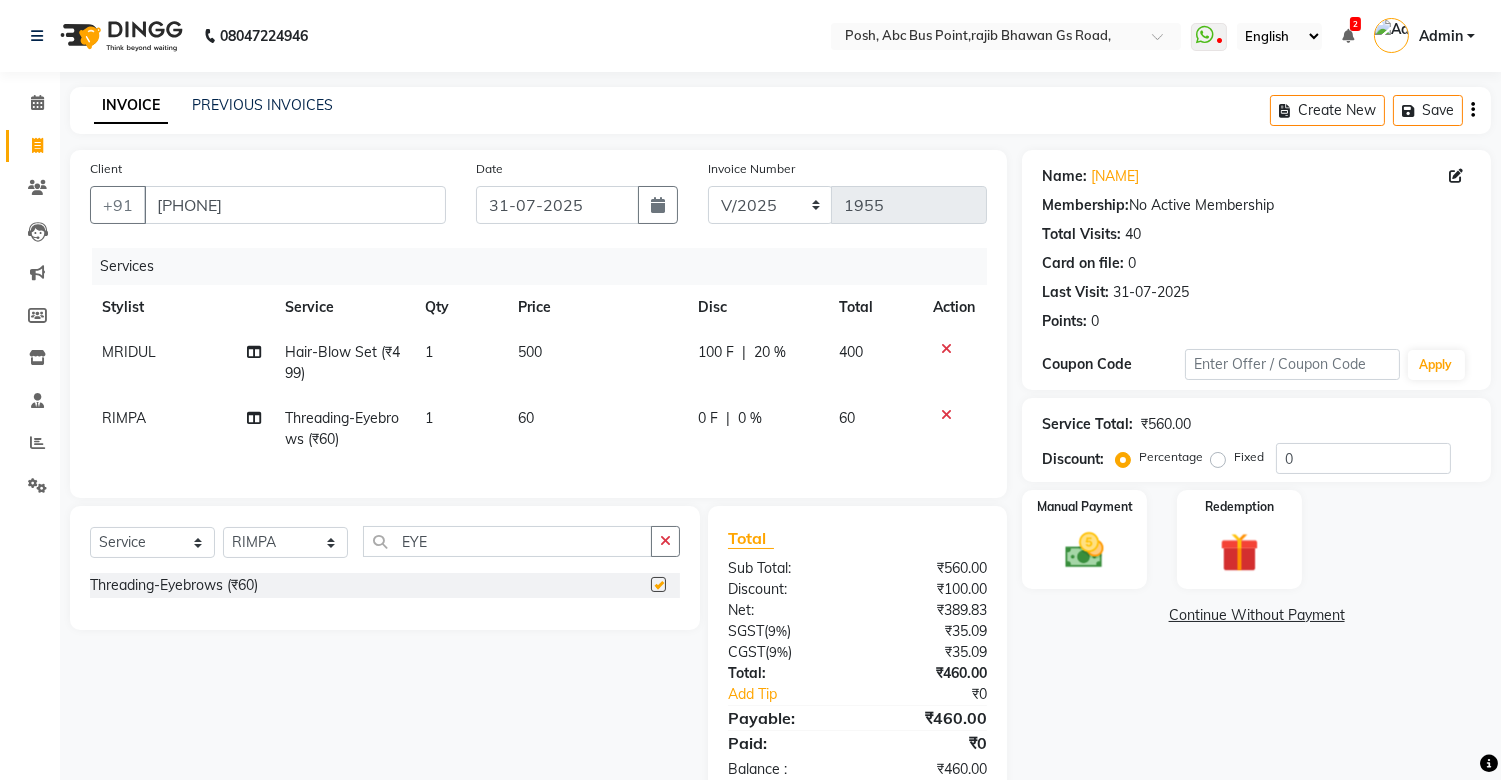 checkbox on "false" 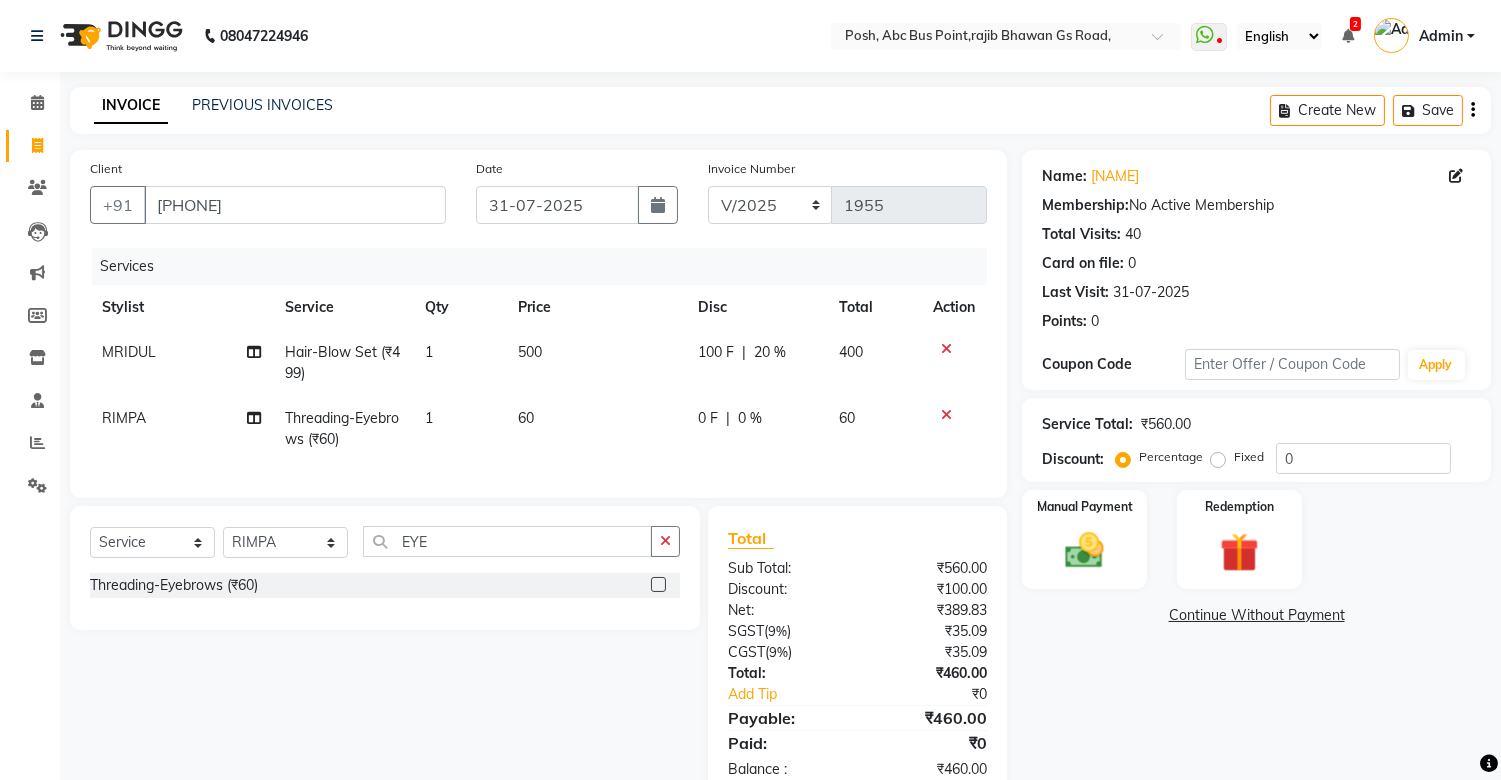 click on "60" 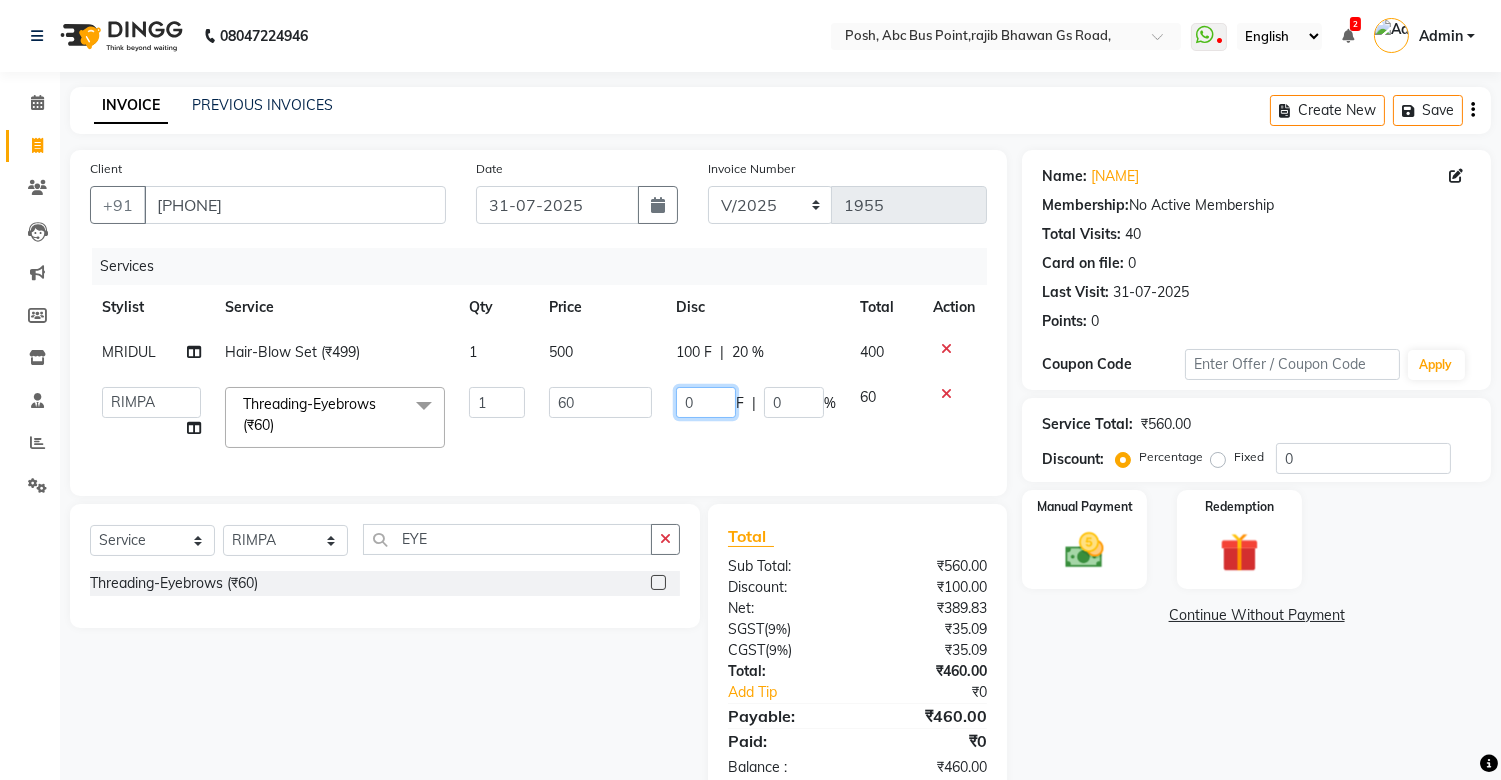 click on "0" 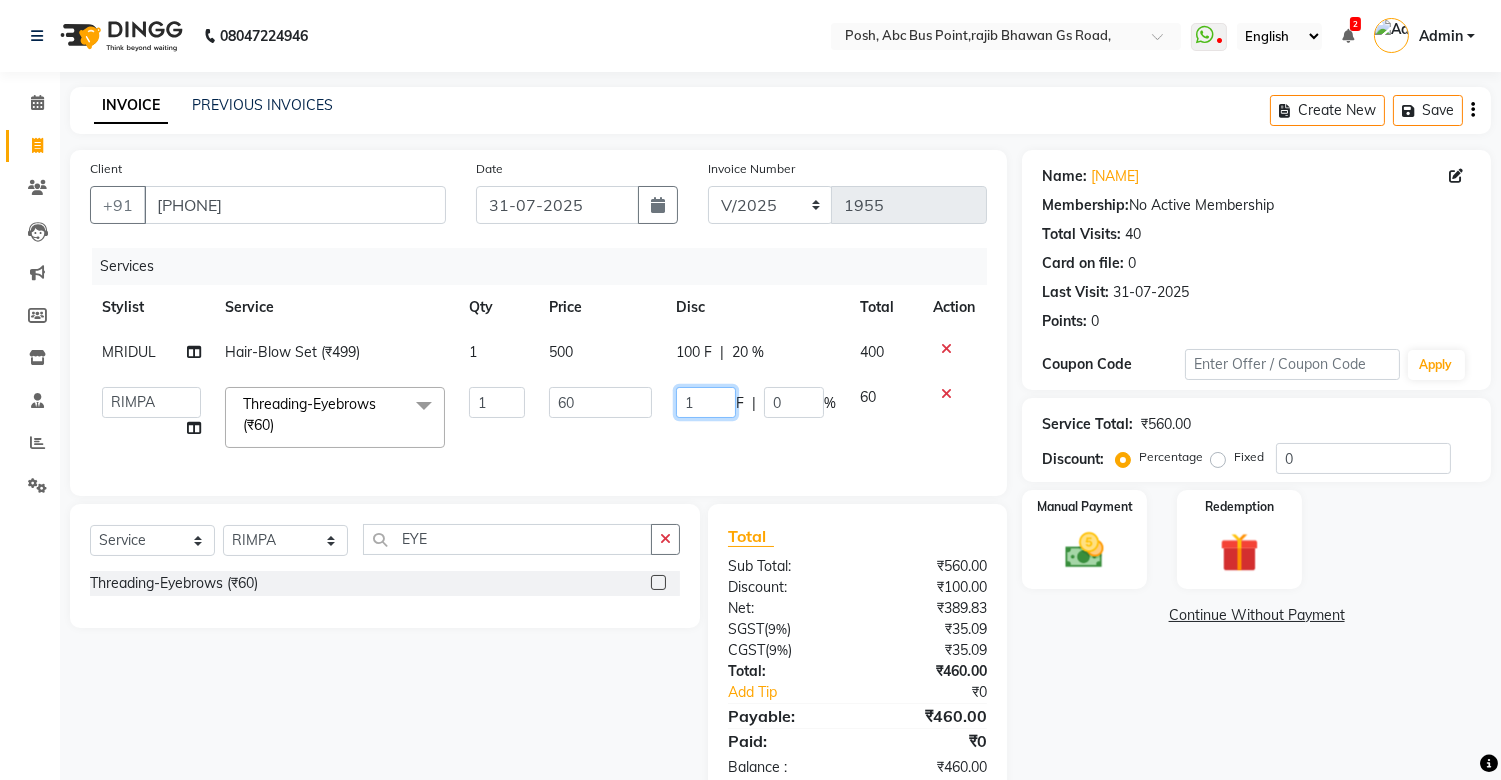 type on "10" 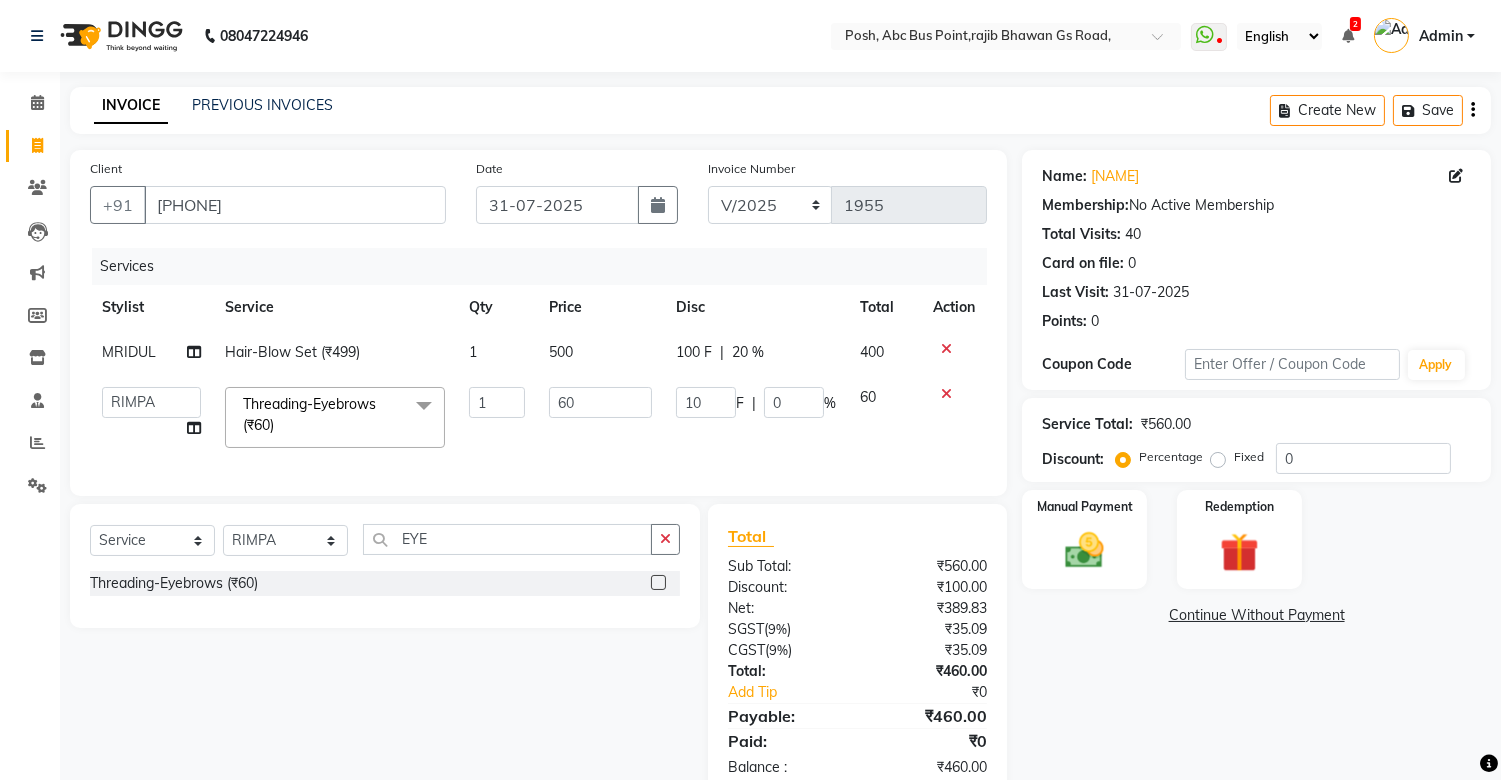 click on "1" 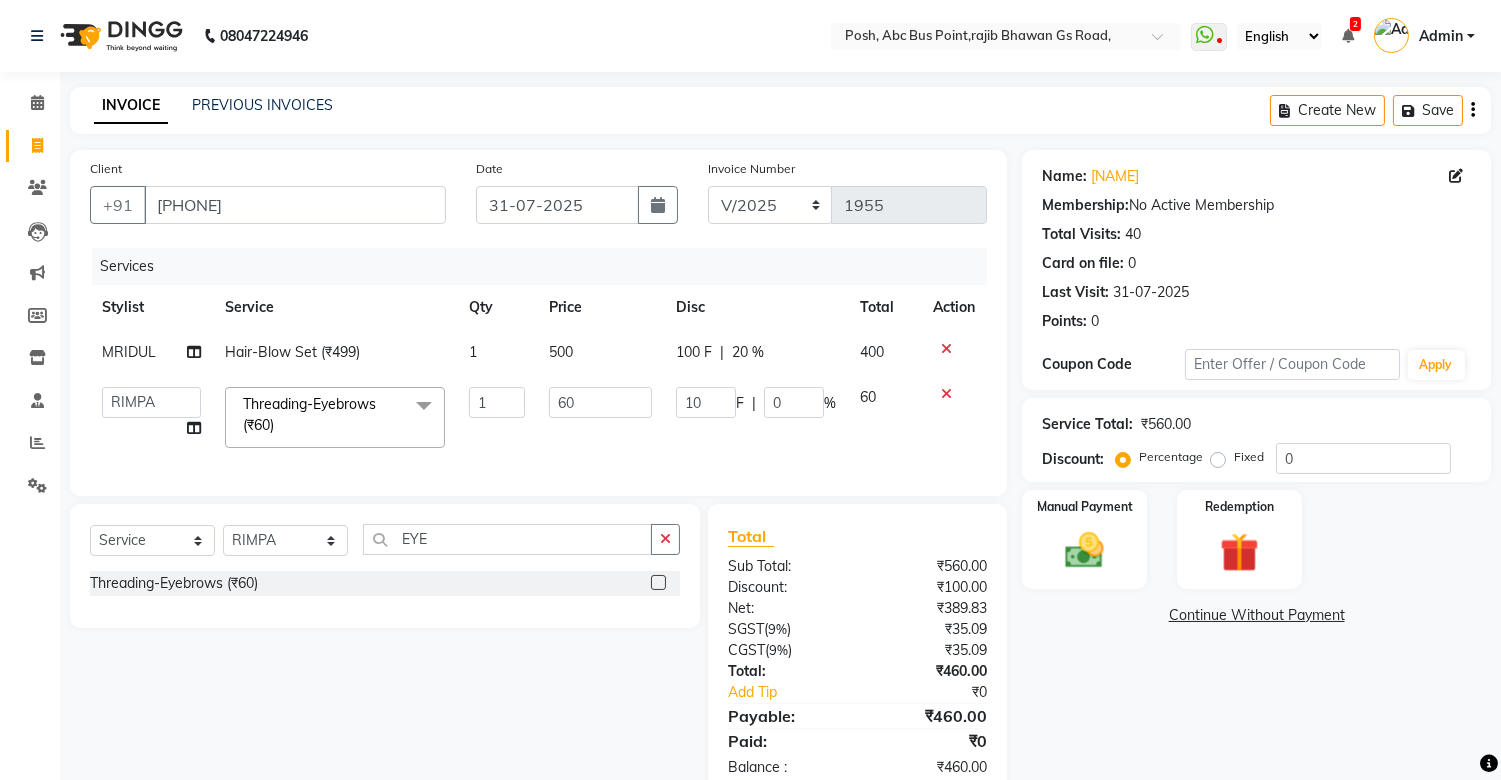 select on "16672" 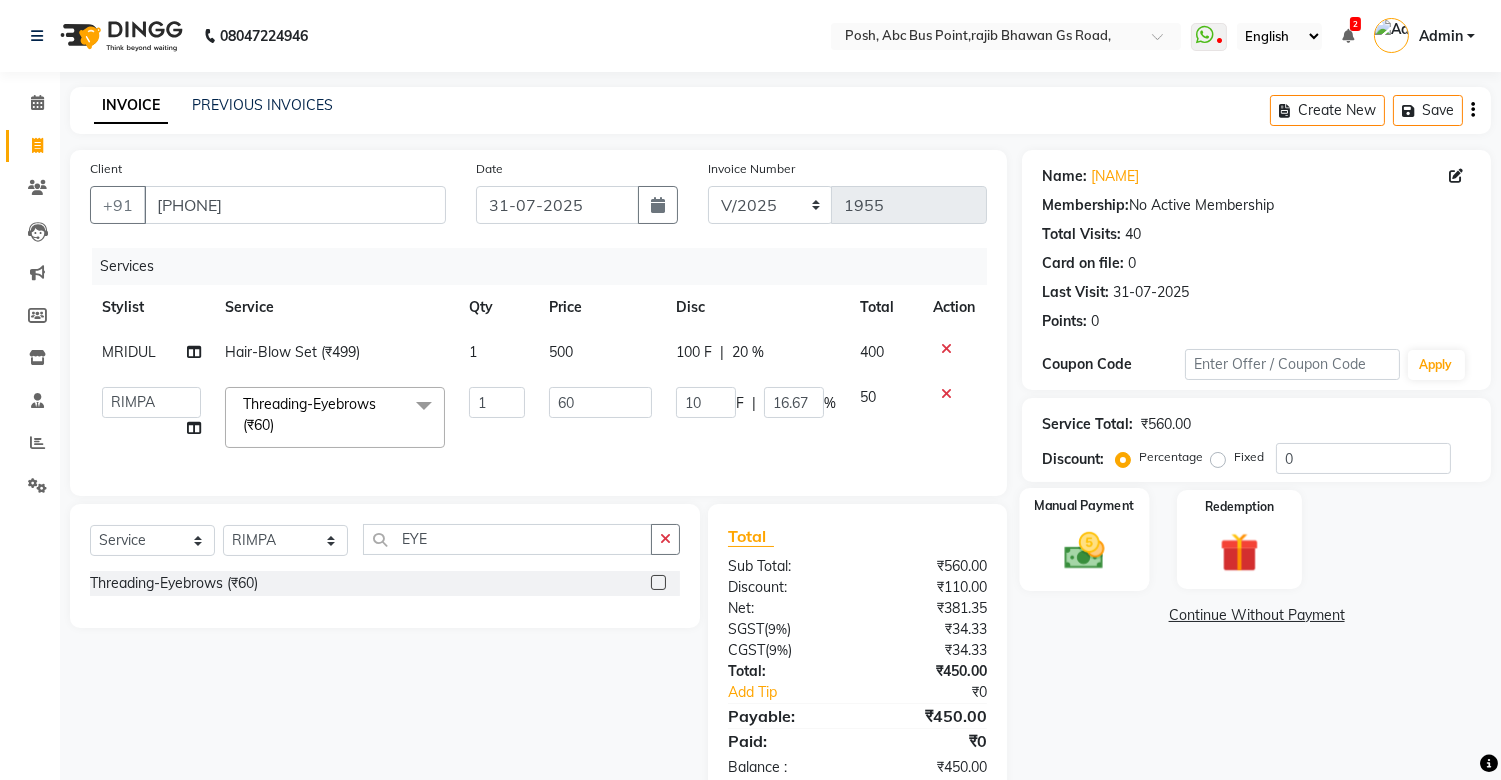 click 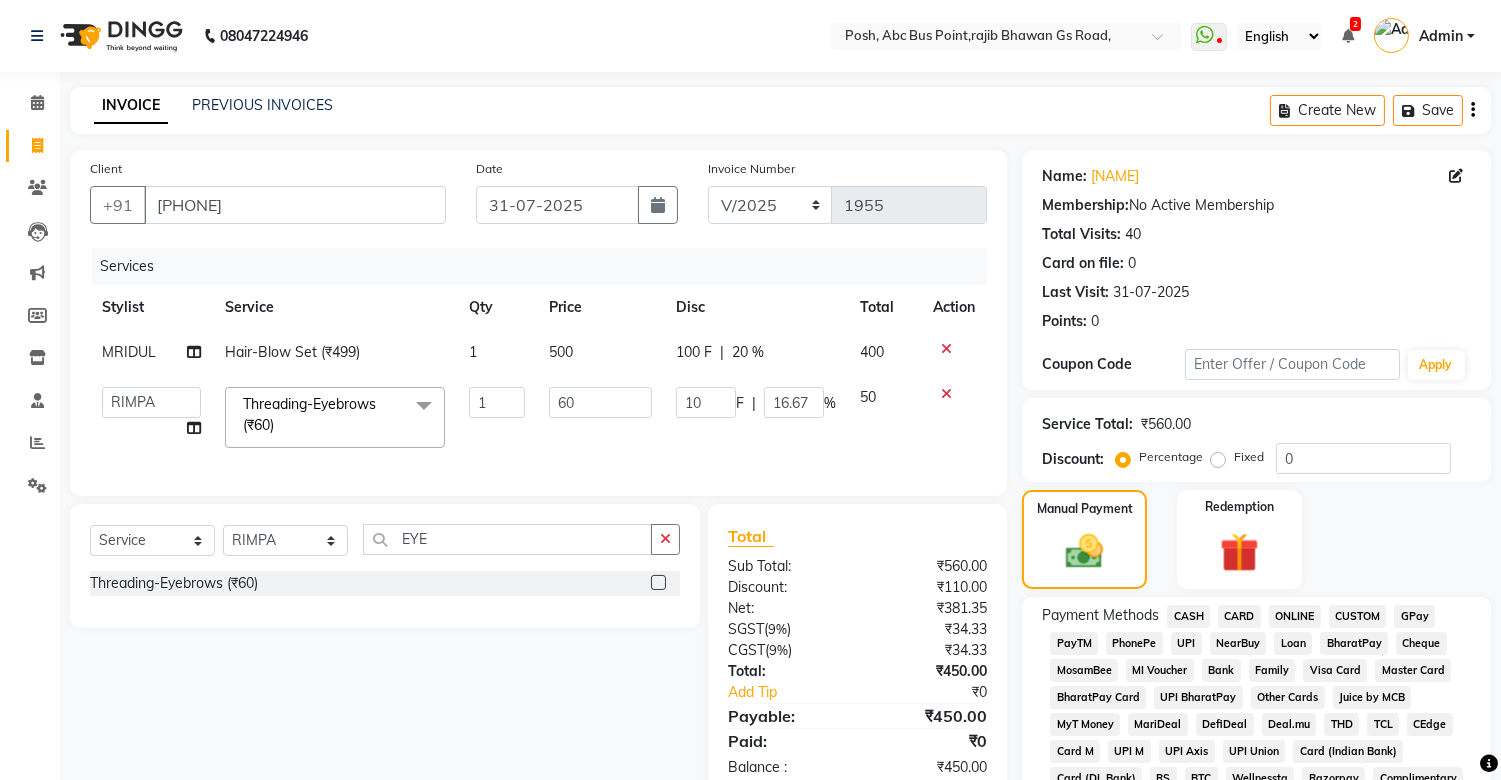 click on "CASH" 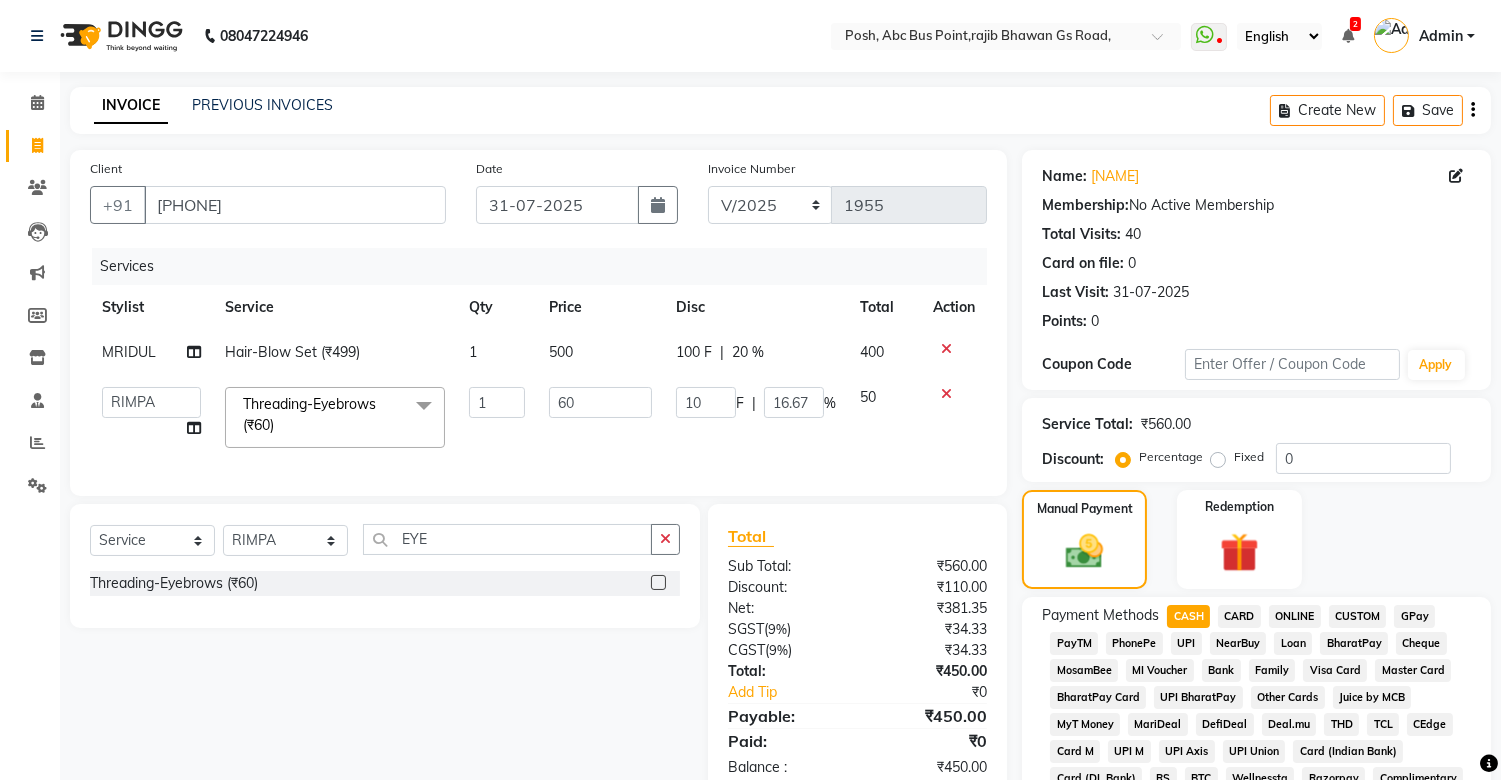 scroll, scrollTop: 631, scrollLeft: 0, axis: vertical 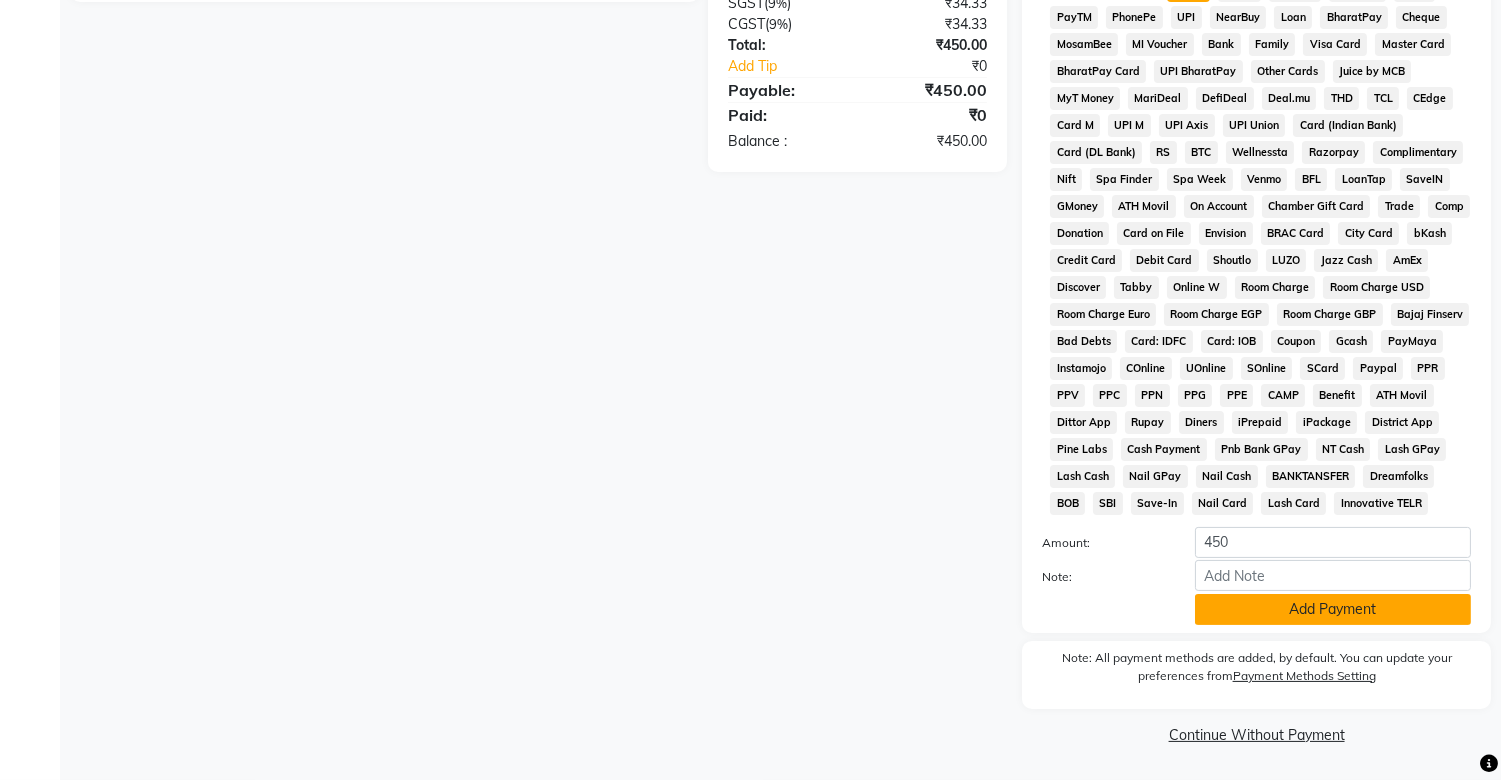 click on "Add Payment" 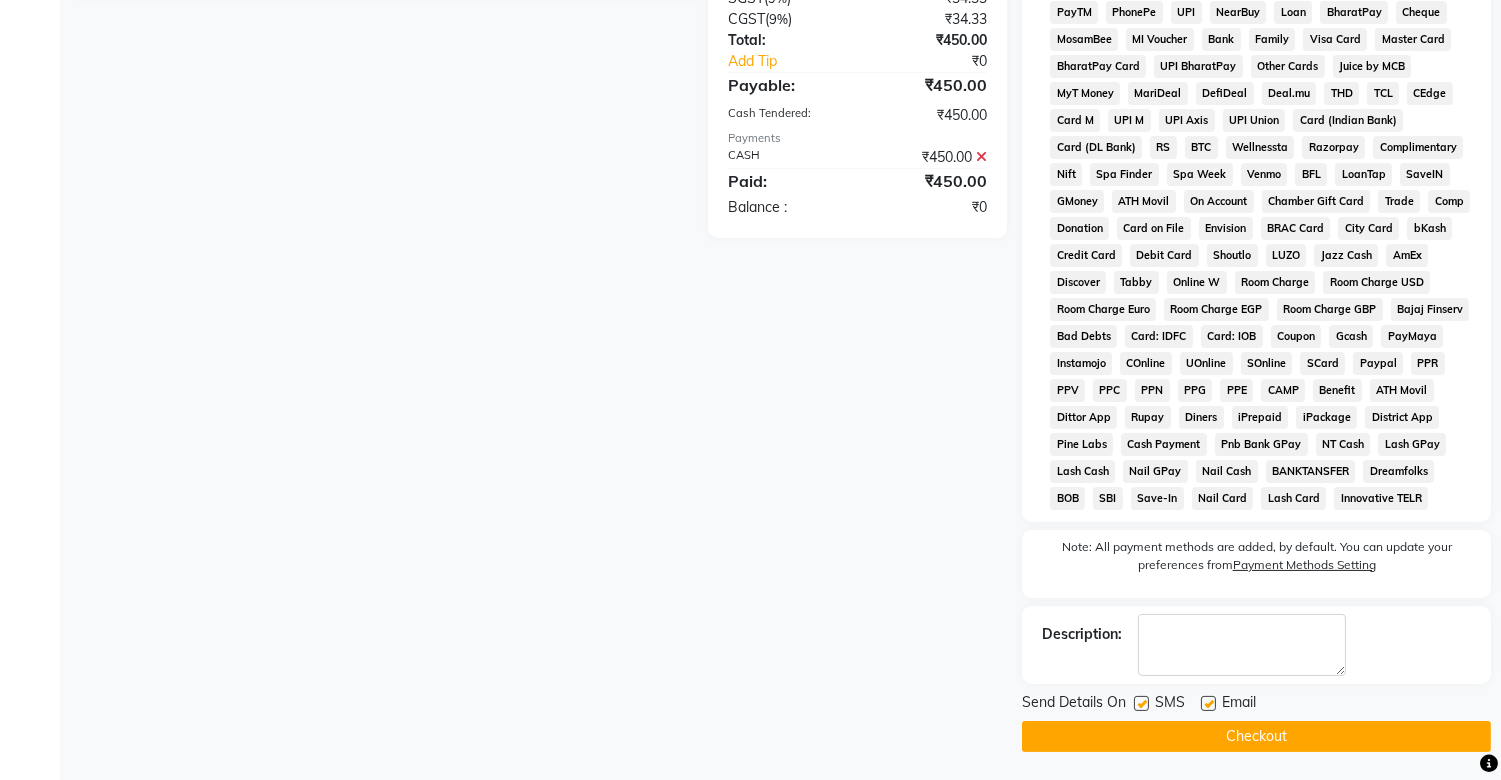 click 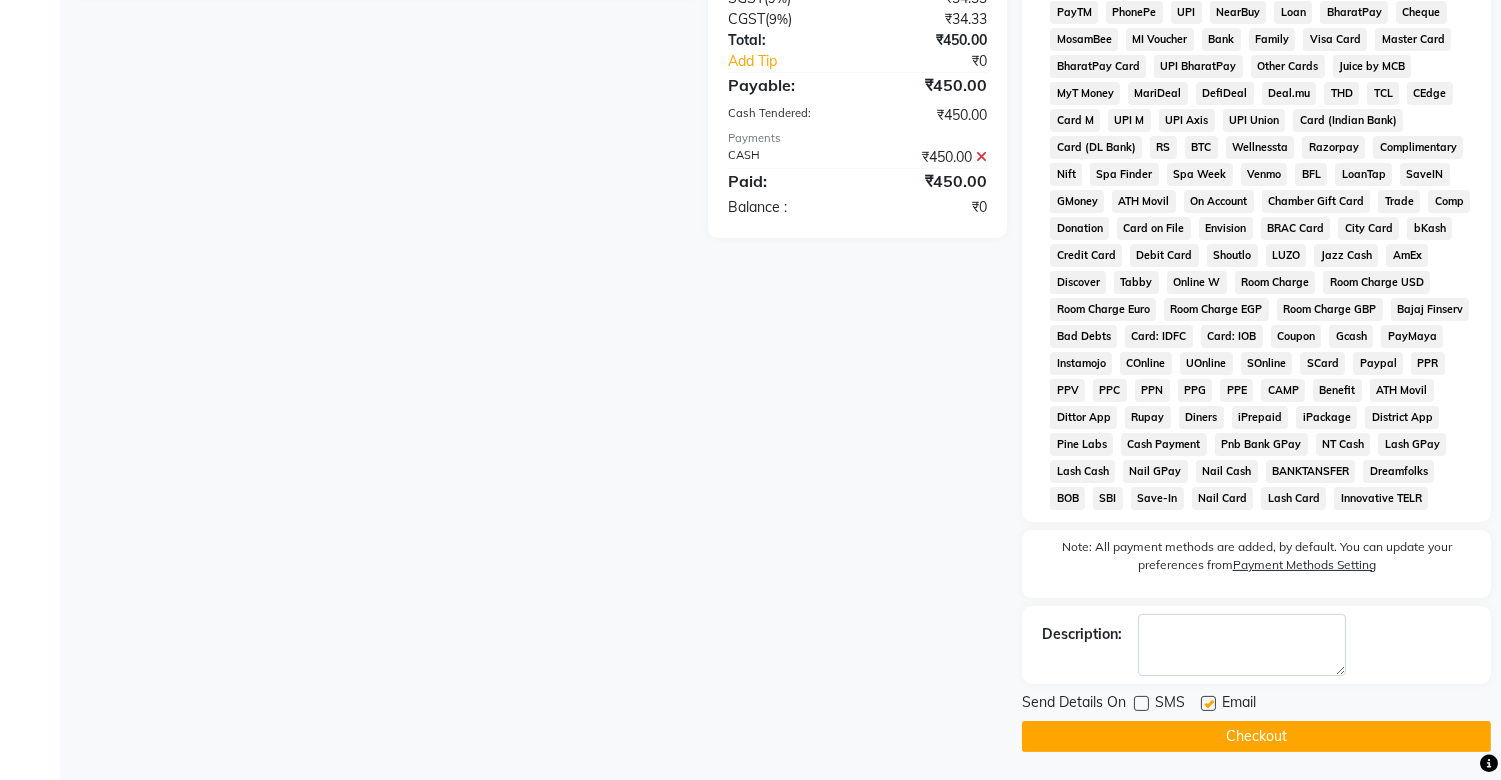 click on "Checkout" 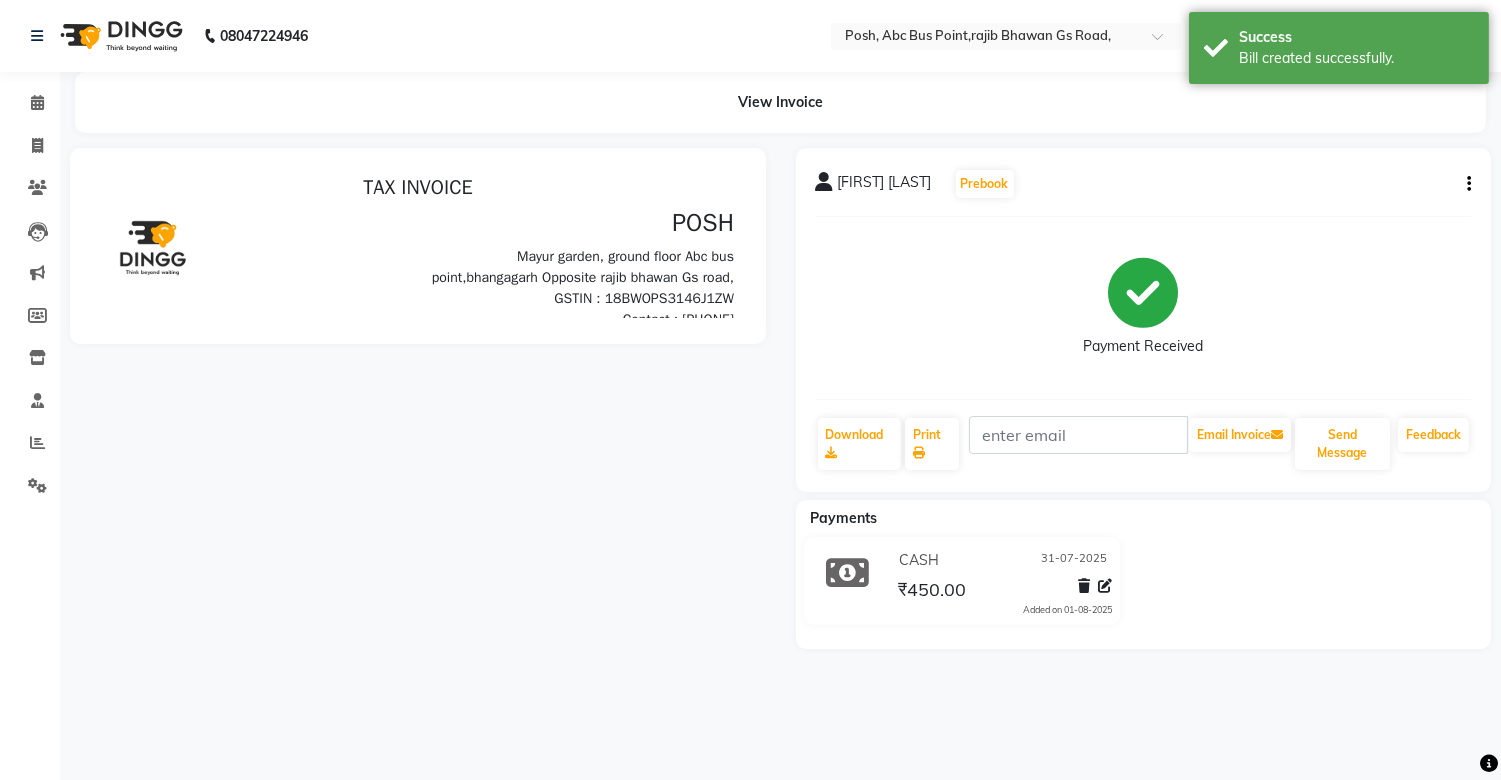 scroll, scrollTop: 0, scrollLeft: 0, axis: both 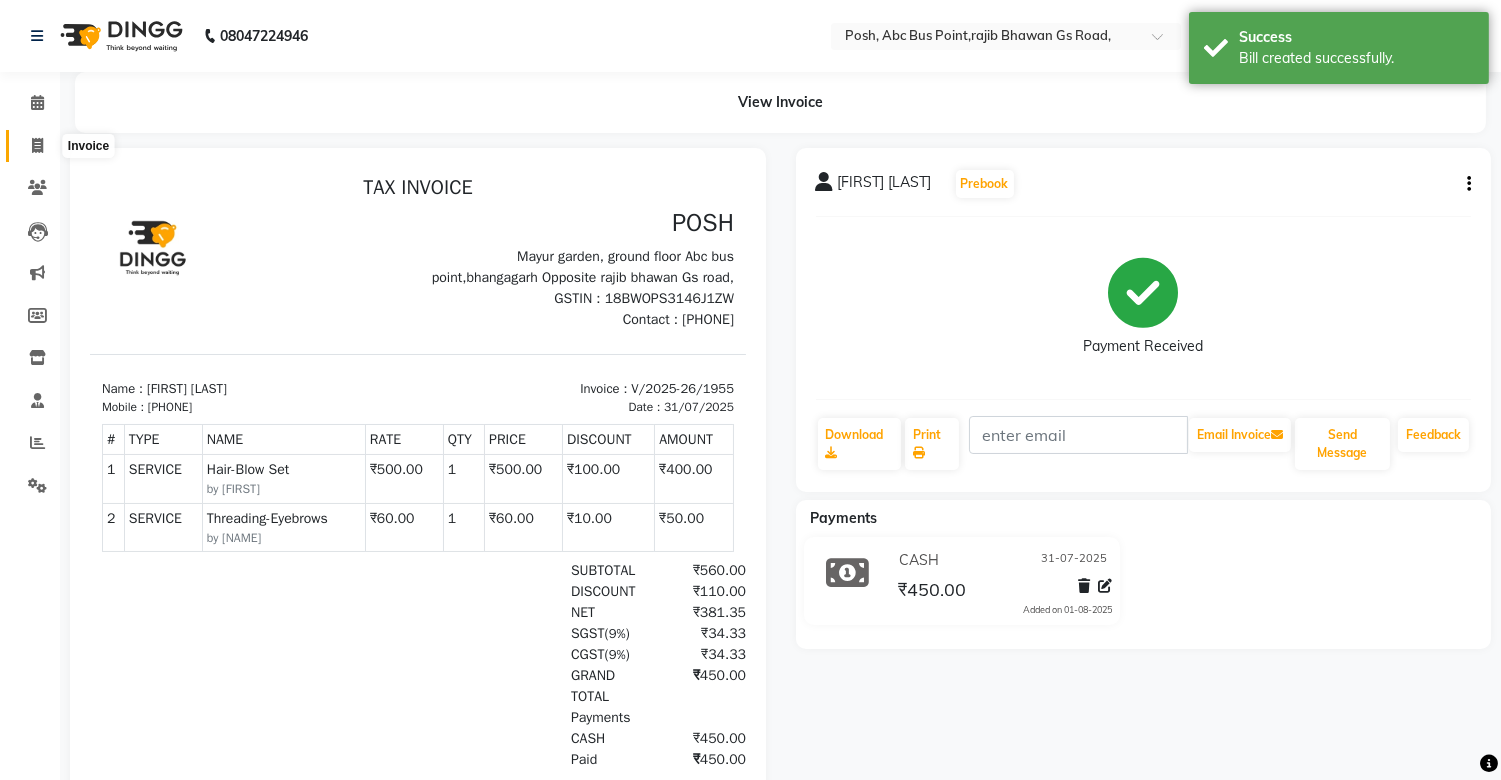 click 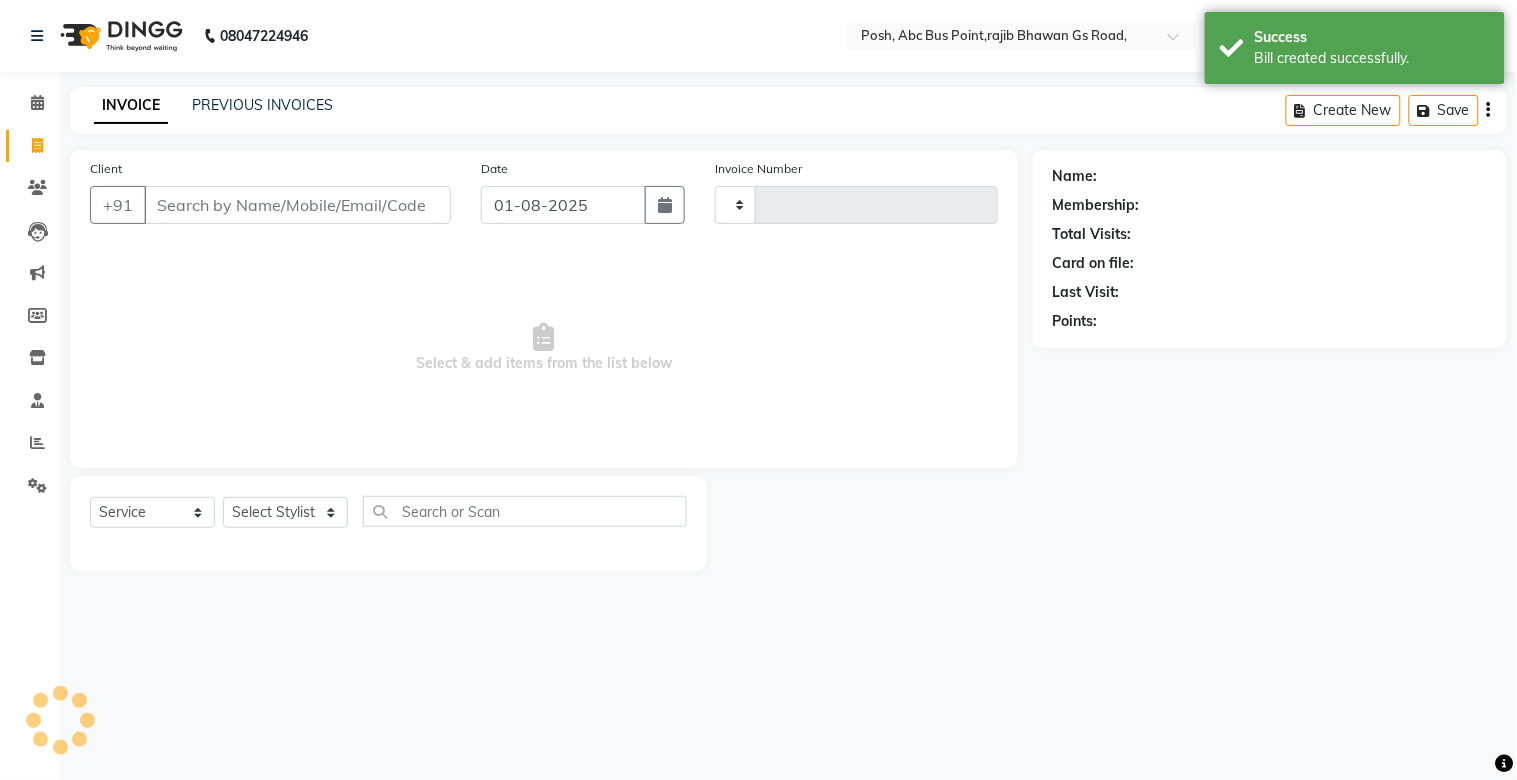 type on "1956" 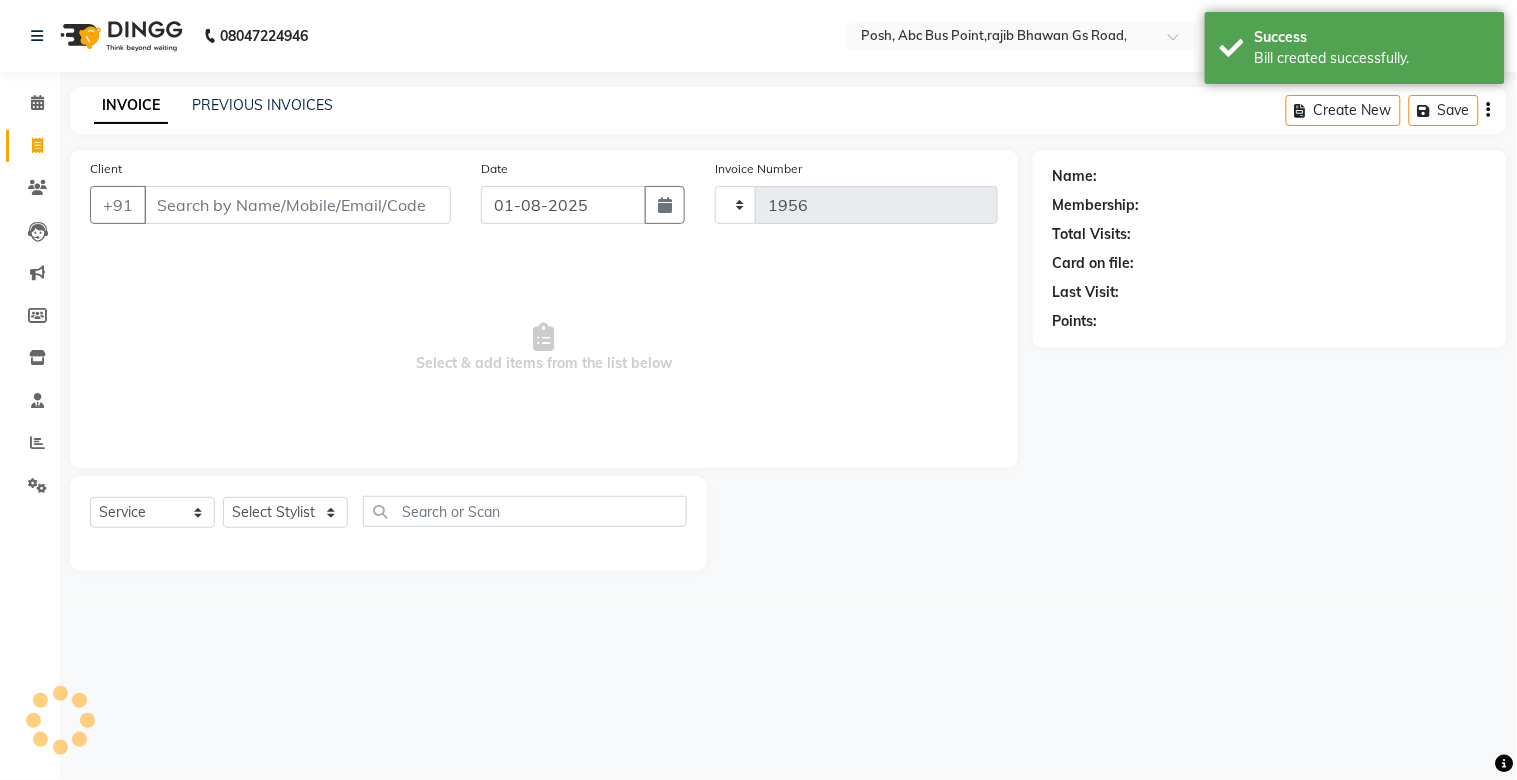 select on "3535" 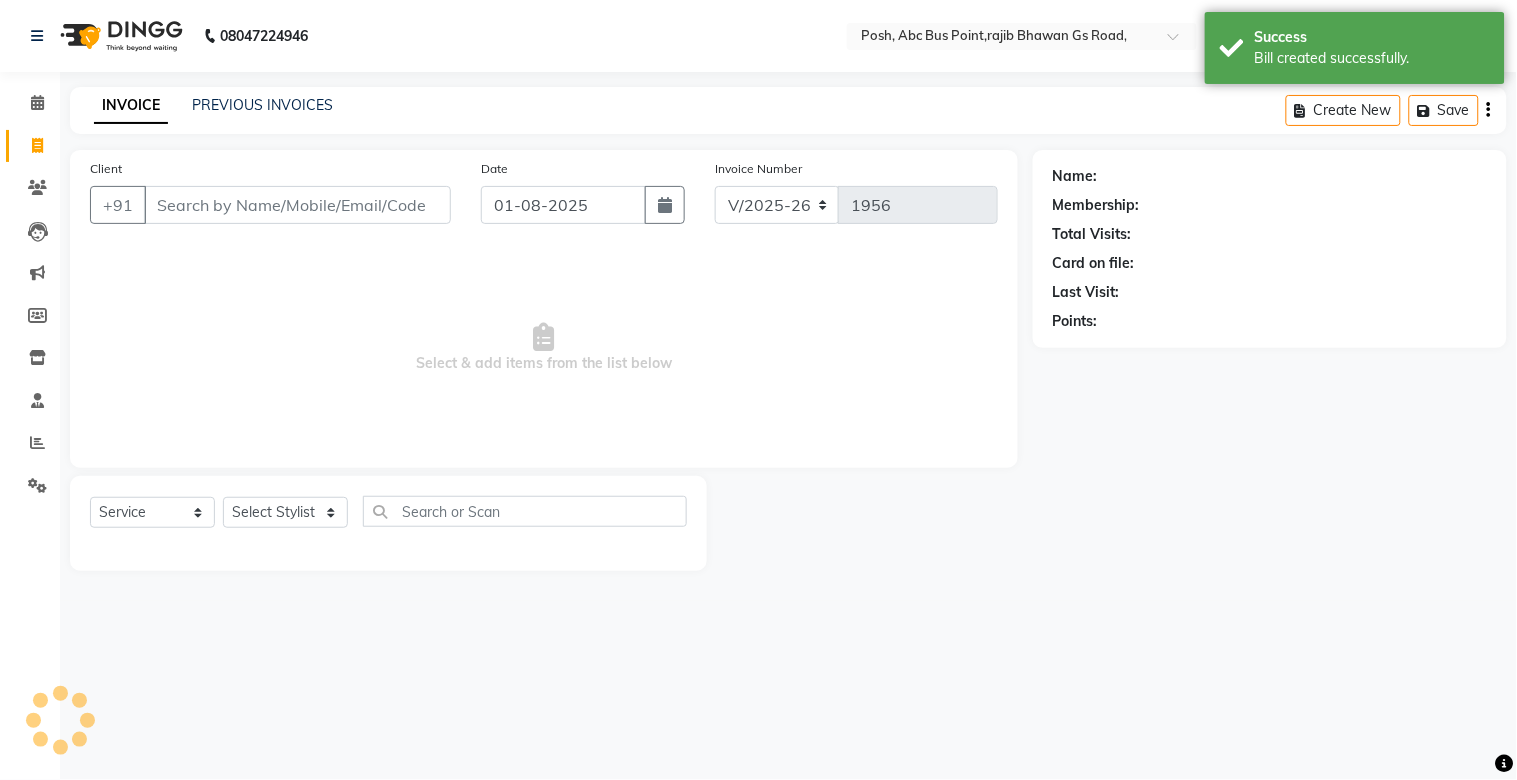 click on "Client" at bounding box center [297, 205] 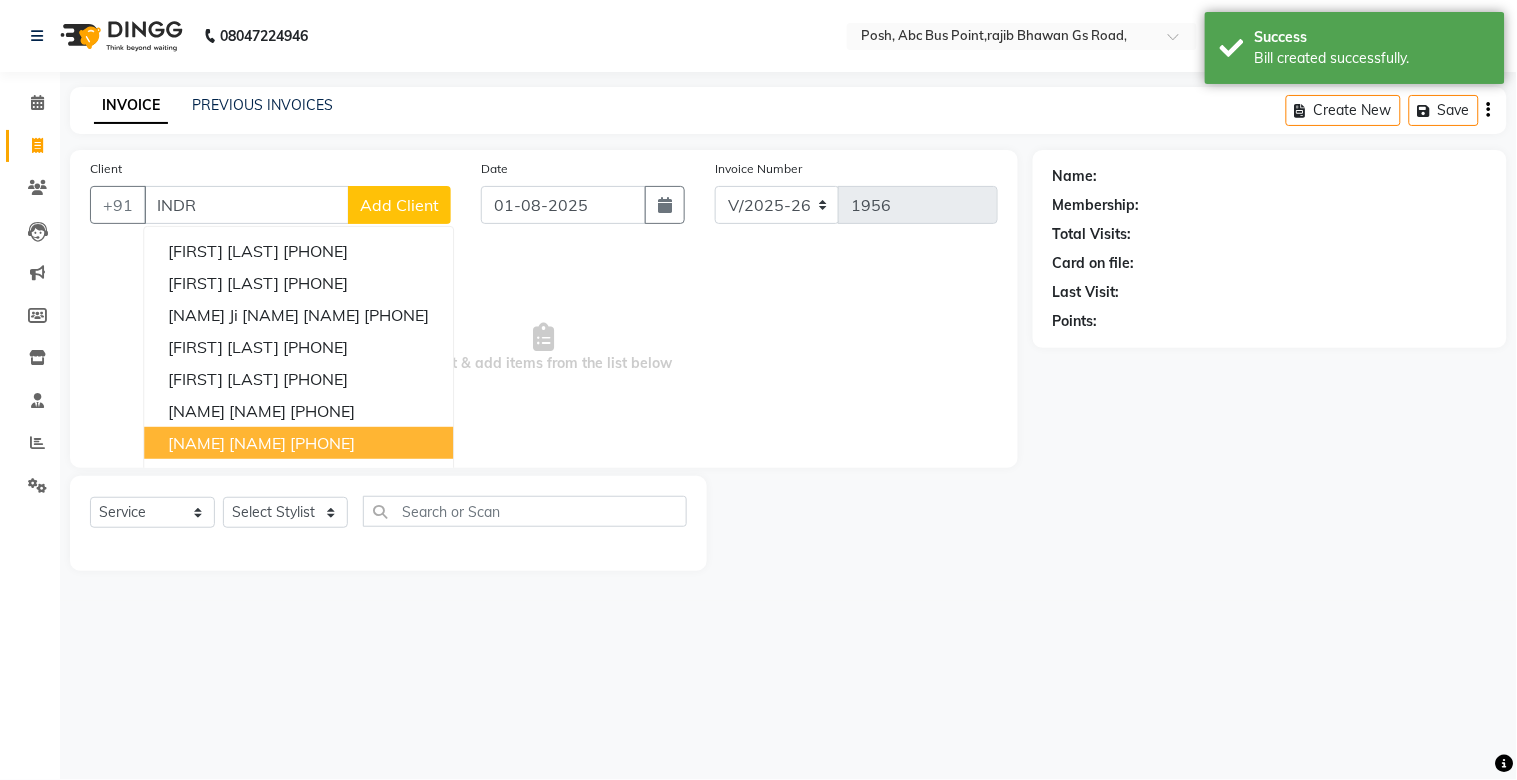 click on "[NAME] [NAME]" at bounding box center (227, 443) 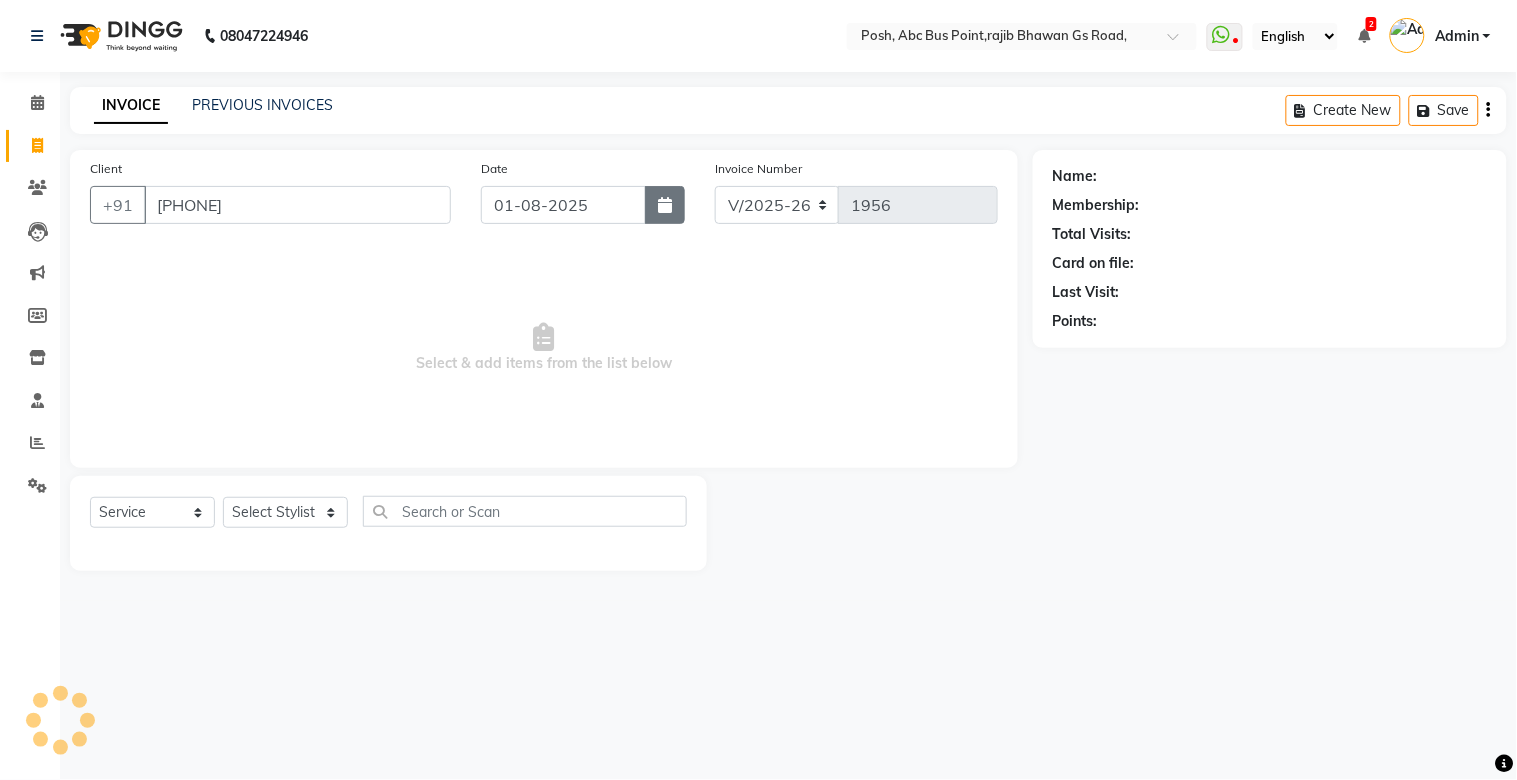 type on "[PHONE]" 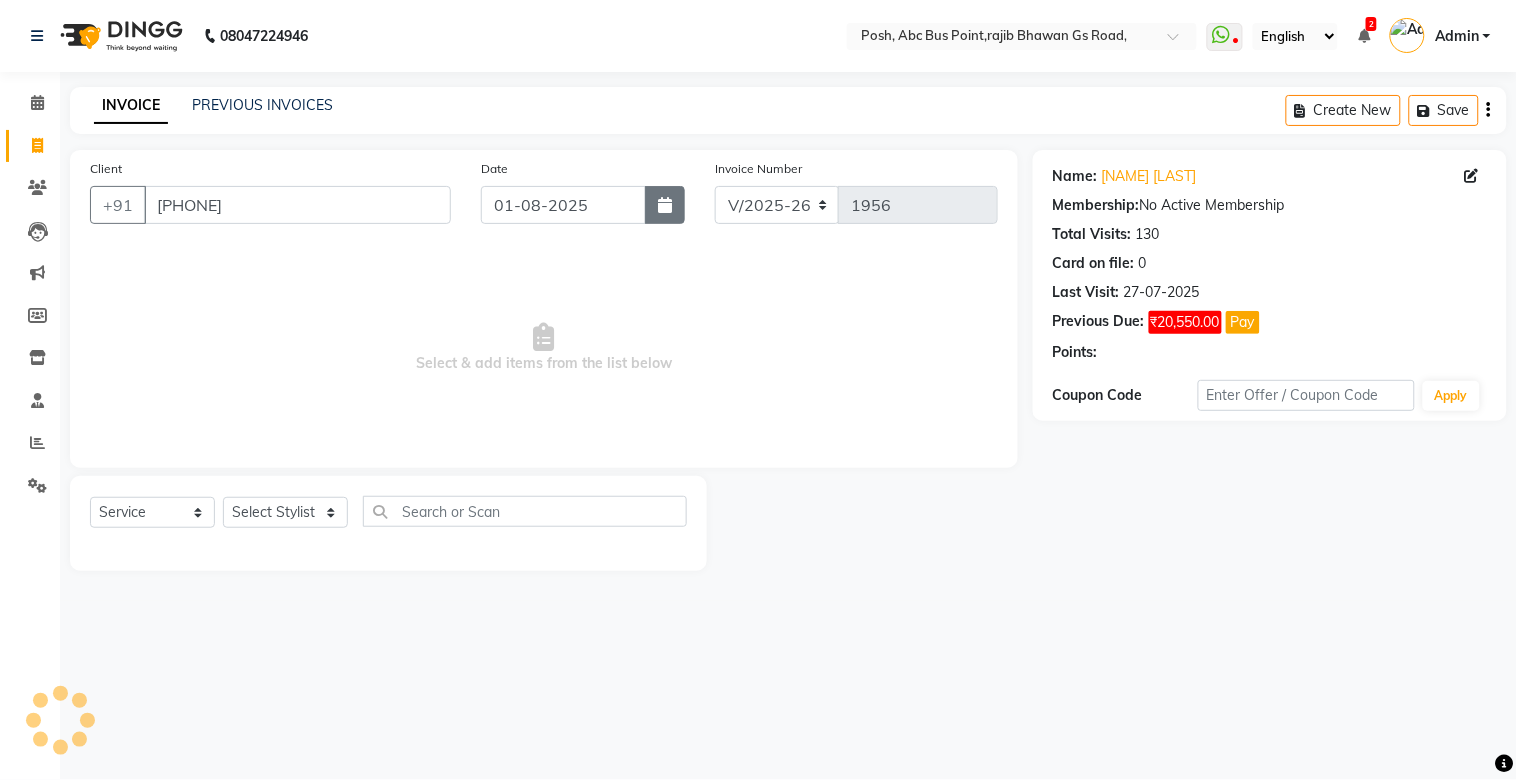 click 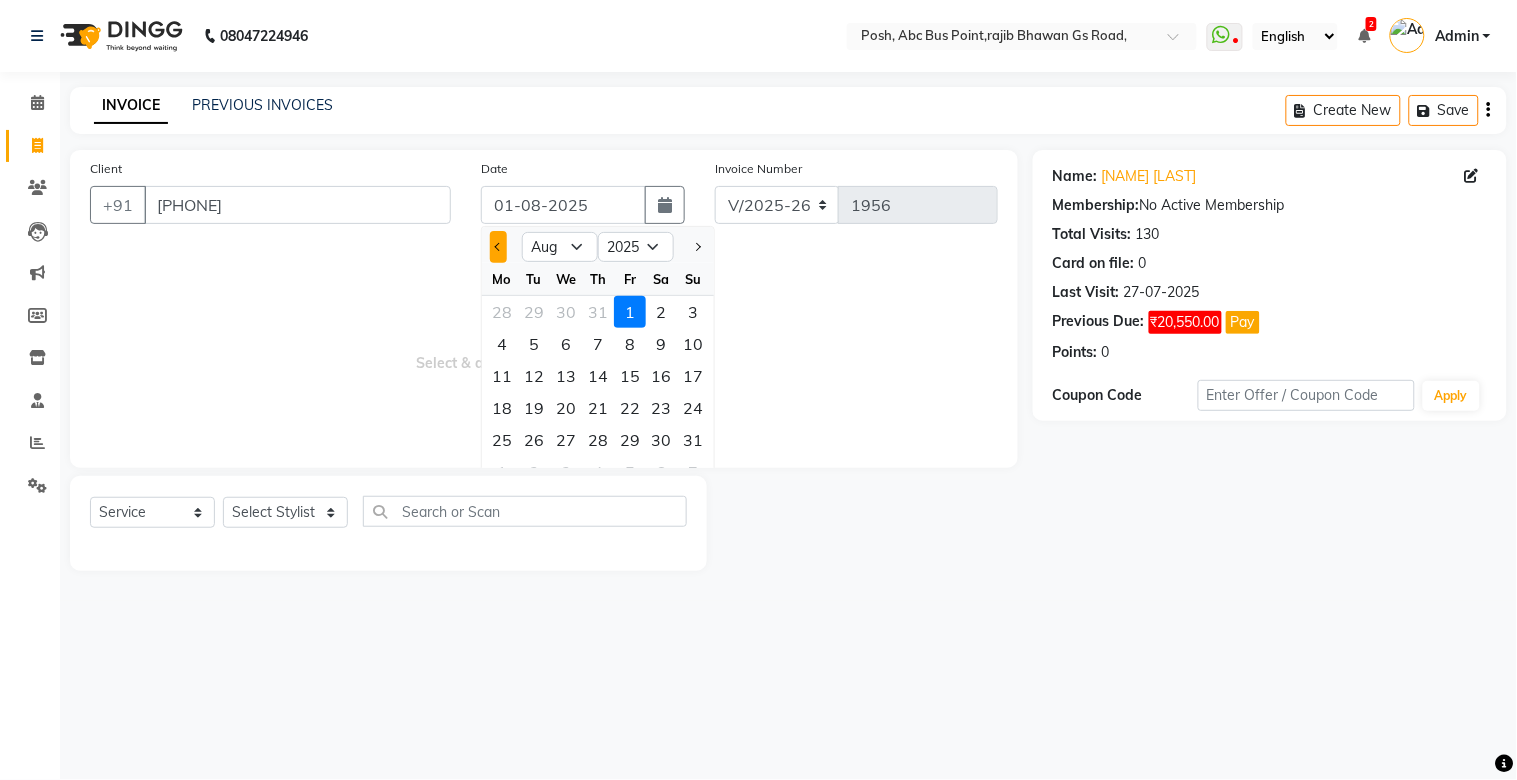click 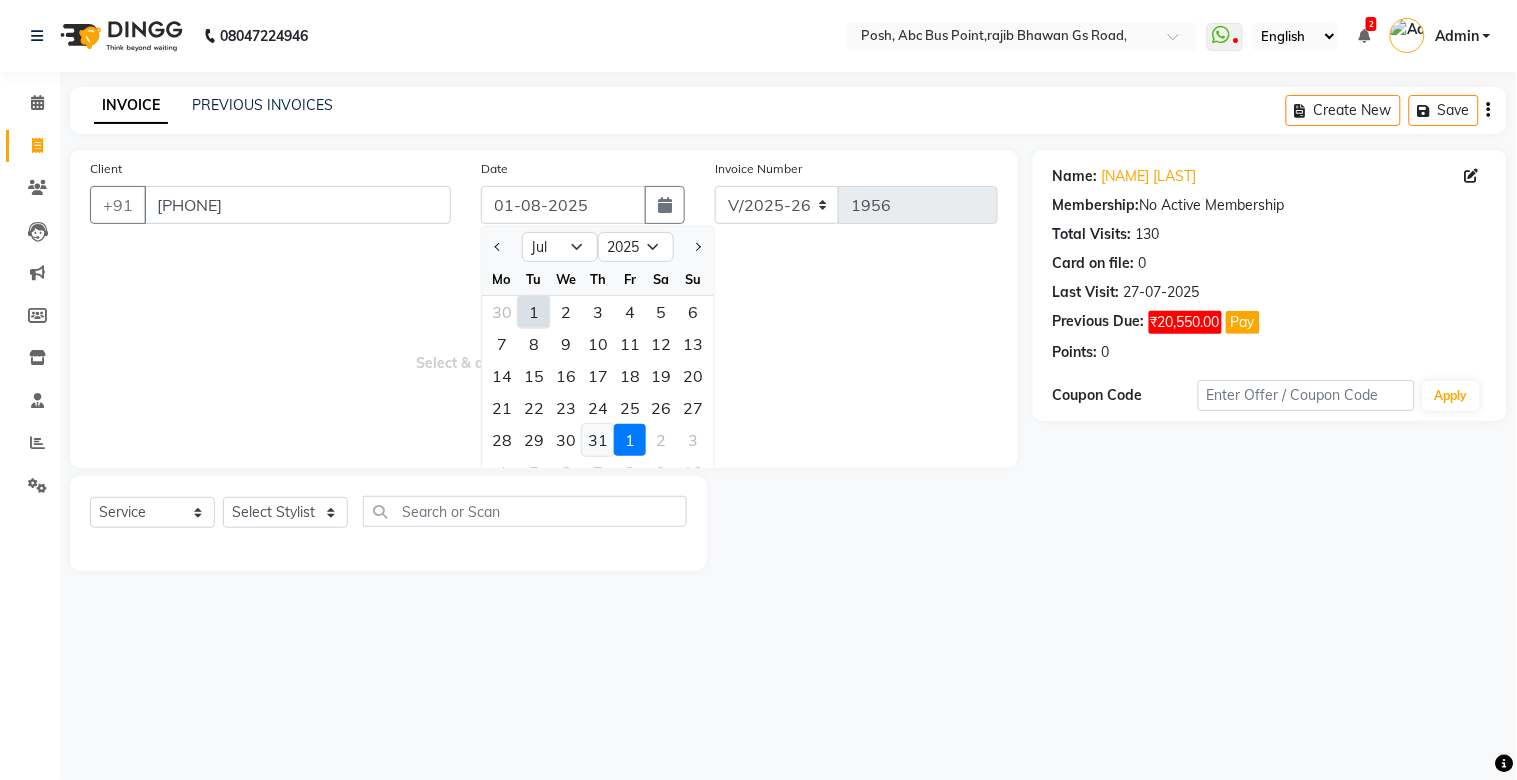 click on "31" 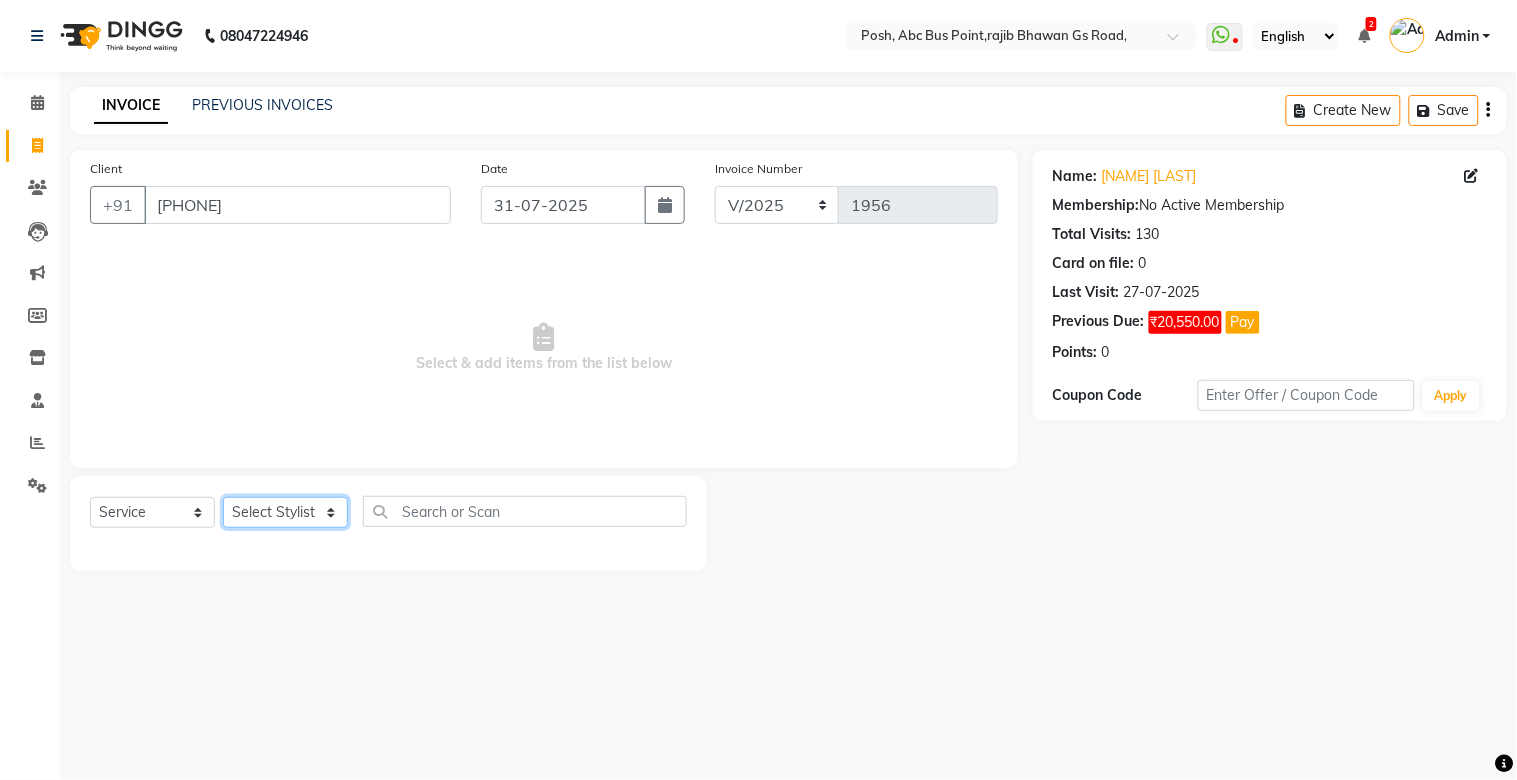 click on "Select Stylist [FIRST] [FIRST] [FIRST] [FIRST] Manager [FIRST] [FIRST] [FIRST] [FIRST] [FIRST] [FIRST] [FIRST] [FIRST] [FIRST] [FIRST] [FIRST]" 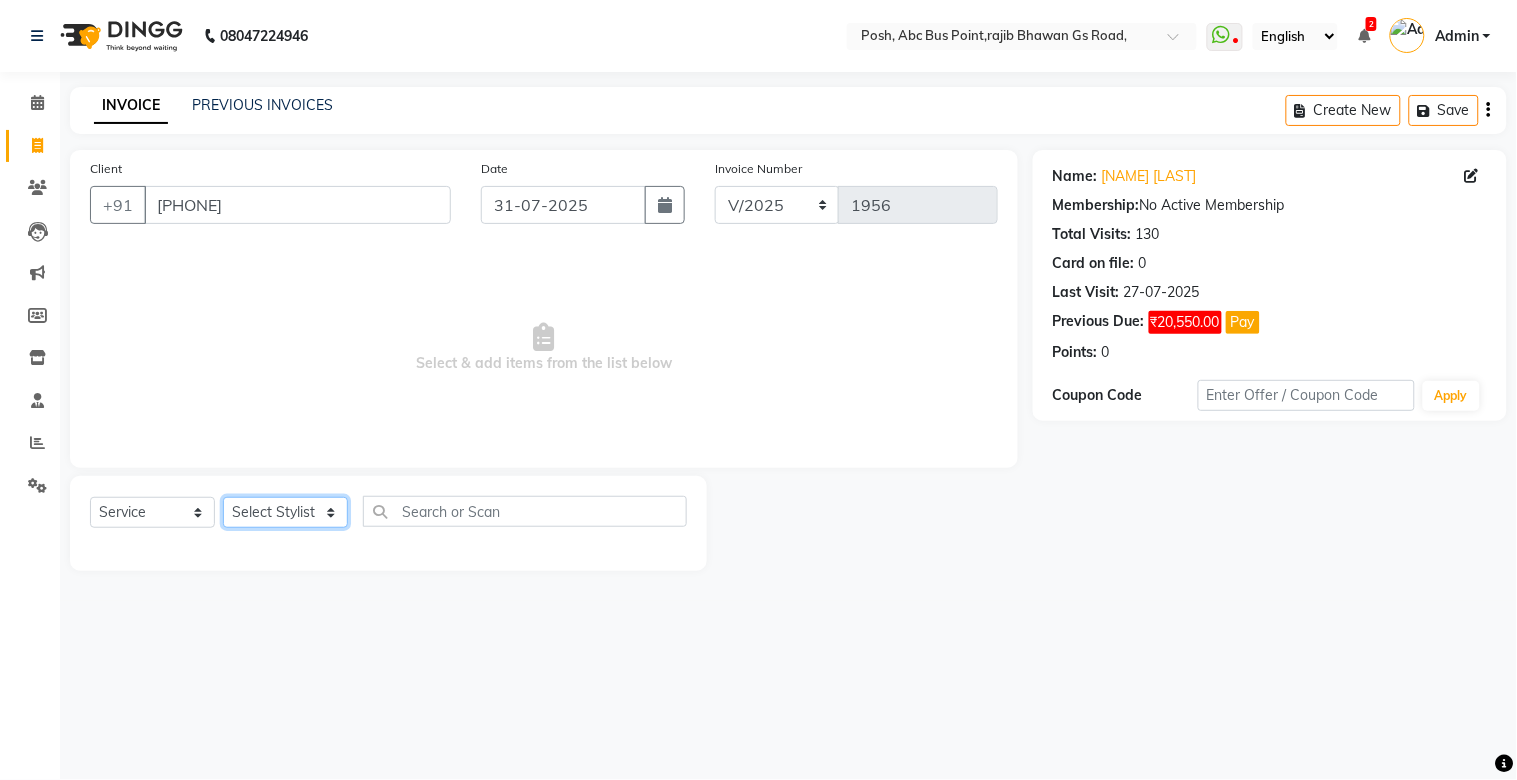 select on "[PHONE]" 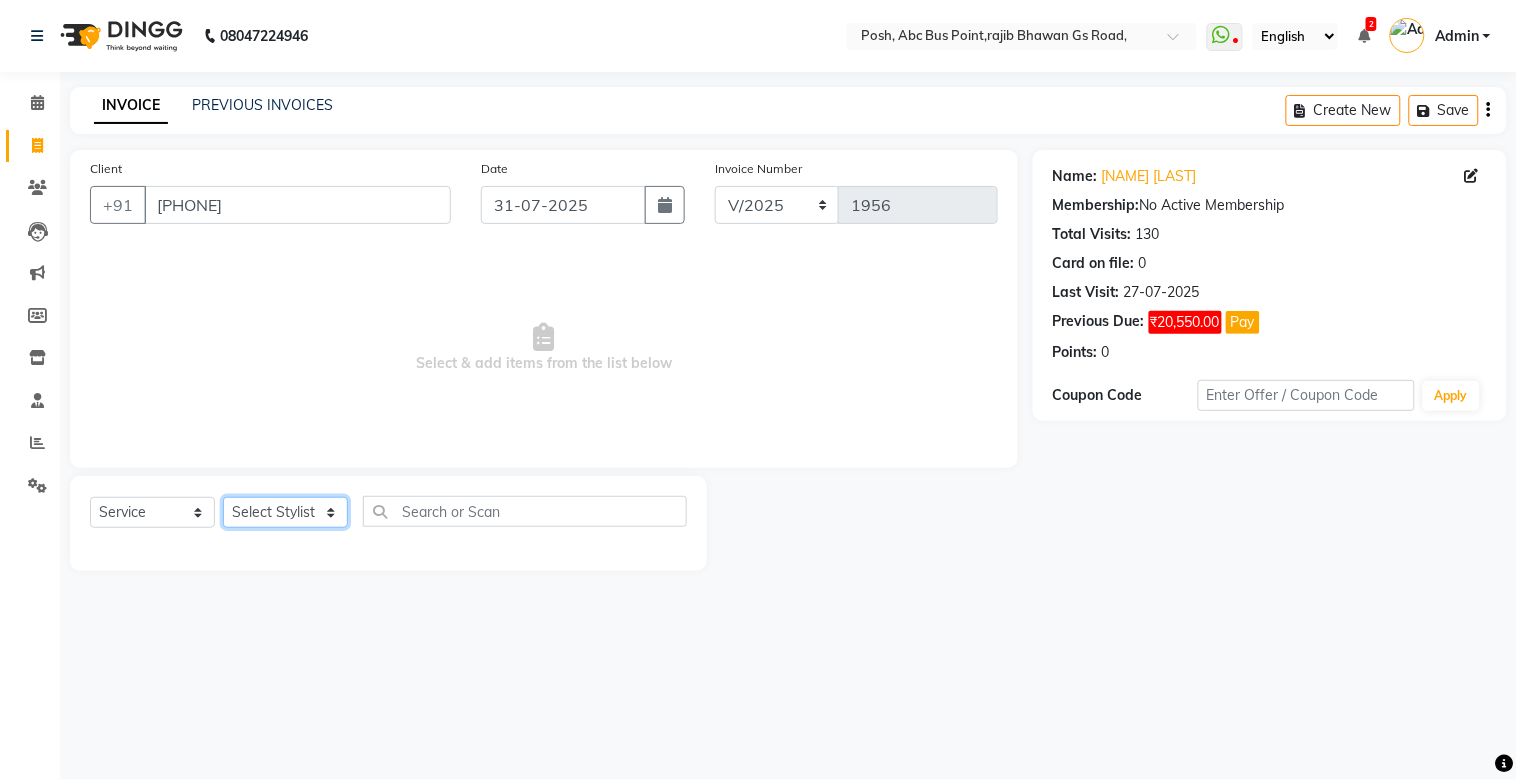 click on "Select Stylist [FIRST] [FIRST] [FIRST] [FIRST] Manager [FIRST] [FIRST] [FIRST] [FIRST] [FIRST] [FIRST] [FIRST] [FIRST] [FIRST] [FIRST] [FIRST]" 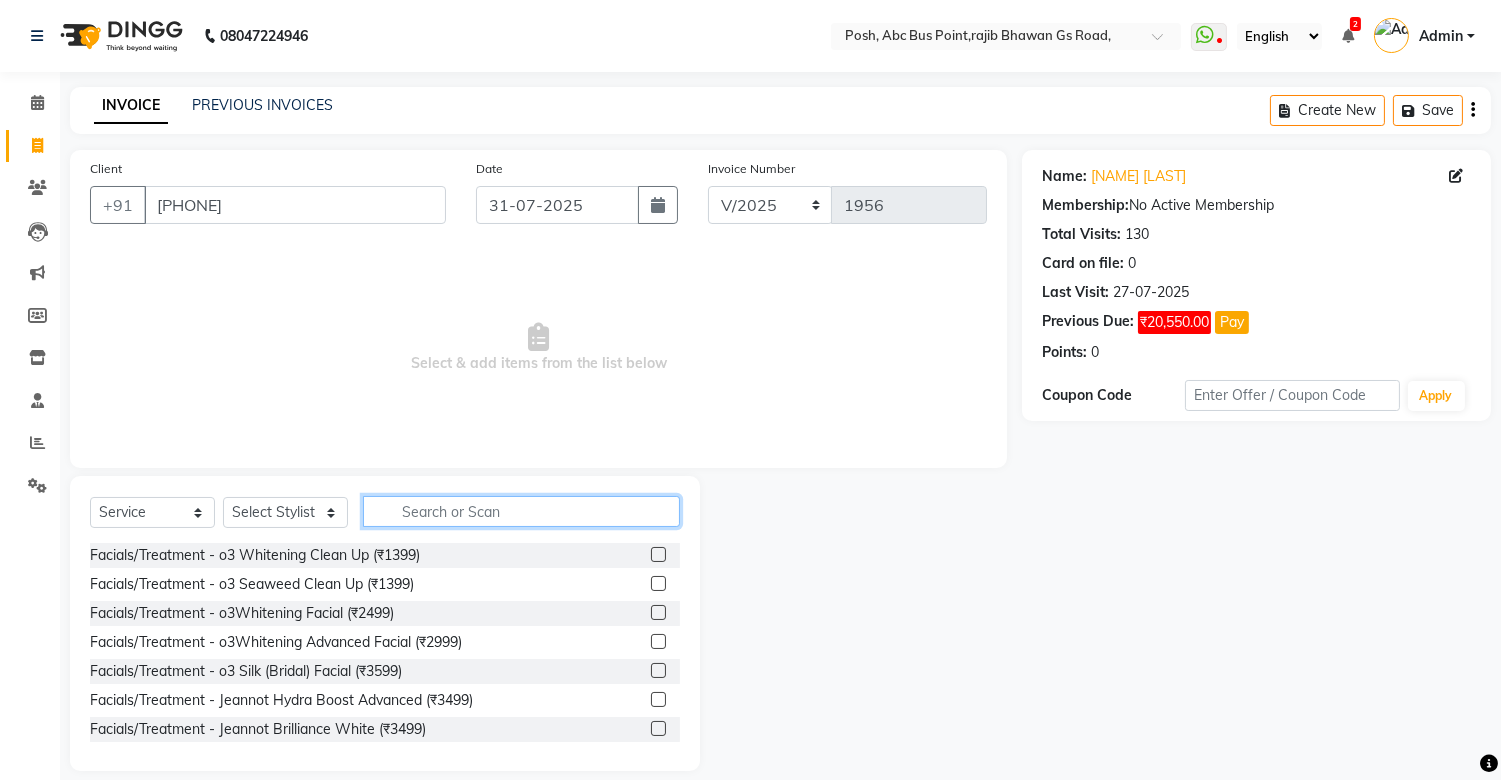 click 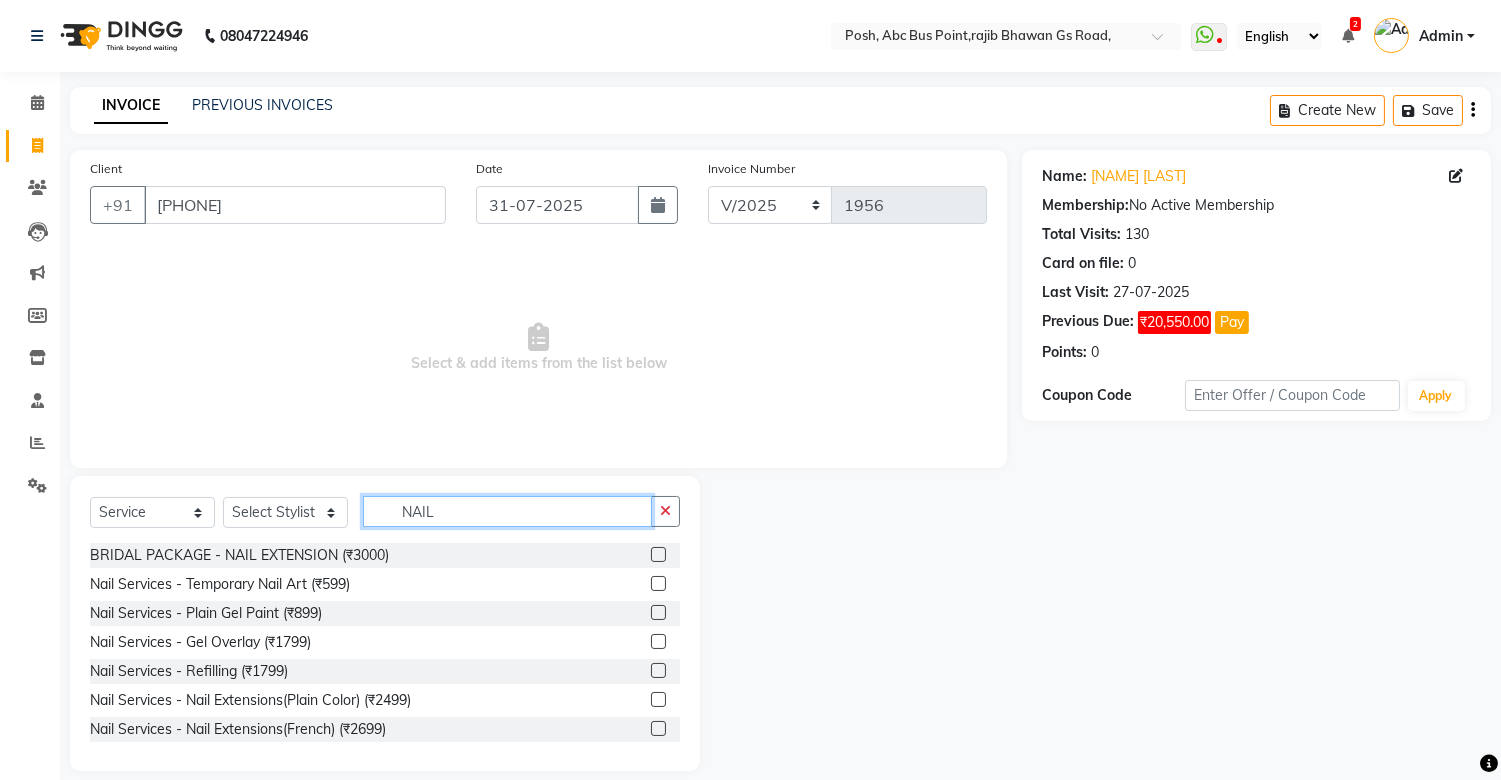 type on "NAIL" 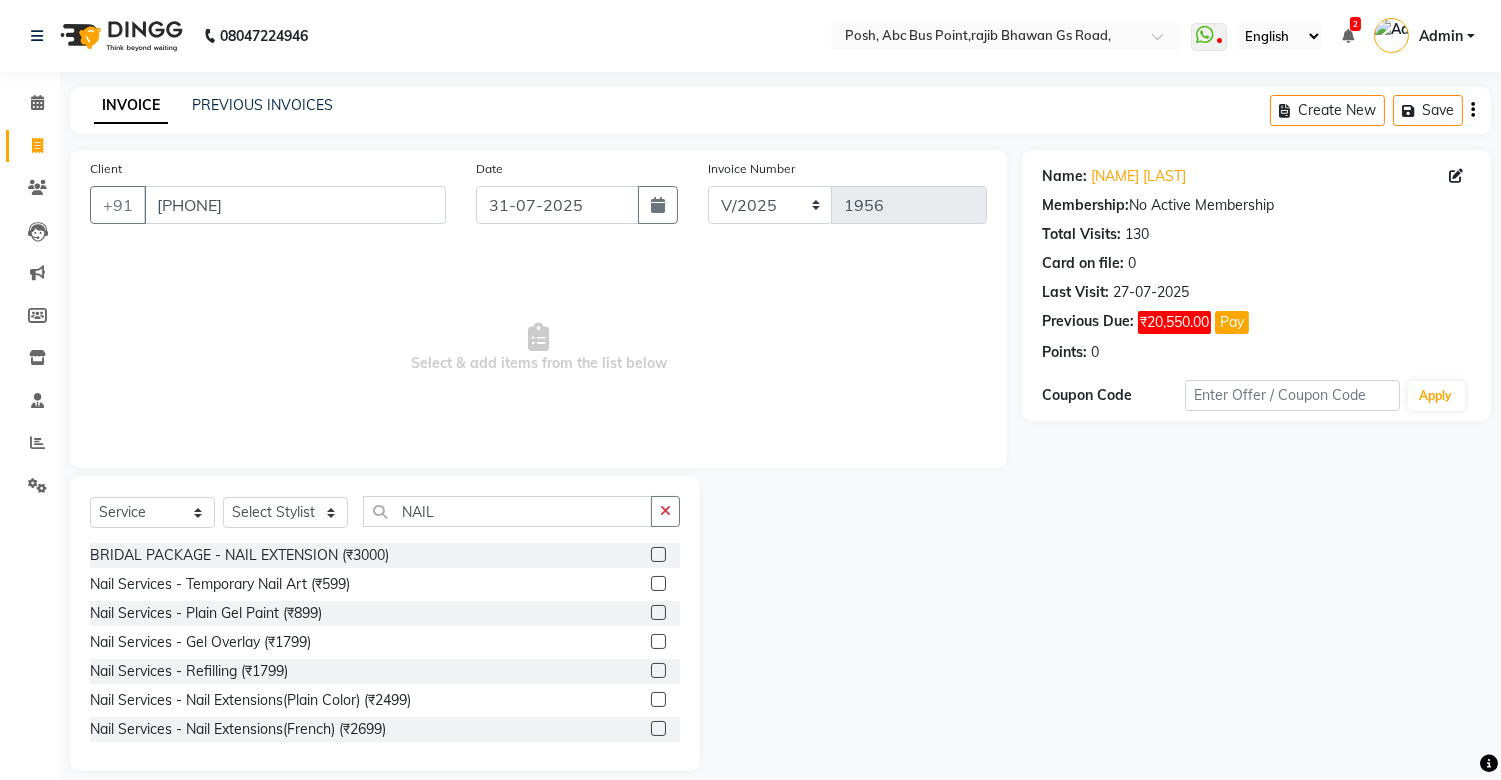 click 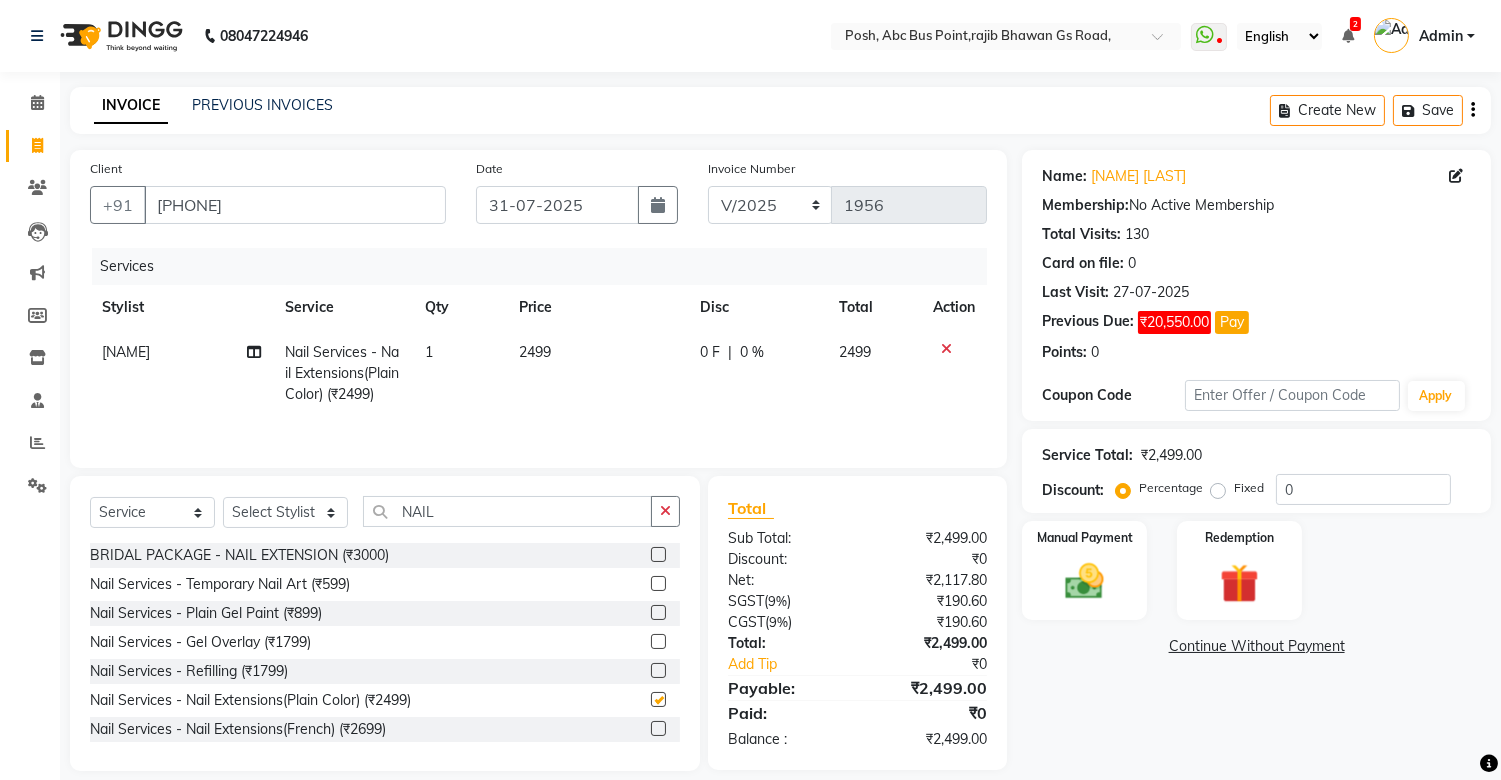 checkbox on "false" 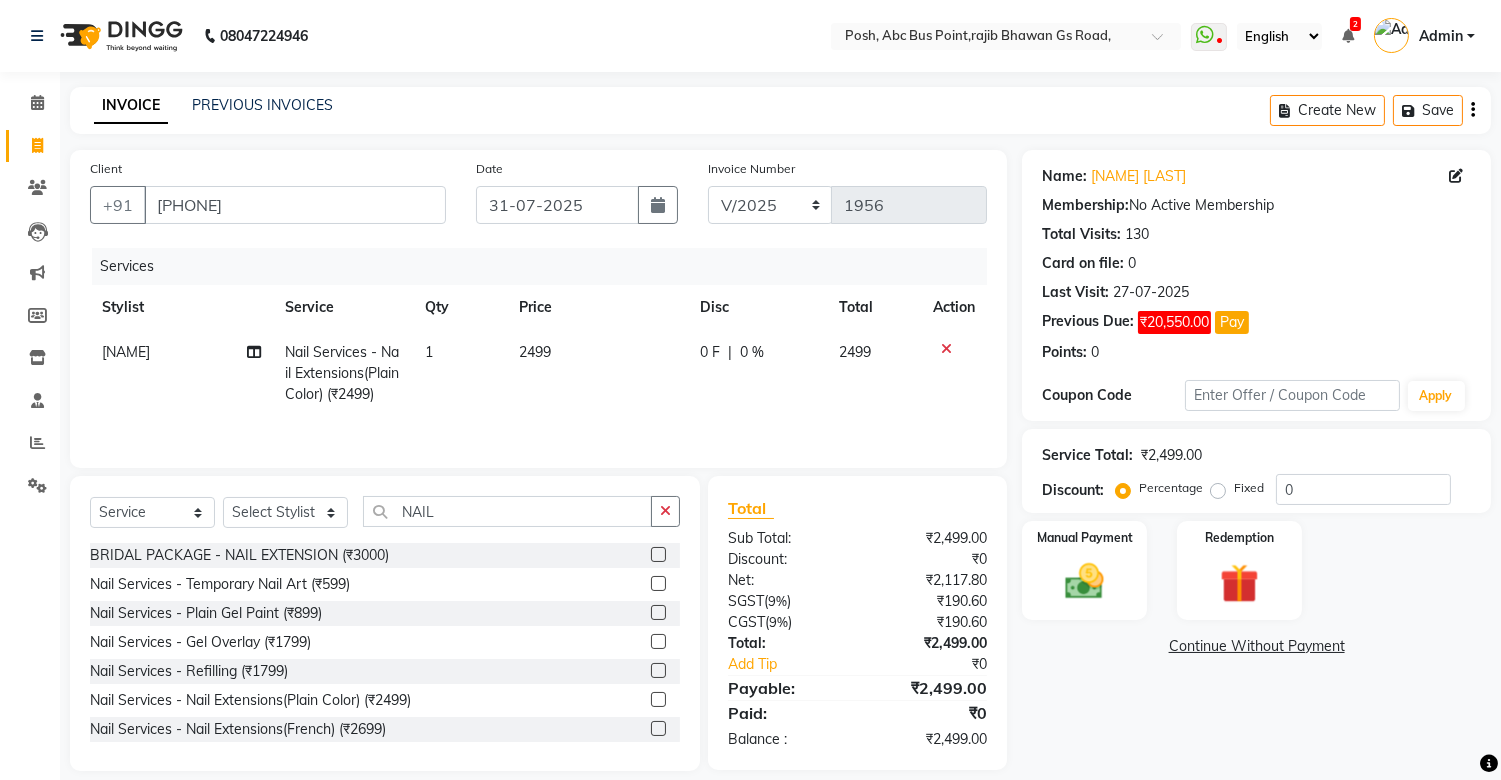 click on "2499" 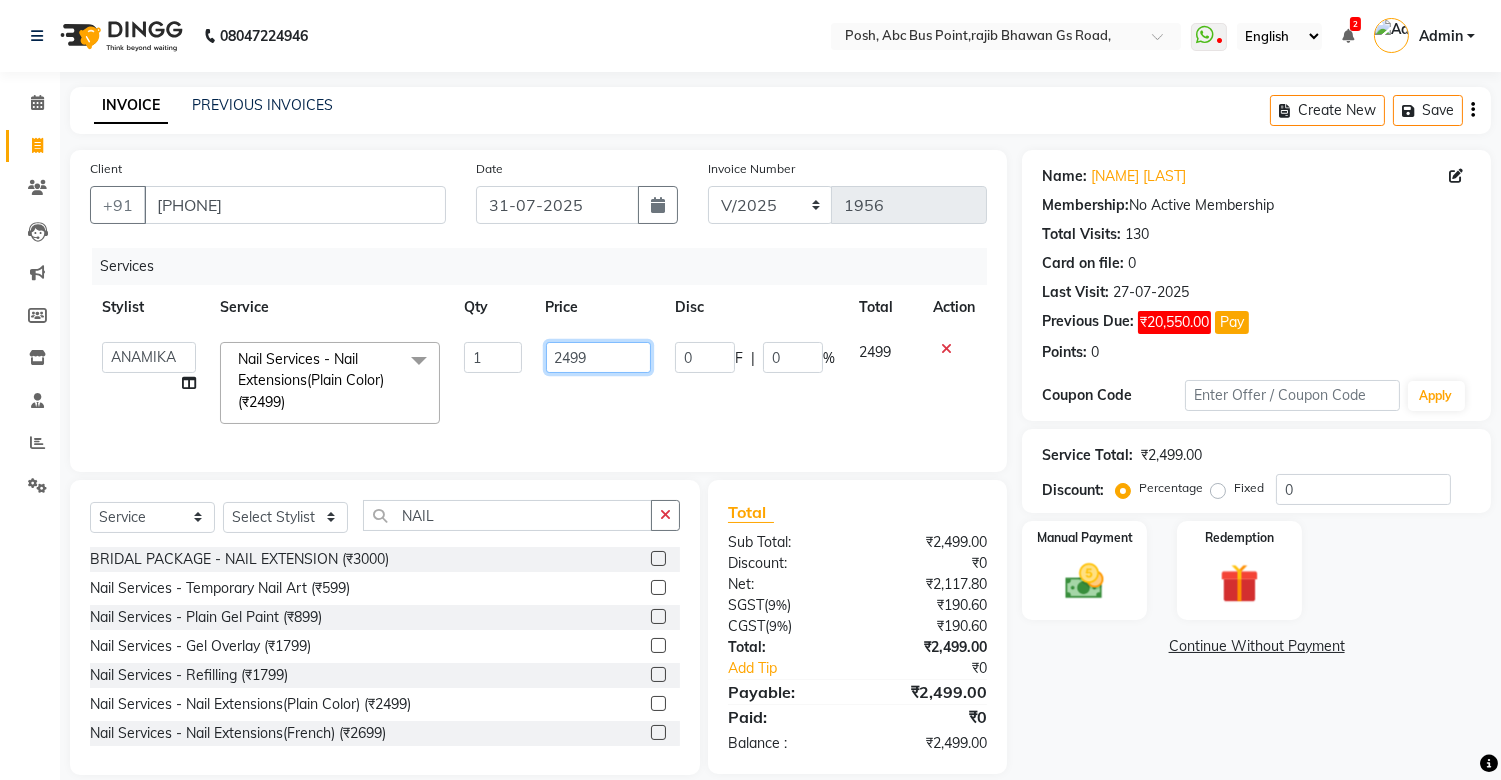 click on "2499" 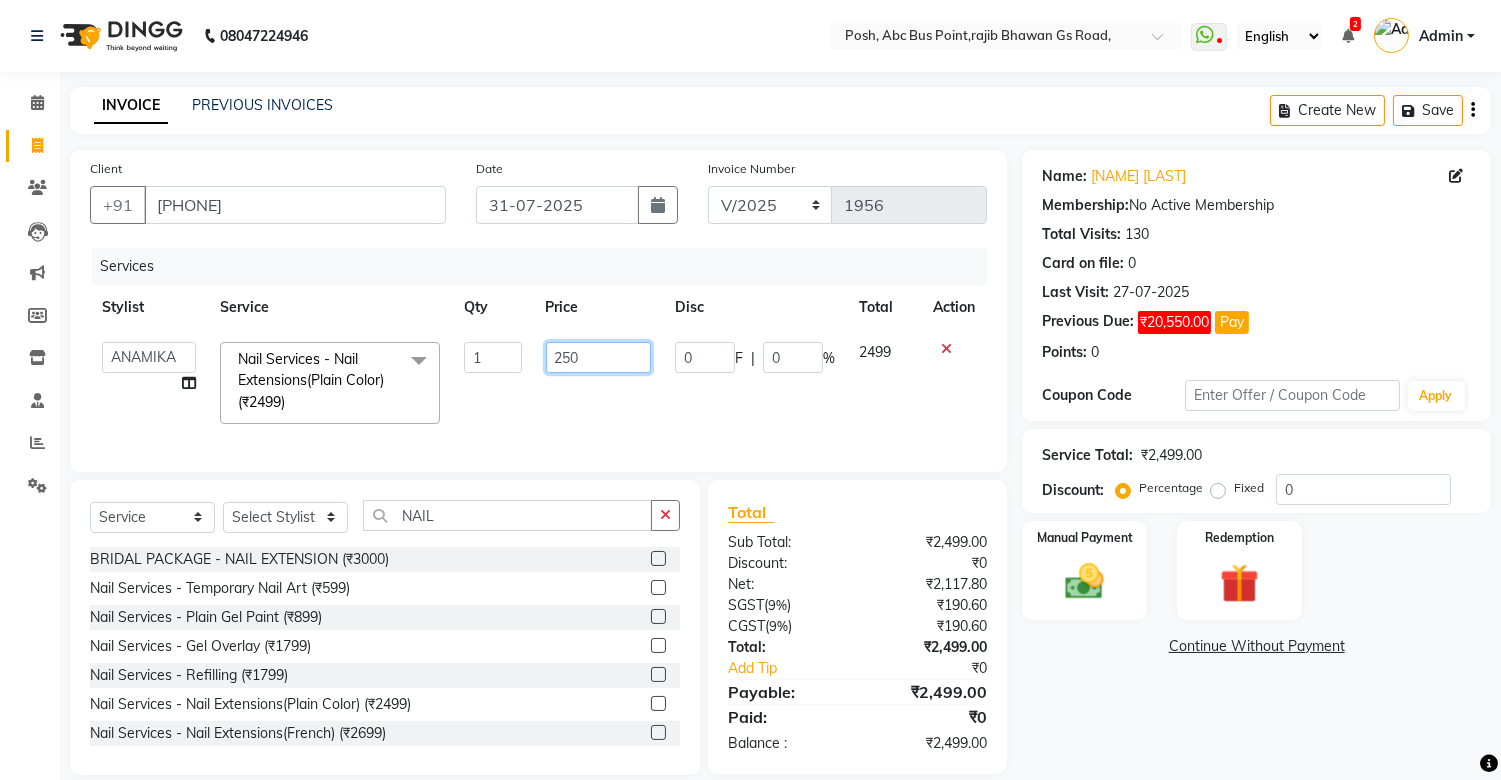 type on "2500" 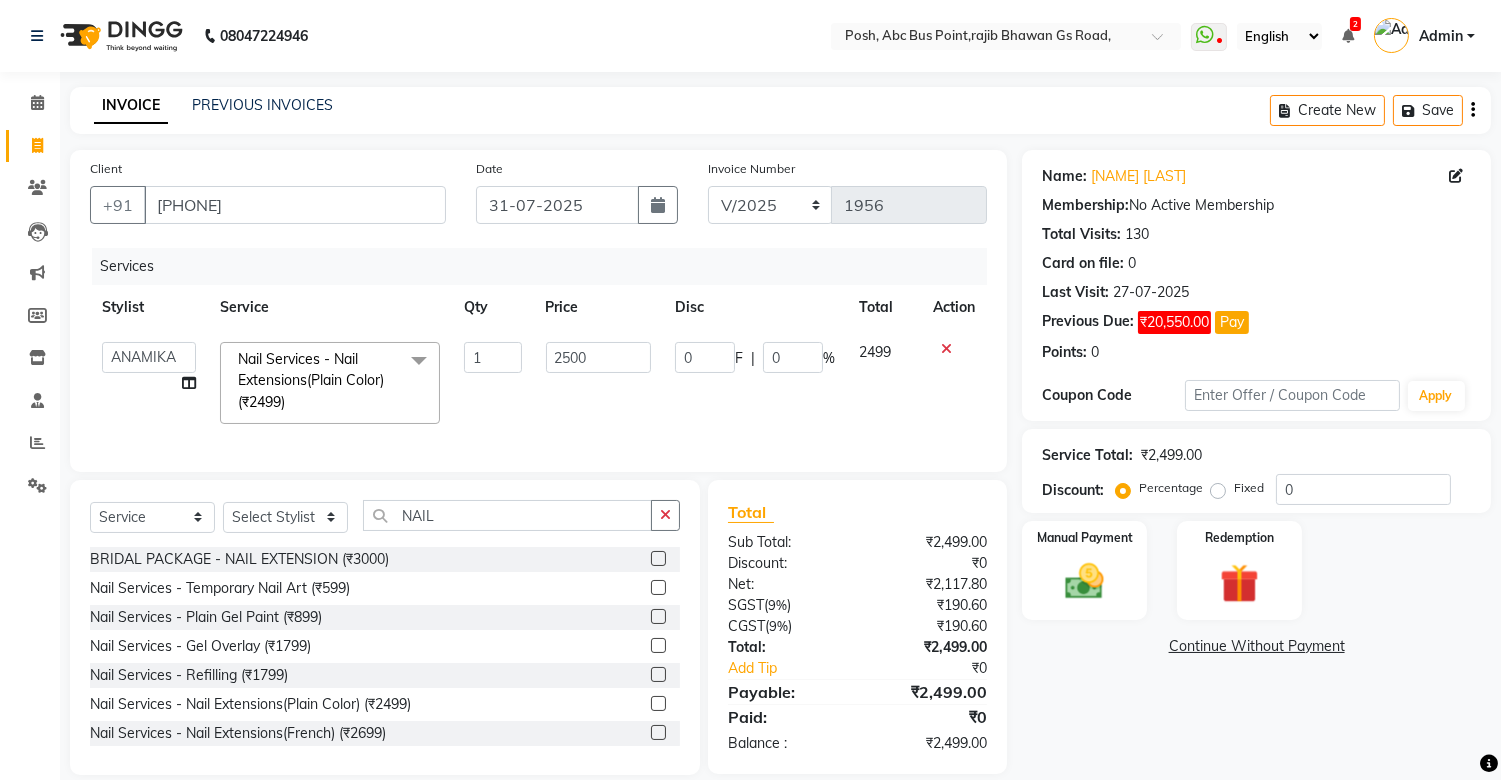click on "2500" 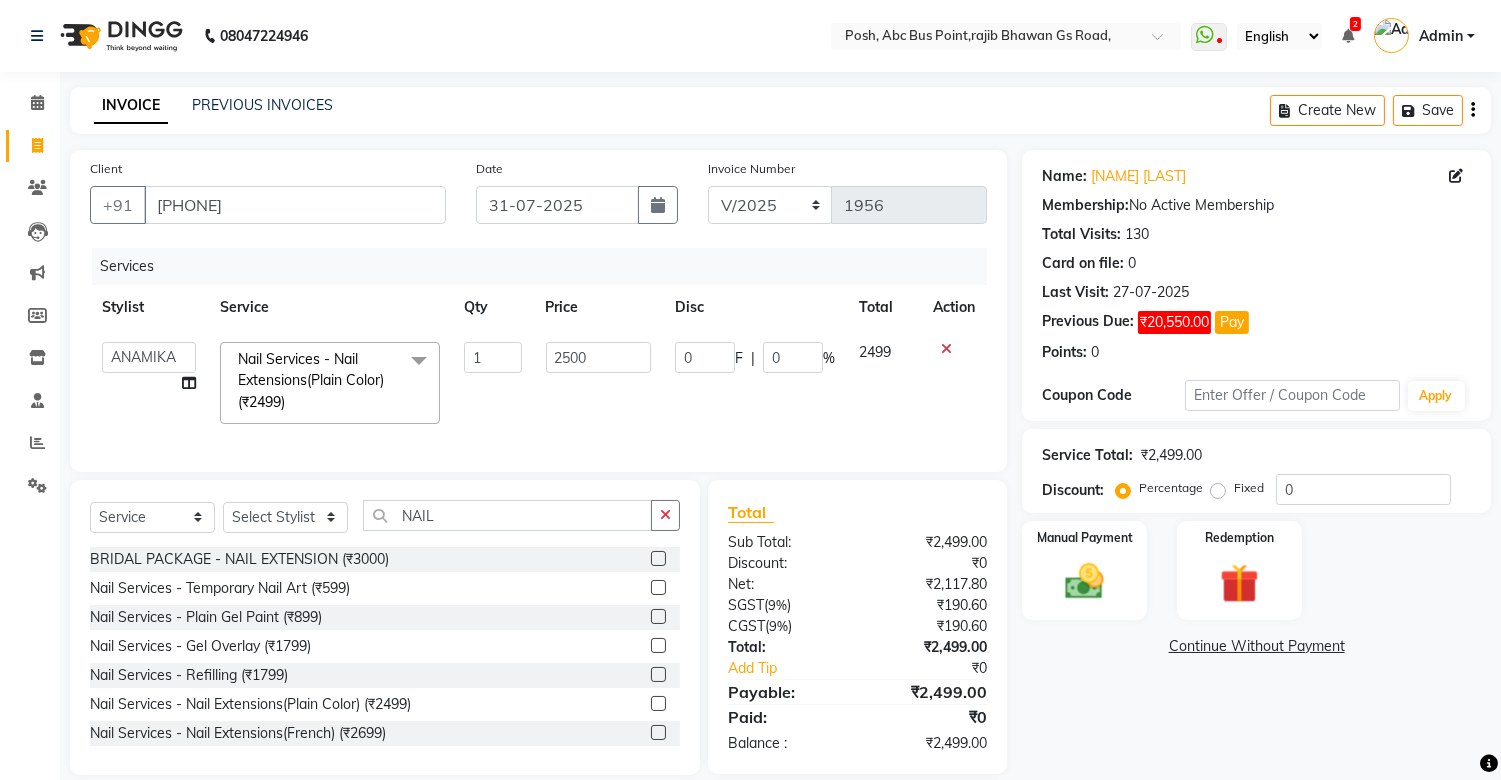 select on "[PHONE]" 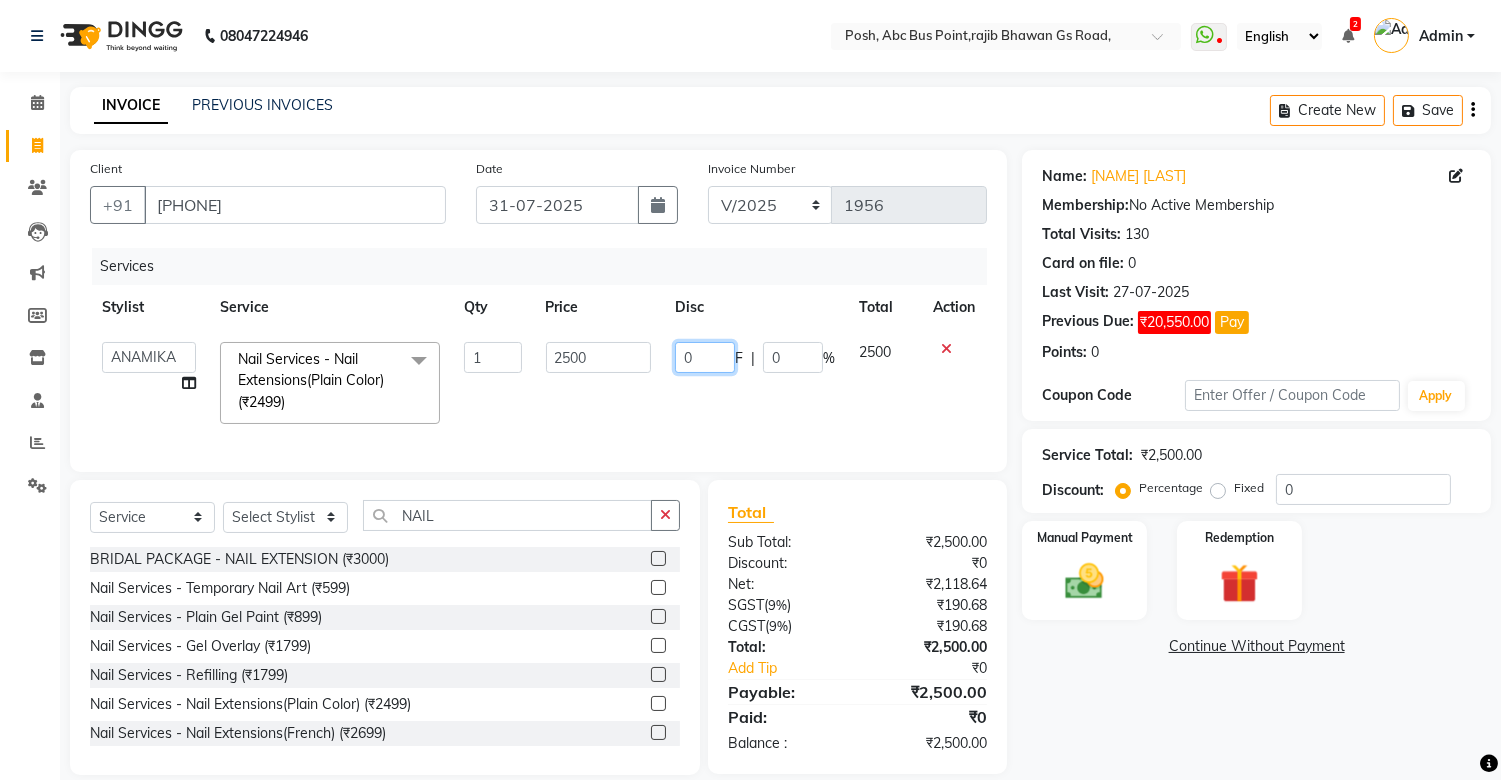 click on "0" 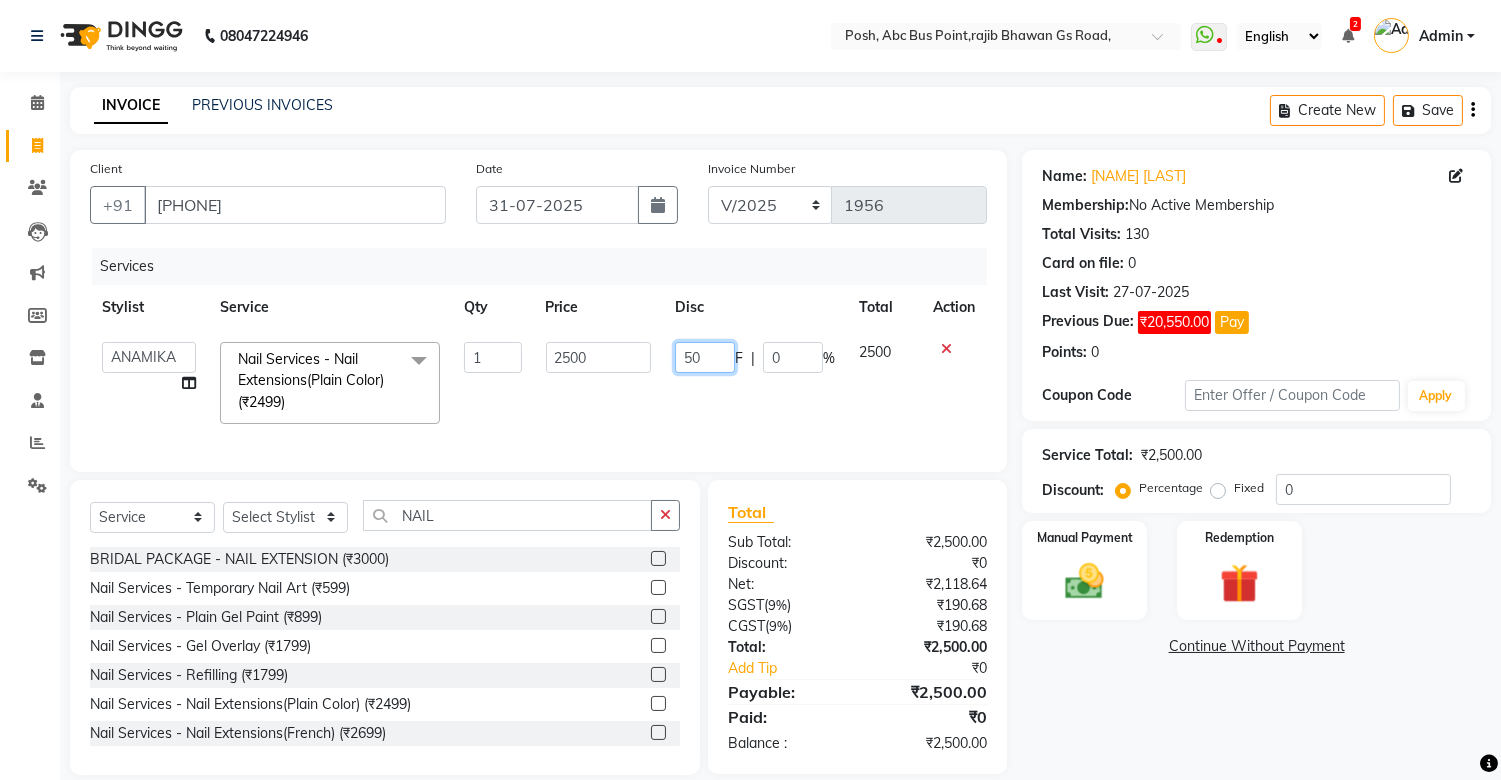 type on "500" 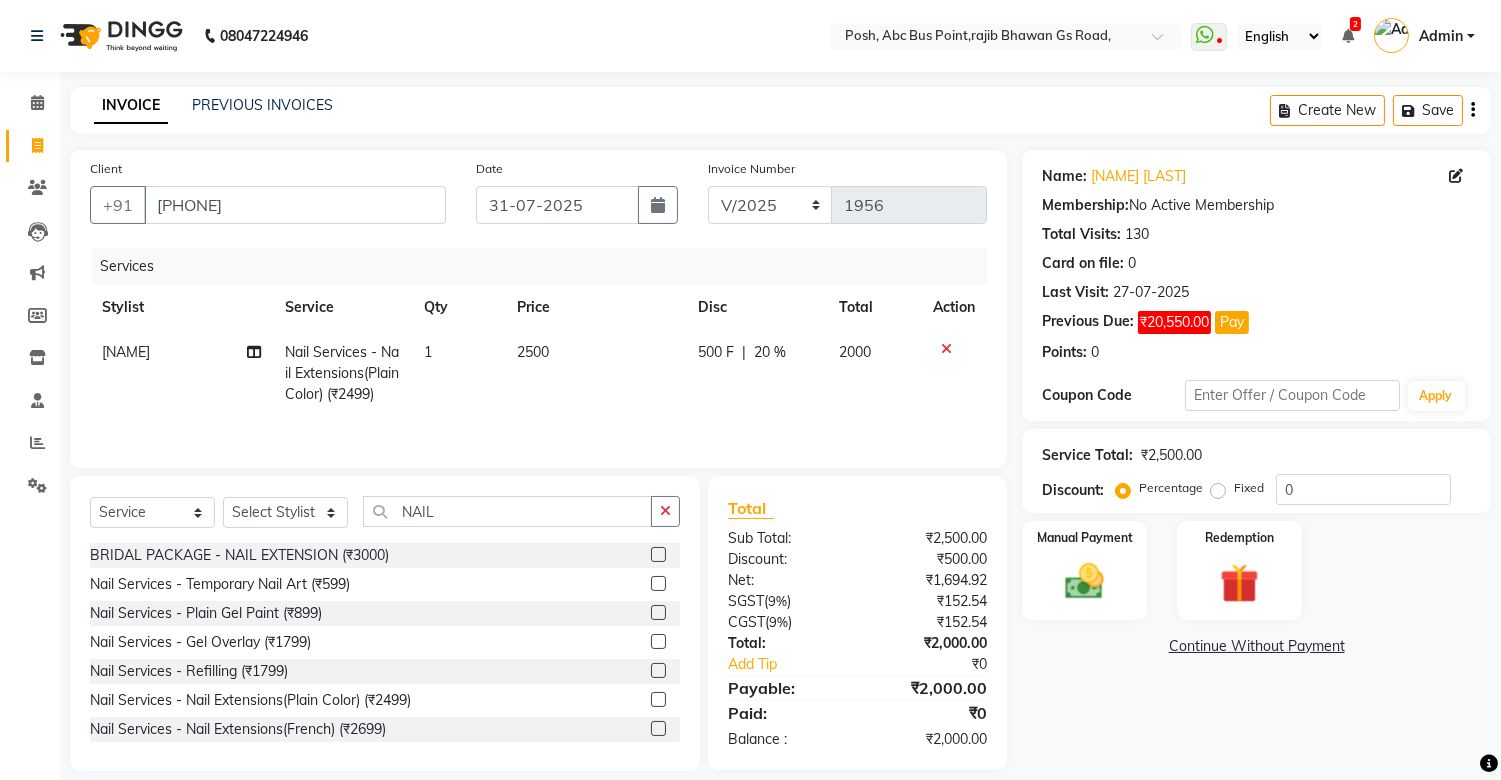 click on "[NAME]	 Nail Services - Nail Extensions(Plain Color) (₹2499) 1 2500 500 F | 20 % 2000" 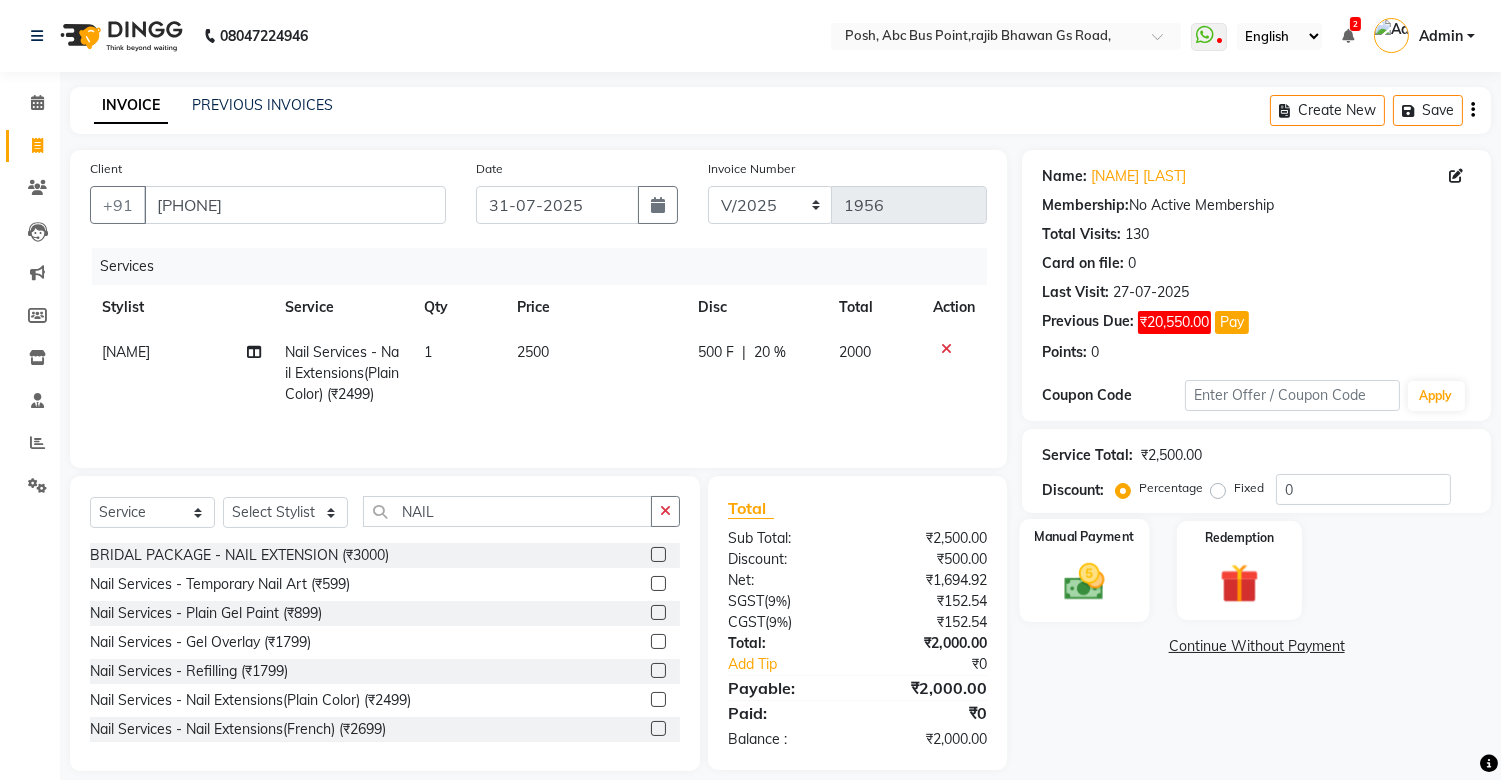 click 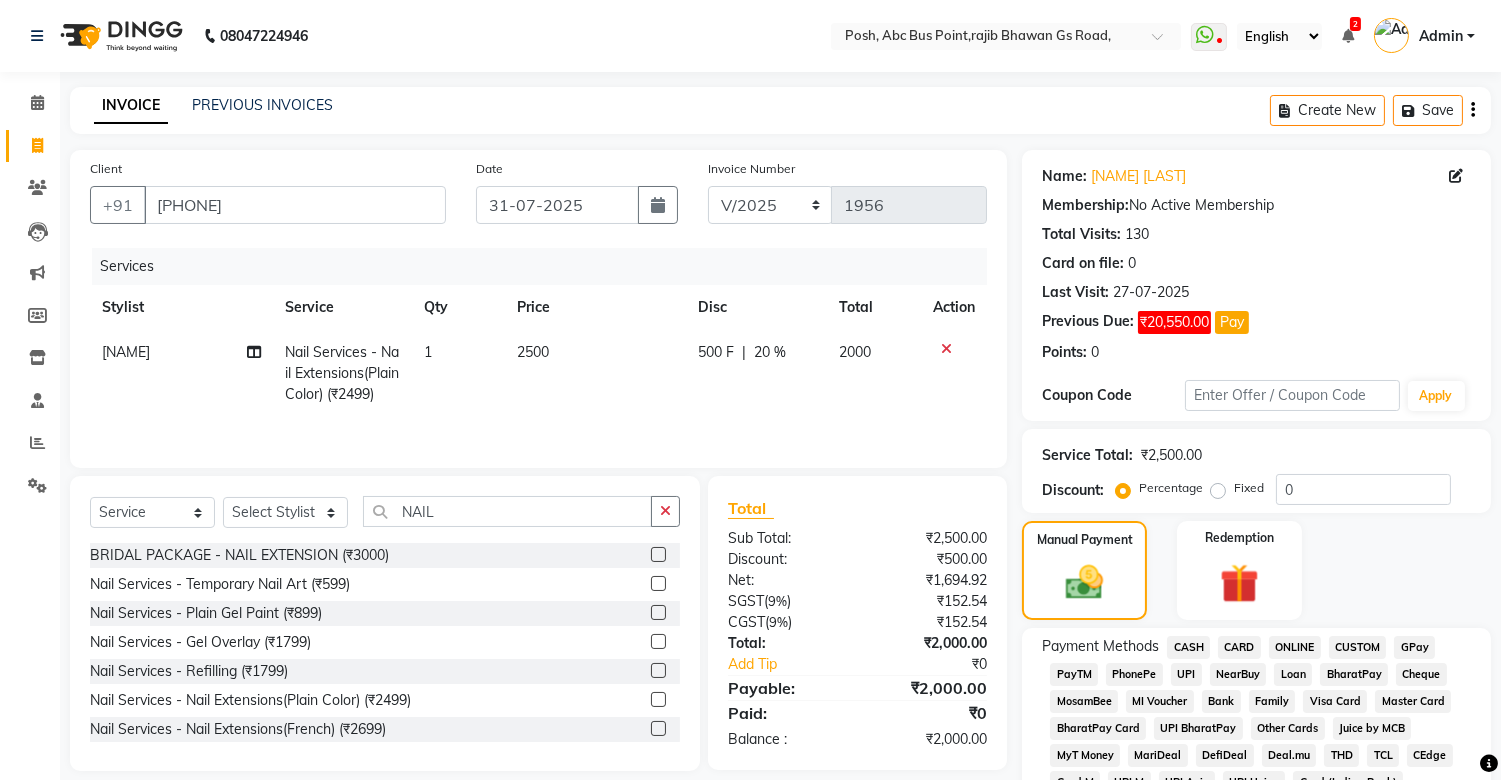 click on "CARD" 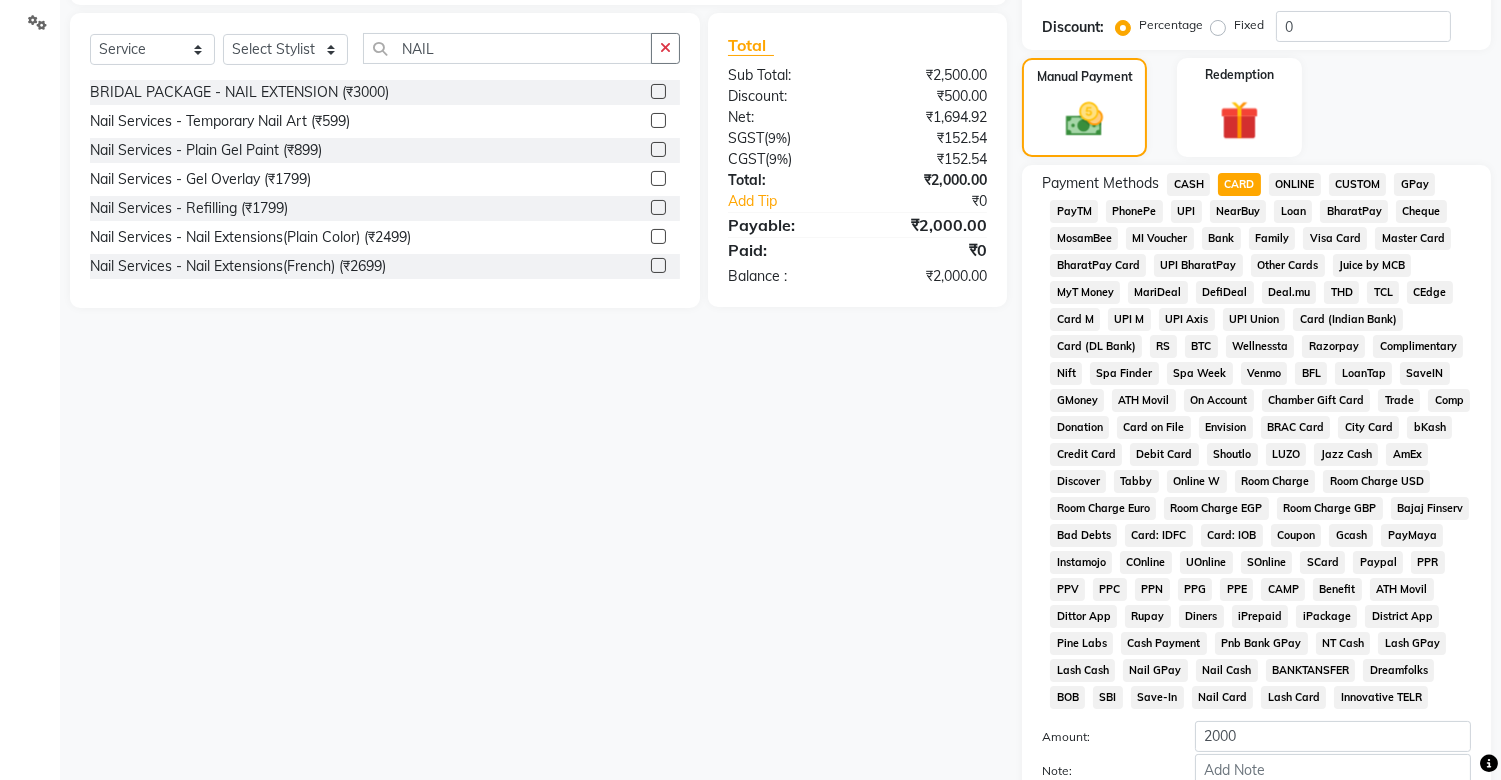 scroll, scrollTop: 662, scrollLeft: 0, axis: vertical 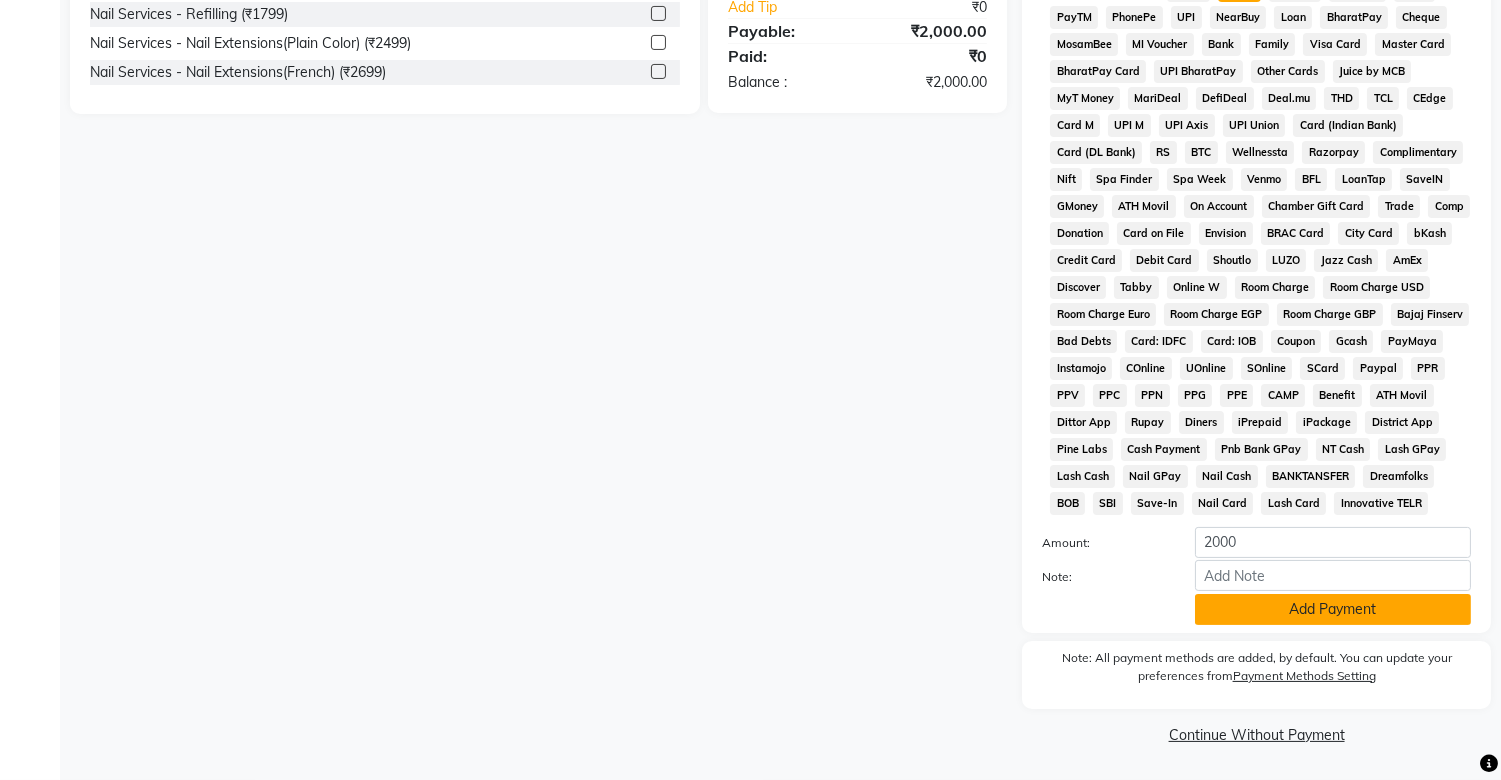click on "Add Payment" 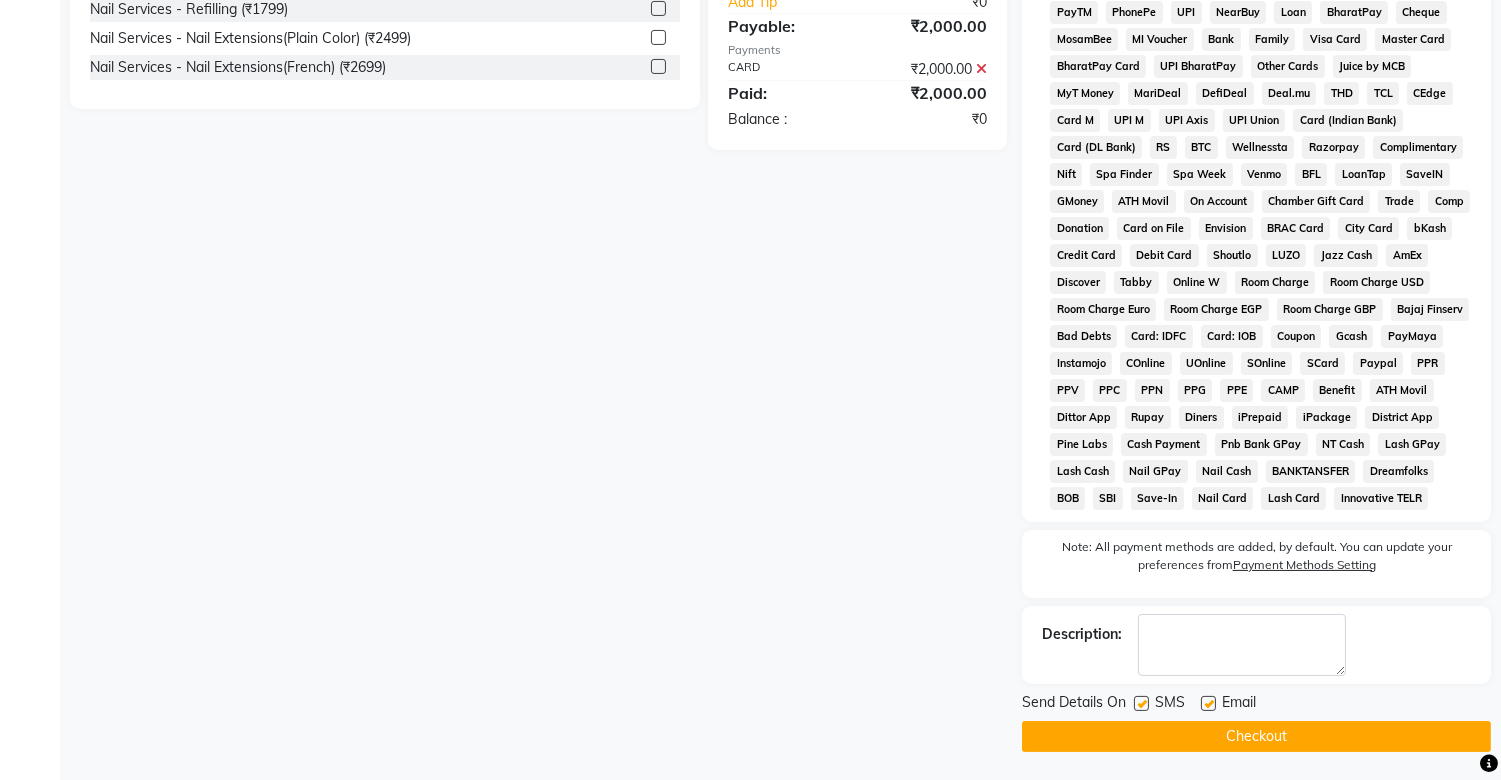 click 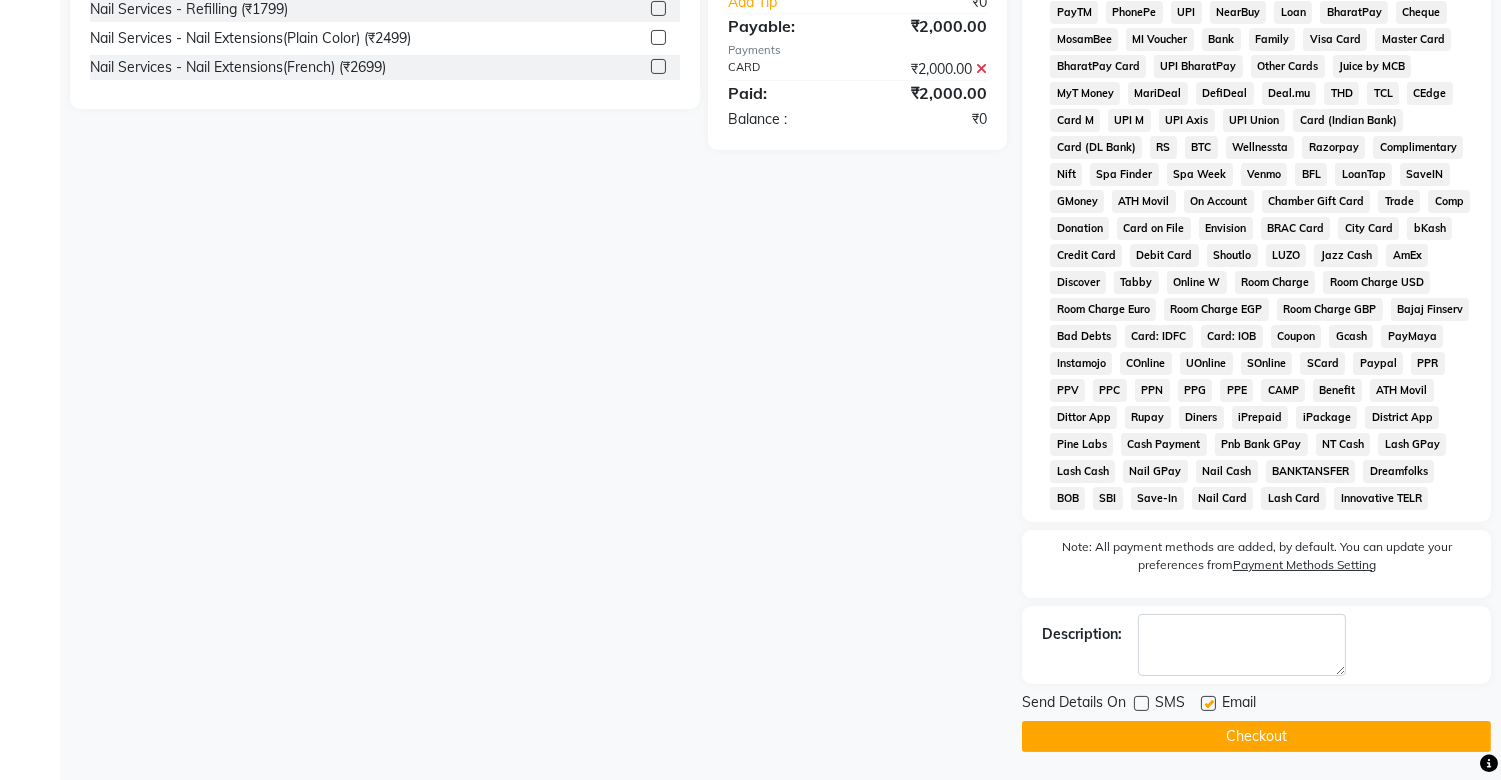 click on "Checkout" 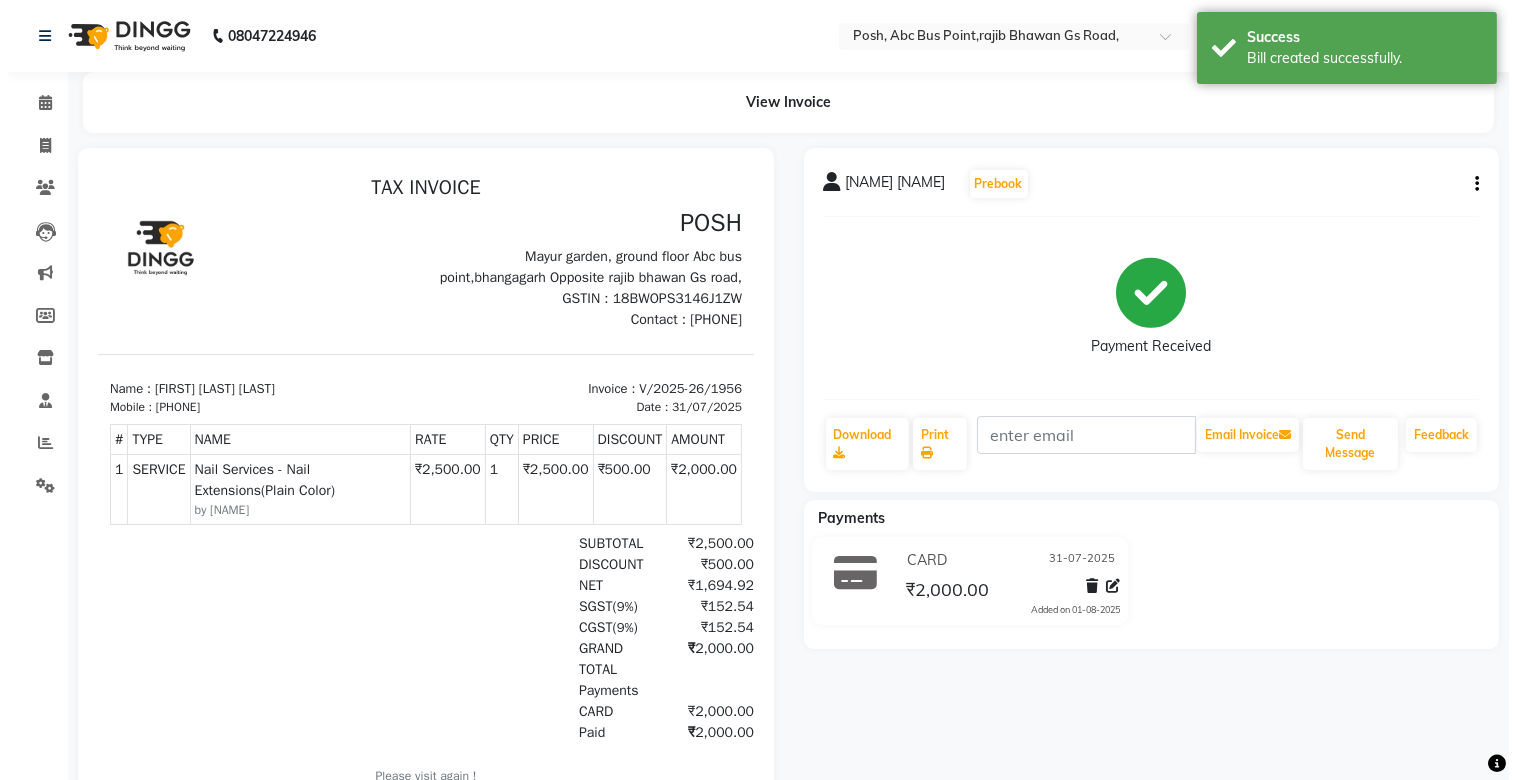 scroll, scrollTop: 0, scrollLeft: 0, axis: both 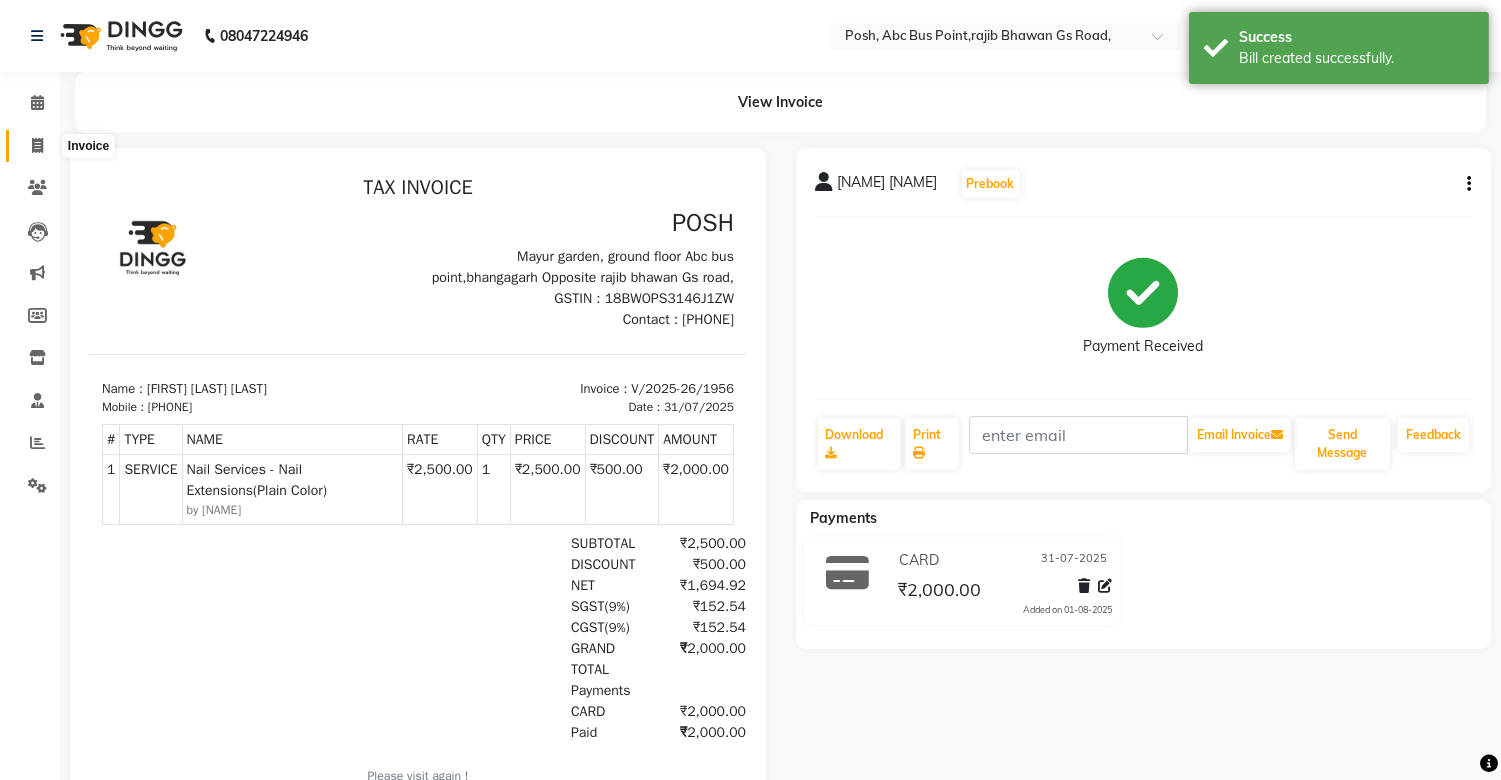 click 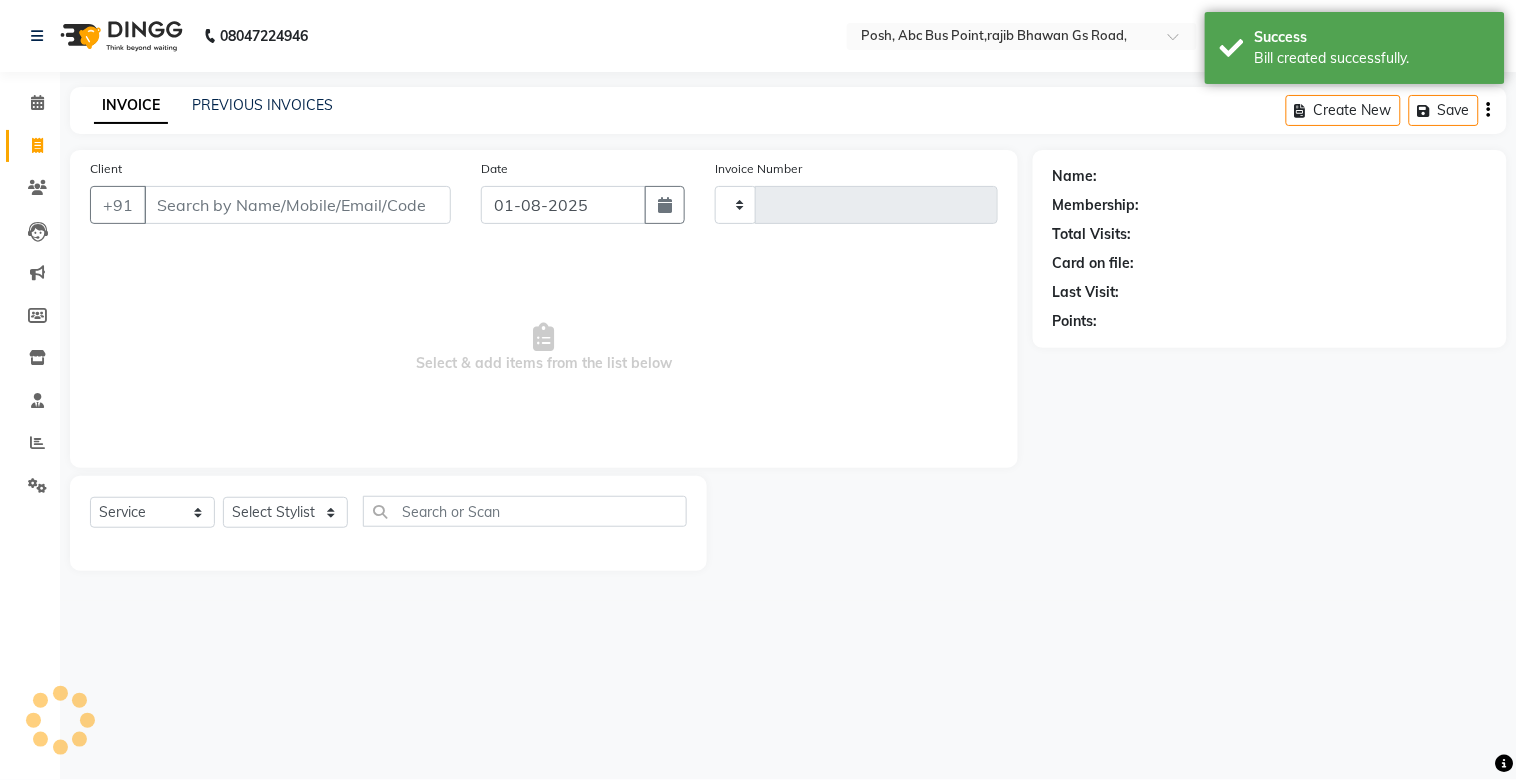 type on "1957" 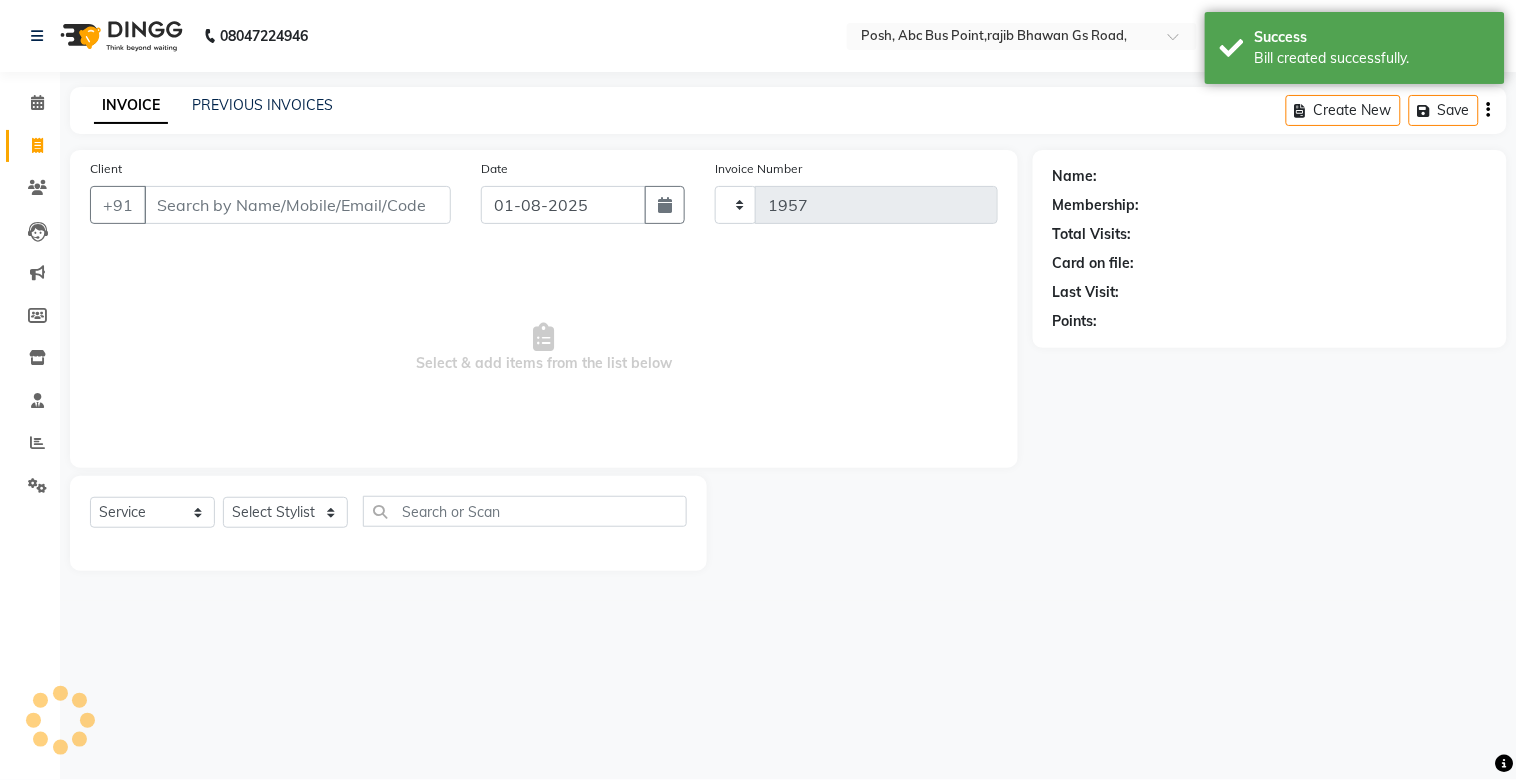 select on "3535" 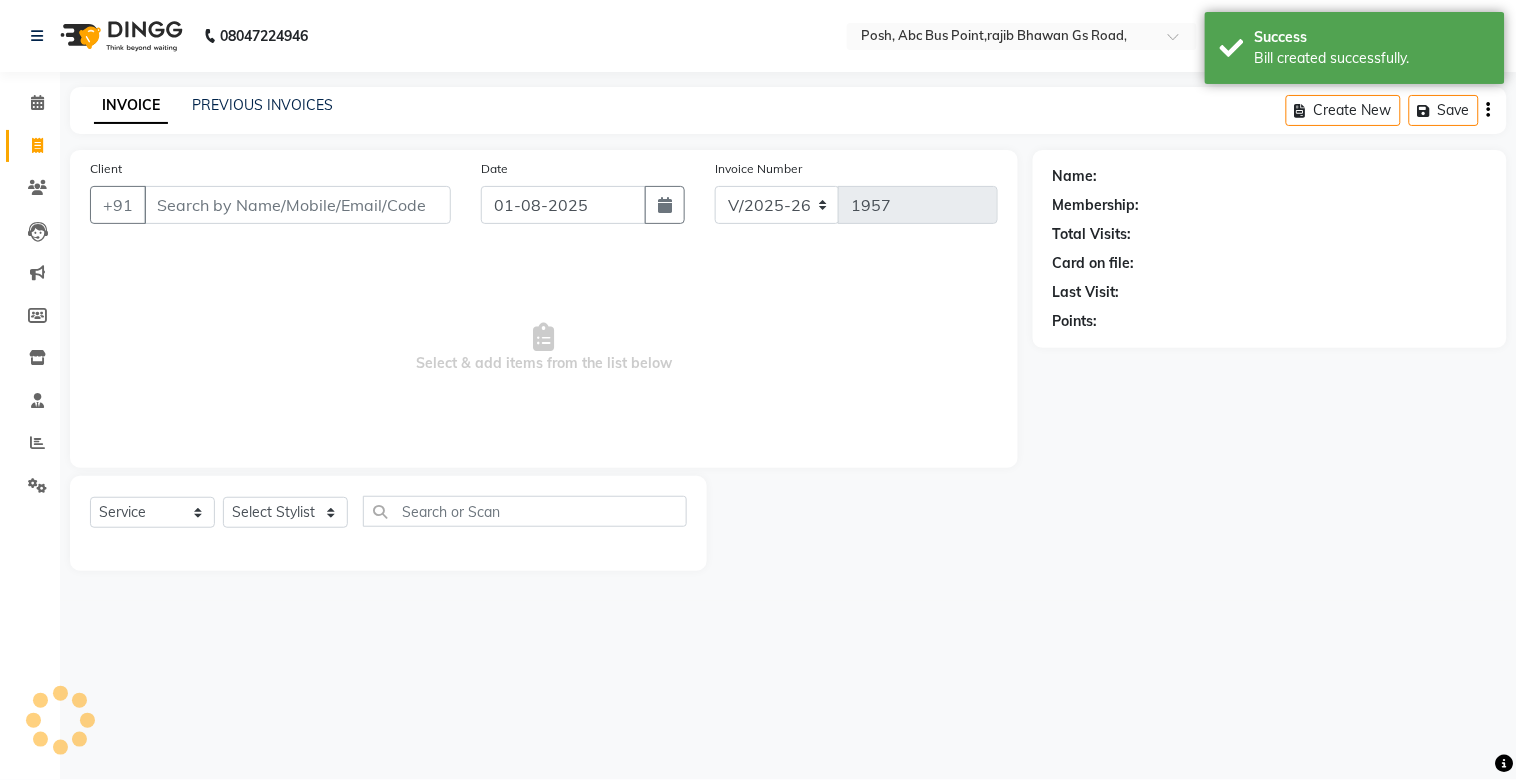 click on "Client" at bounding box center [297, 205] 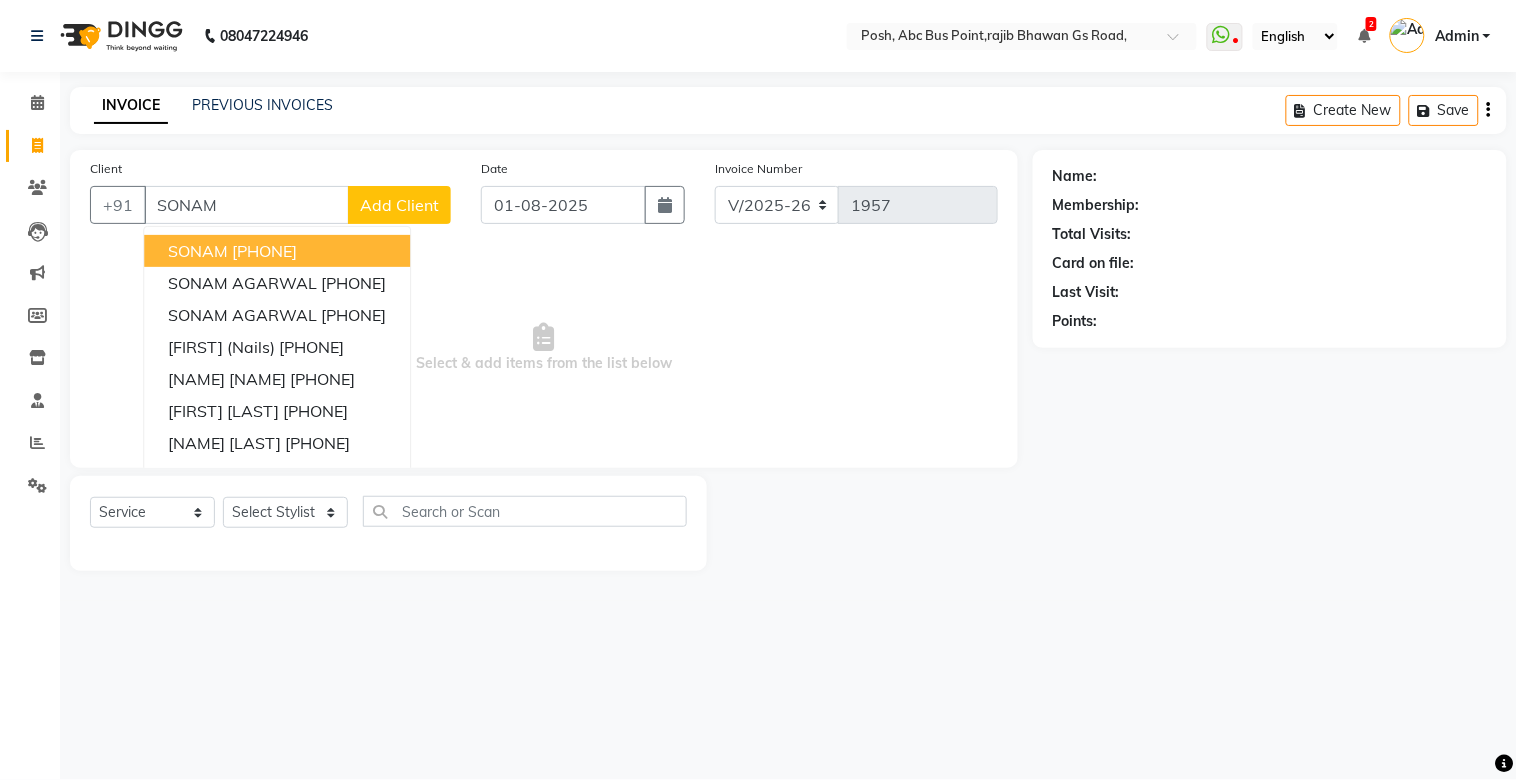click on "SONAM" at bounding box center [246, 205] 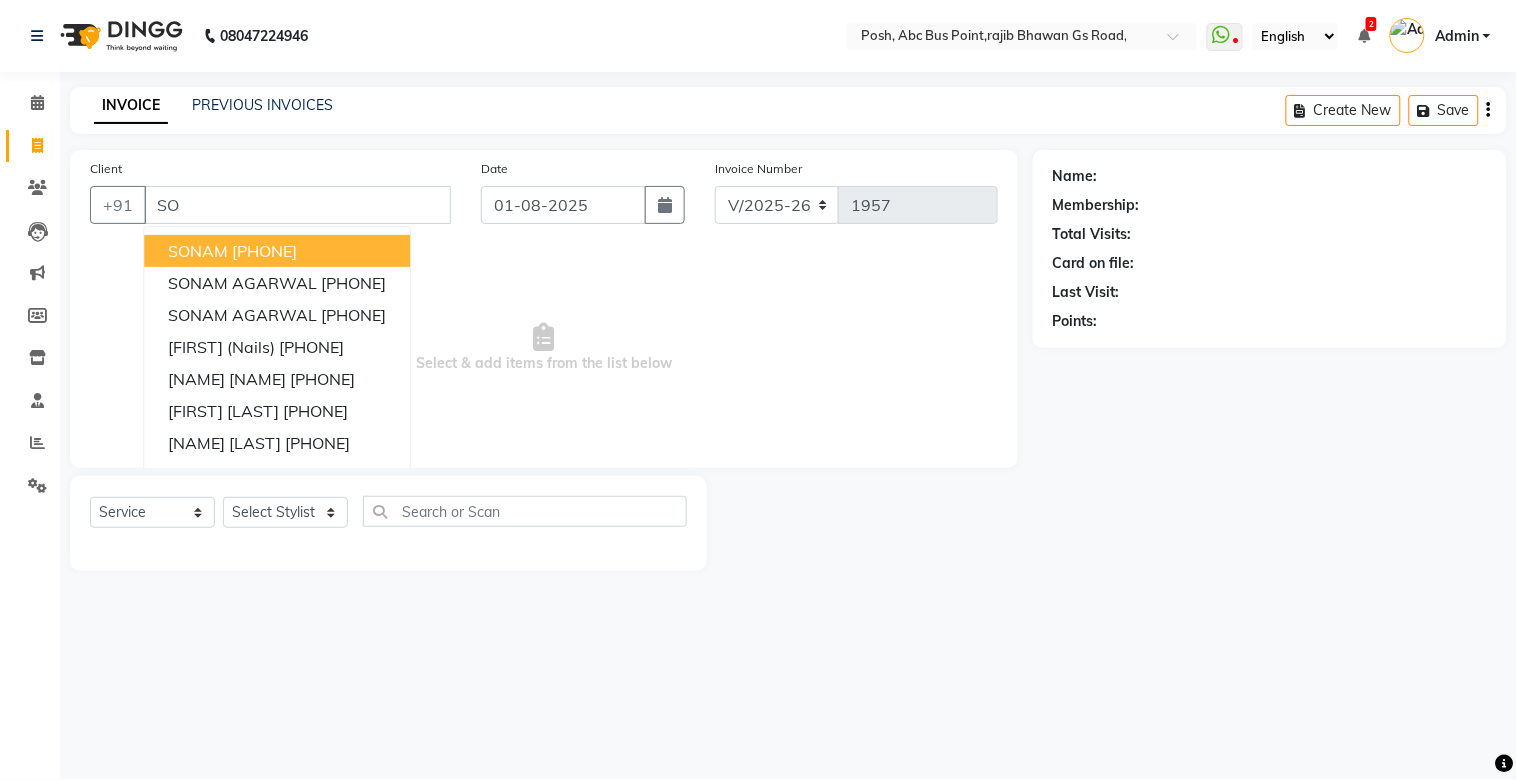 type on "S" 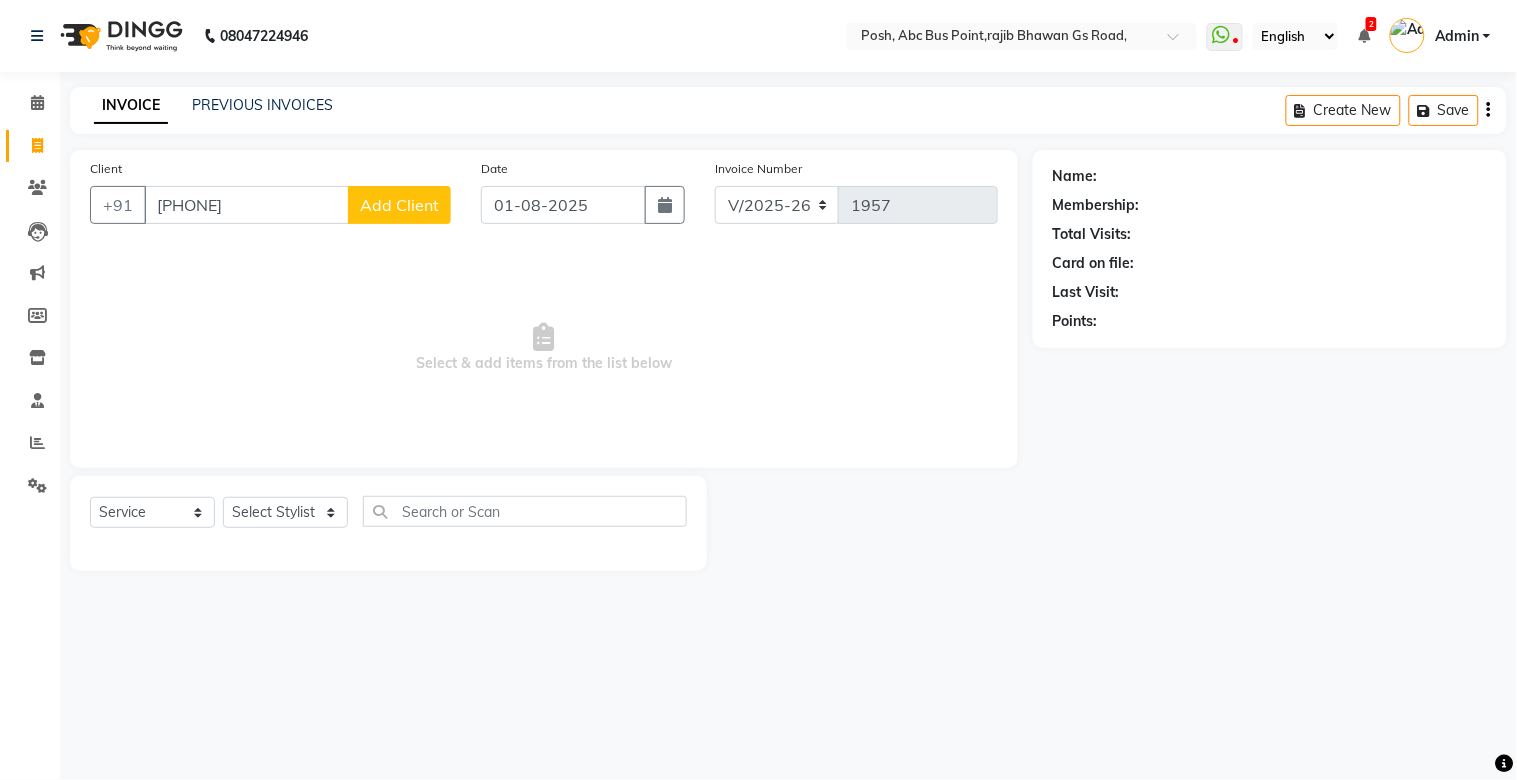 type on "[PHONE]" 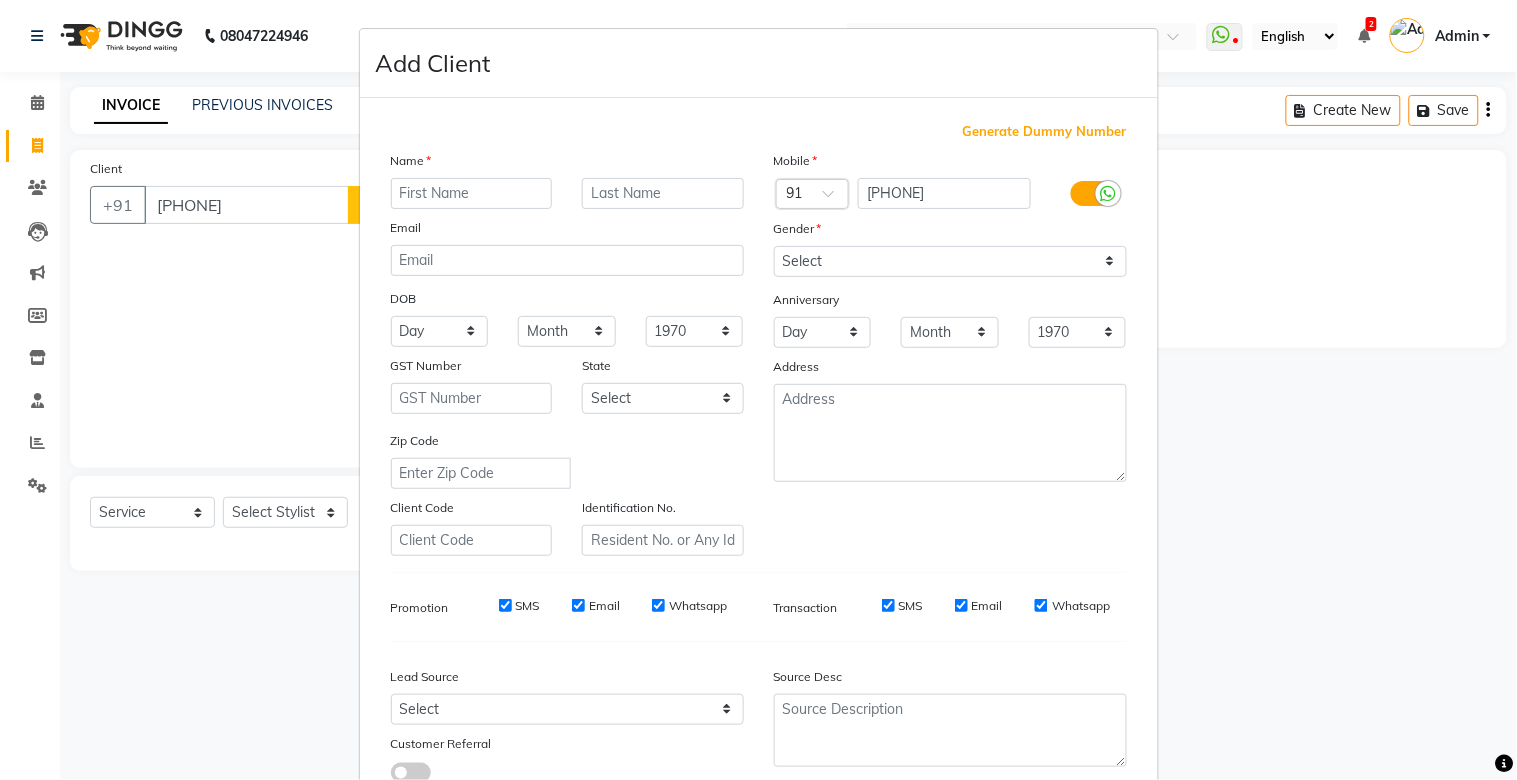 click at bounding box center (472, 193) 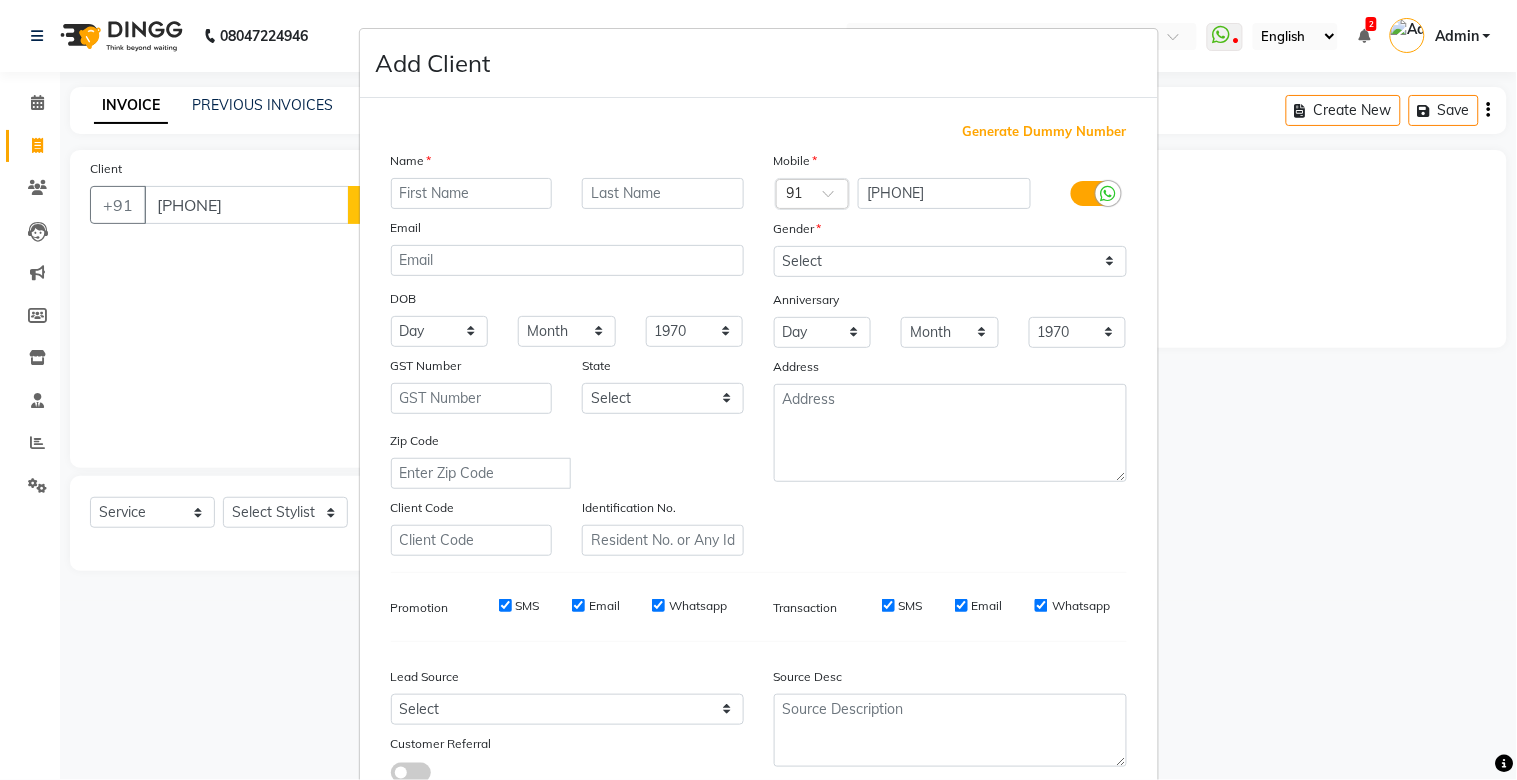 click at bounding box center (472, 193) 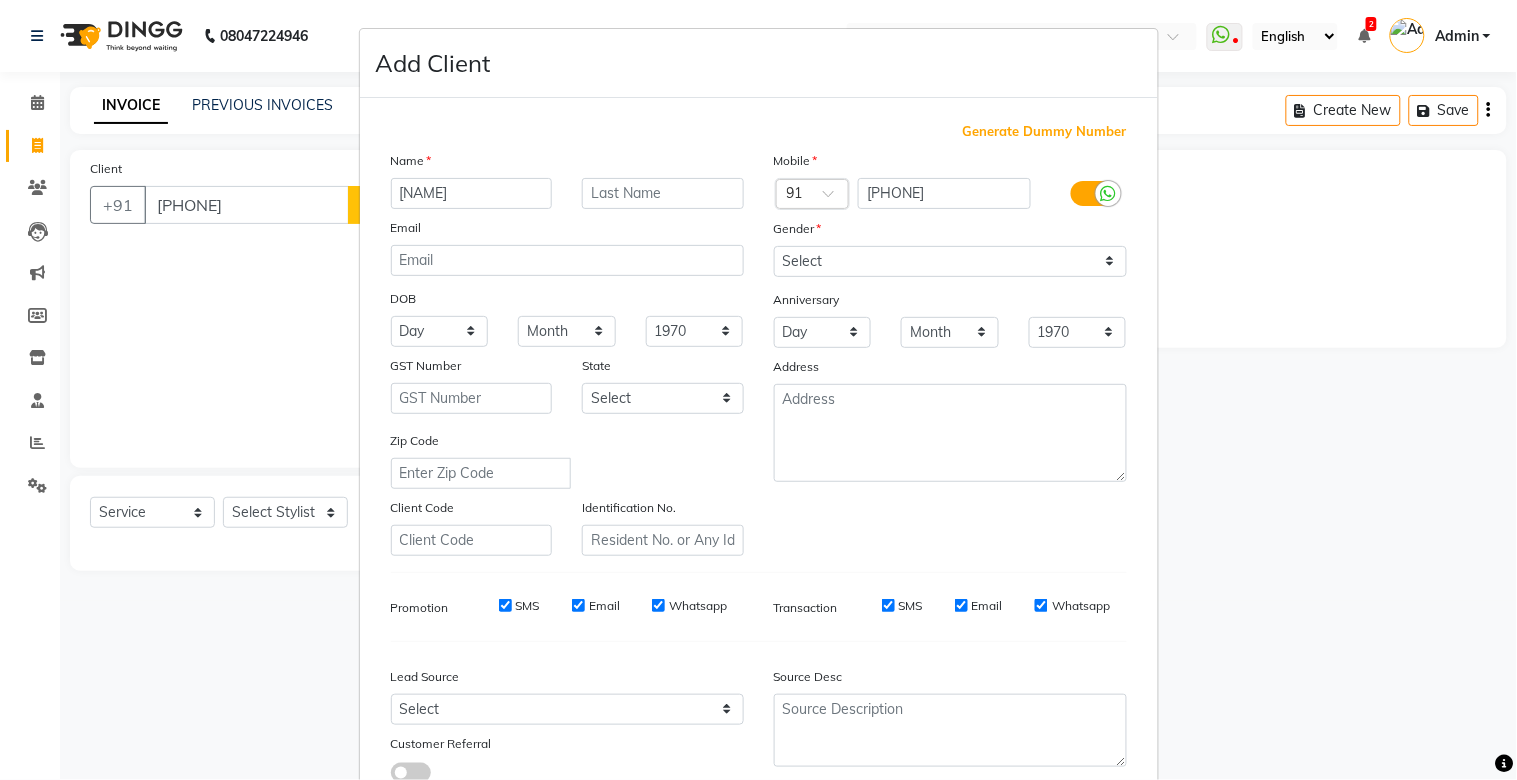 type on "[NAME]" 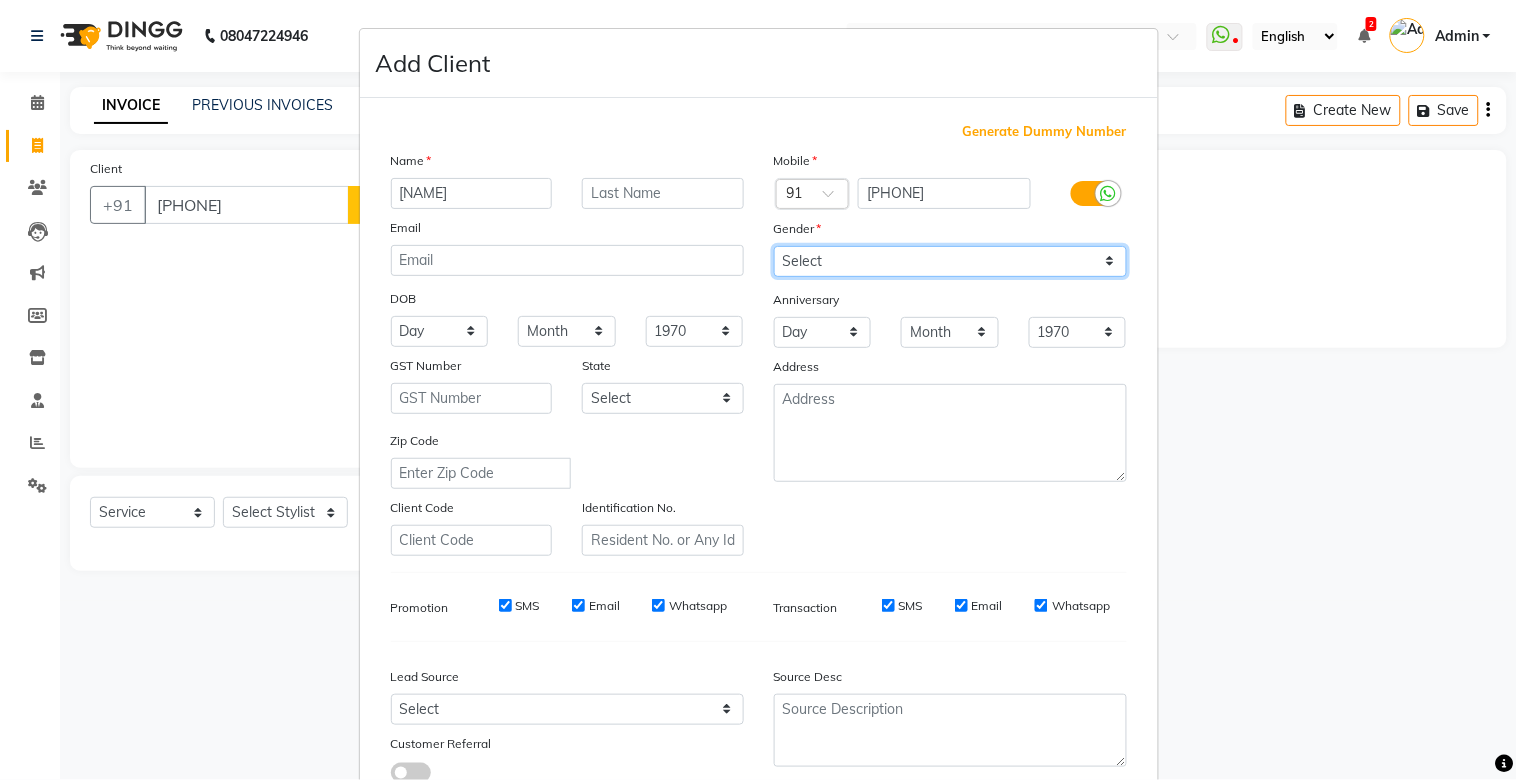 click on "Select Male Female Other Prefer Not To Say" at bounding box center [950, 261] 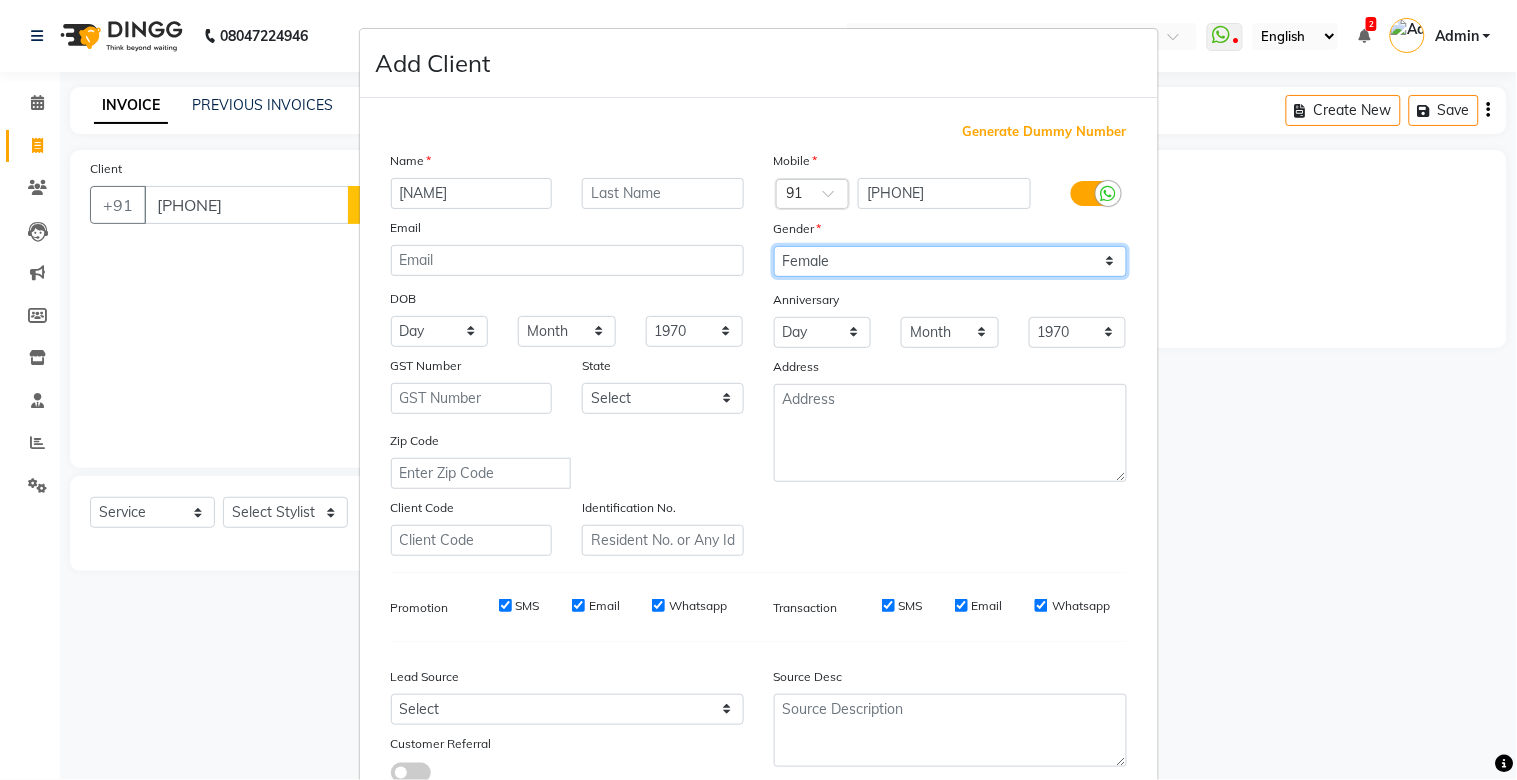 click on "Select Male Female Other Prefer Not To Say" at bounding box center [950, 261] 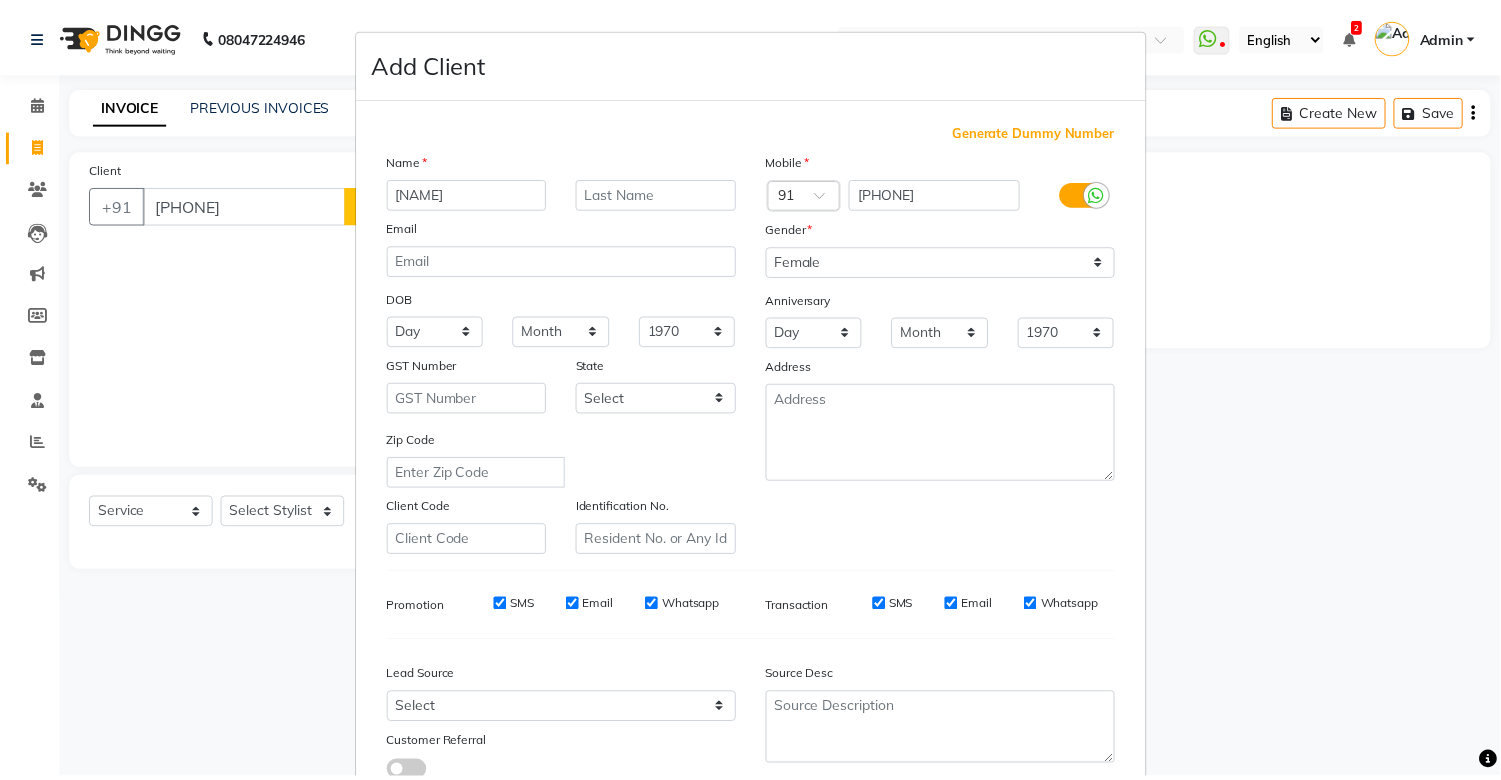 scroll, scrollTop: 144, scrollLeft: 0, axis: vertical 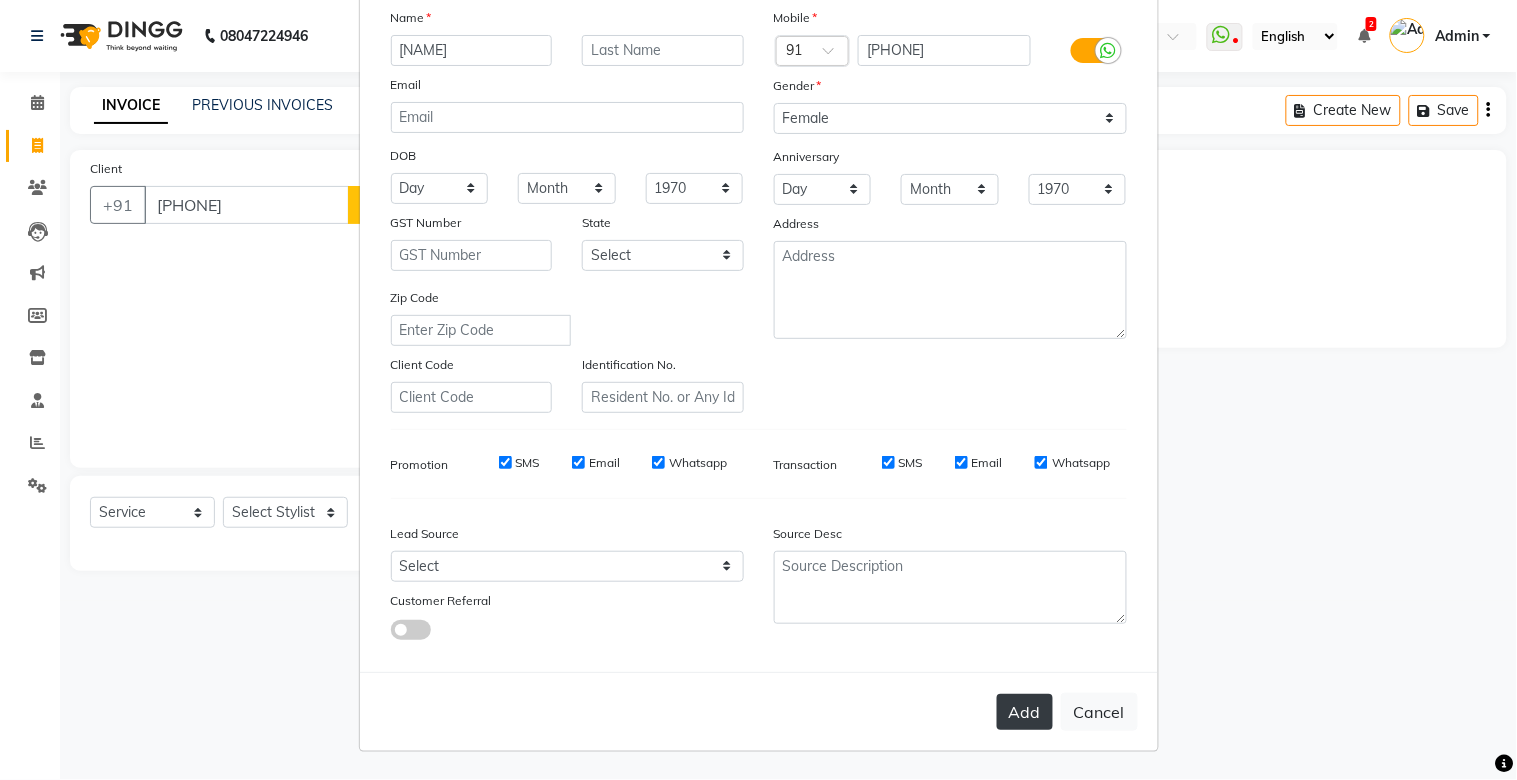 click on "Add" at bounding box center (1025, 712) 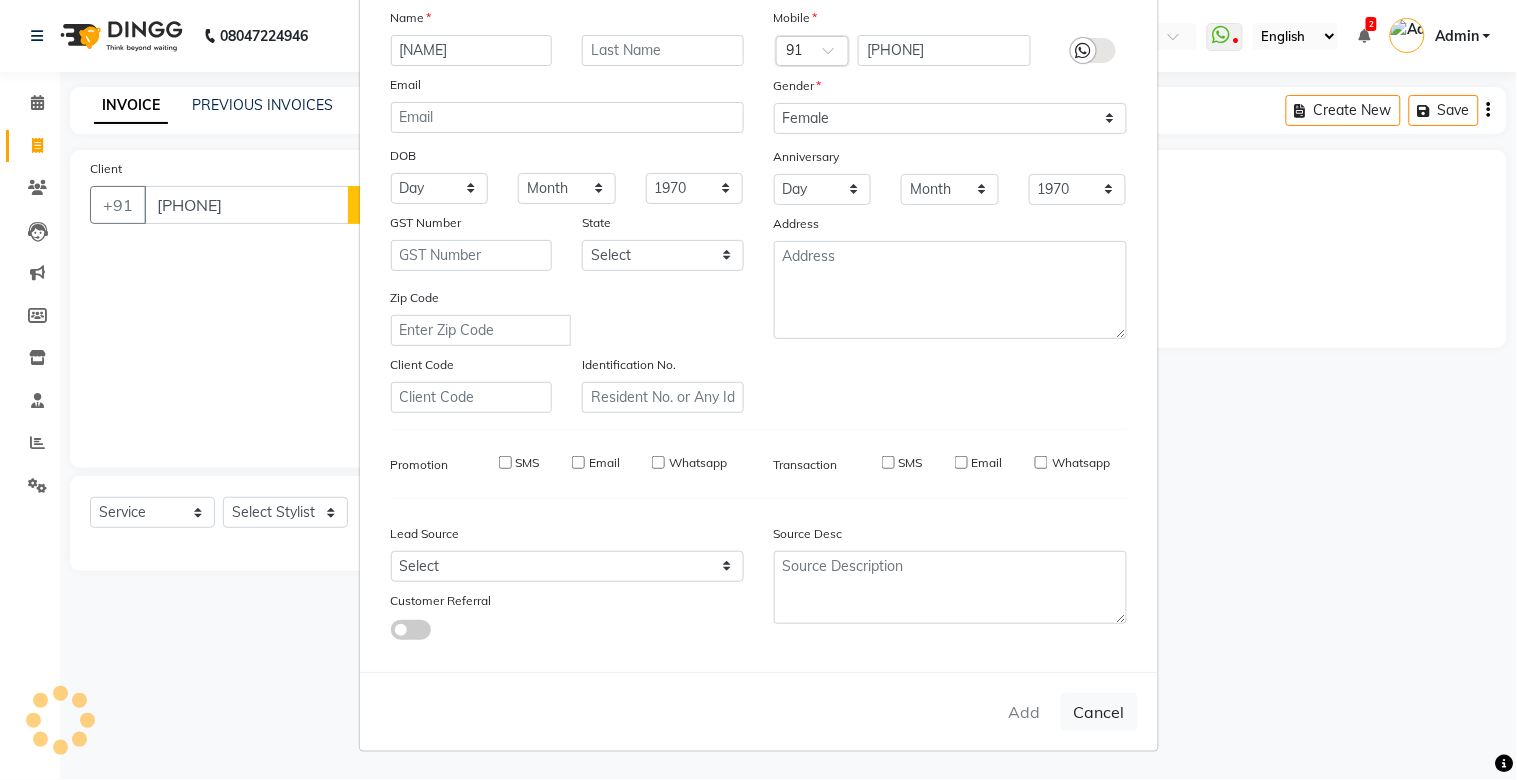 type 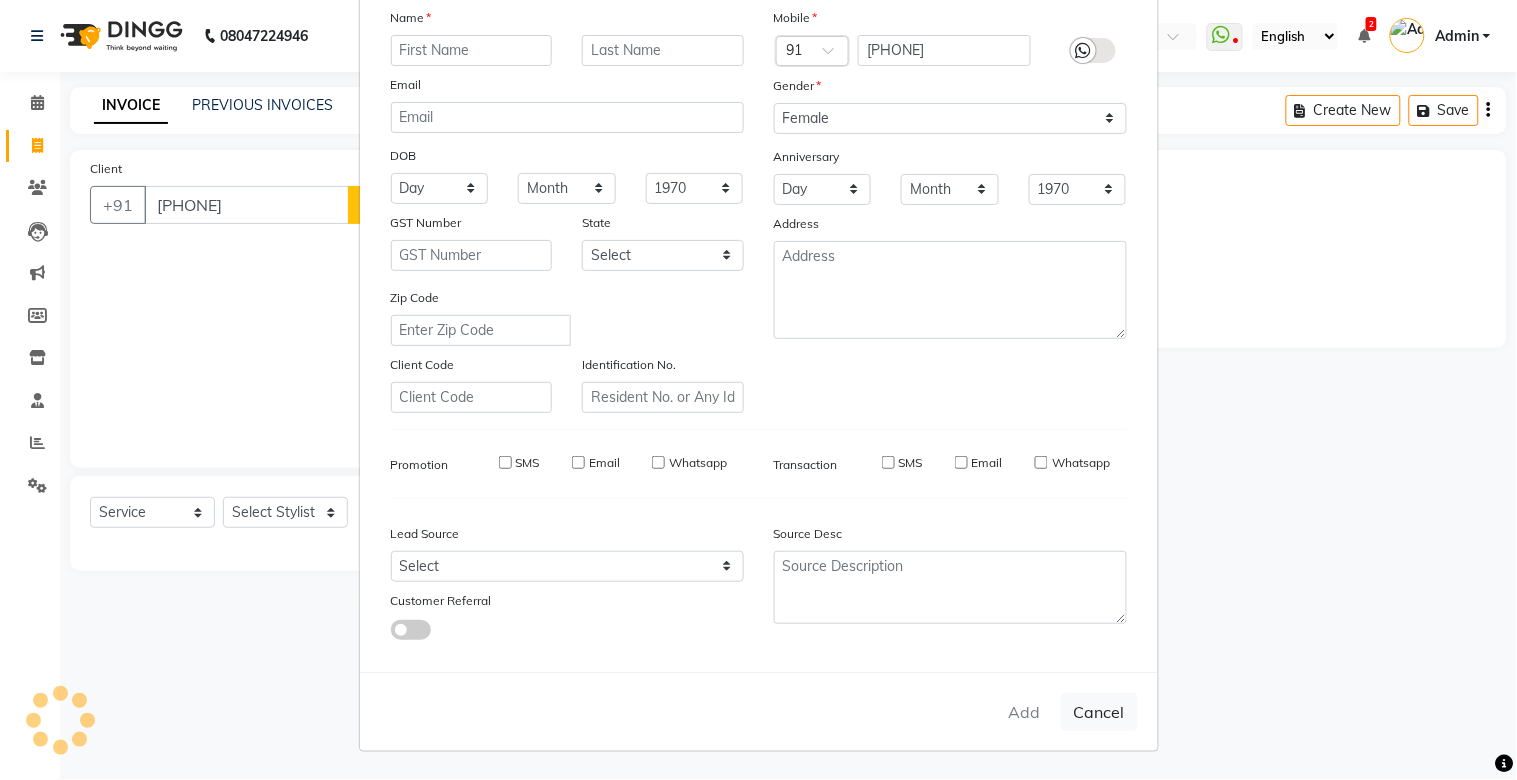 type 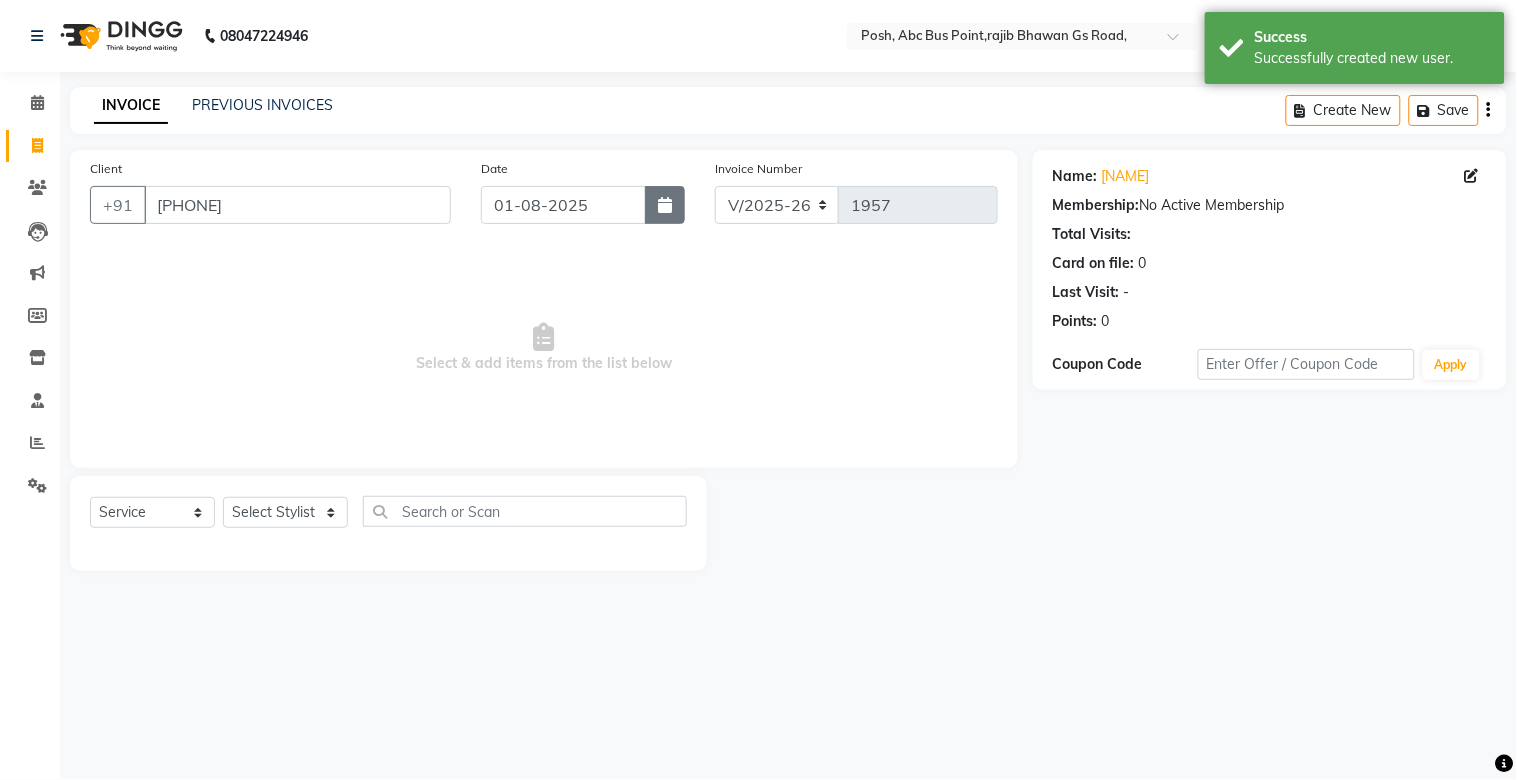click 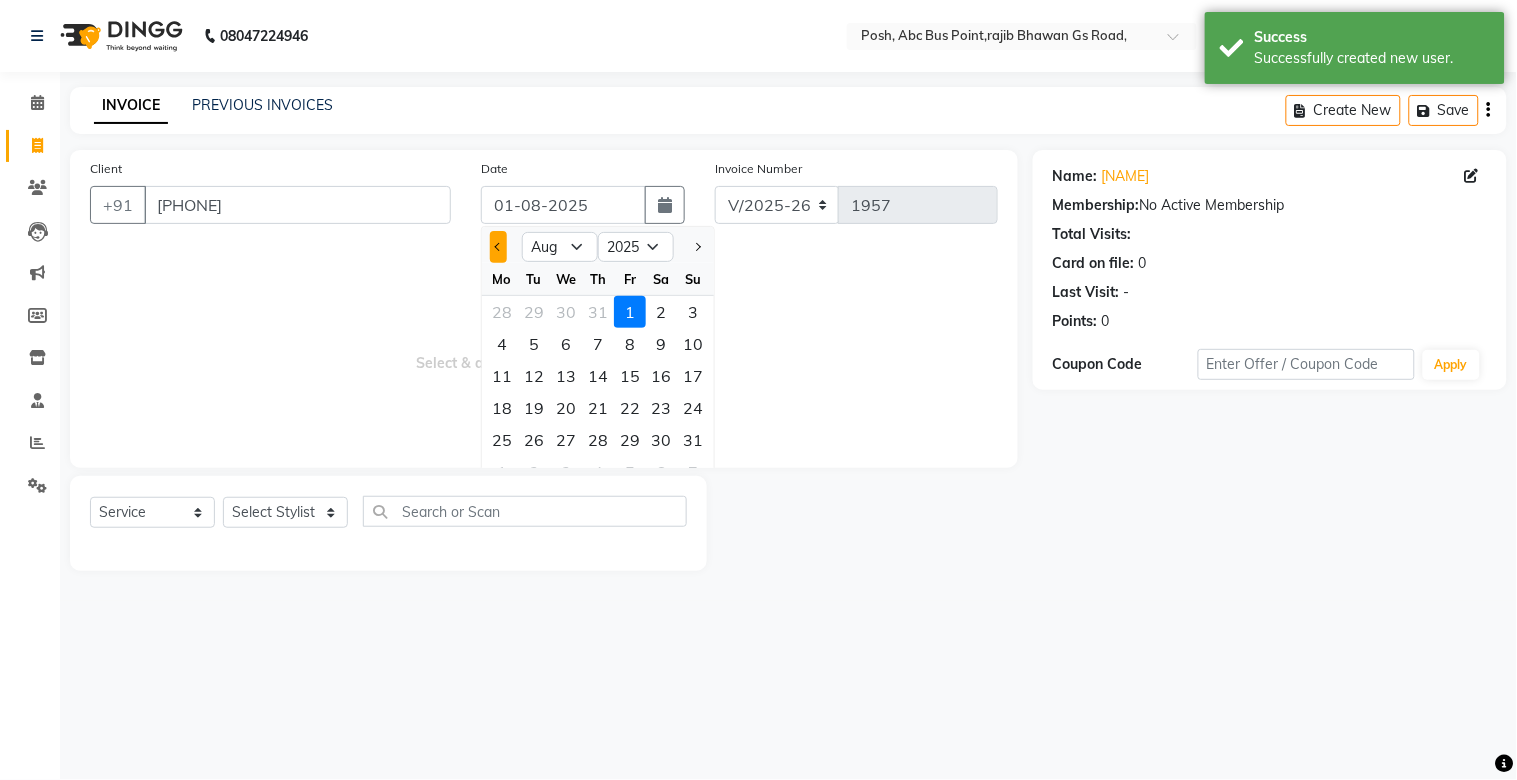 click 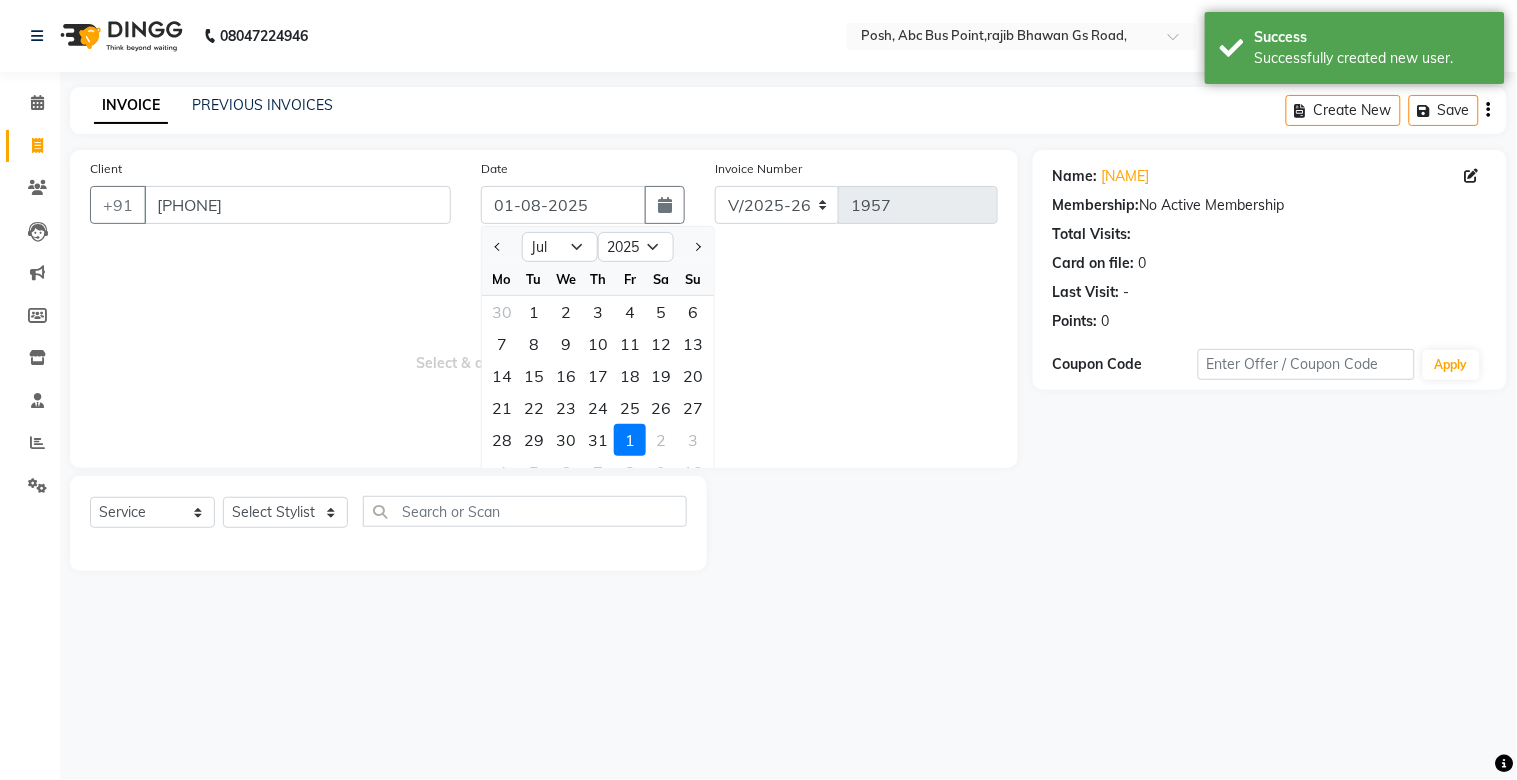 drag, startPoint x: 596, startPoint y: 435, endPoint x: 577, endPoint y: 434, distance: 19.026299 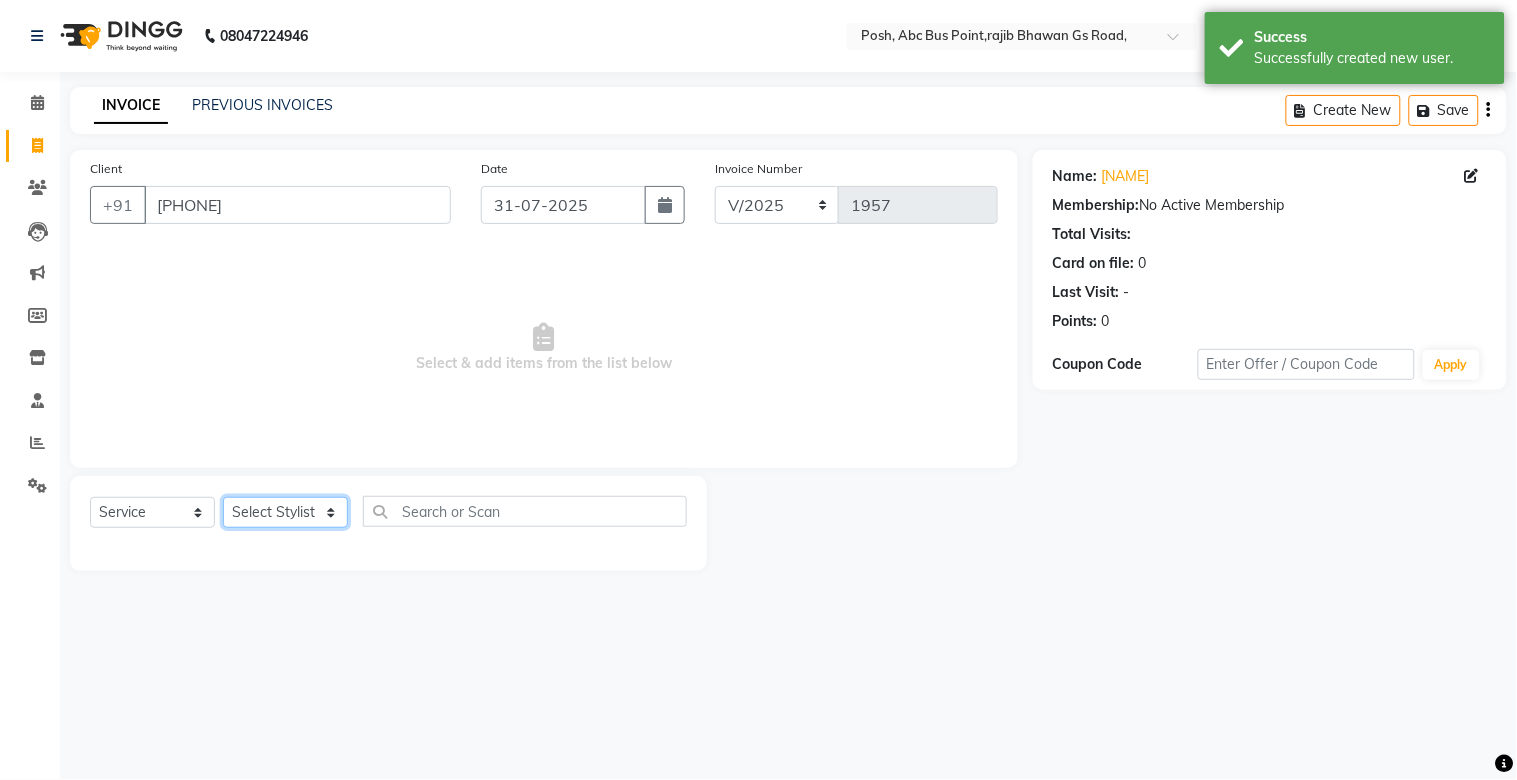 click on "Select Stylist [FIRST] [FIRST] [FIRST] [FIRST] Manager [FIRST] [FIRST] [FIRST] [FIRST] [FIRST] [FIRST] [FIRST] [FIRST] [FIRST] [FIRST] [FIRST]" 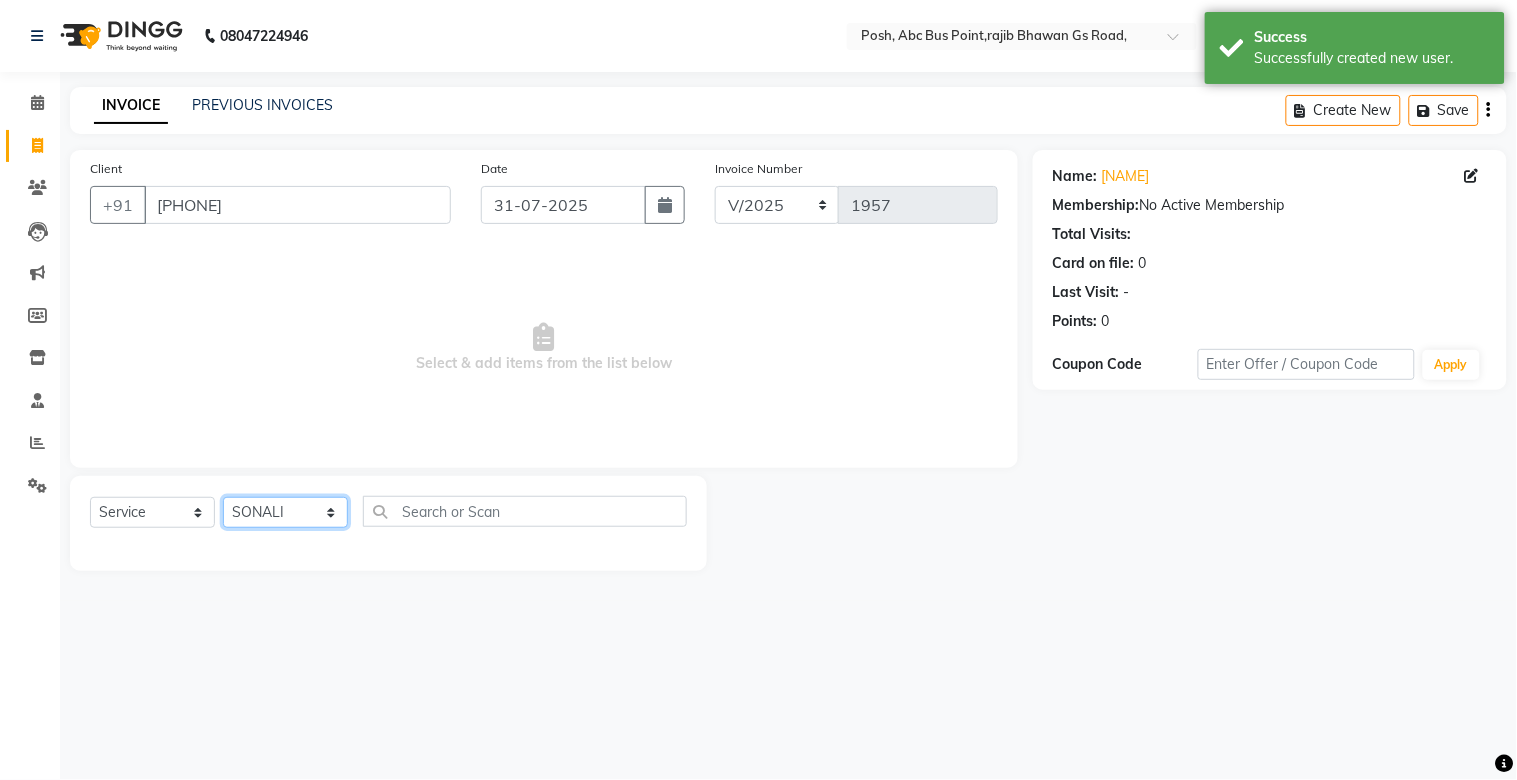 click on "Select Stylist [FIRST] [FIRST] [FIRST] [FIRST] Manager [FIRST] [FIRST] [FIRST] [FIRST] [FIRST] [FIRST] [FIRST] [FIRST] [FIRST] [FIRST] [FIRST]" 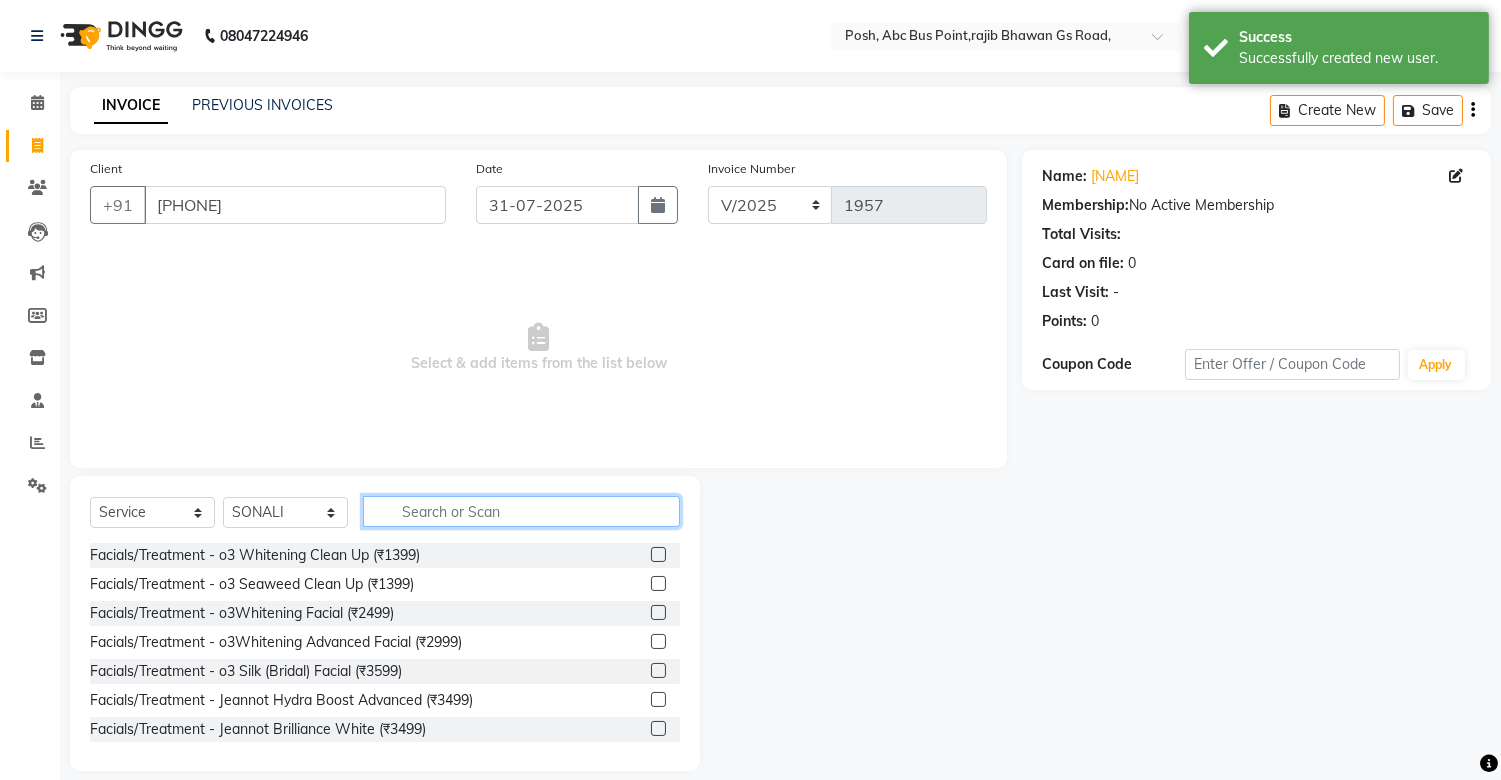 click 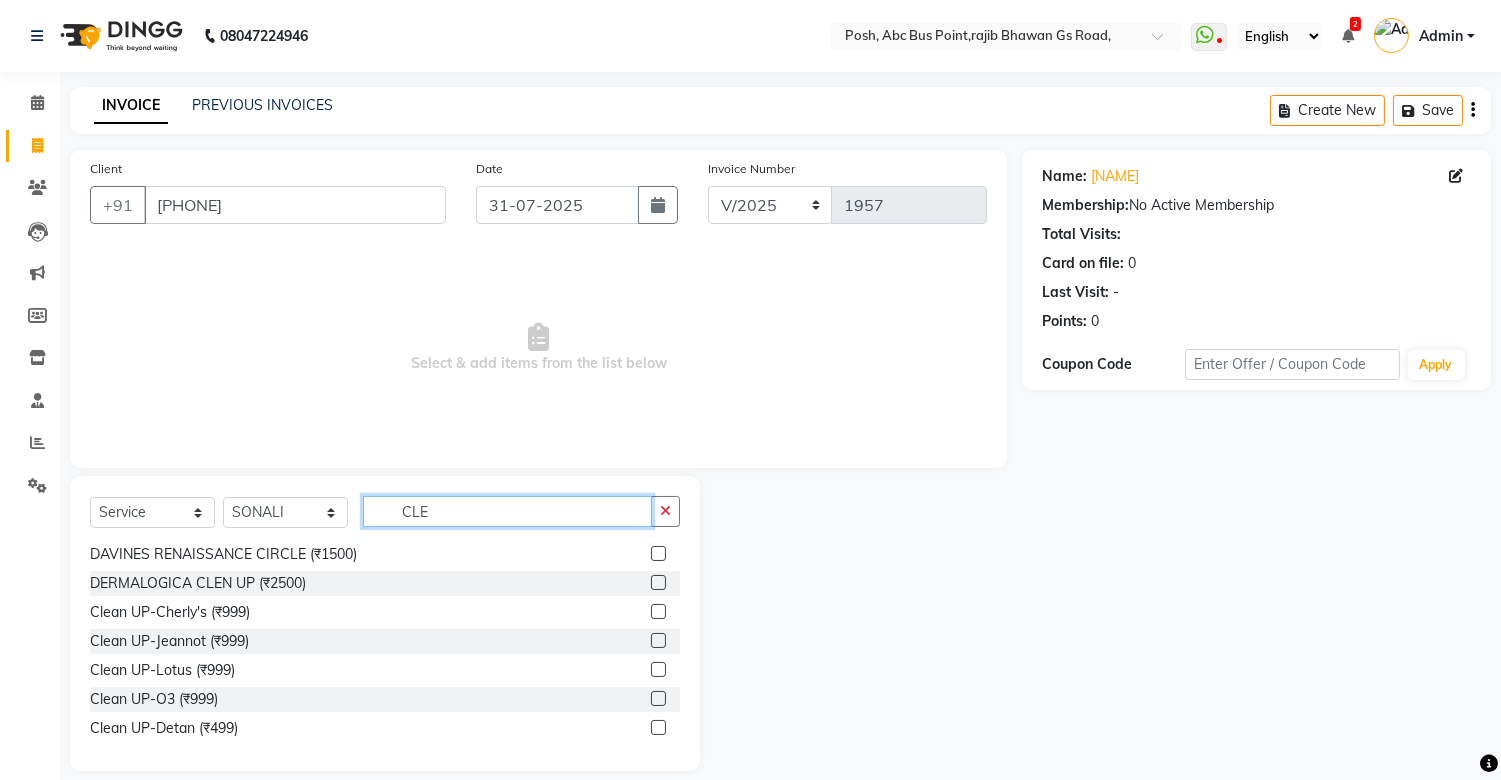 scroll, scrollTop: 147, scrollLeft: 0, axis: vertical 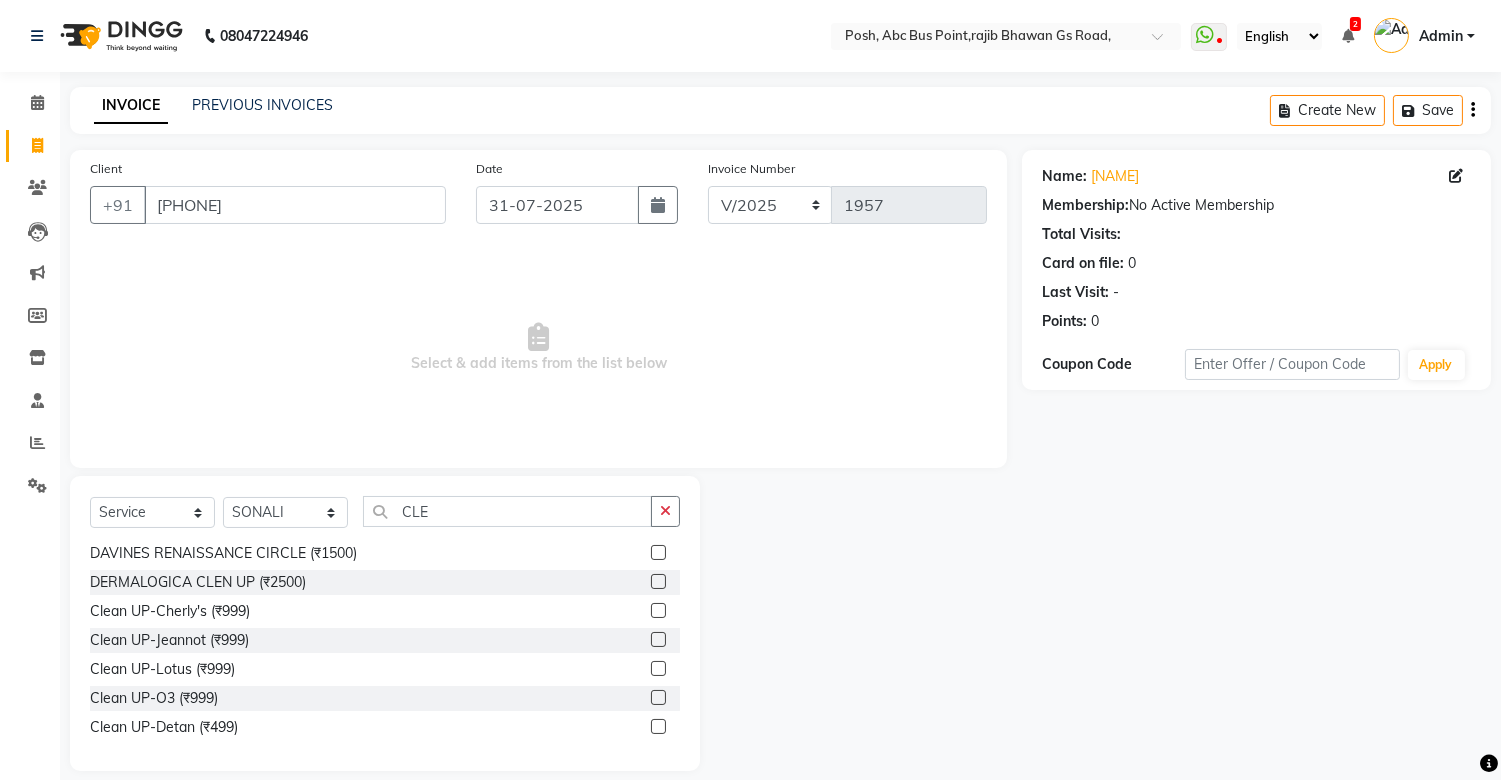 click 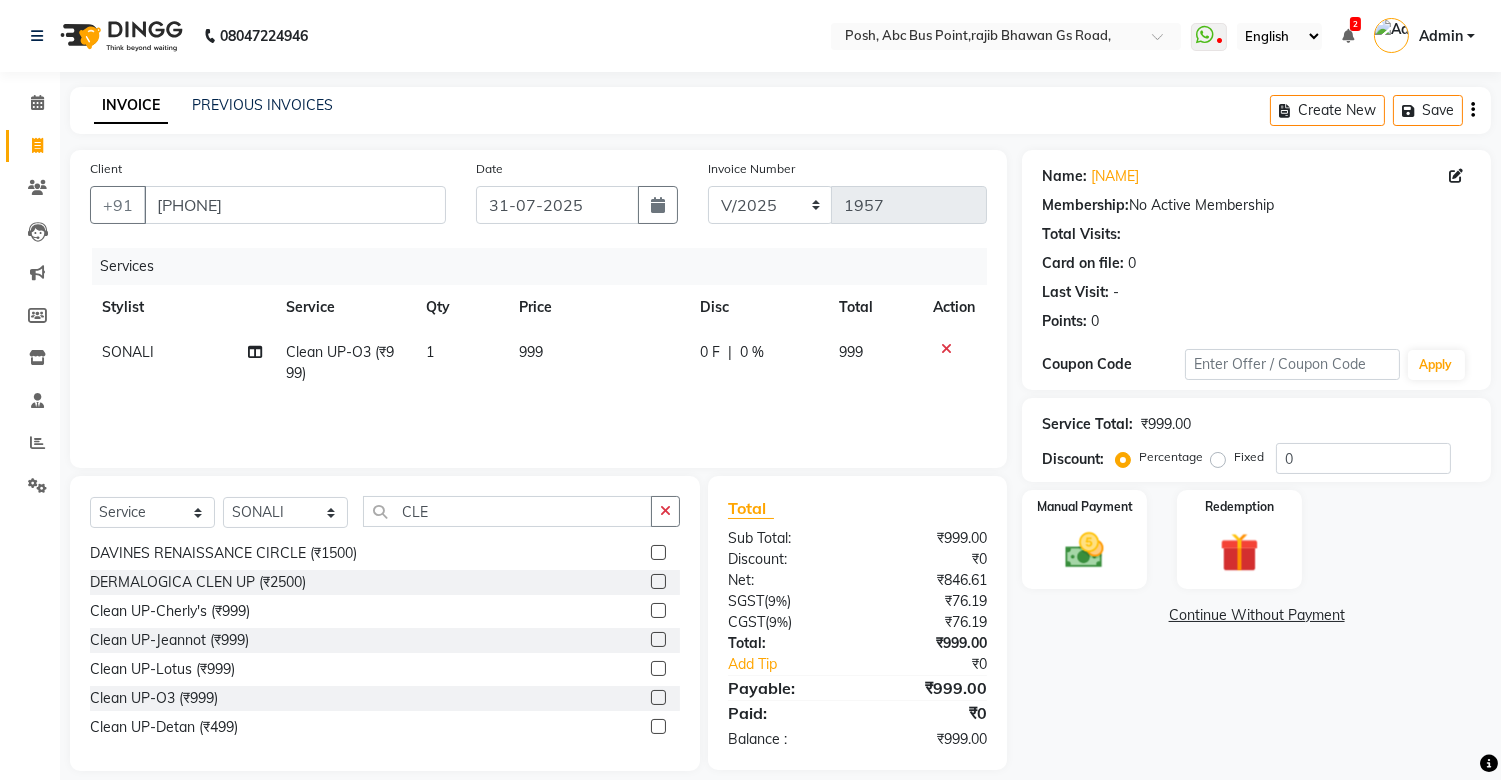 click on "999" 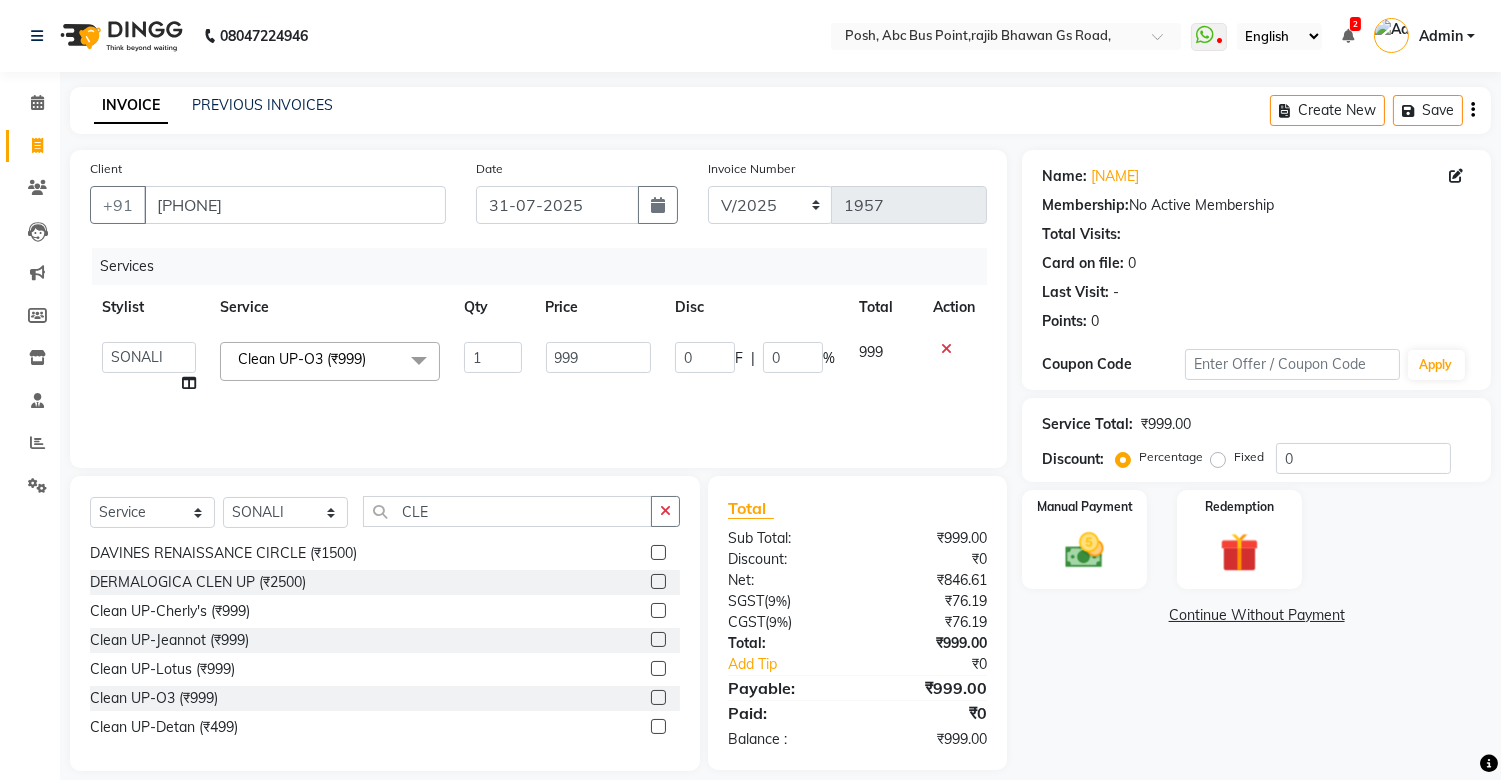 click on "1" 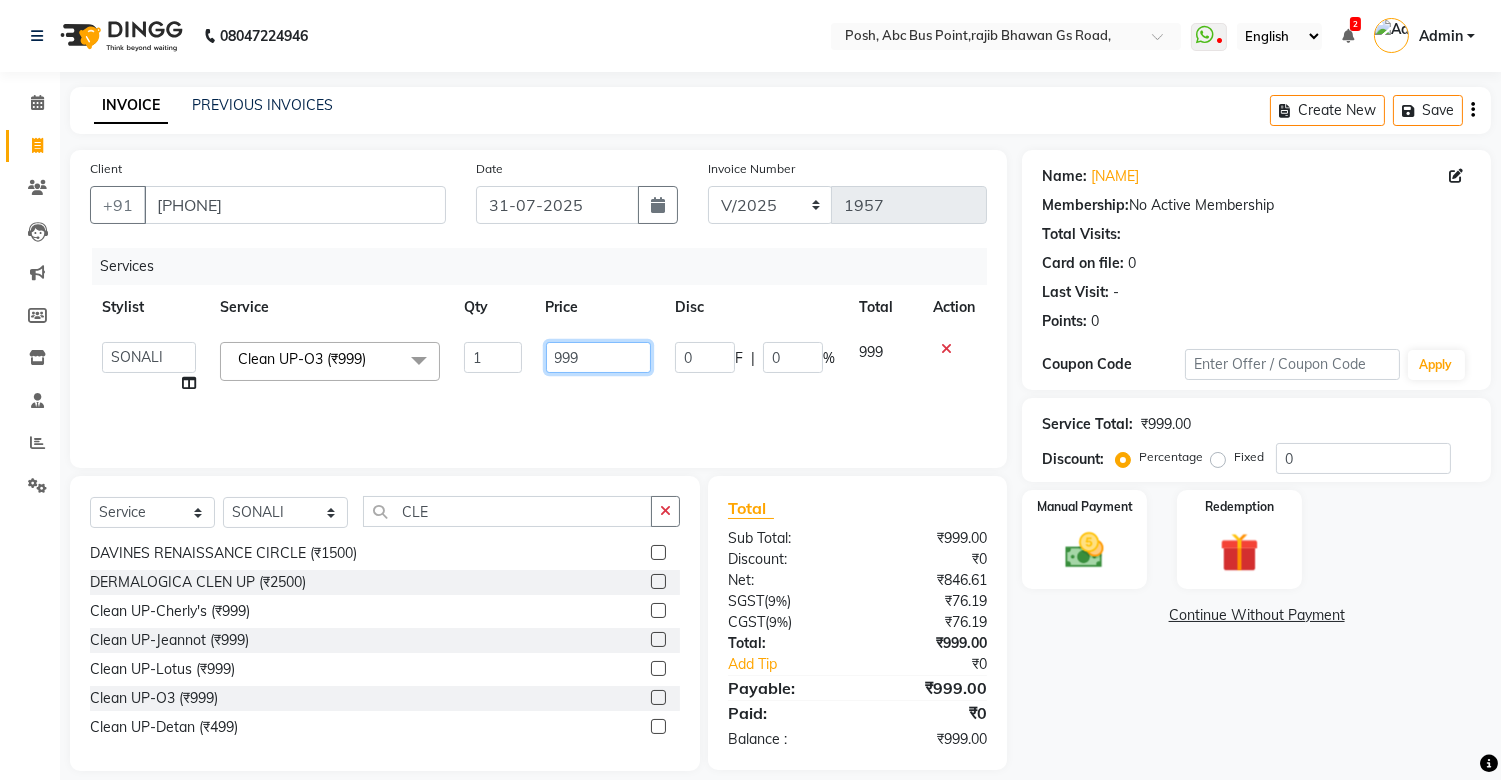 click on "999" 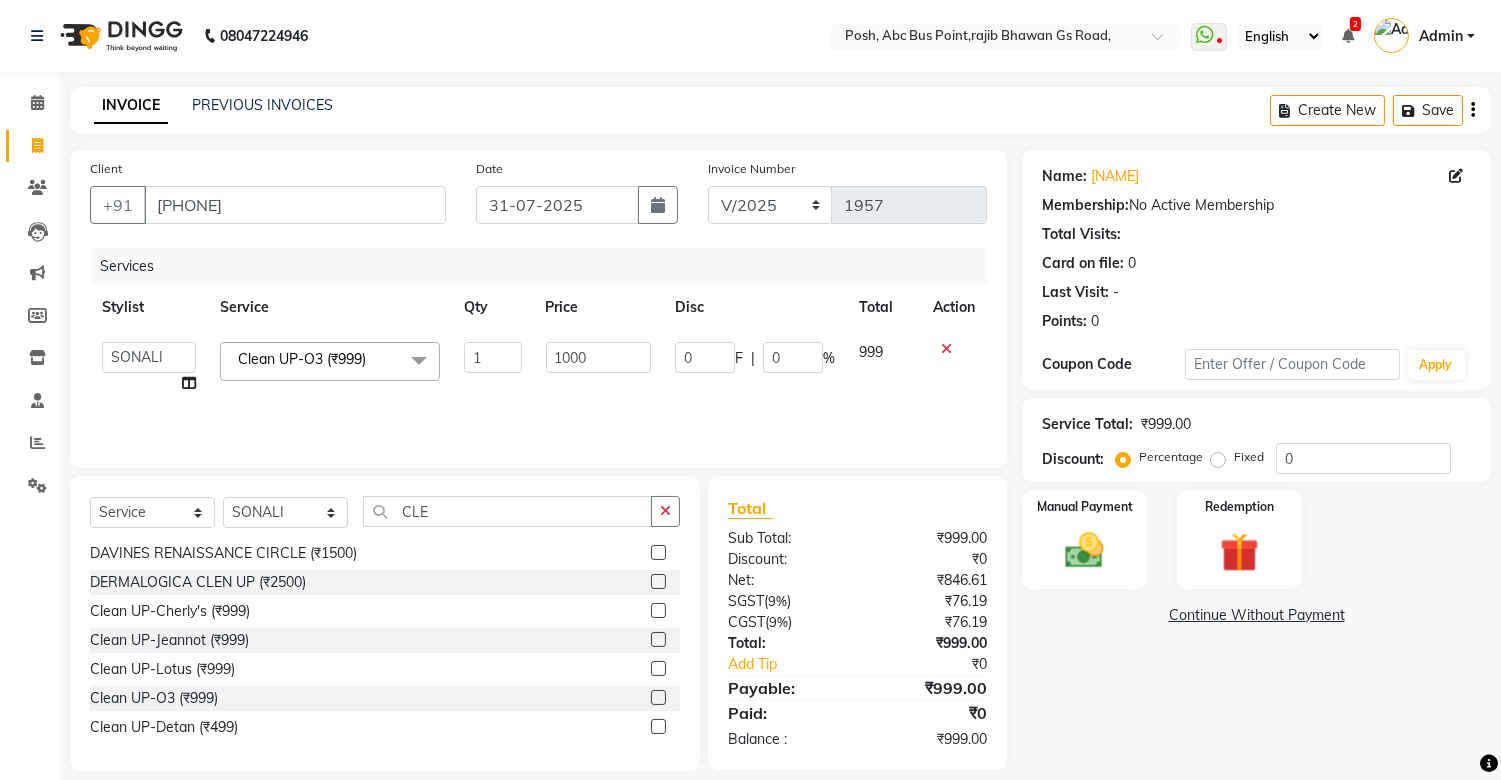click on "1000" 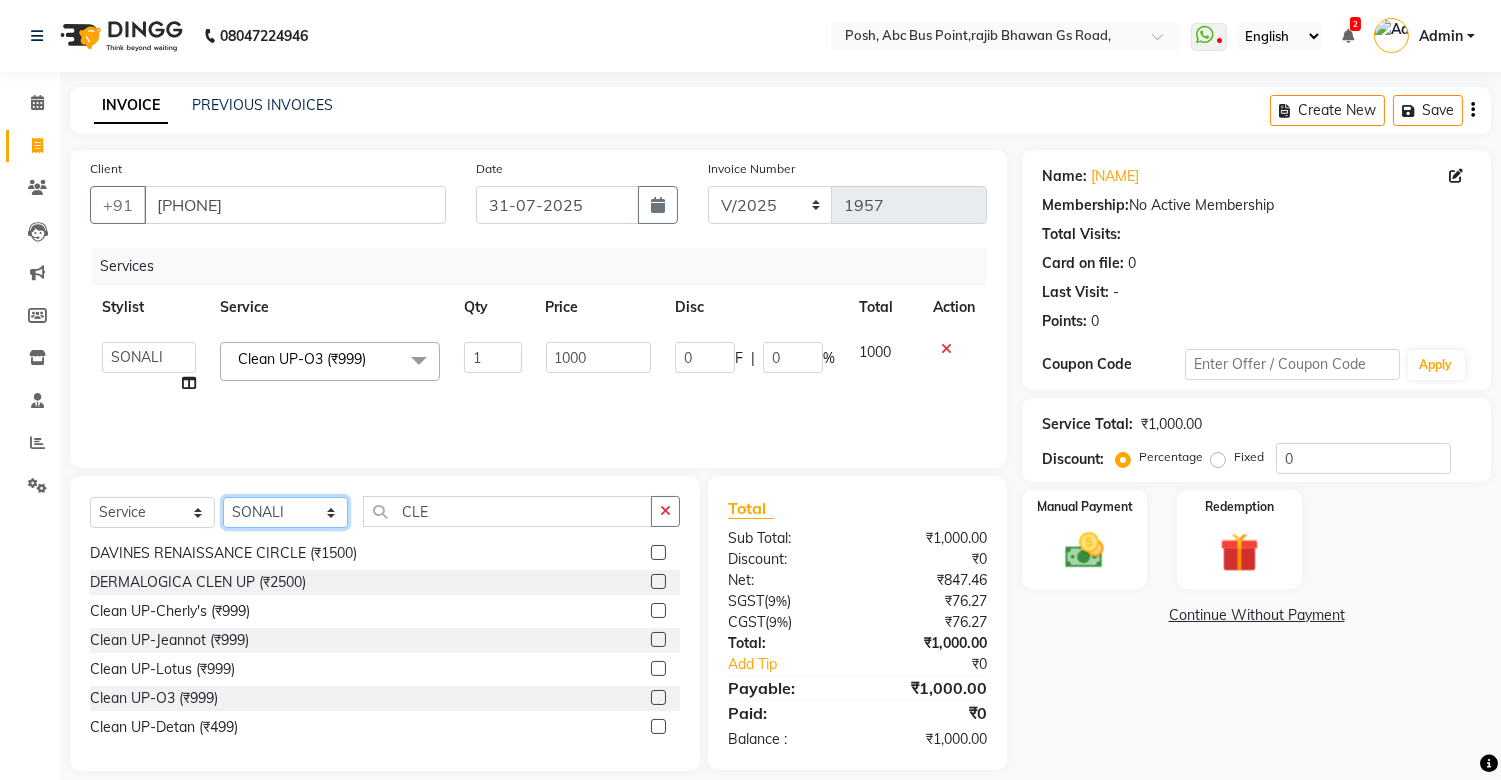 click on "Select Stylist [FIRST] [FIRST] [FIRST] [FIRST] Manager [FIRST] [FIRST] [FIRST] [FIRST] [FIRST] [FIRST] [FIRST] [FIRST] [FIRST] [FIRST] [FIRST]" 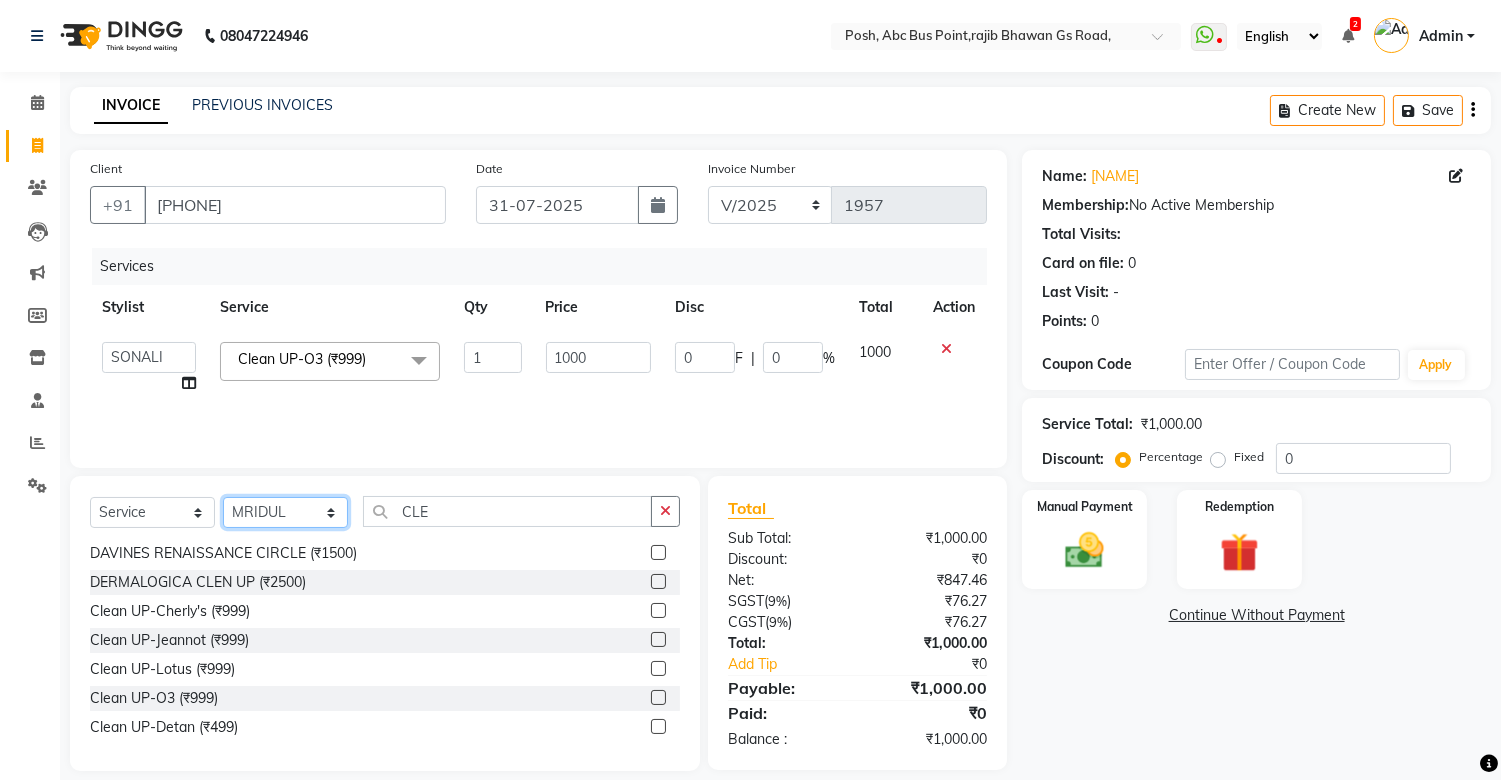 click on "Select Stylist [FIRST] [FIRST] [FIRST] [FIRST] Manager [FIRST] [FIRST] [FIRST] [FIRST] [FIRST] [FIRST] [FIRST] [FIRST] [FIRST] [FIRST] [FIRST]" 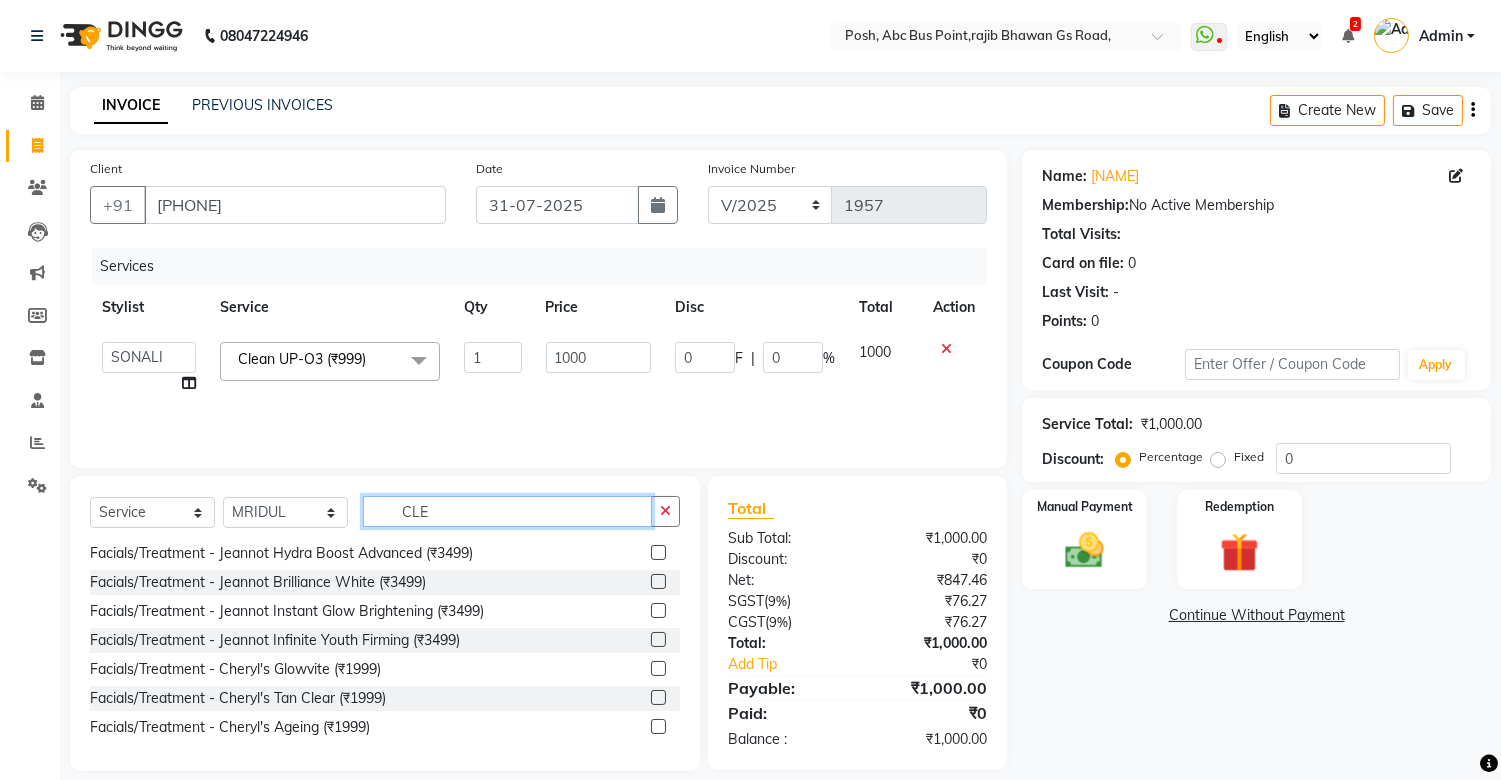 click on "CLE" 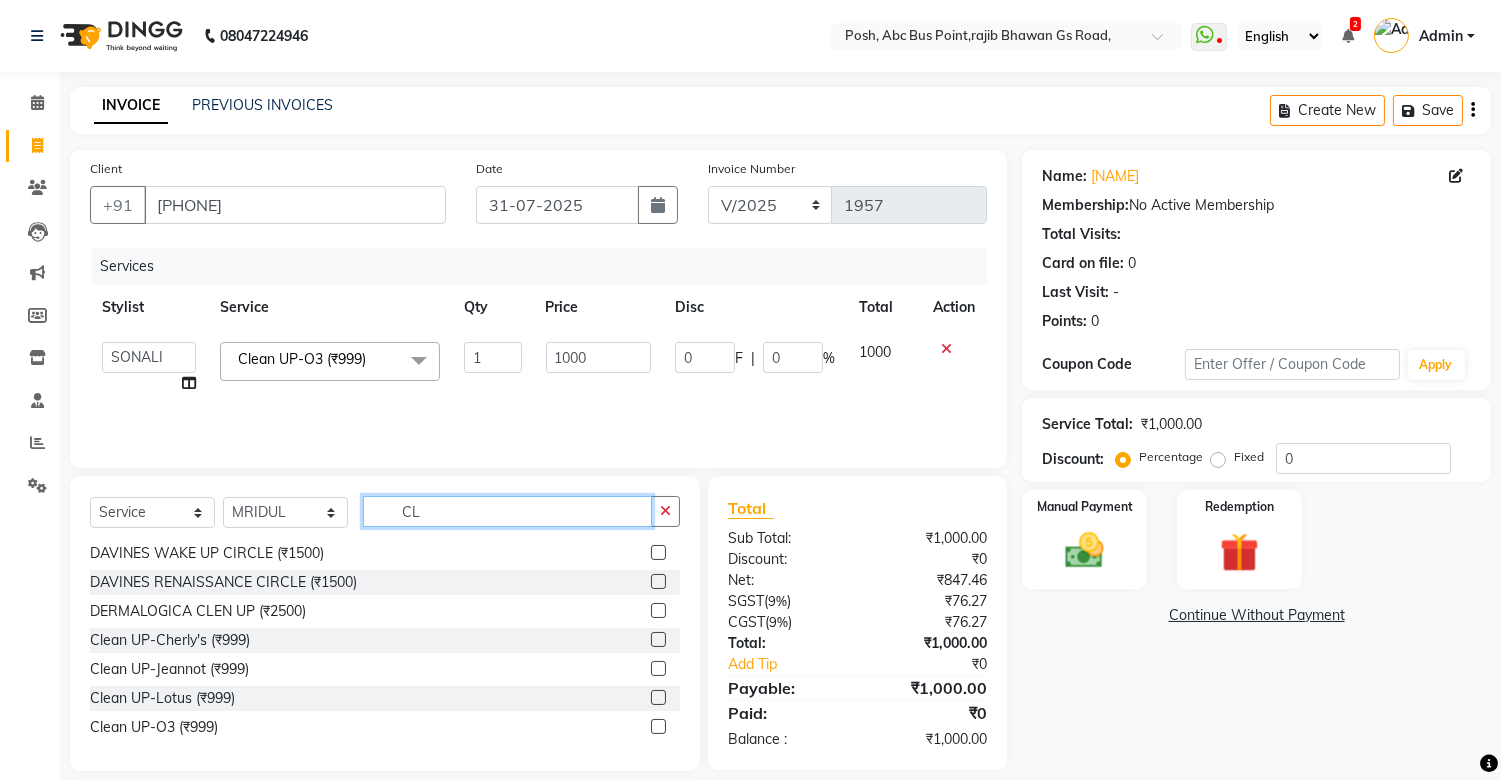 scroll, scrollTop: 0, scrollLeft: 0, axis: both 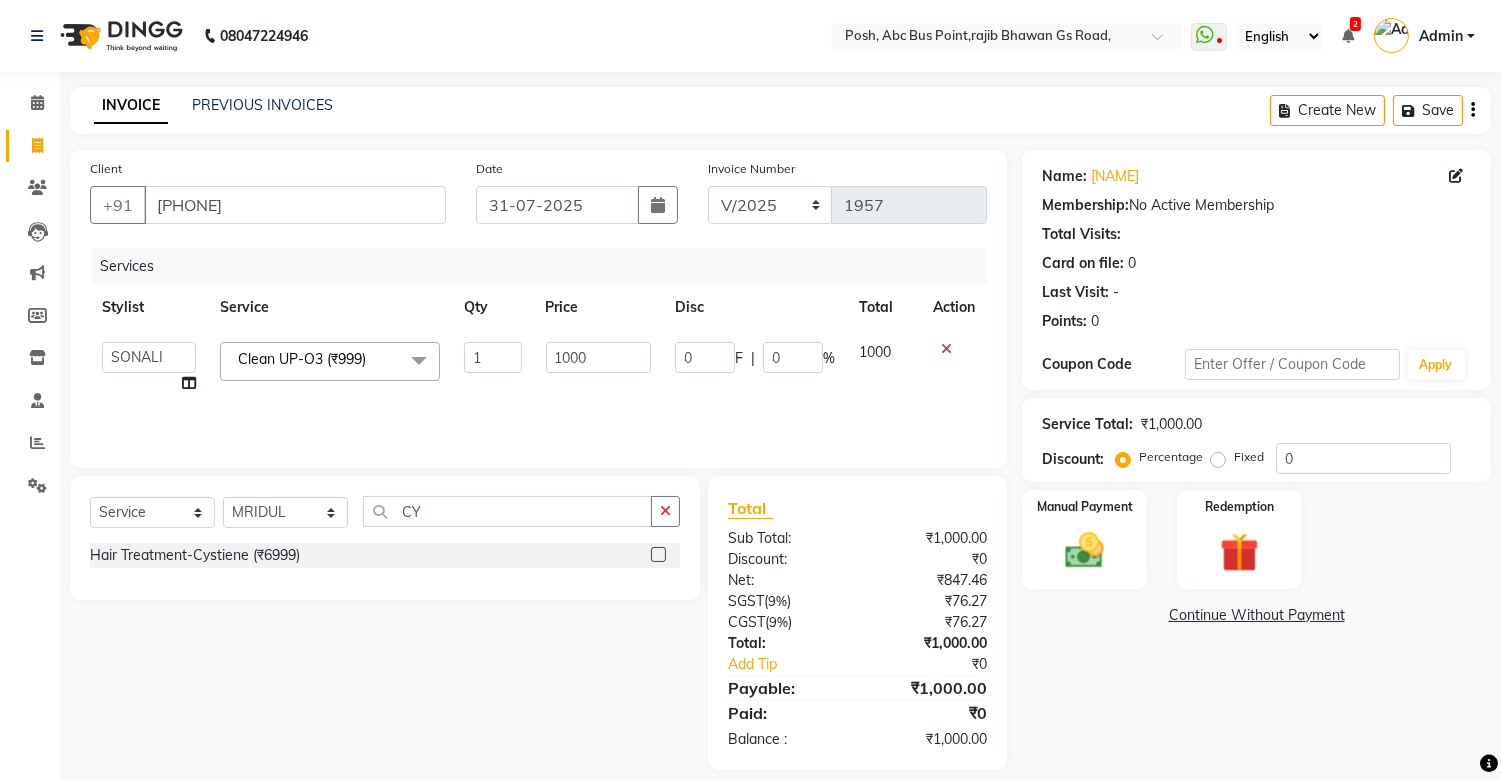 click 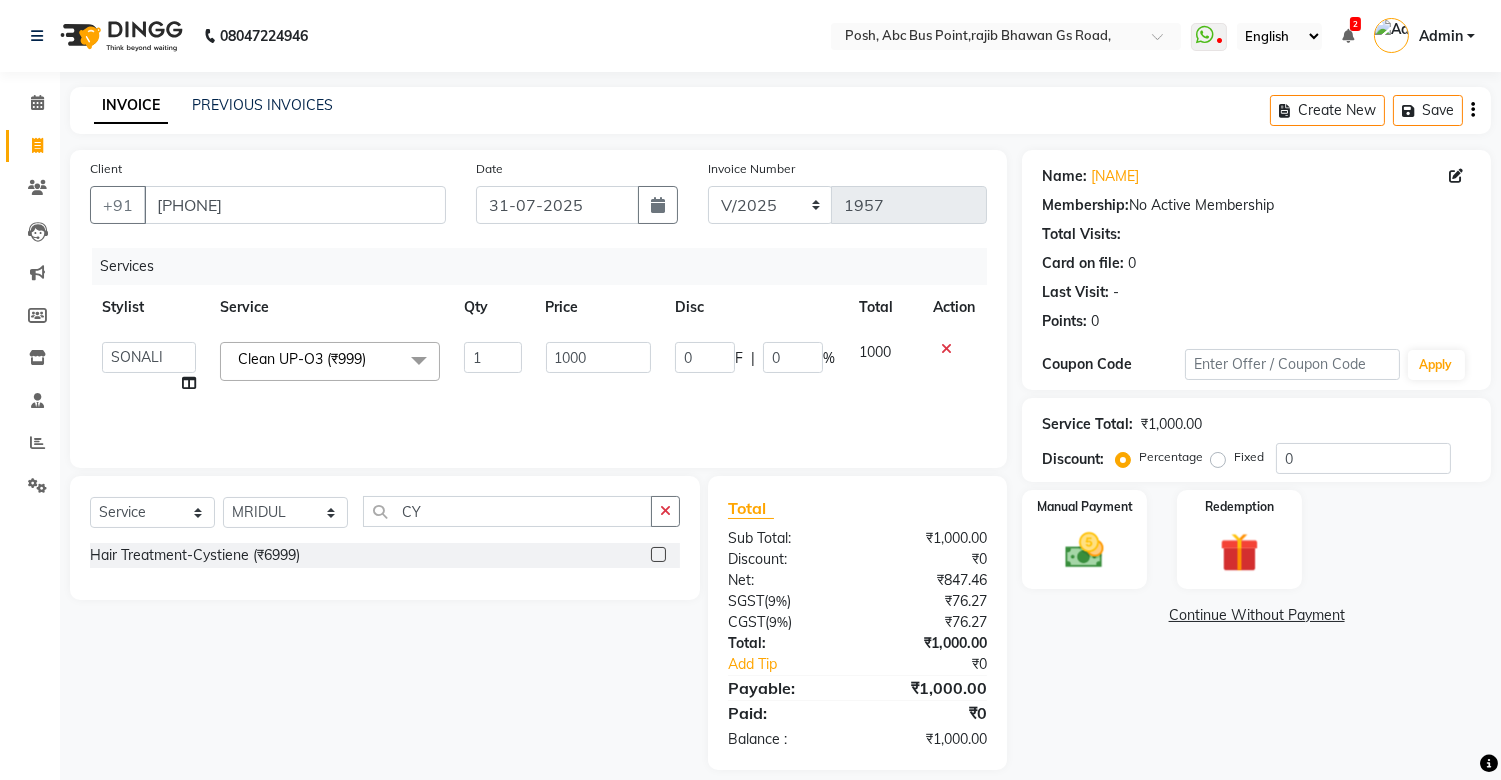 click at bounding box center [657, 555] 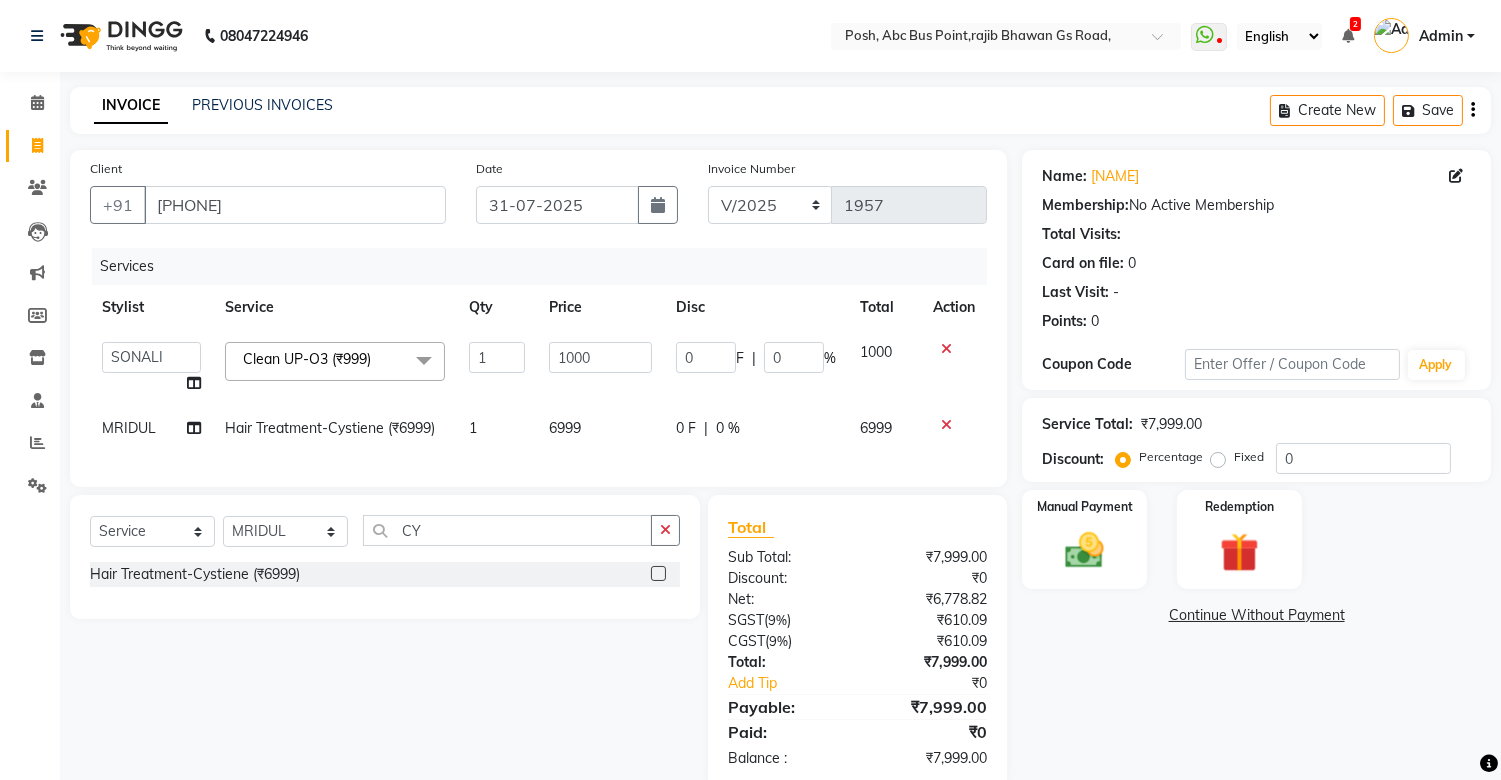 click on "6999" 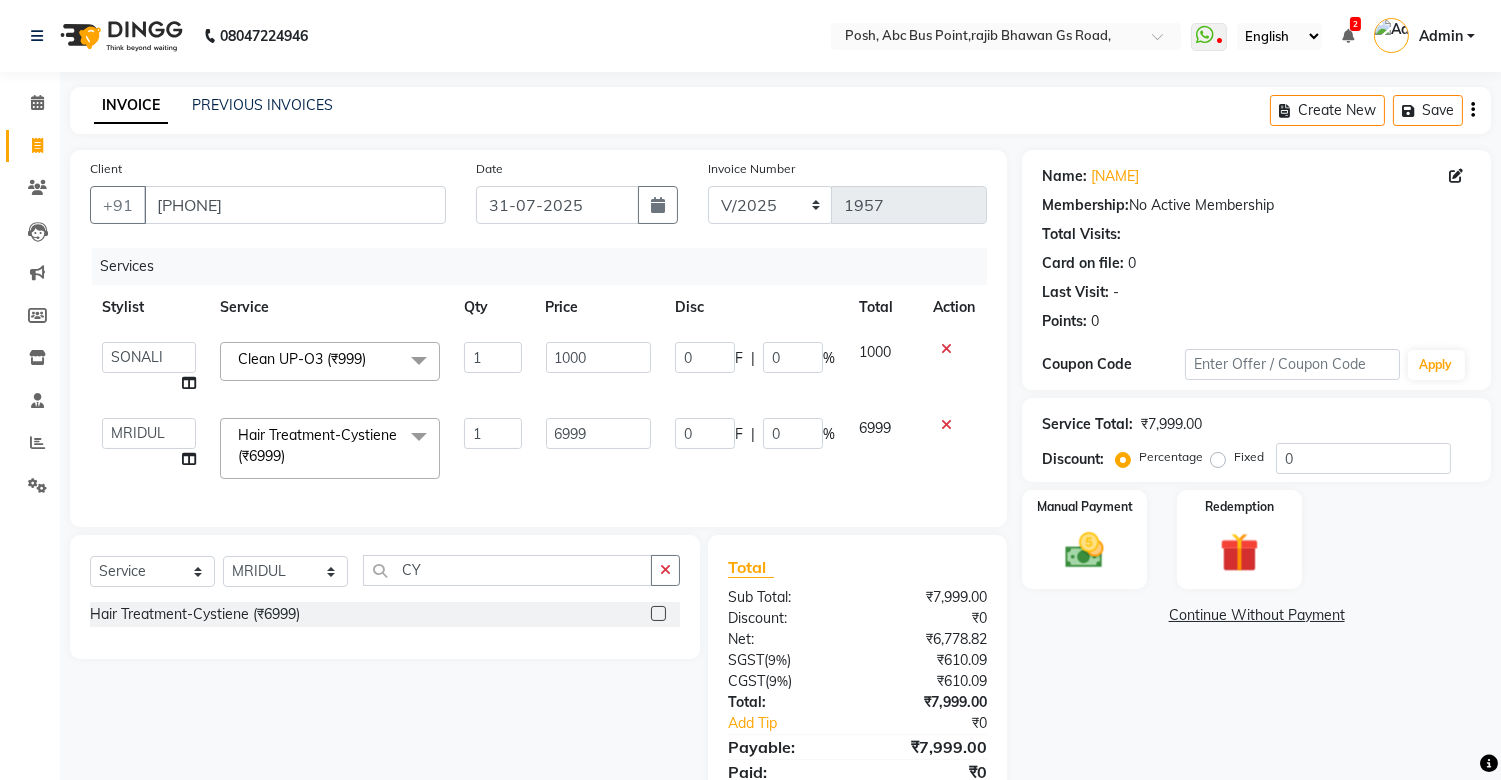 click on "6999" 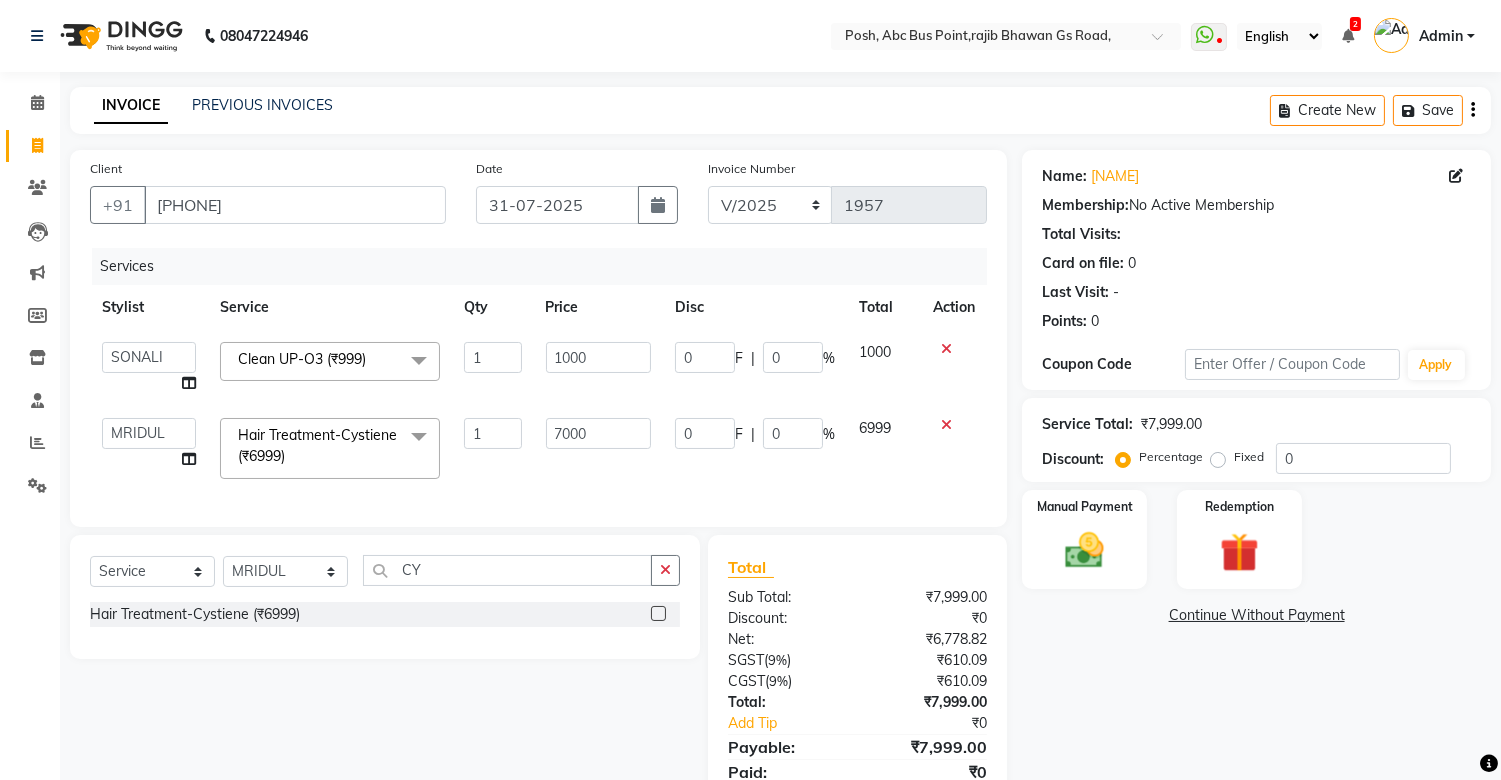 click on "Services Stylist Service Qty Price Disc Total Action [FIRST] [FIRST] [FIRST] [FIRST] Manager [FIRST] [FIRST] [FIRST] [FIRST] [FIRST] [FIRST] [FIRST] [FIRST] [FIRST] [FIRST] [FIRST] Clean UP-O3 (₹999) x Facials/Treatment - o3 Whitening Clean Up (₹1399) Facials/Treatment - o3 Seaweed Clean Up (₹1399) Facials/Treatment - o3Whitening Facial (₹2499) Facials/Treatment - o3Whitening Advanced Facial (₹2999) Facials/Treatment - o3 Silk (Bridal) Facial (₹3599) Facials/Treatment - Jeannot Hydra Boost Advanced (₹3499) Facials/Treatment - Jeannot Brilliance White (₹3499) Facials/Treatment - Jeannot Instant Glow Brightening (₹3499) Facials/Treatment - Jeannot Infinite Youth Firming (₹3499) Facials/Treatment - Cheryl's Glowvite (₹1999) Facials/Treatment - Cheryl's Tan Clear (₹1999) Facials/Treatment - Cheryl's Ageing (₹1999) Facials/Treatment - Anti Pigmentation (₹1999) Facials/Treatment - Cheryl's Clariglow (₹1999) VITALIFT FACIAL (₹2000)" 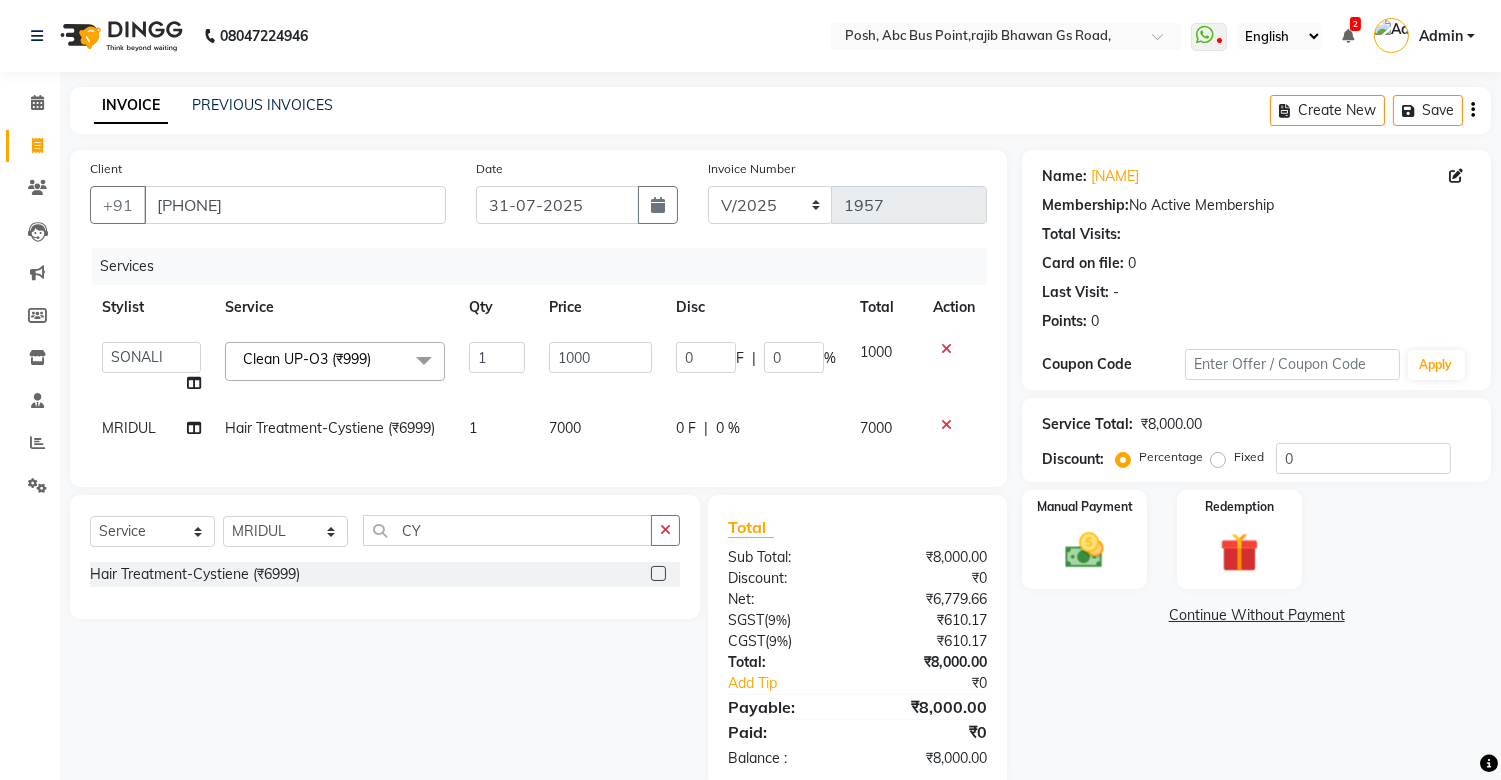 scroll, scrollTop: 55, scrollLeft: 0, axis: vertical 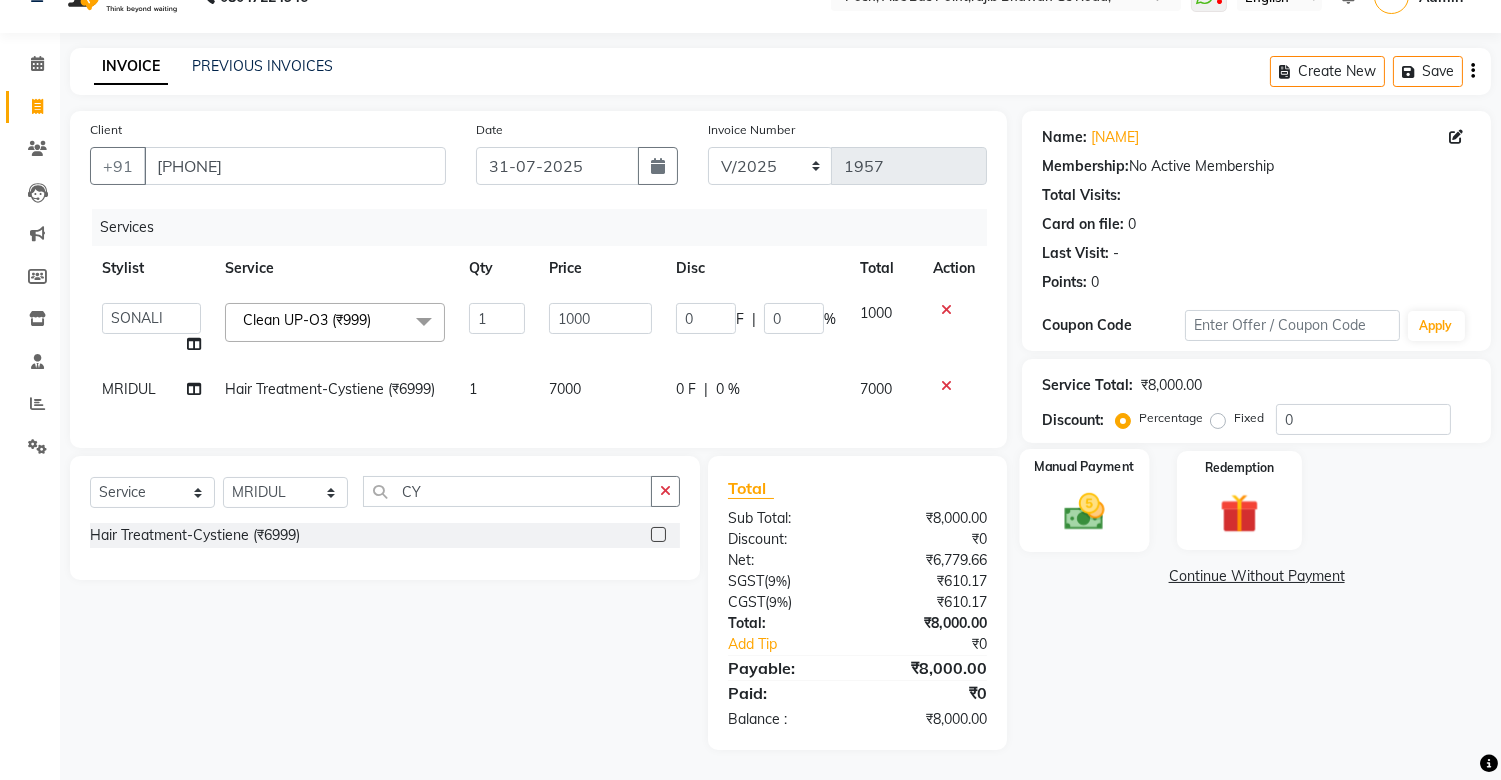 click 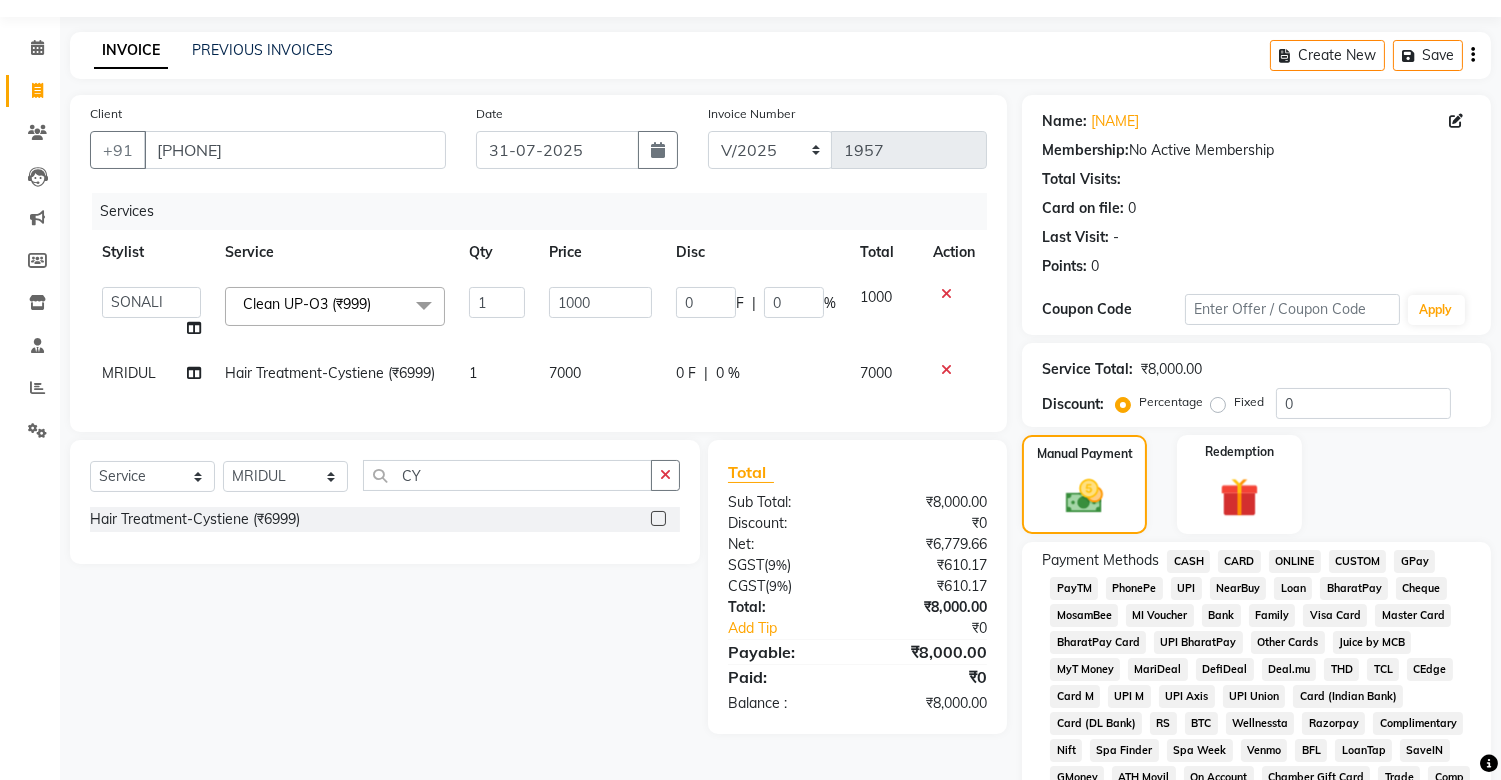 click on "UPI" 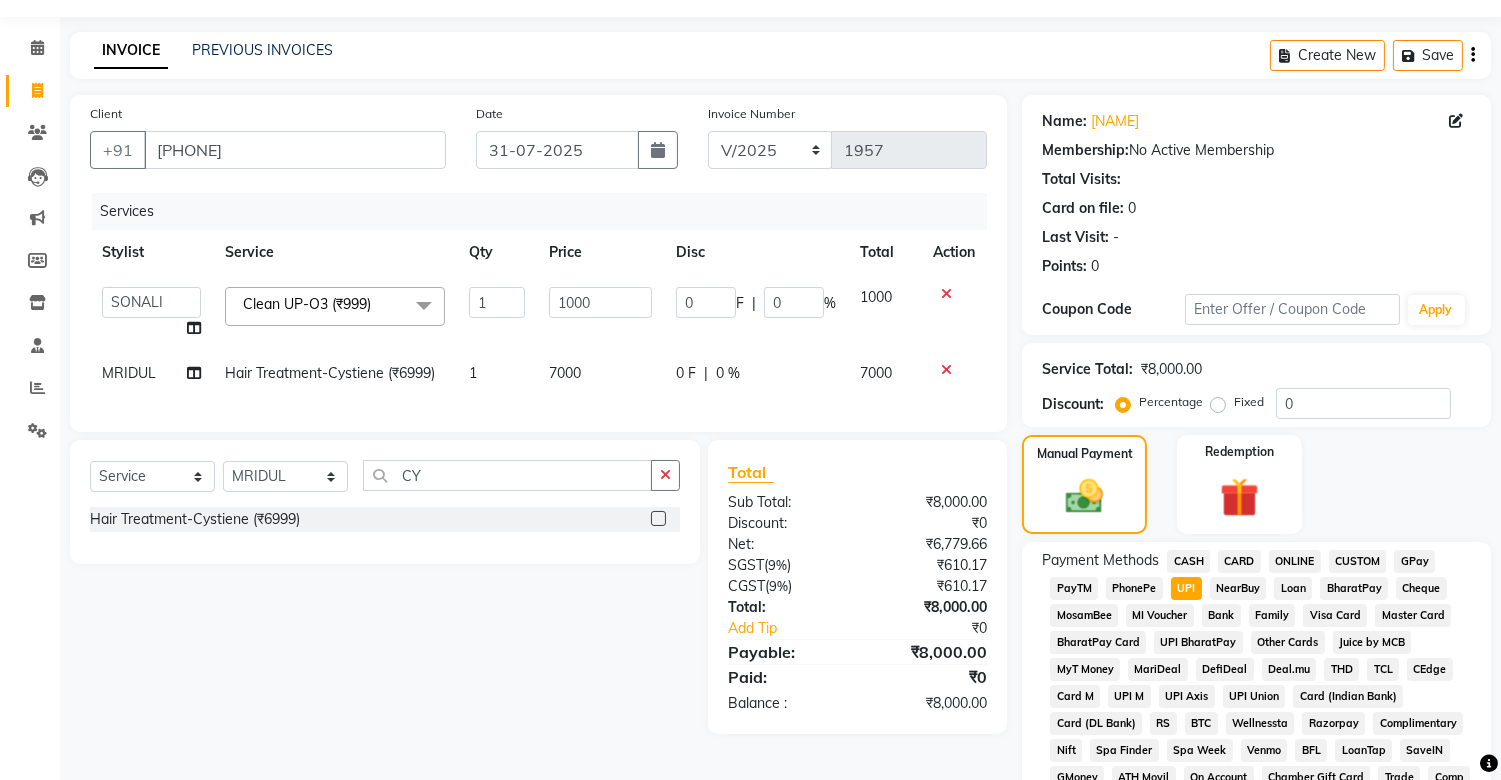 scroll, scrollTop: 631, scrollLeft: 0, axis: vertical 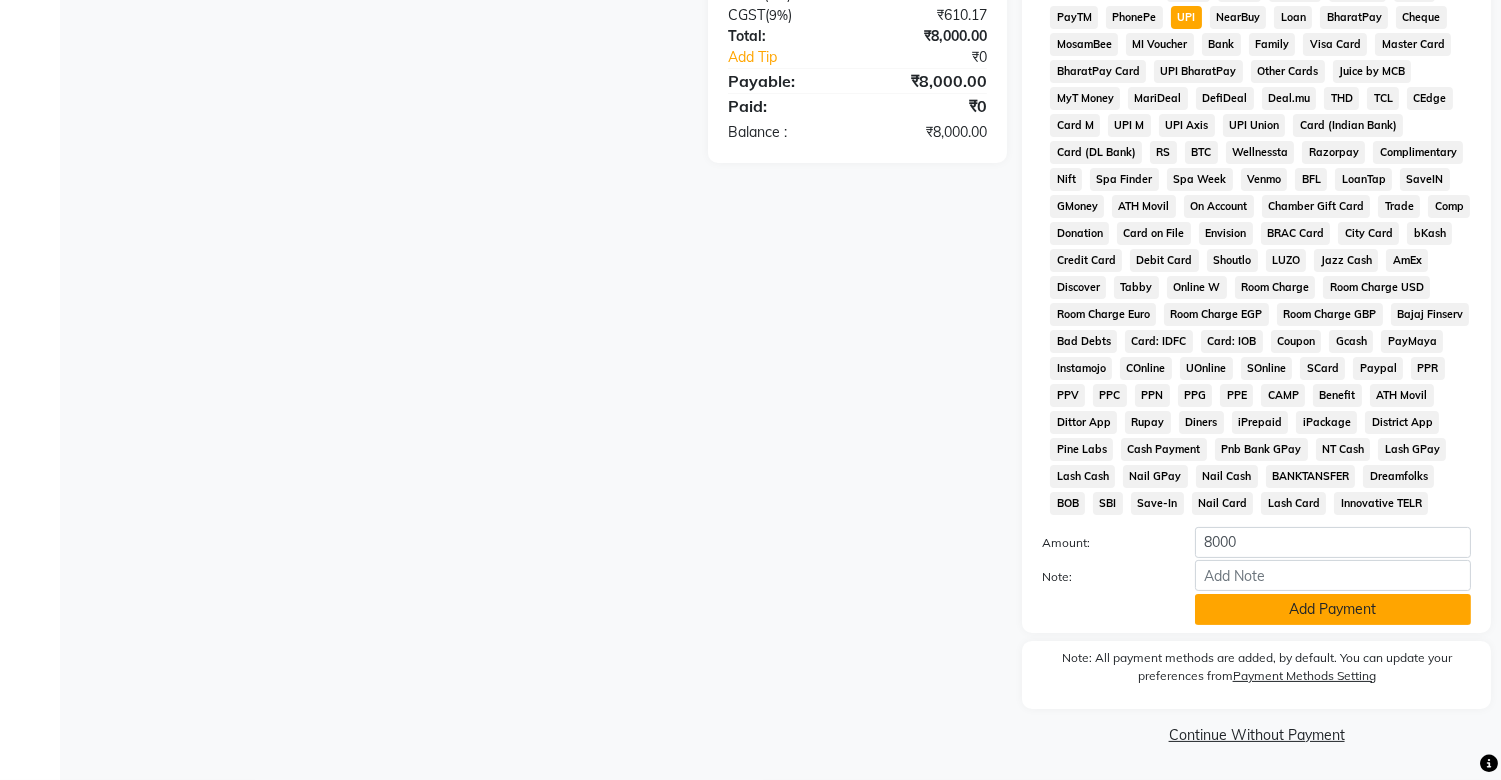click on "Add Payment" 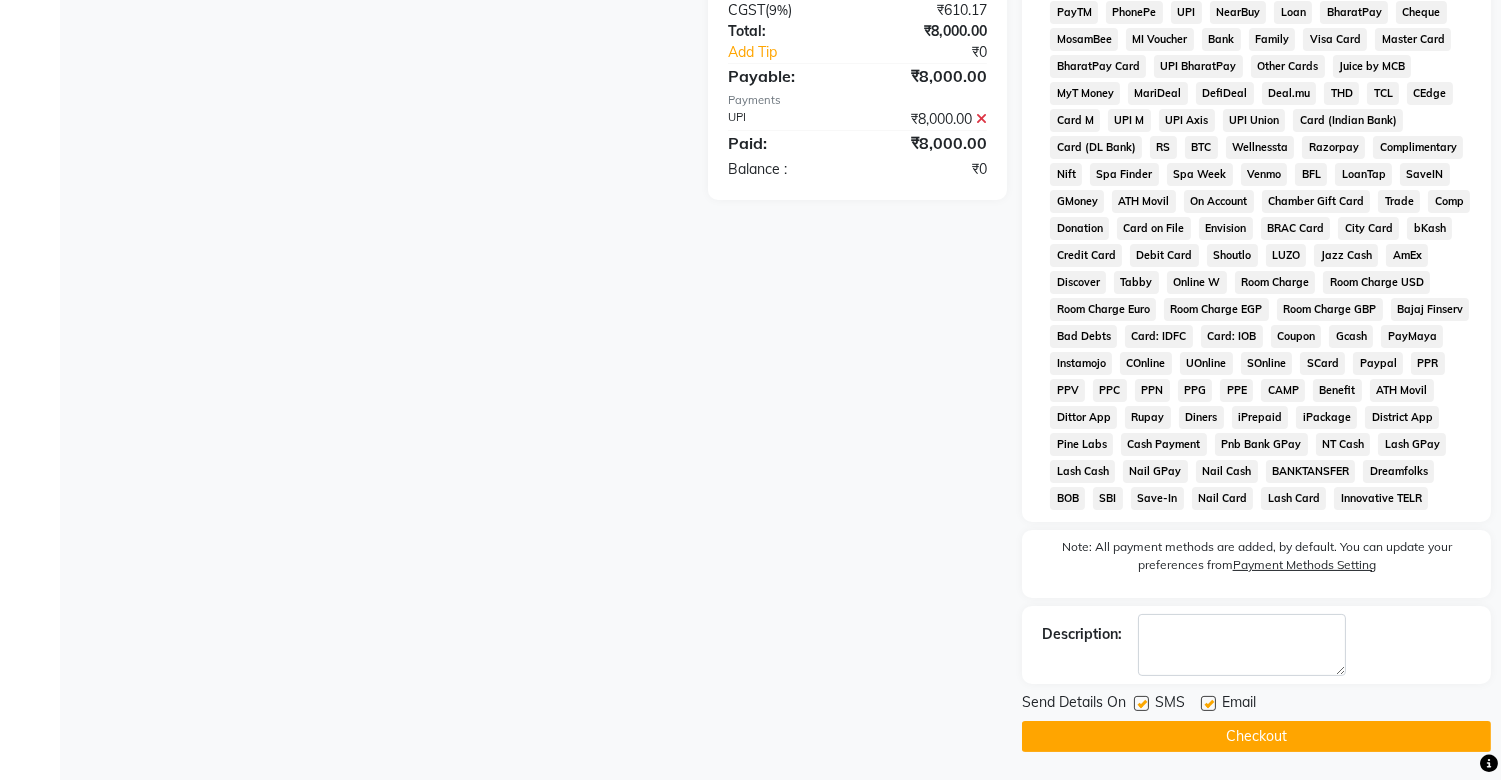 click 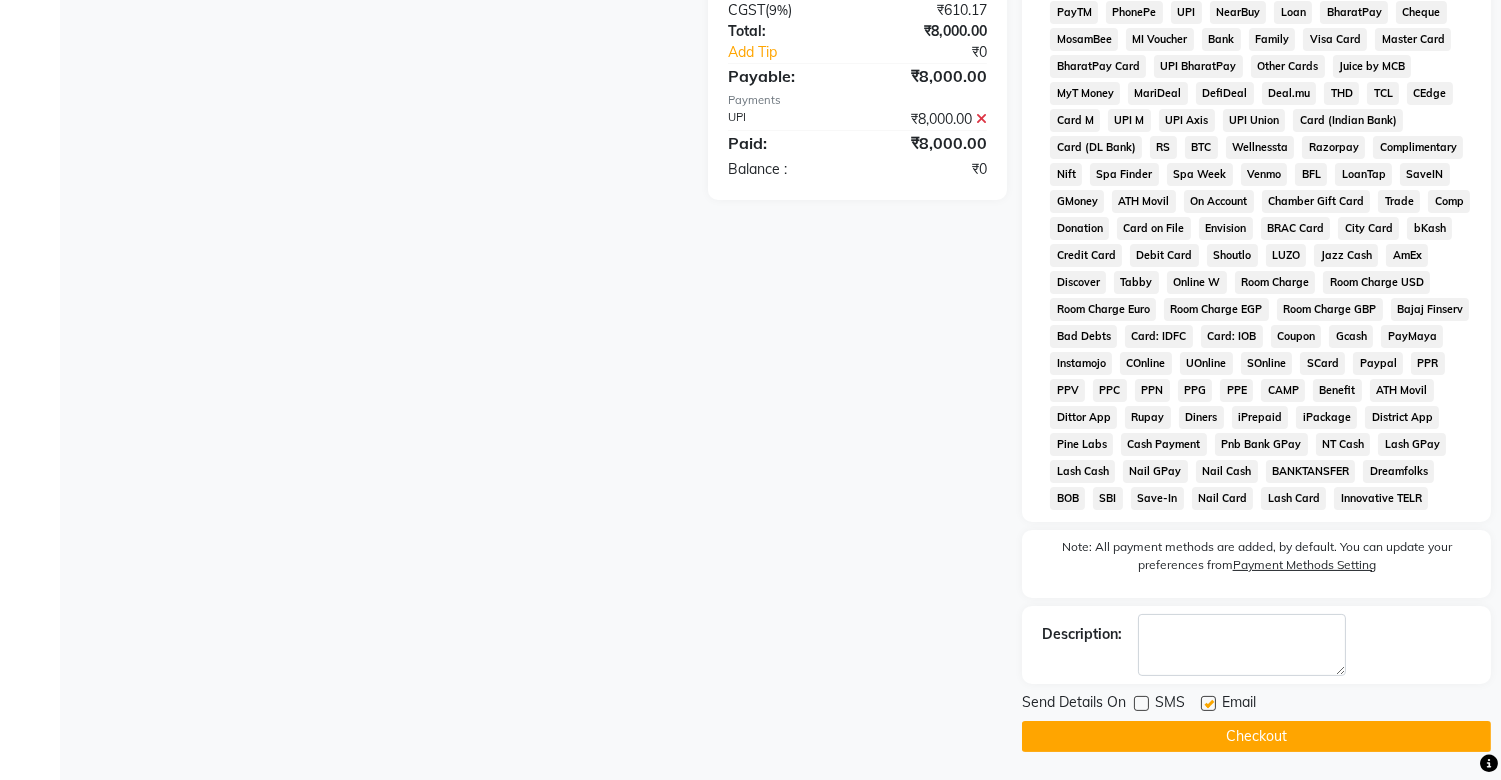 click on "Checkout" 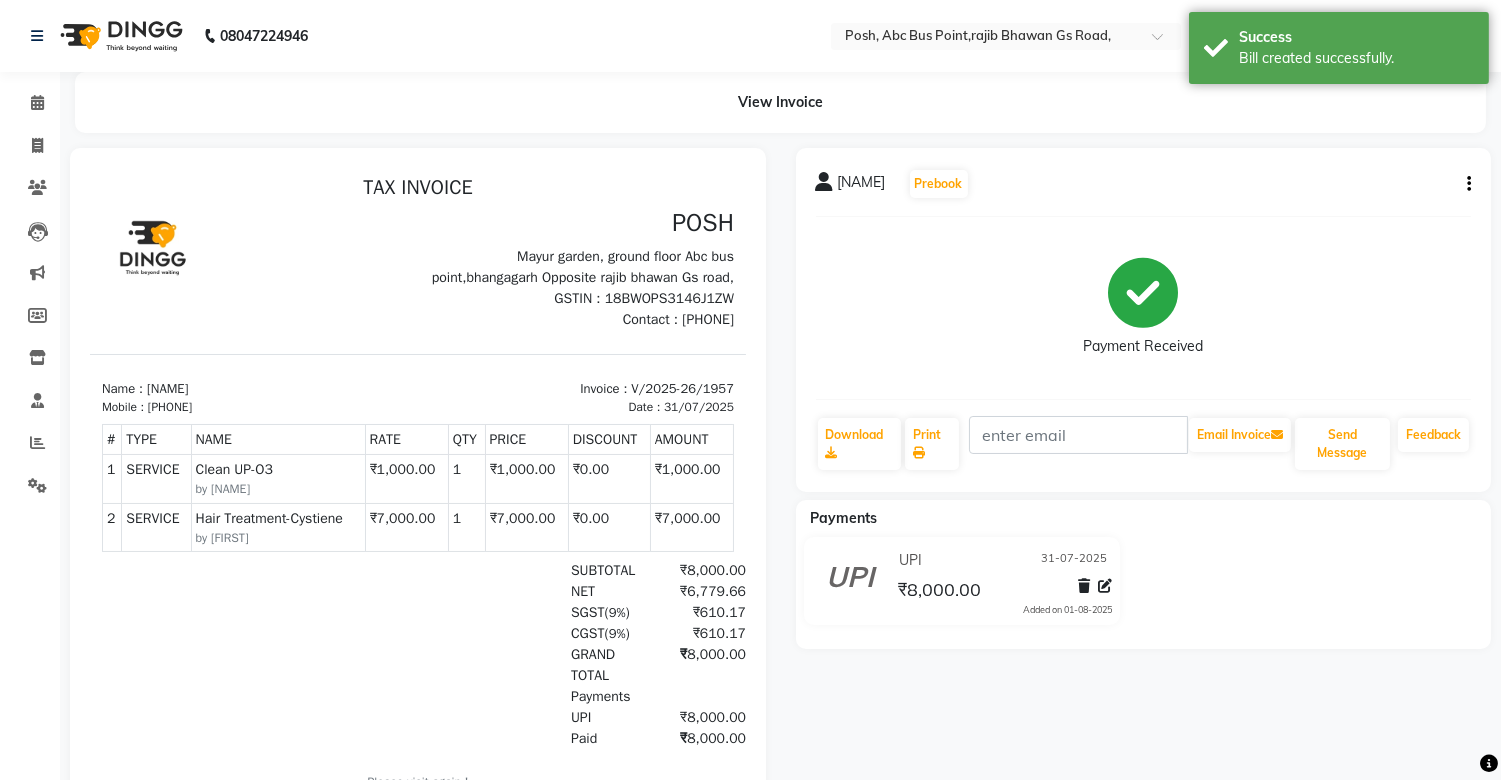 scroll, scrollTop: 0, scrollLeft: 0, axis: both 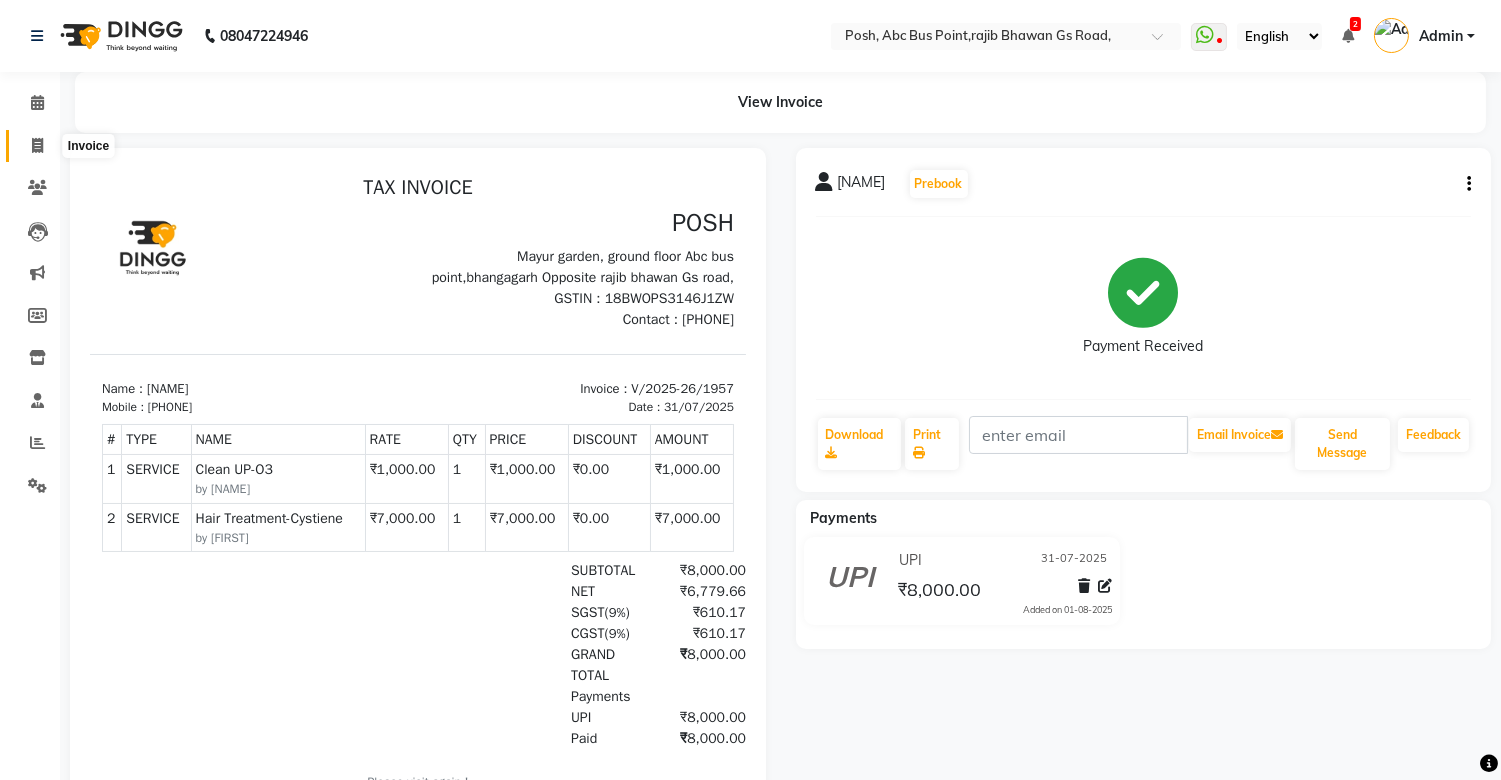 click 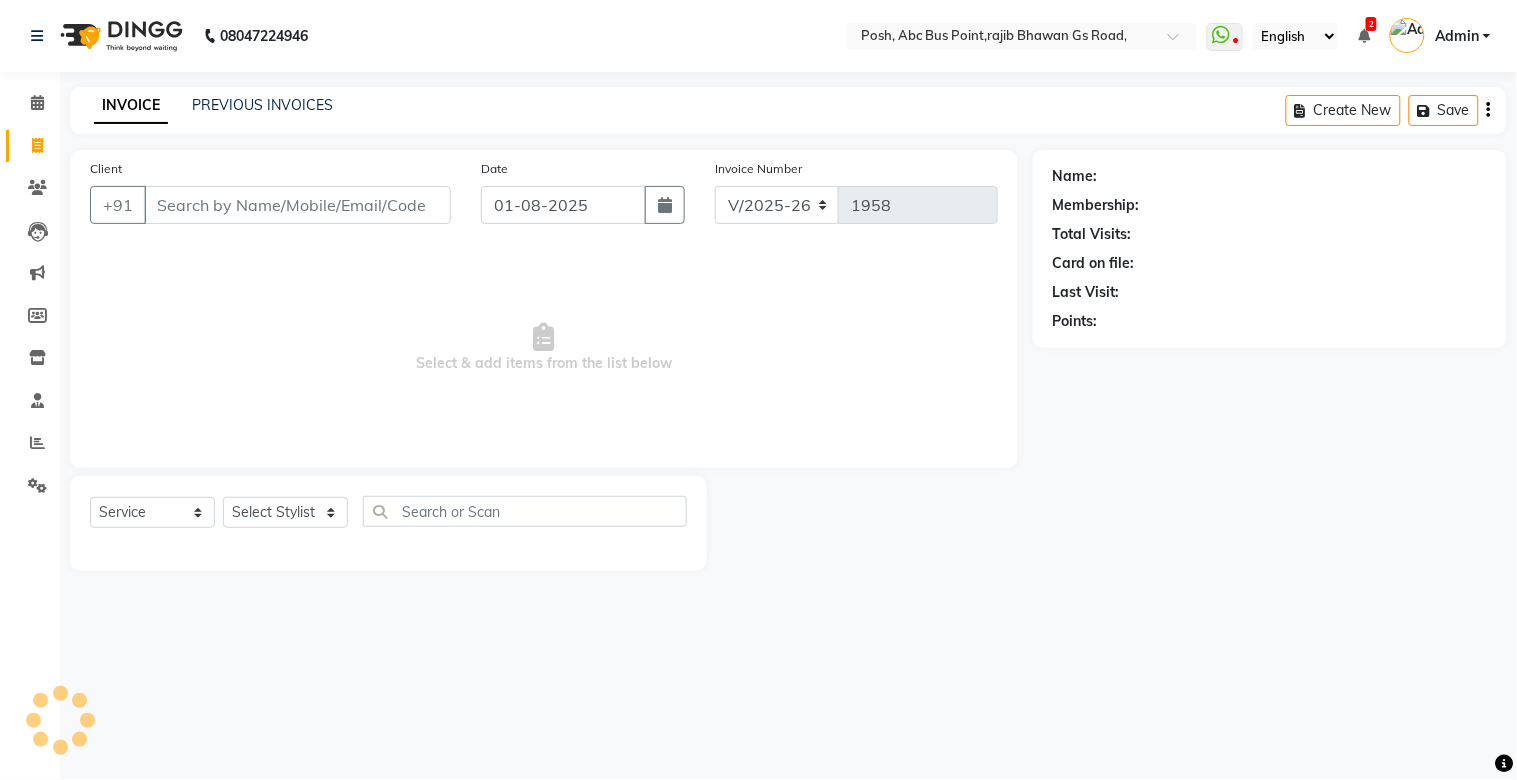 click on "Client" at bounding box center (297, 205) 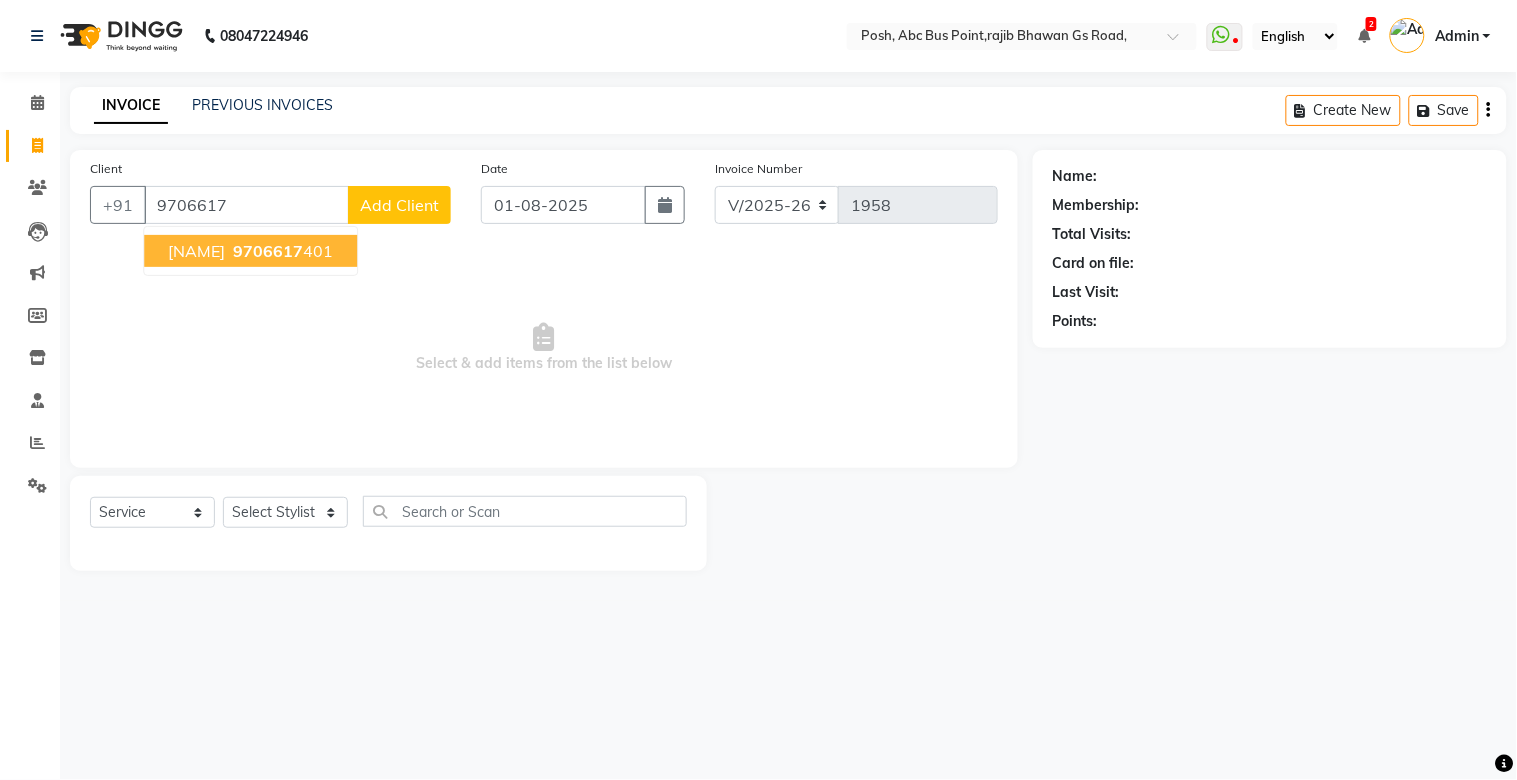 click on "[NAME]" at bounding box center (196, 251) 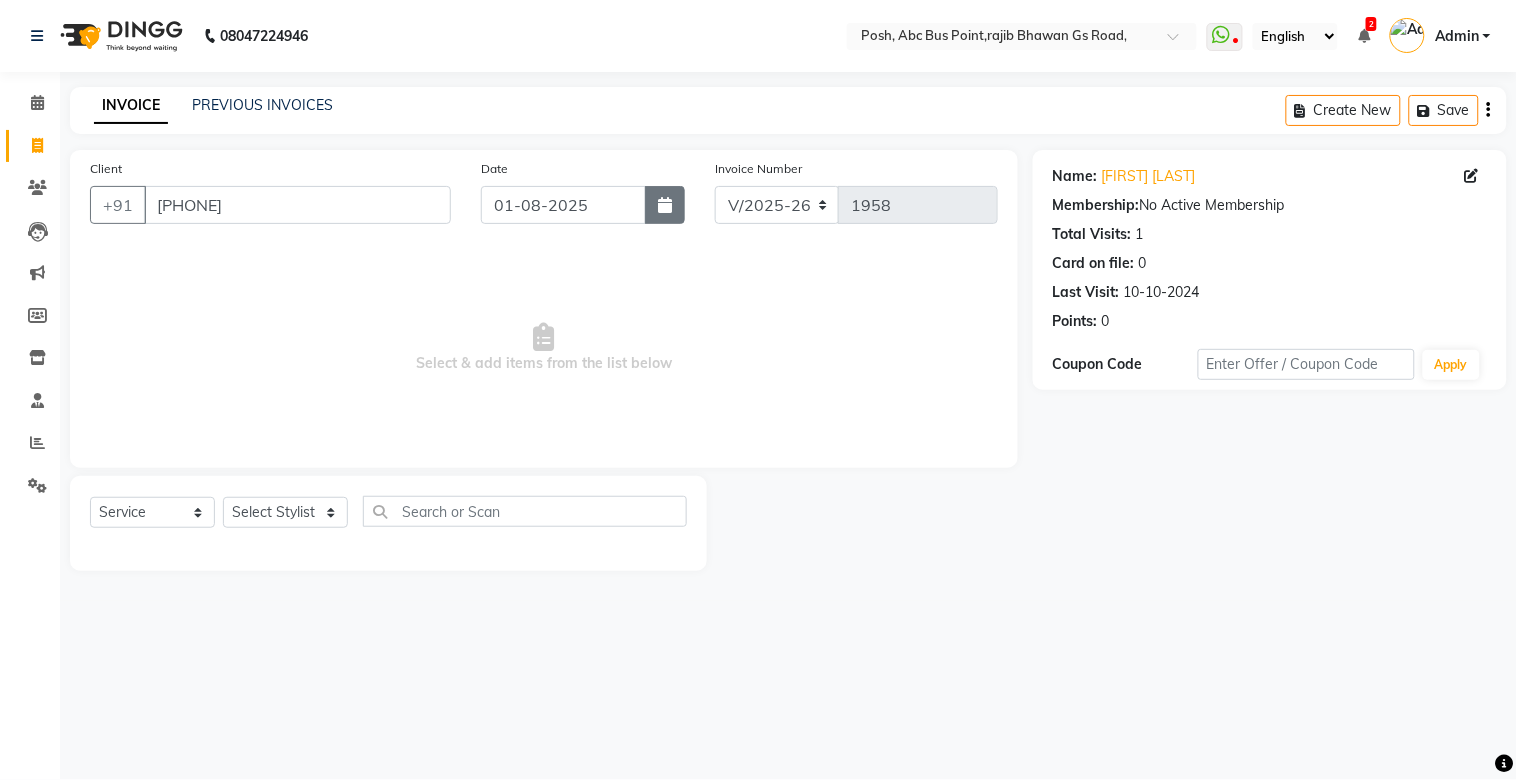 click 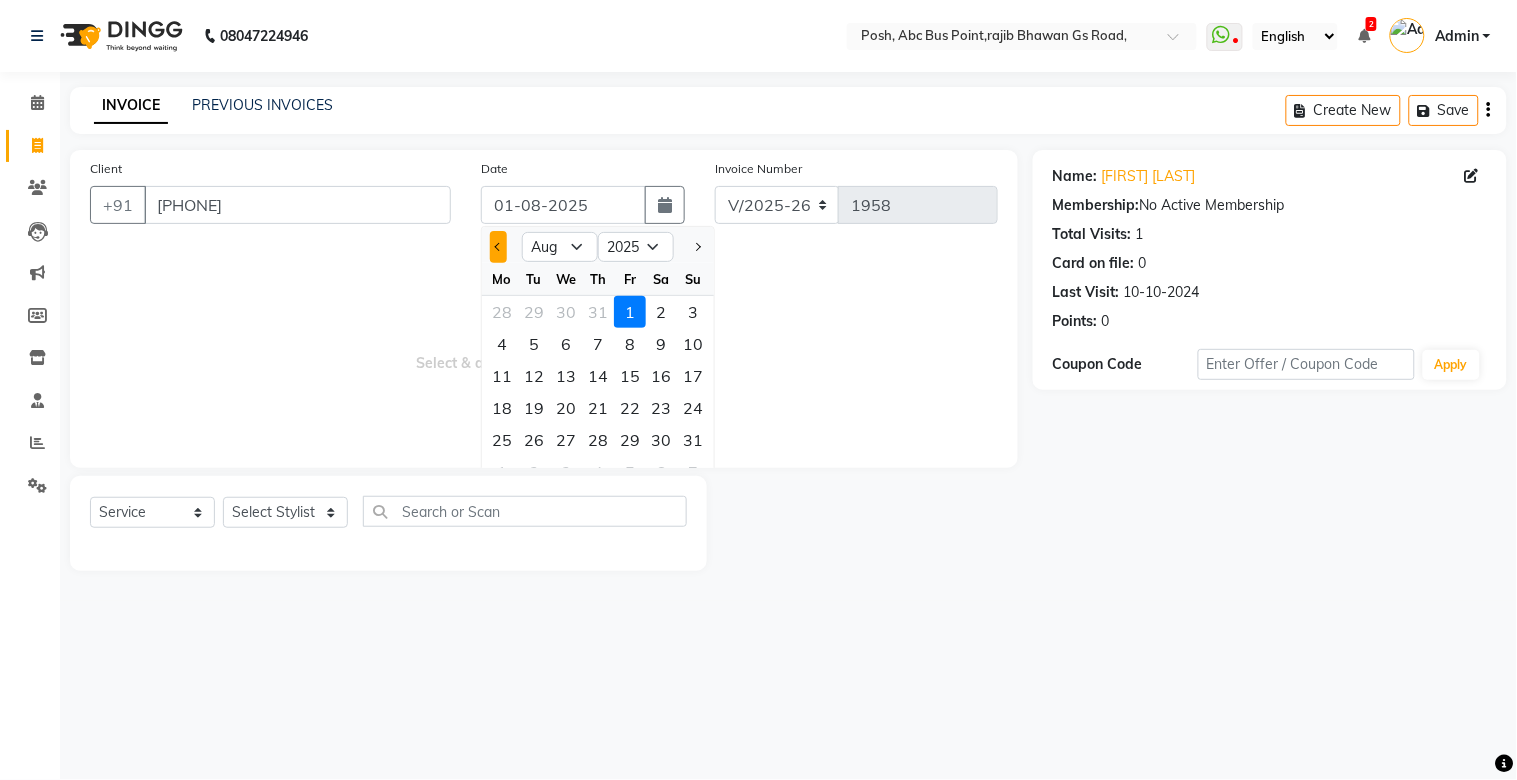 click 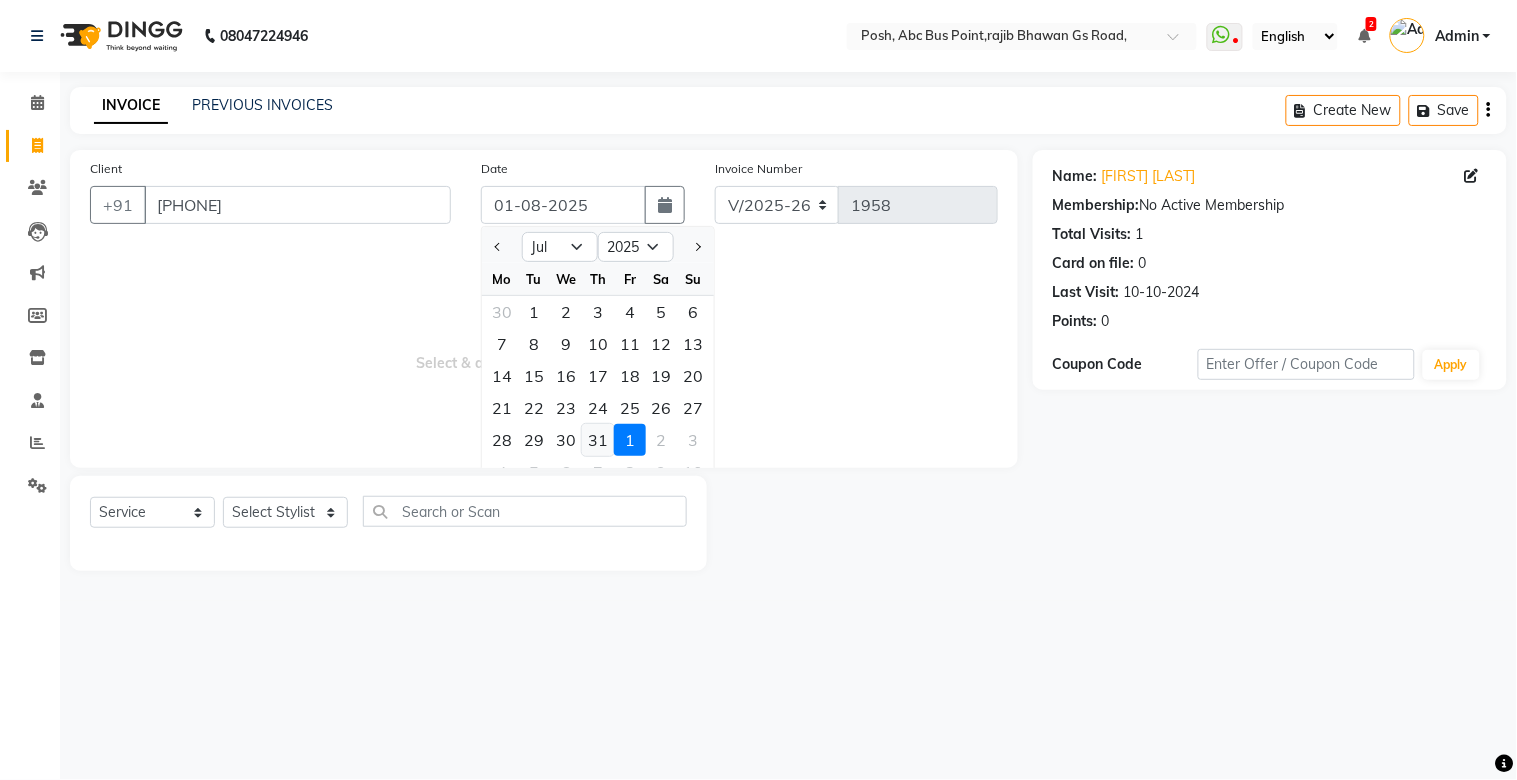 click on "31" 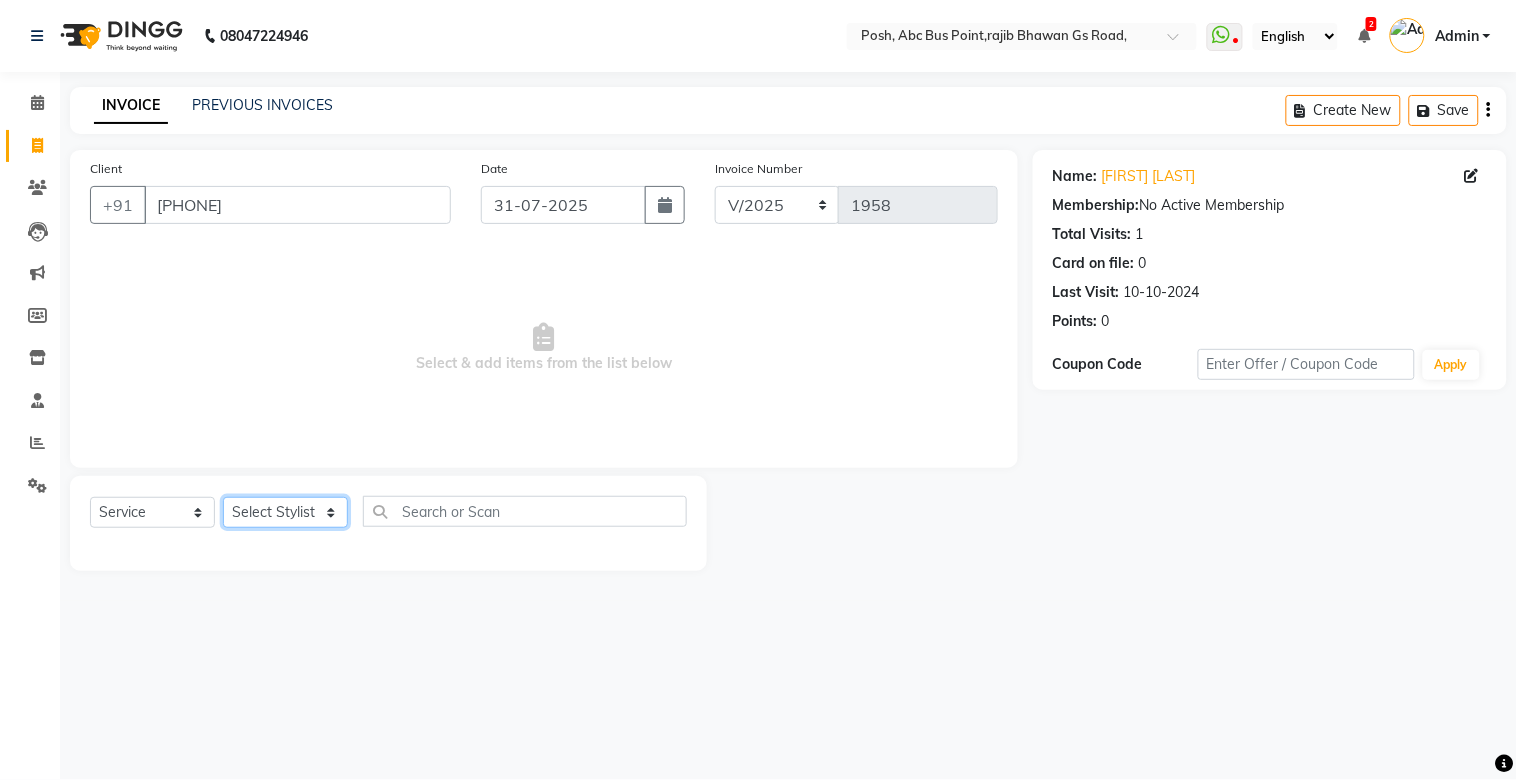 click on "Select Stylist [FIRST] [FIRST] [FIRST] [FIRST] Manager [FIRST] [FIRST] [FIRST] [FIRST] [FIRST] [FIRST] [FIRST] [FIRST] [FIRST] [FIRST] [FIRST]" 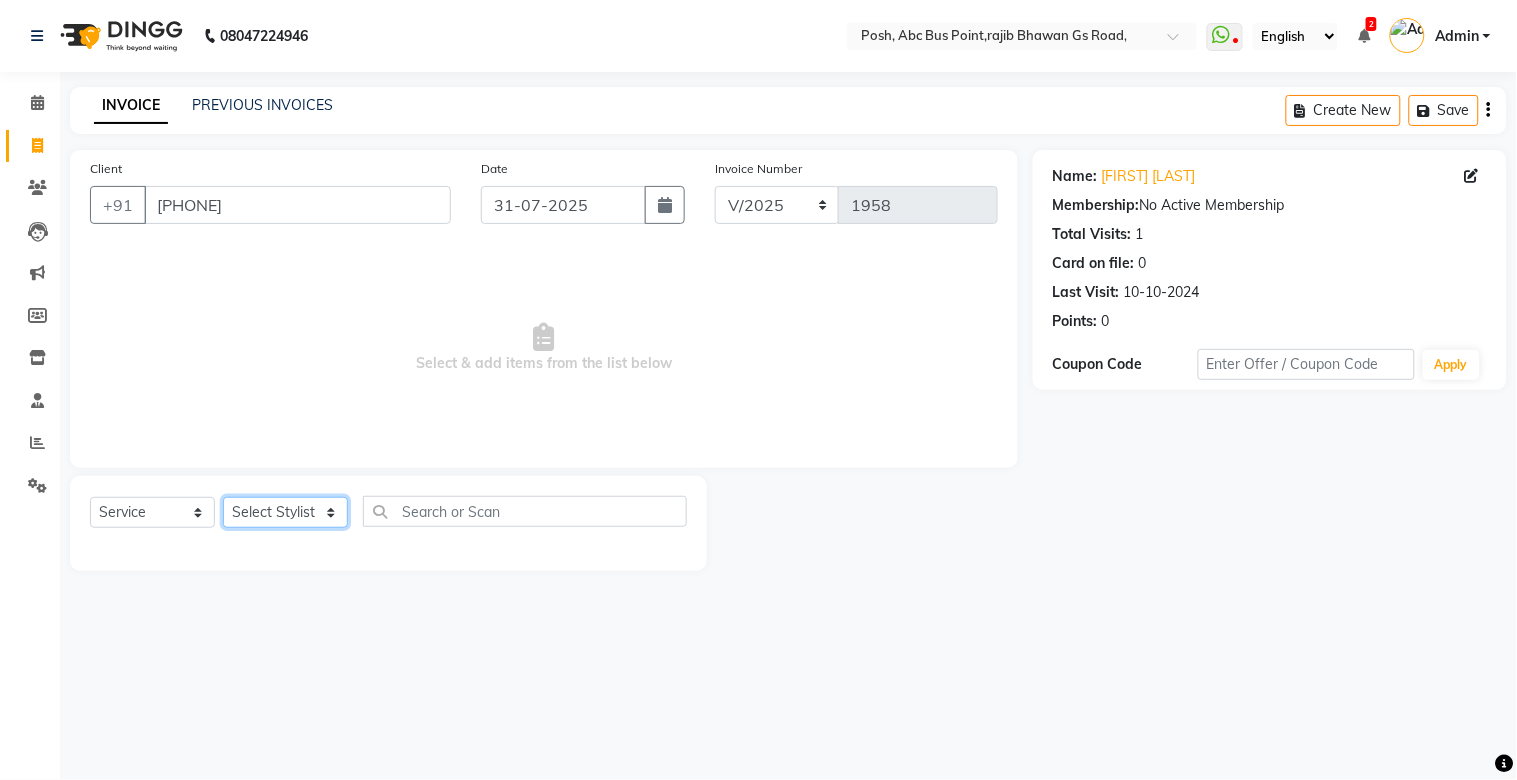 click on "Select Stylist [FIRST] [FIRST] [FIRST] [FIRST] Manager [FIRST] [FIRST] [FIRST] [FIRST] [FIRST] [FIRST] [FIRST] [FIRST] [FIRST] [FIRST] [FIRST]" 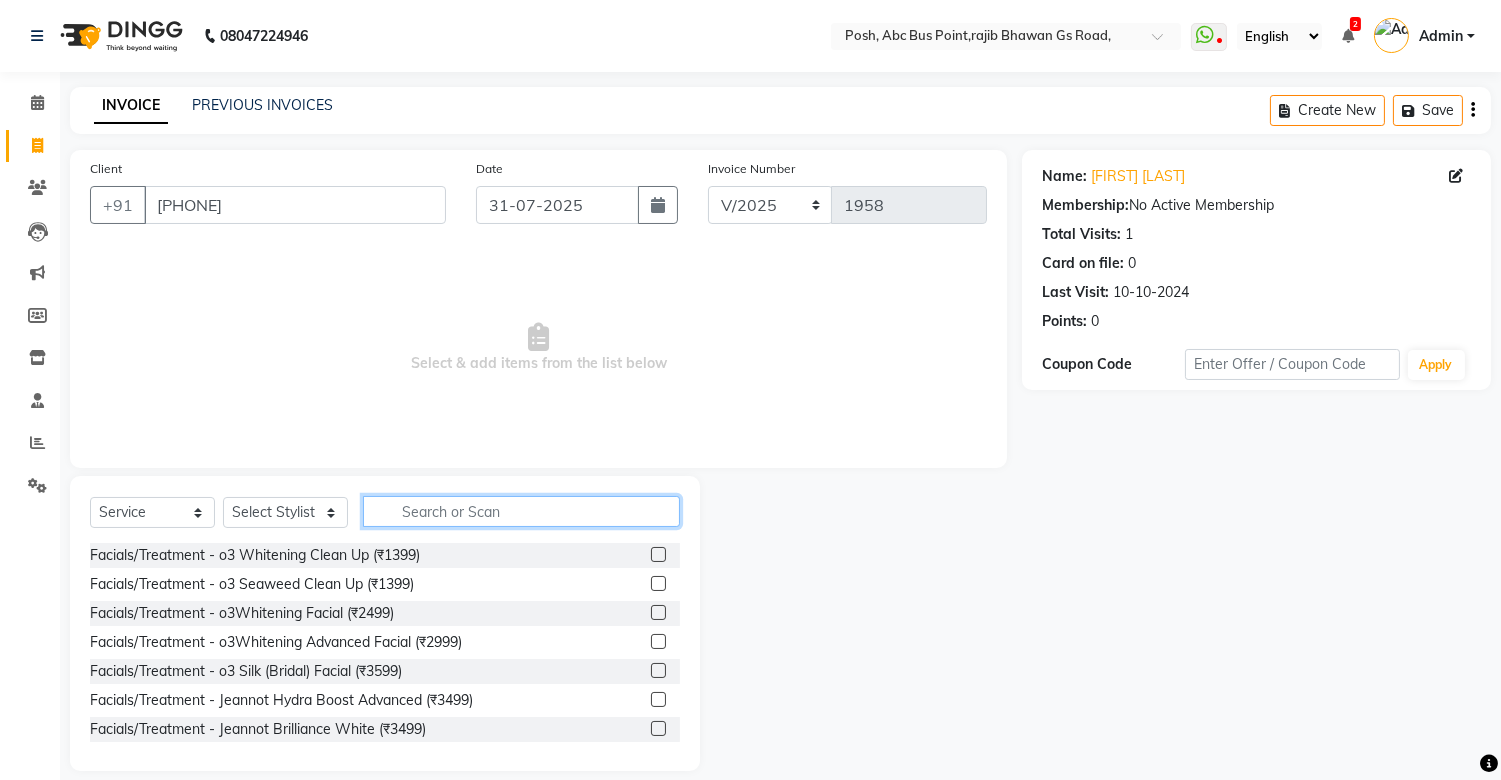 click 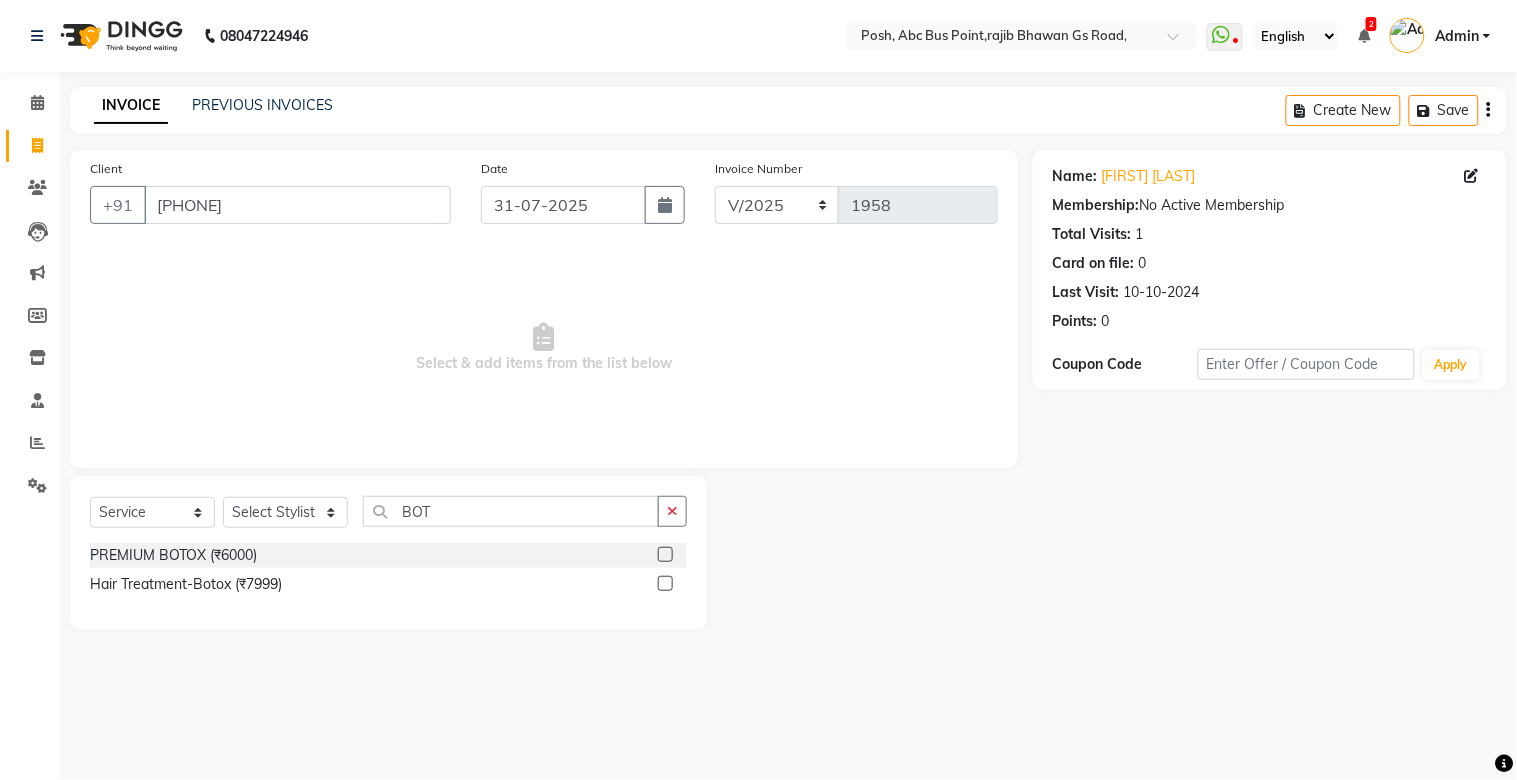 click 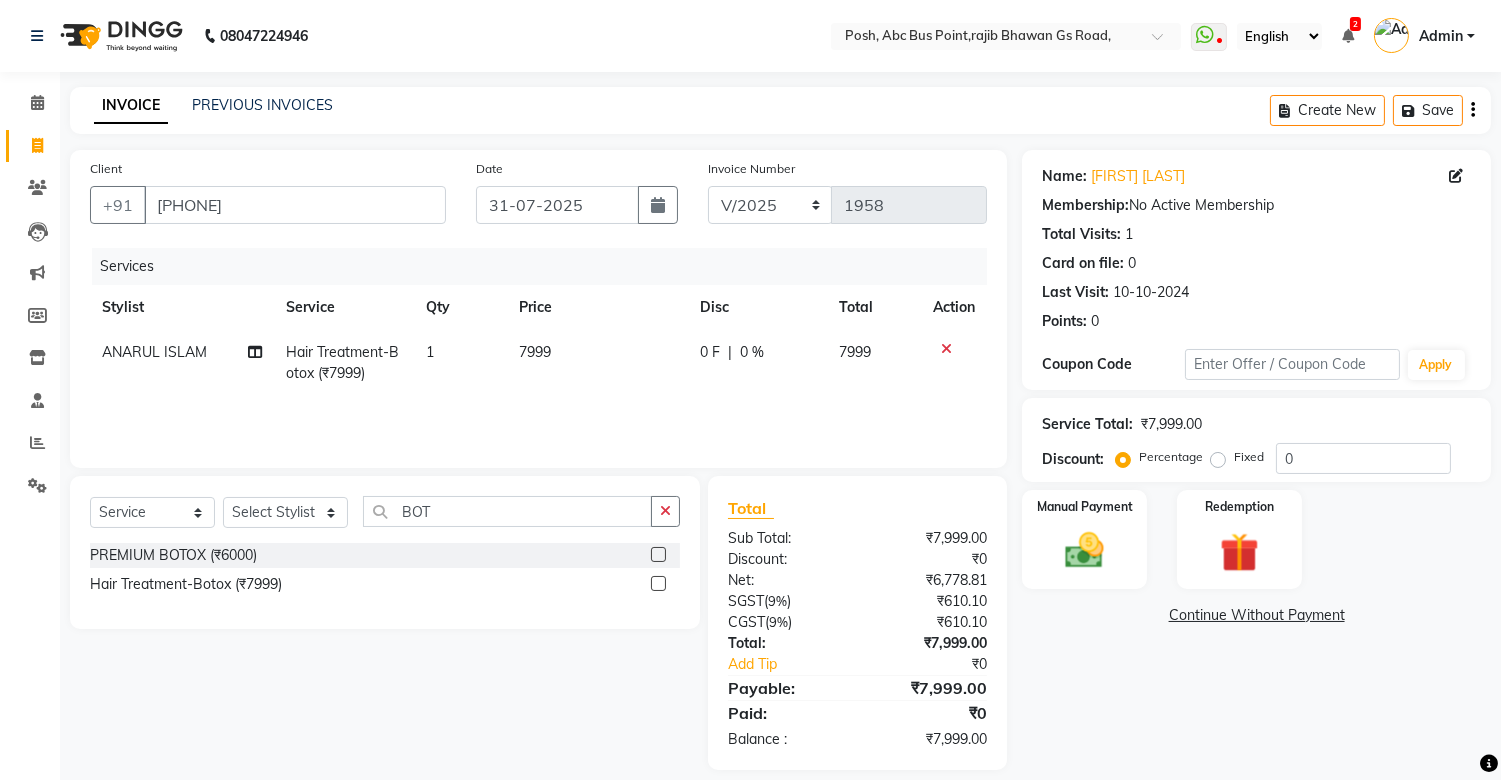 click on "7999" 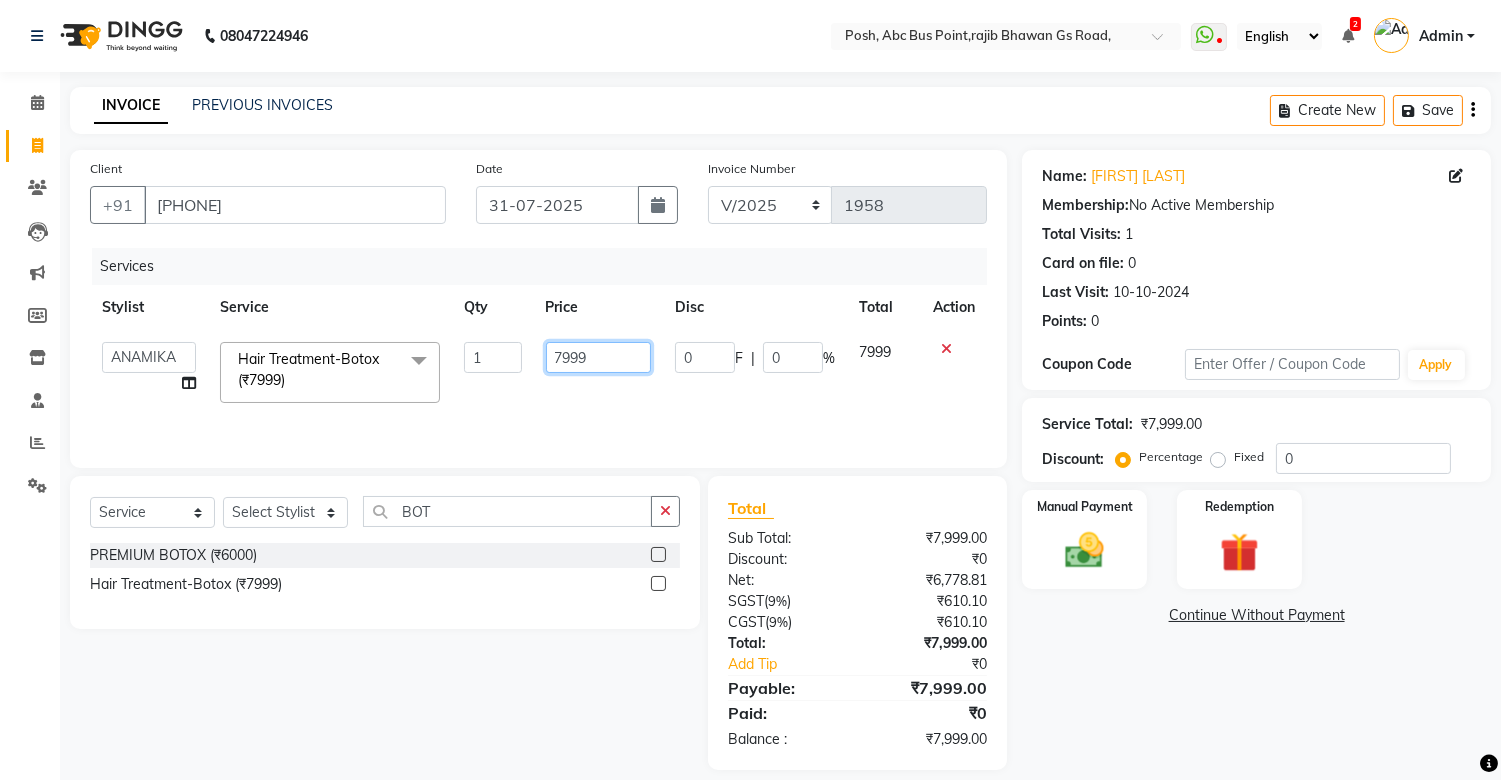 click on "7999" 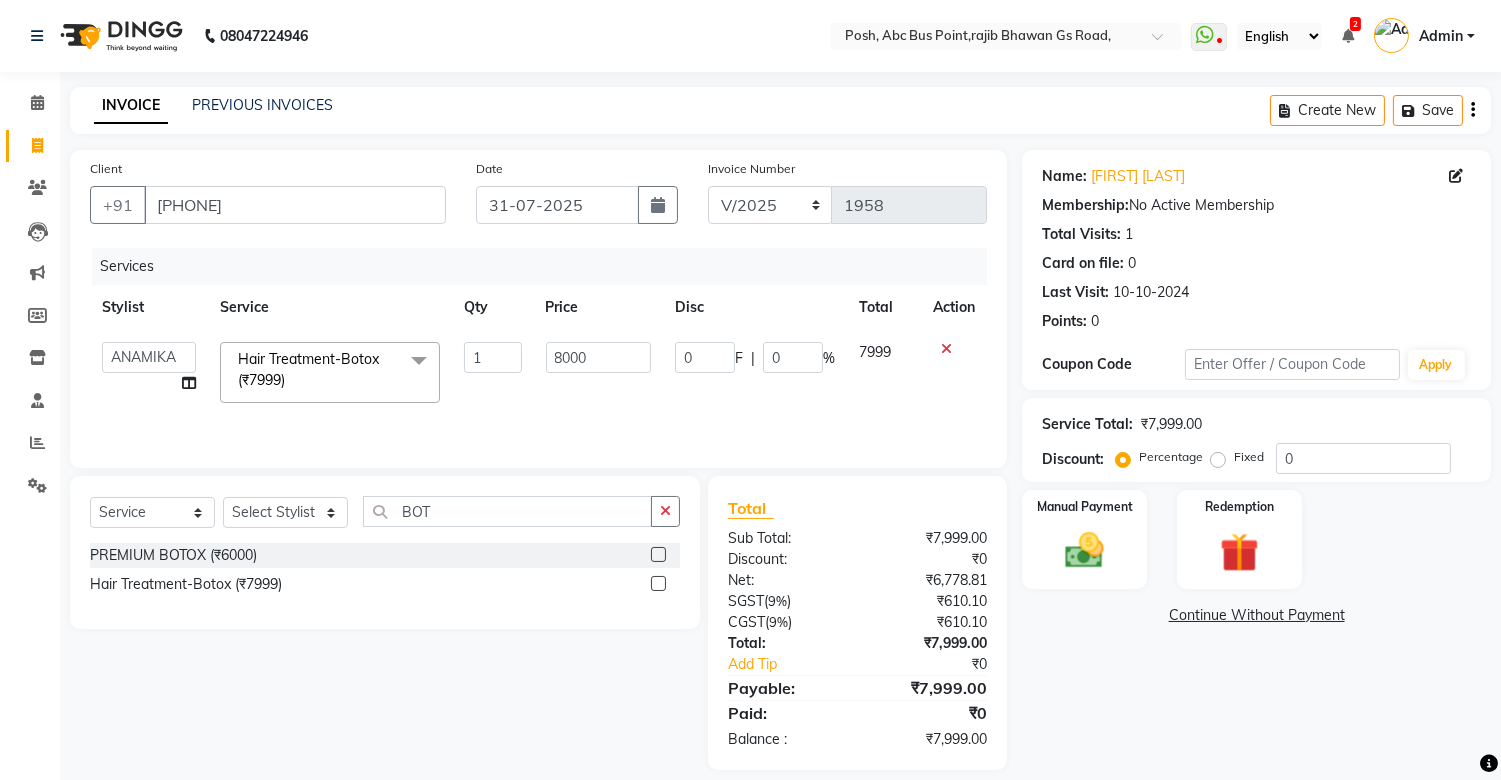 click on "8000" 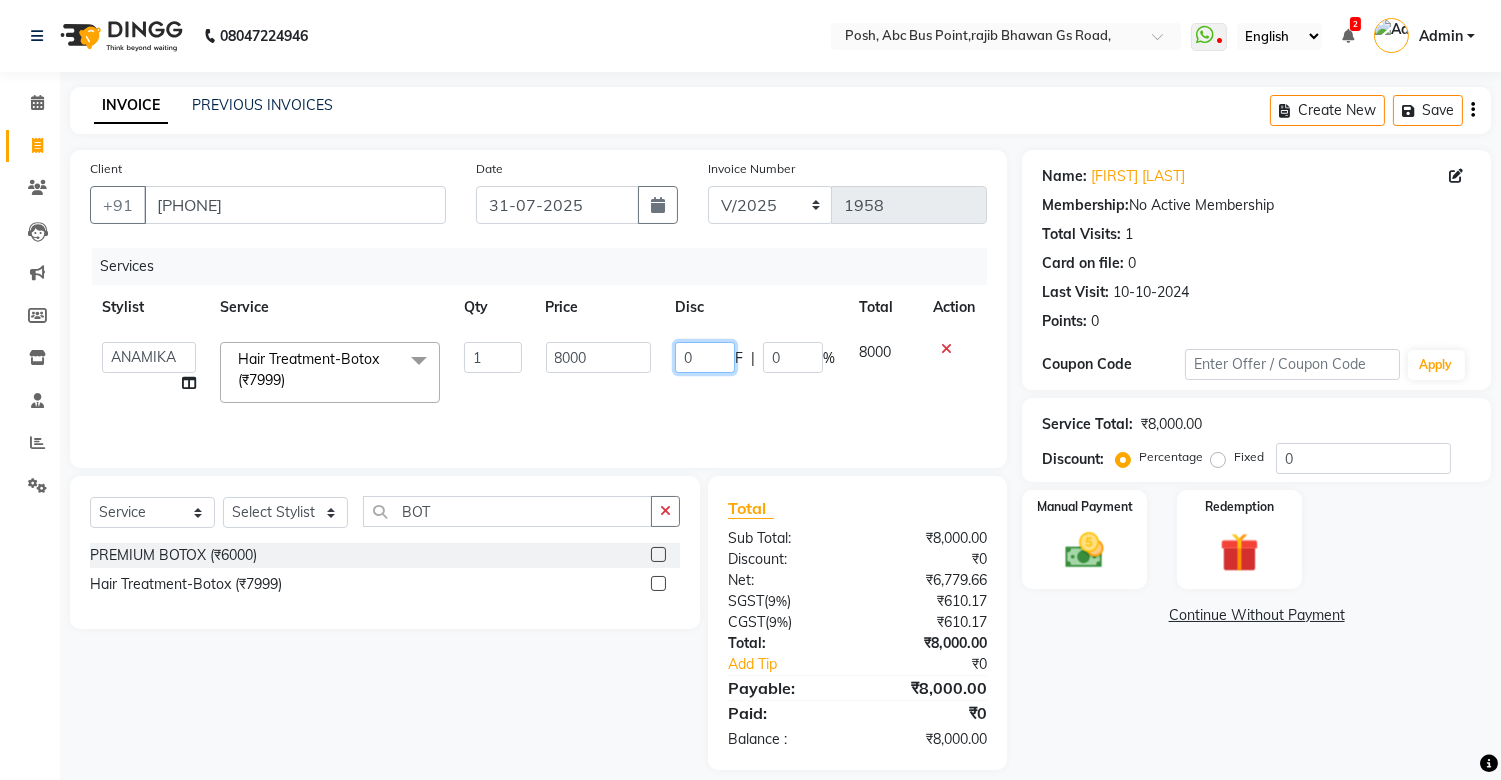 click on "0" 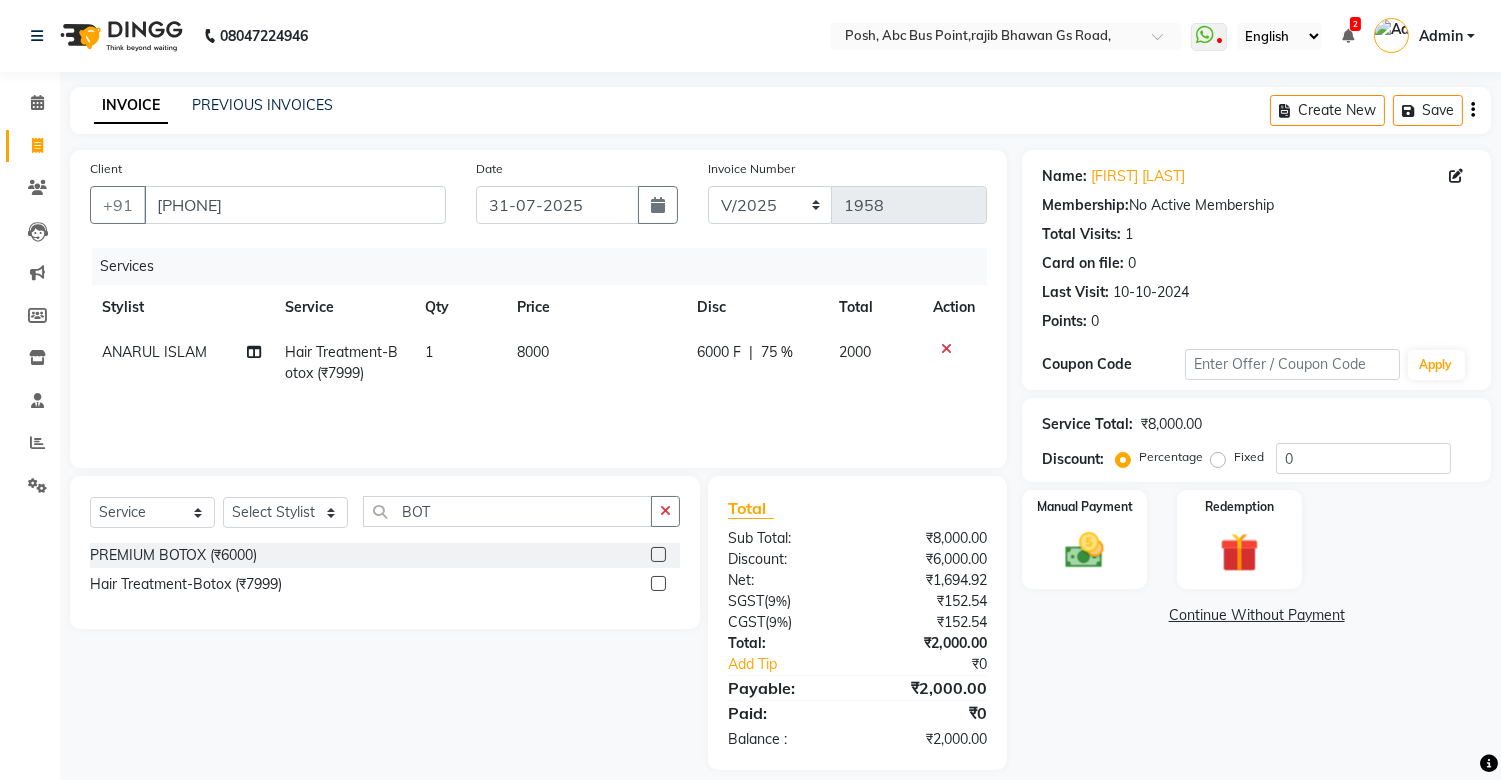click on "6000 F | 75 %" 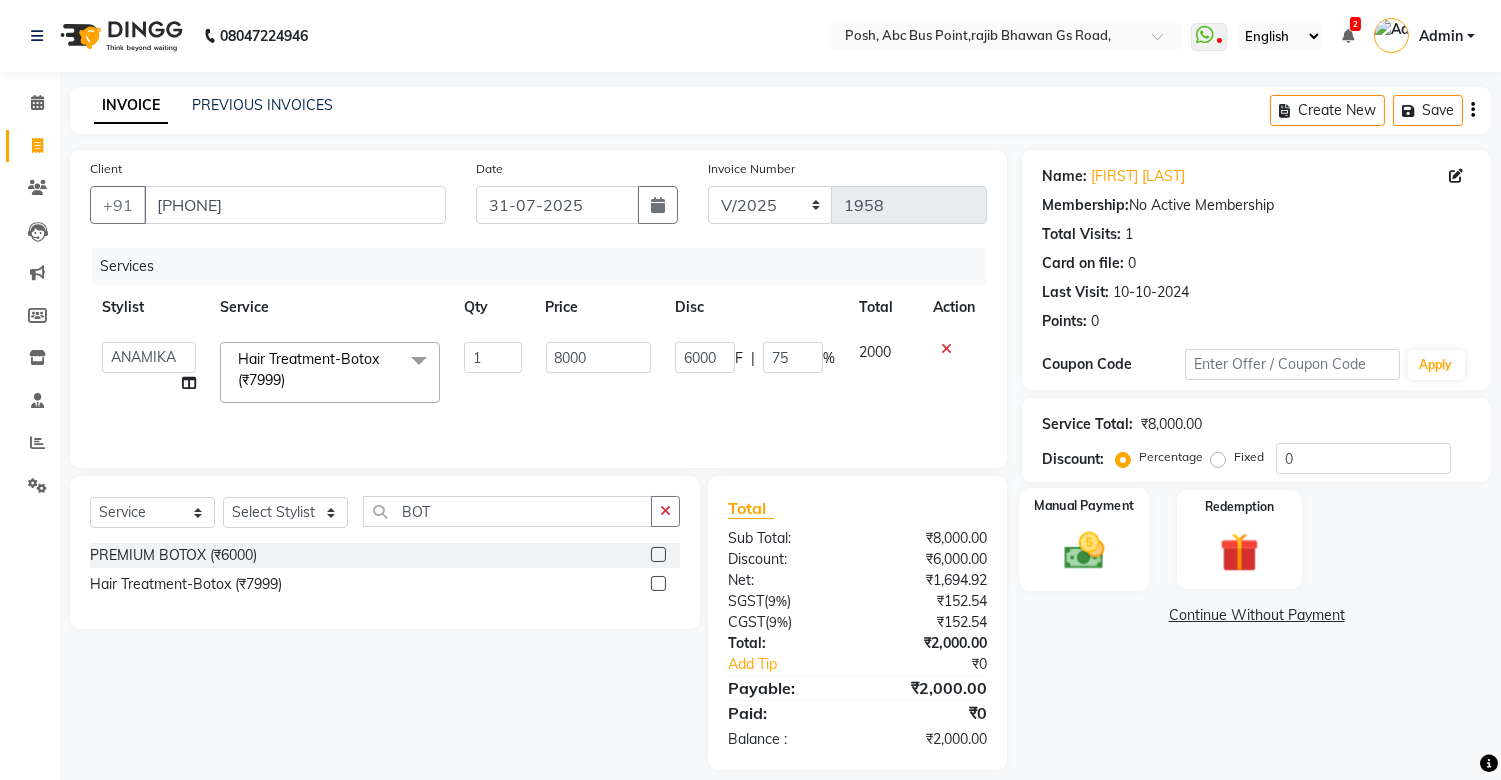 click 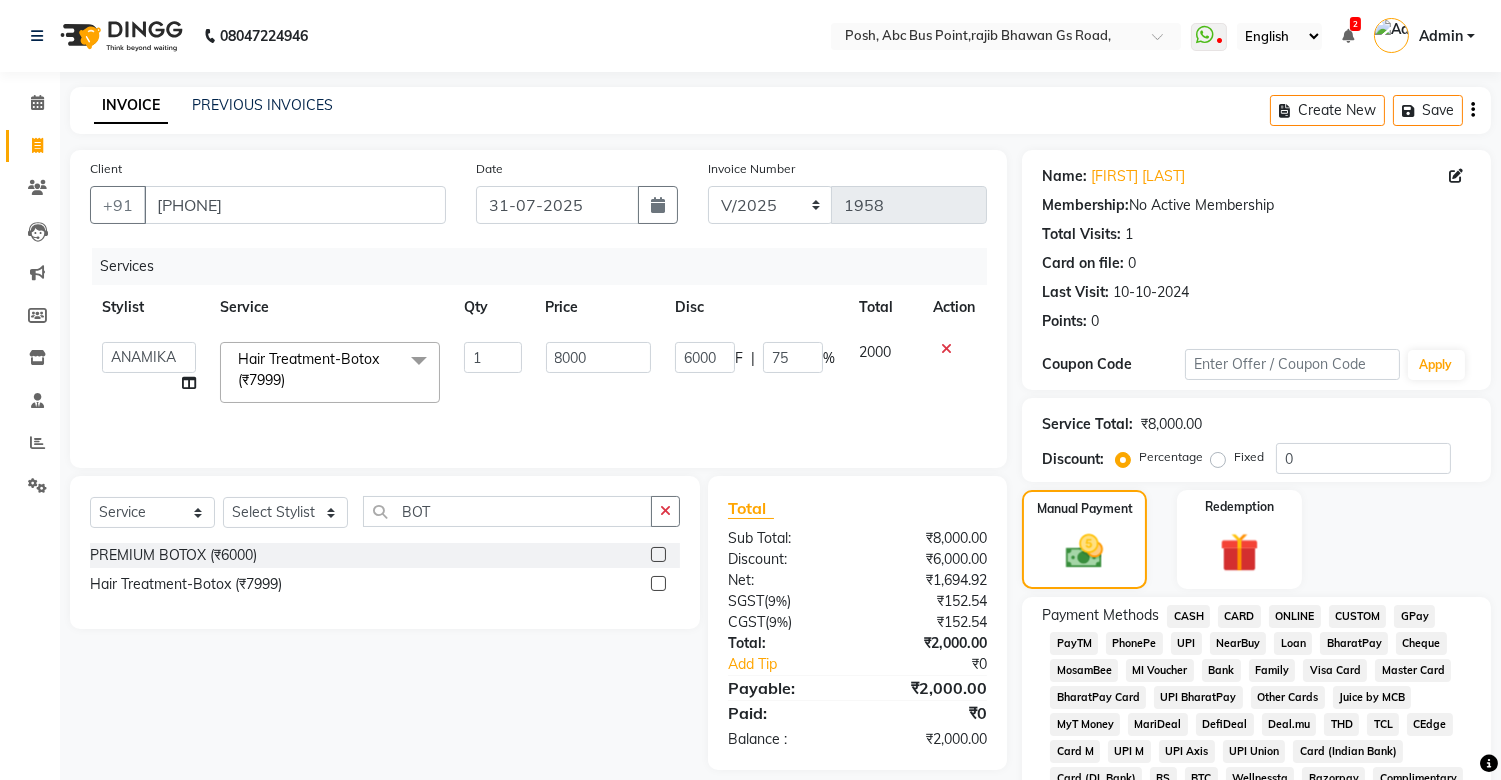 click on "UPI" 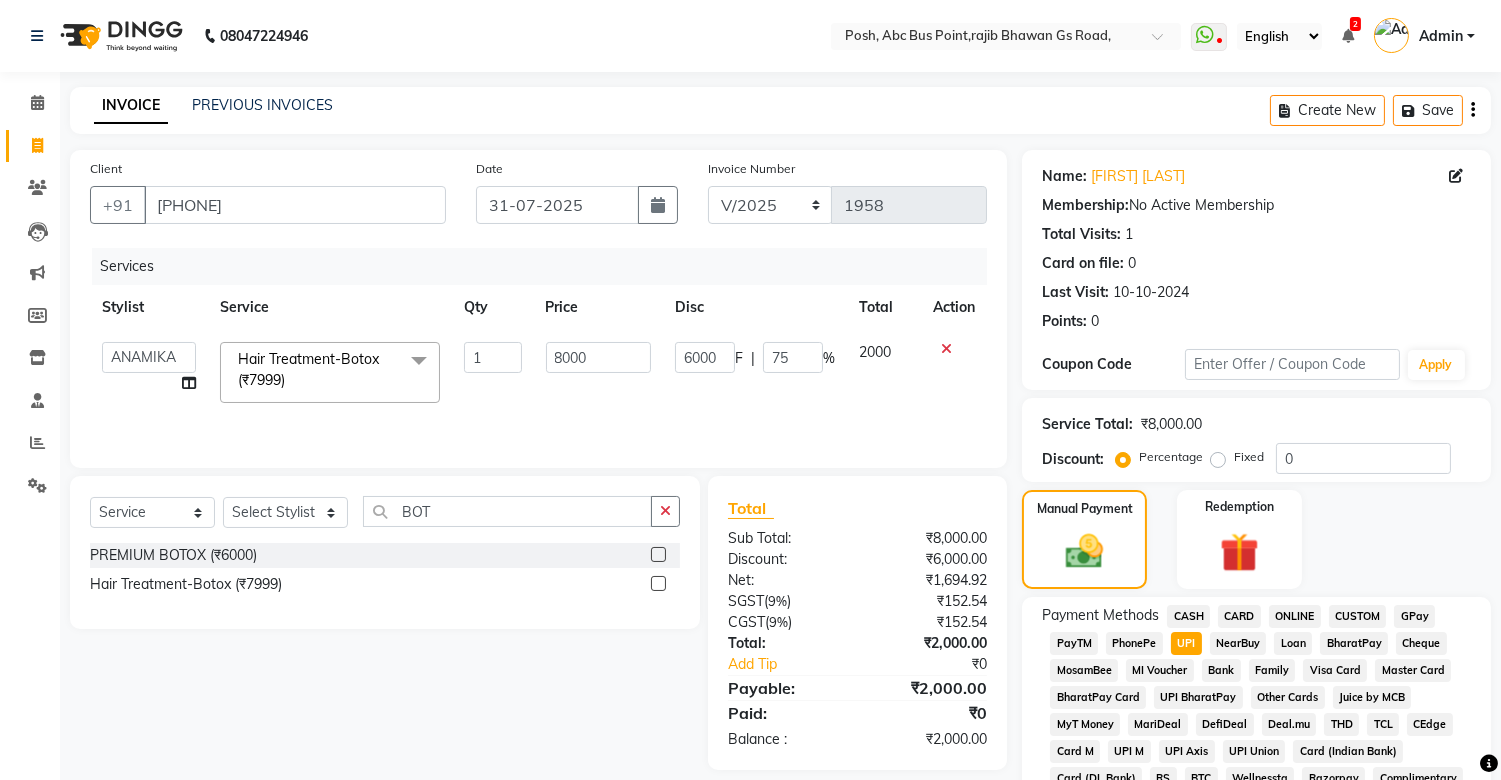 scroll, scrollTop: 631, scrollLeft: 0, axis: vertical 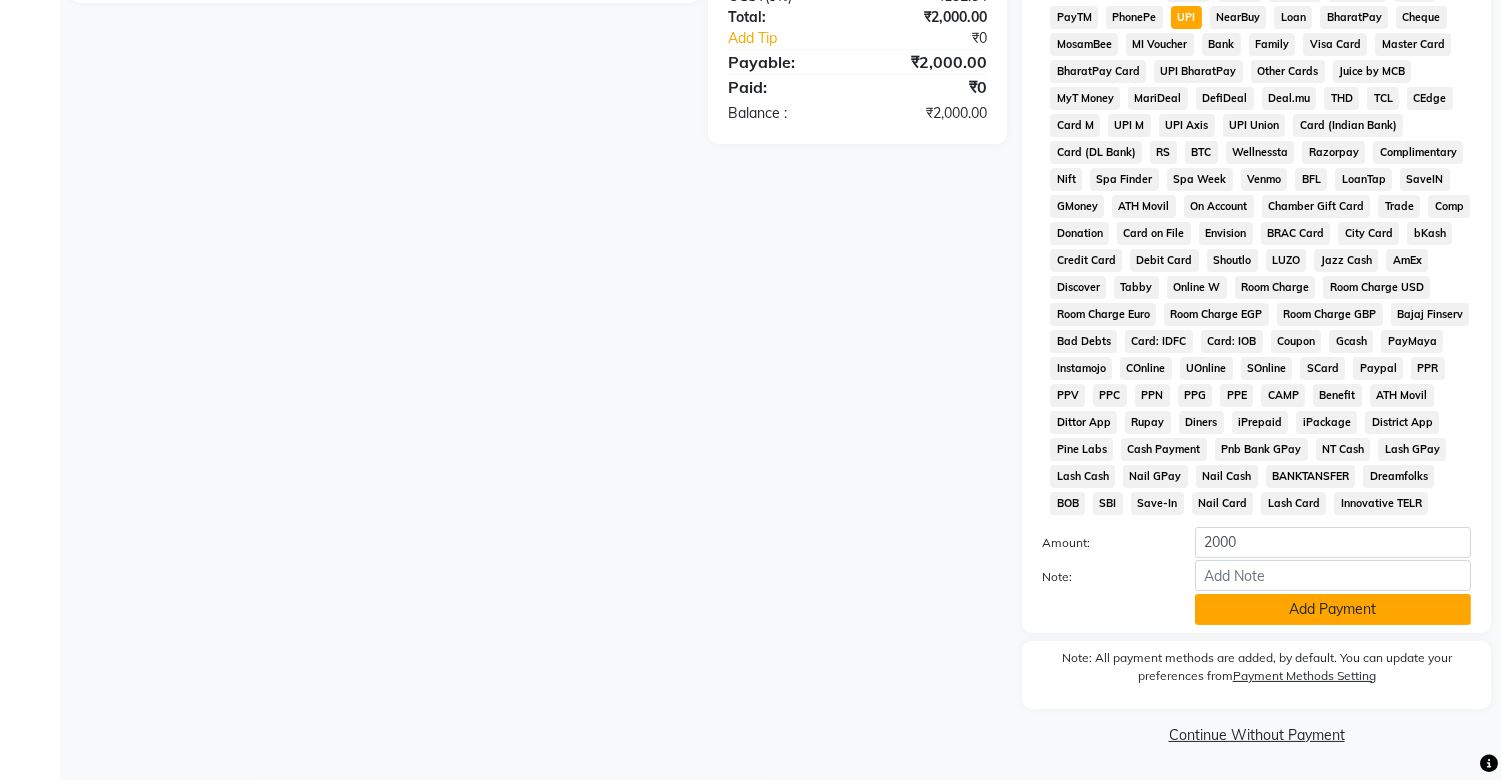 click on "Add Payment" 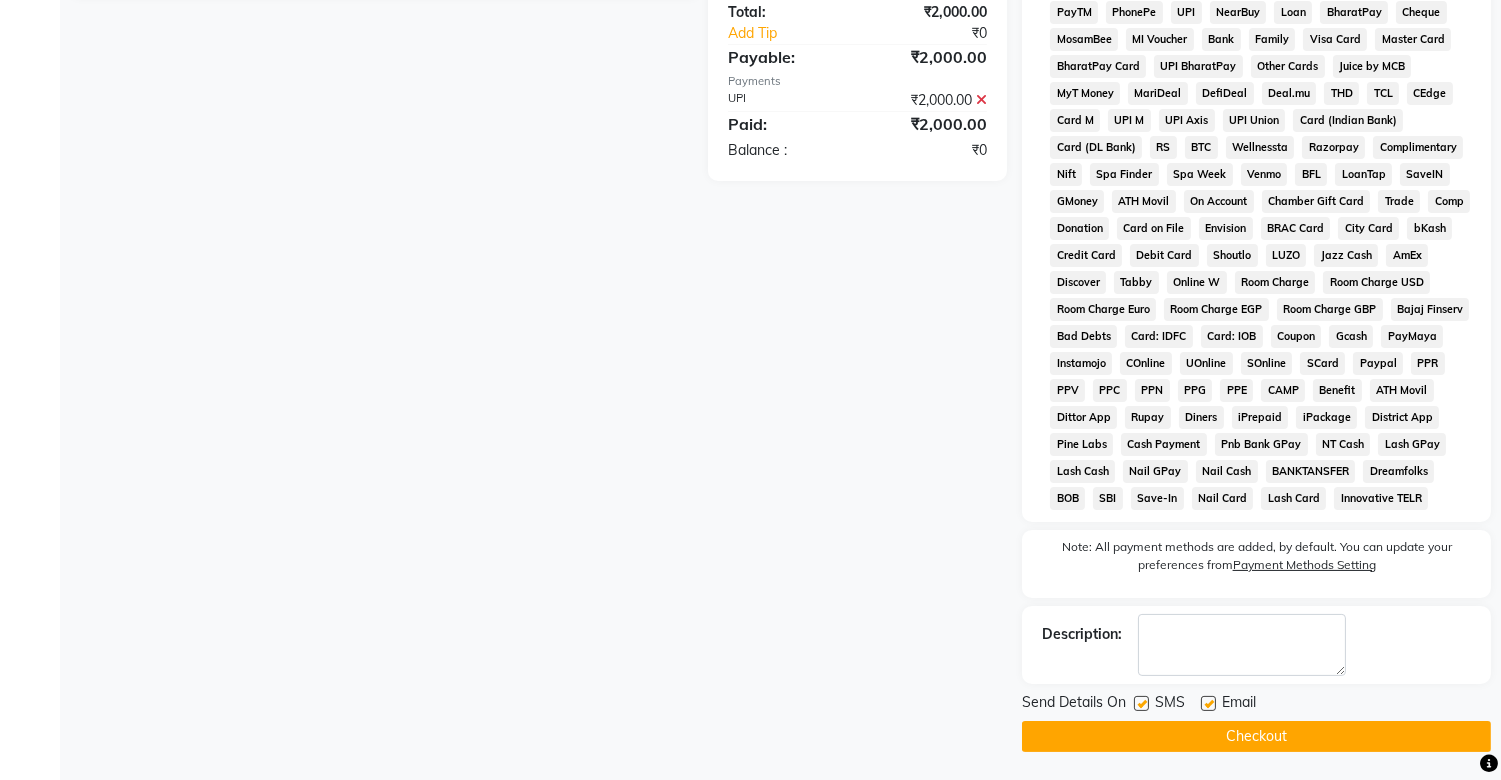 click 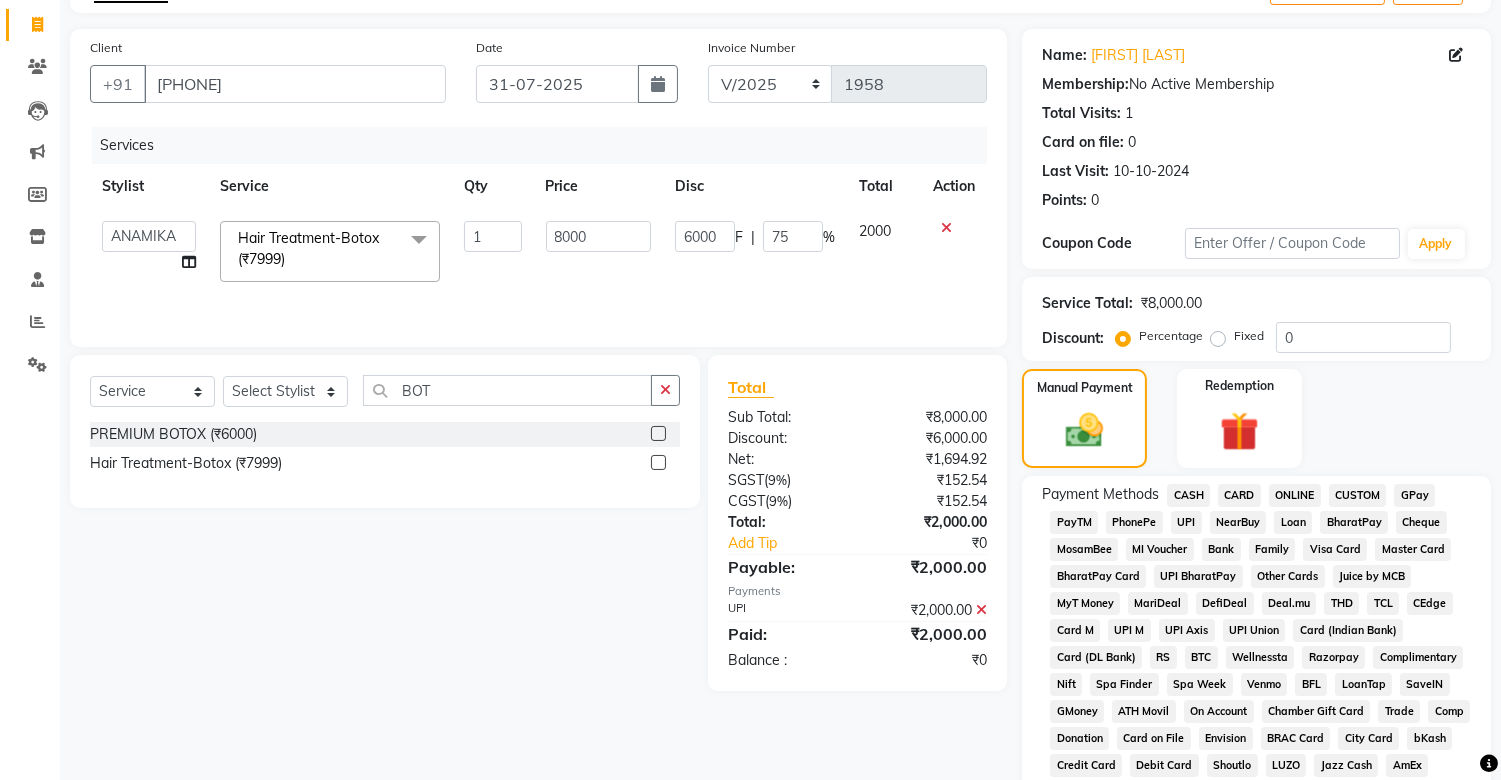 scroll, scrollTop: 637, scrollLeft: 0, axis: vertical 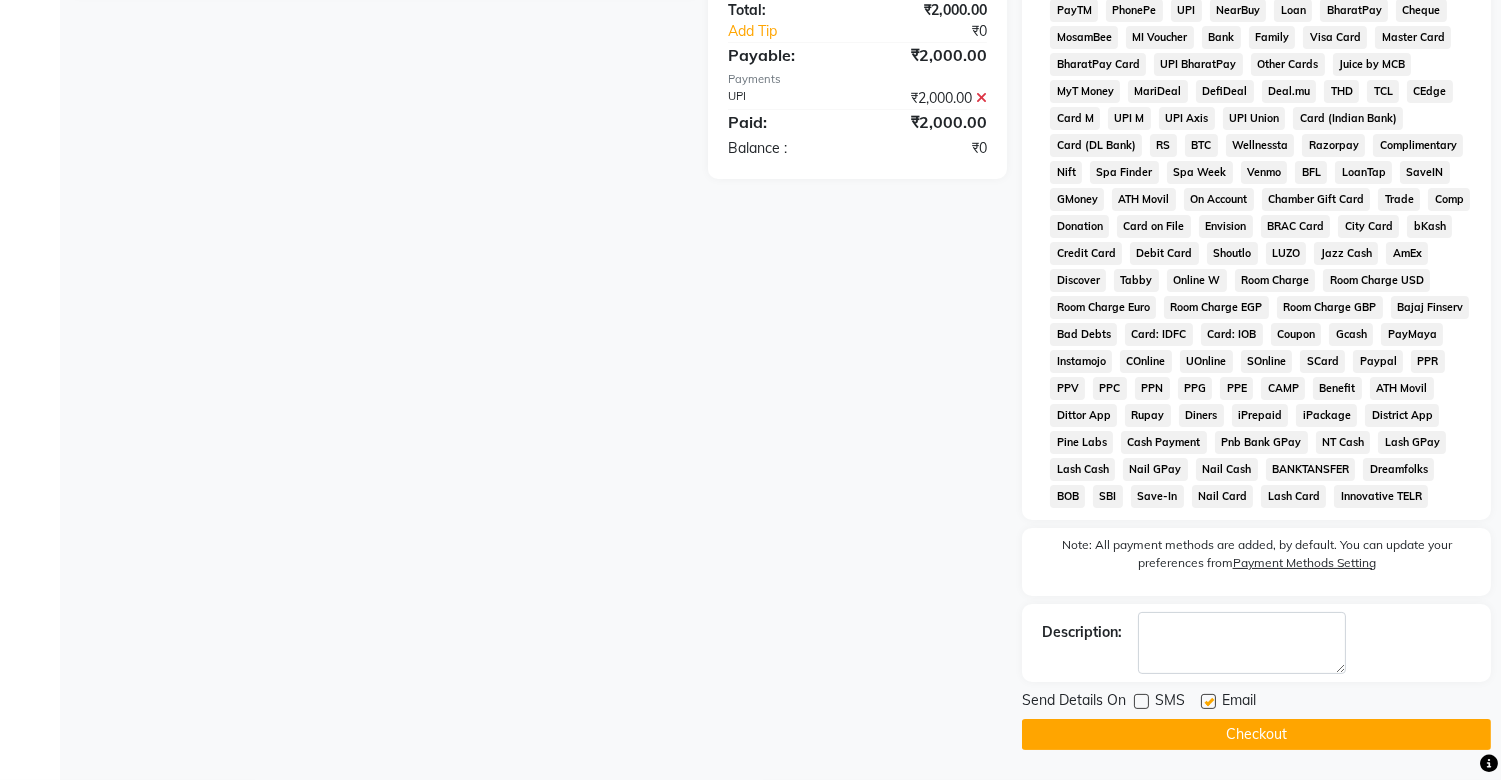 click on "Checkout" 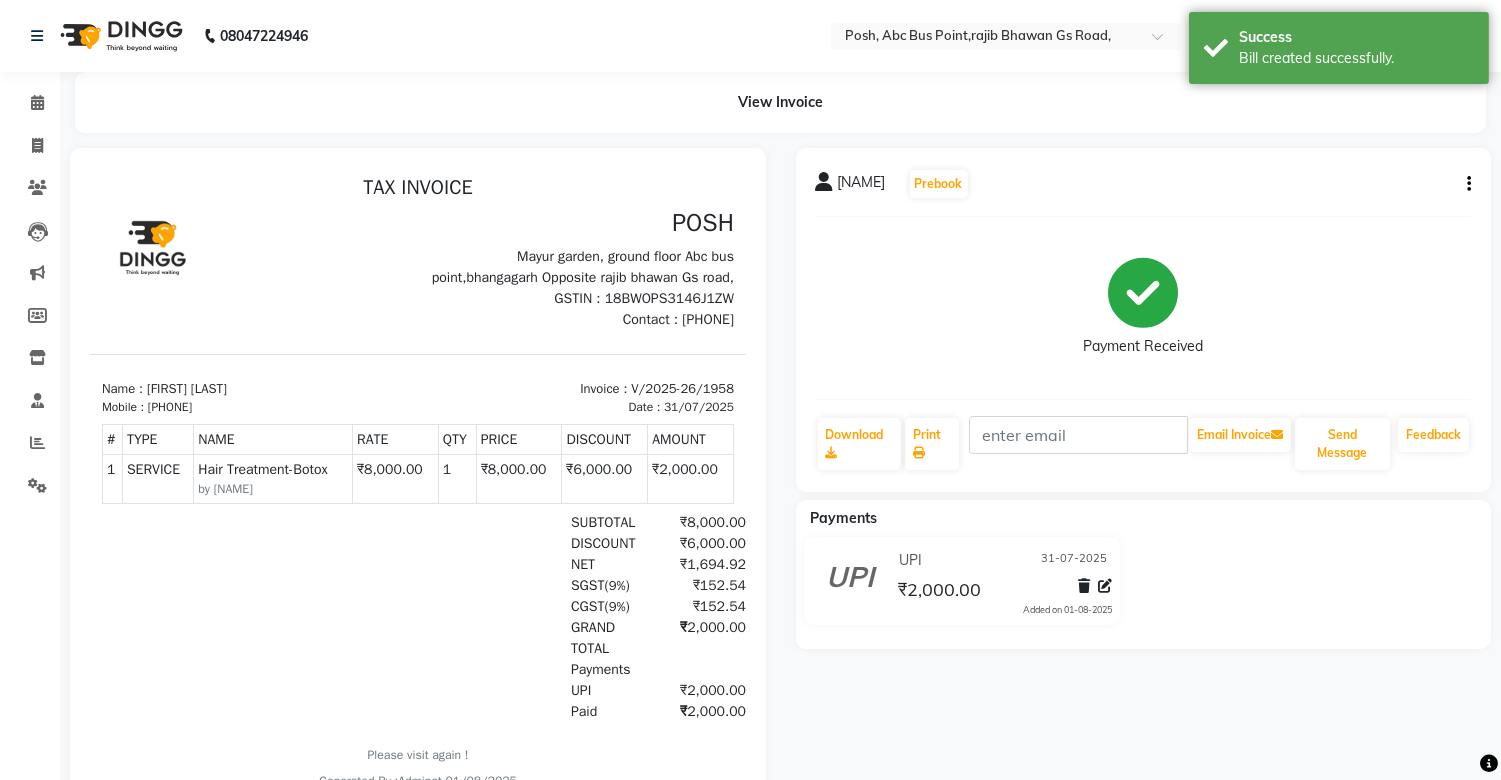 scroll, scrollTop: 0, scrollLeft: 0, axis: both 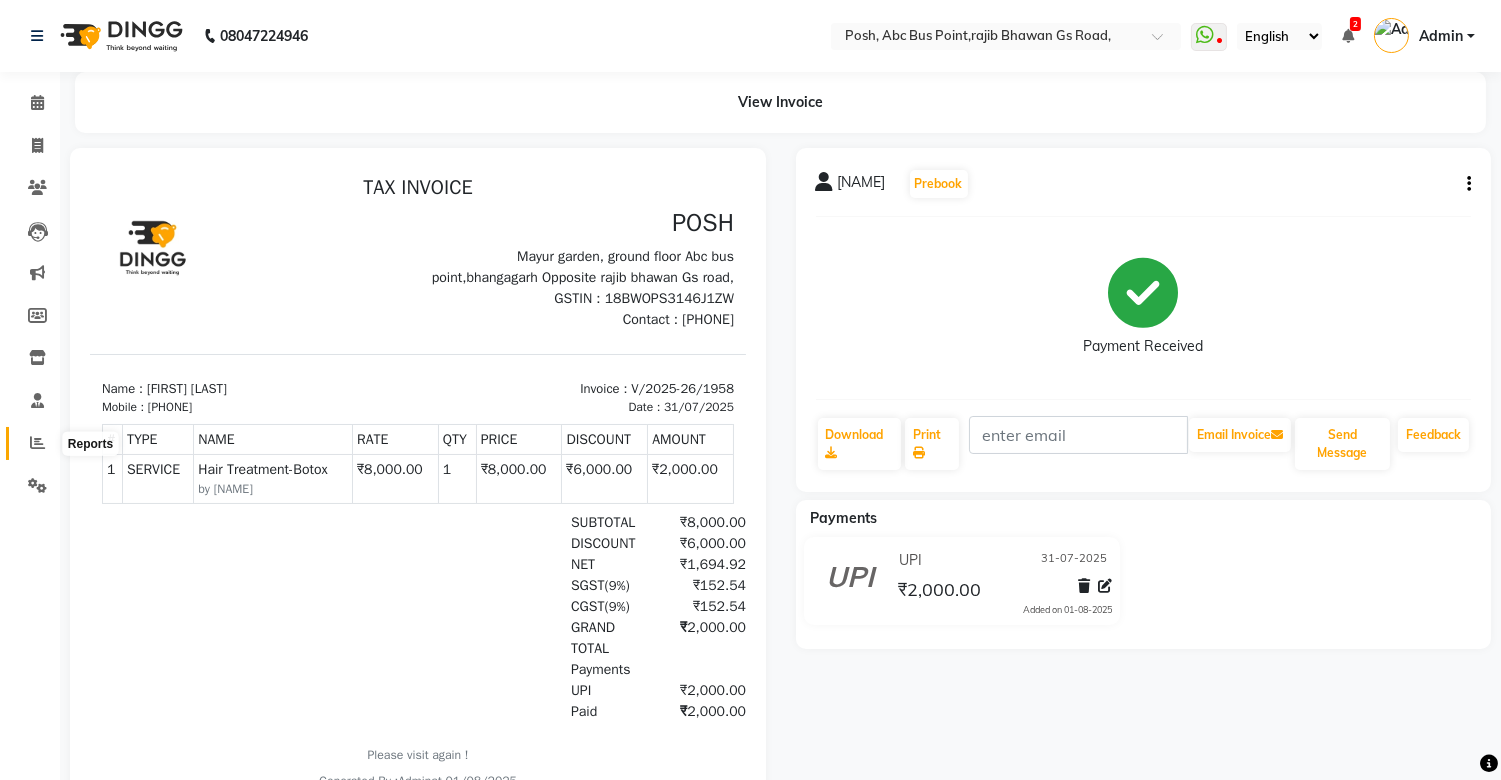 click 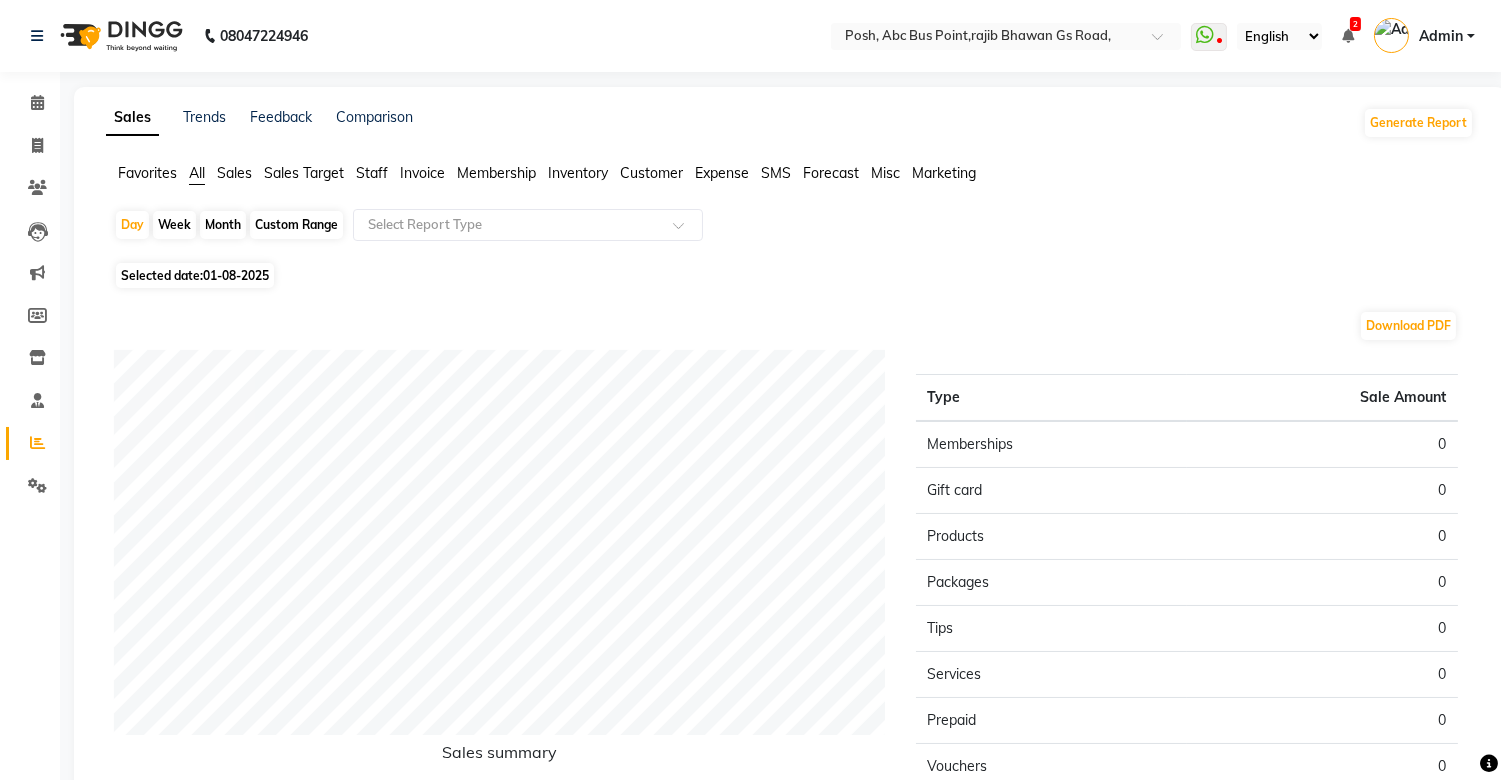click on "Staff" 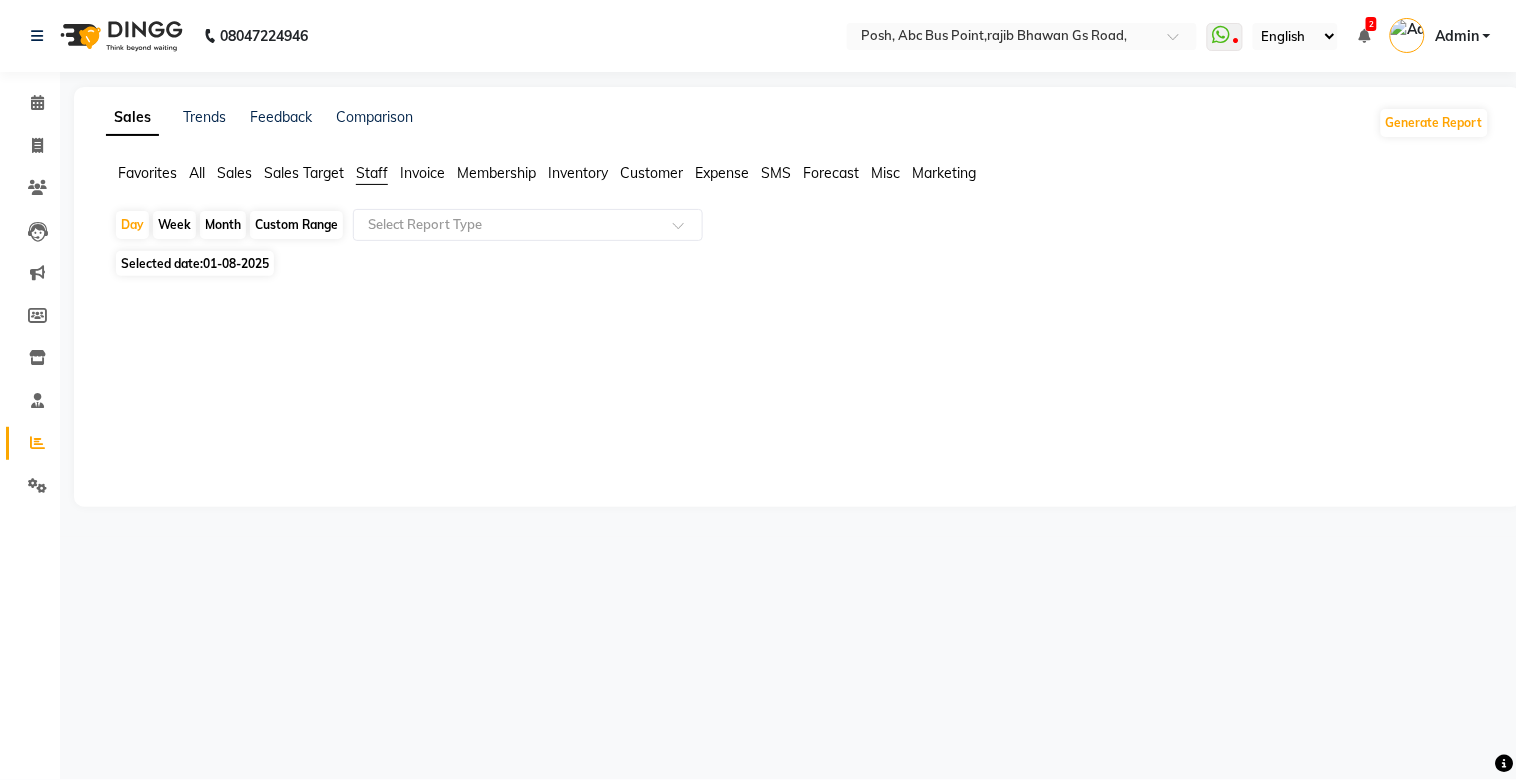 click on "Month" 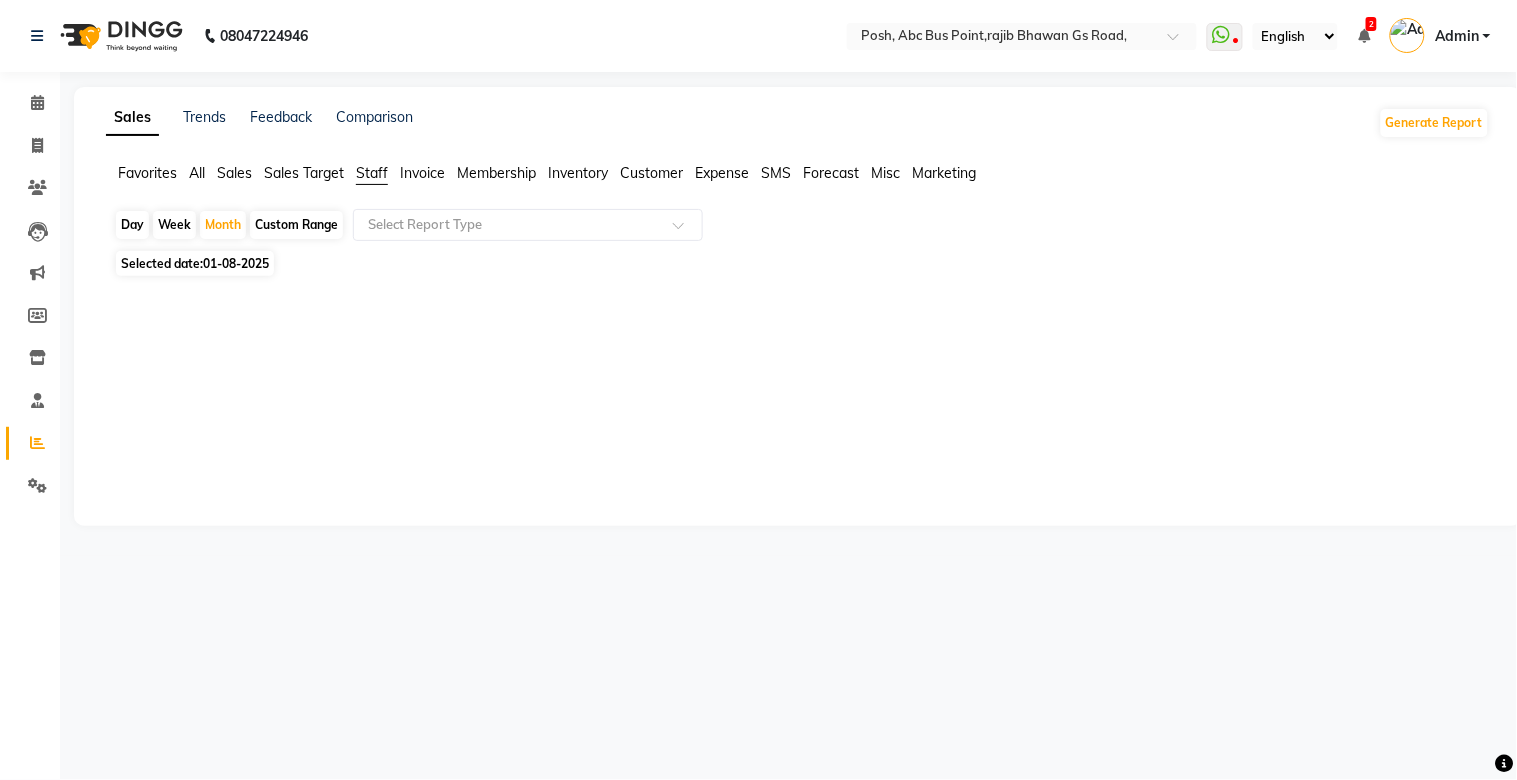 click on "01-08-2025" 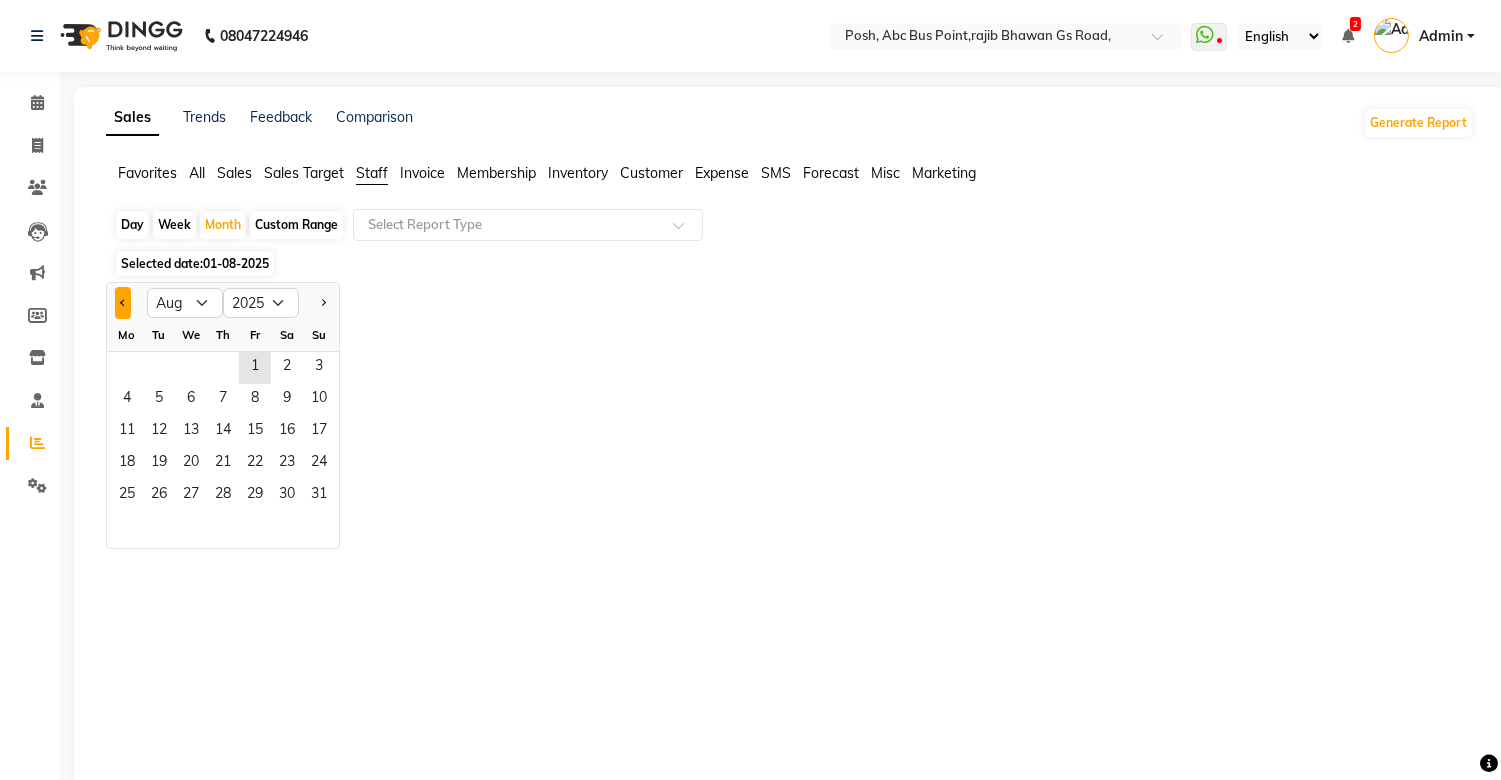 click 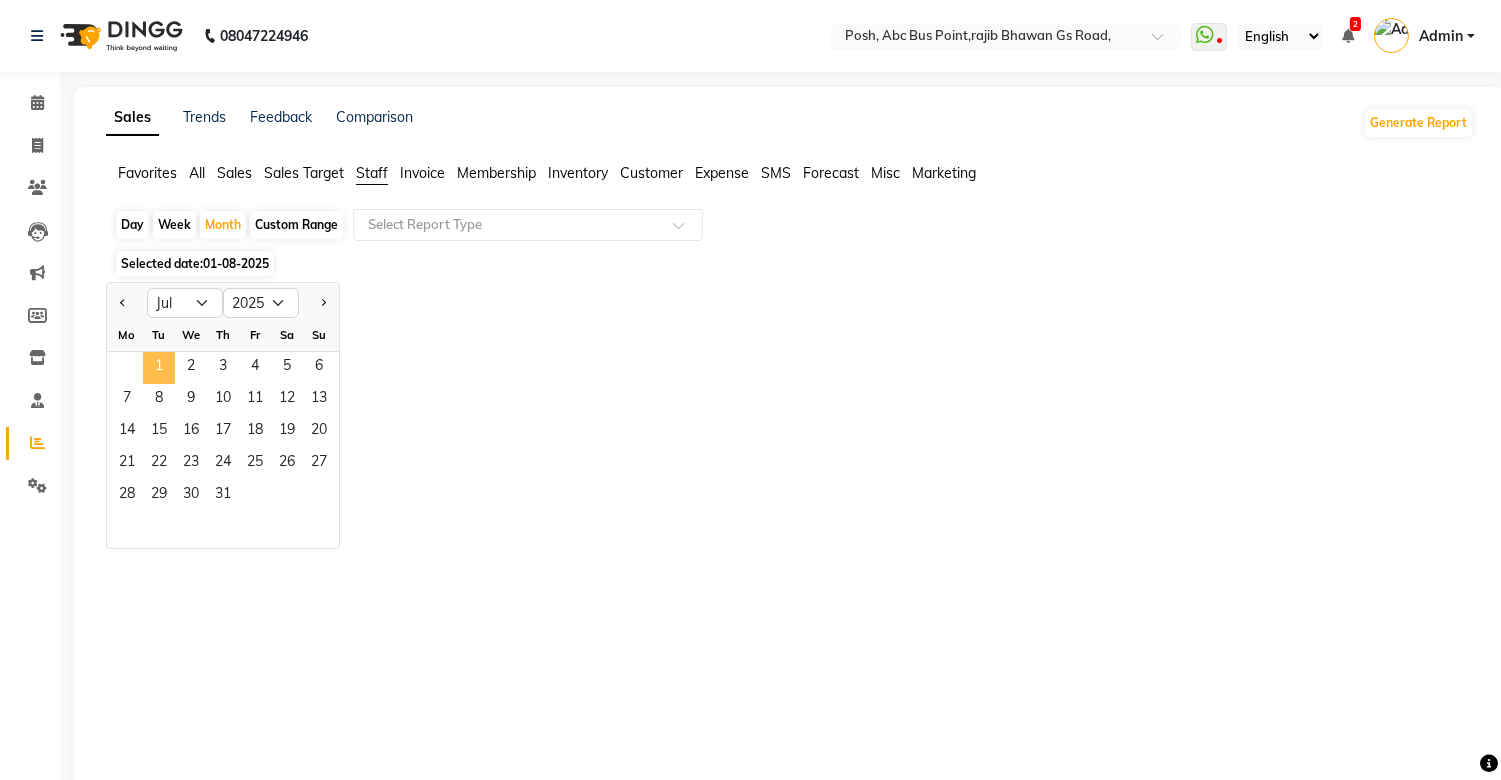 click on "1" 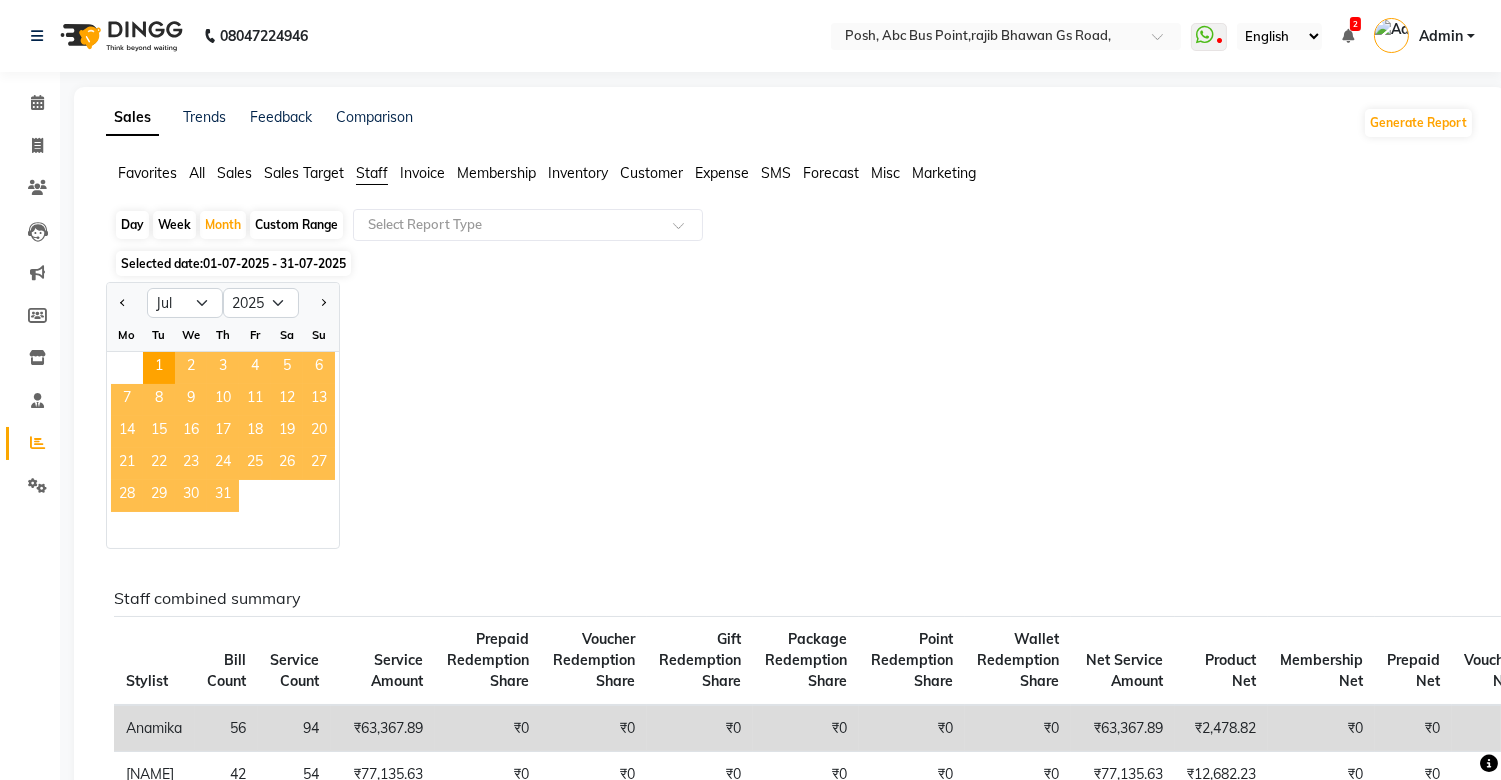 click on "31" 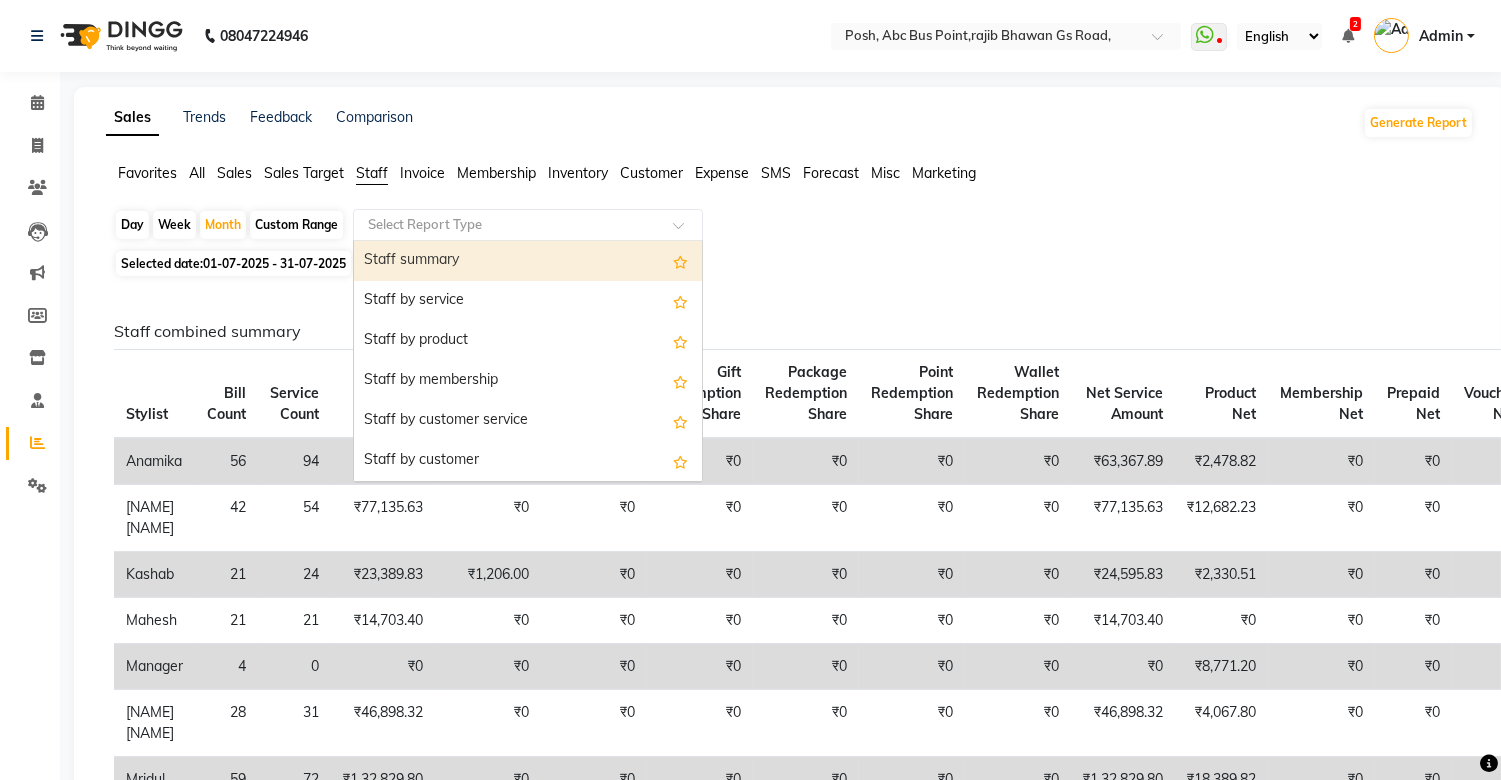 click 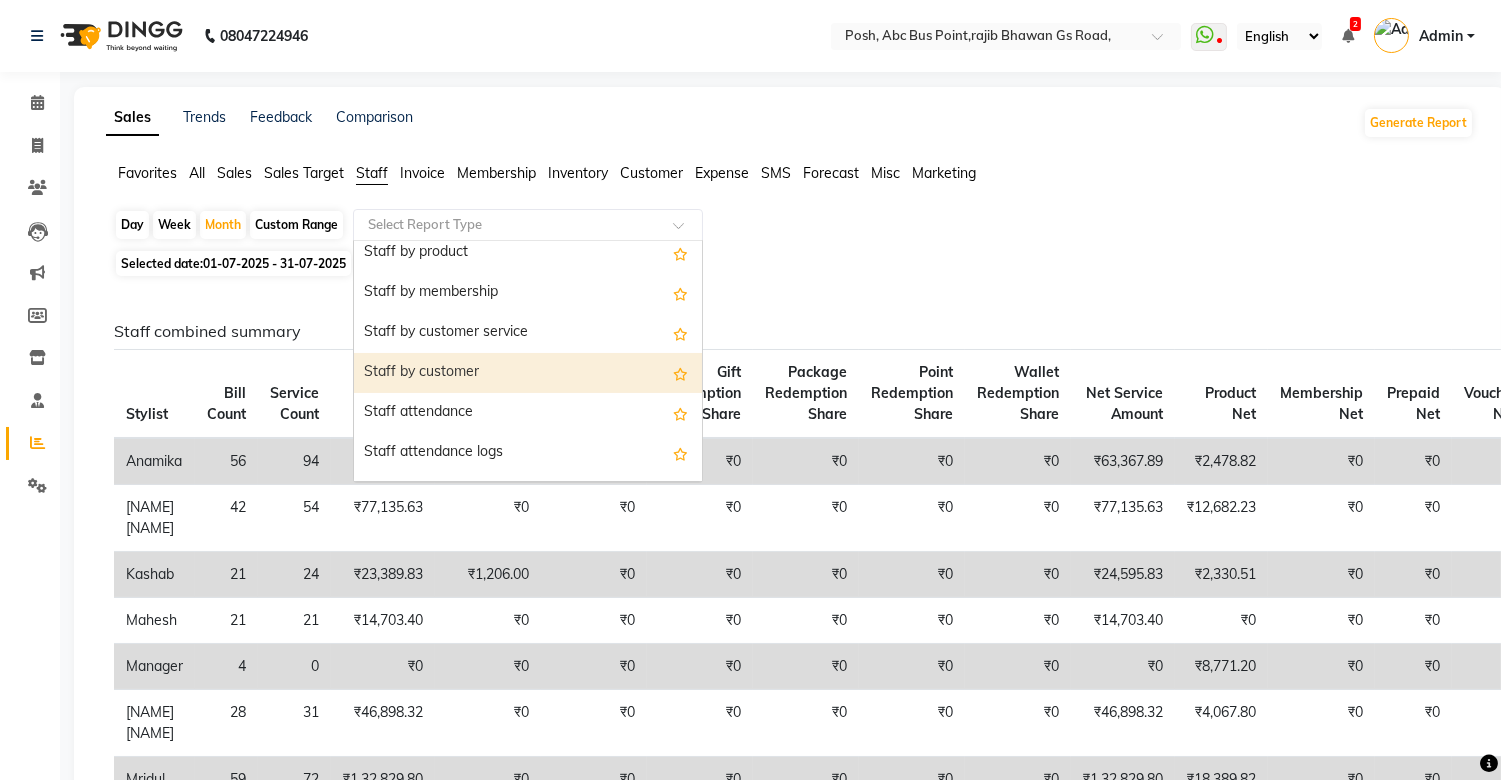 scroll, scrollTop: 133, scrollLeft: 0, axis: vertical 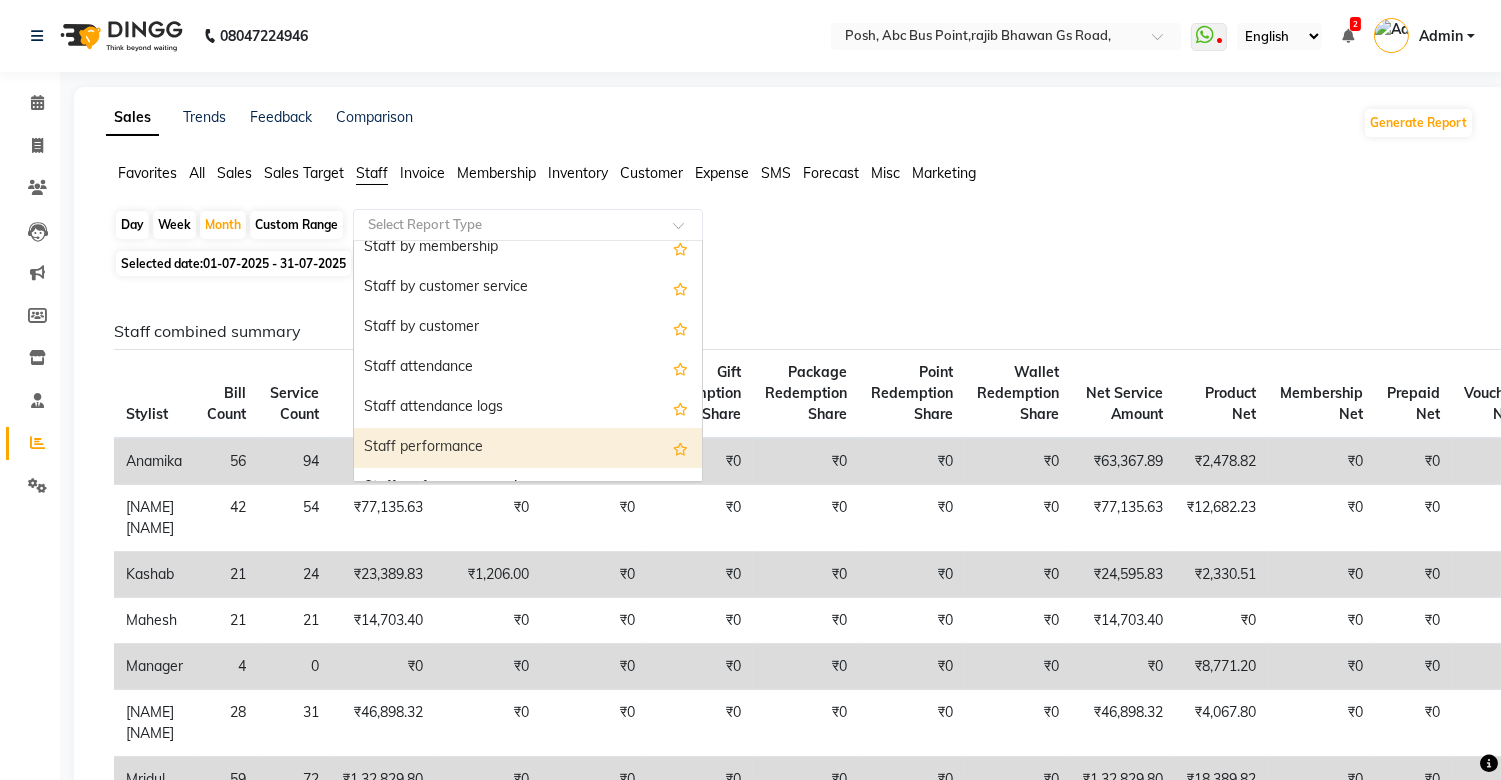 click on "Staff performance" at bounding box center (528, 448) 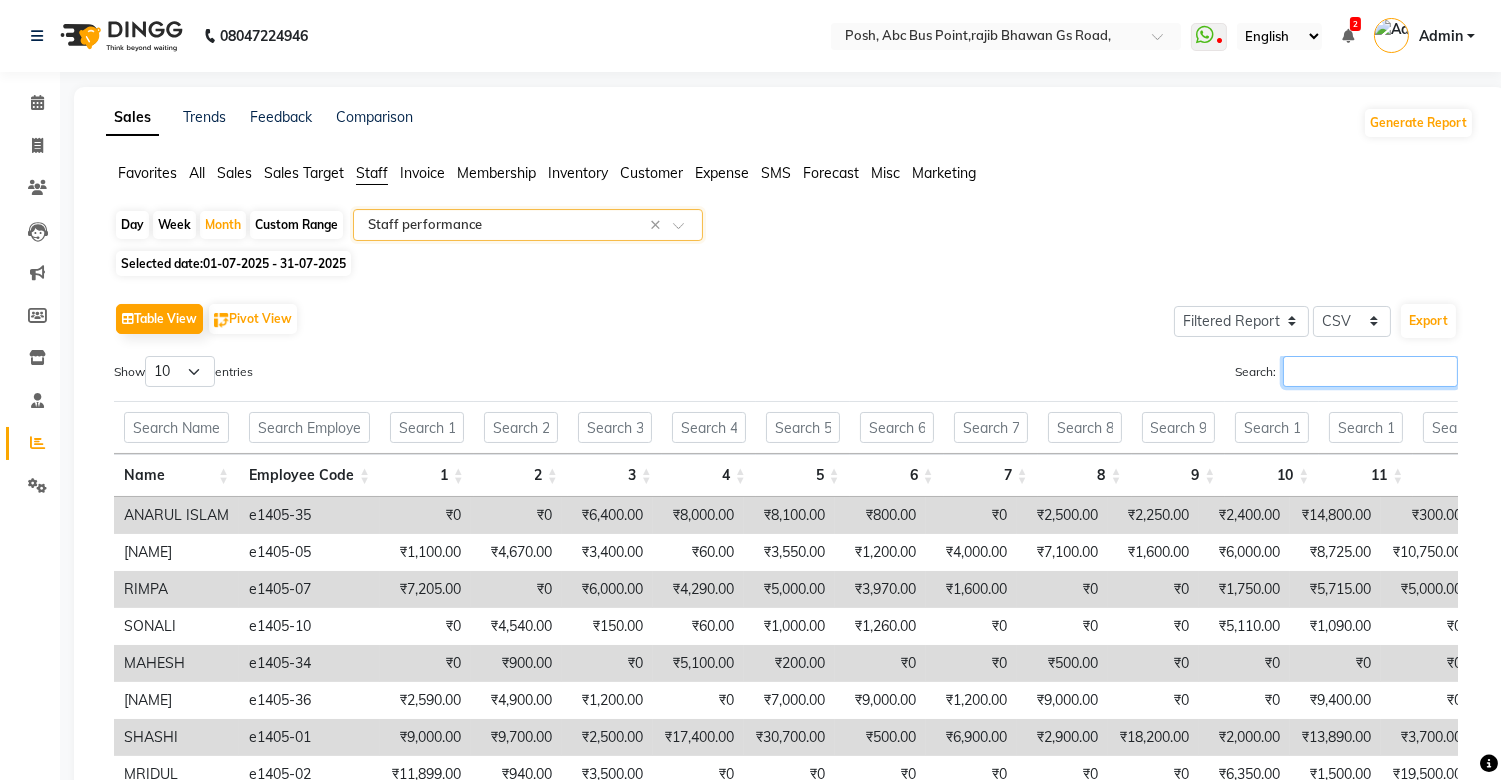 click on "Search:" at bounding box center [1370, 371] 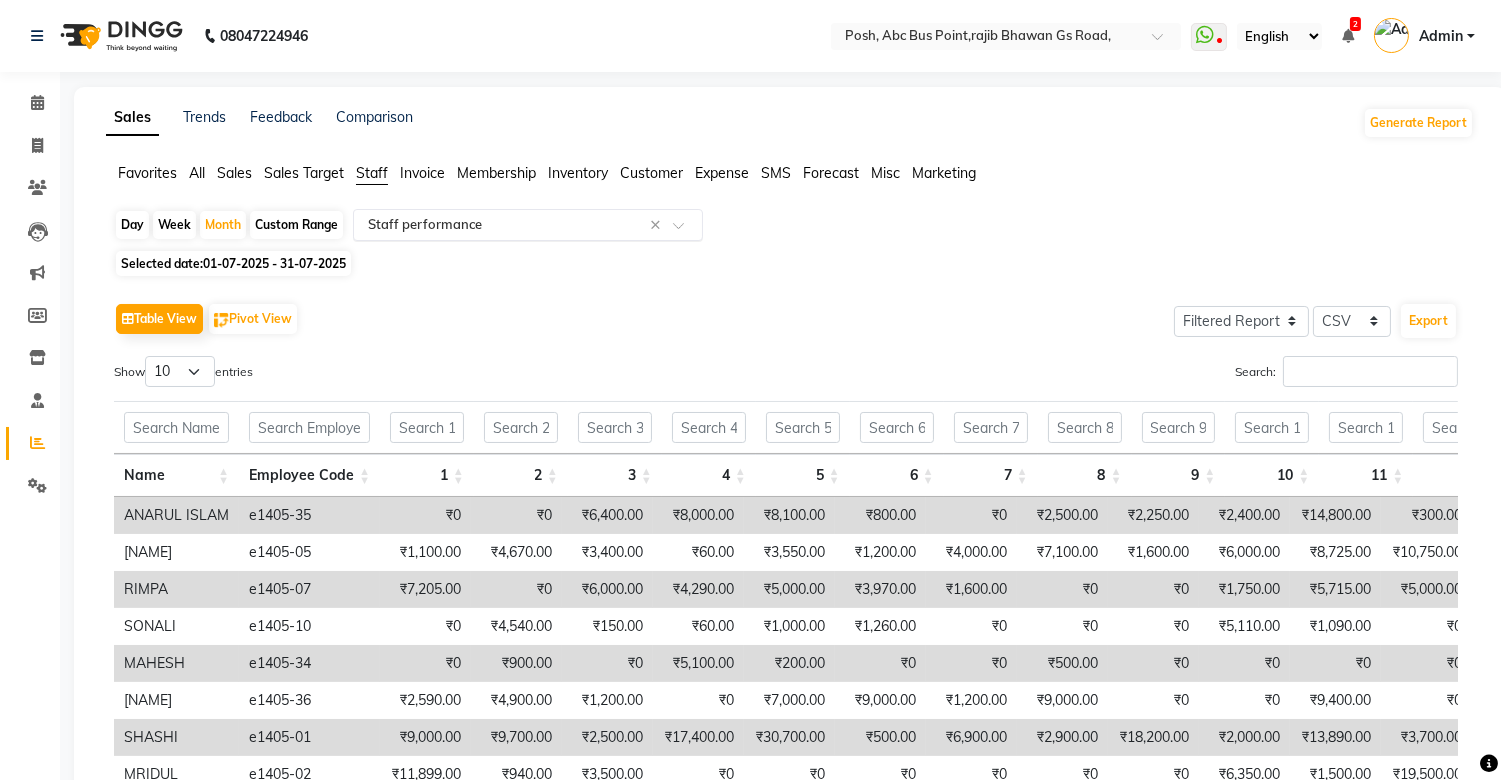 click 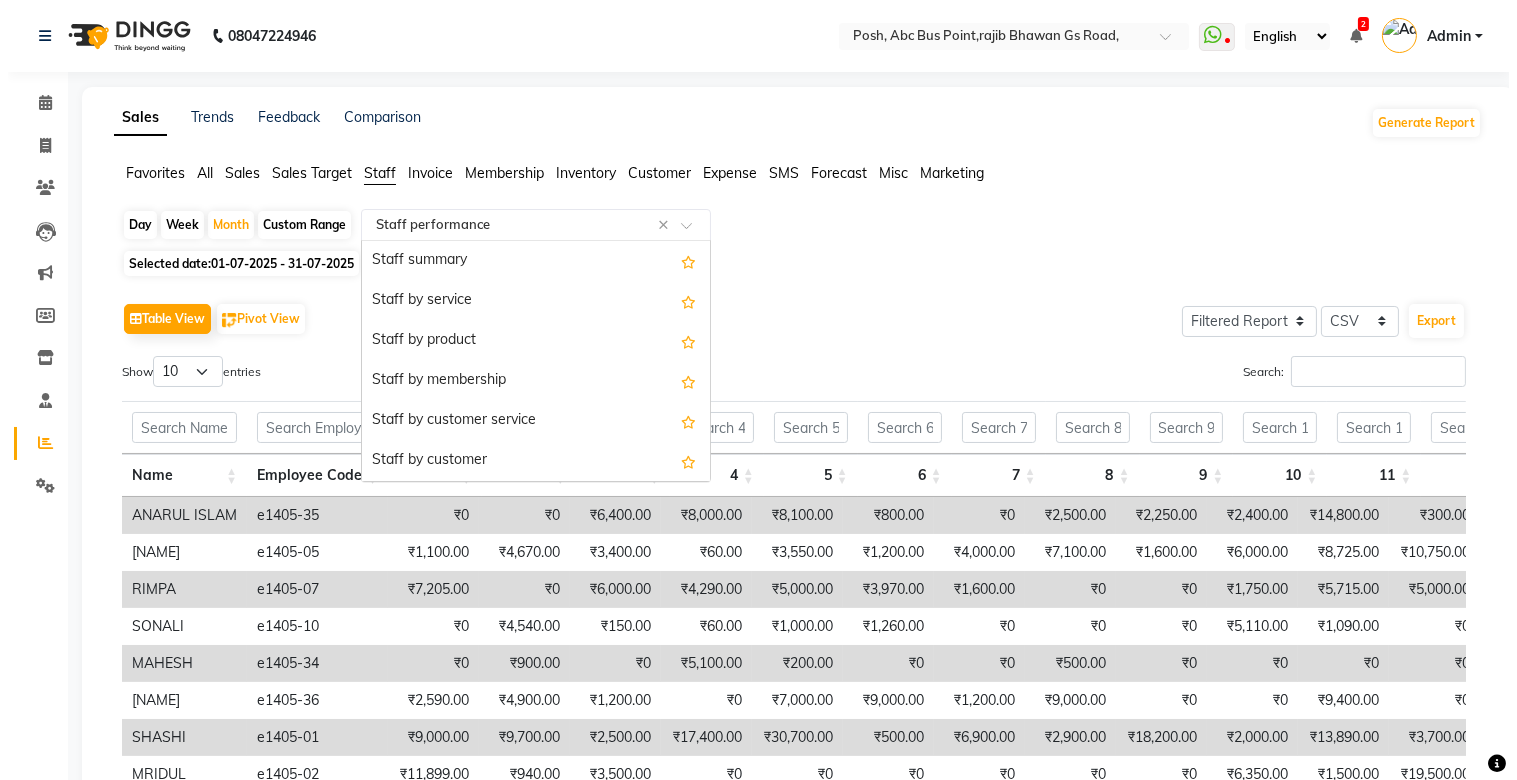 scroll, scrollTop: 320, scrollLeft: 0, axis: vertical 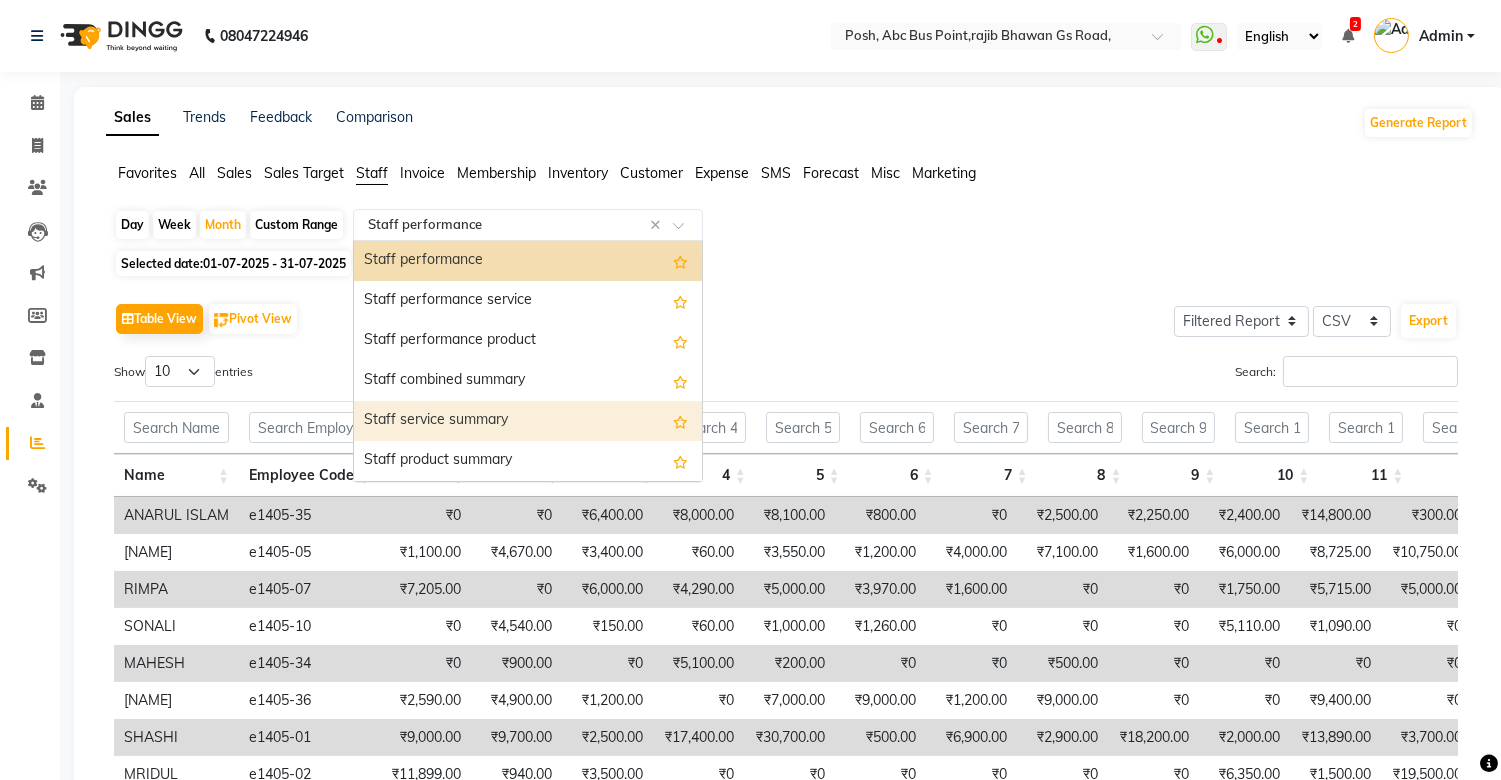 click on "Staff service summary" at bounding box center [528, 421] 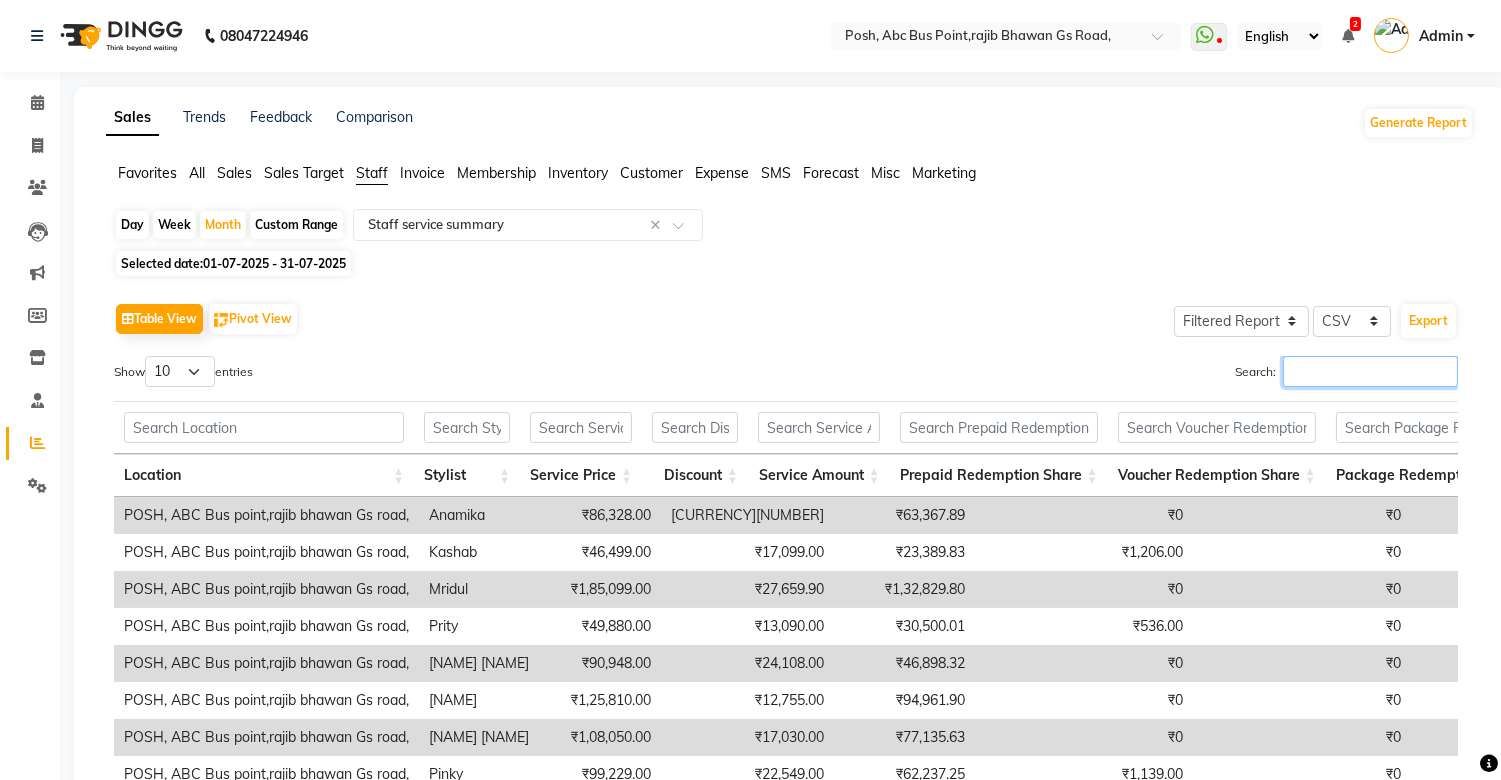 click on "Search:" at bounding box center (1370, 371) 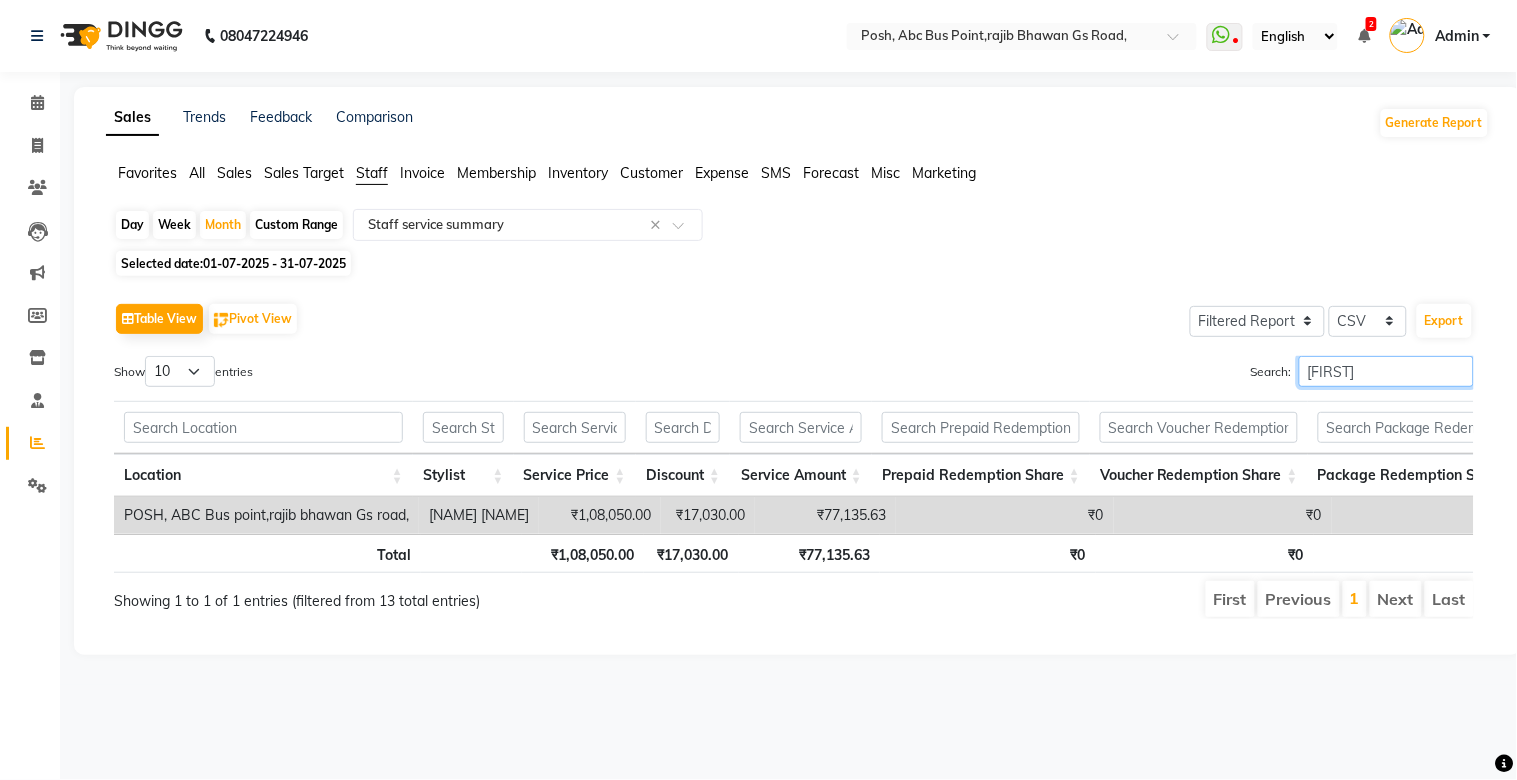 scroll, scrollTop: 0, scrollLeft: 27, axis: horizontal 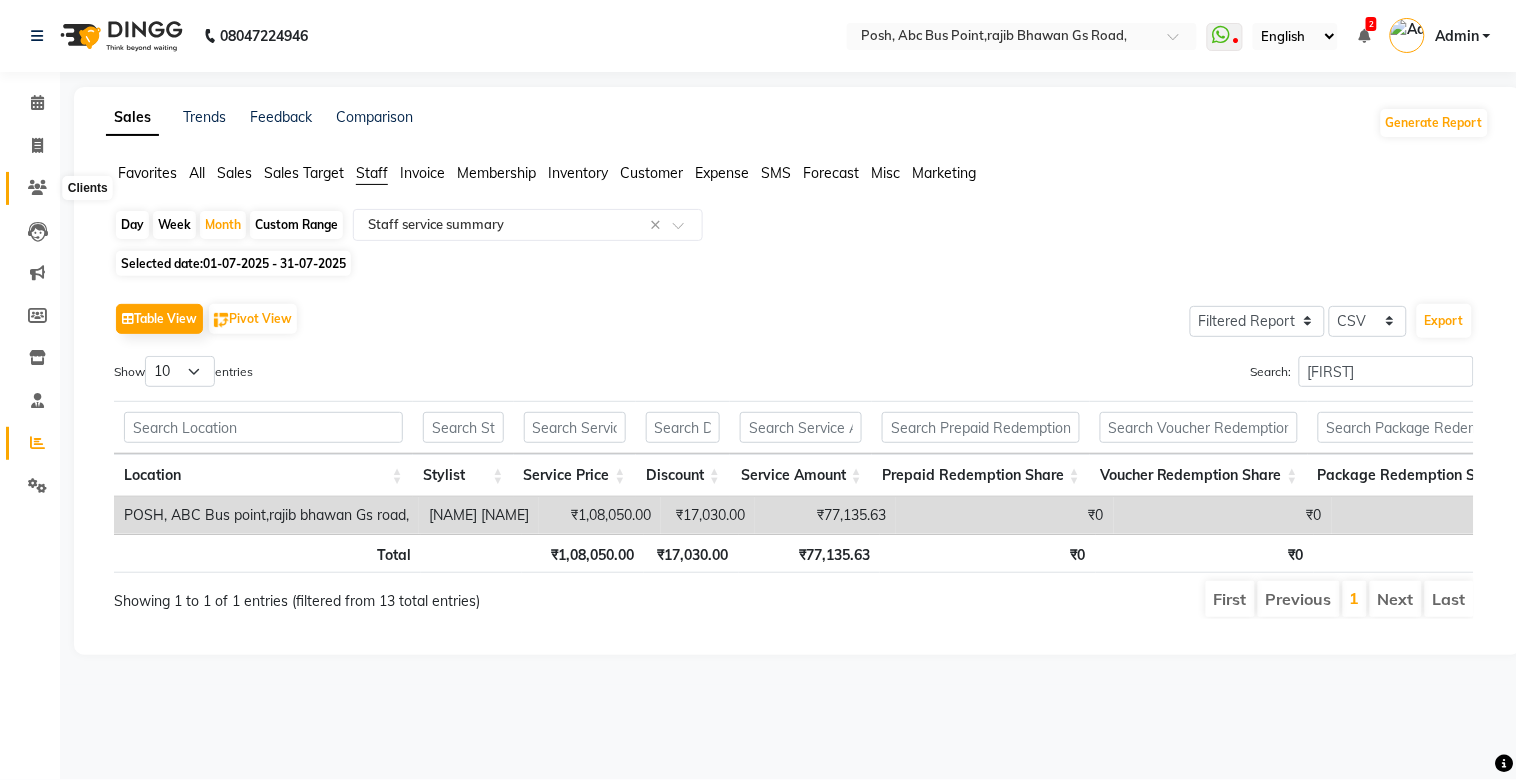 click 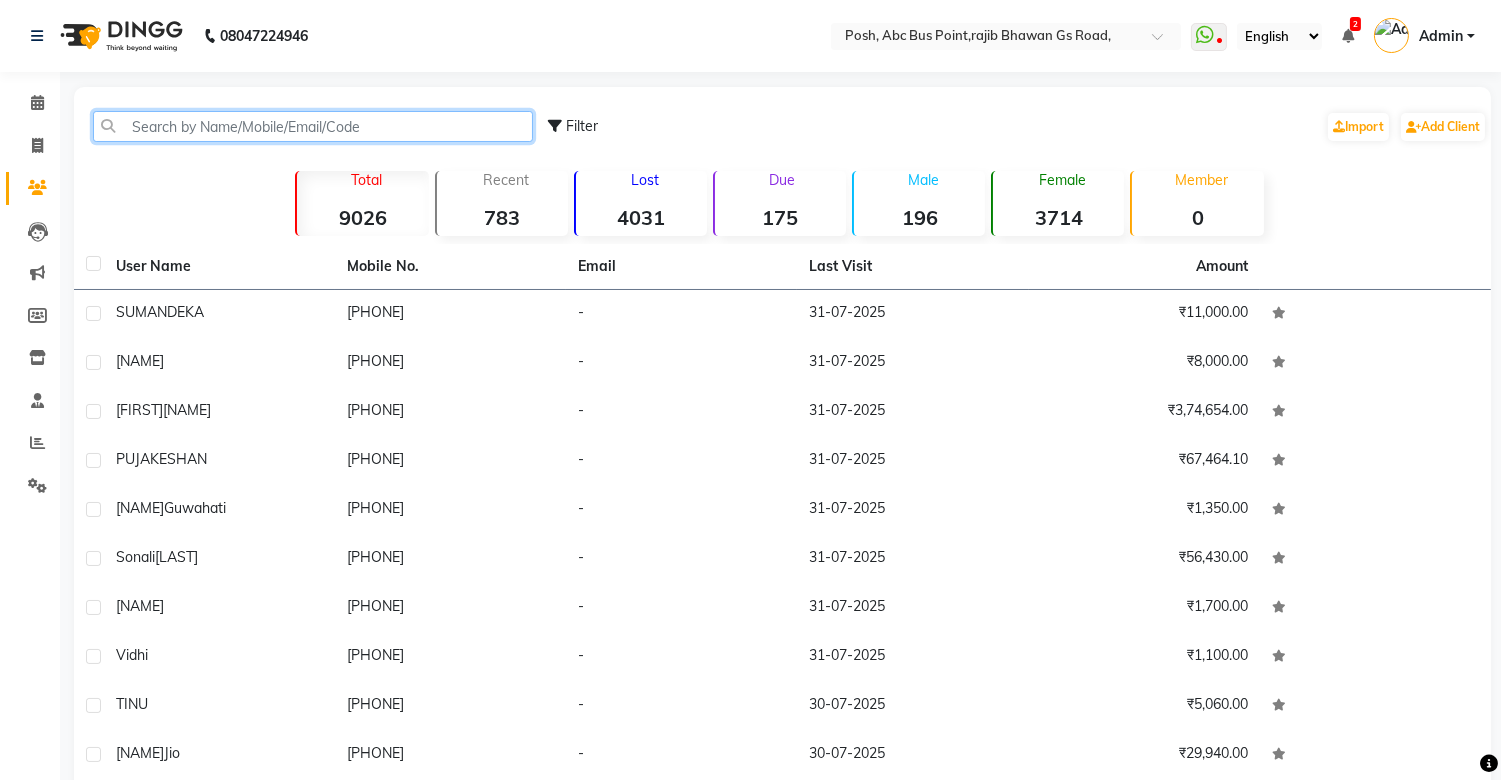 click 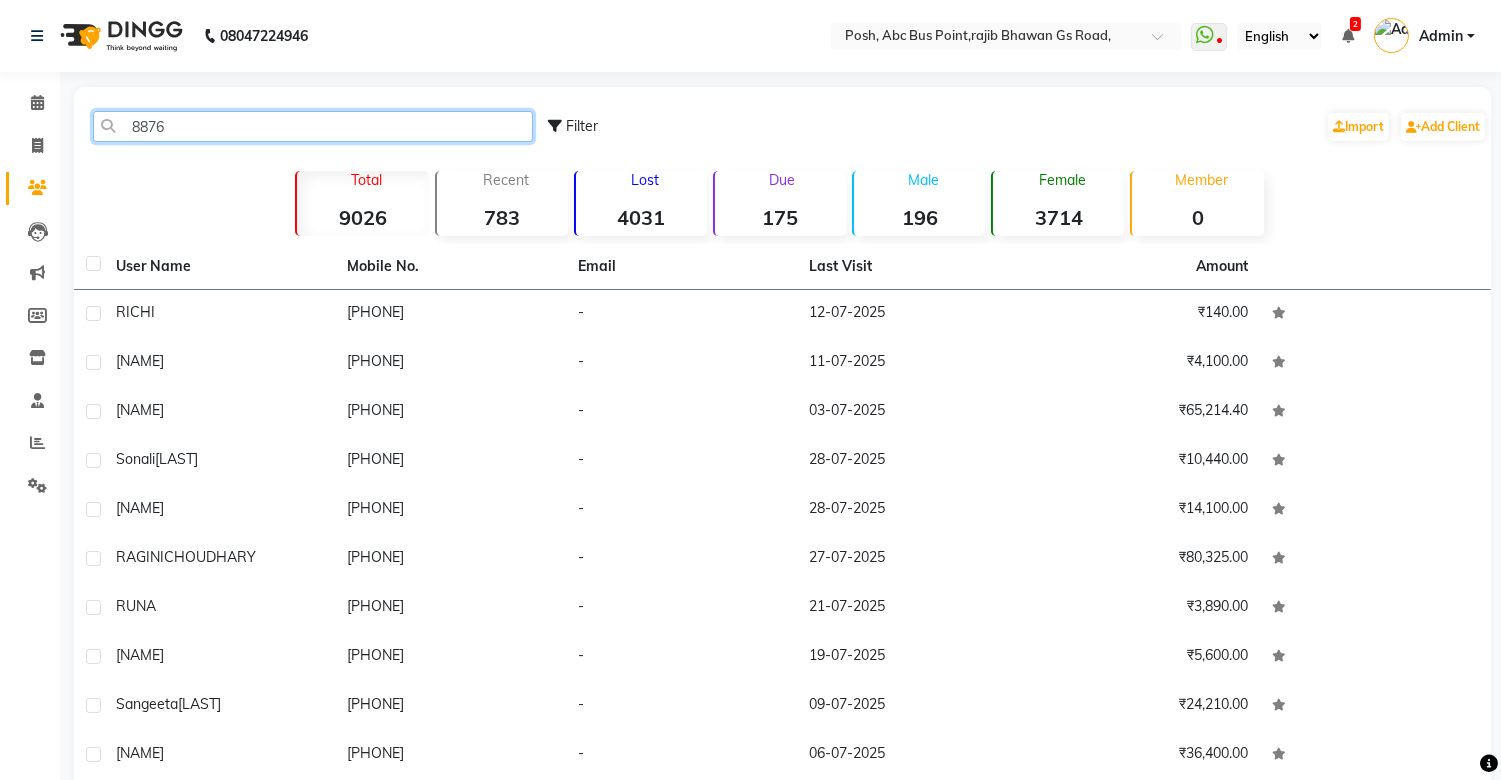 click on "8876" 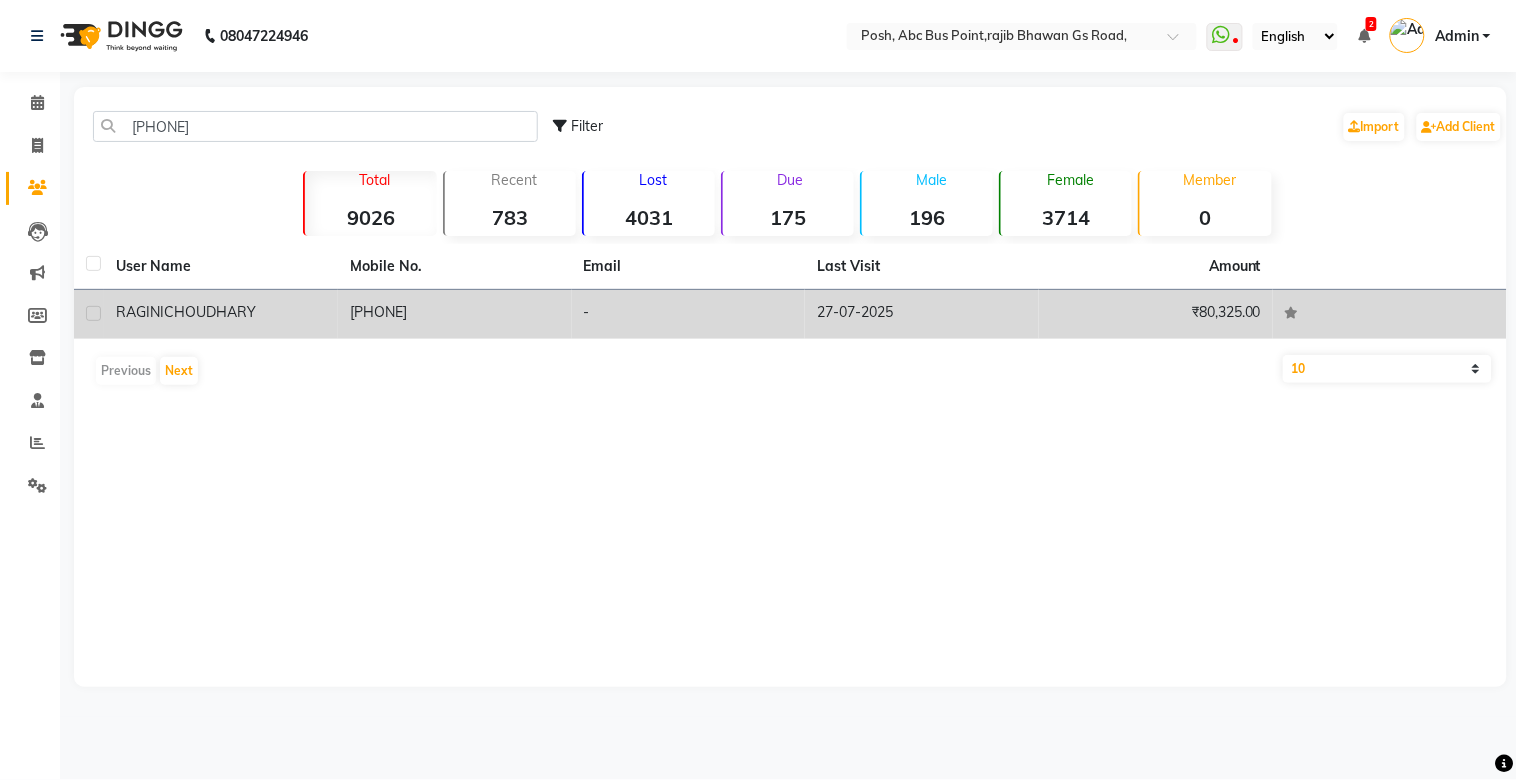 click on "[NAME] [NAME]" 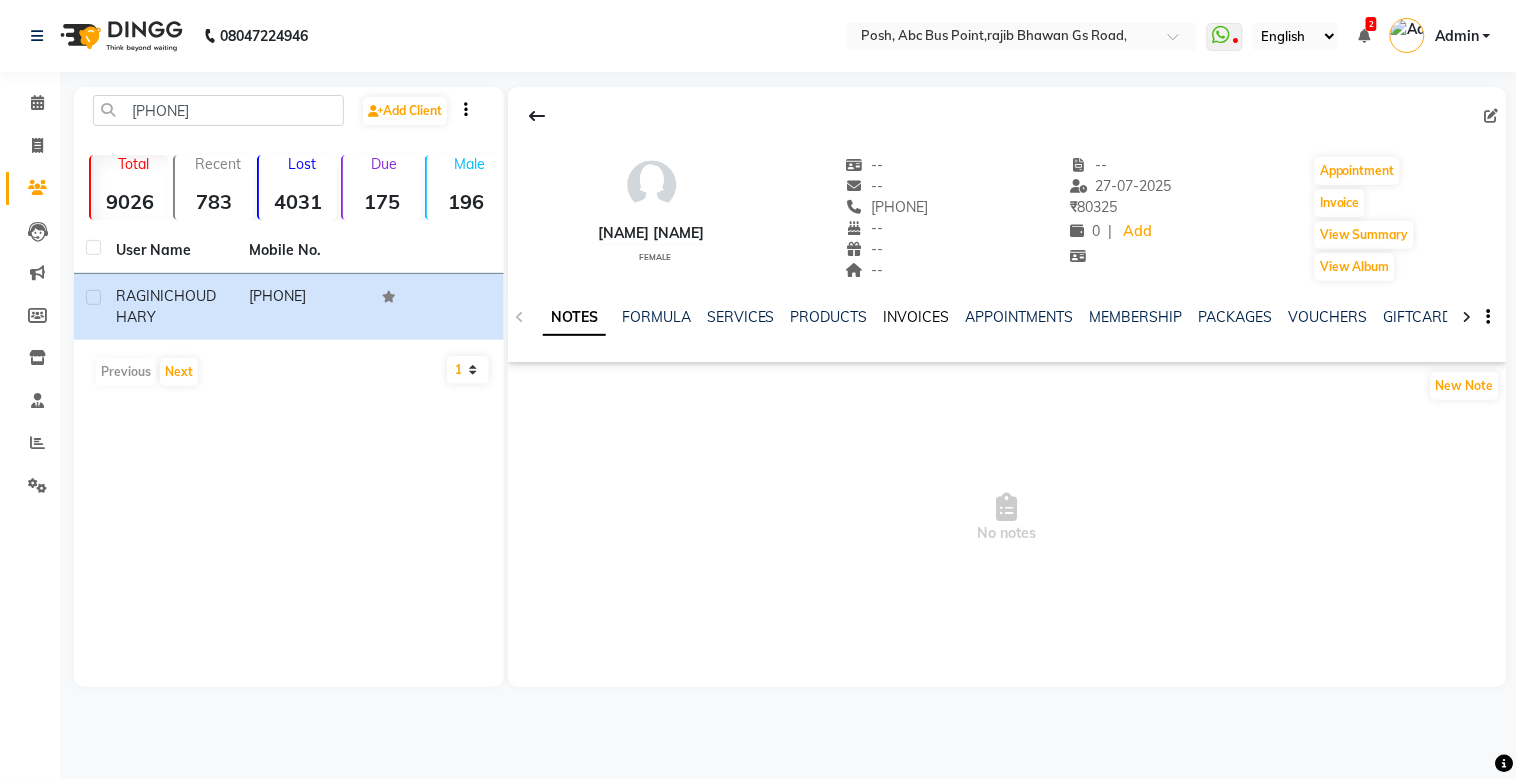 click on "INVOICES" 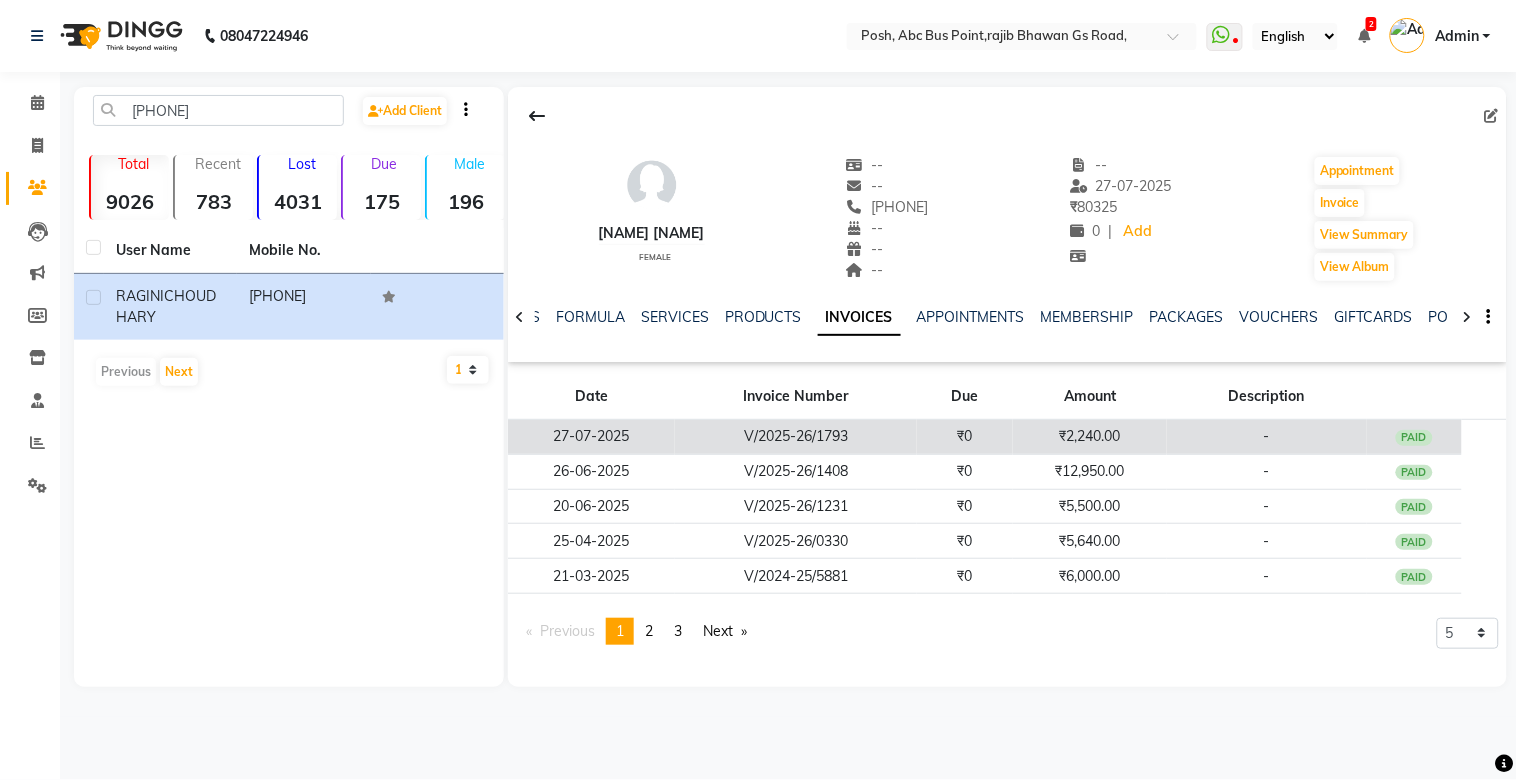 click on "V/2025-26/1793" 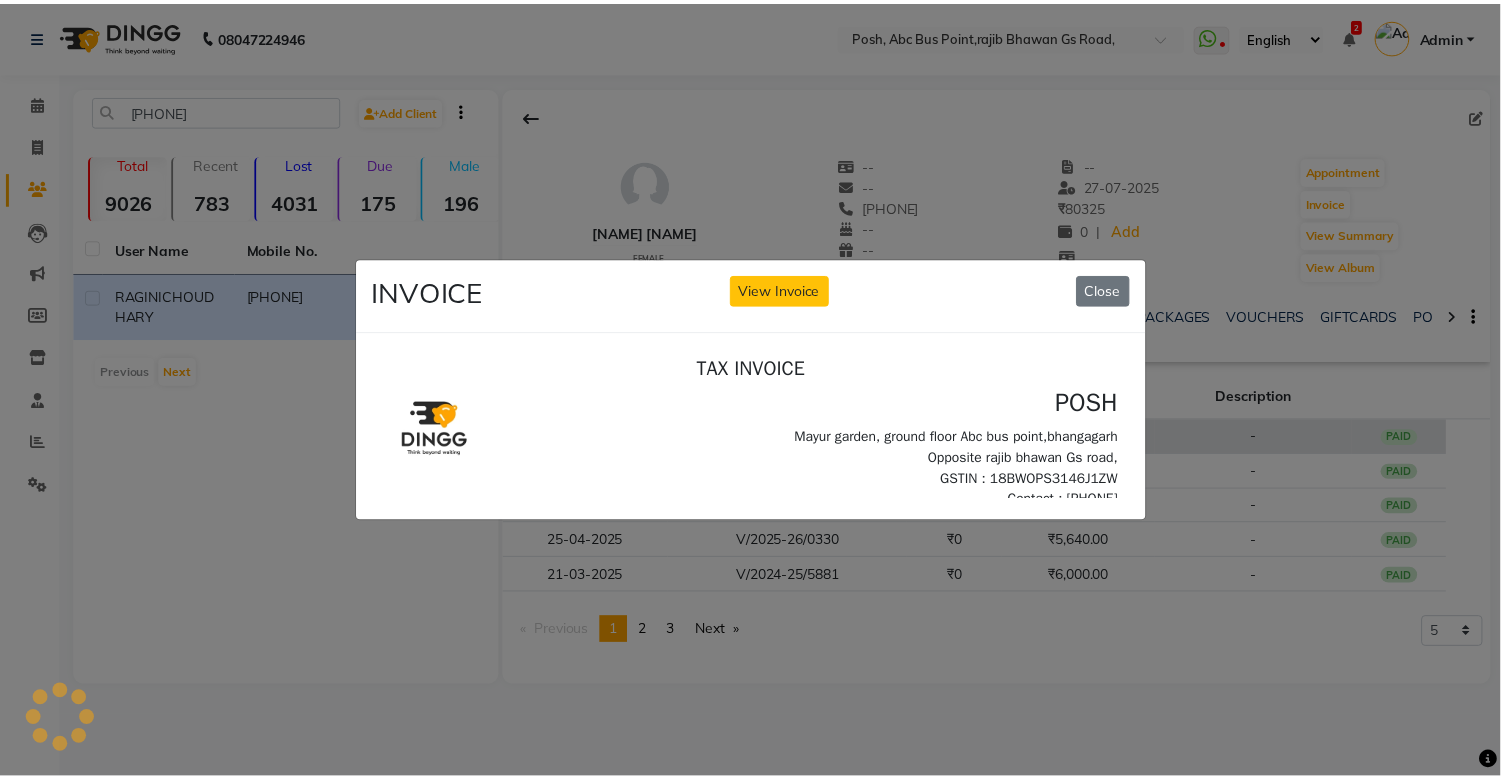 scroll, scrollTop: 0, scrollLeft: 0, axis: both 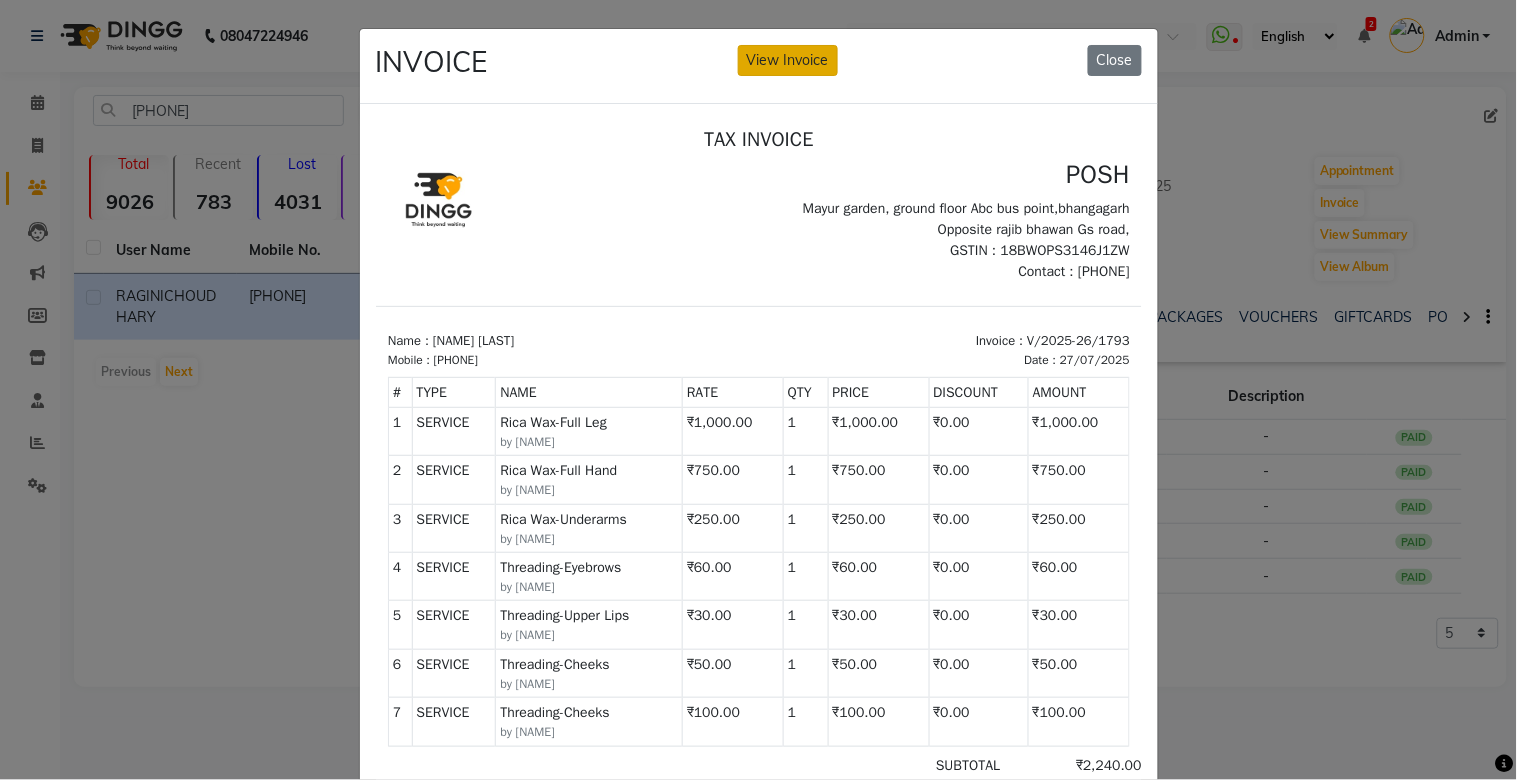 click on "View Invoice" 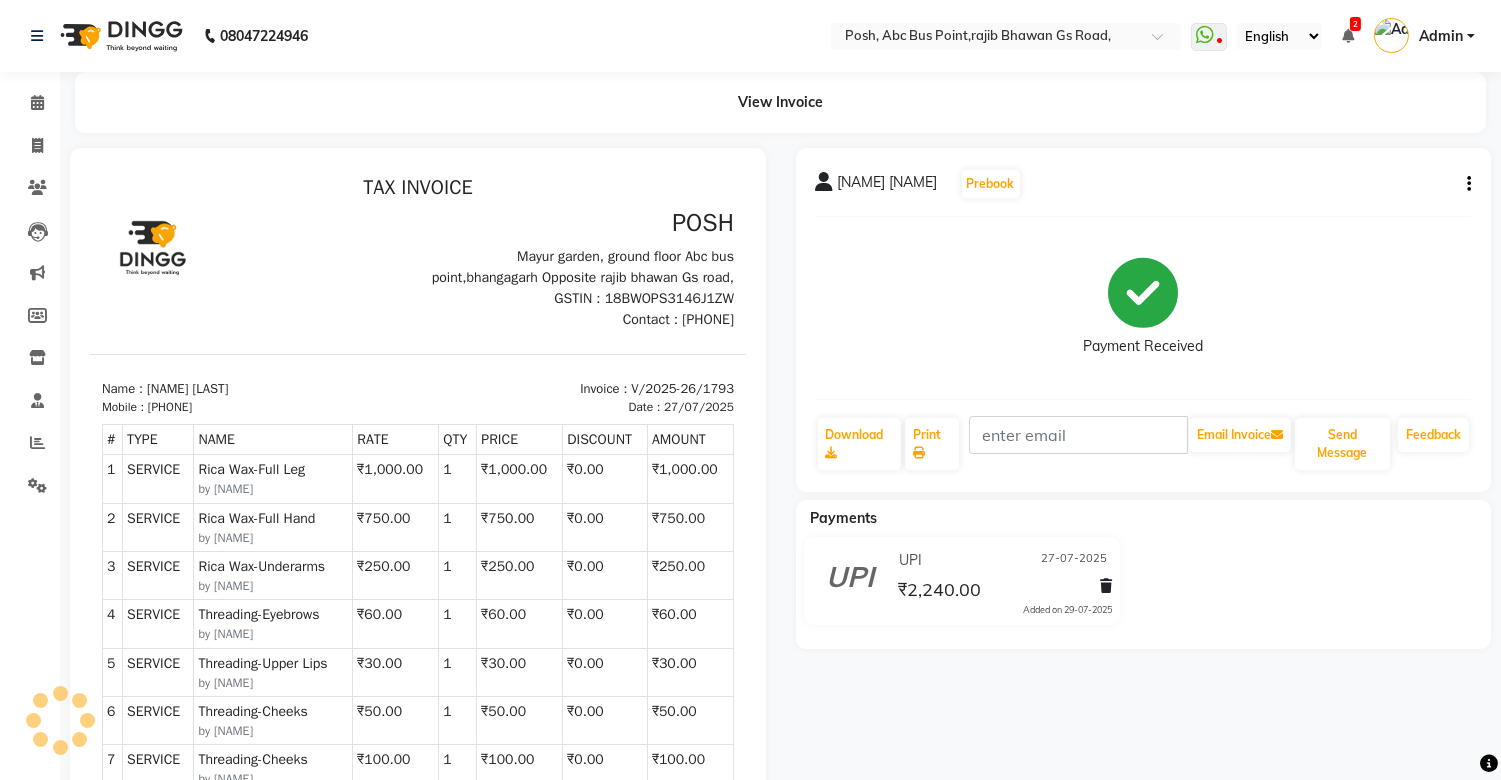 scroll, scrollTop: 0, scrollLeft: 0, axis: both 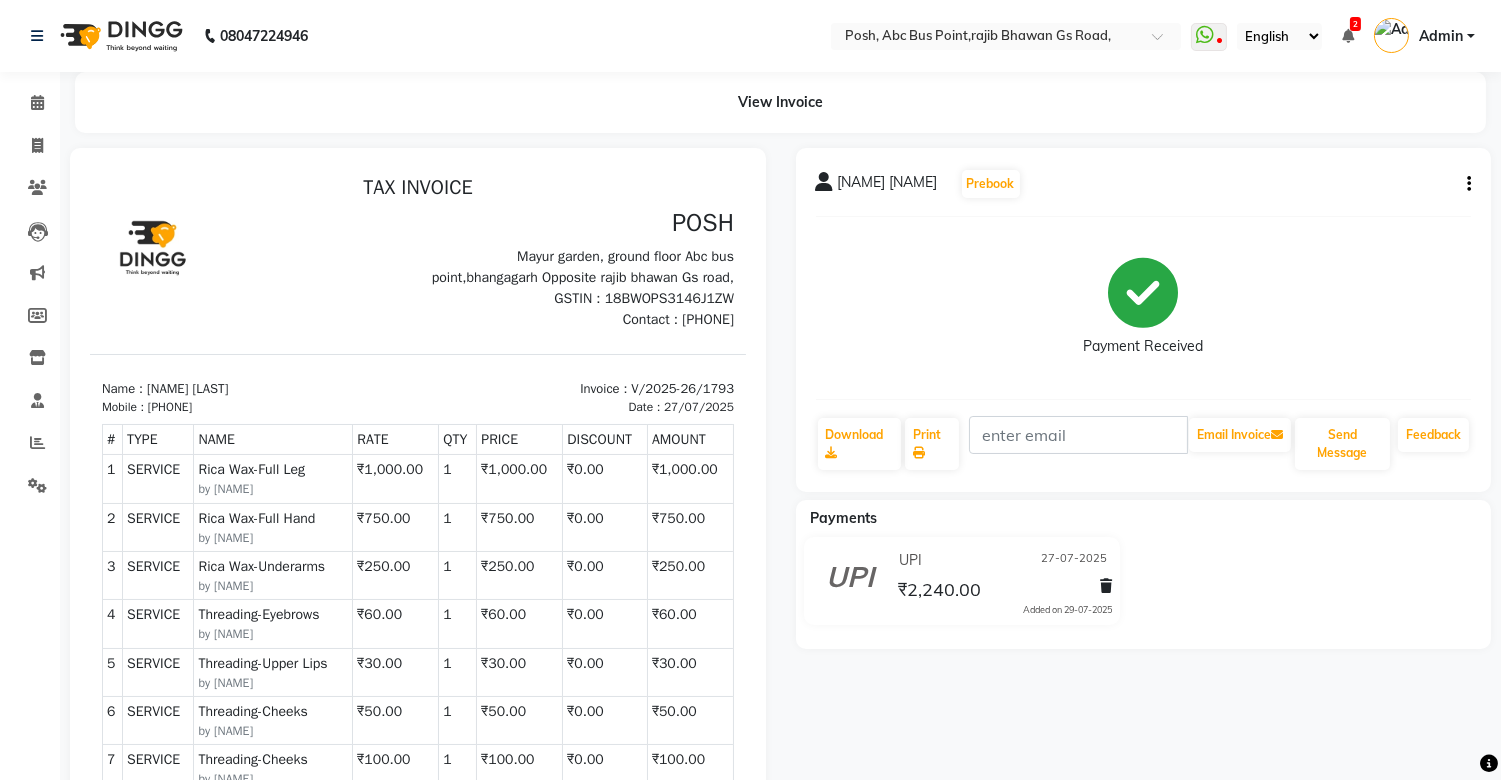 click on "[FIRST] [LAST] Prebook Payment Received Download Print Email Invoice Send Message Feedback" 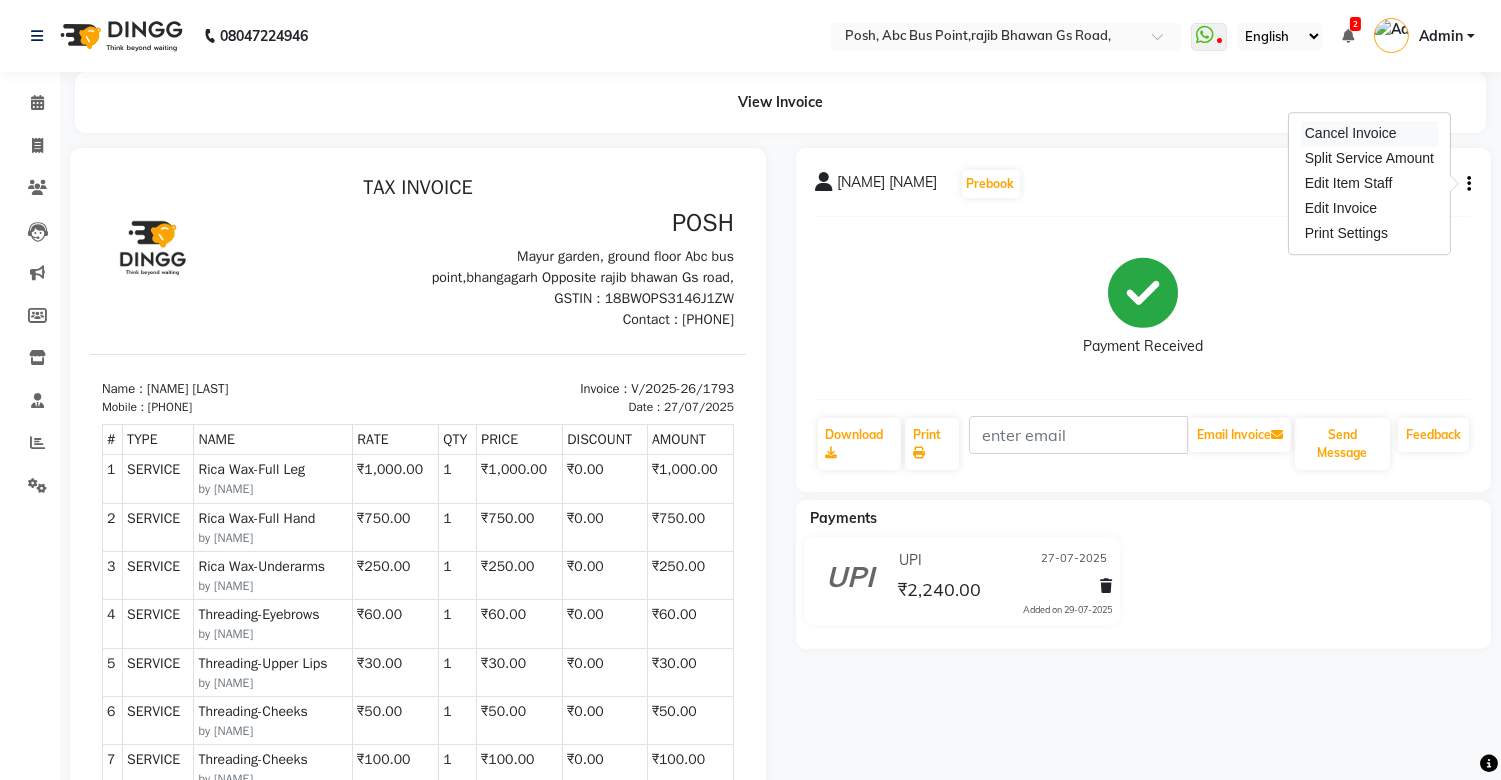 click on "Cancel Invoice" at bounding box center (1369, 133) 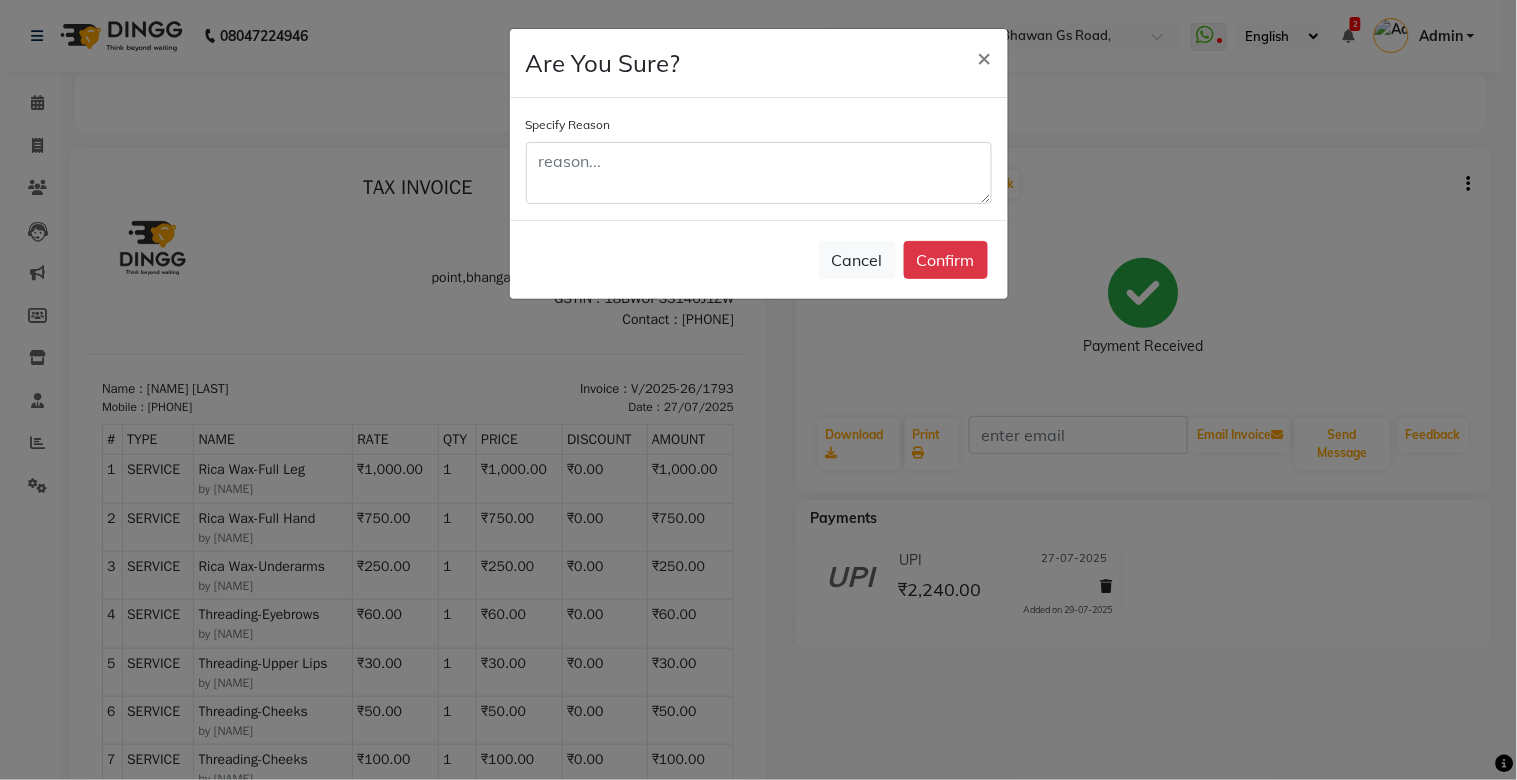 click on "Confirm" 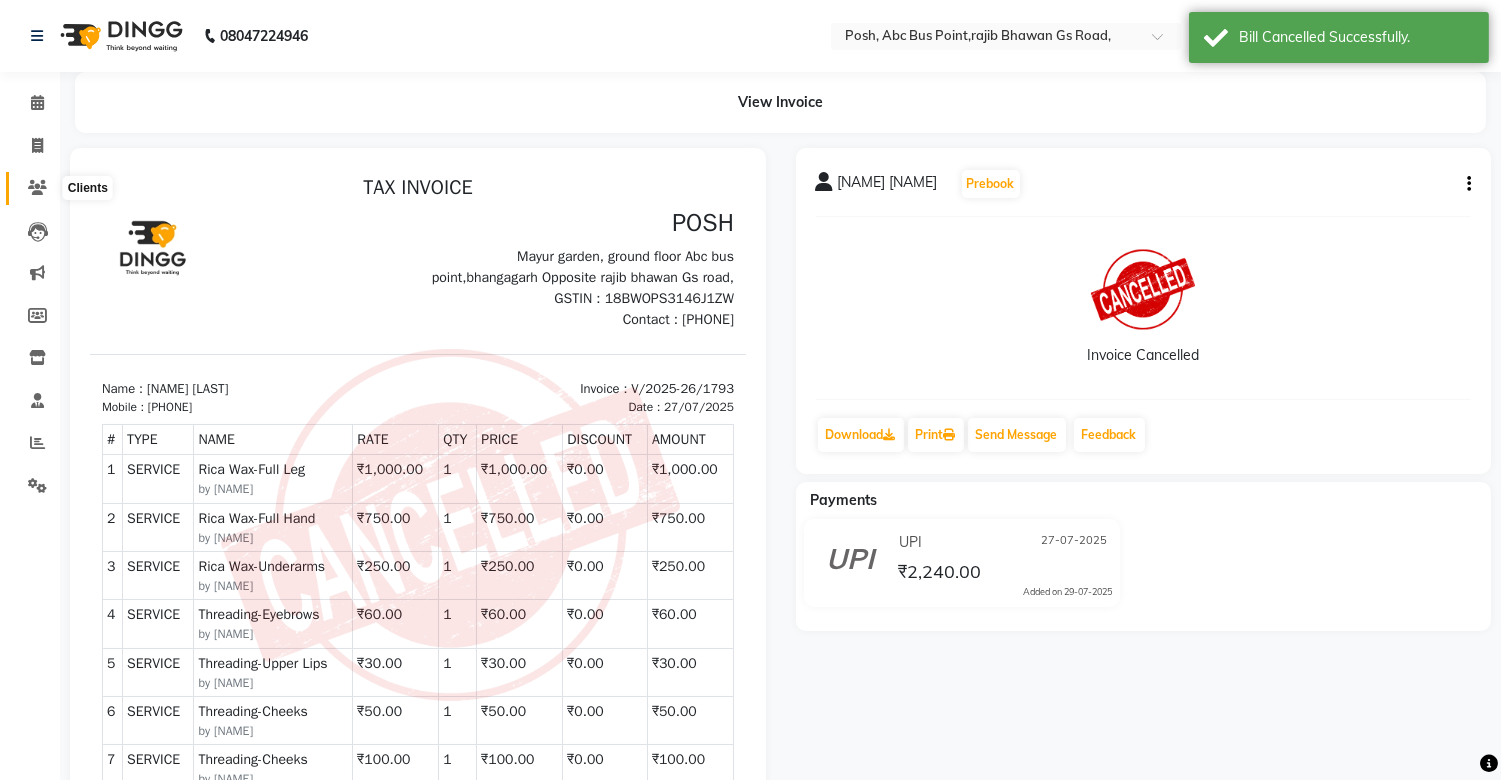 click 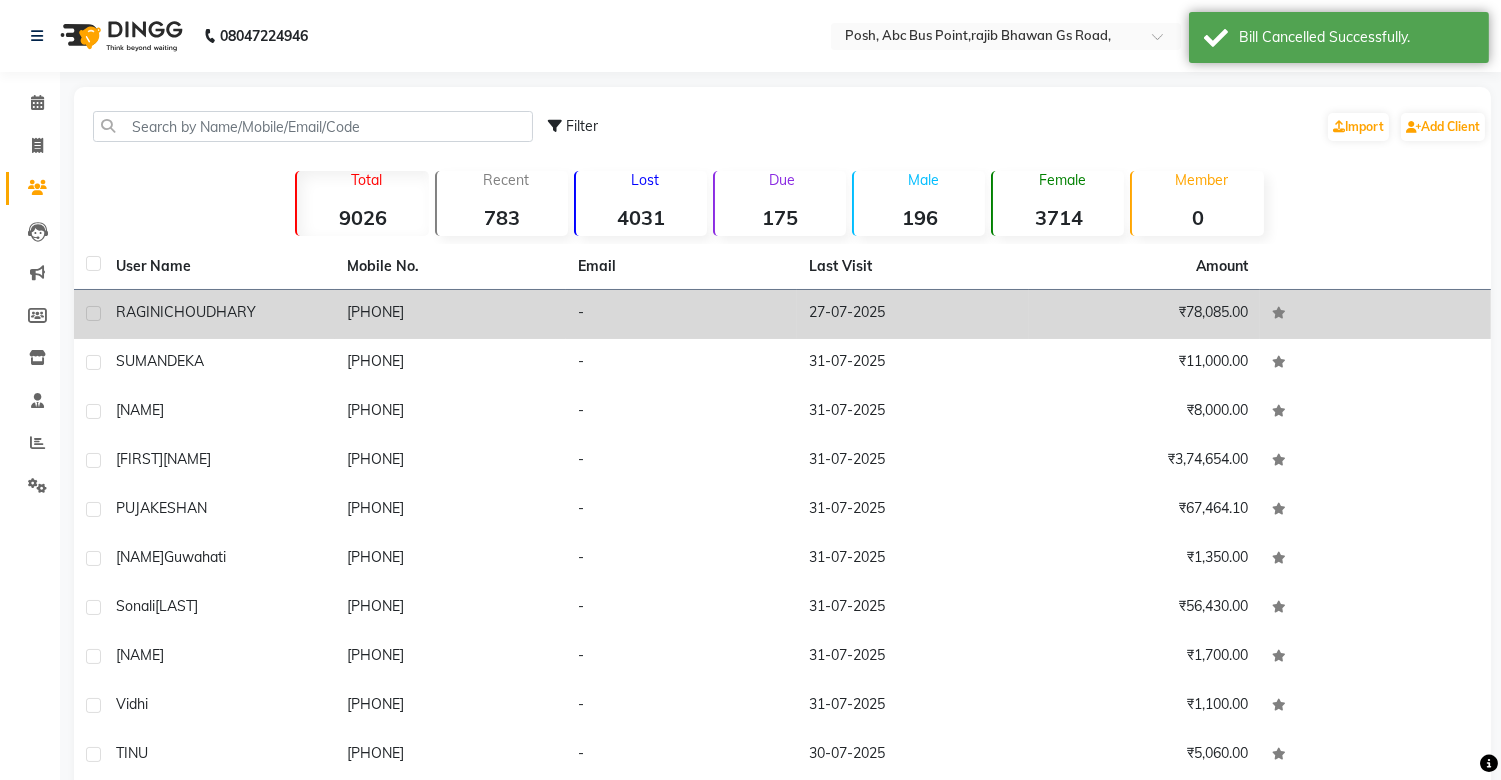 click on "[NAME] [NAME]" 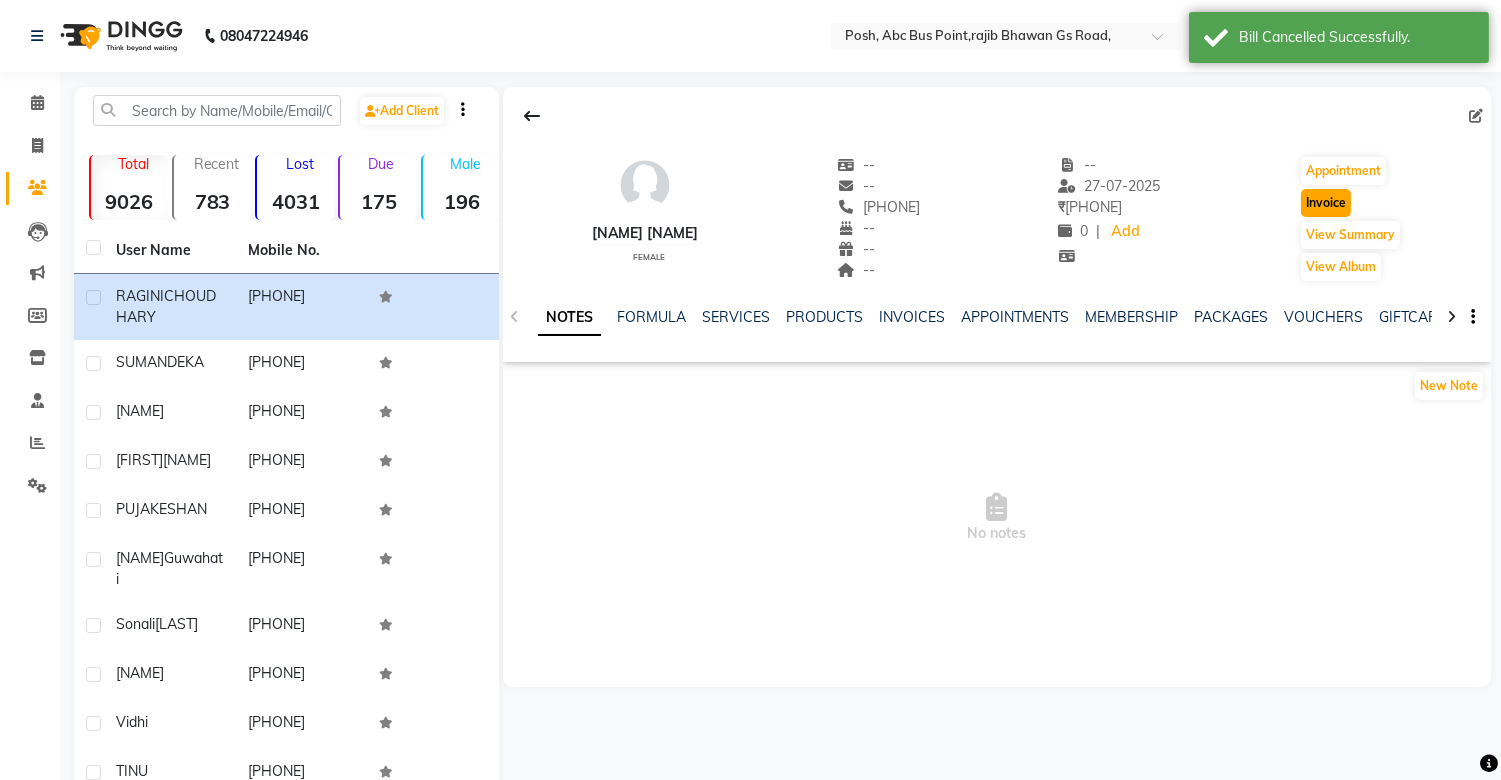 click on "Invoice" 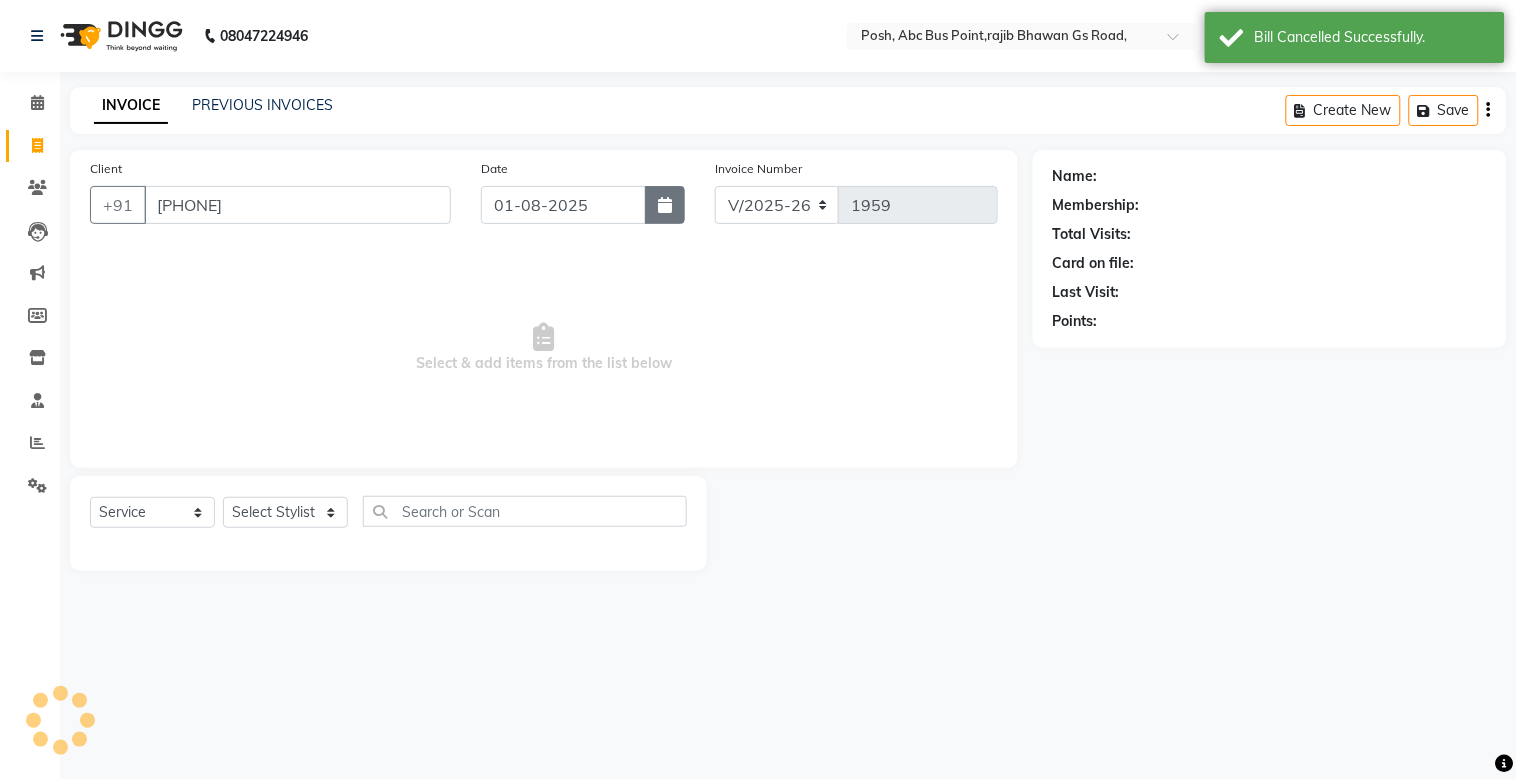 click 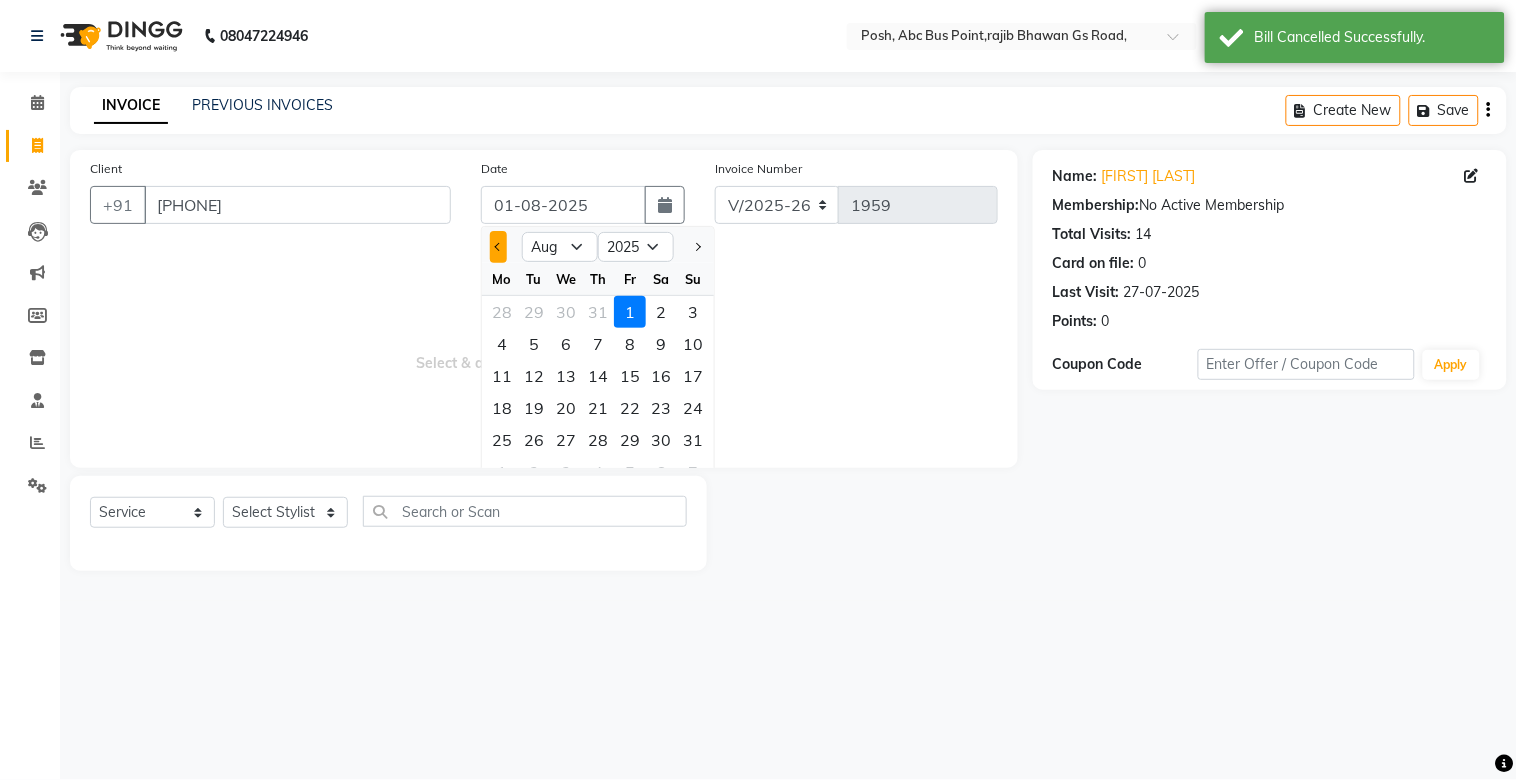 click 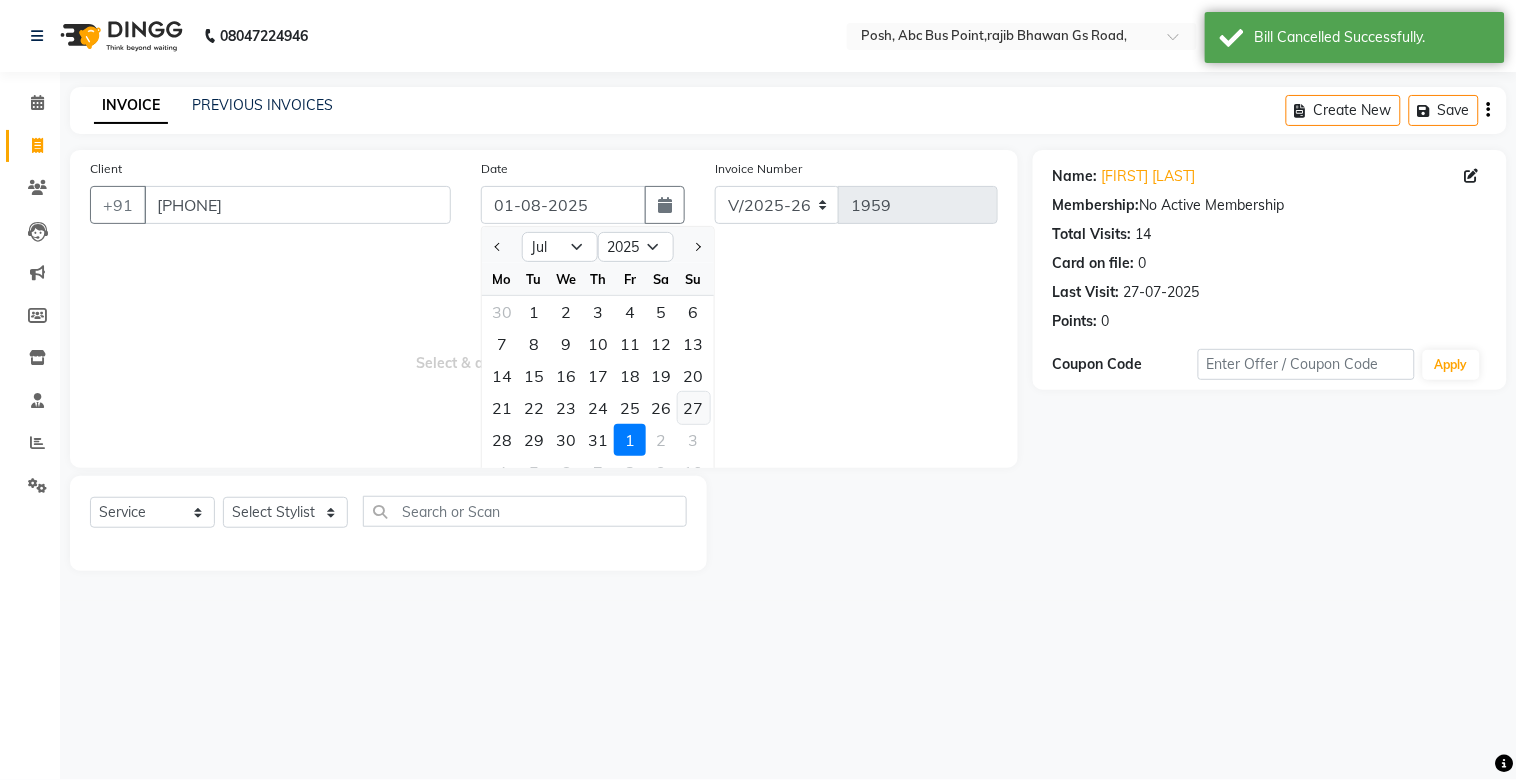 click on "27" 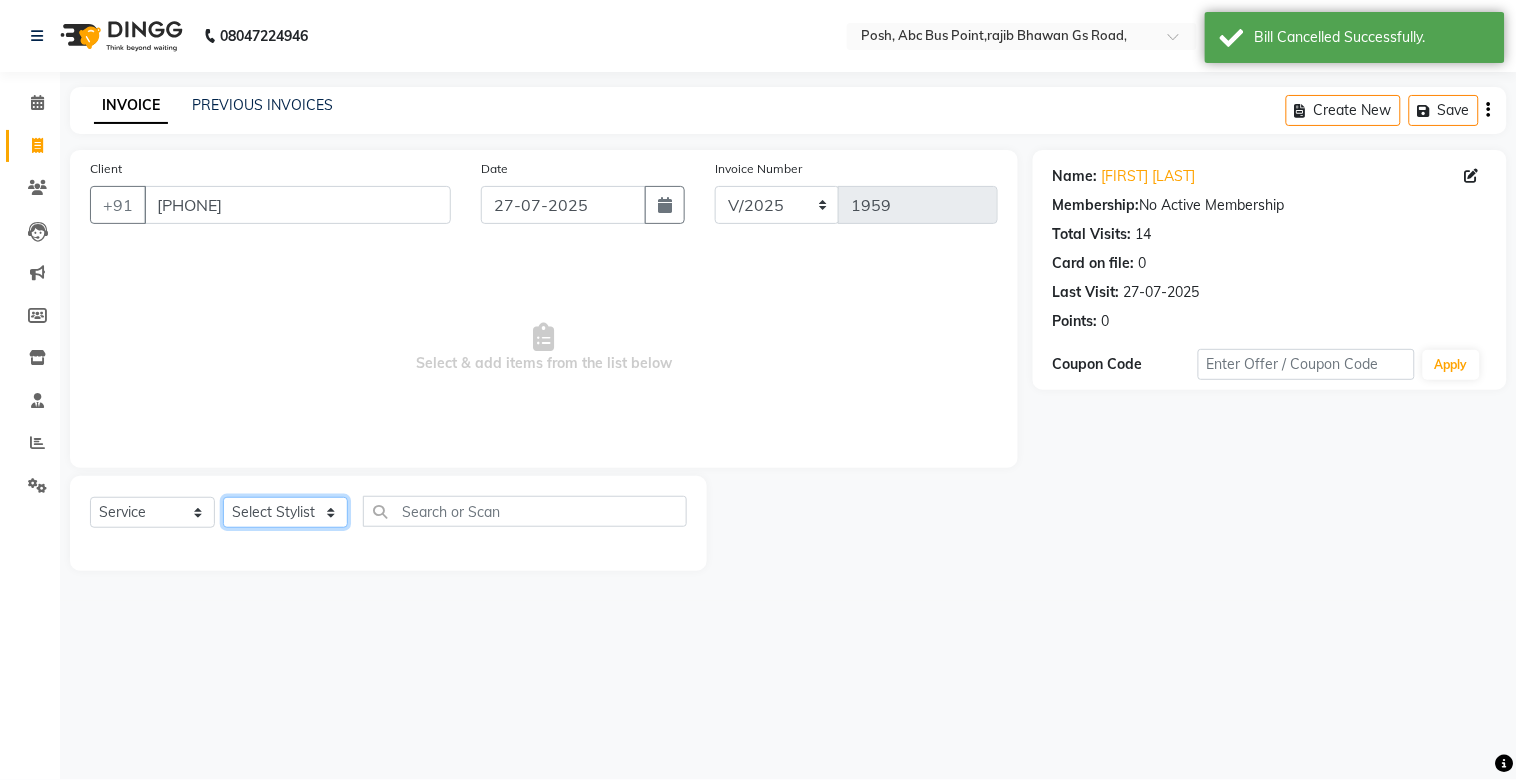 click on "Select Stylist [FIRST] [FIRST] [FIRST] [FIRST] Manager [FIRST] [FIRST] [FIRST] [FIRST] [FIRST] [FIRST] [FIRST] [FIRST] [FIRST] [FIRST] [FIRST]" 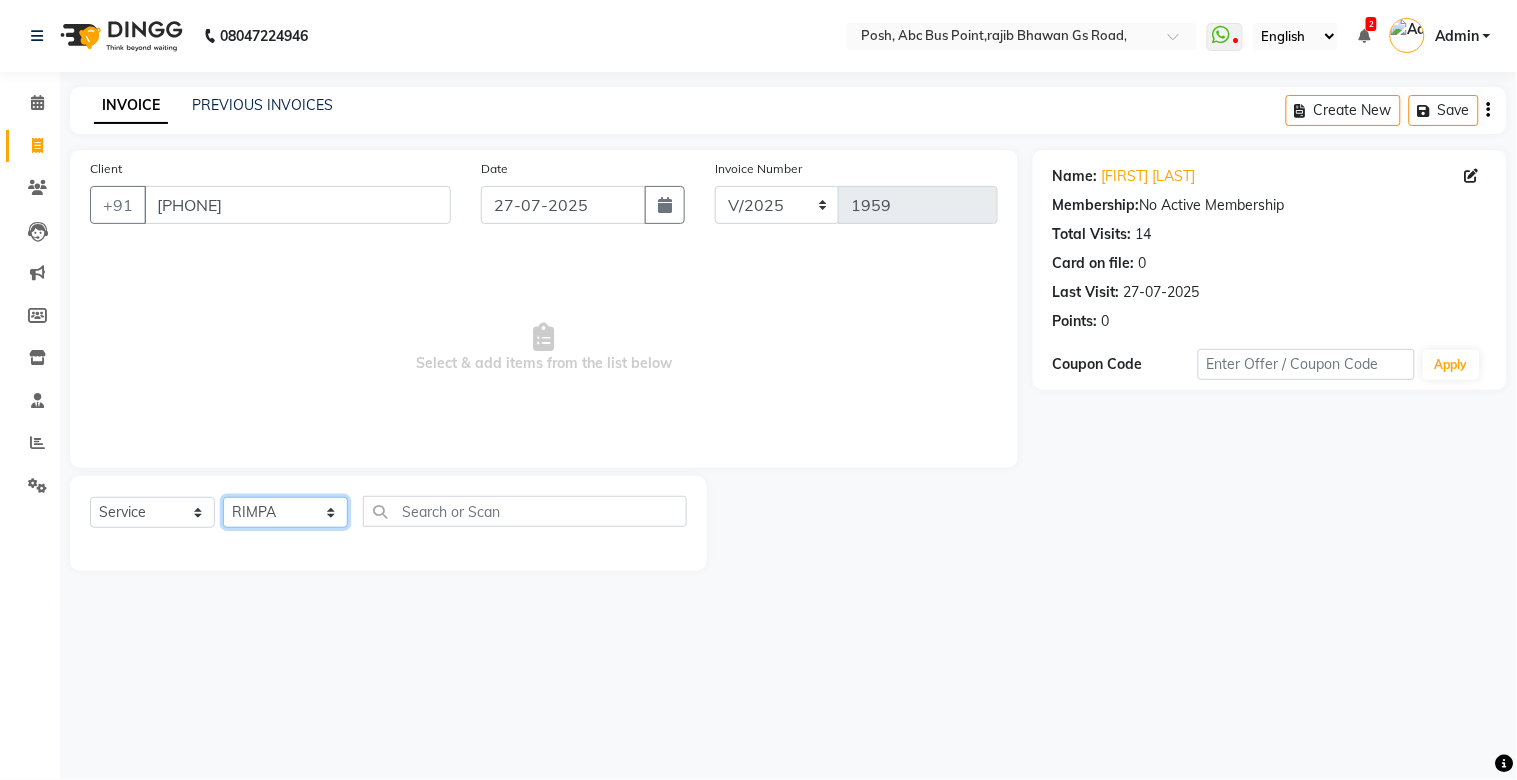 click on "Select Stylist [FIRST] [FIRST] [FIRST] [FIRST] Manager [FIRST] [FIRST] [FIRST] [FIRST] [FIRST] [FIRST] [FIRST] [FIRST] [FIRST] [FIRST] [FIRST]" 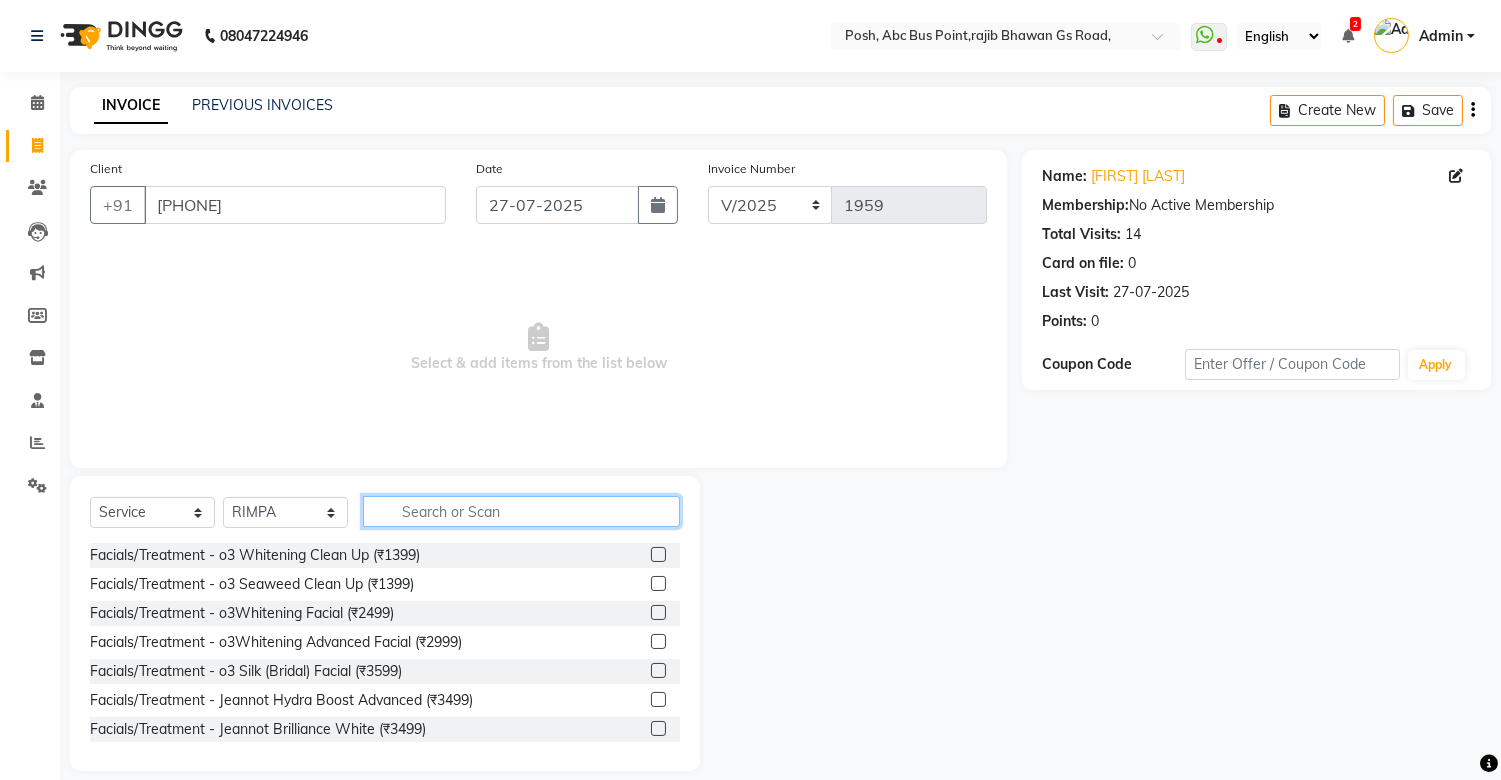 click 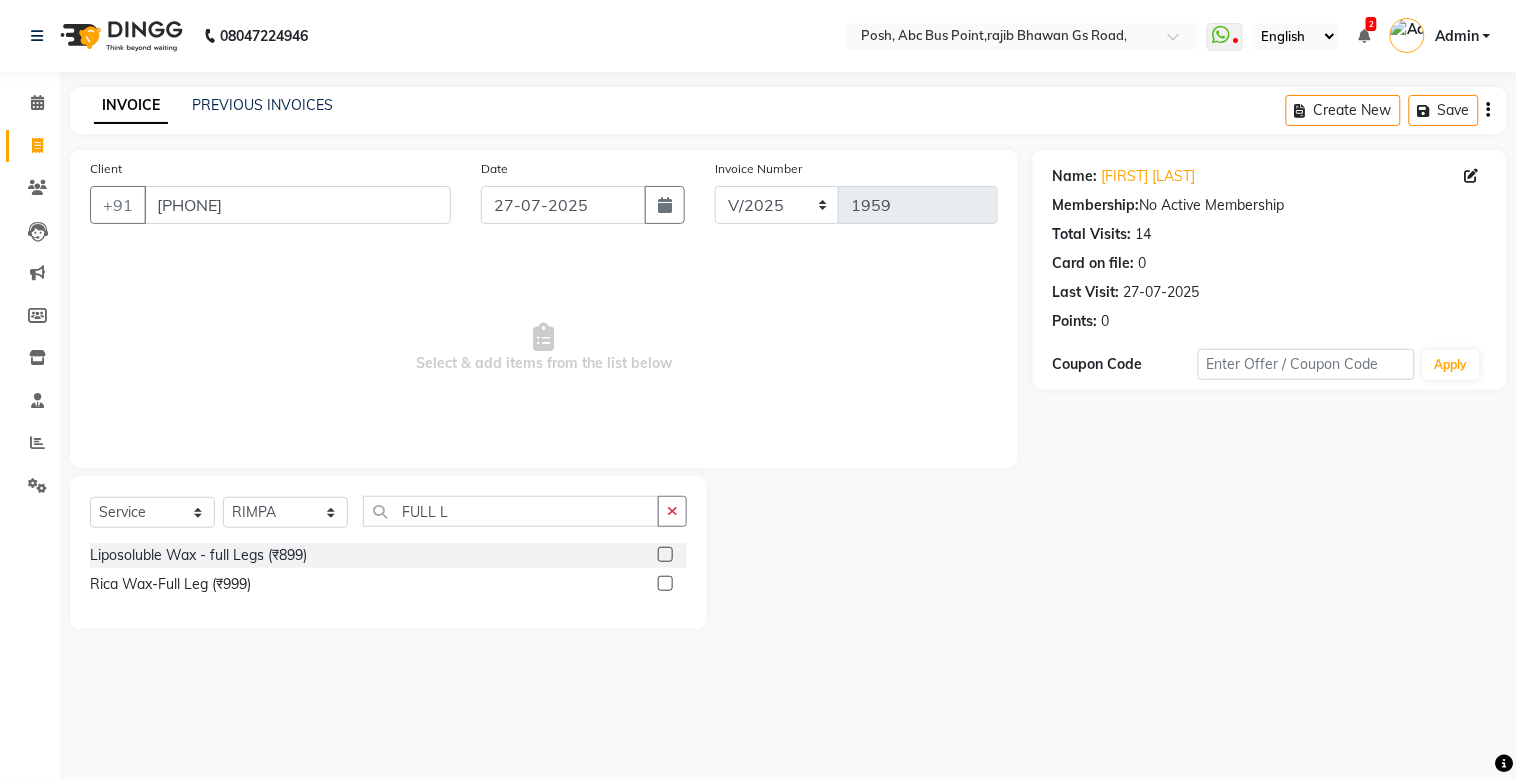 click 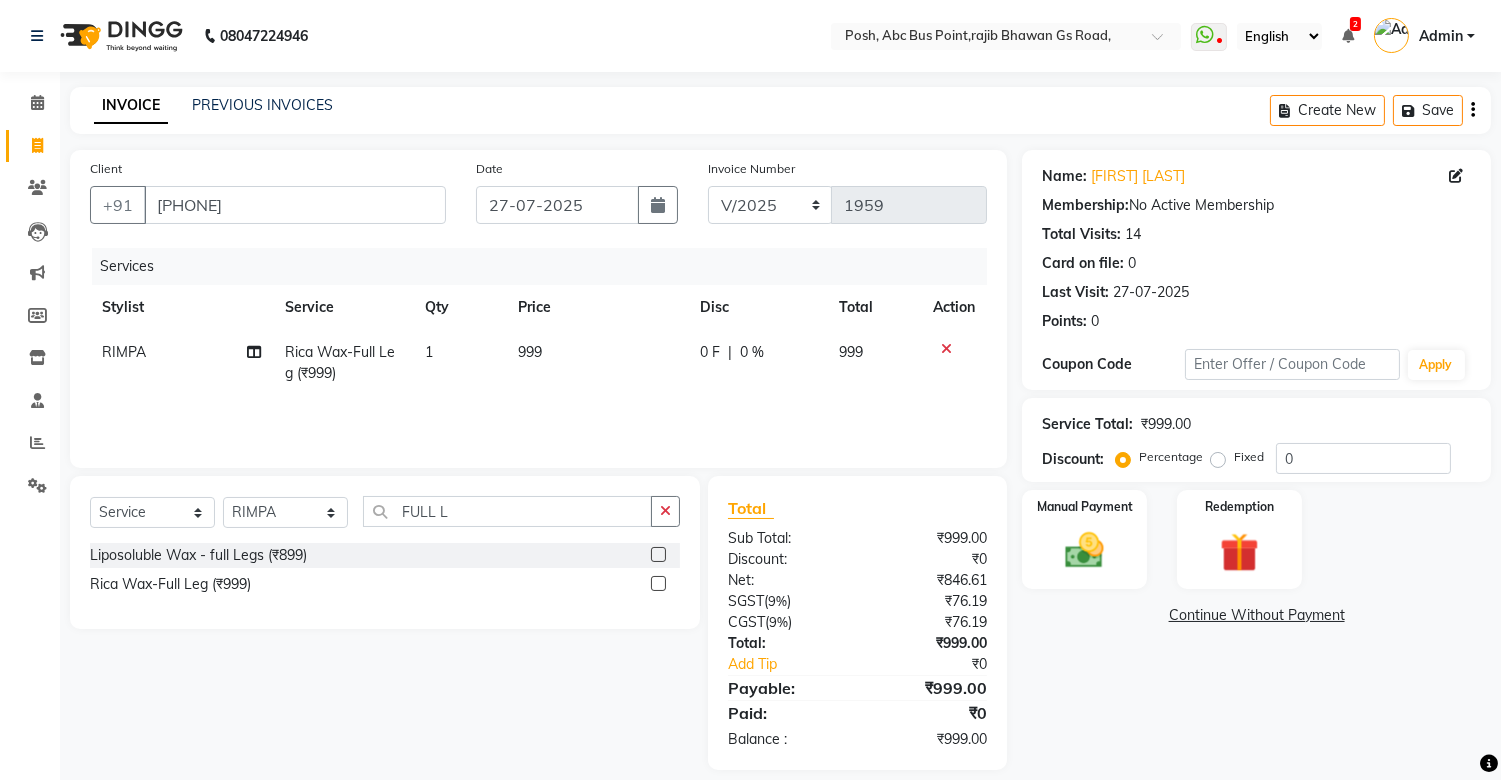 click on "999" 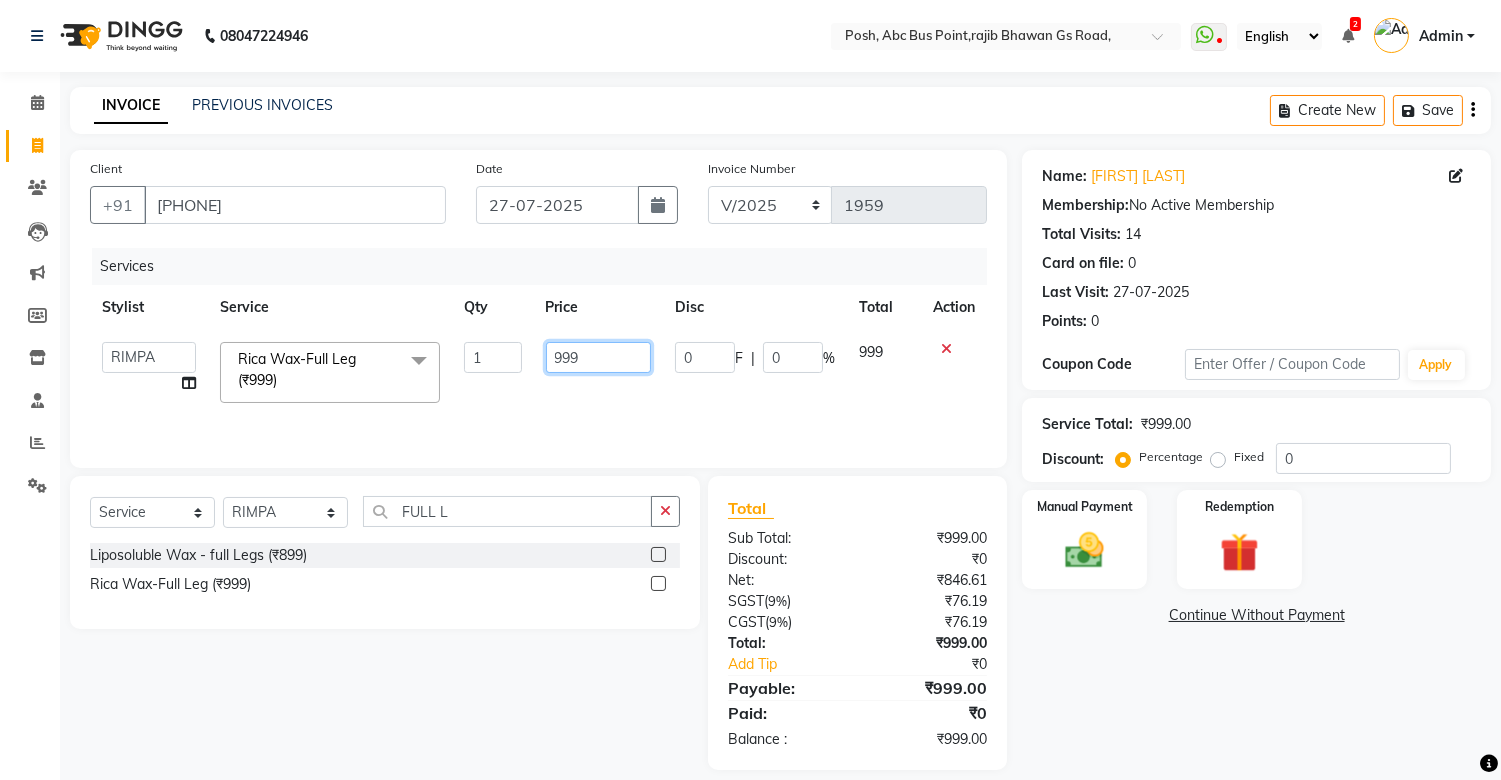 click on "999" 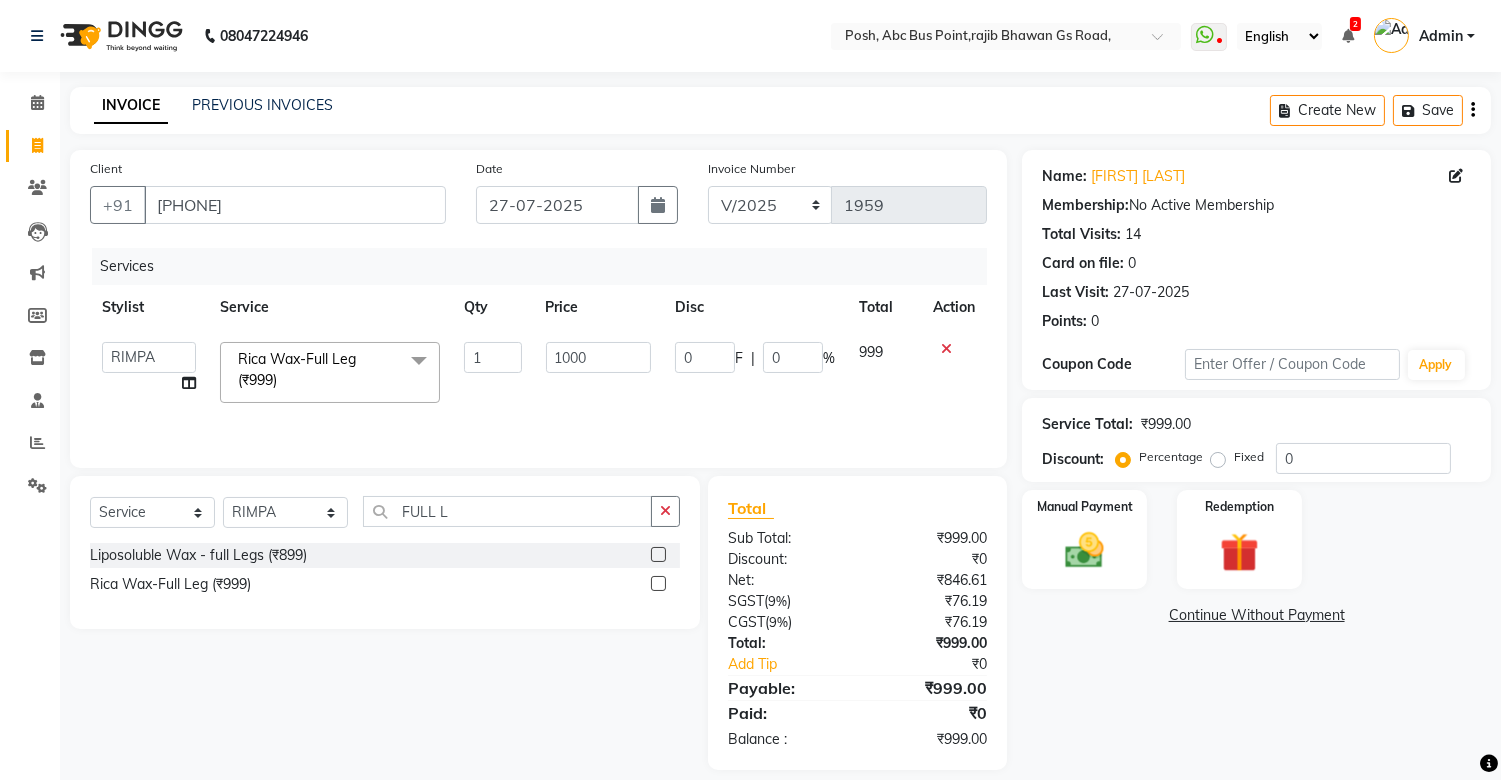 click on "1000" 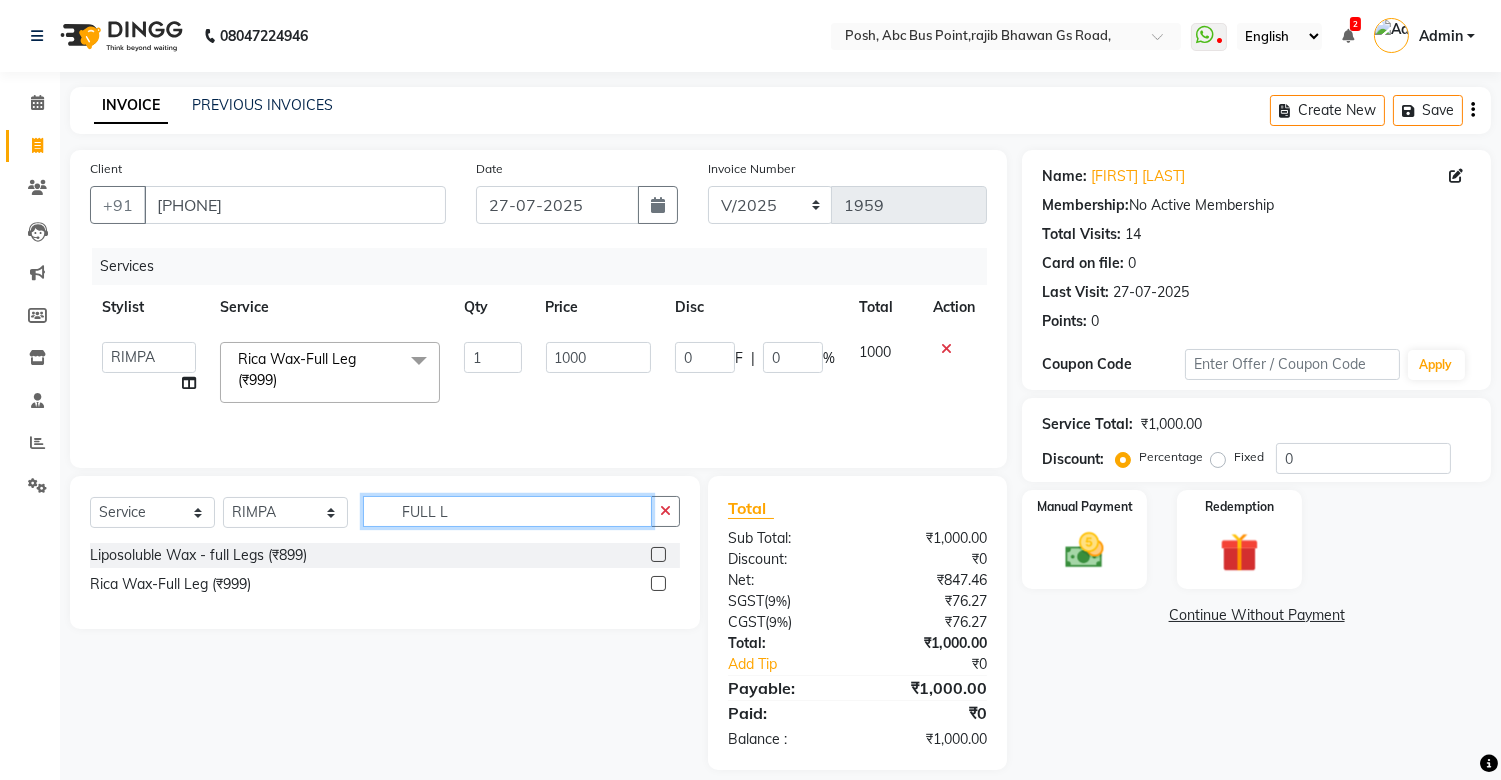 click on "FULL L" 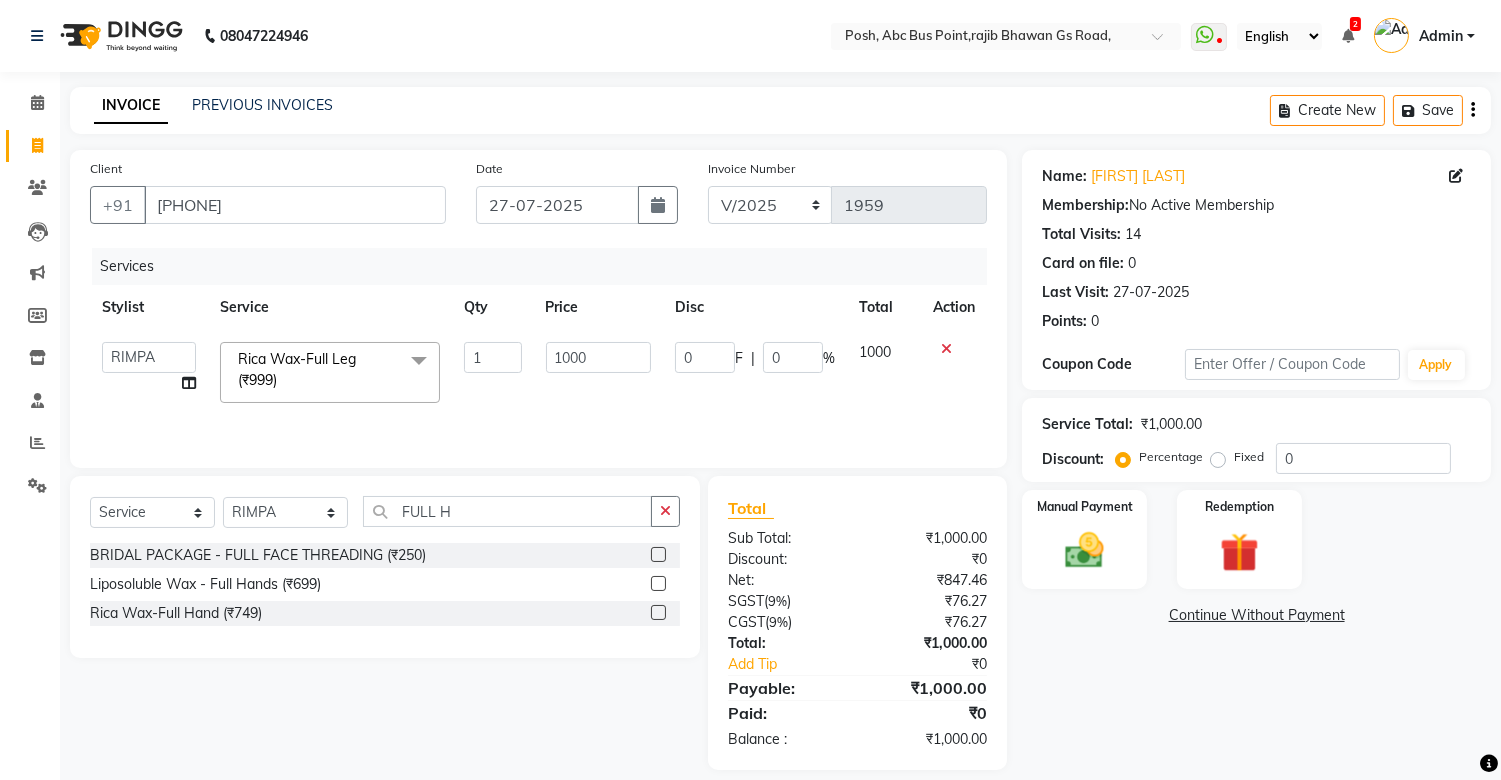 click 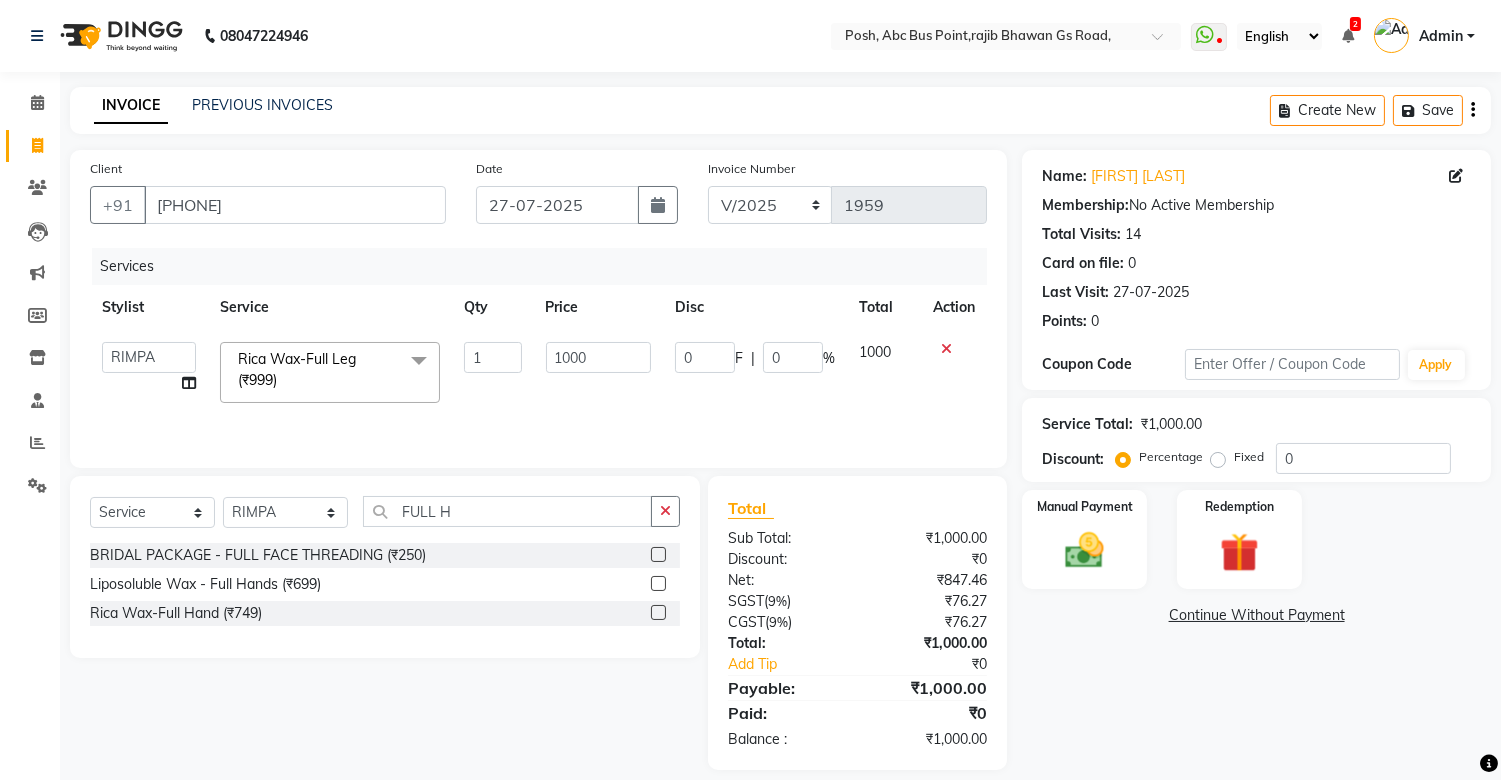 click at bounding box center [657, 613] 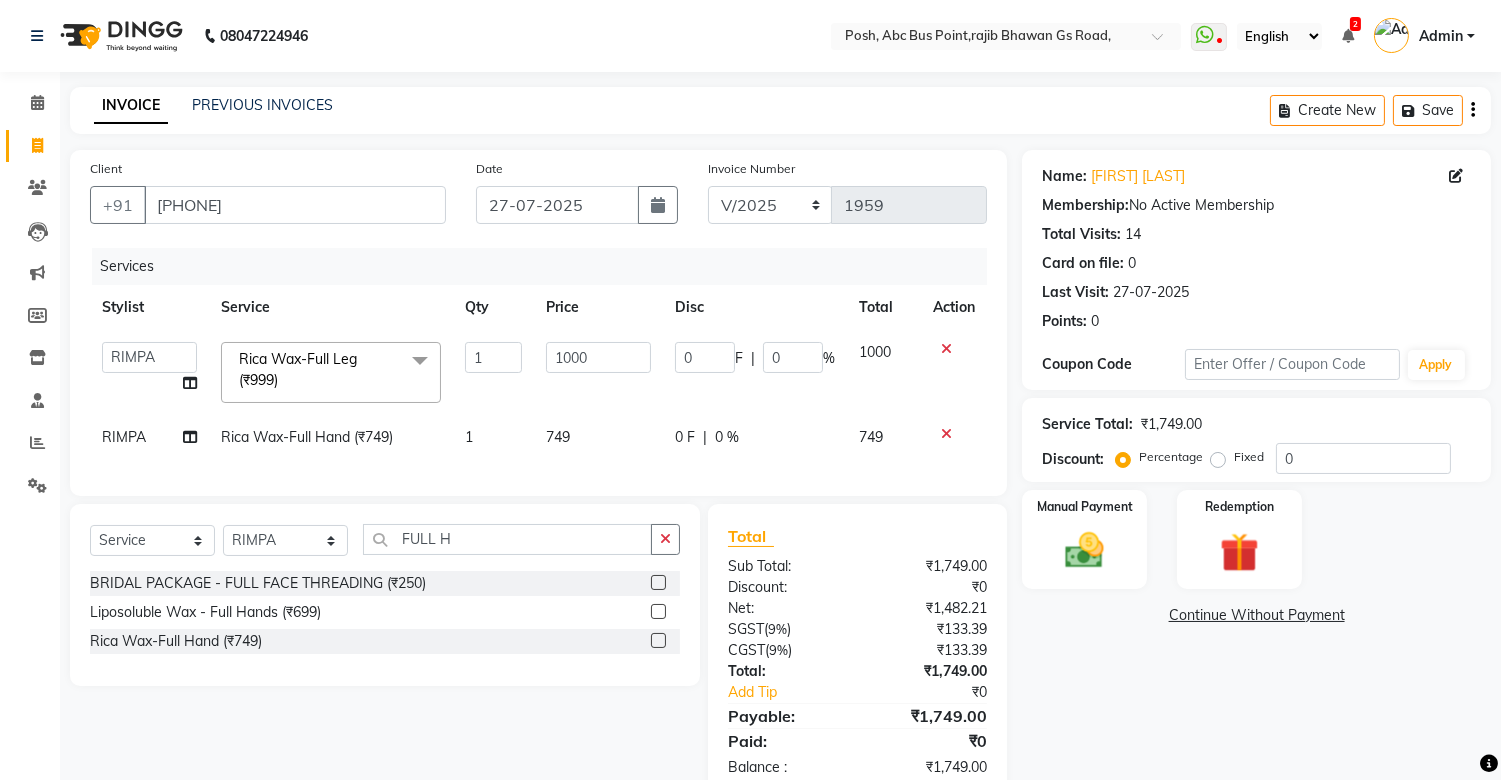 click on "749" 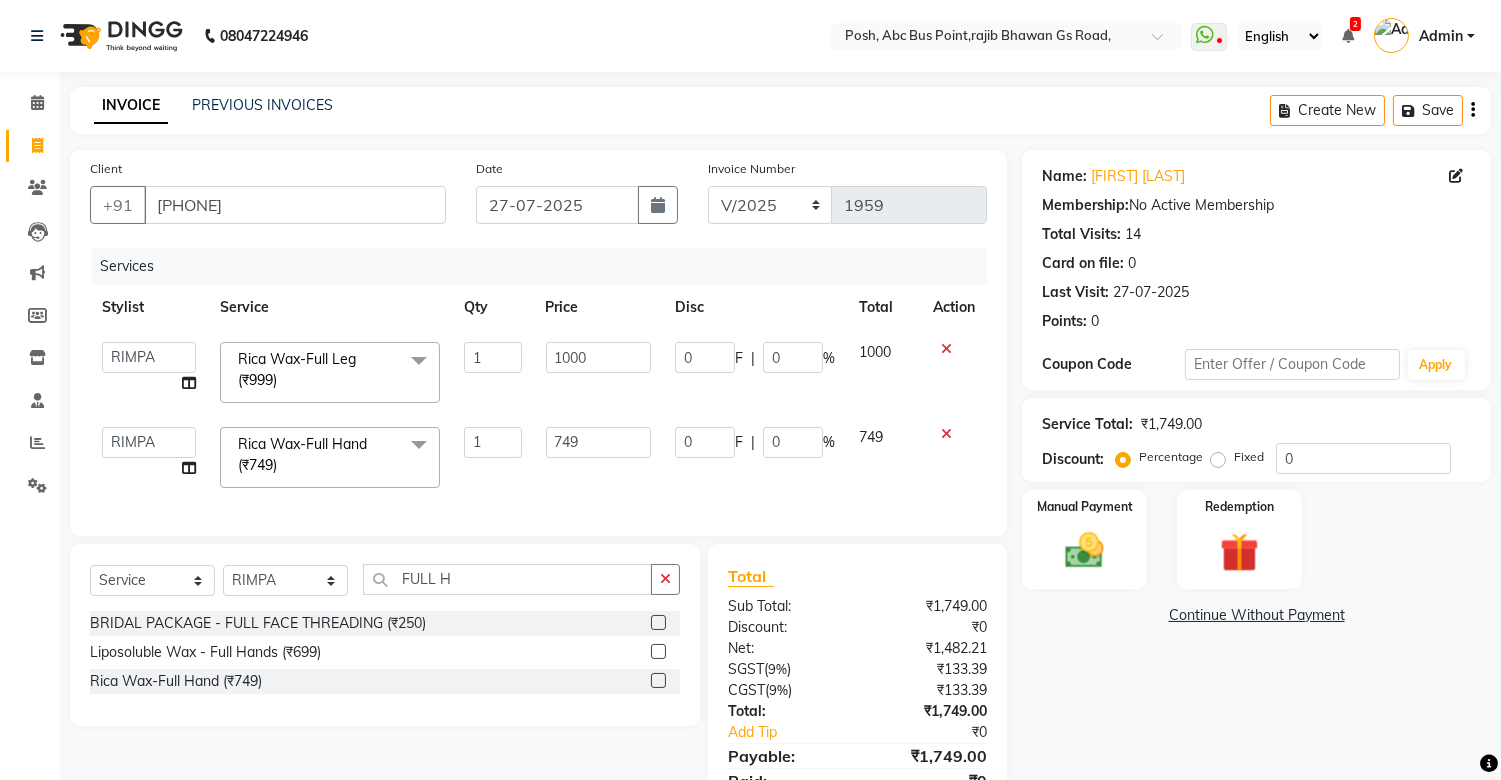 click on "749" 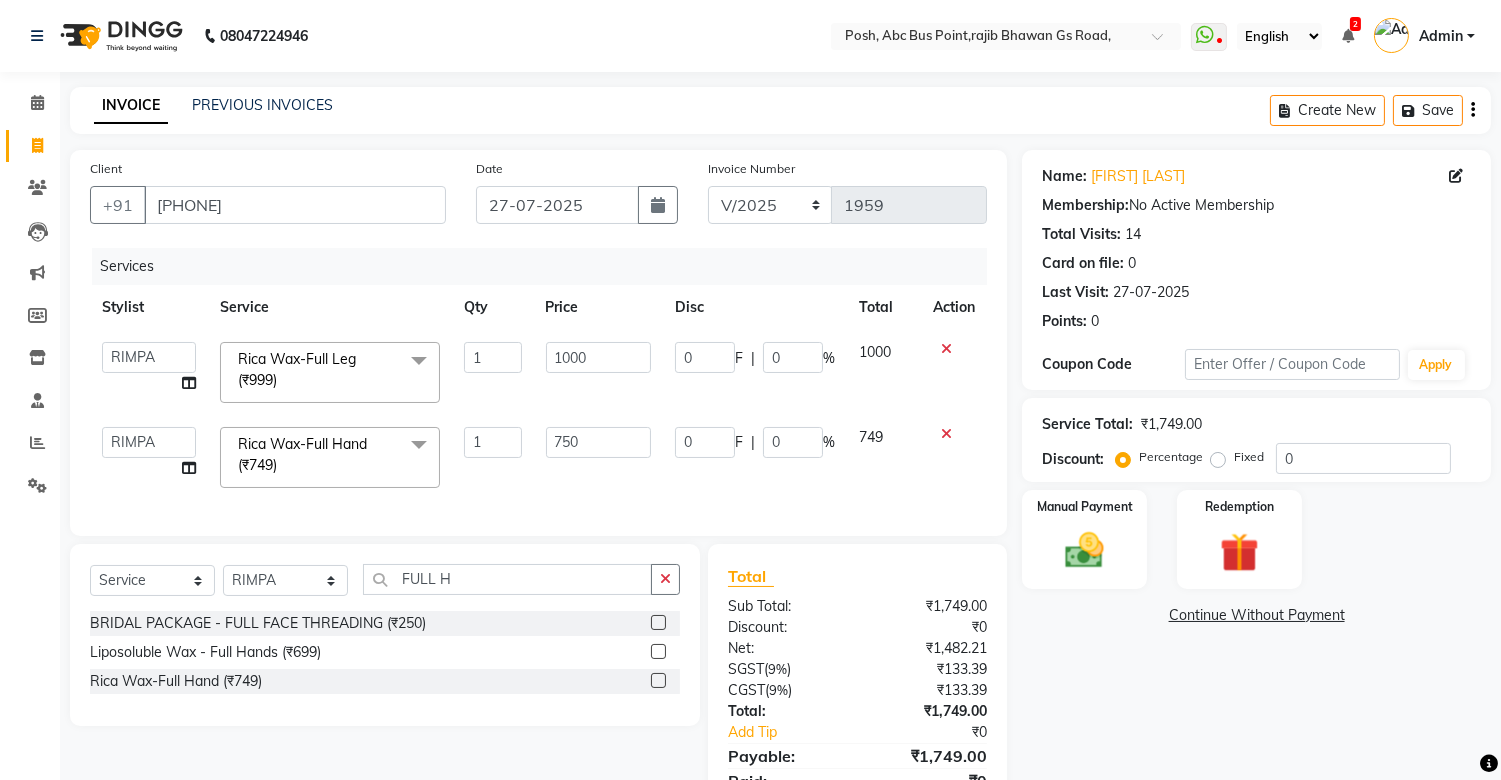 click on "Services Stylist Service Qty Price Disc Total Action  [NAME]	   [NAME]   [NAME]   [NAME]   [NAME]   Manager   [NAME]   [NAME]    [NAME]	   [NAME]   [NAME]	   [NAME]	   [NAME]   [NAME]   [NAME]	   [NAME]	   [NAME]  Rica Wax-Full Leg (₹999)  x Facials/Treatment - o3 Whitening Clean Up (₹1399) Facials/Treatment - o3 Seaweed Clean Up (₹1399) Facials/Treatment - o3Whitening Facial (₹2499) Facials/Treatment - o3Whitening Advanced Facial (₹2999) Facials/Treatment - o3 Silk (Bridal) Facial (₹3599) Facials/Treatment - Jeannot Hydra Boost Advanced (₹3499) Facials/Treatment - Jeannot Brilliance White (₹3499) Facials/Treatment - Jeannot Instant Glow Brightening (₹3499) Facials/Treatment - Jeannot Infinite Youth Firming (₹3499) Facials/Treatment - Cheryl's Glowvite (₹1999) Facials/Treatment - Cheryl's Tan Clear (₹1999) Facials/Treatment - Cheryl's Ageing (₹1999) Facials/Treatment - Anti Pigmentation (₹1999) Facials/Treatment - Cheryl's Clariglow (₹1999) OLAPLEX (₹2500) 1" 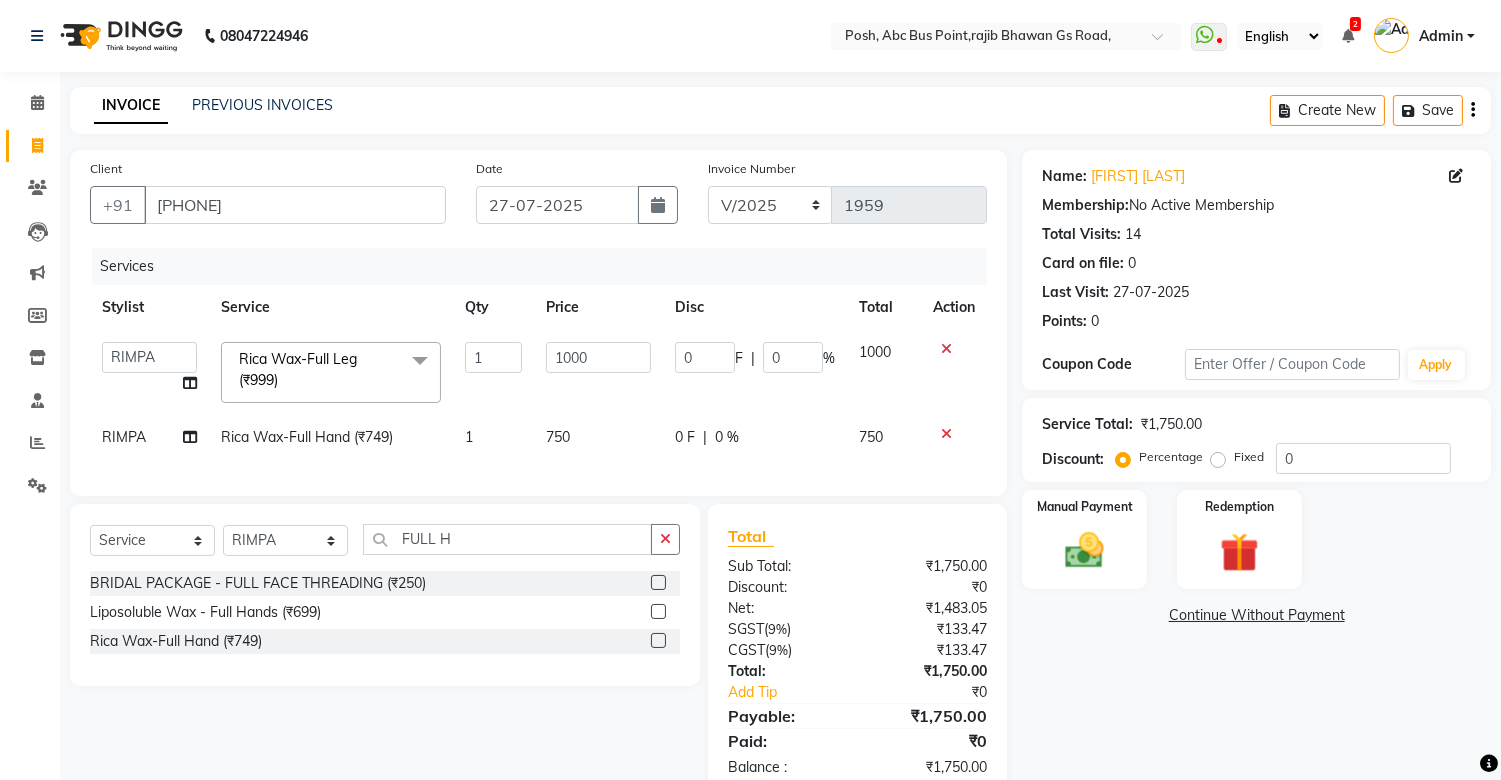 click on "750" 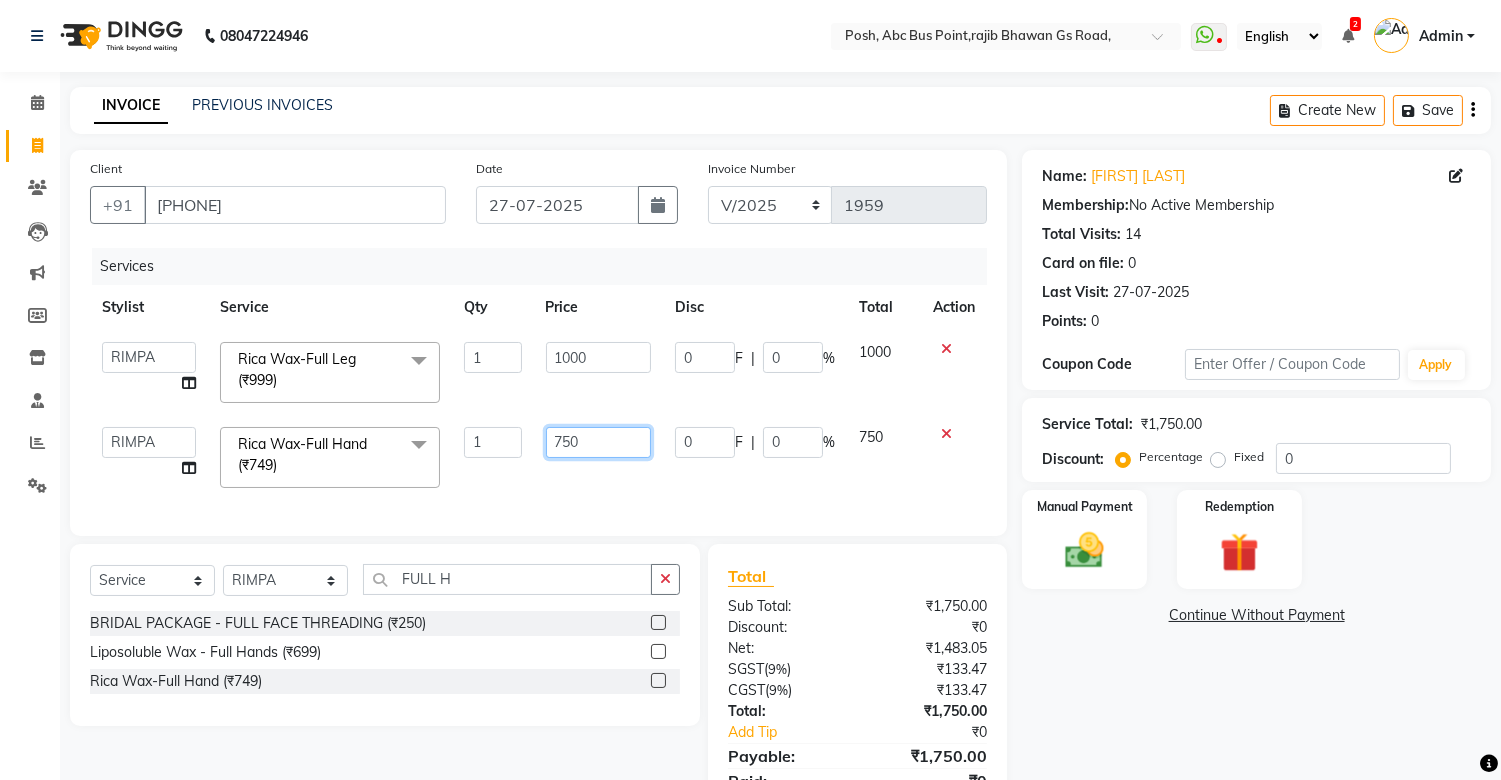 click on "750" 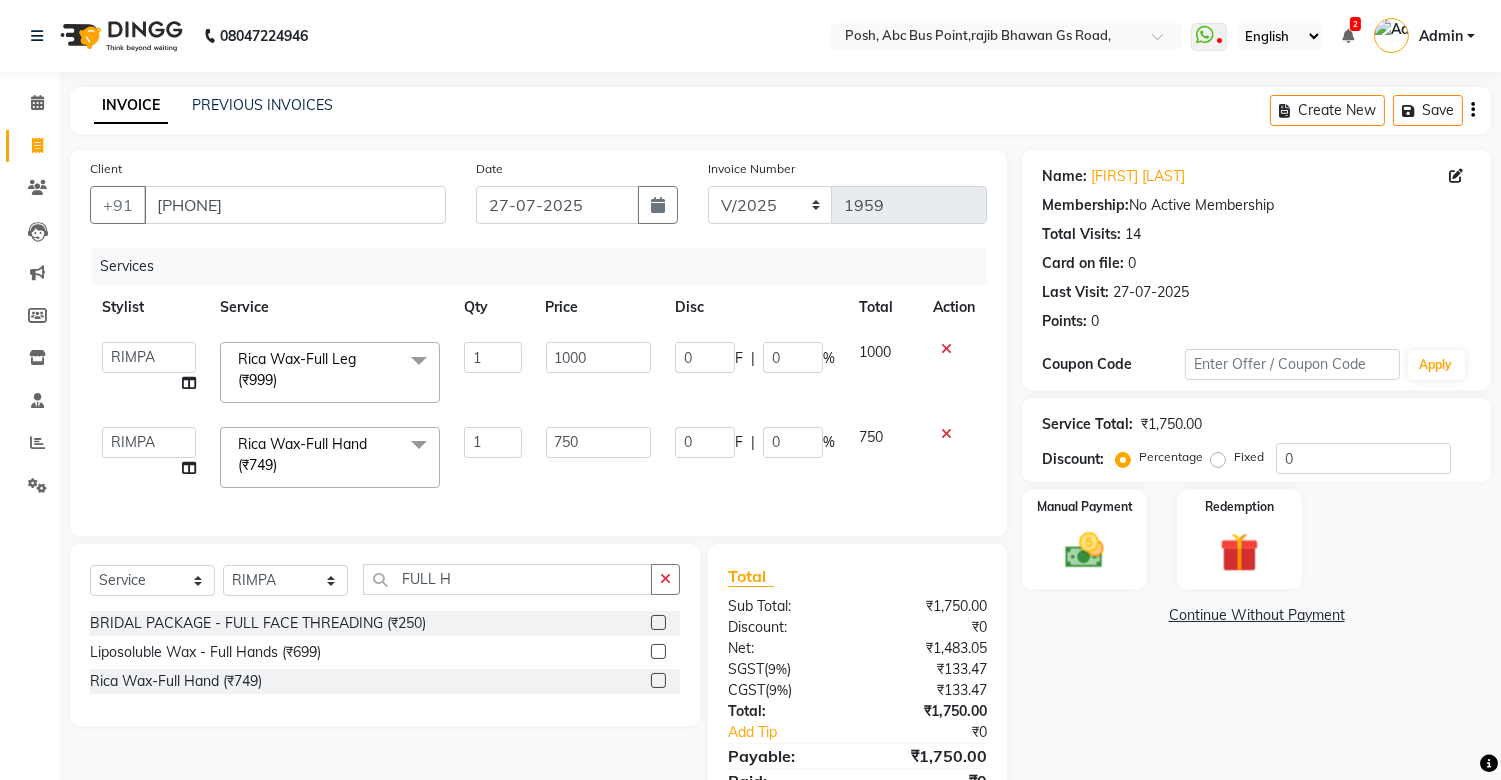 click on "Services Stylist Service Qty Price Disc Total Action  [NAME]	   [NAME]   [NAME]   [NAME]   [NAME]   Manager   [NAME]   [NAME]    [NAME]	   [NAME]   [NAME]	   [NAME]	   [NAME]   [NAME]   [NAME]	   [NAME]	   [NAME]  Rica Wax-Full Leg (₹999)  x Facials/Treatment - o3 Whitening Clean Up (₹1399) Facials/Treatment - o3 Seaweed Clean Up (₹1399) Facials/Treatment - o3Whitening Facial (₹2499) Facials/Treatment - o3Whitening Advanced Facial (₹2999) Facials/Treatment - o3 Silk (Bridal) Facial (₹3599) Facials/Treatment - Jeannot Hydra Boost Advanced (₹3499) Facials/Treatment - Jeannot Brilliance White (₹3499) Facials/Treatment - Jeannot Instant Glow Brightening (₹3499) Facials/Treatment - Jeannot Infinite Youth Firming (₹3499) Facials/Treatment - Cheryl's Glowvite (₹1999) Facials/Treatment - Cheryl's Tan Clear (₹1999) Facials/Treatment - Cheryl's Ageing (₹1999) Facials/Treatment - Anti Pigmentation (₹1999) Facials/Treatment - Cheryl's Clariglow (₹1999) OLAPLEX (₹2500) 1" 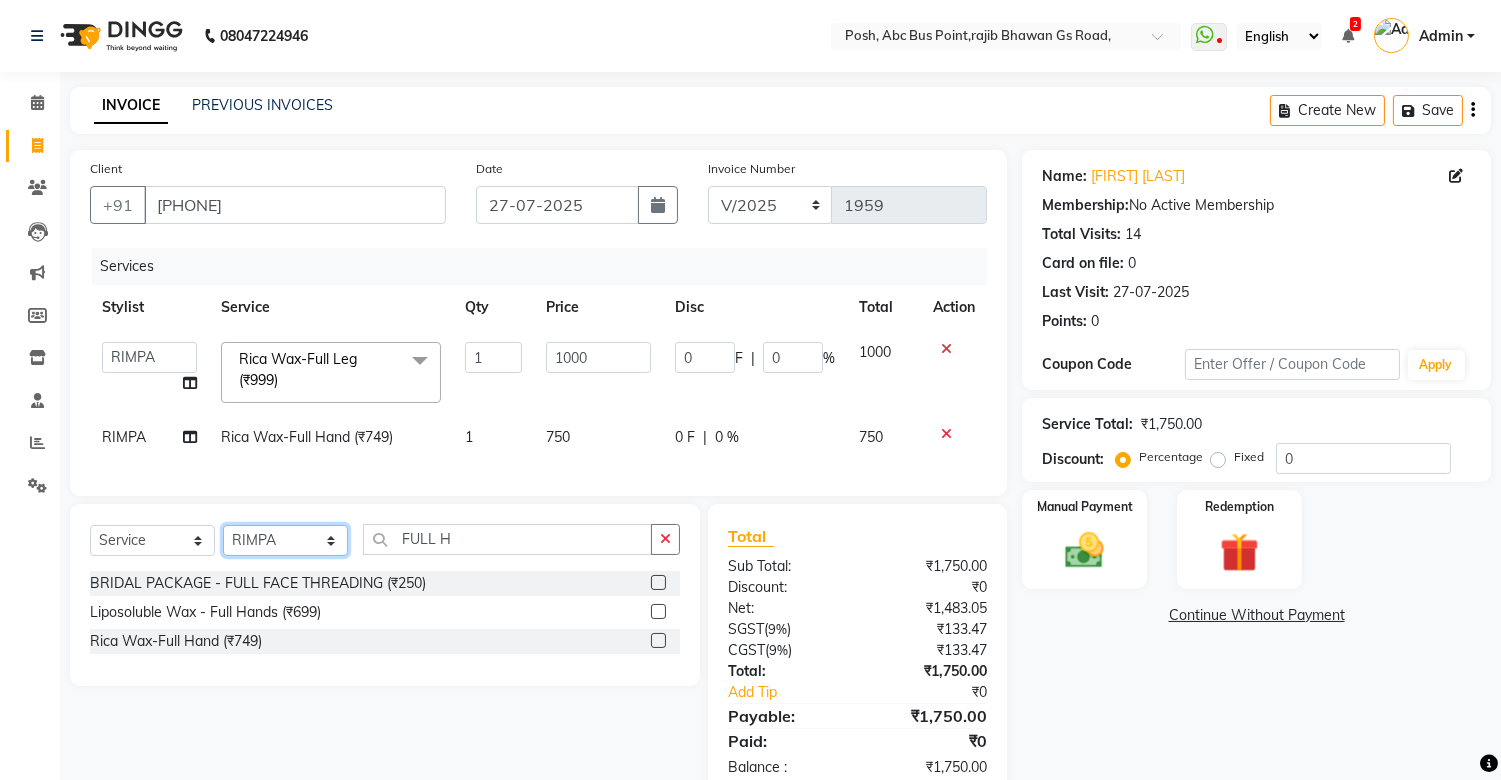 click on "Select Stylist [FIRST] [FIRST] [FIRST] [FIRST] Manager [FIRST] [FIRST] [FIRST] [FIRST] [FIRST] [FIRST] [FIRST] [FIRST] [FIRST] [FIRST] [FIRST]" 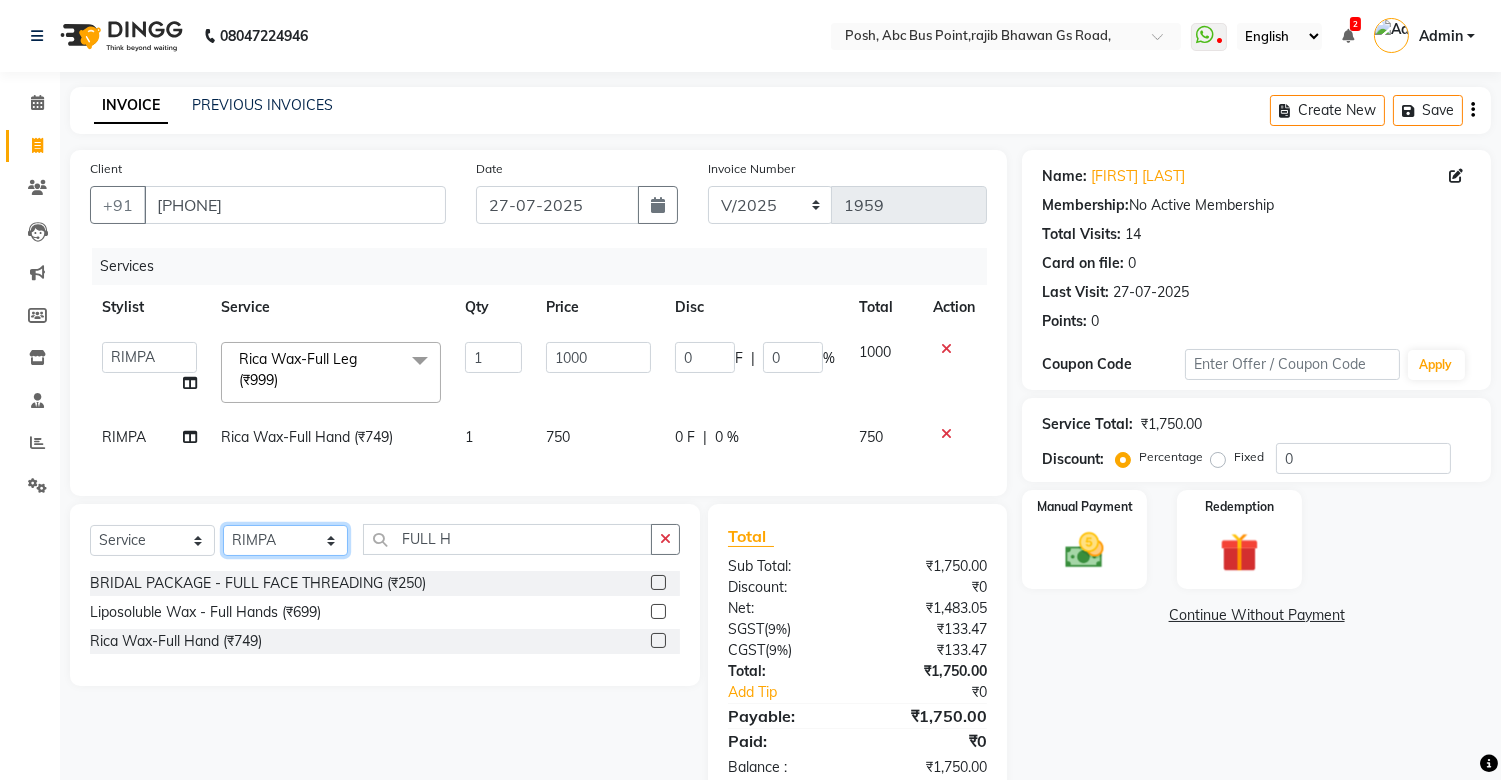 click on "Select Stylist [FIRST] [FIRST] [FIRST] [FIRST] Manager [FIRST] [FIRST] [FIRST] [FIRST] [FIRST] [FIRST] [FIRST] [FIRST] [FIRST] [FIRST] [FIRST]" 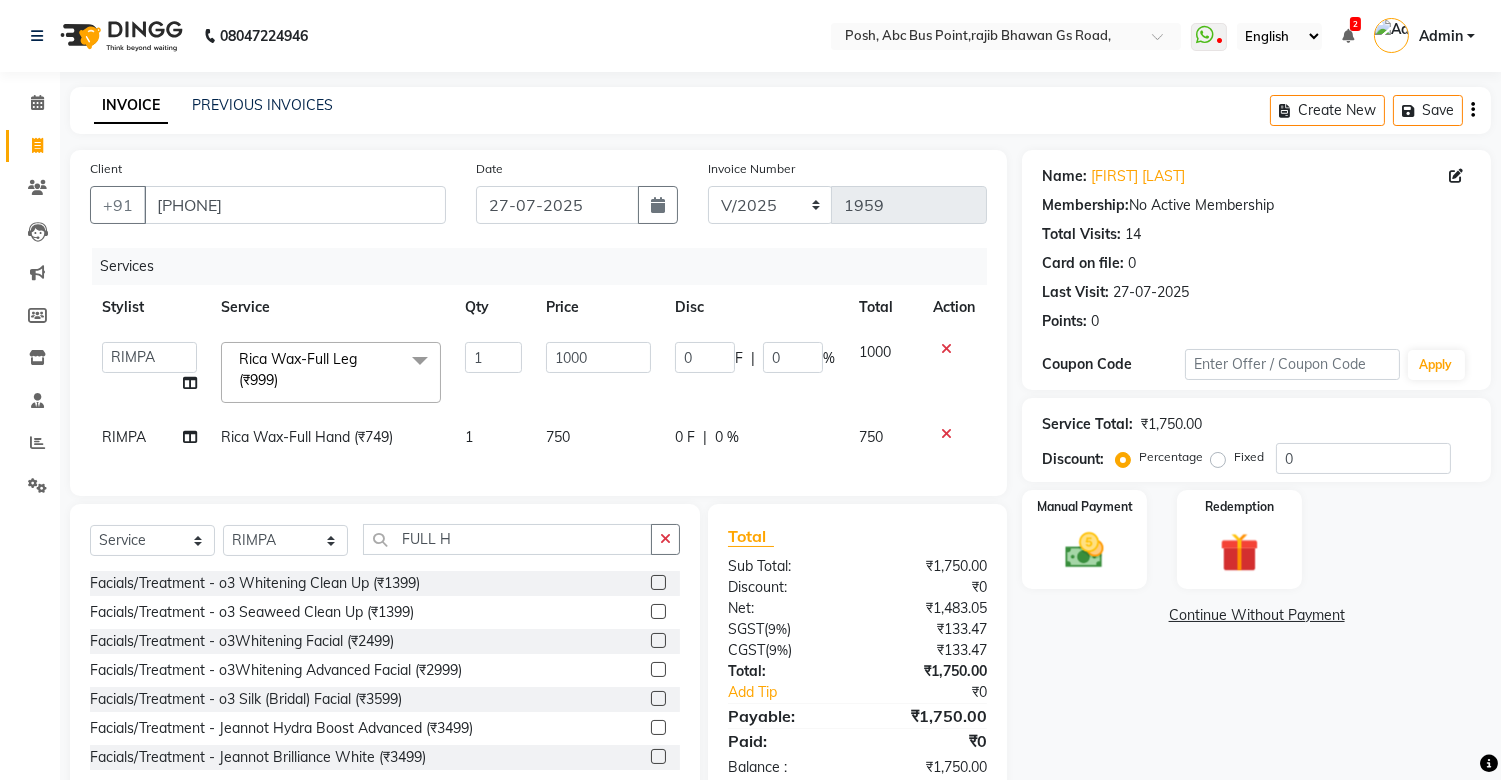 click on "1" 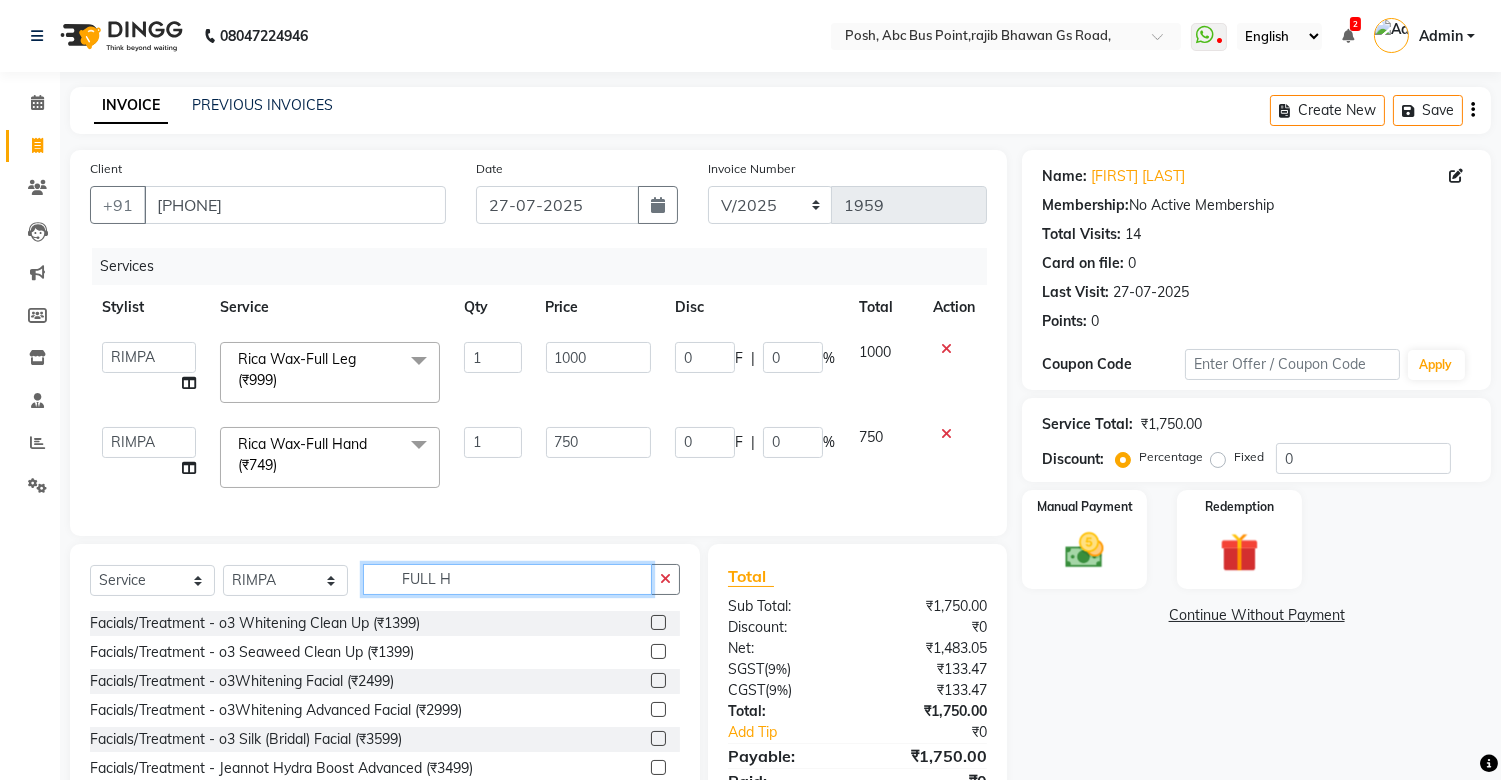 click on "FULL H" 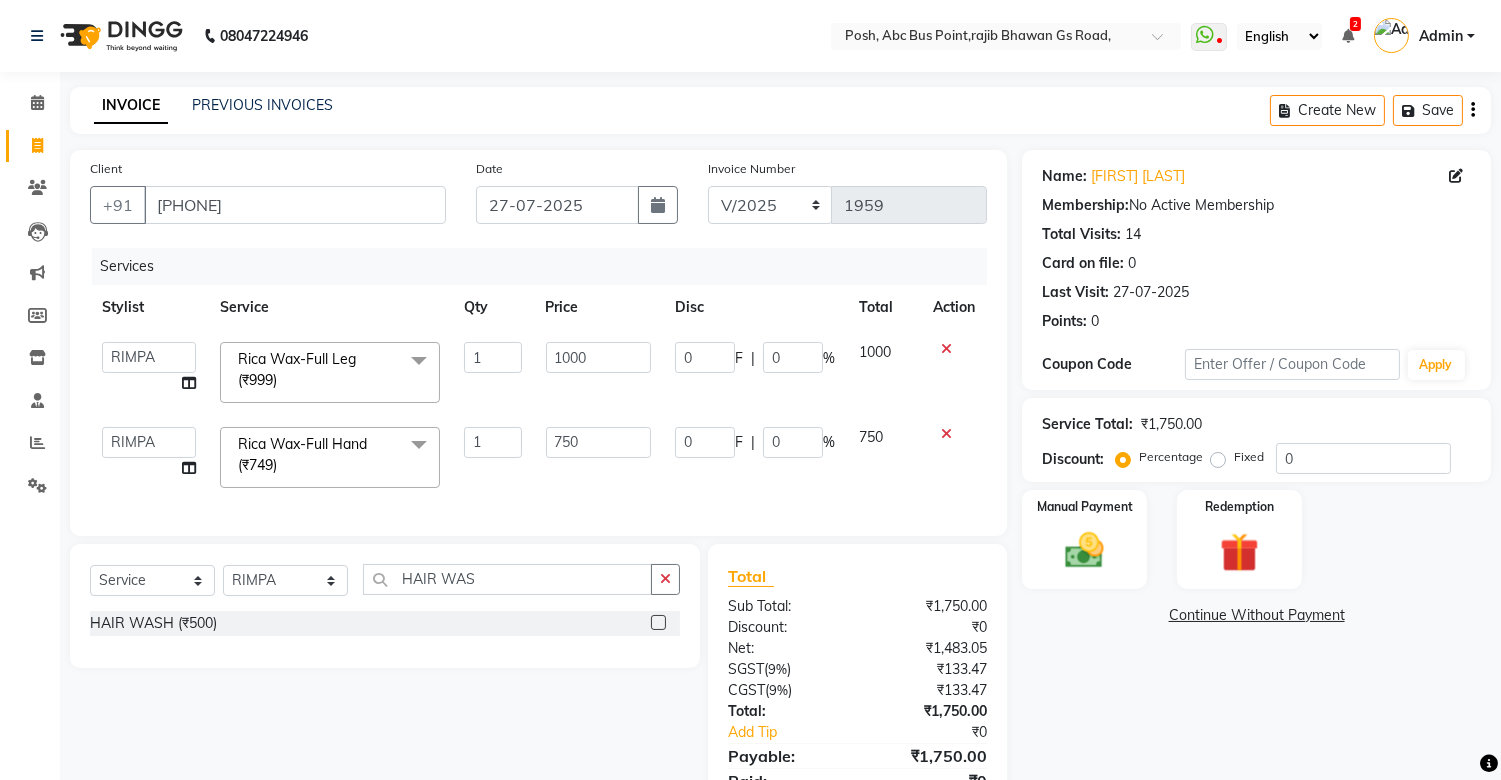 click 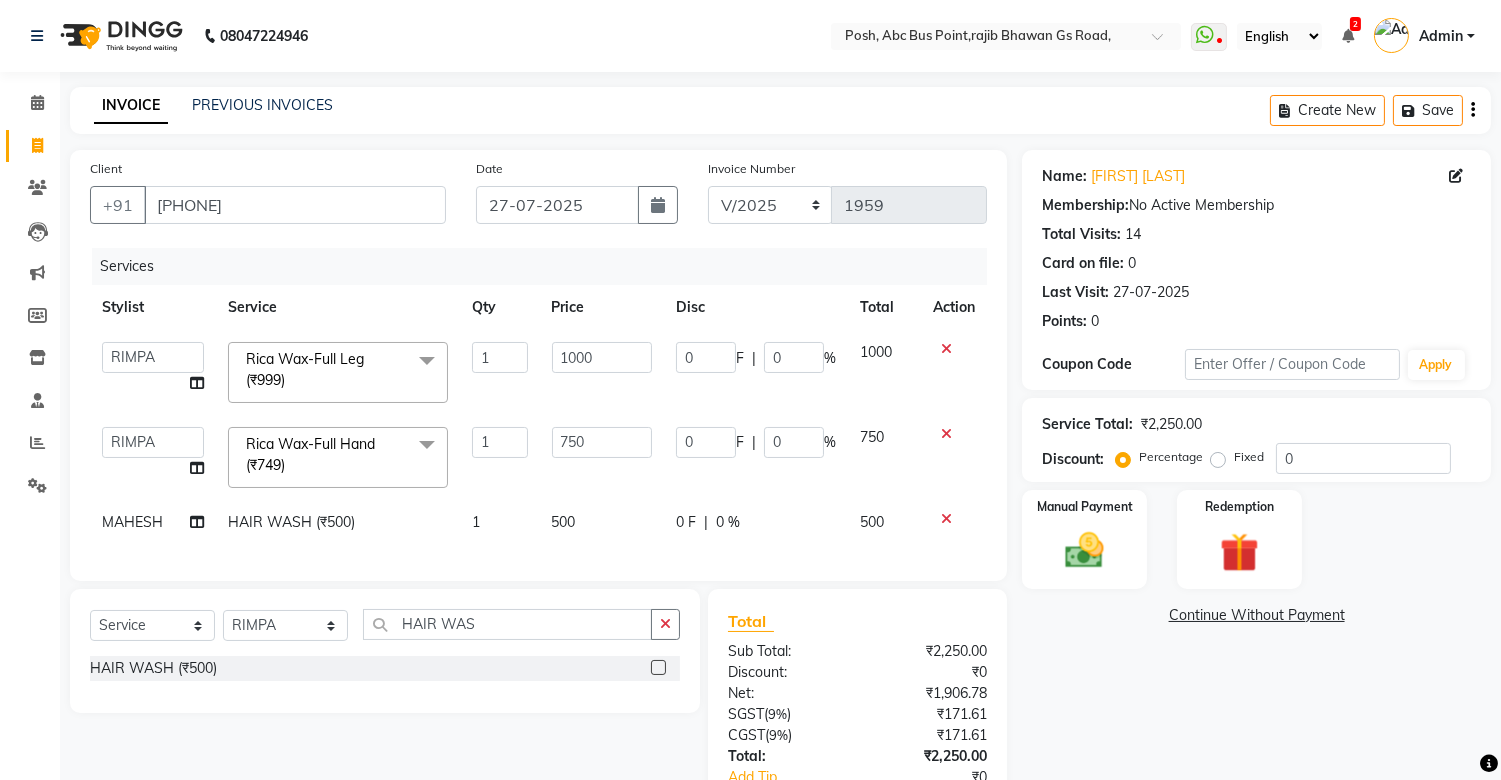 click on "0 F | 0 %" 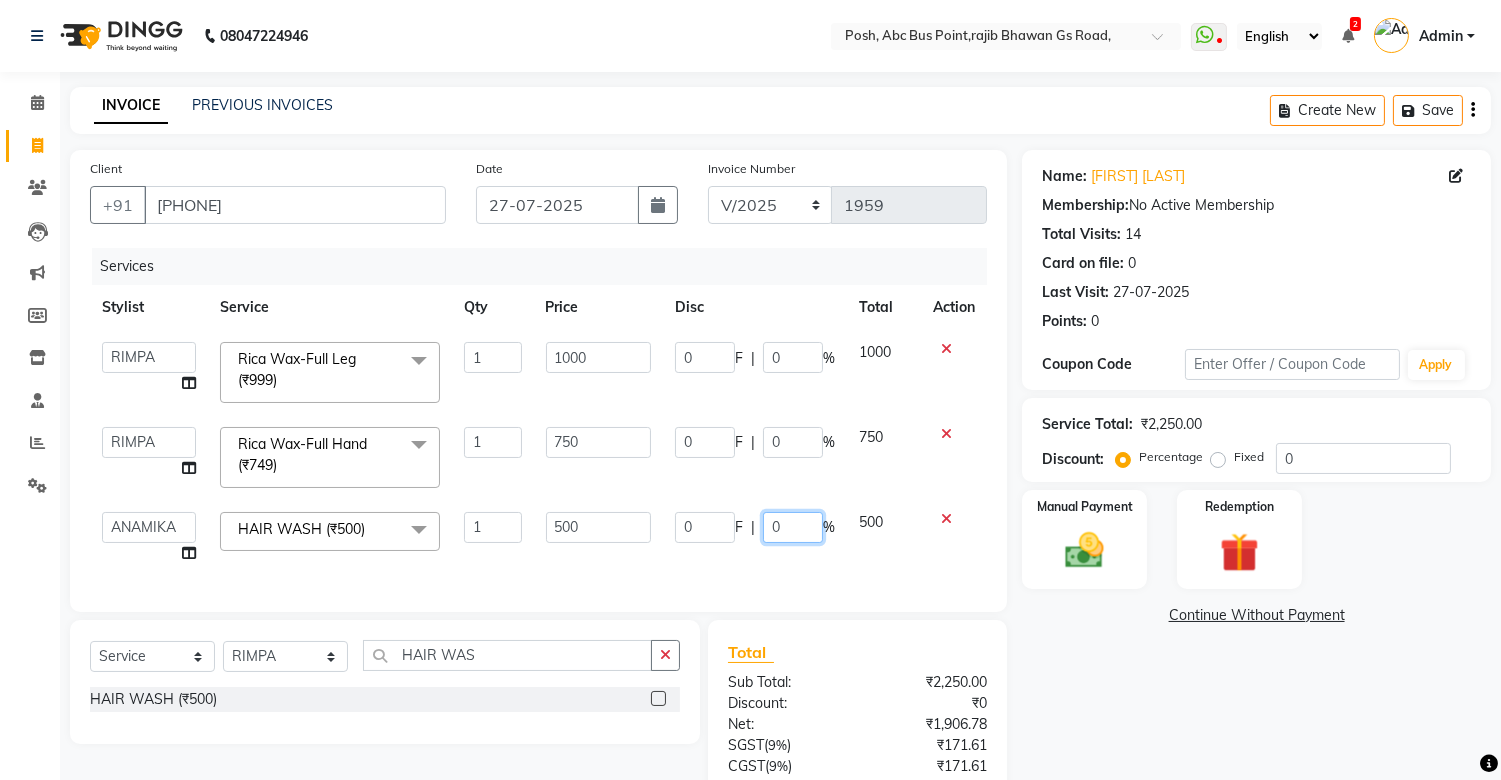 click on "0" 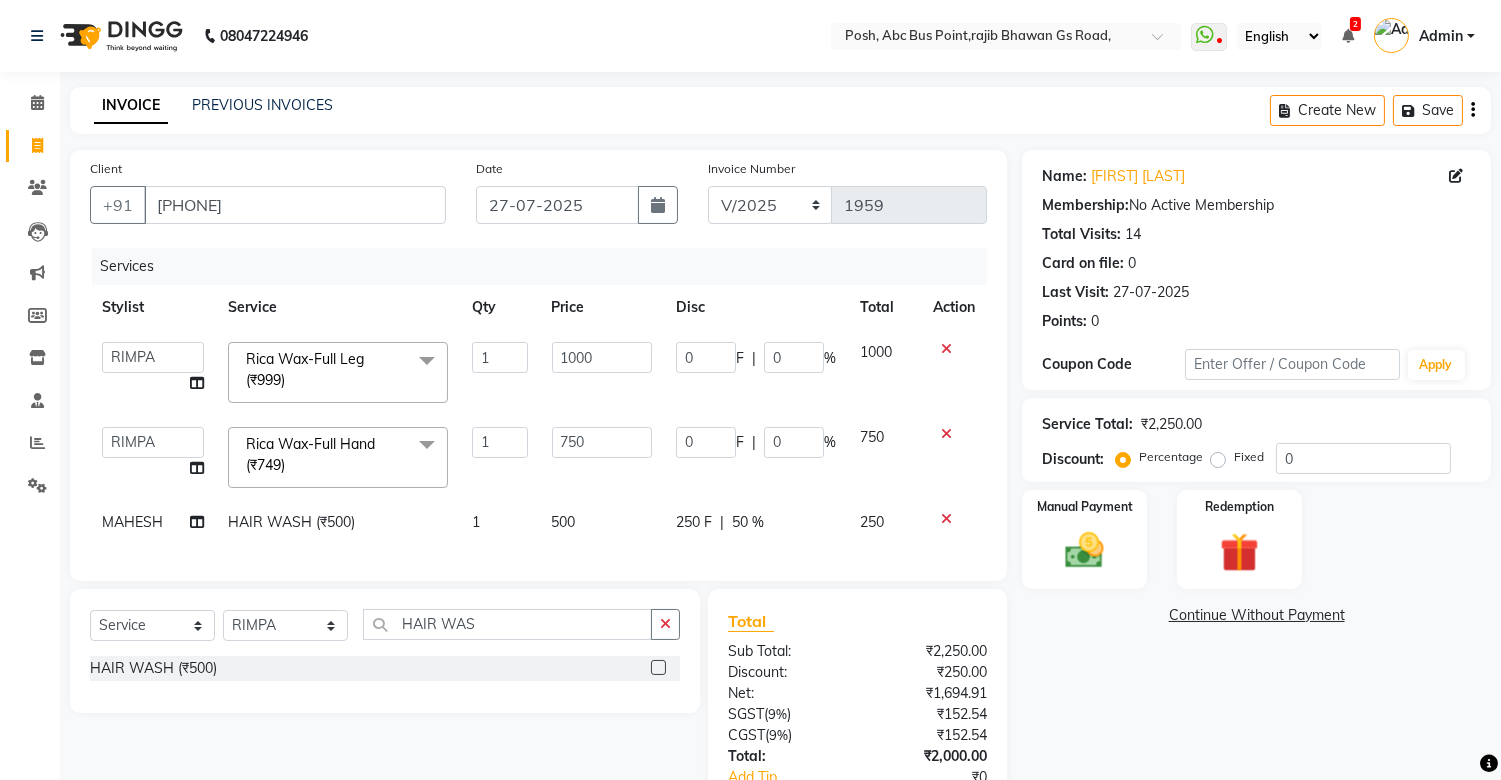 click on "Services Stylist Service Qty Price Disc Total Action  [NAME]	   [NAME]   [NAME]   [NAME]   [NAME]   Manager   [NAME]   [NAME]    [NAME]	   [NAME]   [NAME]	   [NAME]	   [NAME]   [NAME]   [NAME]	   [NAME]	   [NAME]  Rica Wax-Full Leg (₹999)  x Facials/Treatment - o3 Whitening Clean Up (₹1399) Facials/Treatment - o3 Seaweed Clean Up (₹1399) Facials/Treatment - o3Whitening Facial (₹2499) Facials/Treatment - o3Whitening Advanced Facial (₹2999) Facials/Treatment - o3 Silk (Bridal) Facial (₹3599) Facials/Treatment - Jeannot Hydra Boost Advanced (₹3499) Facials/Treatment - Jeannot Brilliance White (₹3499) Facials/Treatment - Jeannot Instant Glow Brightening (₹3499) Facials/Treatment - Jeannot Infinite Youth Firming (₹3499) Facials/Treatment - Cheryl's Glowvite (₹1999) Facials/Treatment - Cheryl's Tan Clear (₹1999) Facials/Treatment - Cheryl's Ageing (₹1999) Facials/Treatment - Anti Pigmentation (₹1999) Facials/Treatment - Cheryl's Clariglow (₹1999) OLAPLEX (₹2500) 1" 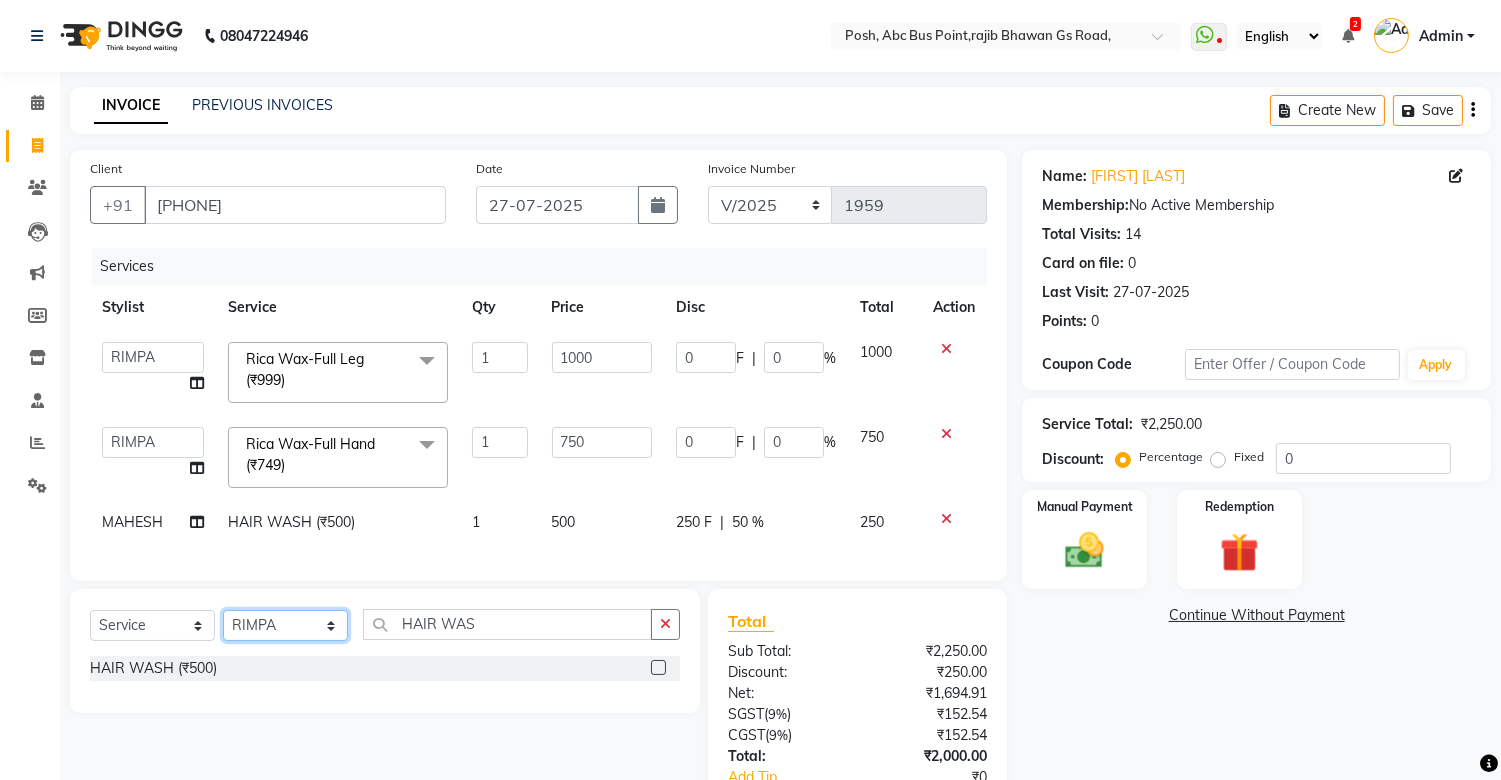 click on "Select Stylist [FIRST] [FIRST] [FIRST] [FIRST] Manager [FIRST] [FIRST] [FIRST] [FIRST] [FIRST] [FIRST] [FIRST] [FIRST] [FIRST] [FIRST] [FIRST]" 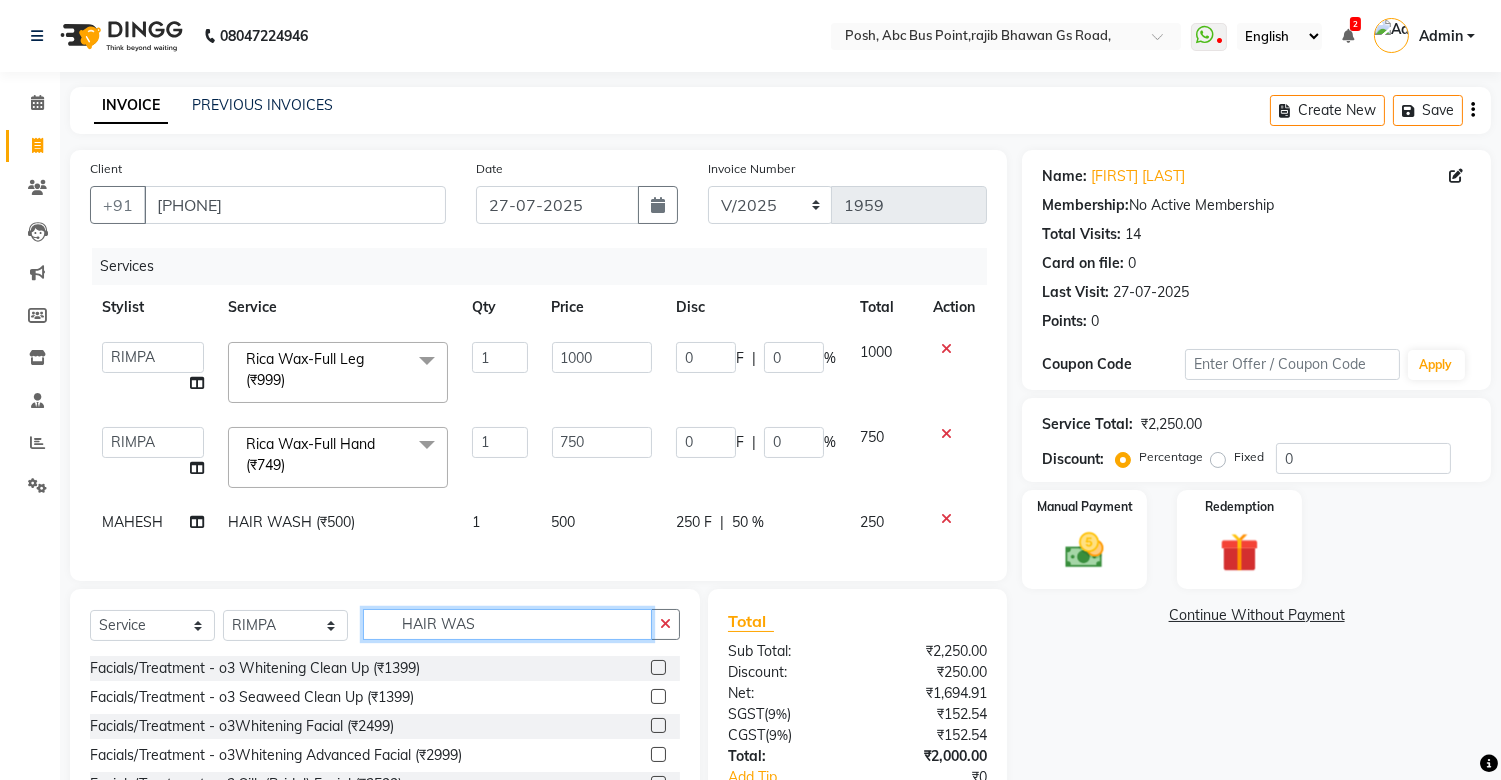 click on "HAIR WAS" 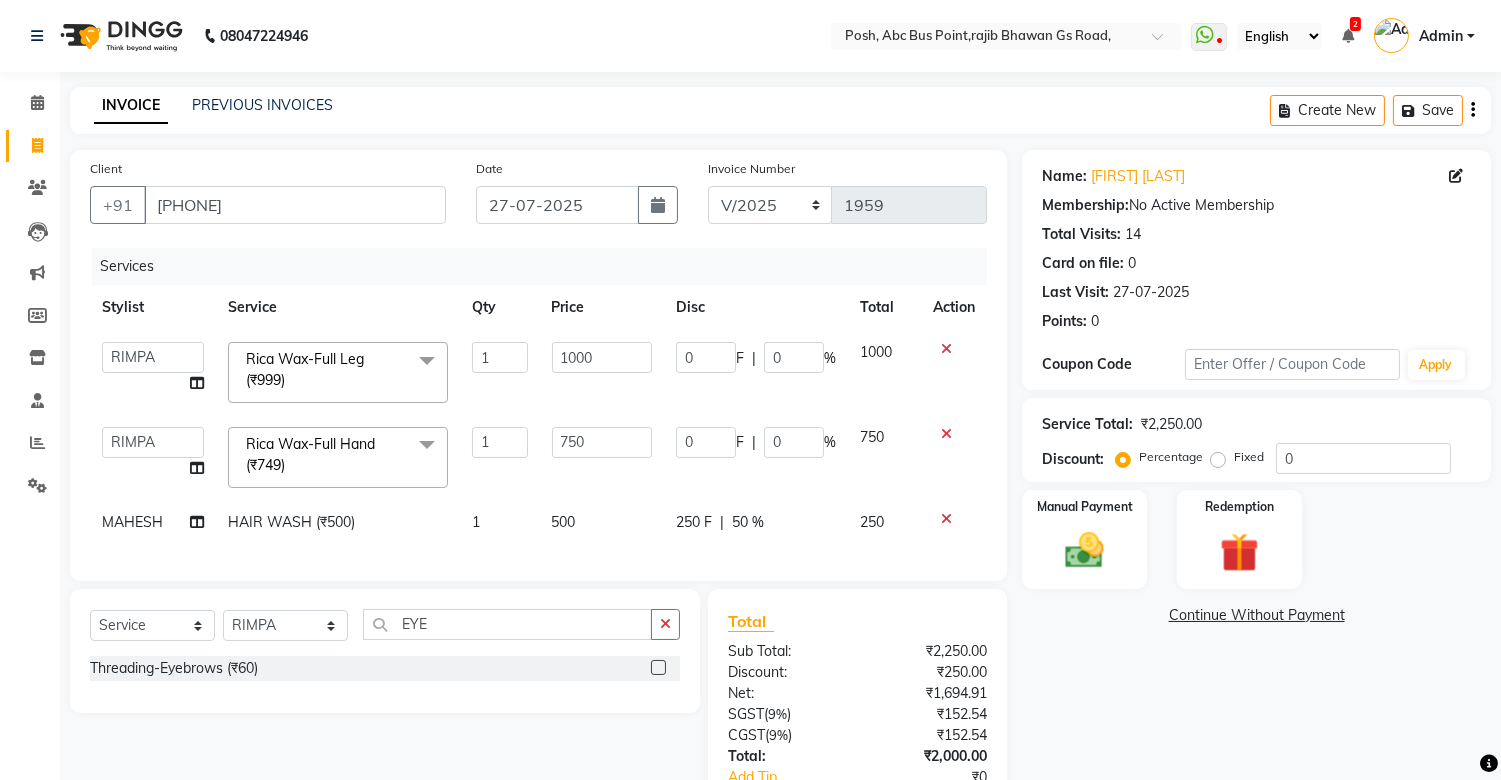 click 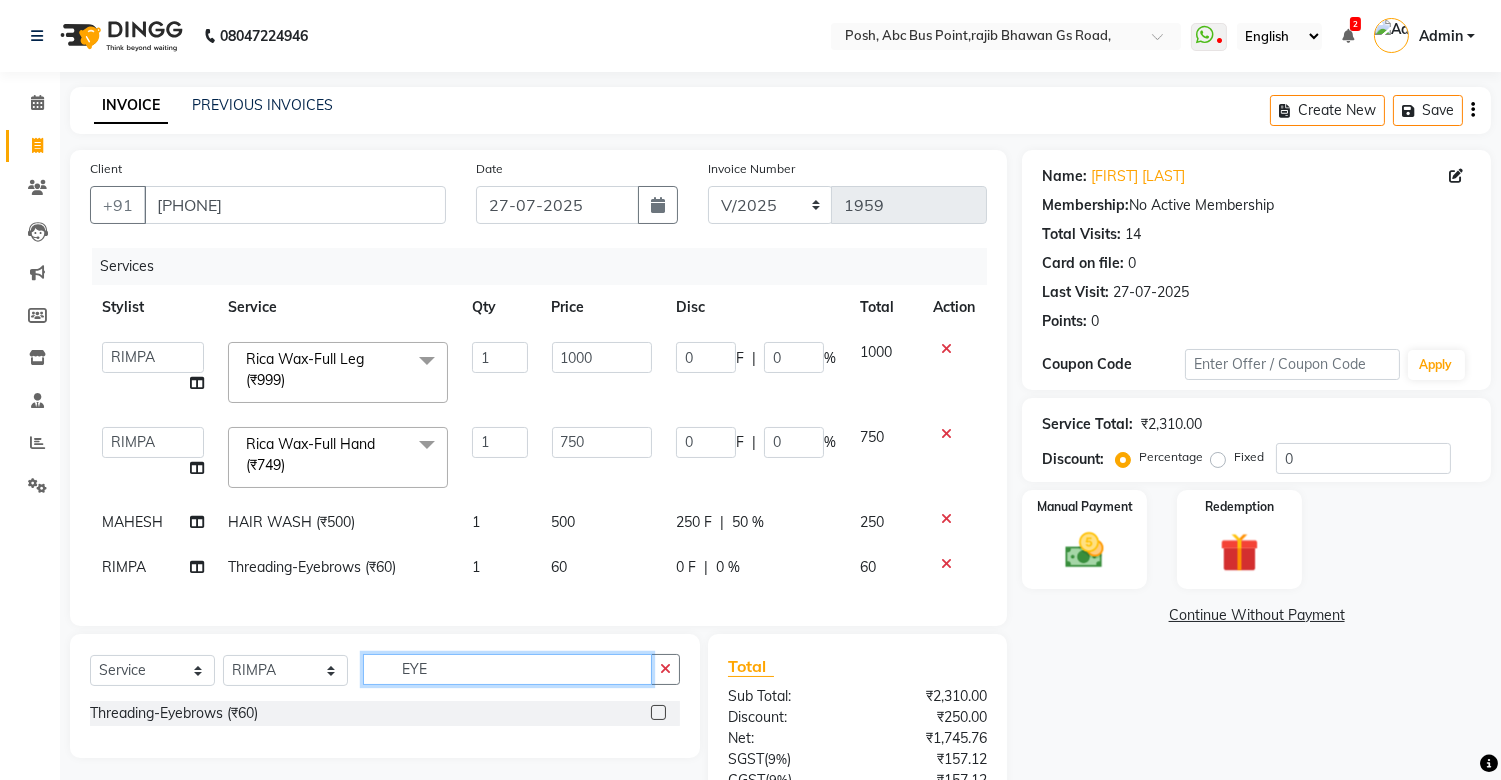 click on "EYE" 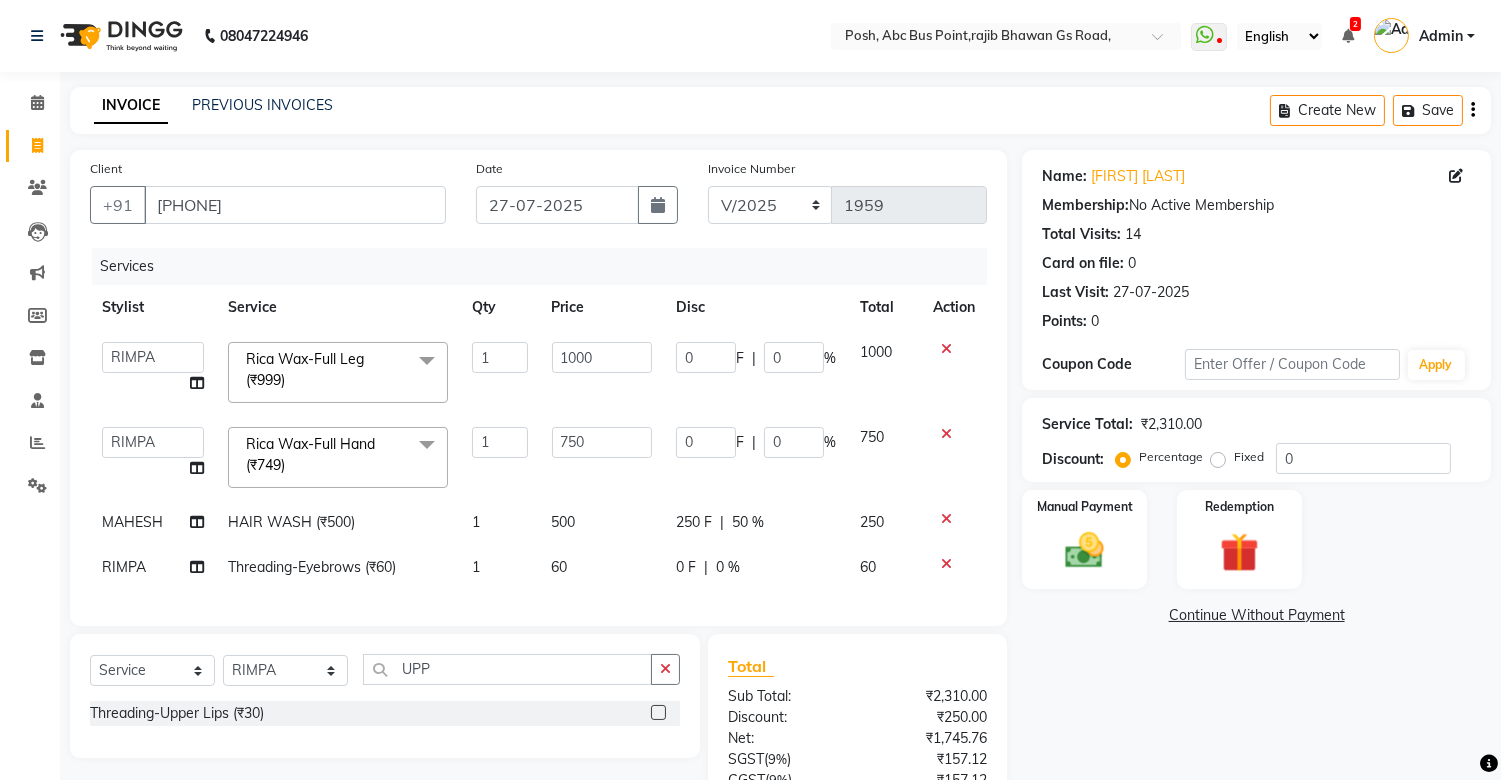 click 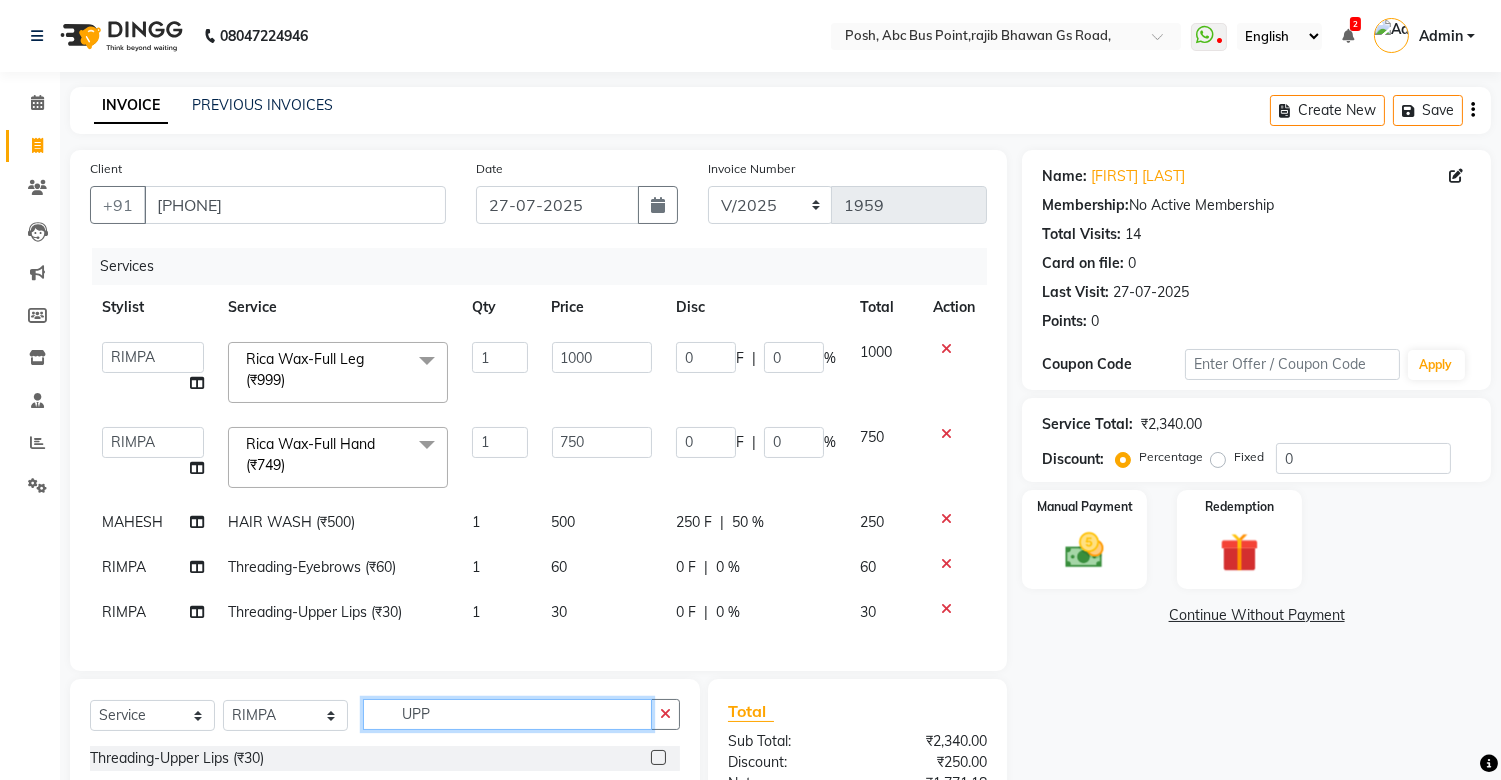 click on "UPP" 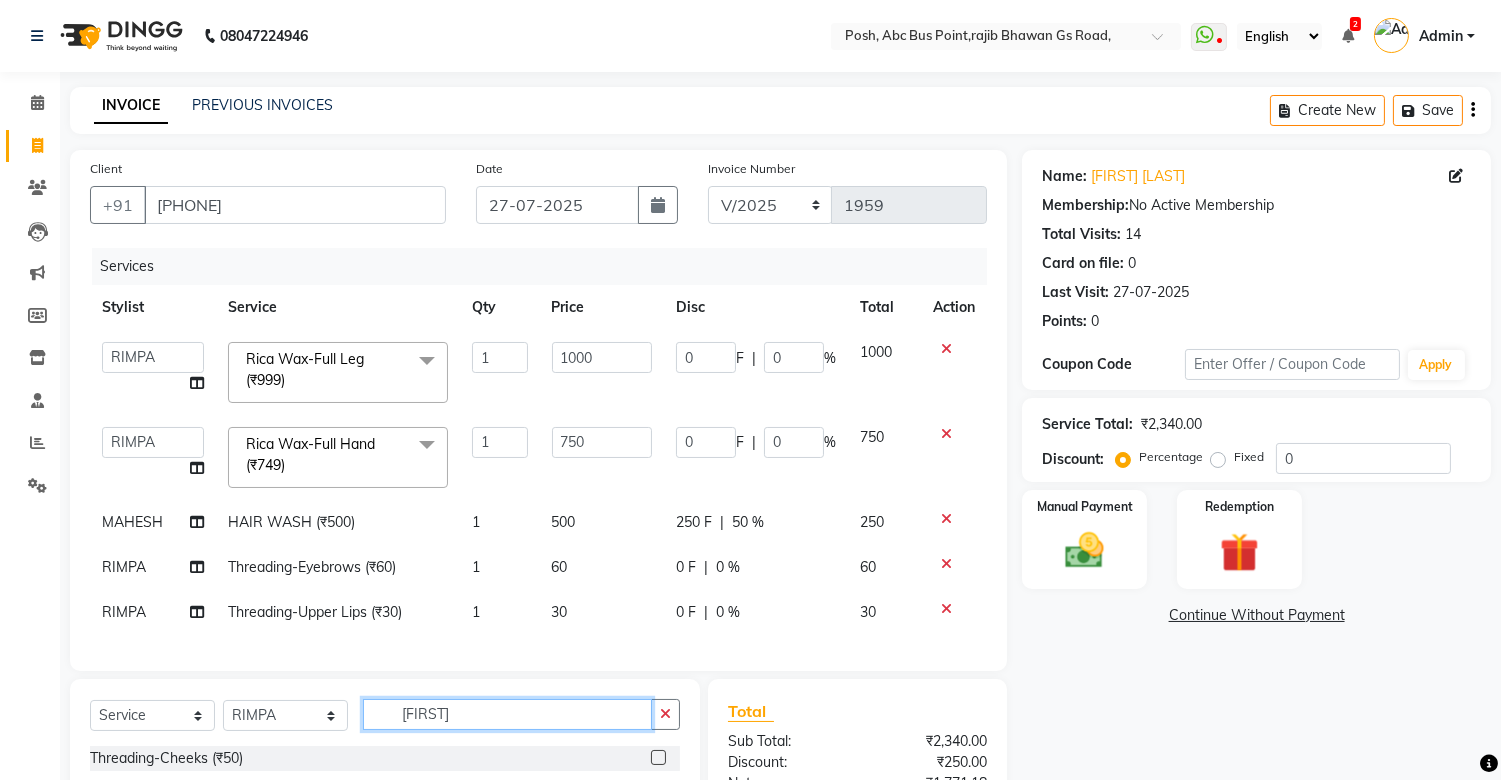 scroll, scrollTop: 182, scrollLeft: 0, axis: vertical 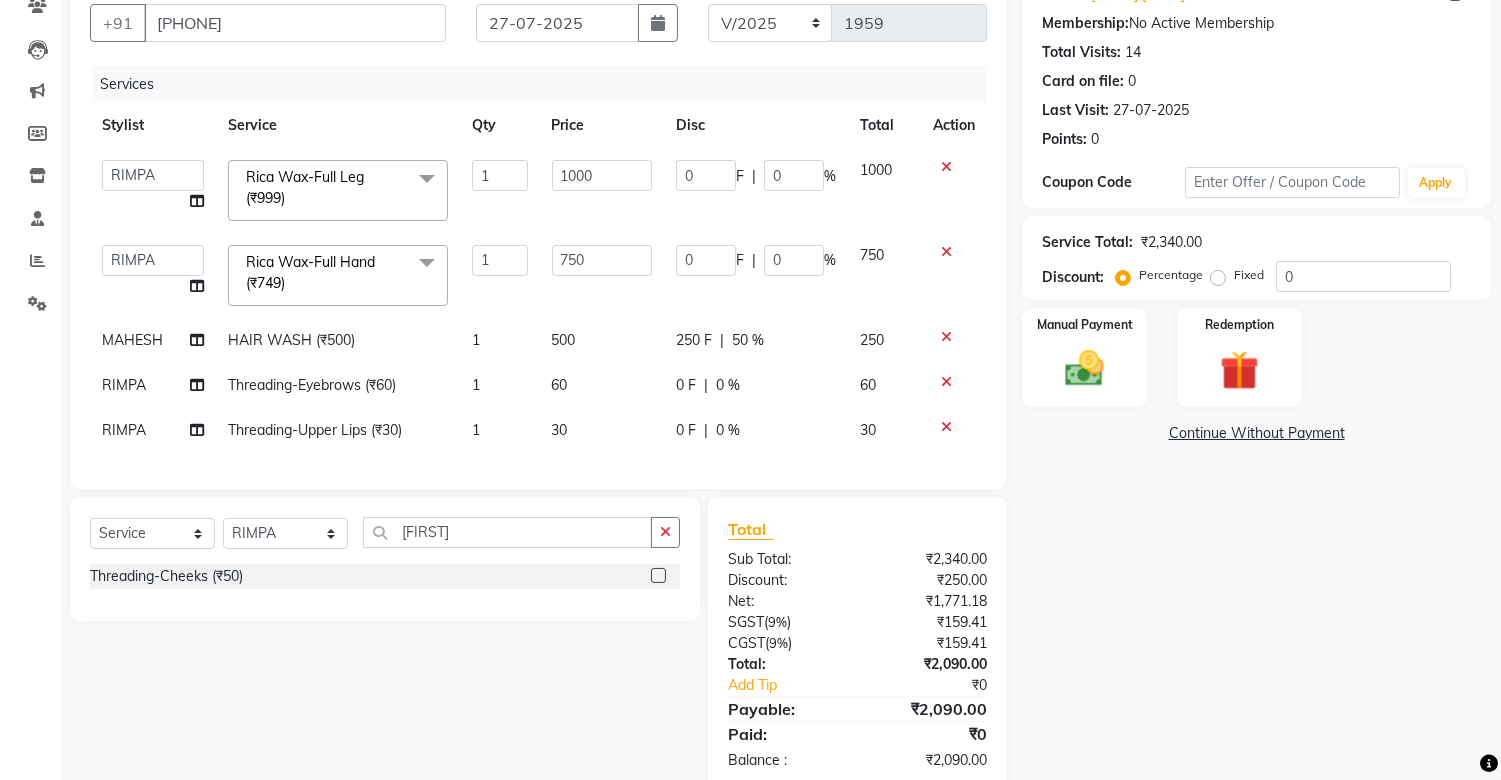 click 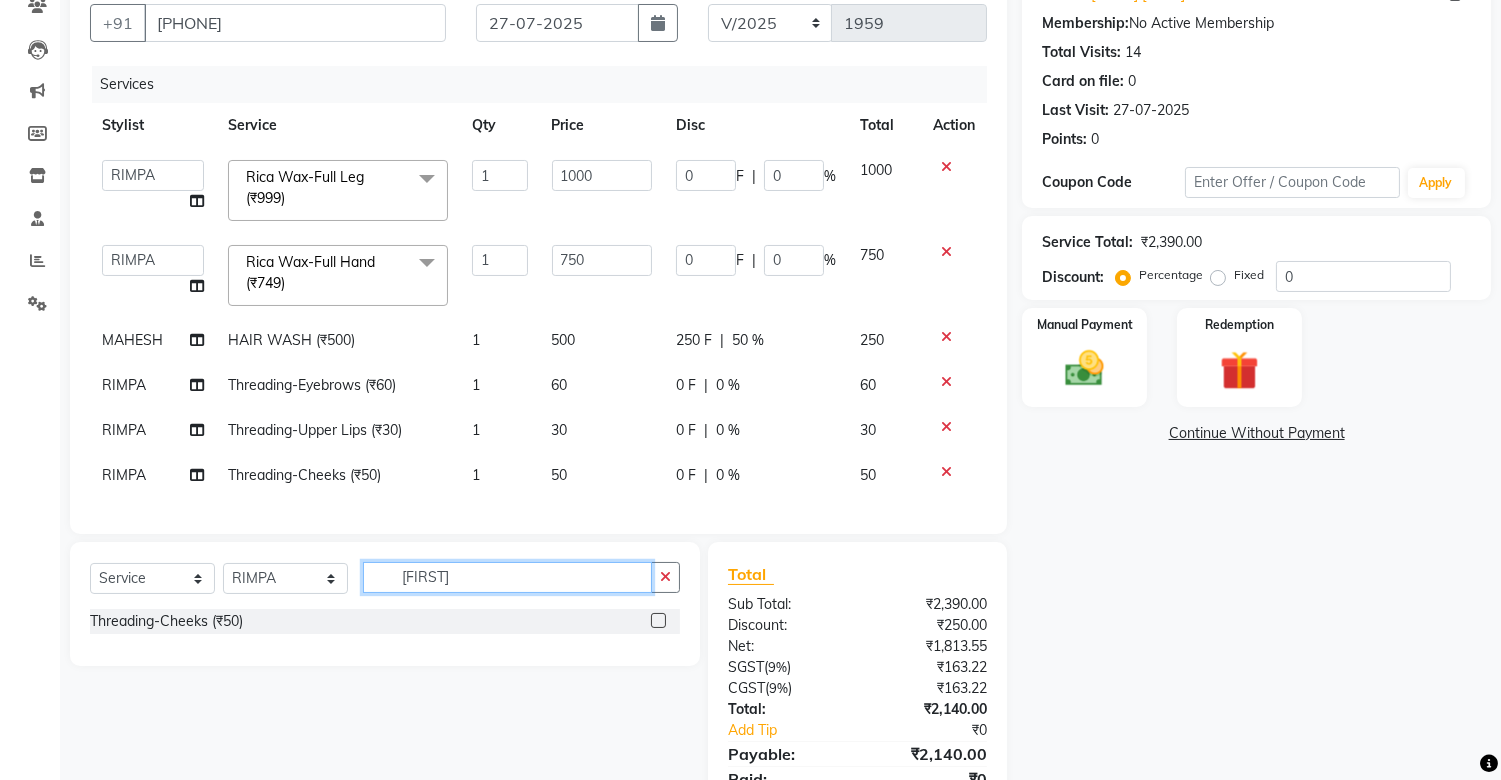 click on "[FIRST]" 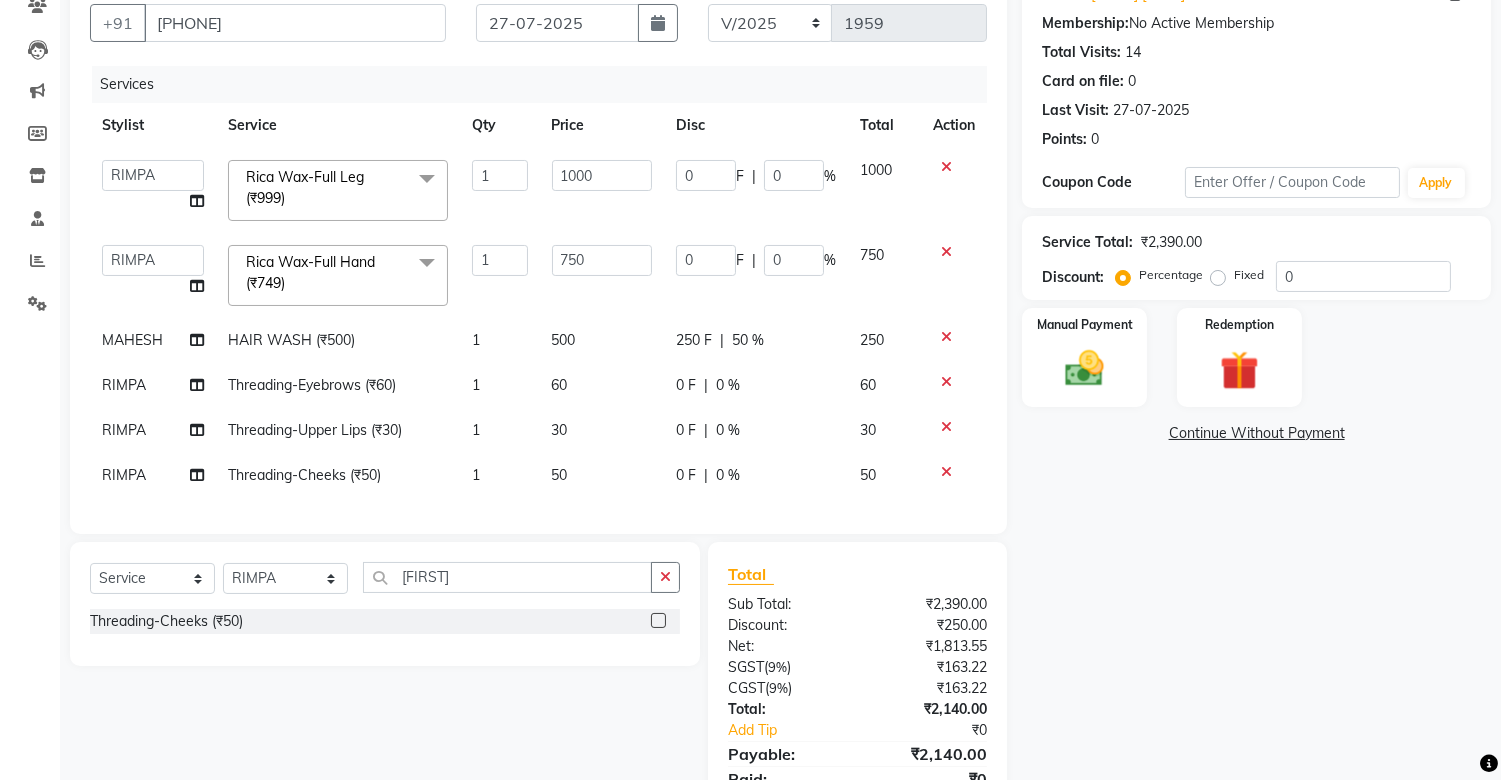 click 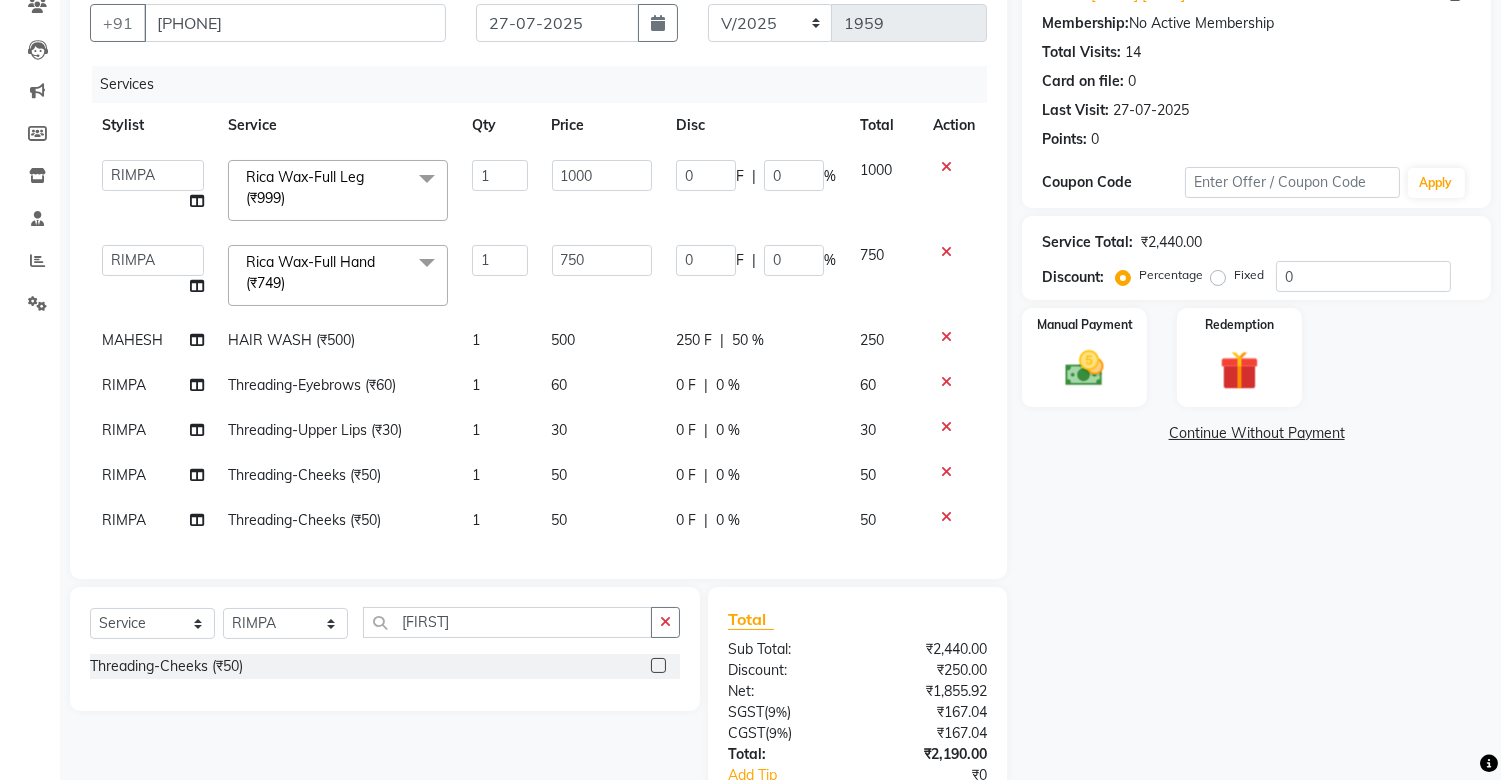 click on "50" 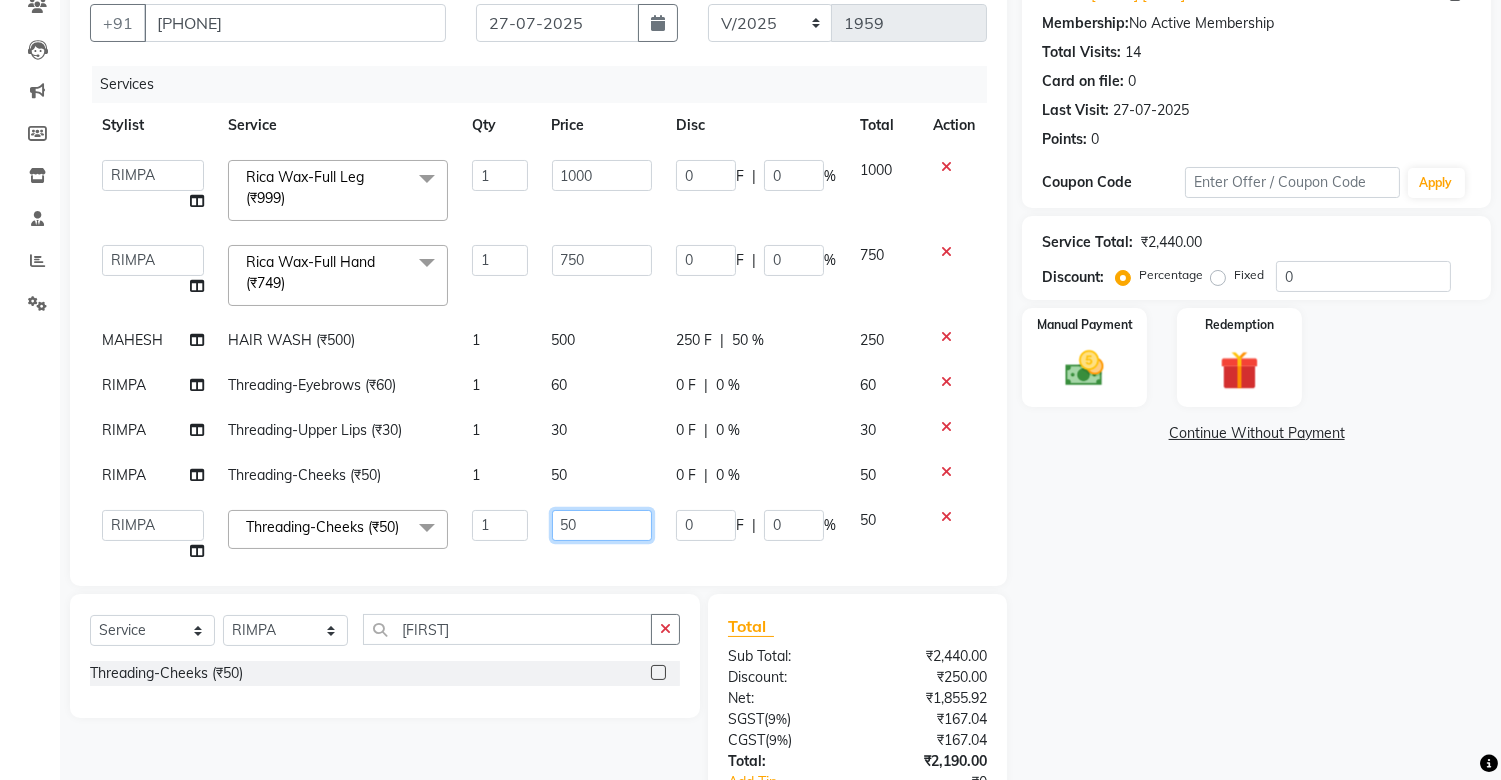 click on "50" 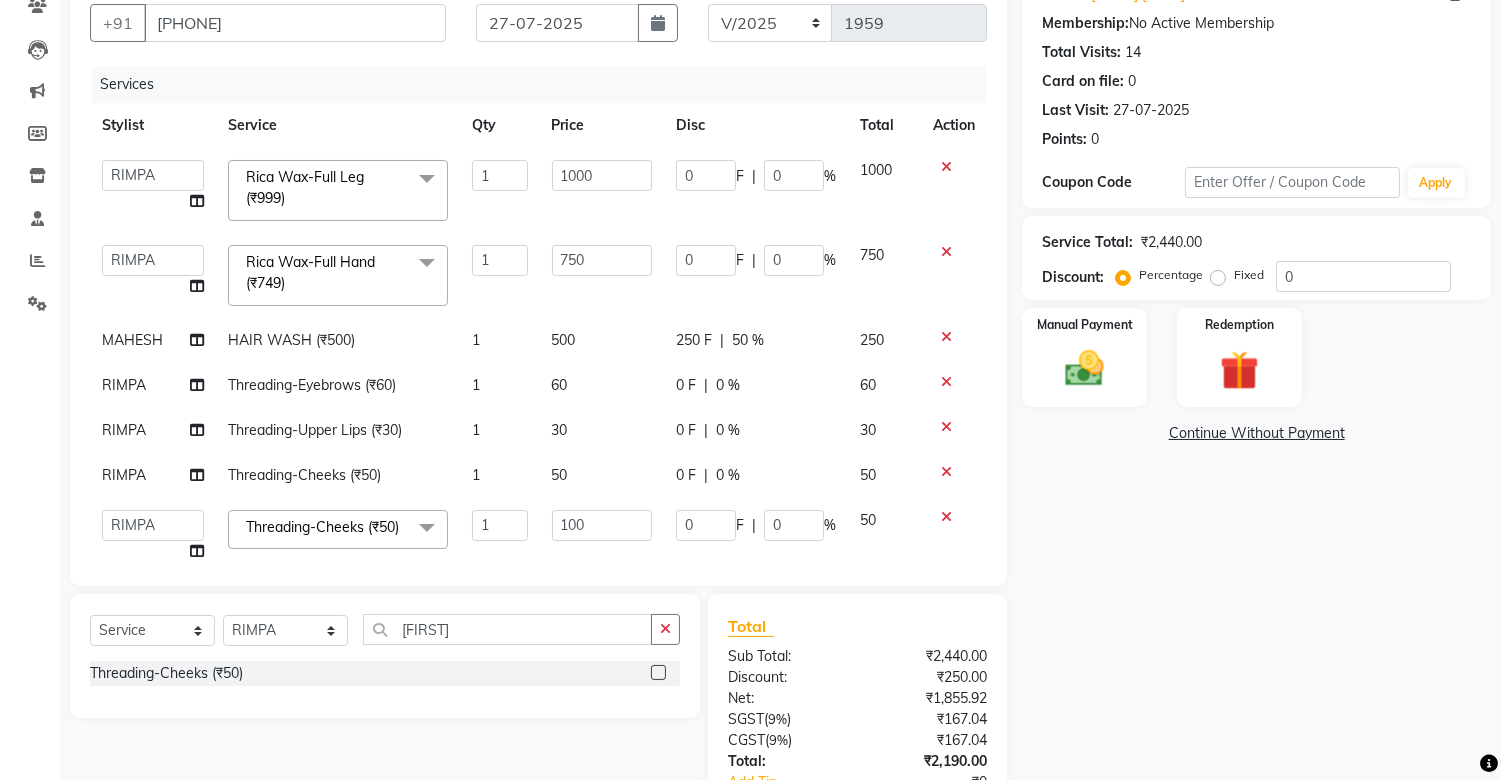 click on "50" 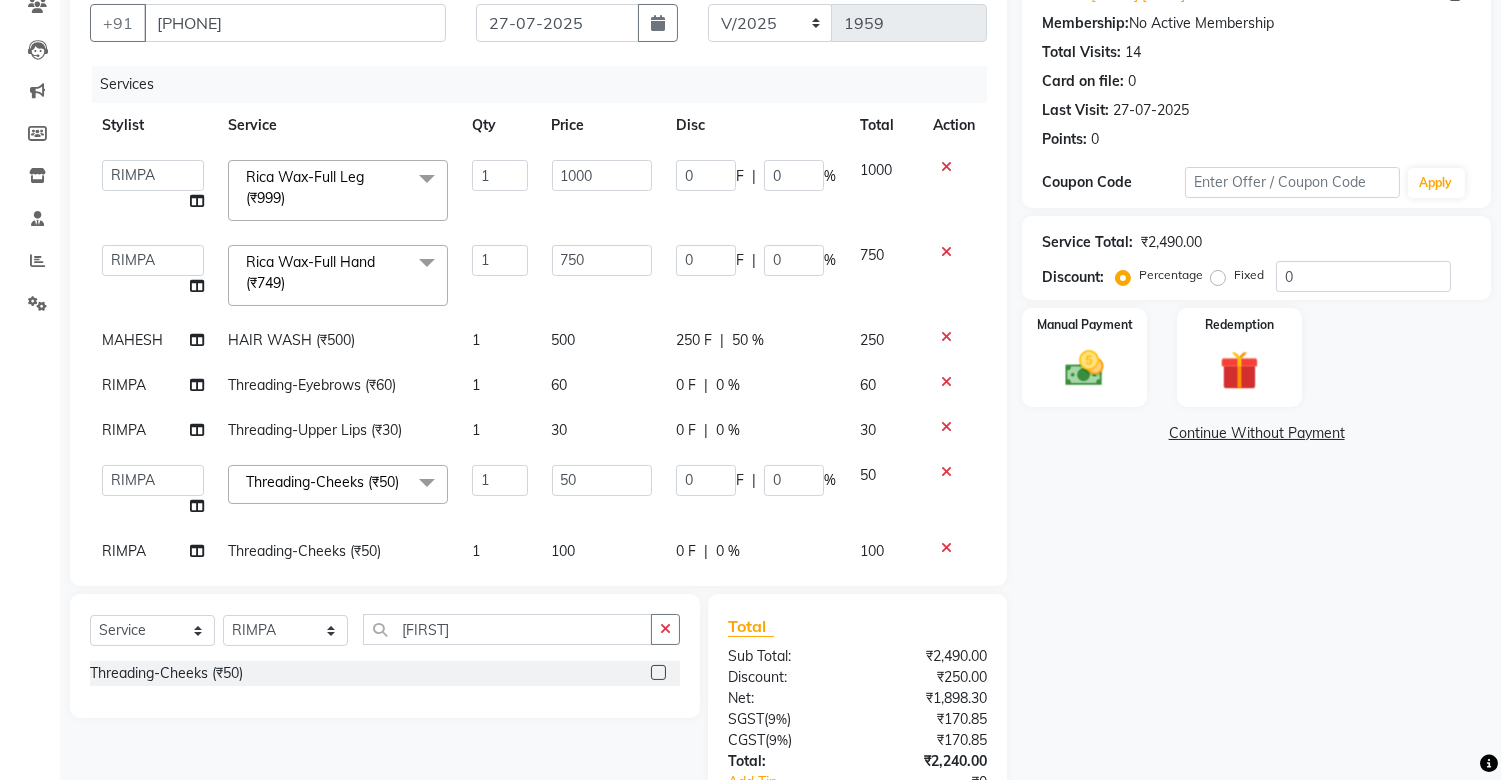 scroll, scrollTop: 320, scrollLeft: 0, axis: vertical 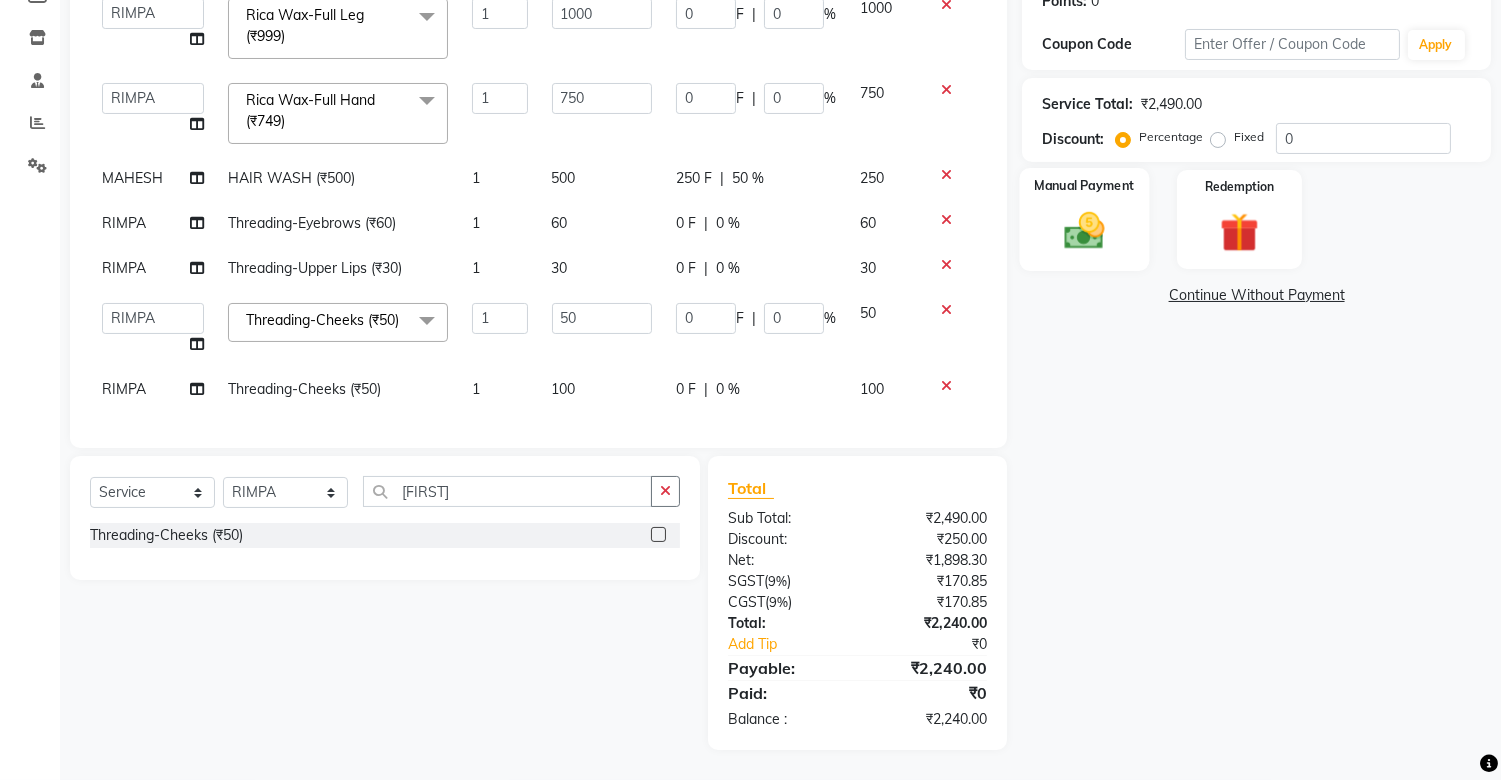 click 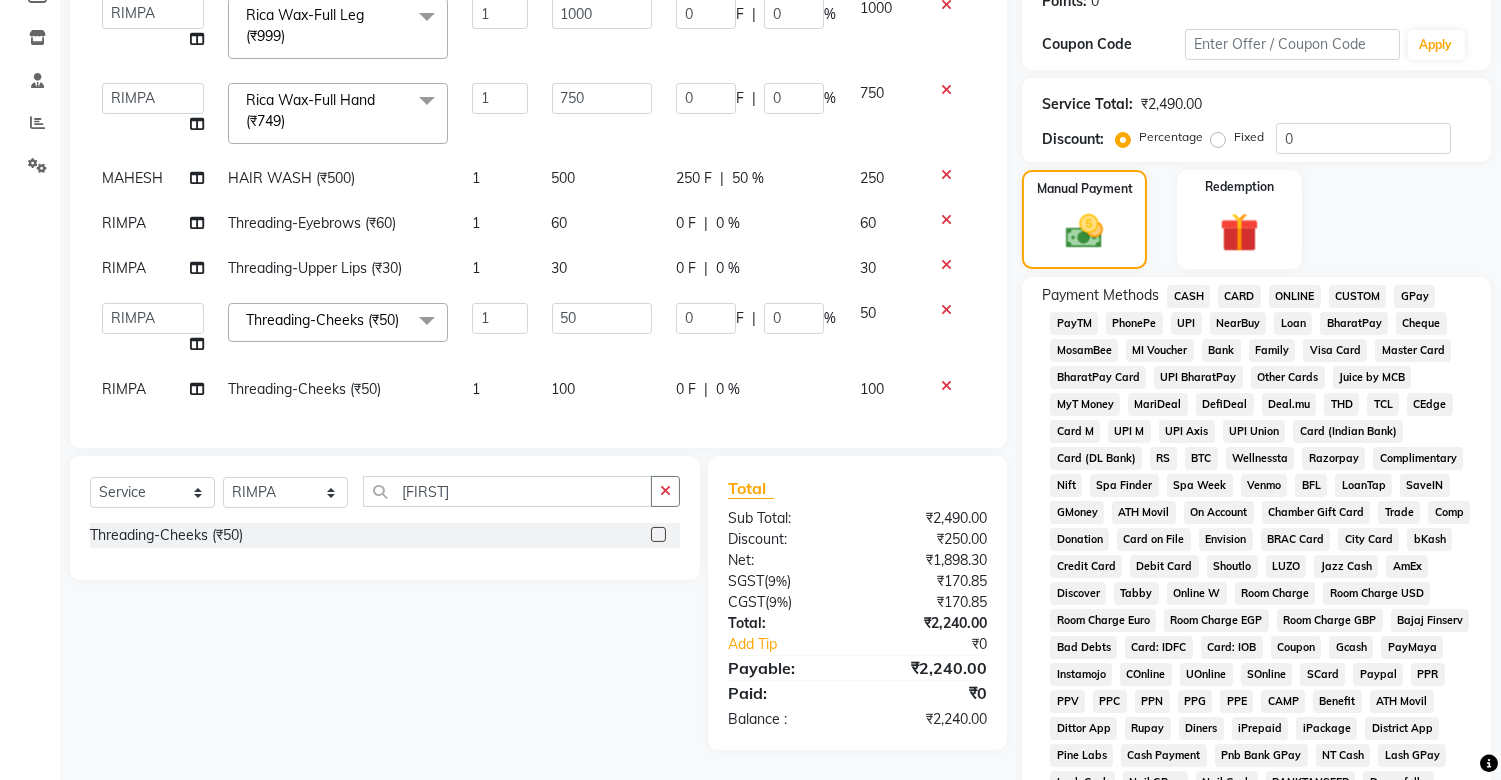 click on "UPI" 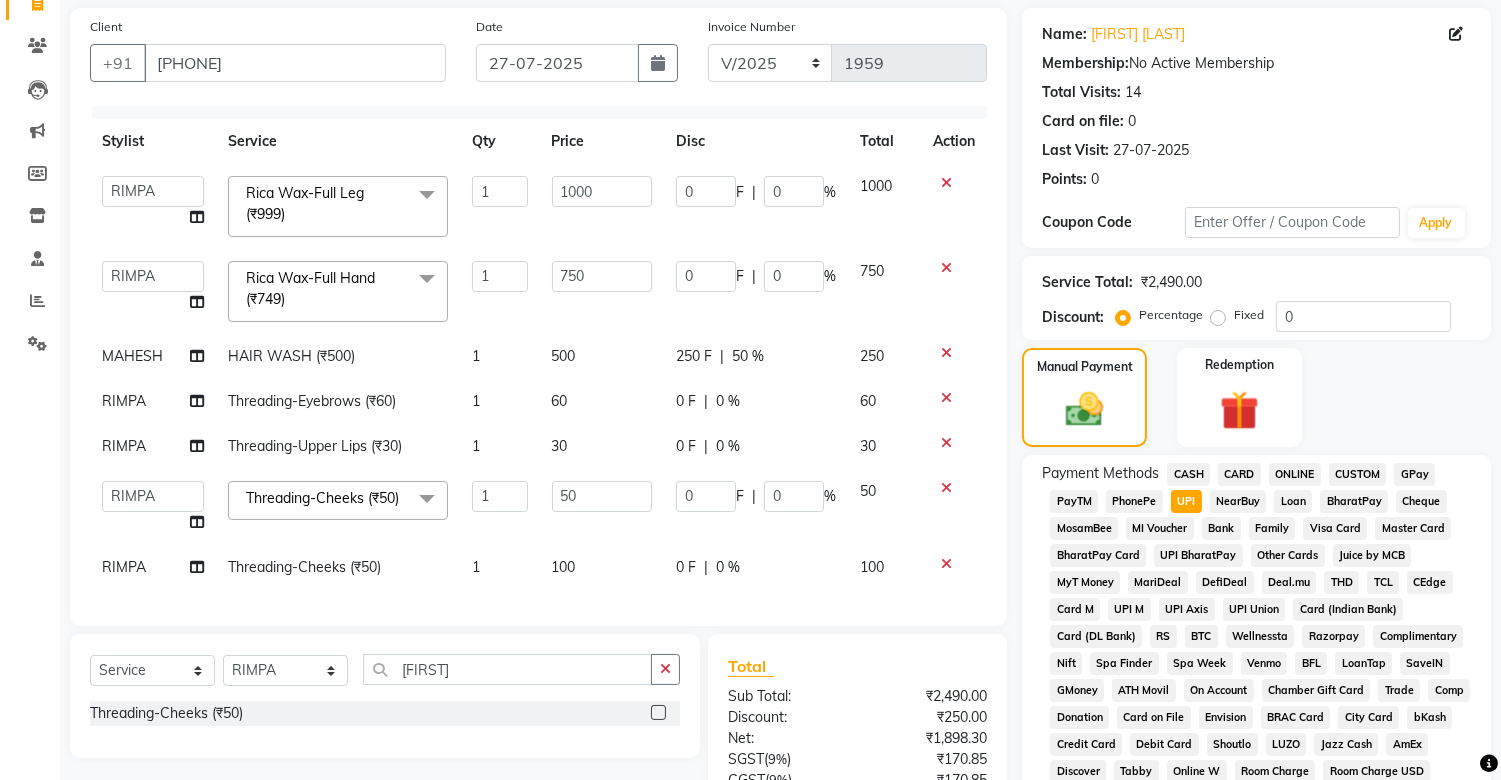 scroll, scrollTop: 631, scrollLeft: 0, axis: vertical 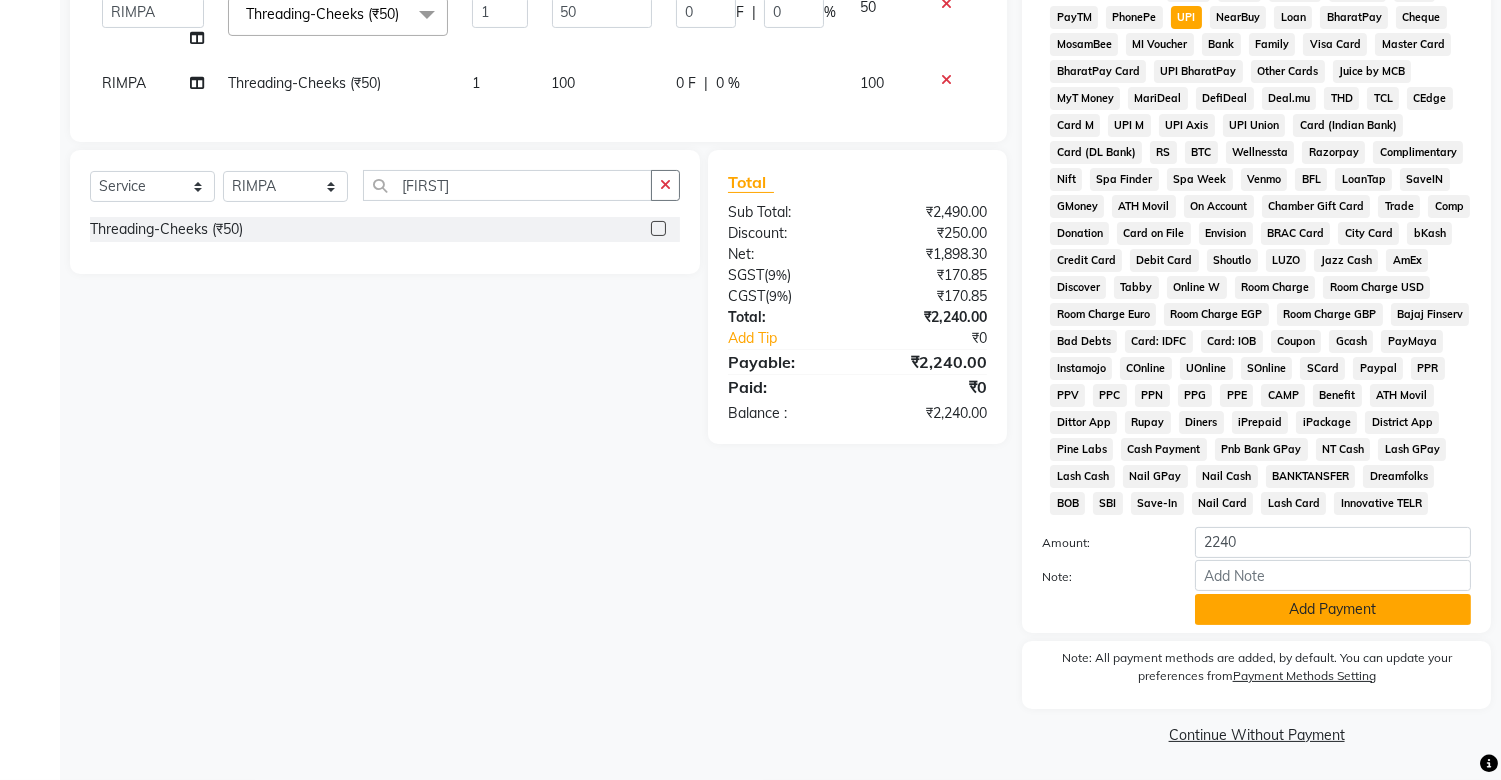click on "Add Payment" 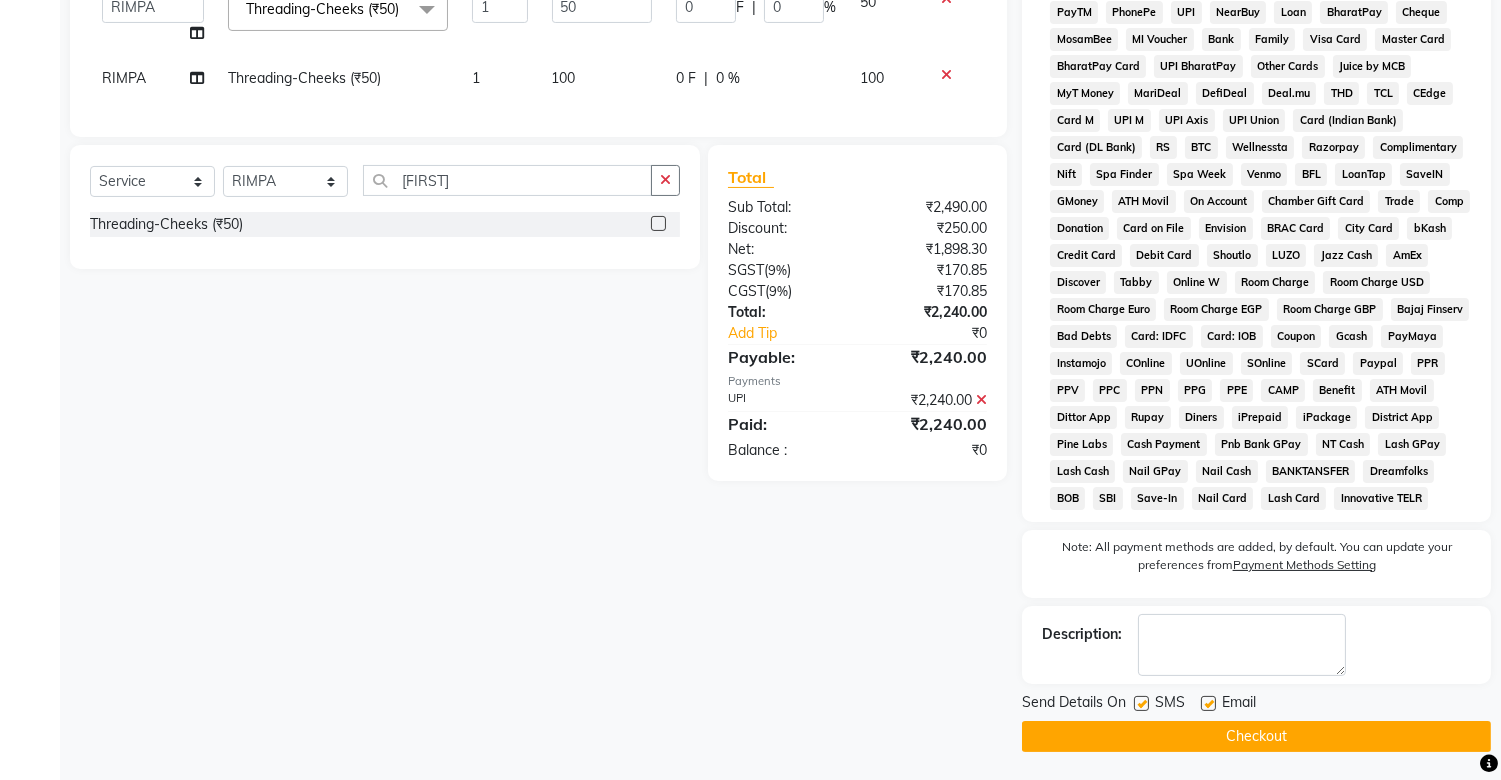 click 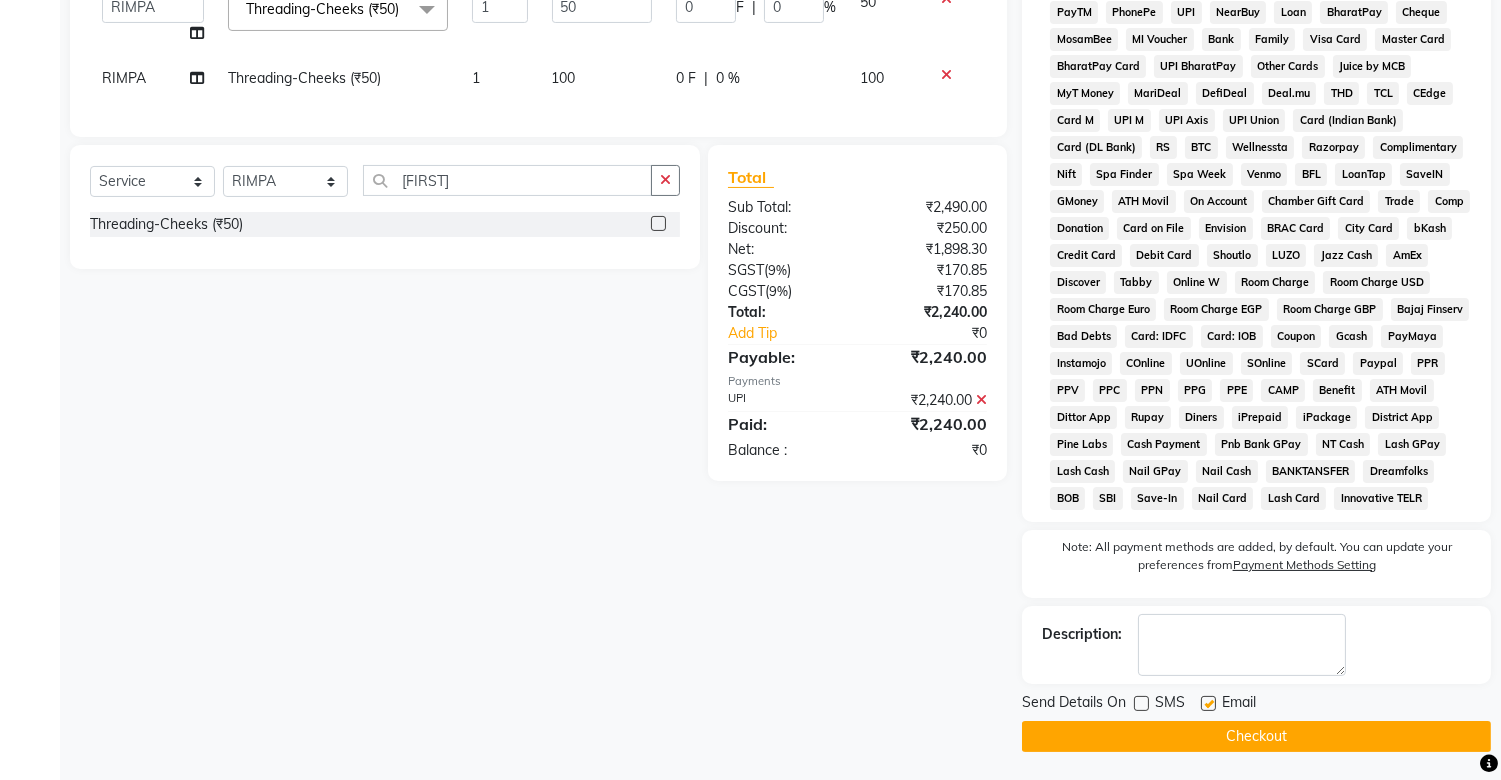 click on "Checkout" 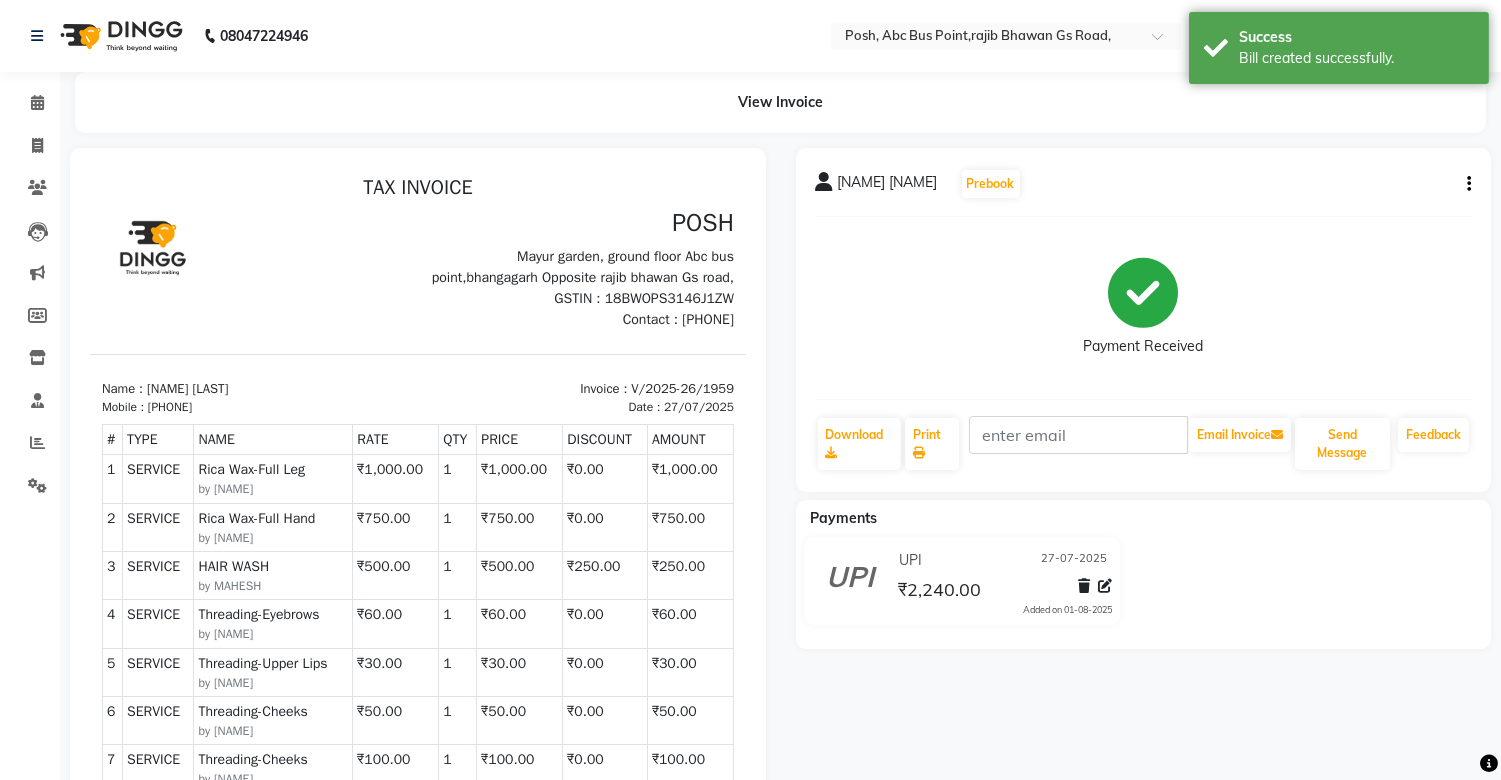 scroll, scrollTop: 0, scrollLeft: 0, axis: both 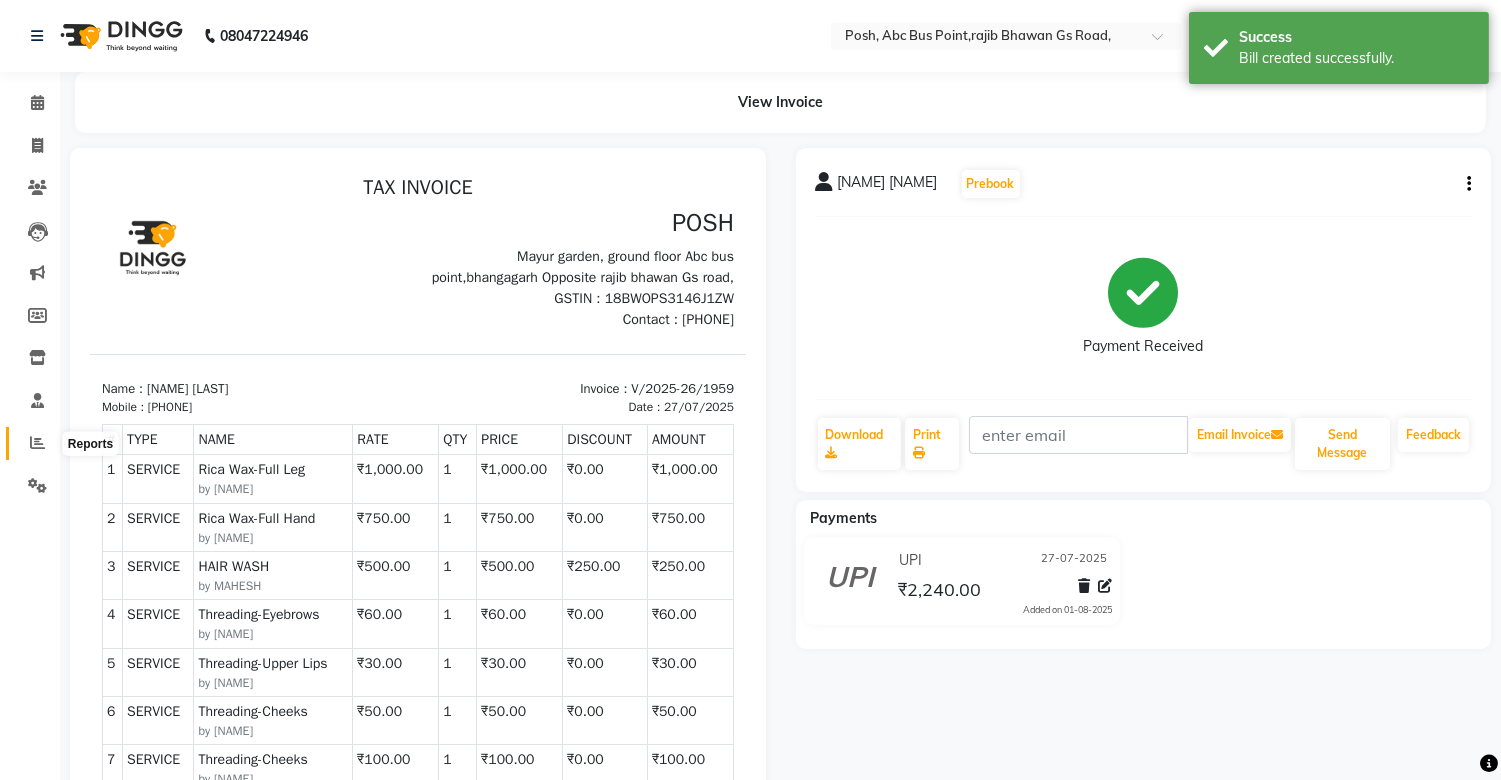 click 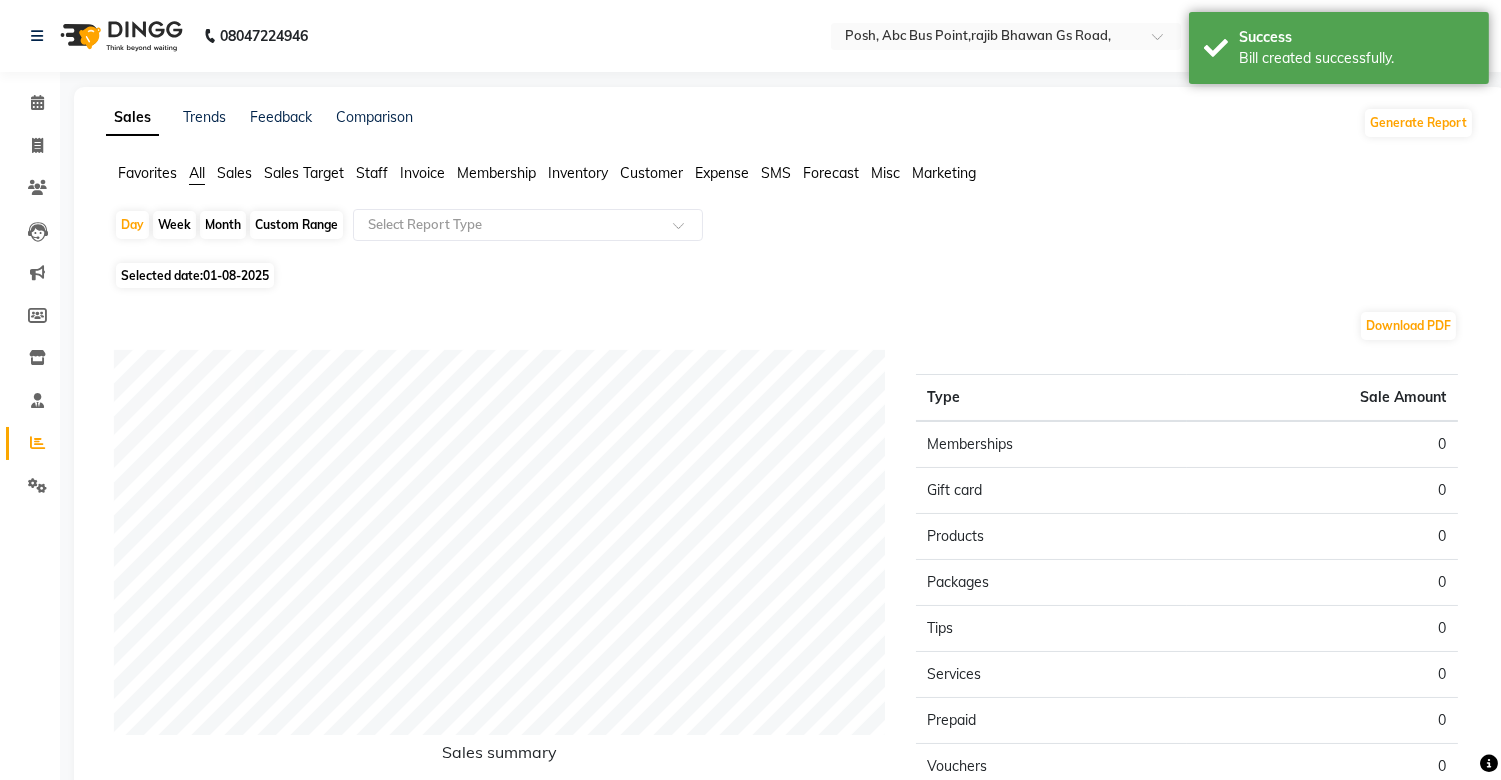 click on "Staff" 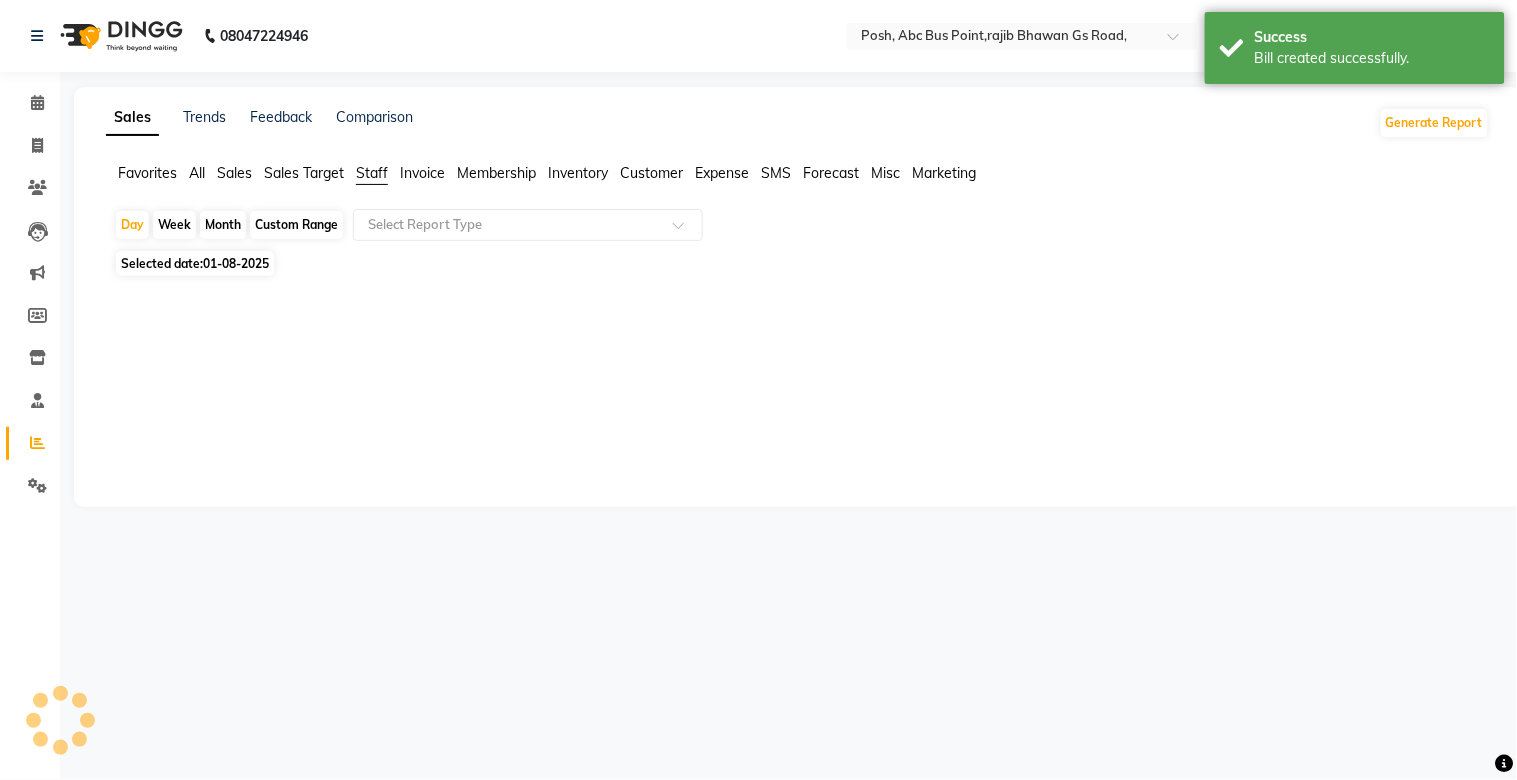 click on "Month" 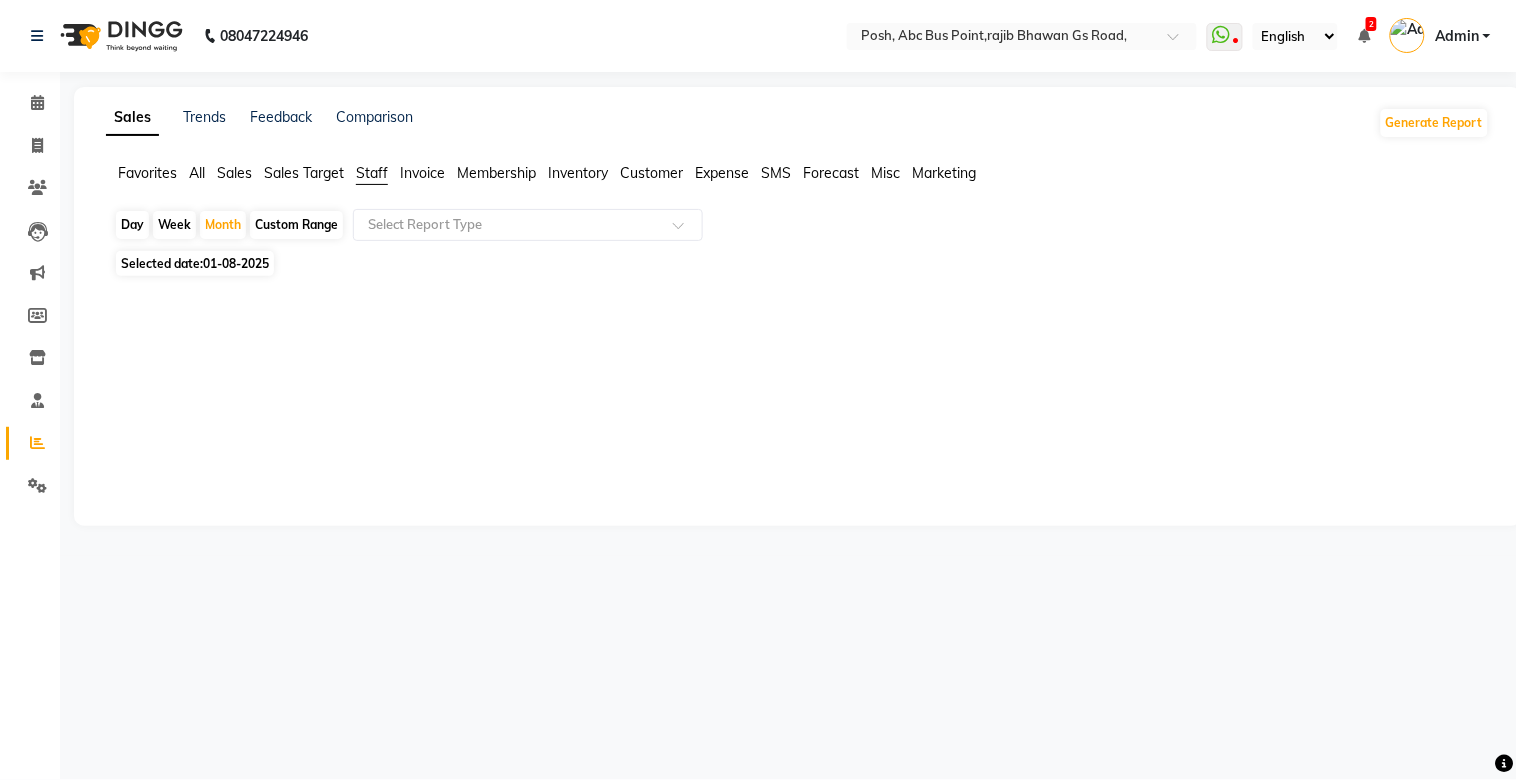 click on "01-08-2025" 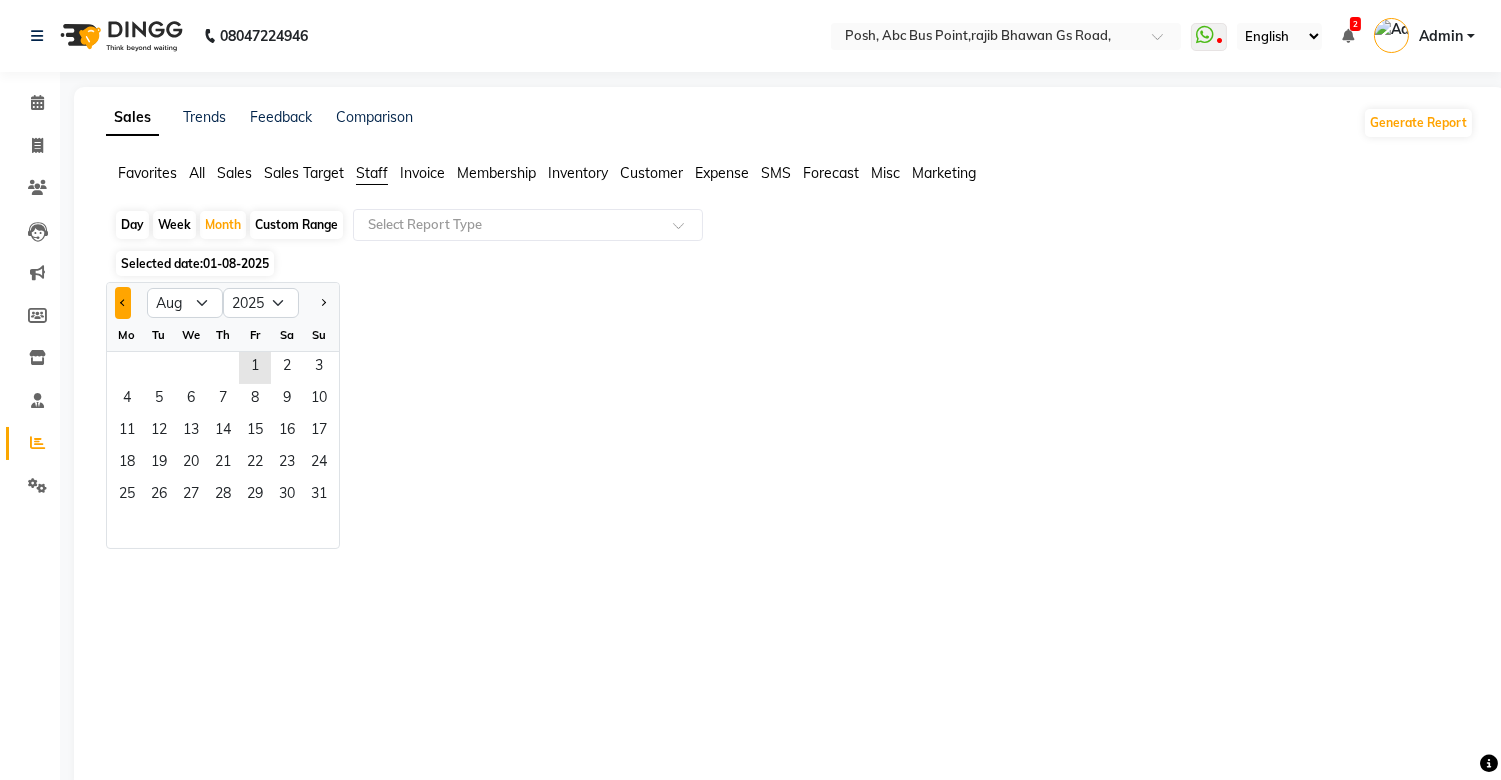 click 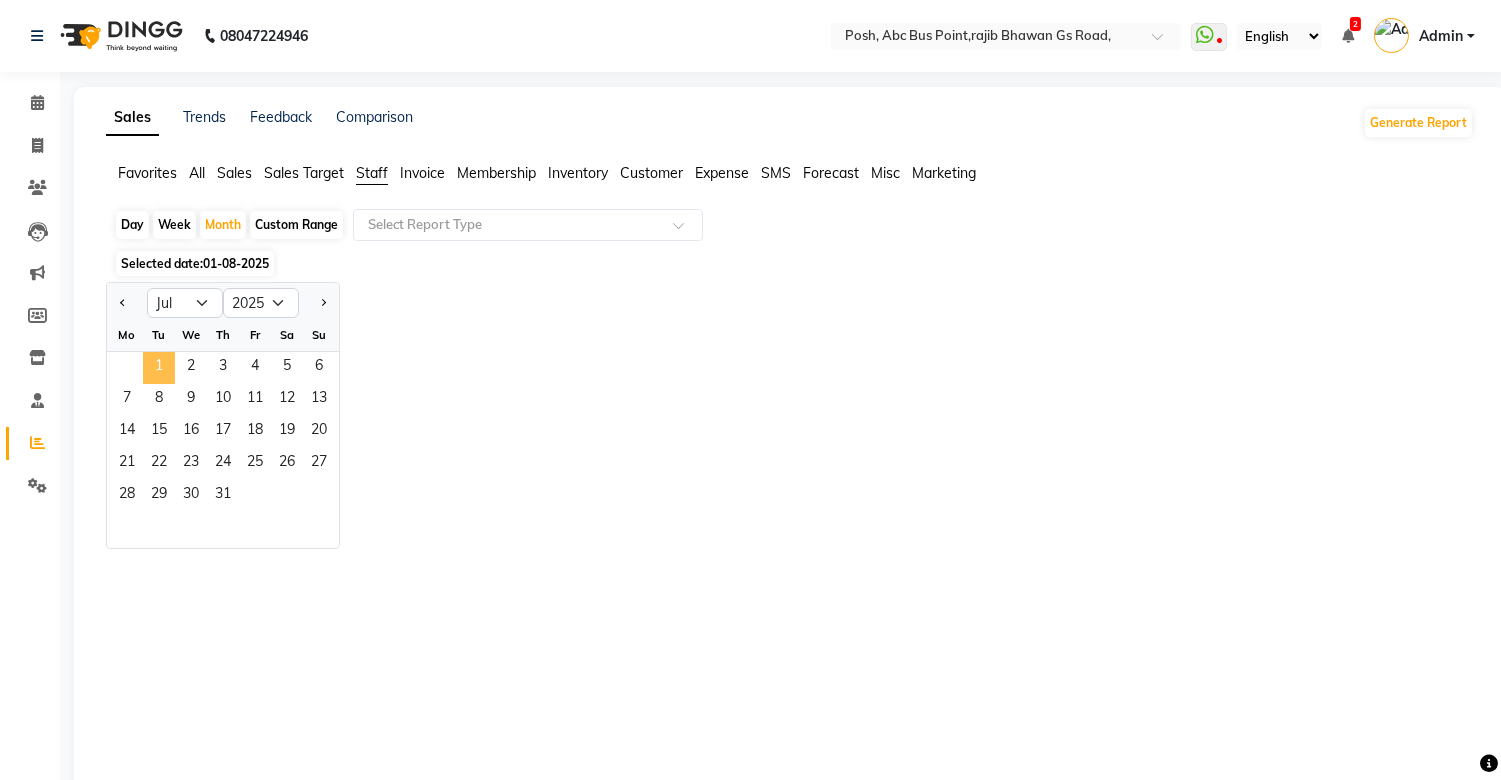 click on "1" 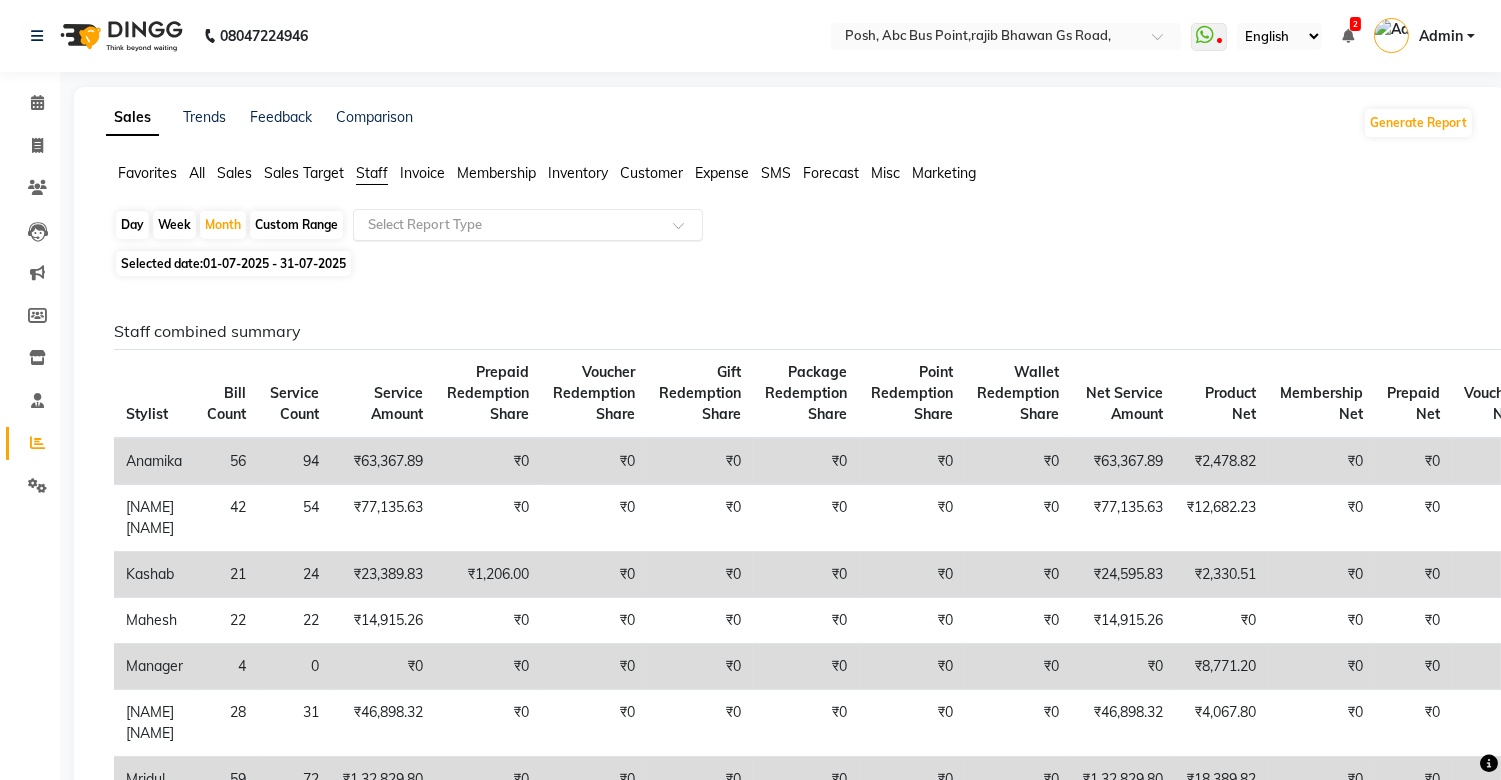 click 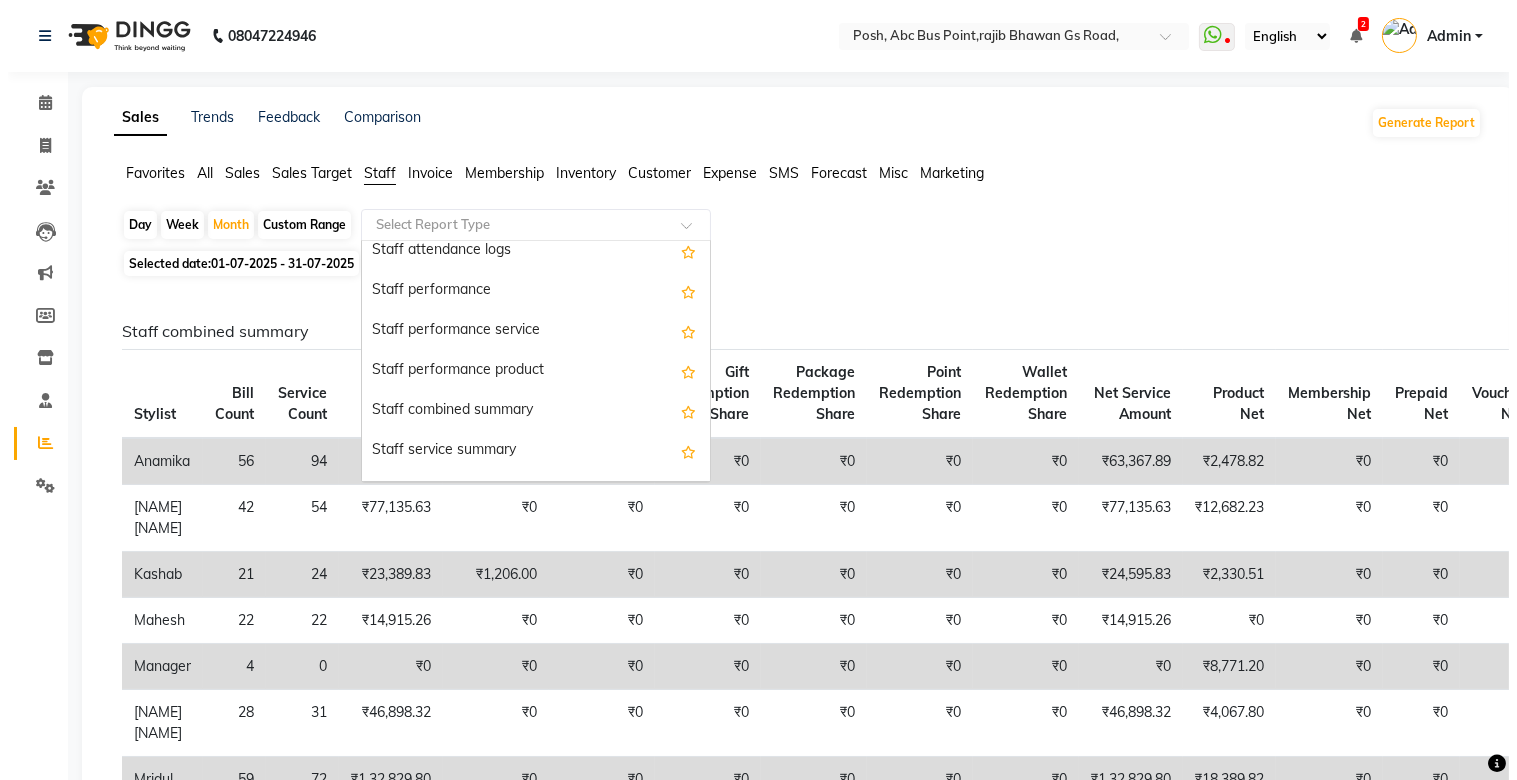 scroll, scrollTop: 311, scrollLeft: 0, axis: vertical 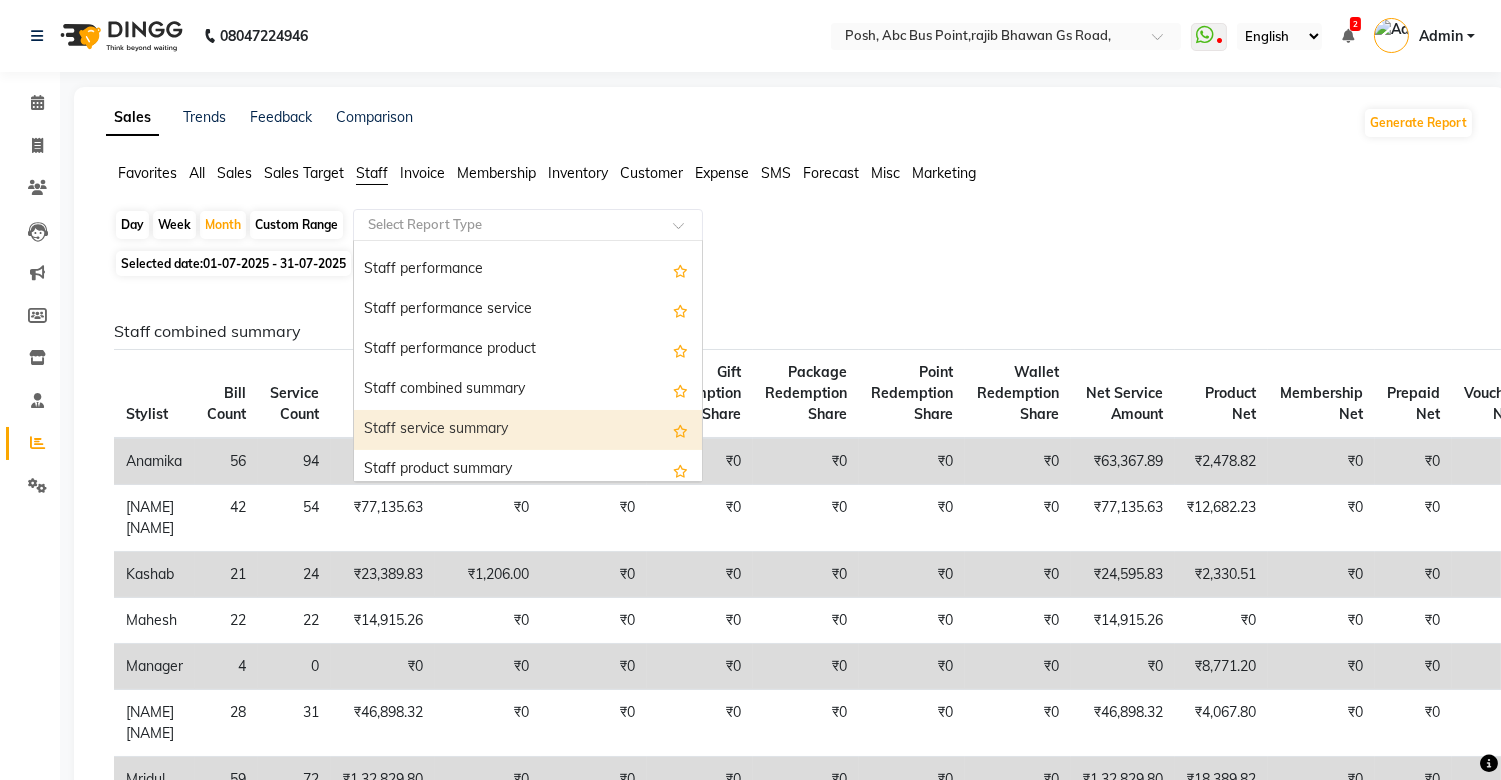 click on "Staff service summary" at bounding box center [528, 430] 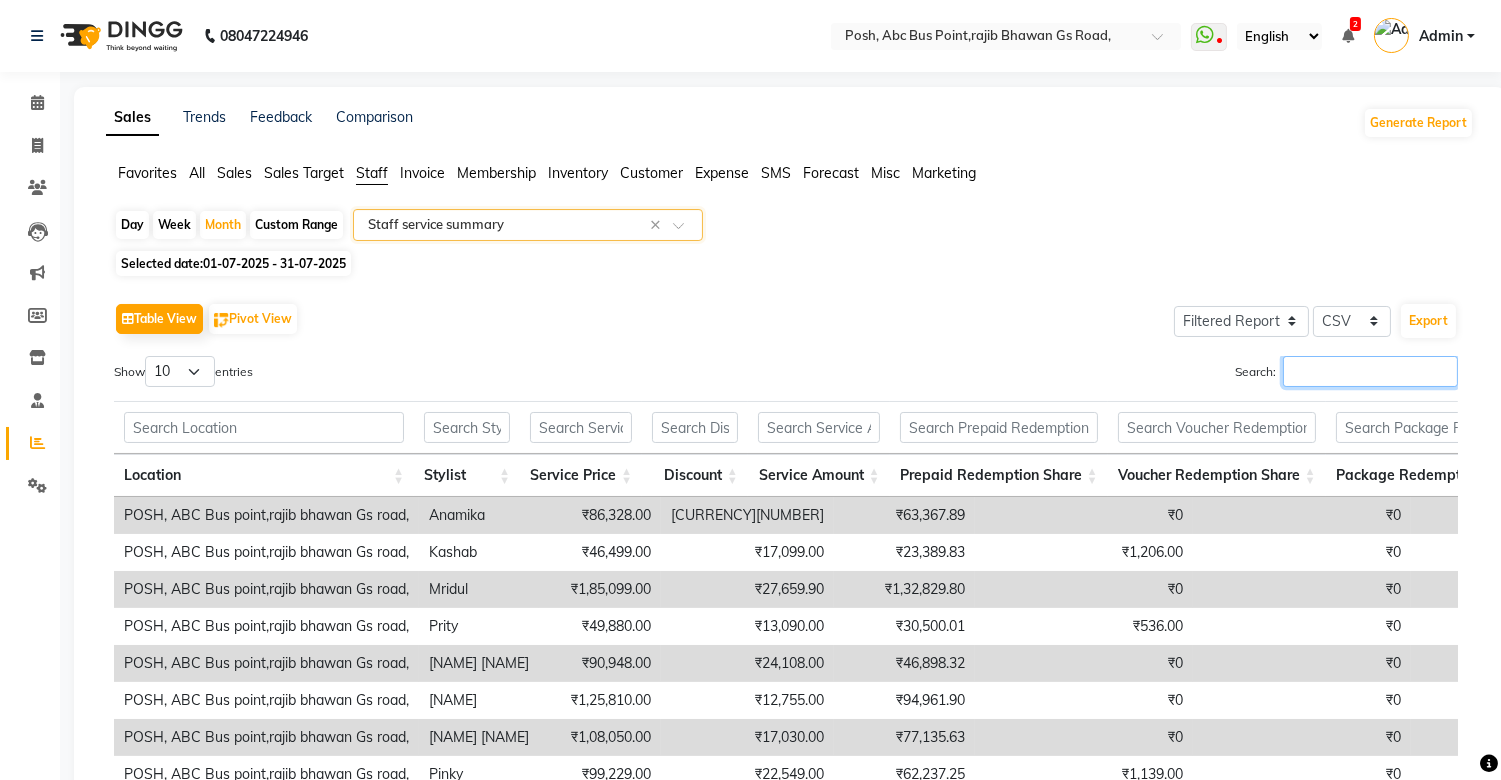 click on "Search:" at bounding box center [1370, 371] 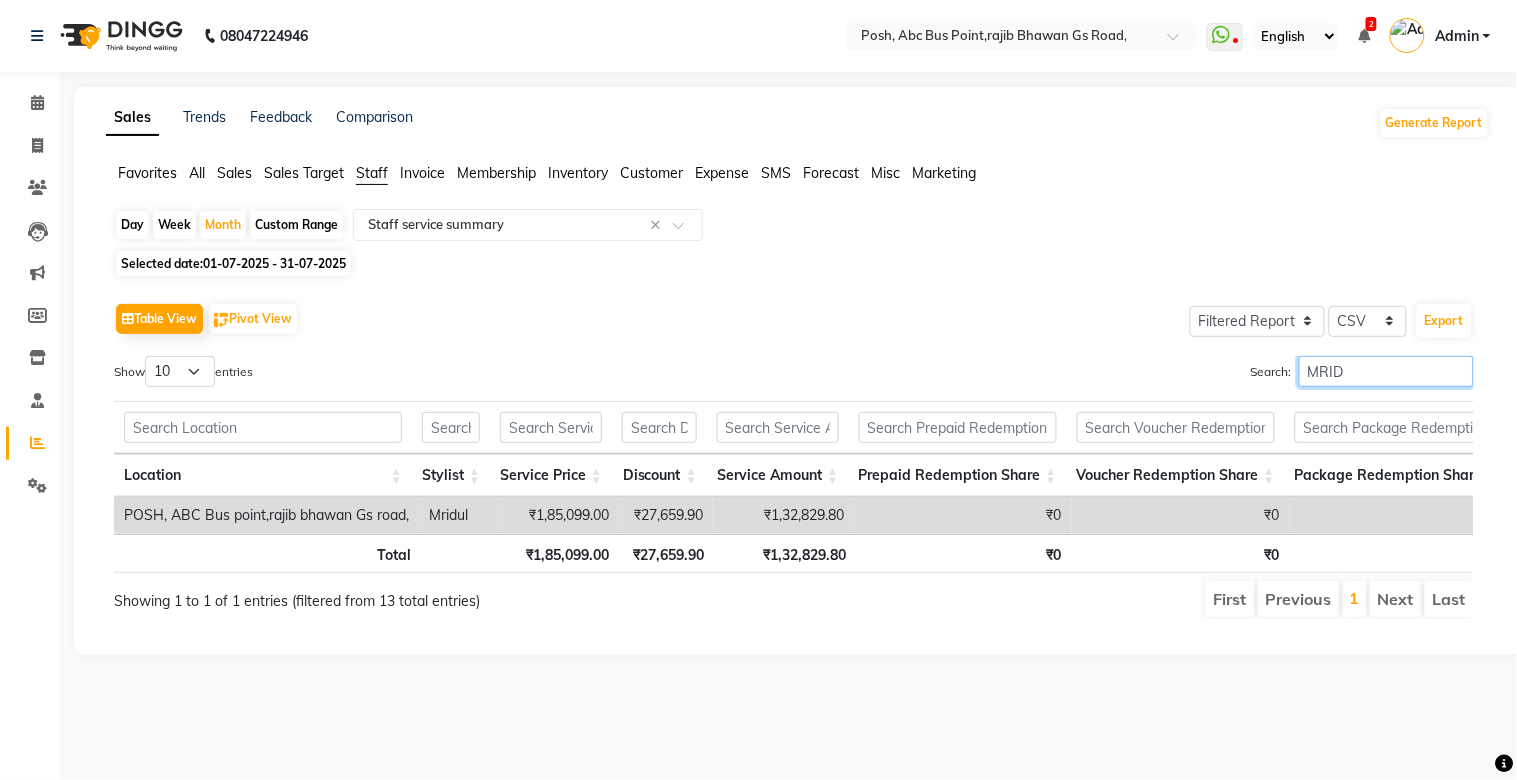 scroll, scrollTop: 0, scrollLeft: 10, axis: horizontal 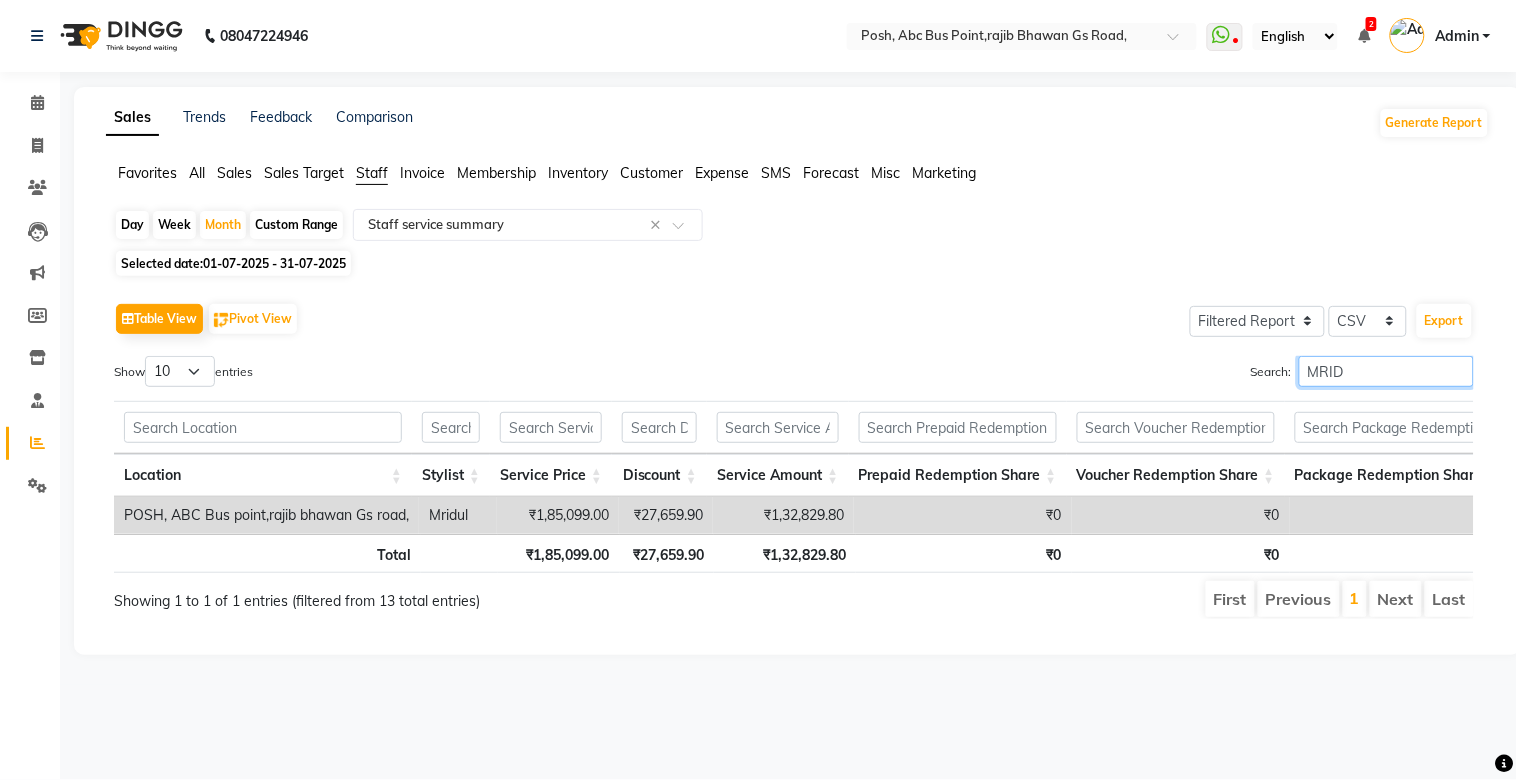 click on "MRID" at bounding box center [1386, 371] 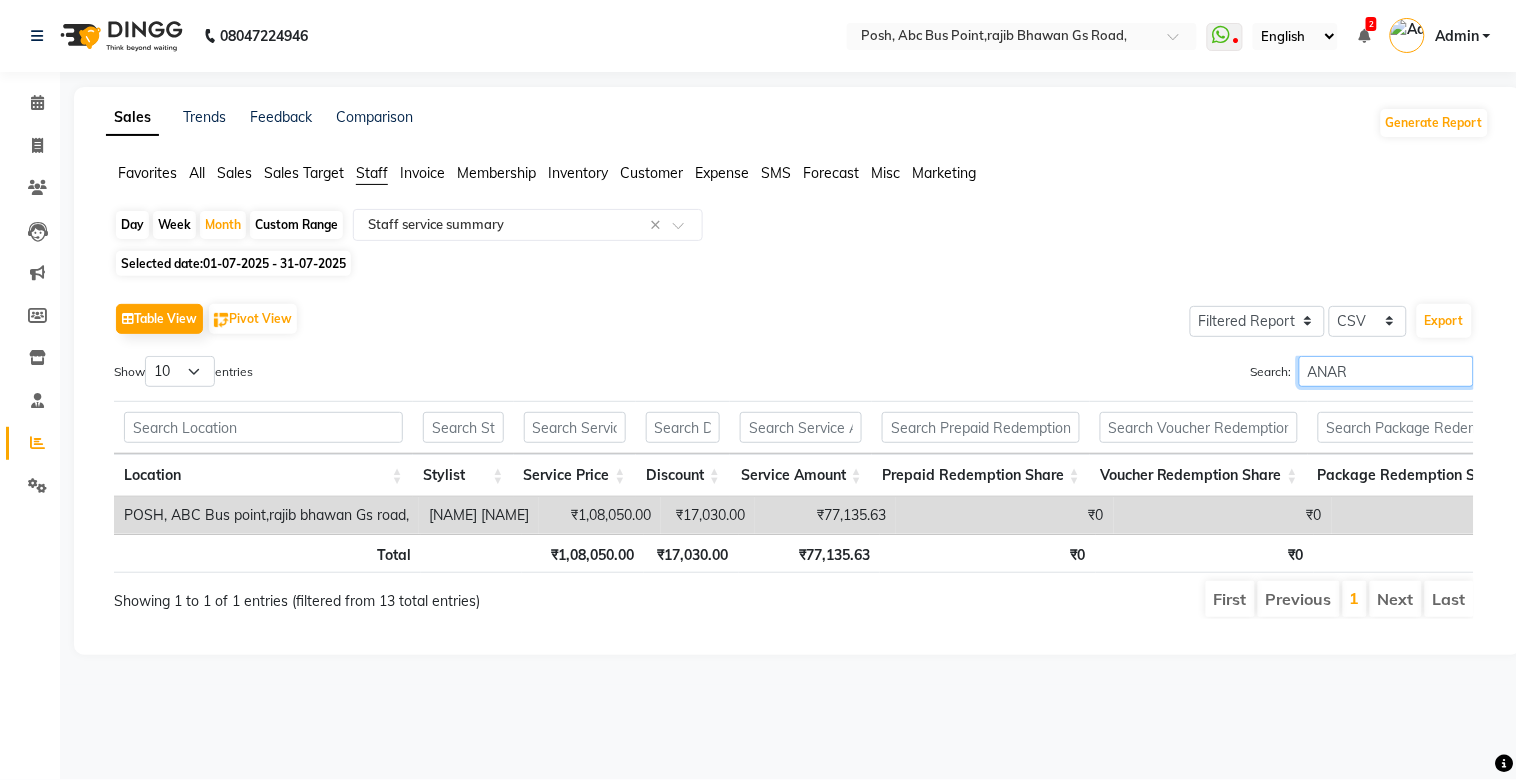 click on "ANAR" at bounding box center [1386, 371] 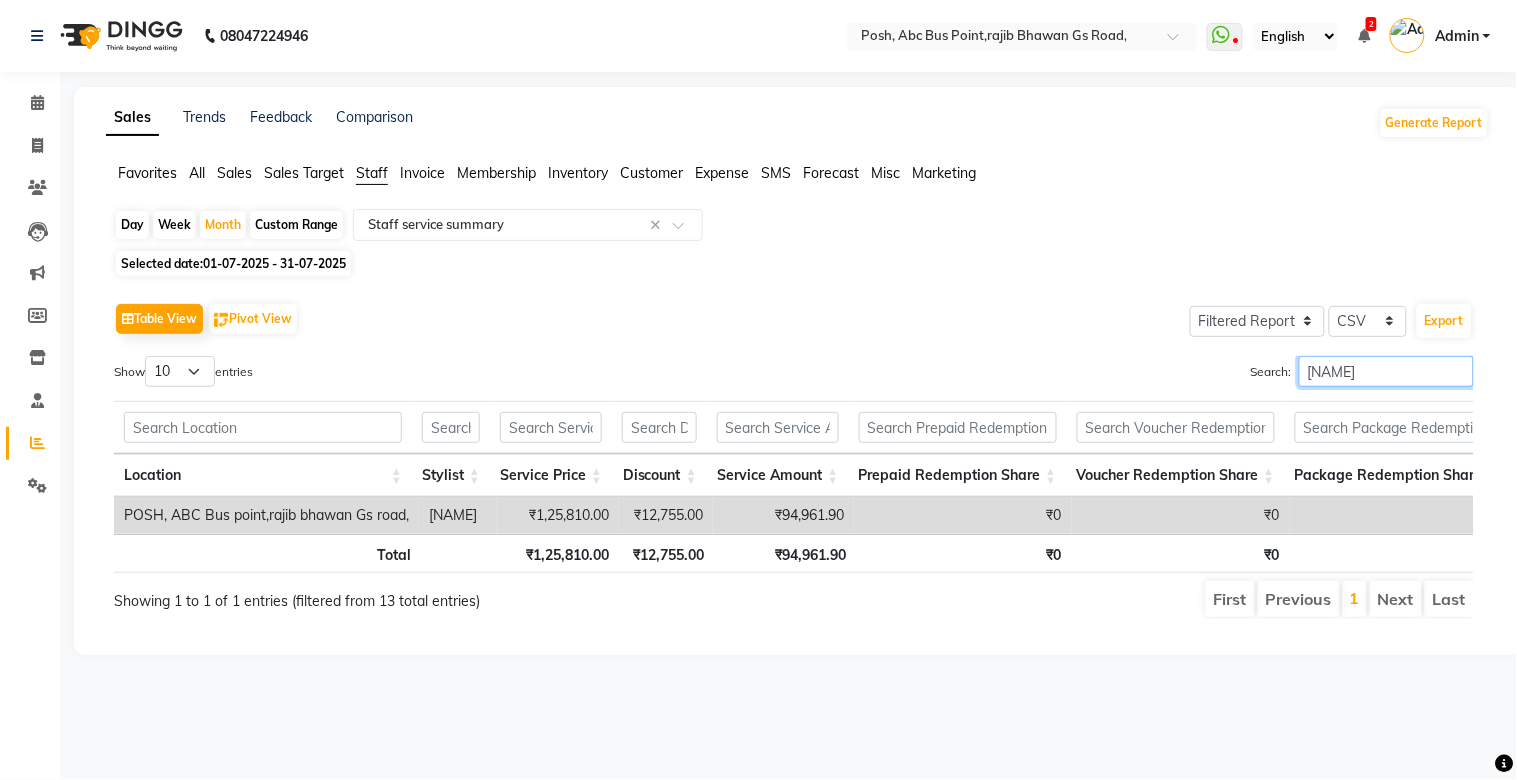 click on "[NAME]" at bounding box center (1386, 371) 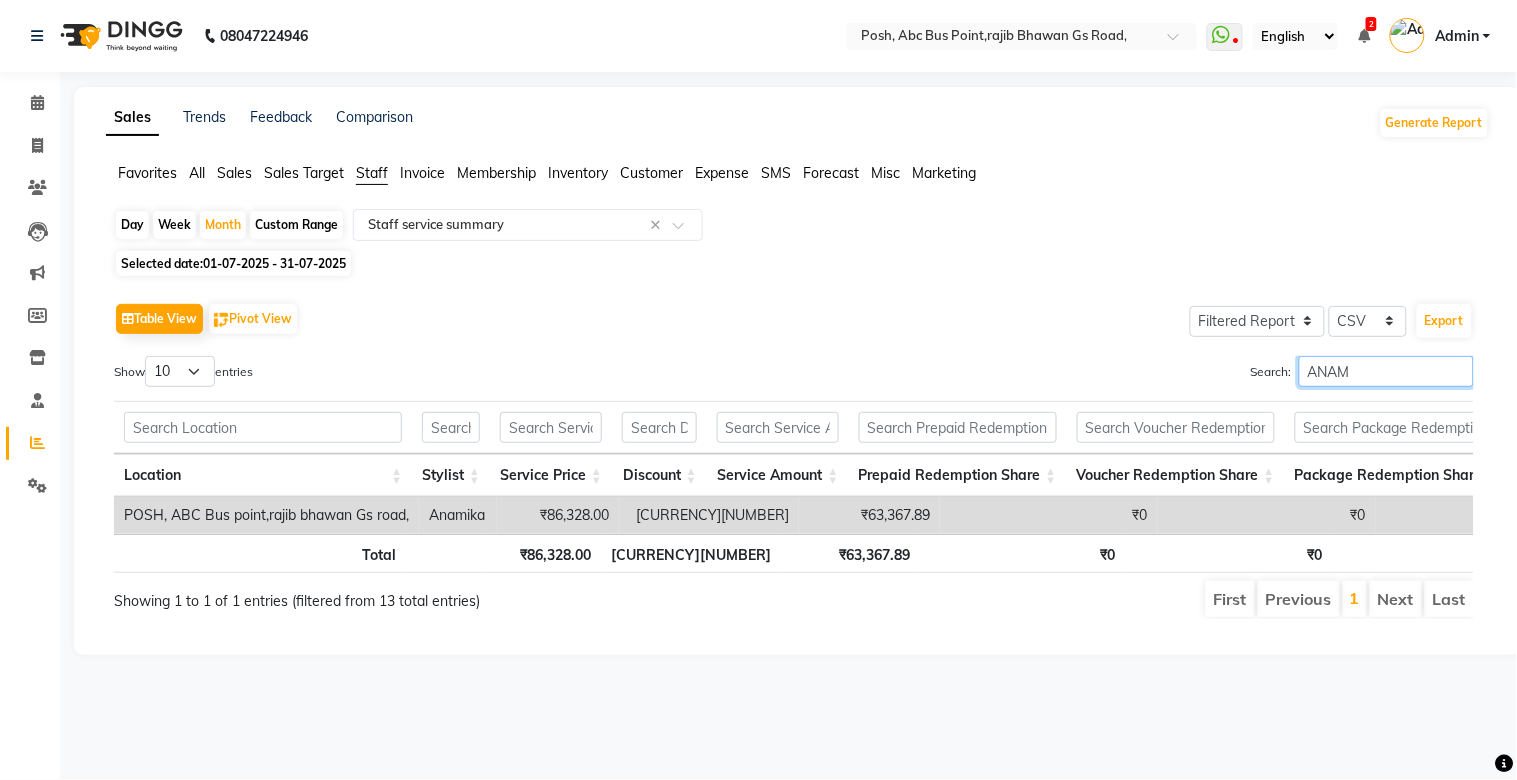 click on "ANAM" at bounding box center (1386, 371) 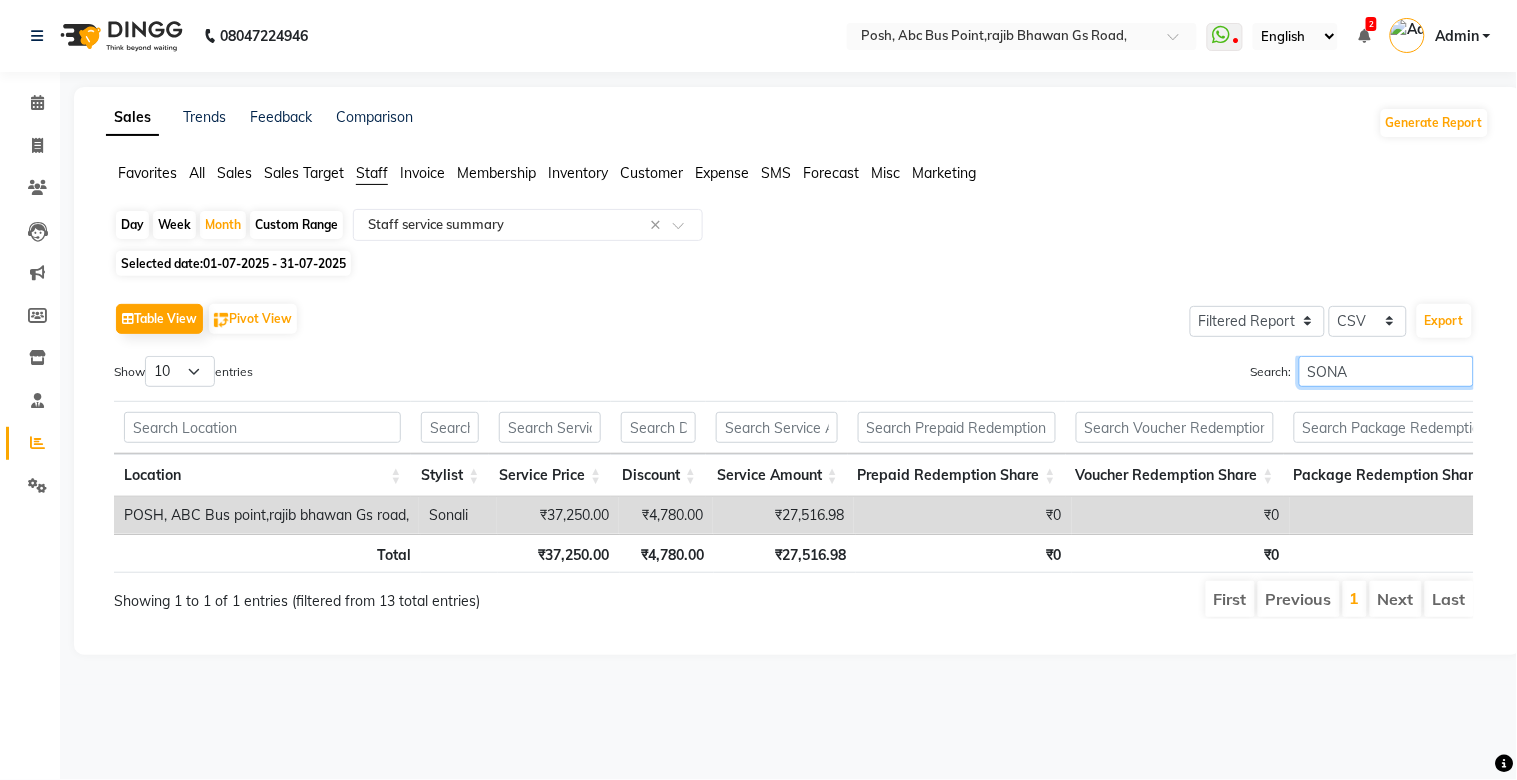scroll, scrollTop: 0, scrollLeft: 117, axis: horizontal 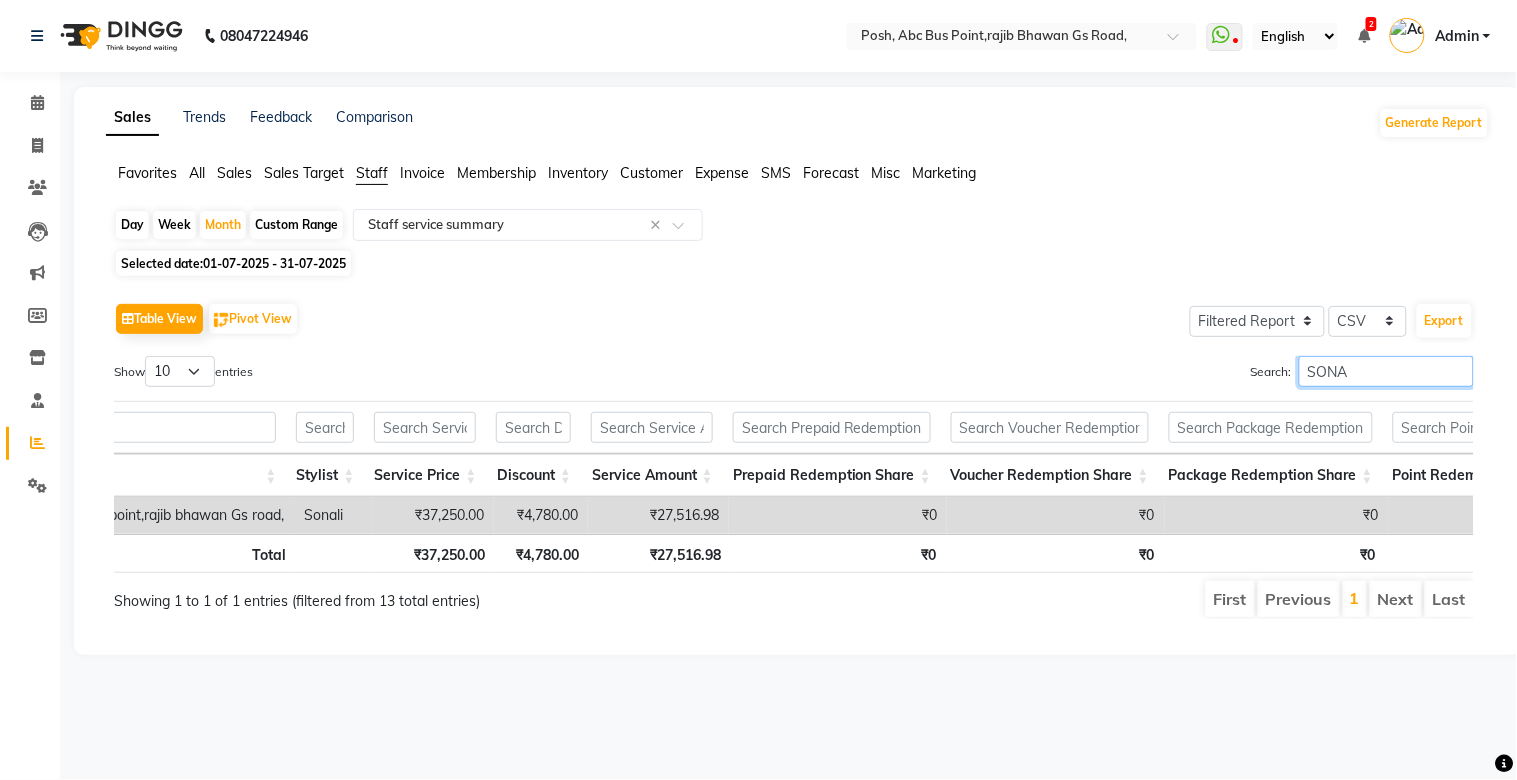 click on "SONA" at bounding box center [1386, 371] 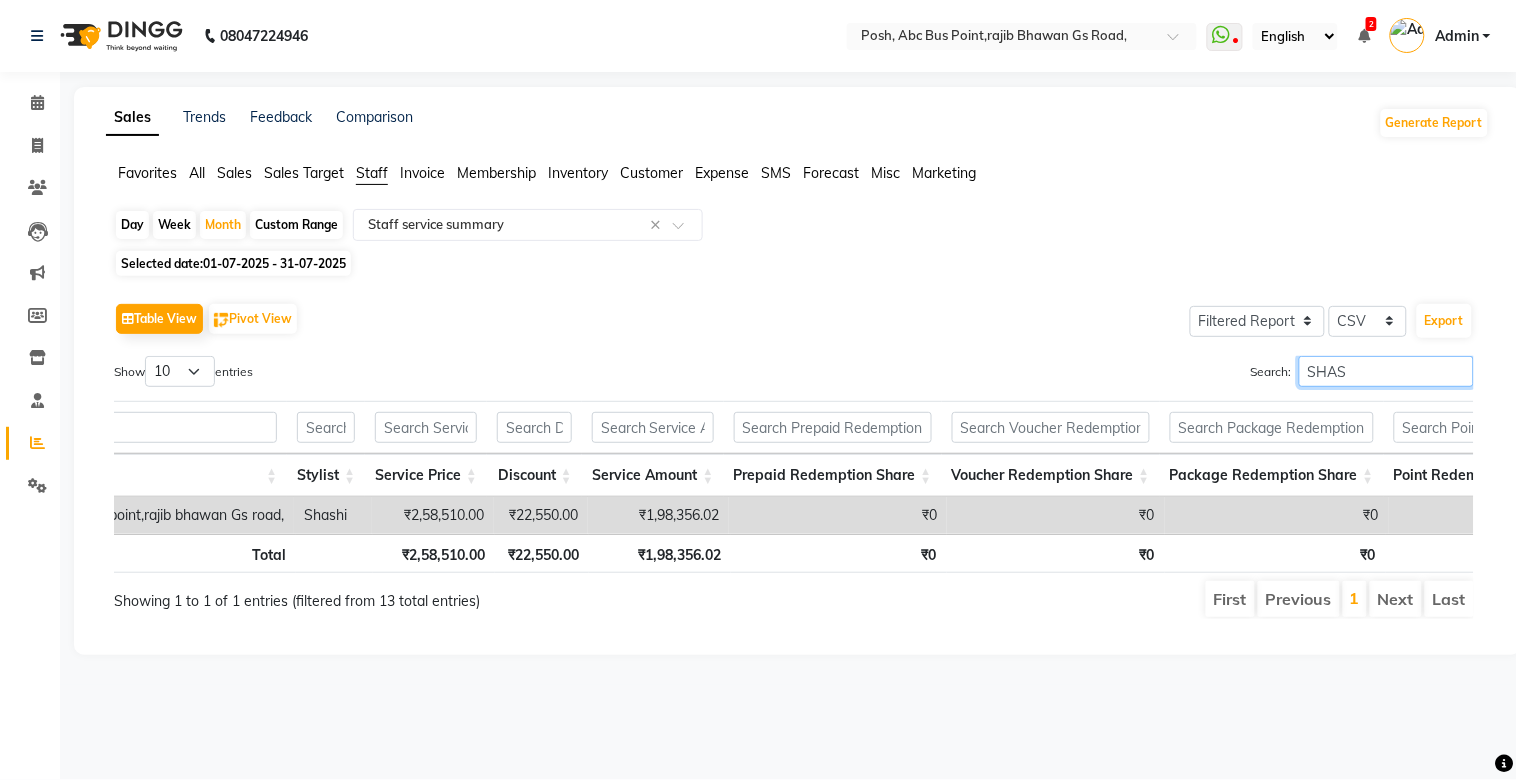 scroll, scrollTop: 0, scrollLeft: 185, axis: horizontal 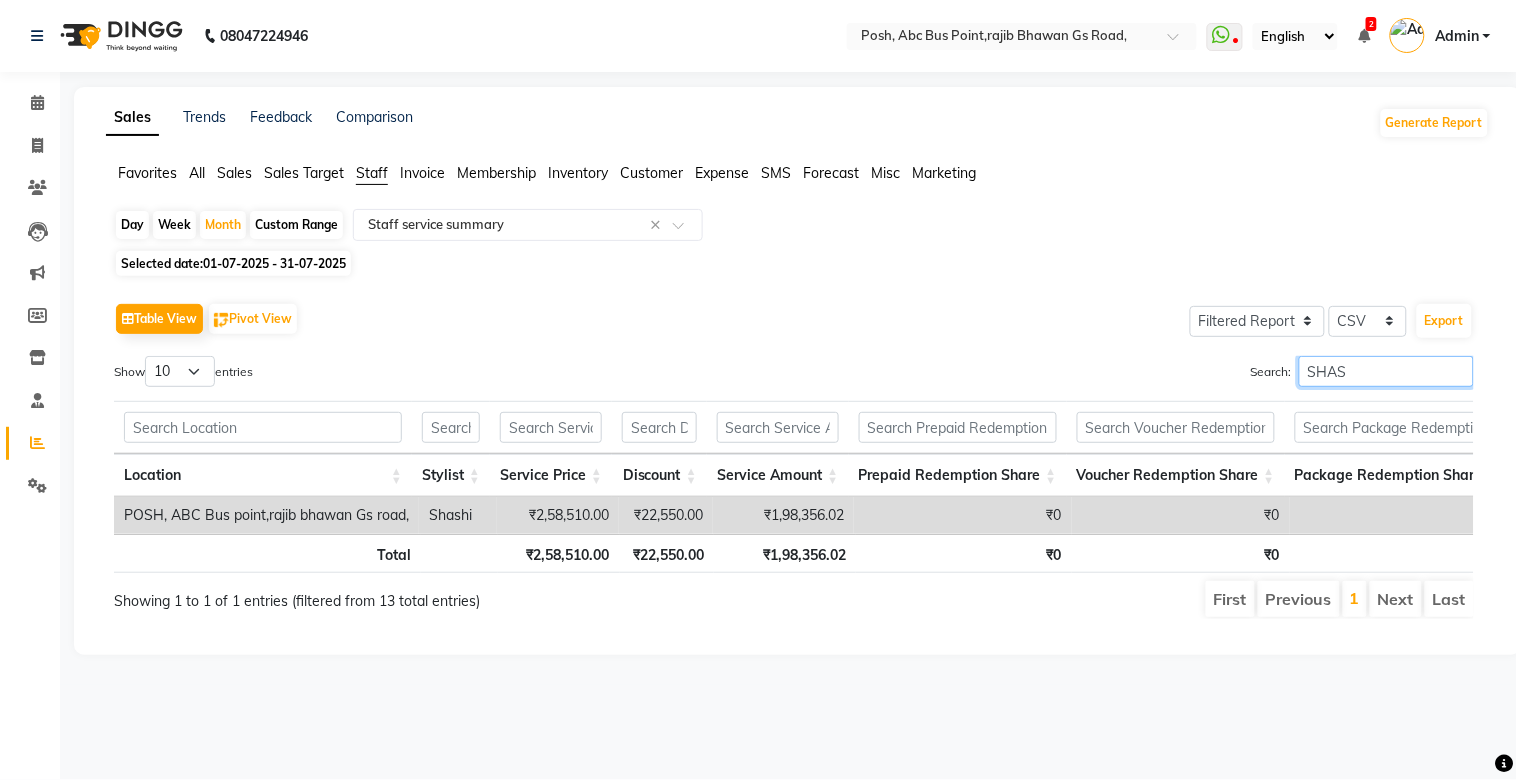 click on "SHAS" at bounding box center (1386, 371) 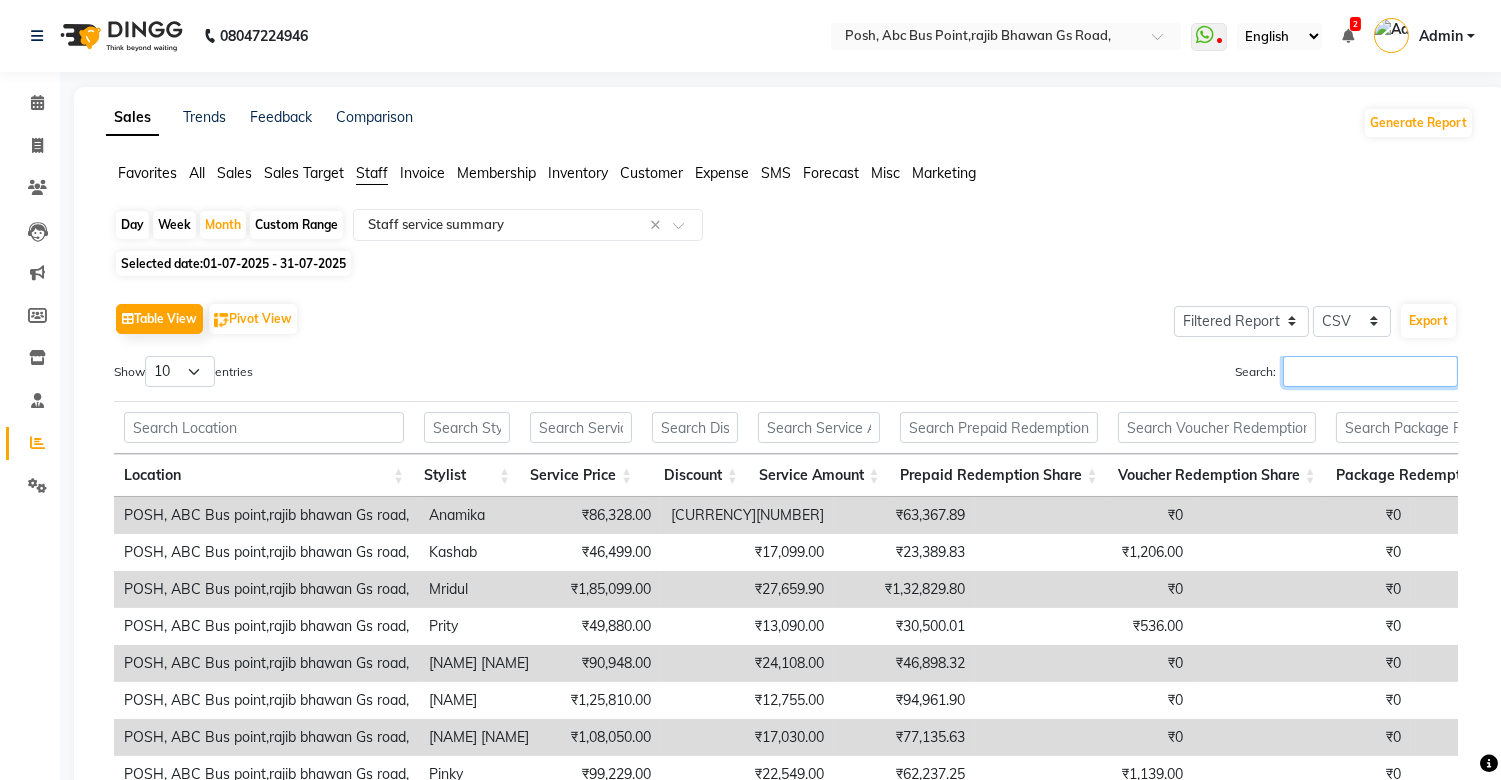 click on "Search:" at bounding box center [1370, 371] 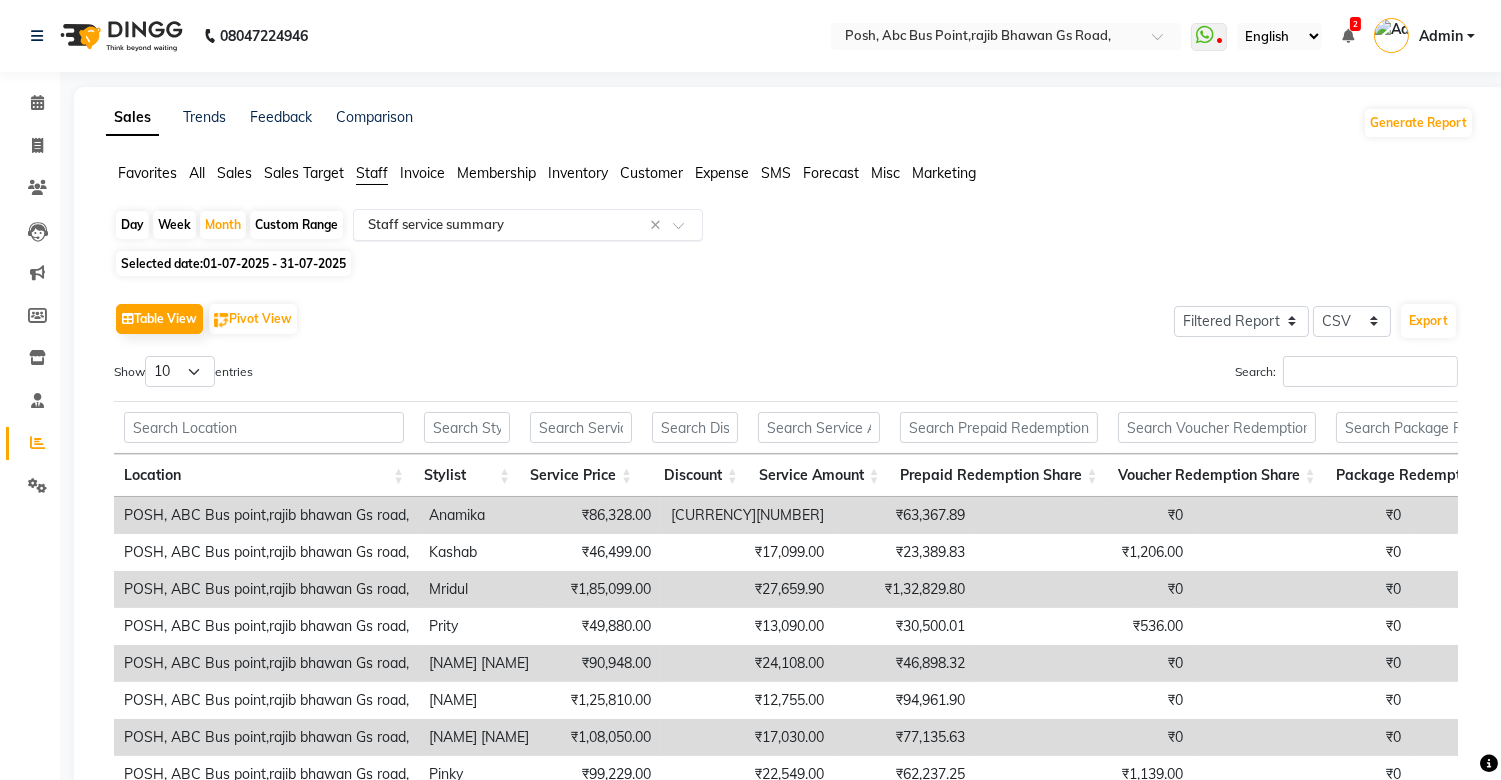 click 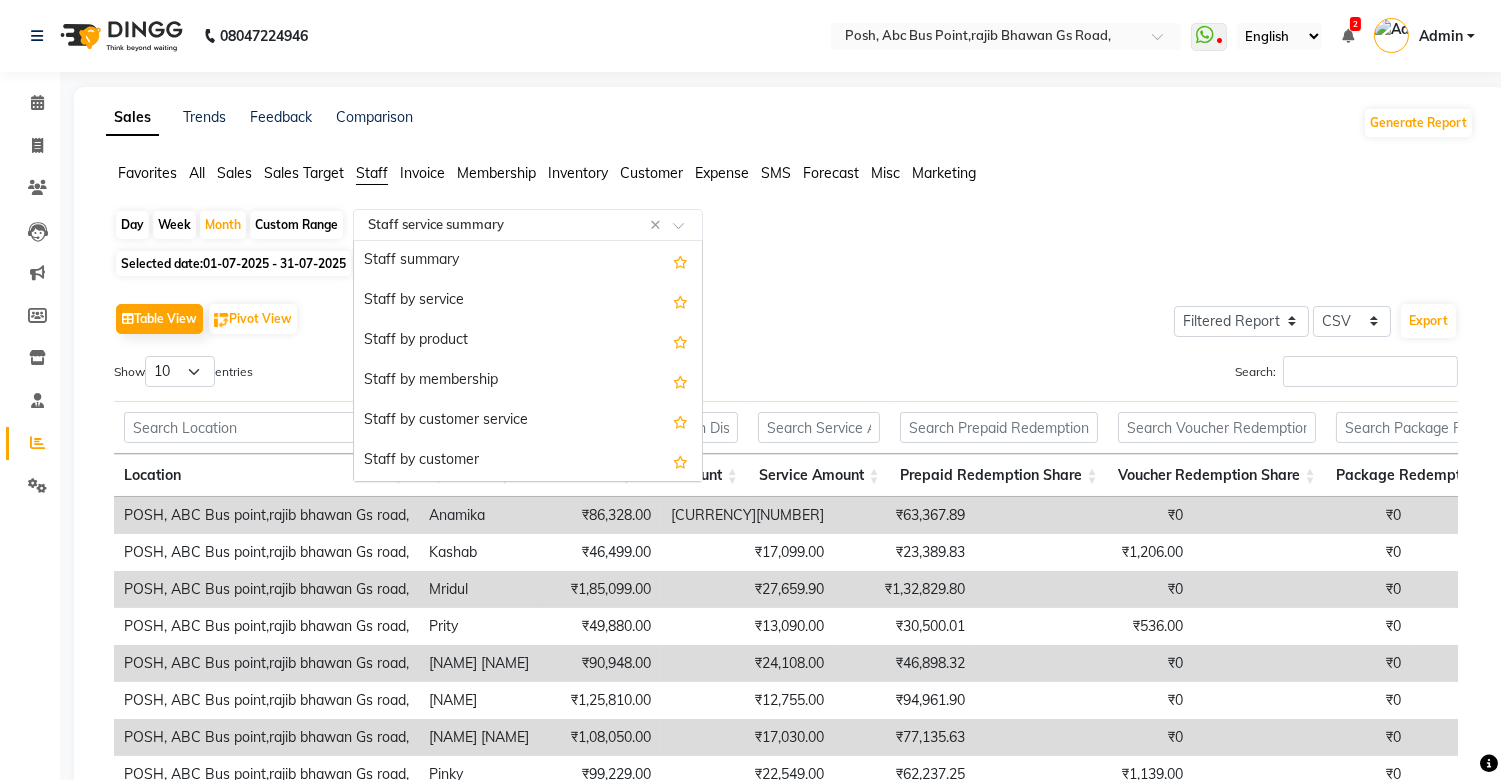 scroll, scrollTop: 480, scrollLeft: 0, axis: vertical 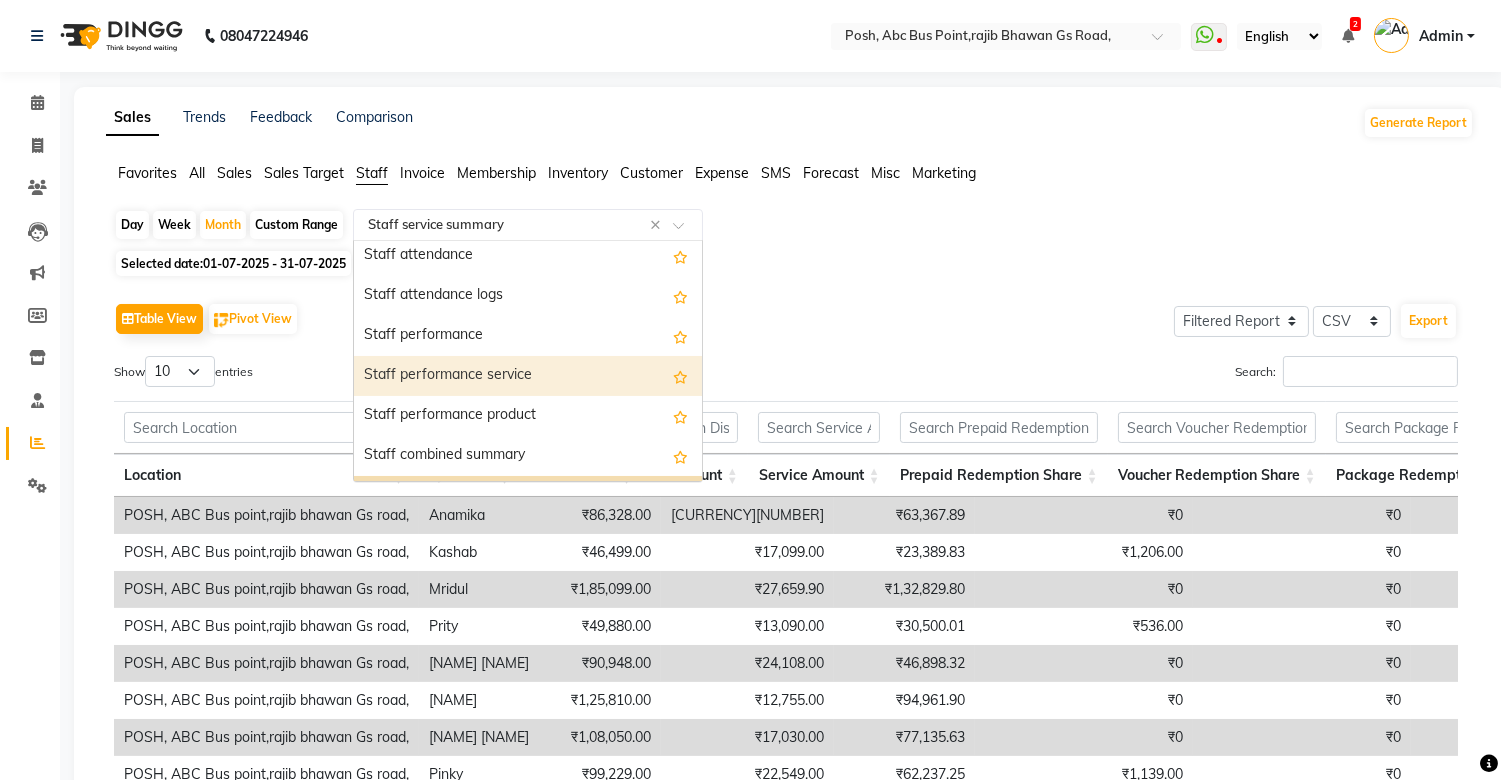 click on "Staff performance service" at bounding box center [528, 376] 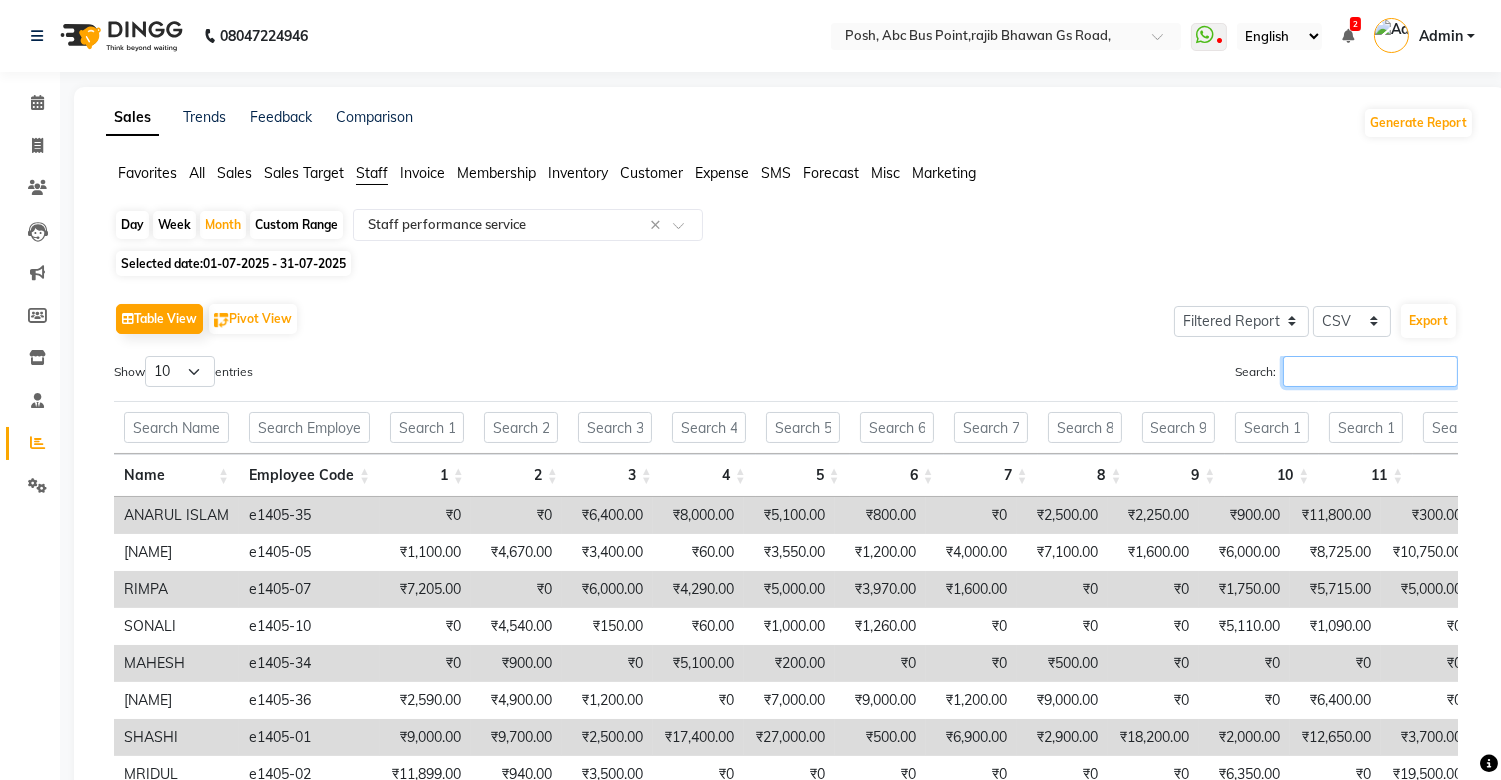 click on "Search:" at bounding box center [1370, 371] 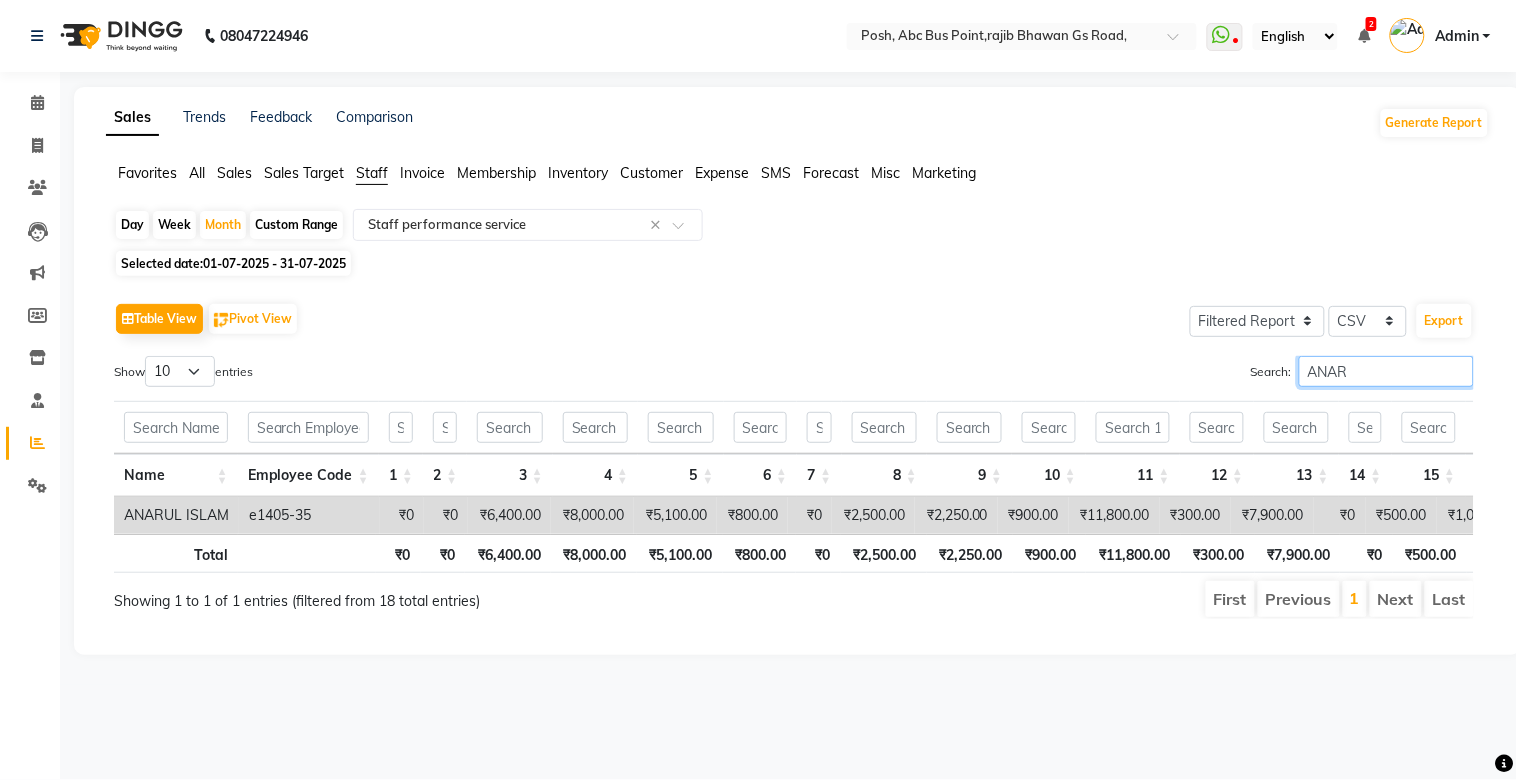 scroll, scrollTop: 0, scrollLeft: 38, axis: horizontal 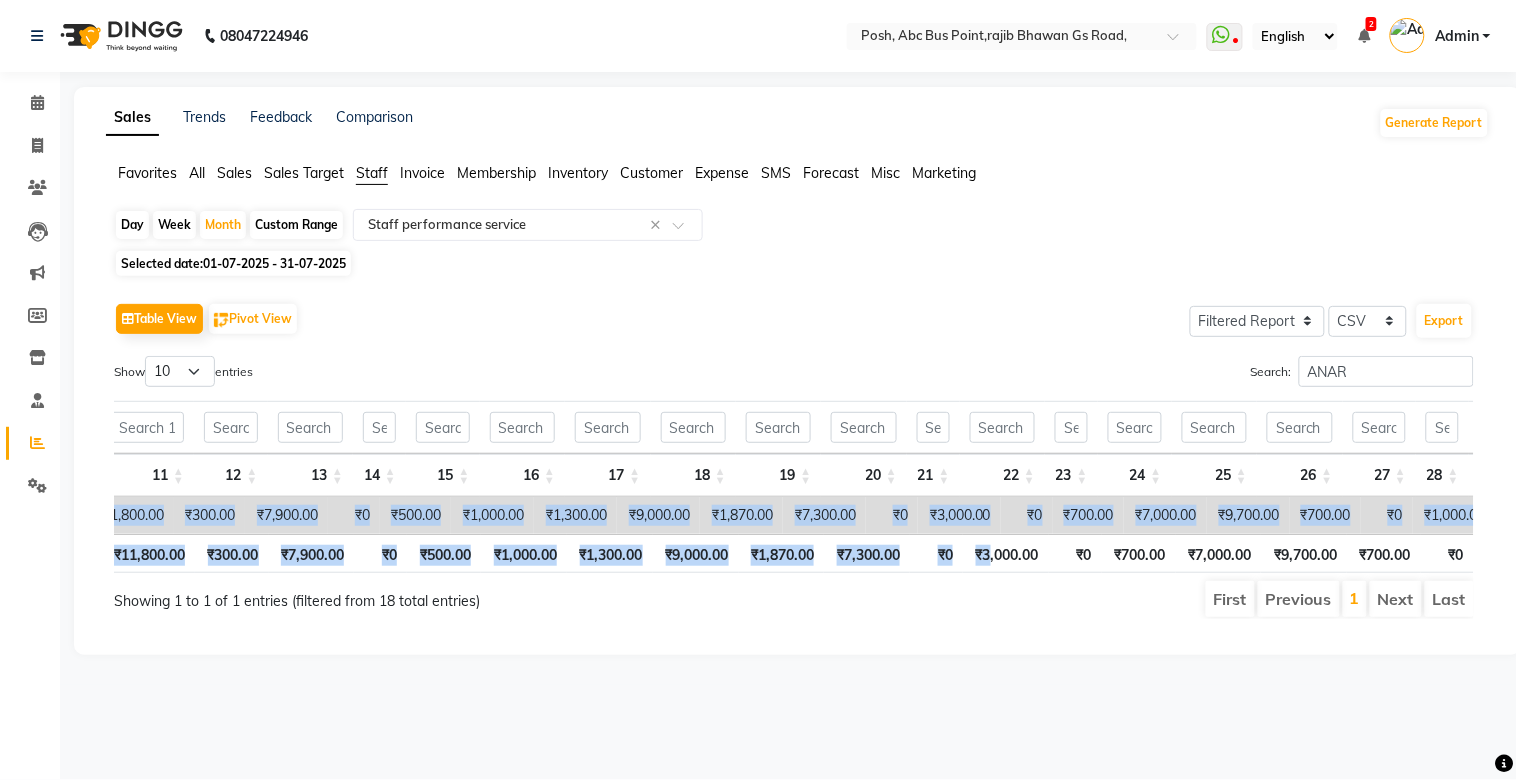 drag, startPoint x: 986, startPoint y: 552, endPoint x: 1081, endPoint y: 550, distance: 95.02105 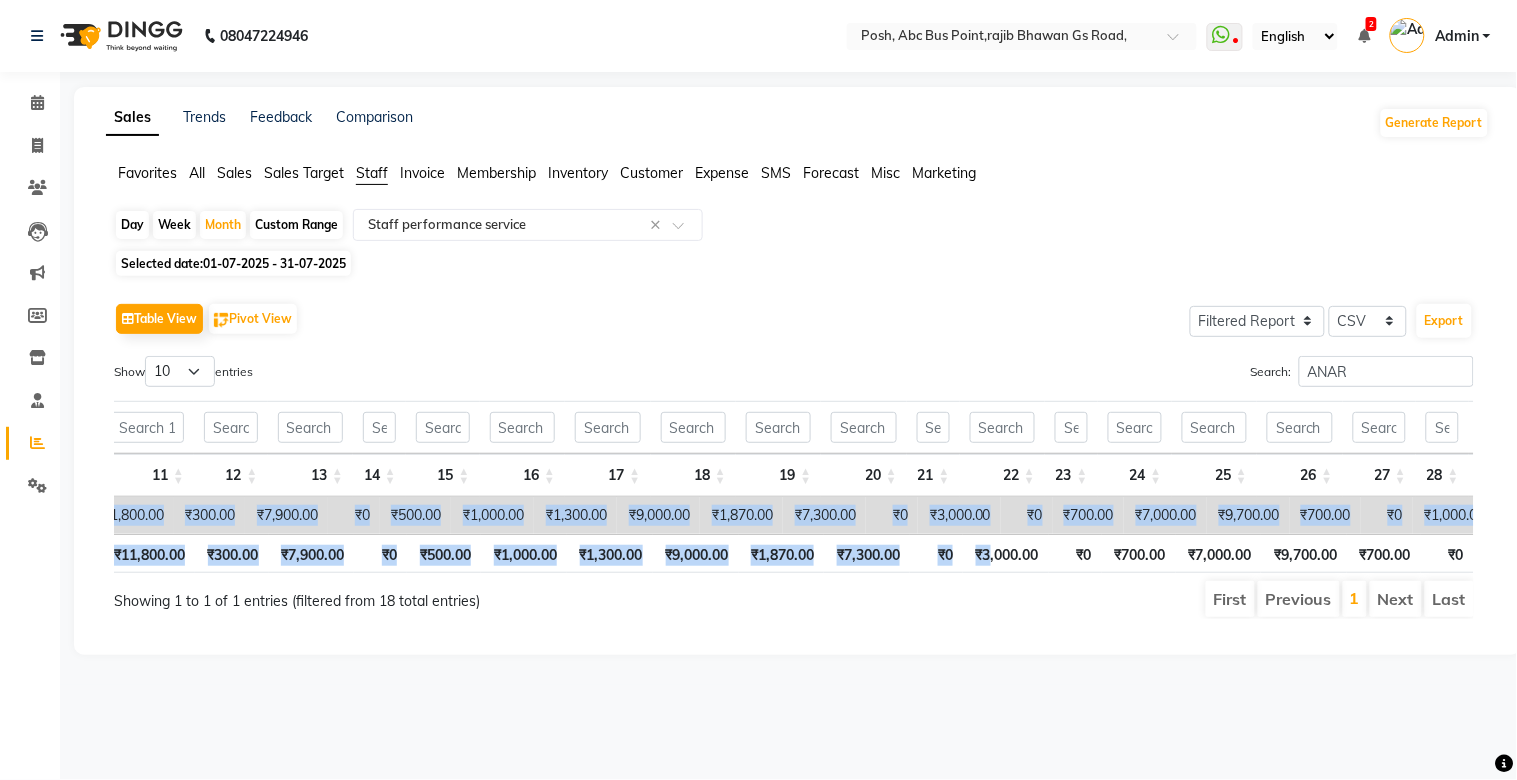 click on "Name Employee Code 1 2 3 4 5 6 7 8 9 10 11 12 13 14 15 16 17 18 19 20 21 22 23 24 25 26 27 28 29 30 31 Total With Tax Total Without Tax Avg Per Day Projection With Tax Projection Without Tax Name Employee Code 1 2 3 4 5 6 7 8 9 10 11 12 13 14 15 16 17 18 19 20 21 22 23 24 25 26 27 28 29 30 31 Total With Tax Total Without Tax Avg Per Day Projection With Tax Projection Without Tax Total ₹0 ₹0 ₹6,400.00 ₹8,000.00 ₹5,100.00 ₹800.00 ₹0 ₹2,500.00 ₹2,250.00 ₹900.00 ₹11,800.00 ₹300.00 ₹7,900.00 ₹0 ₹500.00 ₹1,000.00 ₹1,300.00 ₹9,000.00 ₹1,870.00 ₹7,300.00 ₹0 ₹3,000.00 ₹0 ₹700.00 ₹7,000.00 ₹9,700.00 ₹700.00 ₹0 ₹1,000.00 ₹0 ₹2,000.00 ₹91,020.00 ₹77,135.00 ₹3,034.00 ₹91,020.00 ₹77,135.00 [FIRST] [NUMBER] ₹0 ₹0 ₹6,400.00 ₹8,000.00 ₹5,100.00 ₹800.00 ₹0 ₹2,500.00 ₹2,250.00 ₹900.00 ₹11,800.00 ₹300.00 ₹7,900.00 ₹0 ₹500.00 ₹1,000.00 ₹1,300.00 ₹9,000.00 ₹1,870.00 ₹7,300.00 ₹0 ₹3,000.00 ₹0 ₹700.00 ₹0" at bounding box center (794, 487) 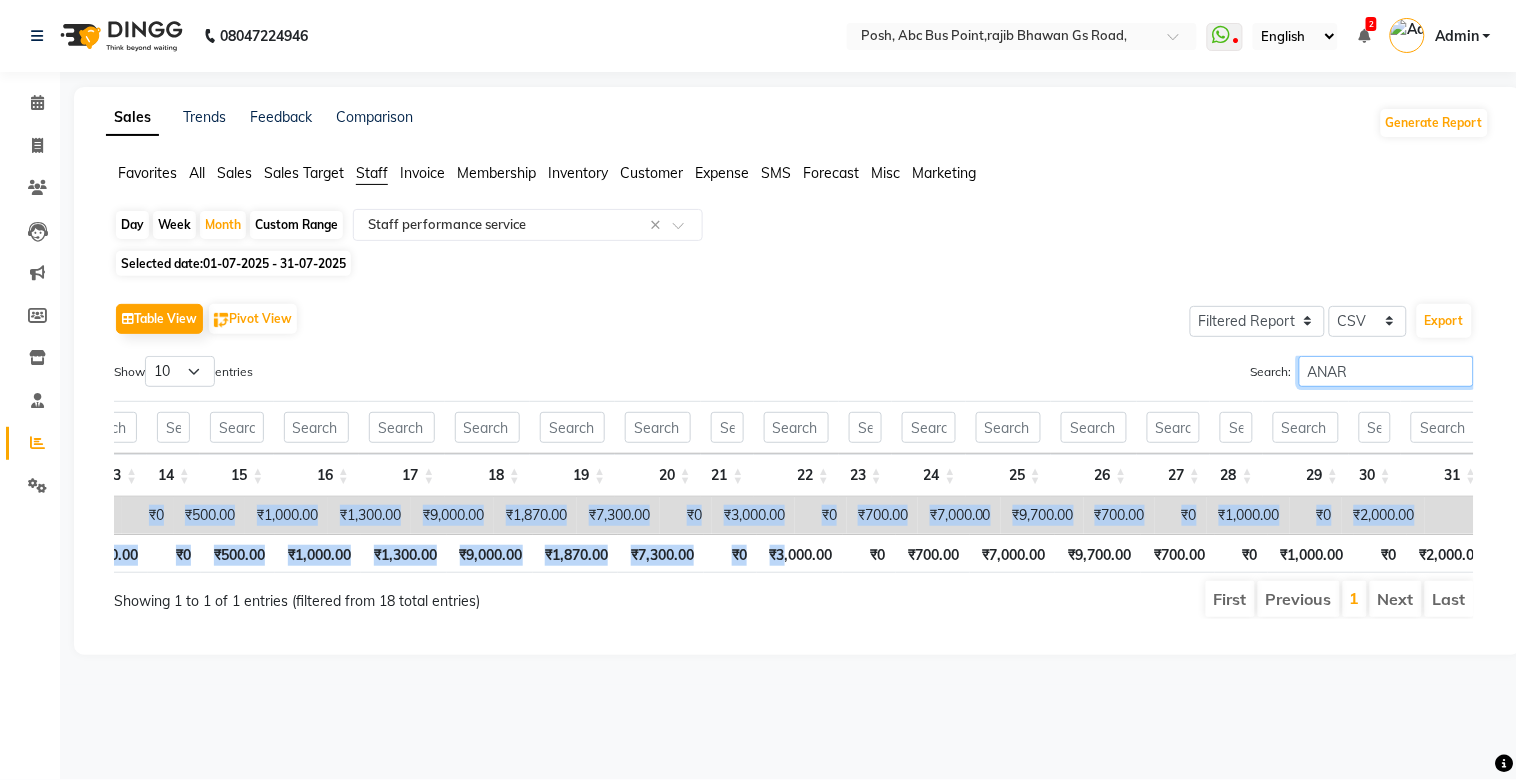 click on "ANAR" at bounding box center [1386, 371] 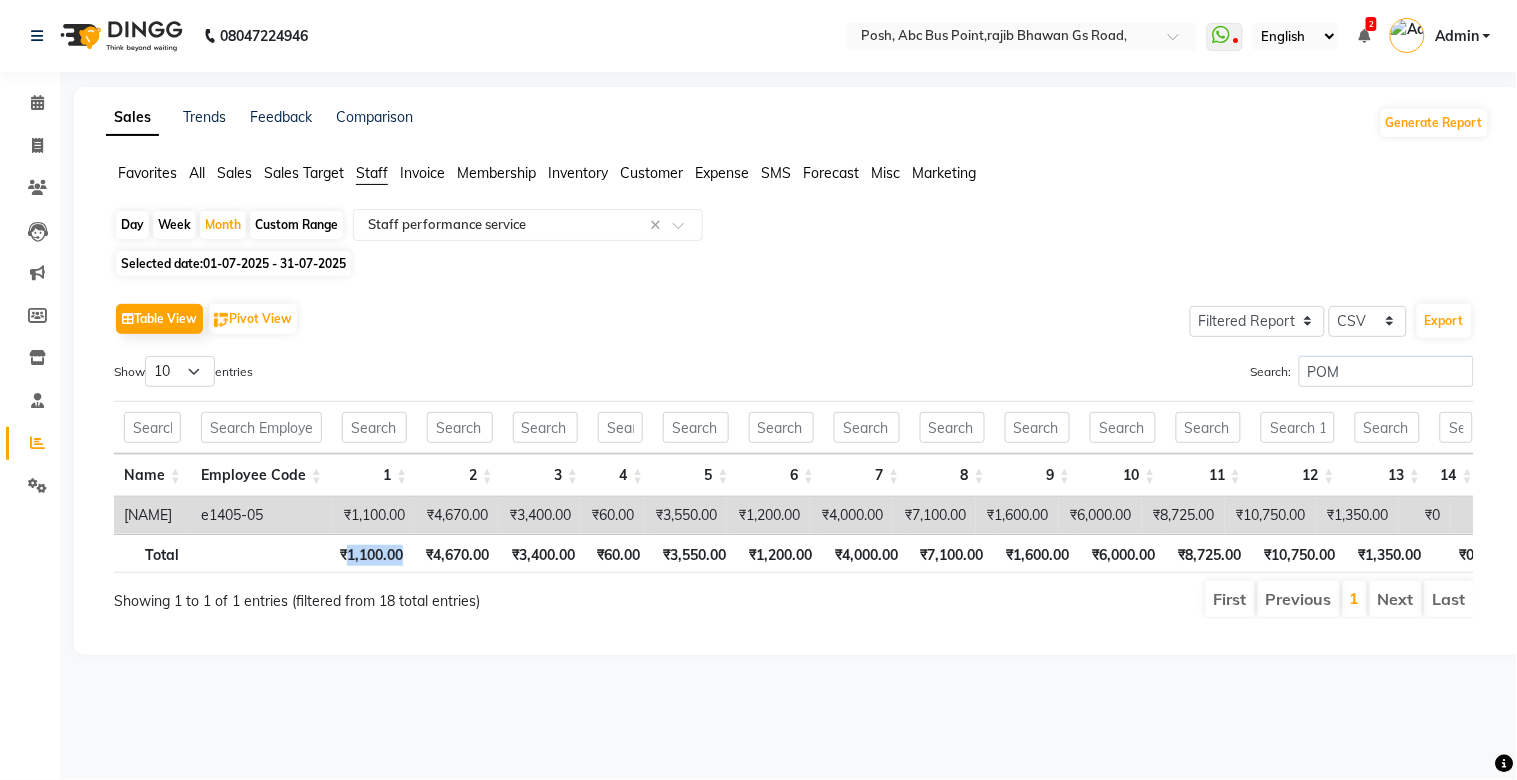 drag, startPoint x: 351, startPoint y: 552, endPoint x: 404, endPoint y: 553, distance: 53.009434 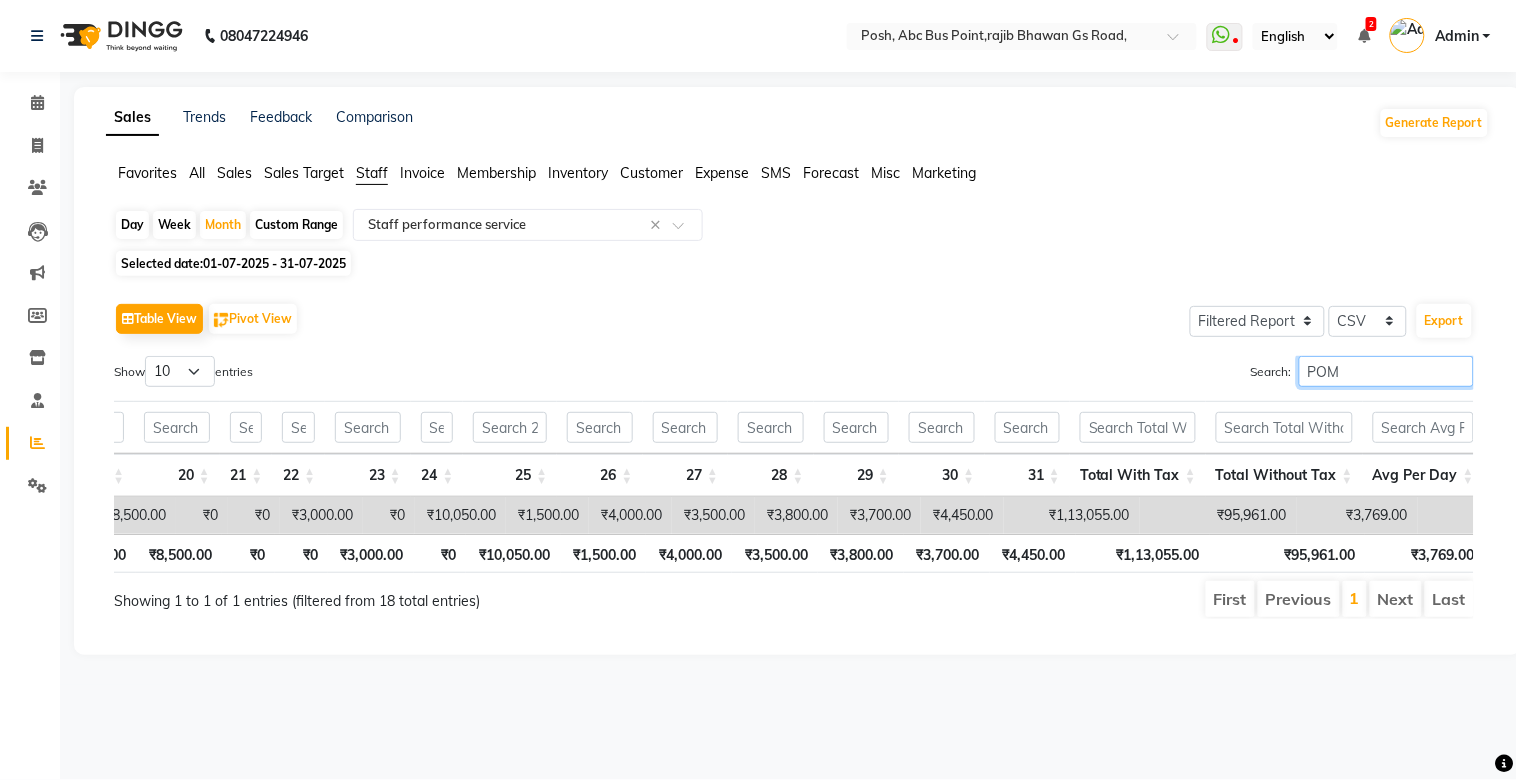 click on "POM" at bounding box center (1386, 371) 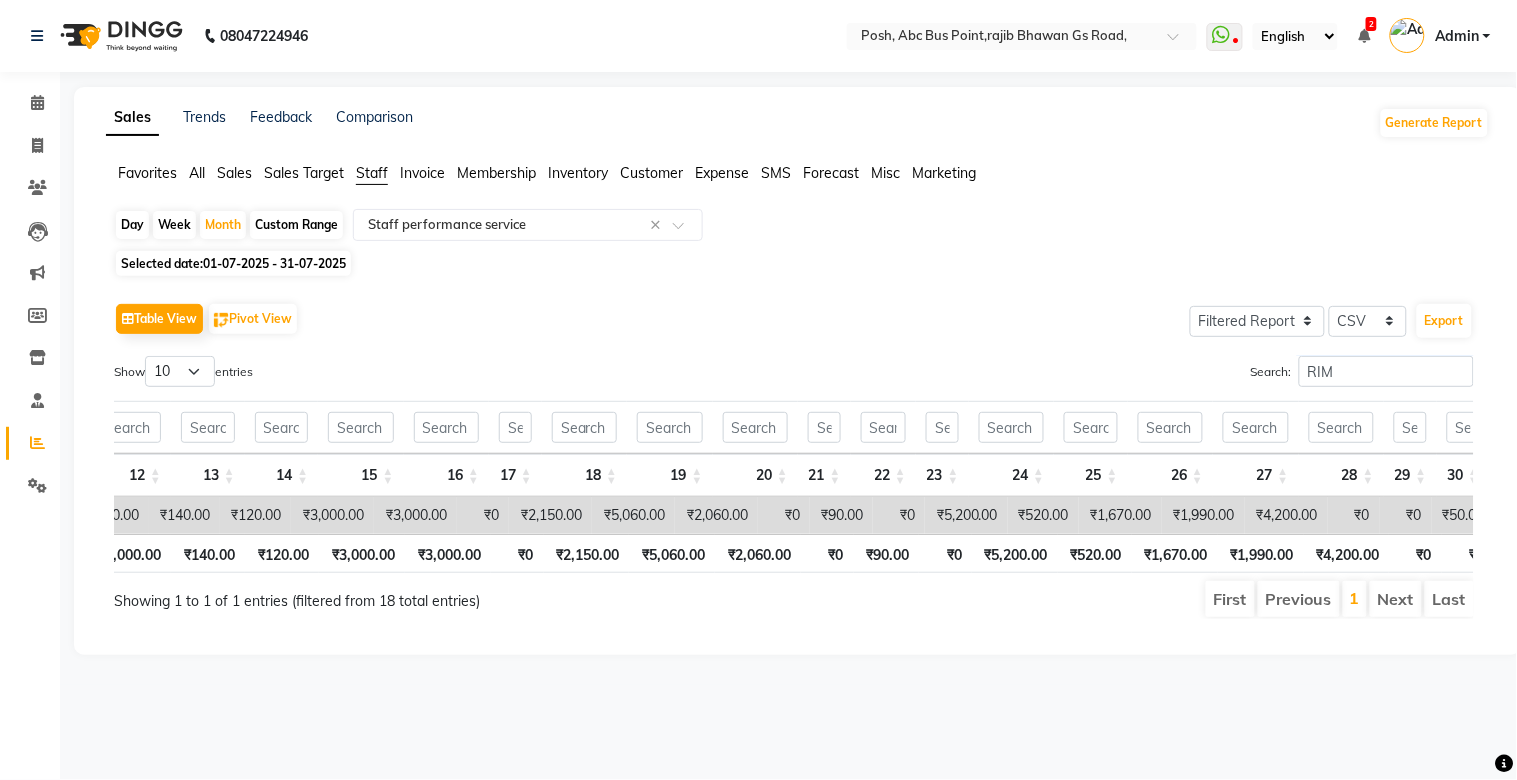 click on "₹0" at bounding box center (945, 553) 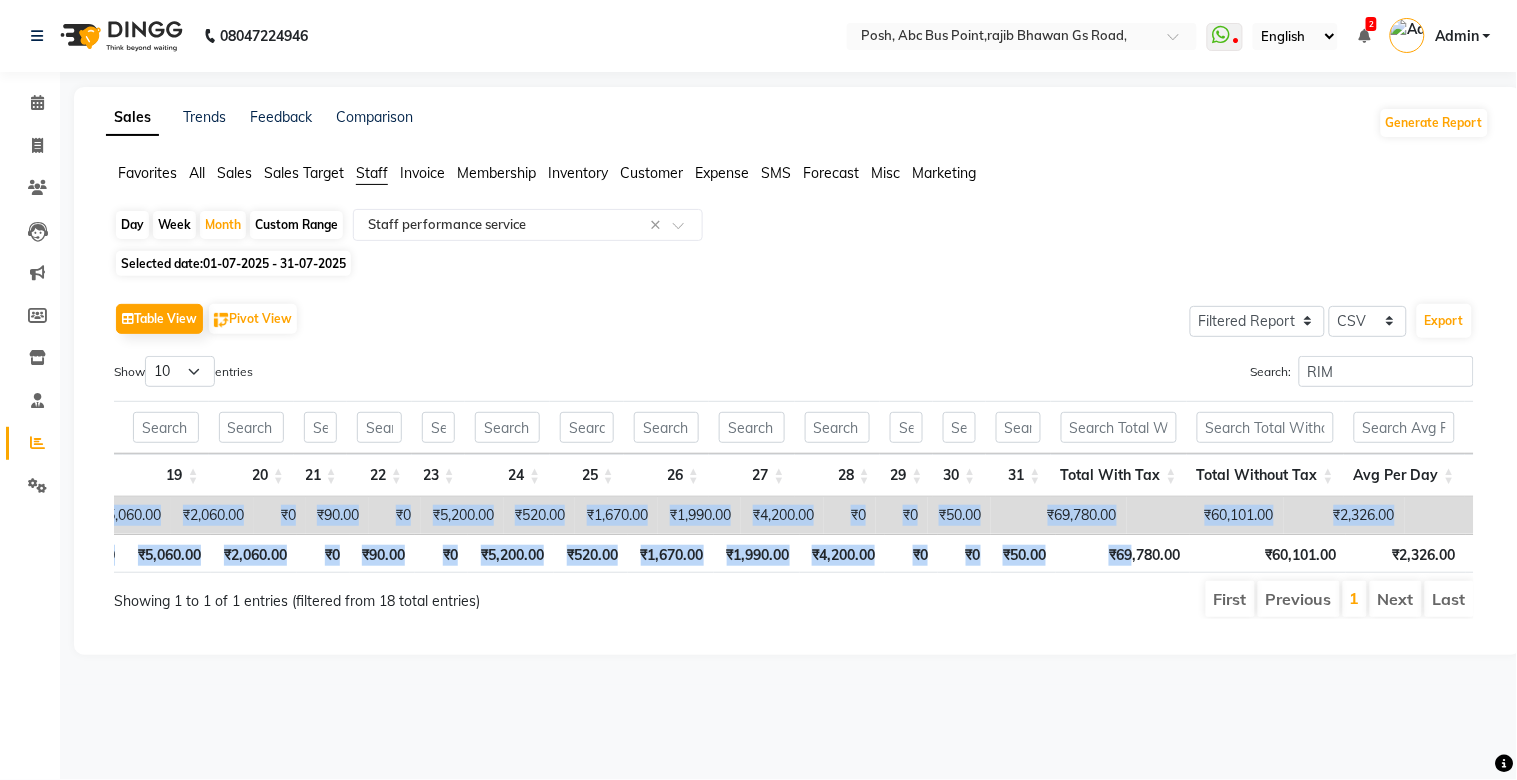 drag, startPoint x: 1126, startPoint y: 552, endPoint x: 1231, endPoint y: 542, distance: 105.47511 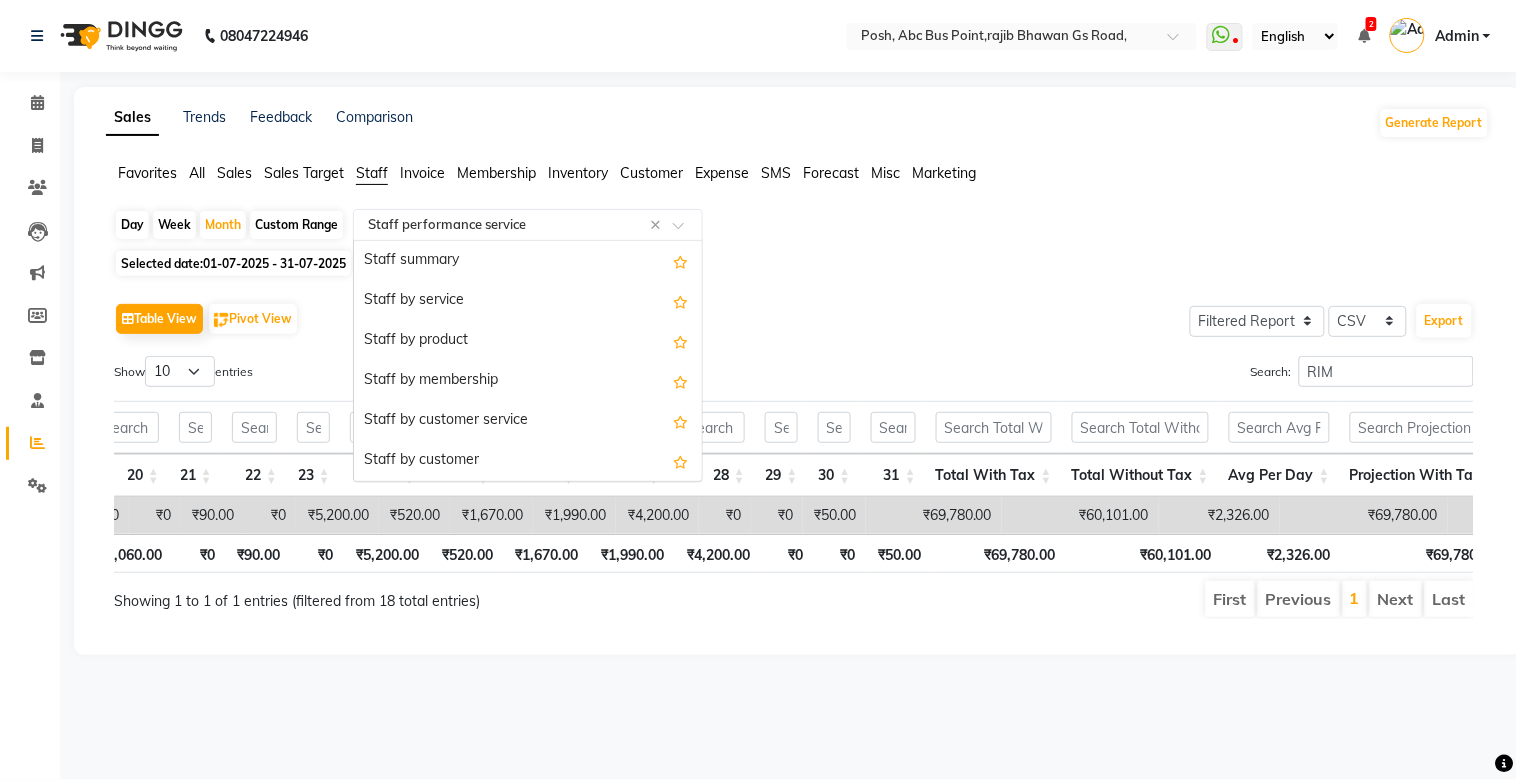click 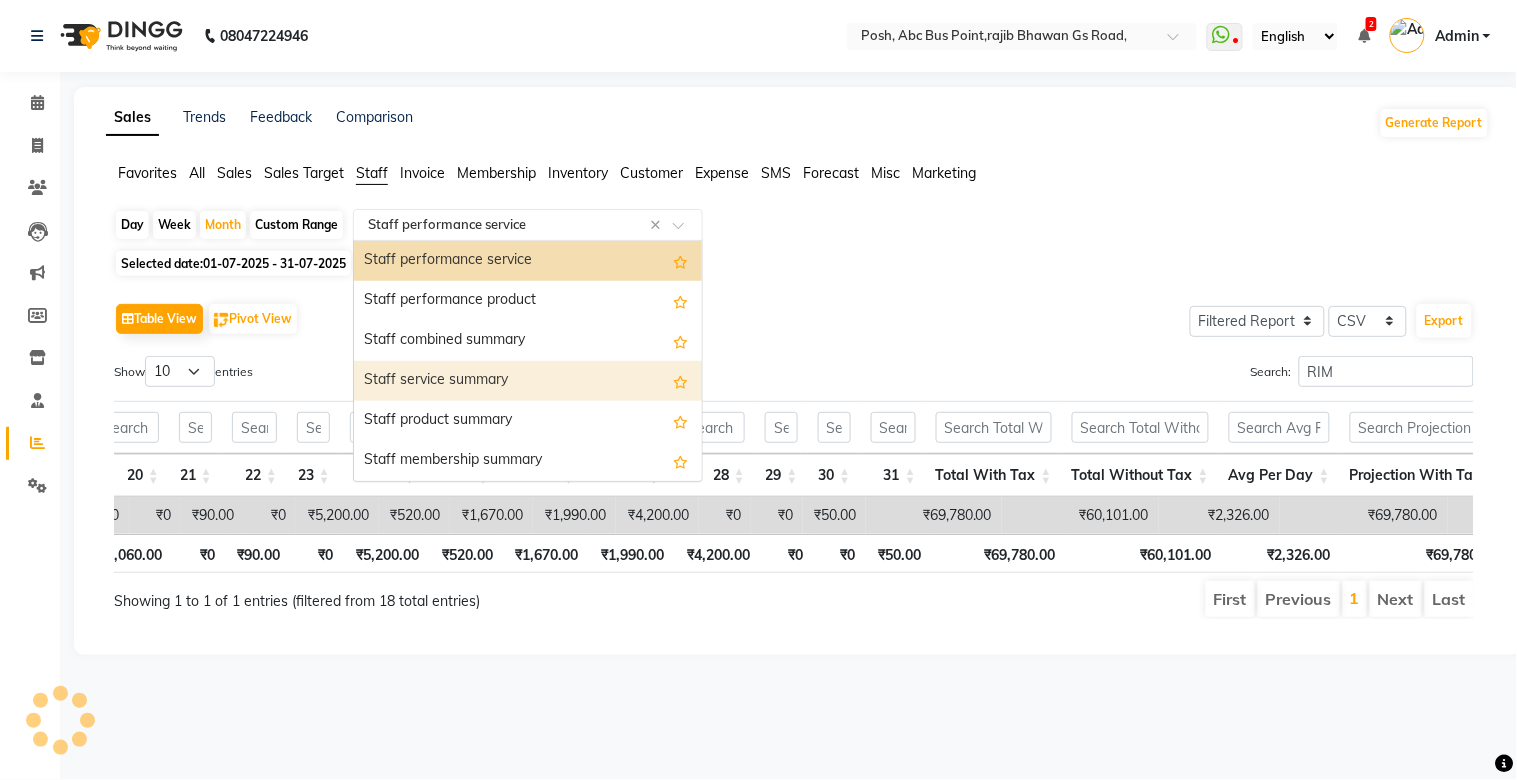 click on "Staff service summary" at bounding box center (528, 381) 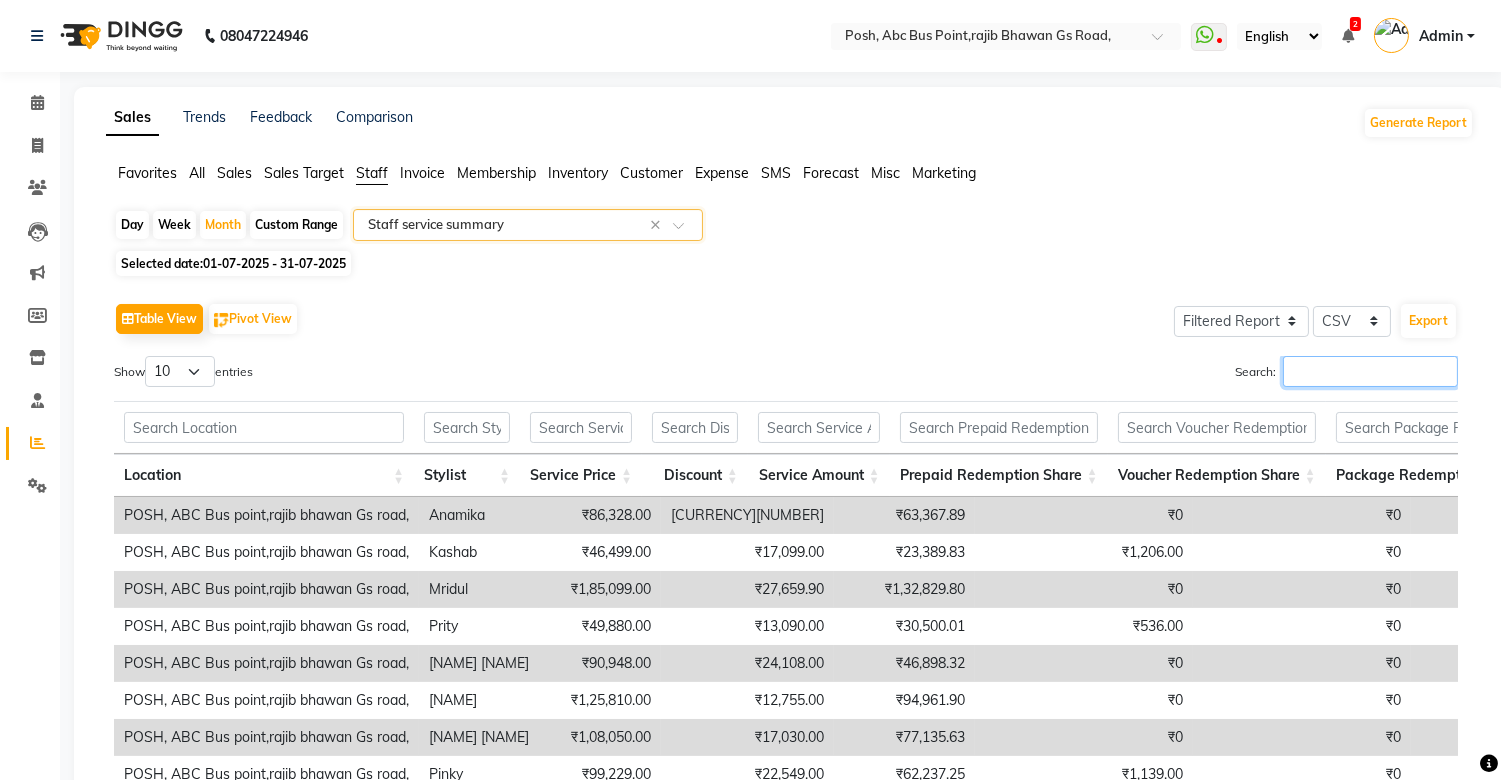 click on "Search:" at bounding box center [1370, 371] 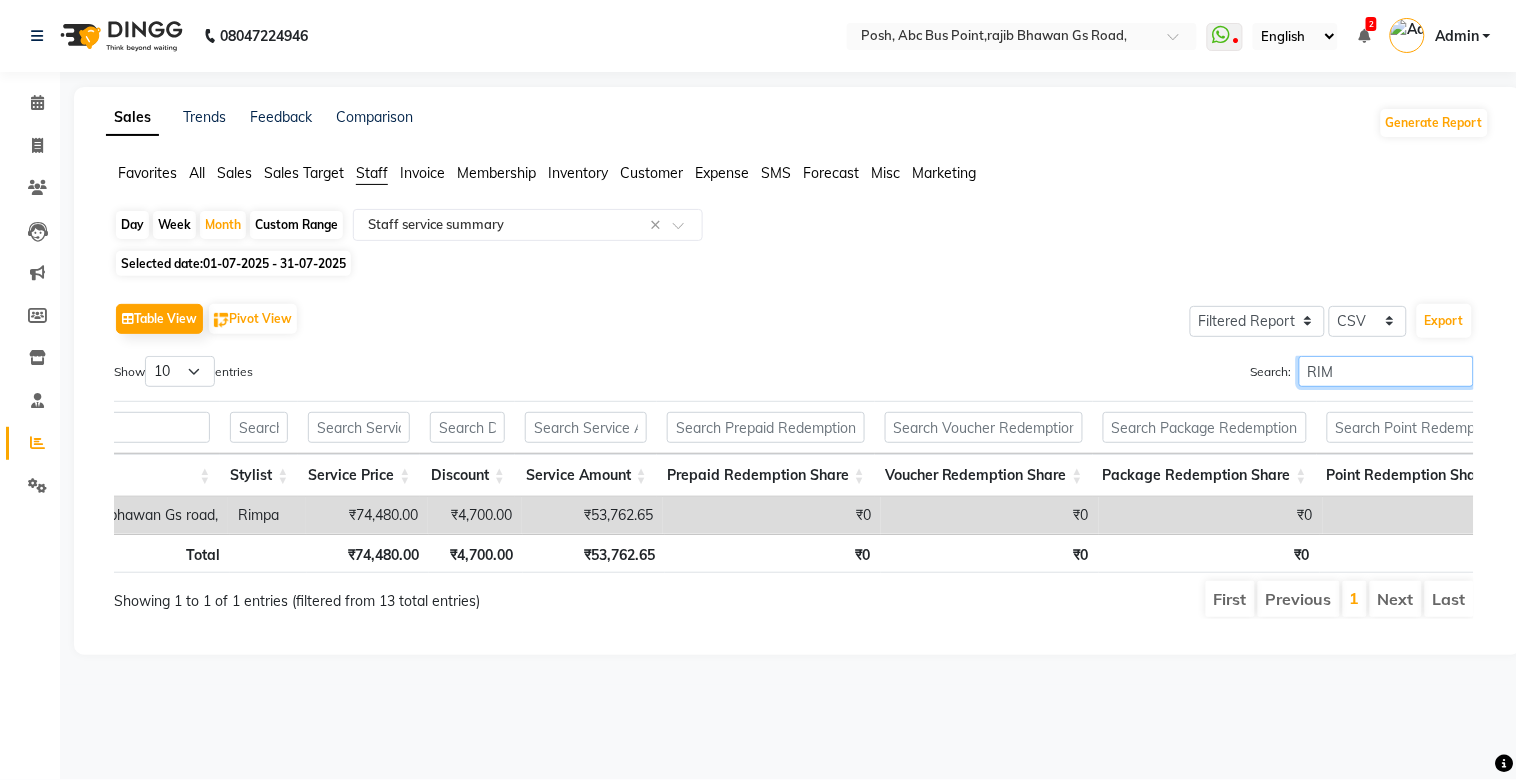 click on "RIM" at bounding box center (1386, 371) 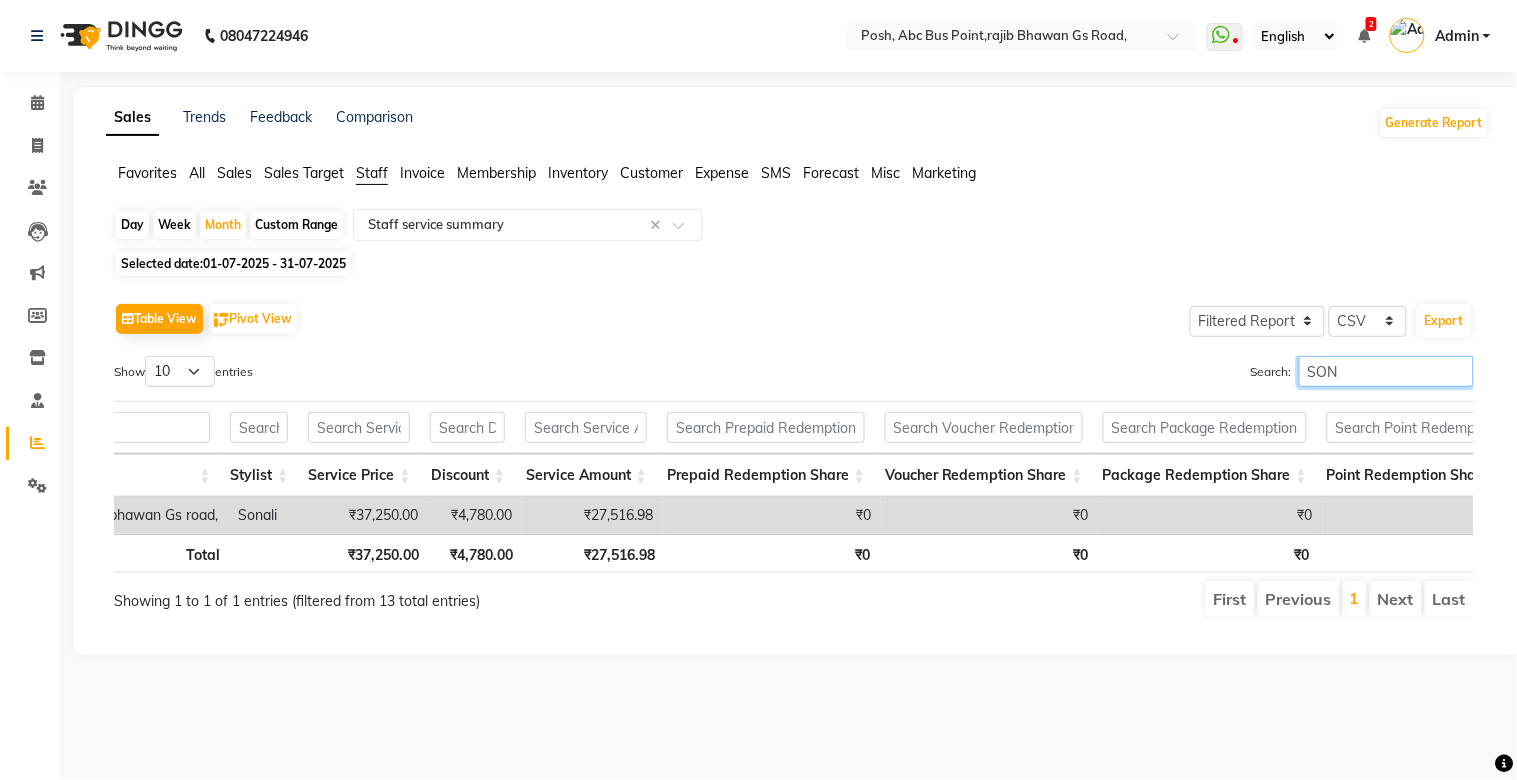 scroll, scrollTop: 0, scrollLeft: 171, axis: horizontal 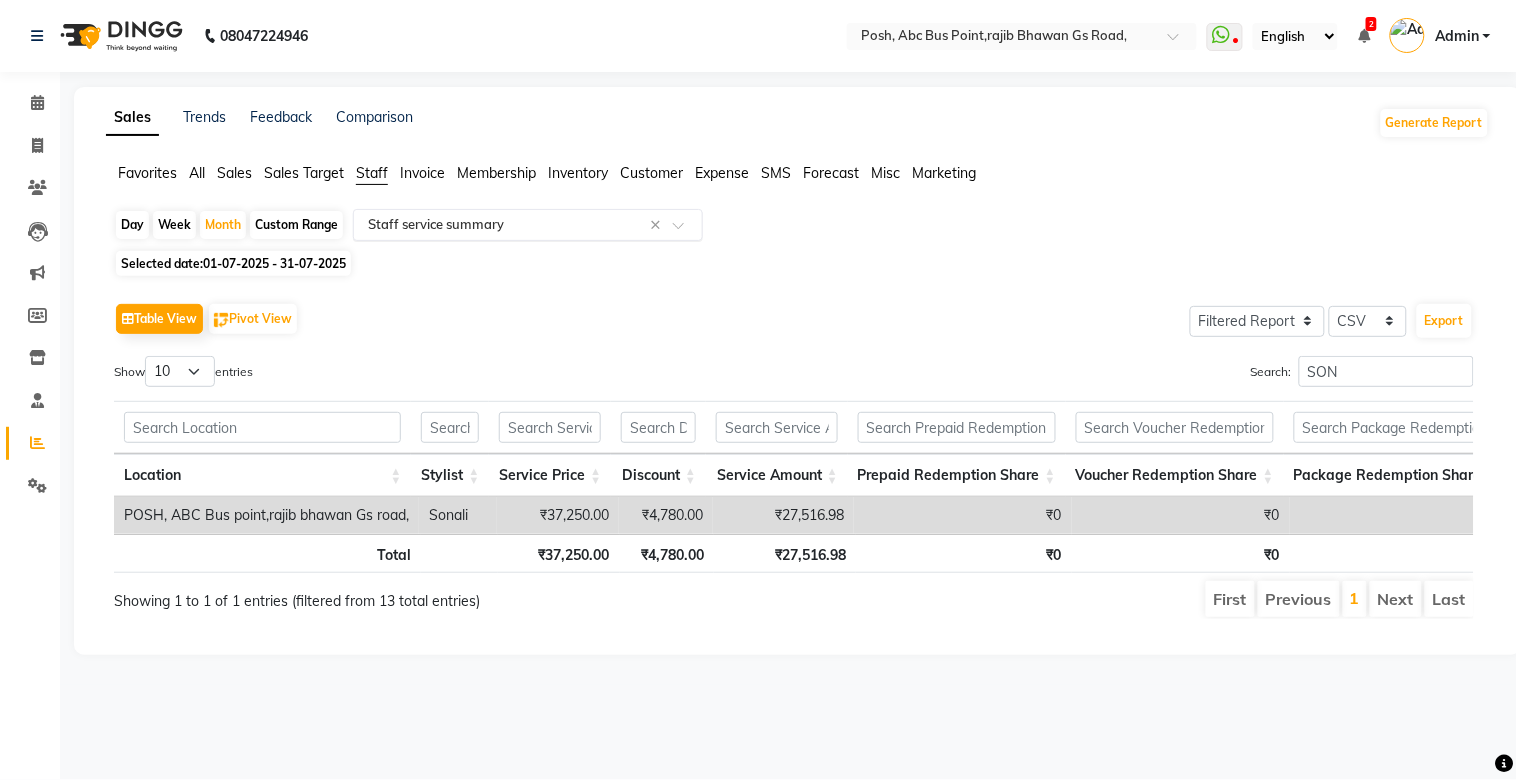 click 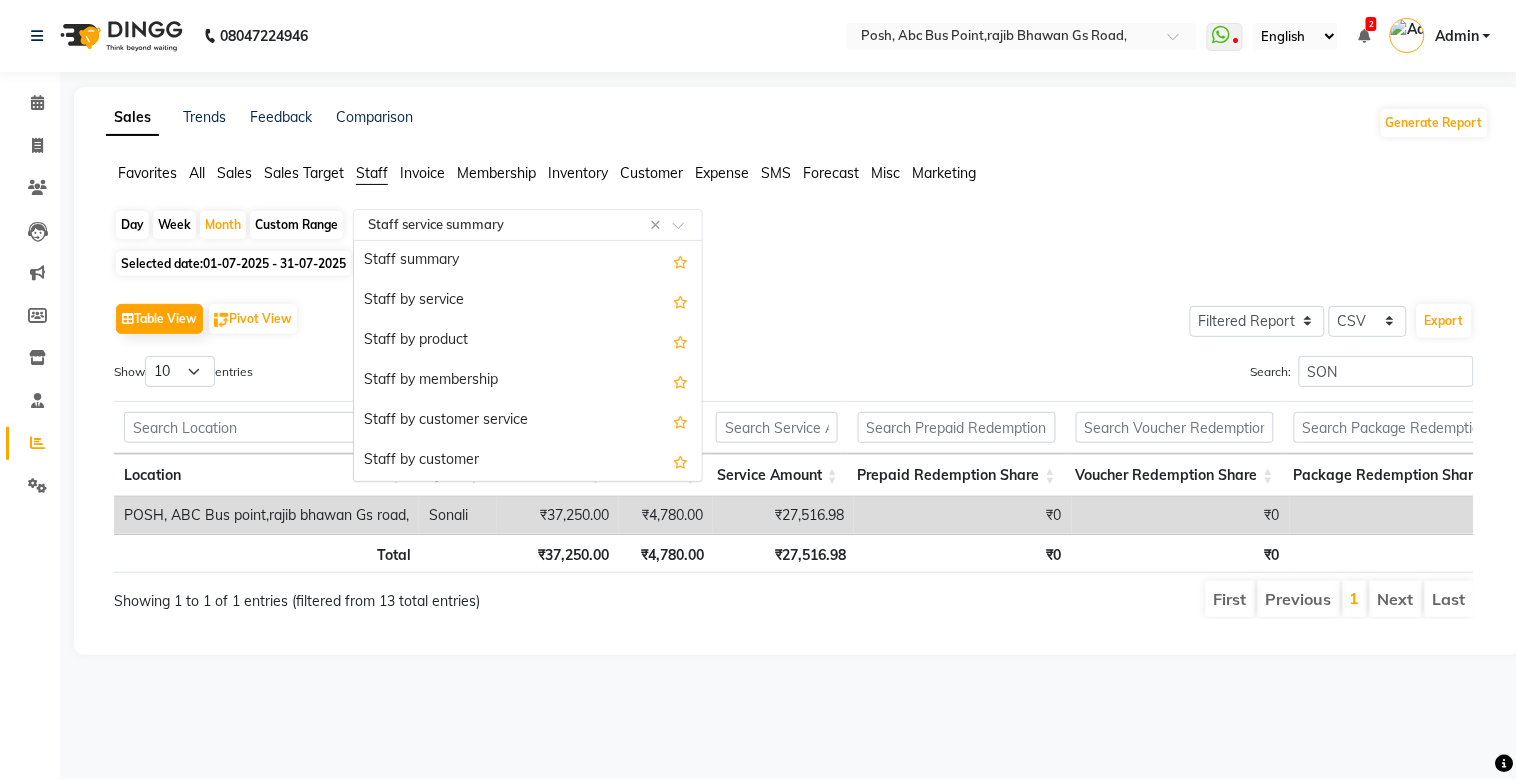 scroll, scrollTop: 480, scrollLeft: 0, axis: vertical 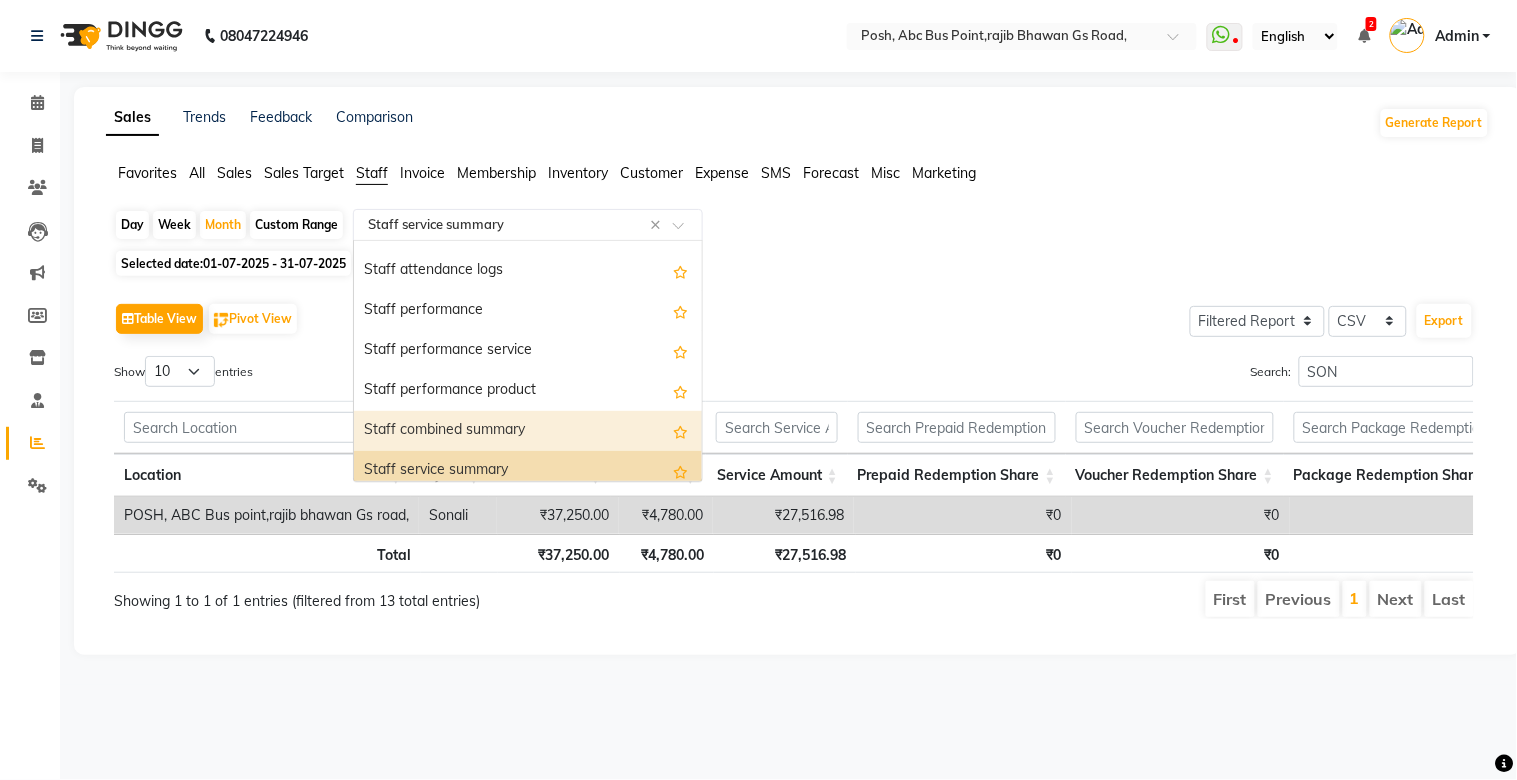 click on "Staff combined summary" at bounding box center [528, 431] 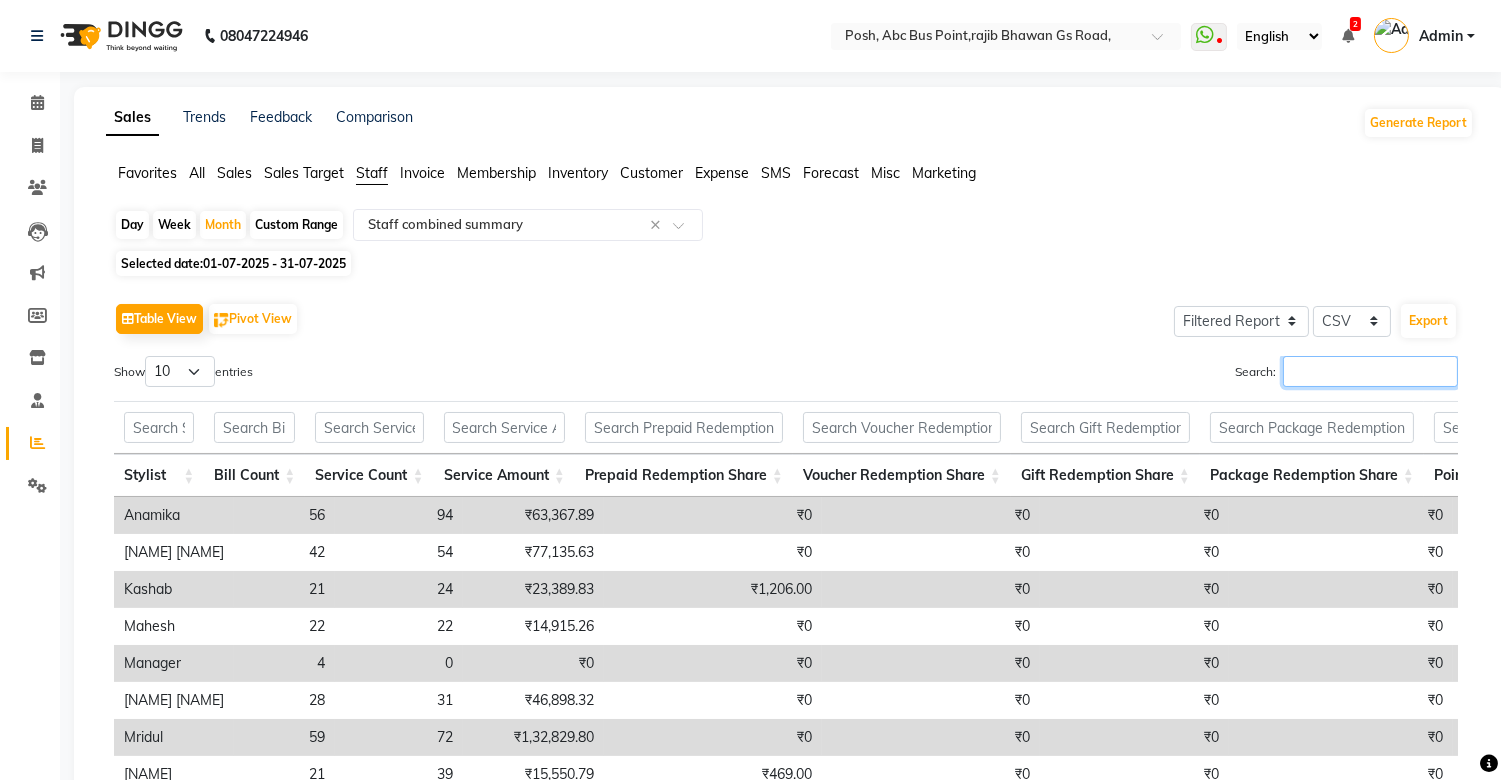 click on "Search:" at bounding box center [1370, 371] 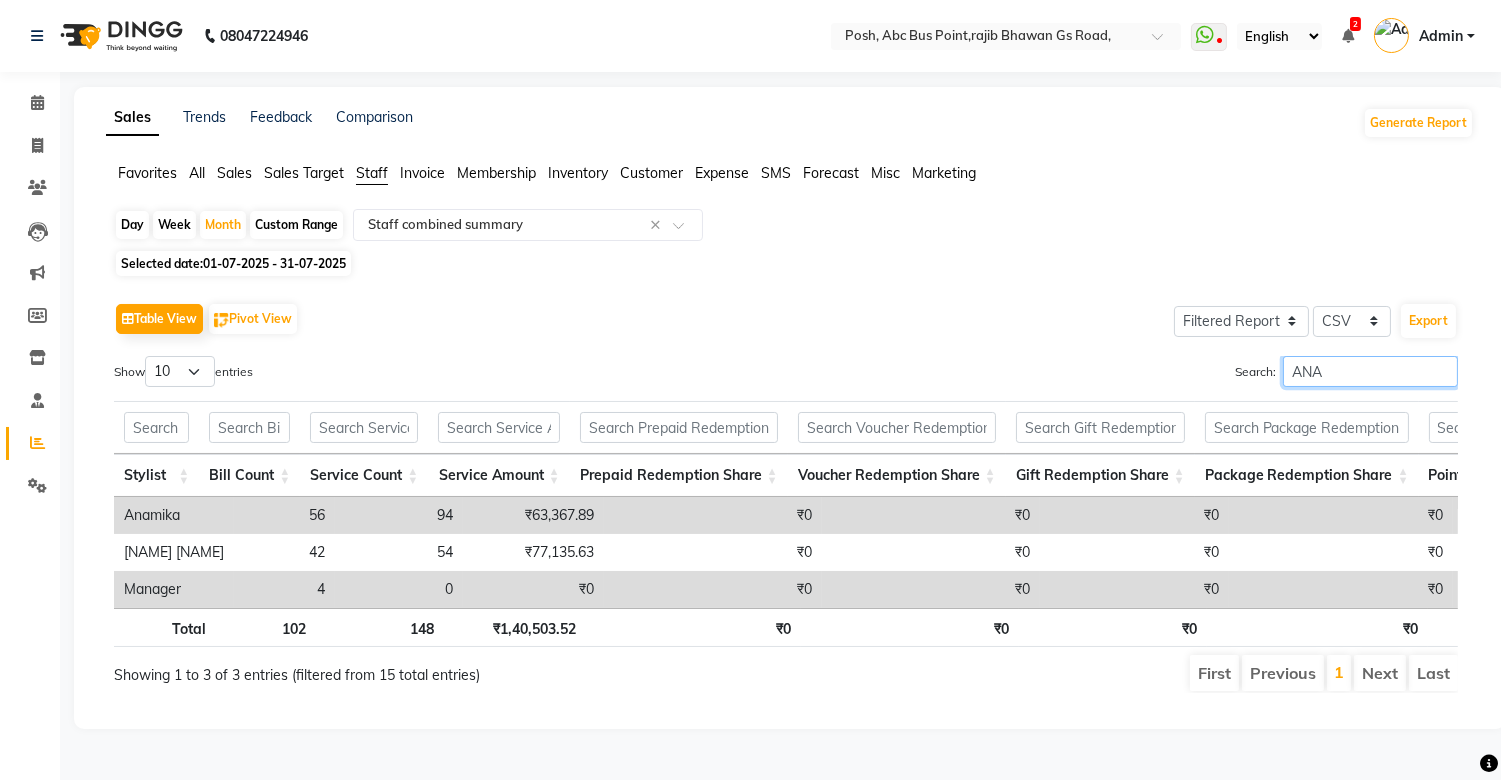 click on "ANA" at bounding box center [1370, 371] 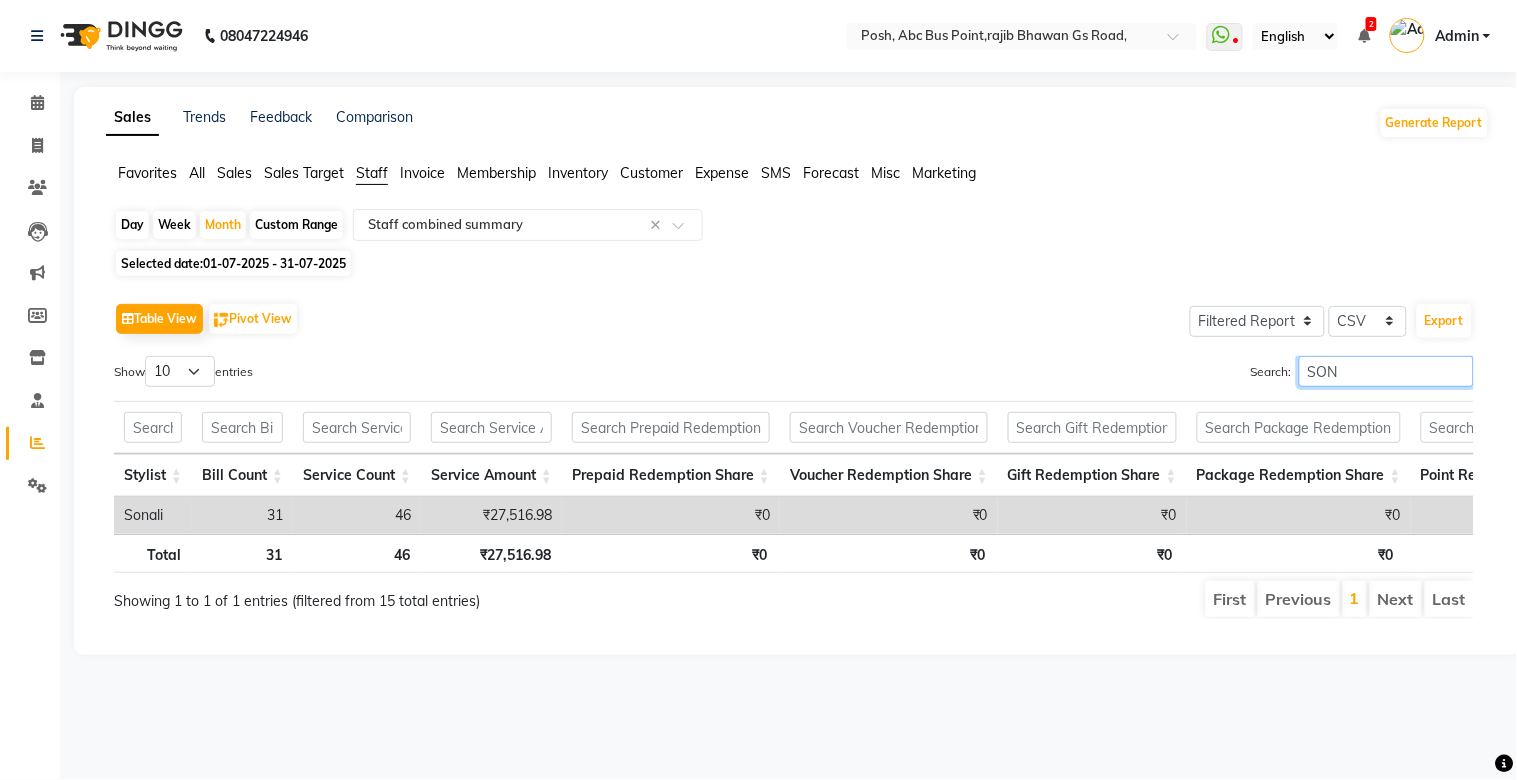 click on "SON" at bounding box center [1386, 371] 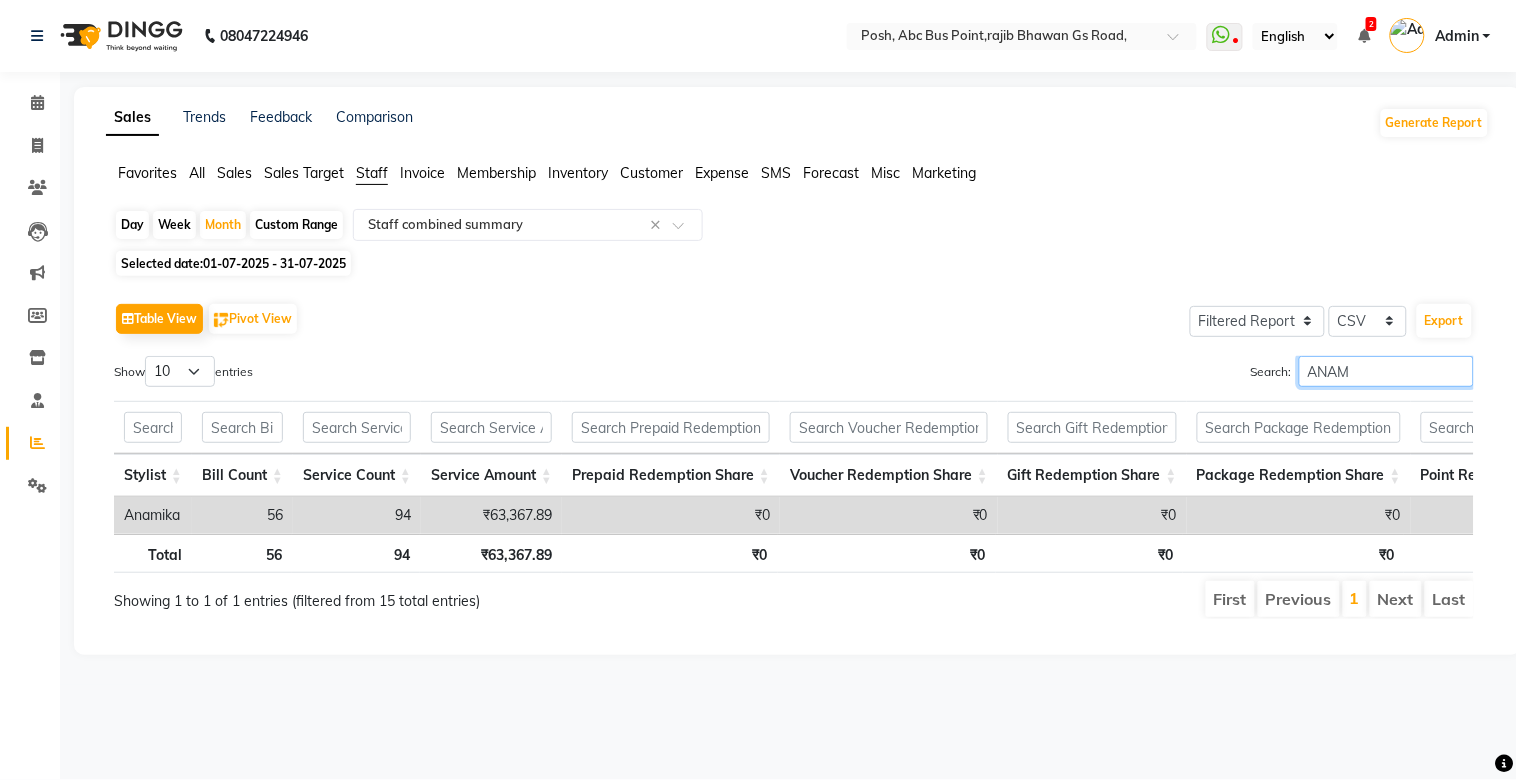 click on "ANAM" at bounding box center [1386, 371] 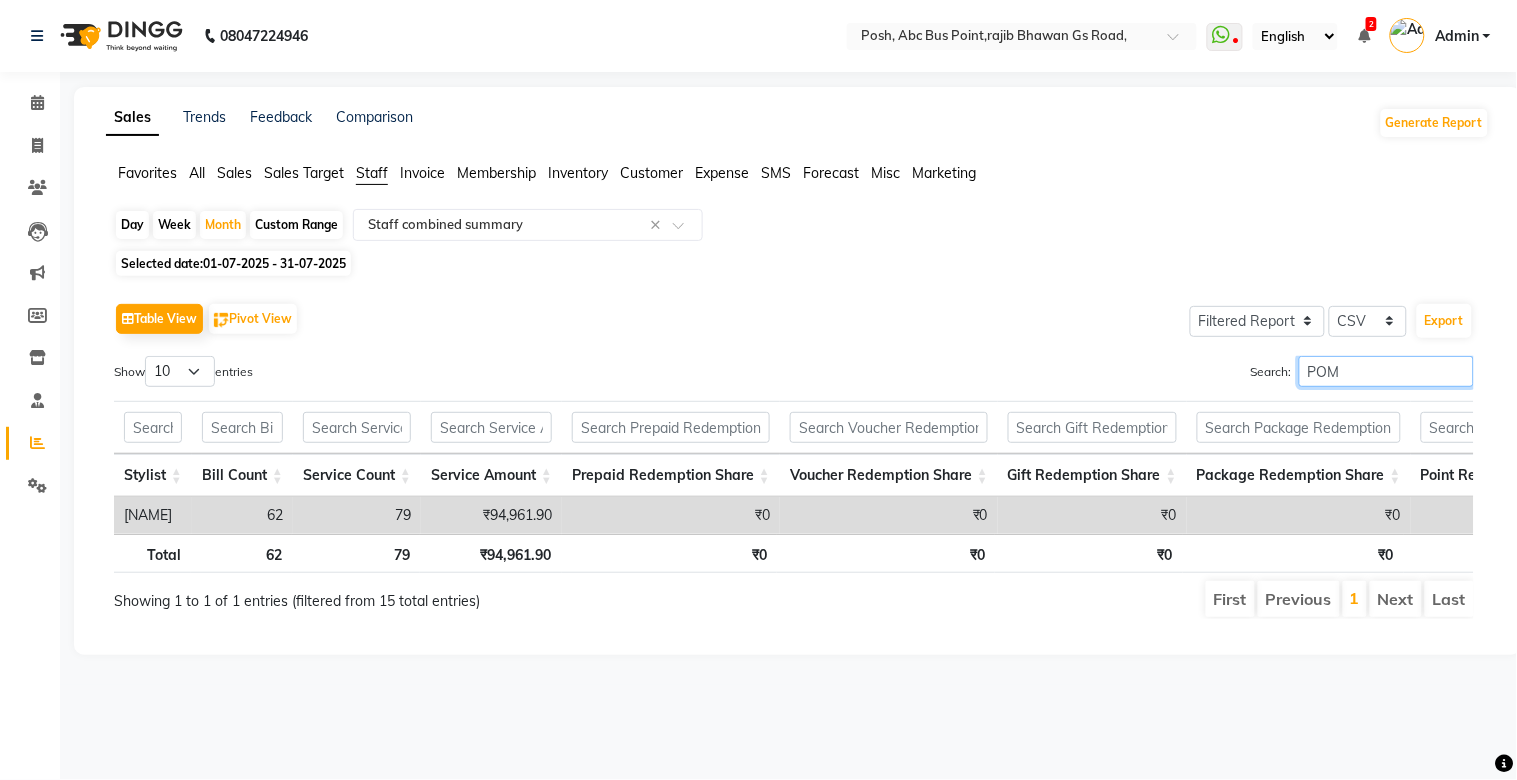 click on "POM" at bounding box center (1386, 371) 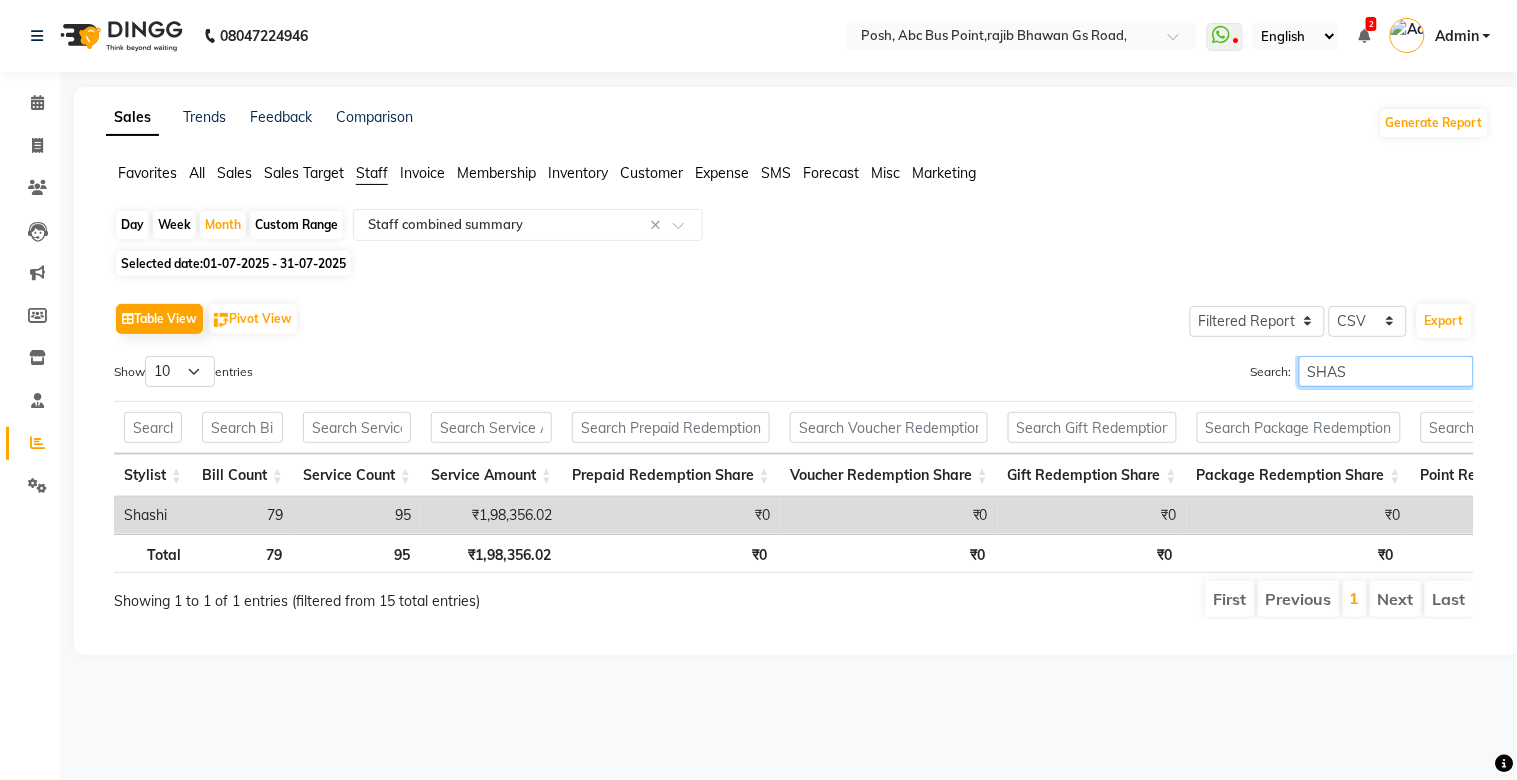 click on "SHAS" at bounding box center (1386, 371) 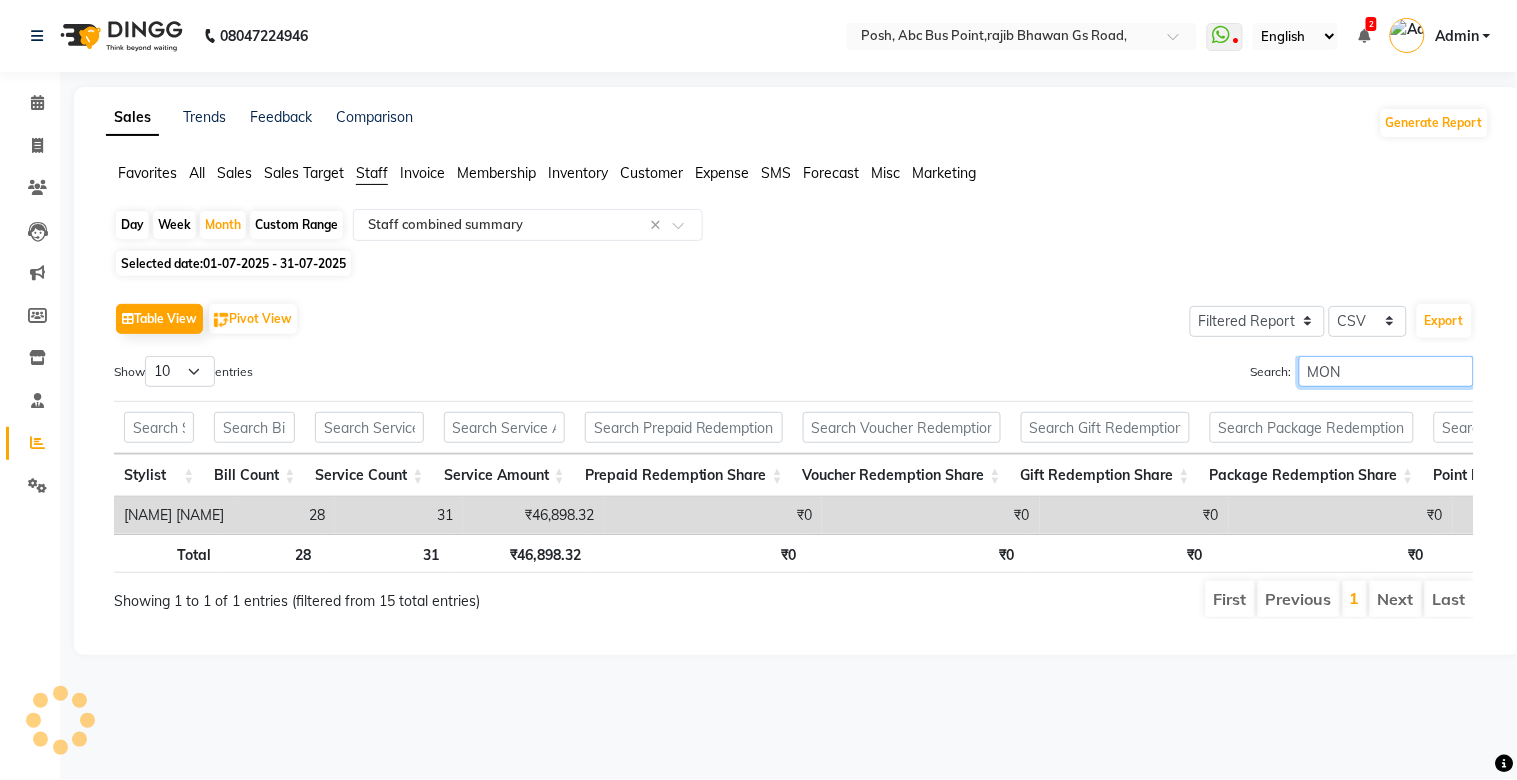click on "MON" at bounding box center (1386, 371) 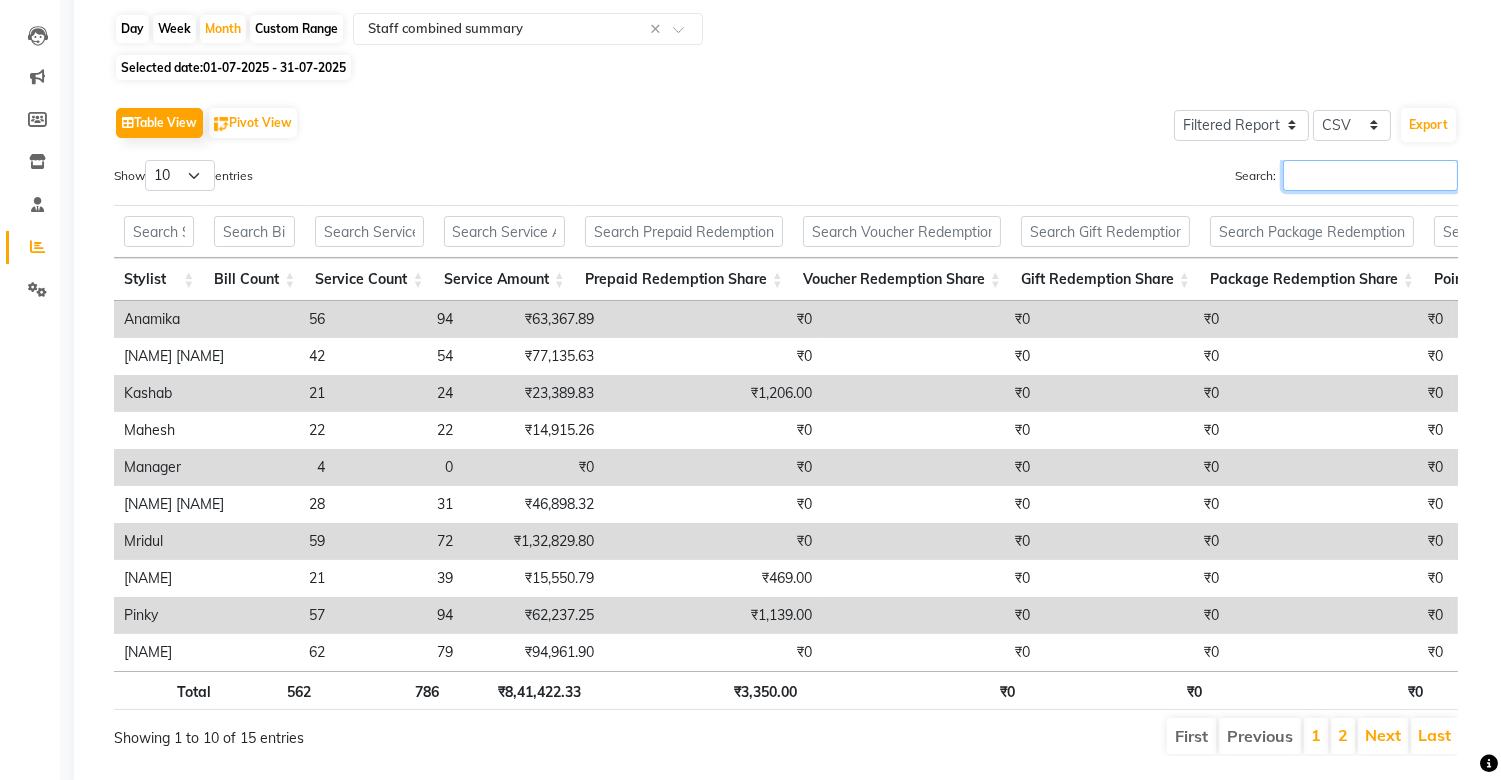 scroll, scrollTop: 210, scrollLeft: 0, axis: vertical 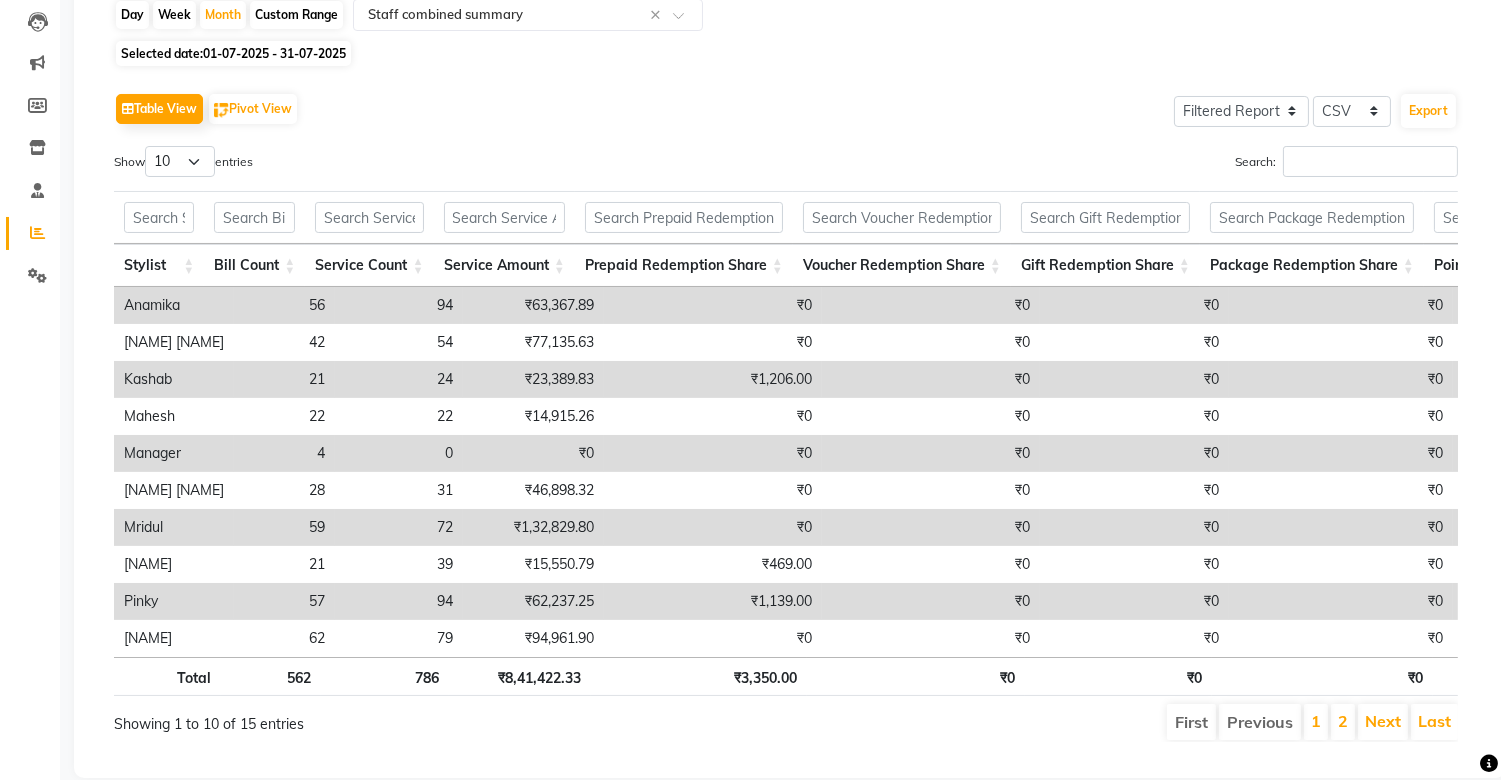 click on "First Previous 1 2 Next Last" at bounding box center [1073, 722] 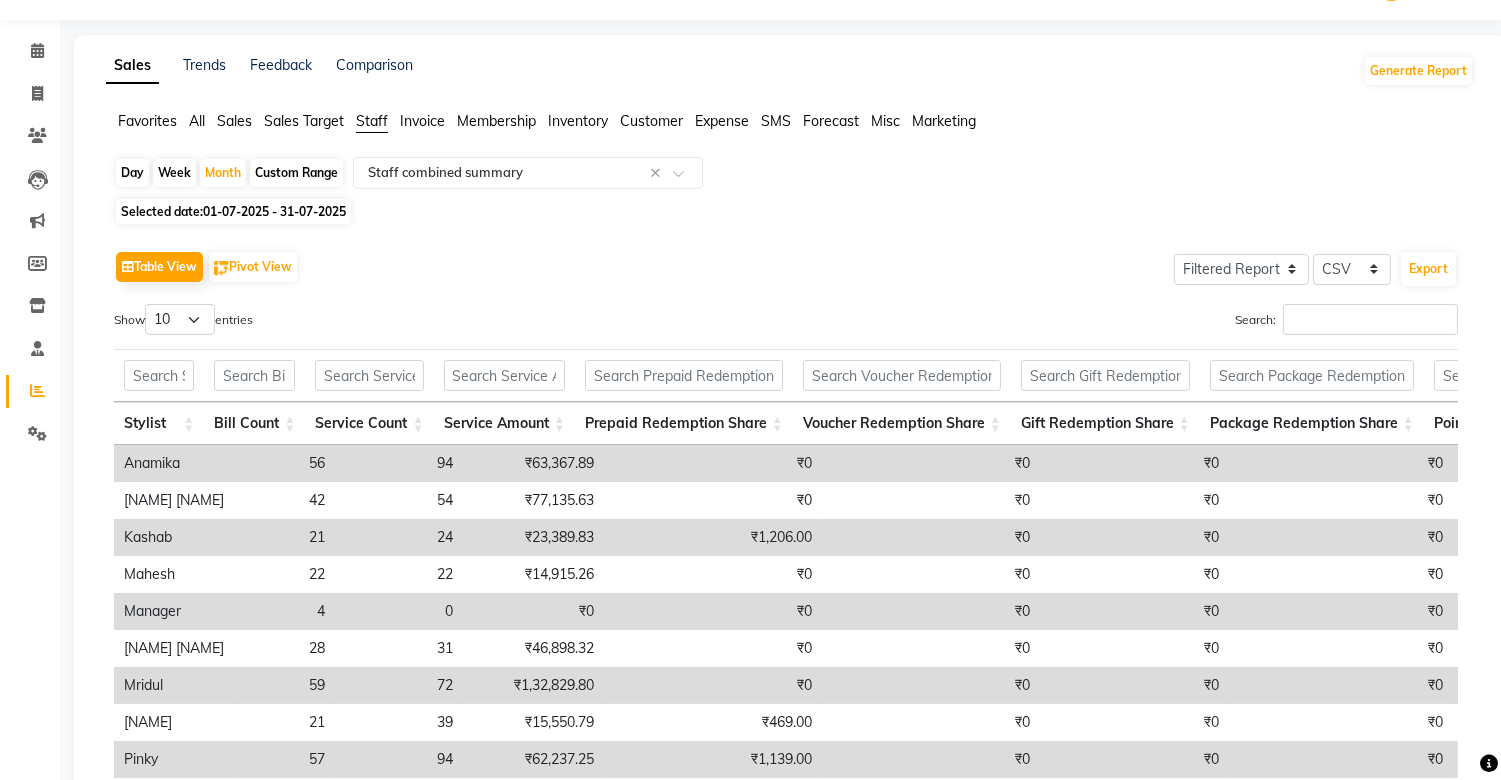 scroll, scrollTop: 14, scrollLeft: 0, axis: vertical 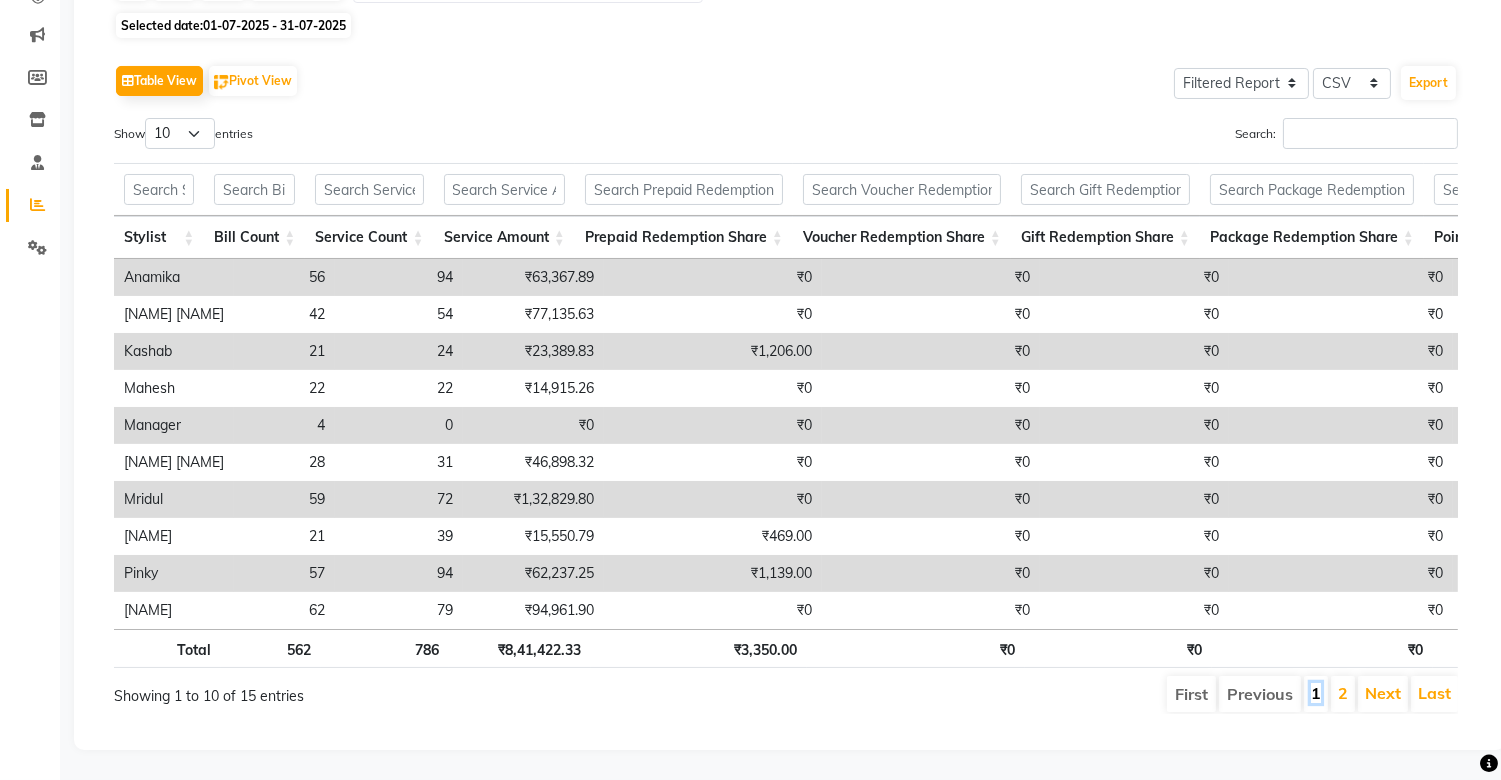 click on "1" at bounding box center [1316, 693] 